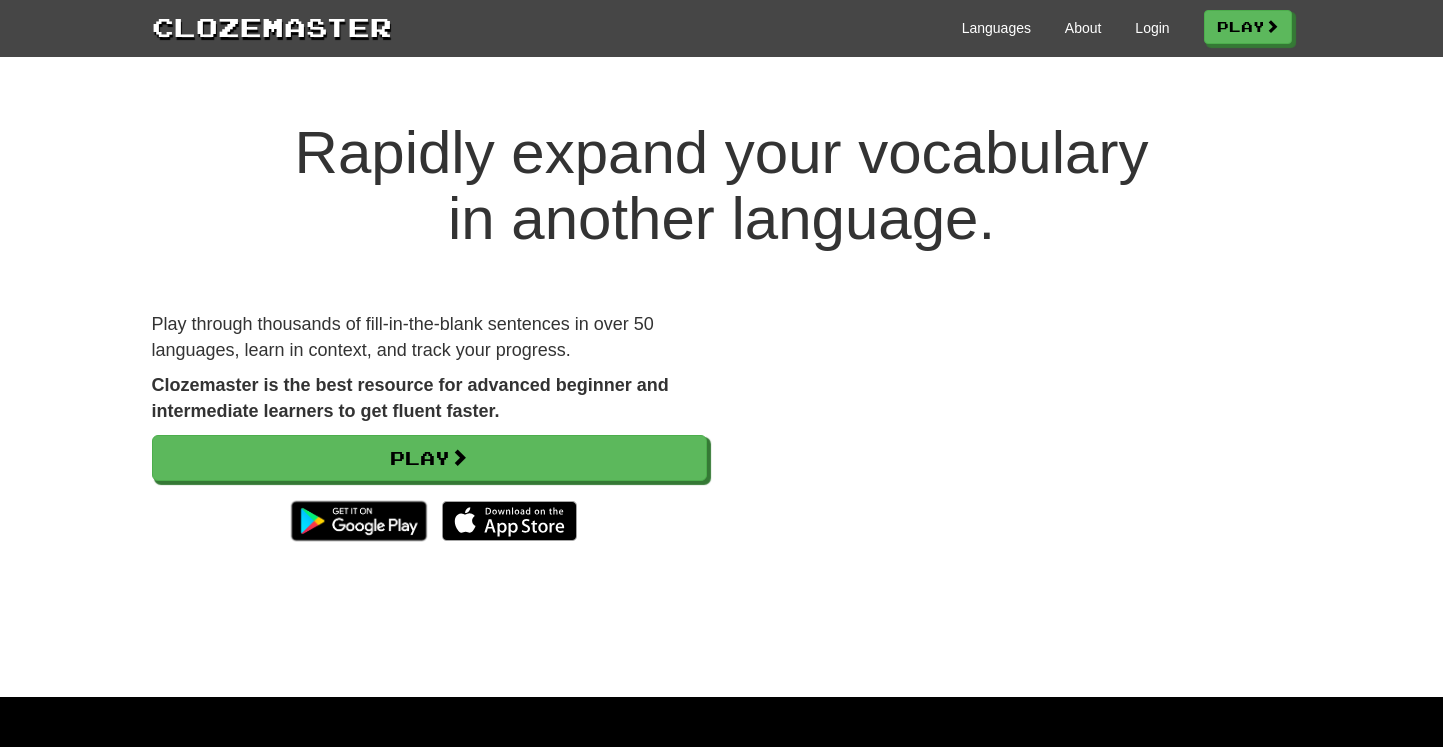 scroll, scrollTop: 0, scrollLeft: 0, axis: both 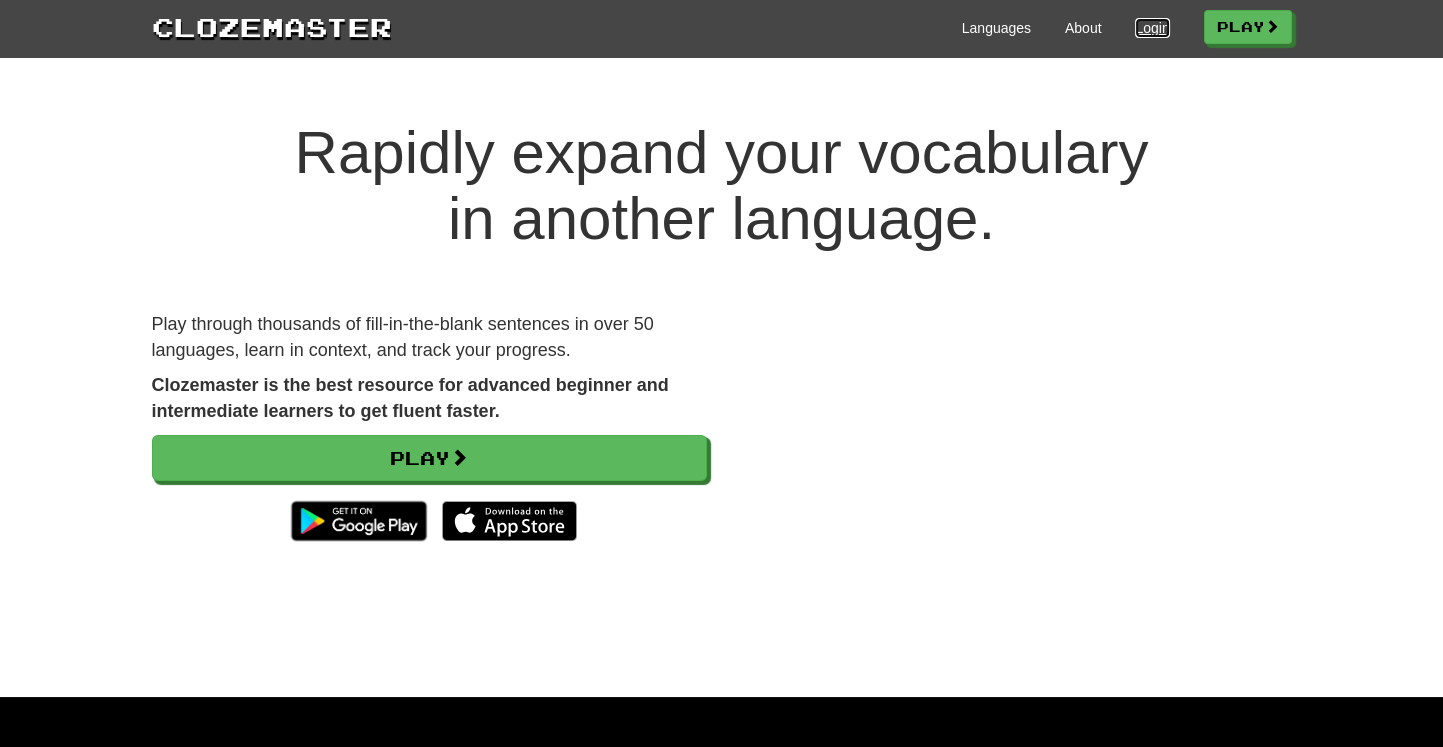 click on "Login" at bounding box center [1152, 28] 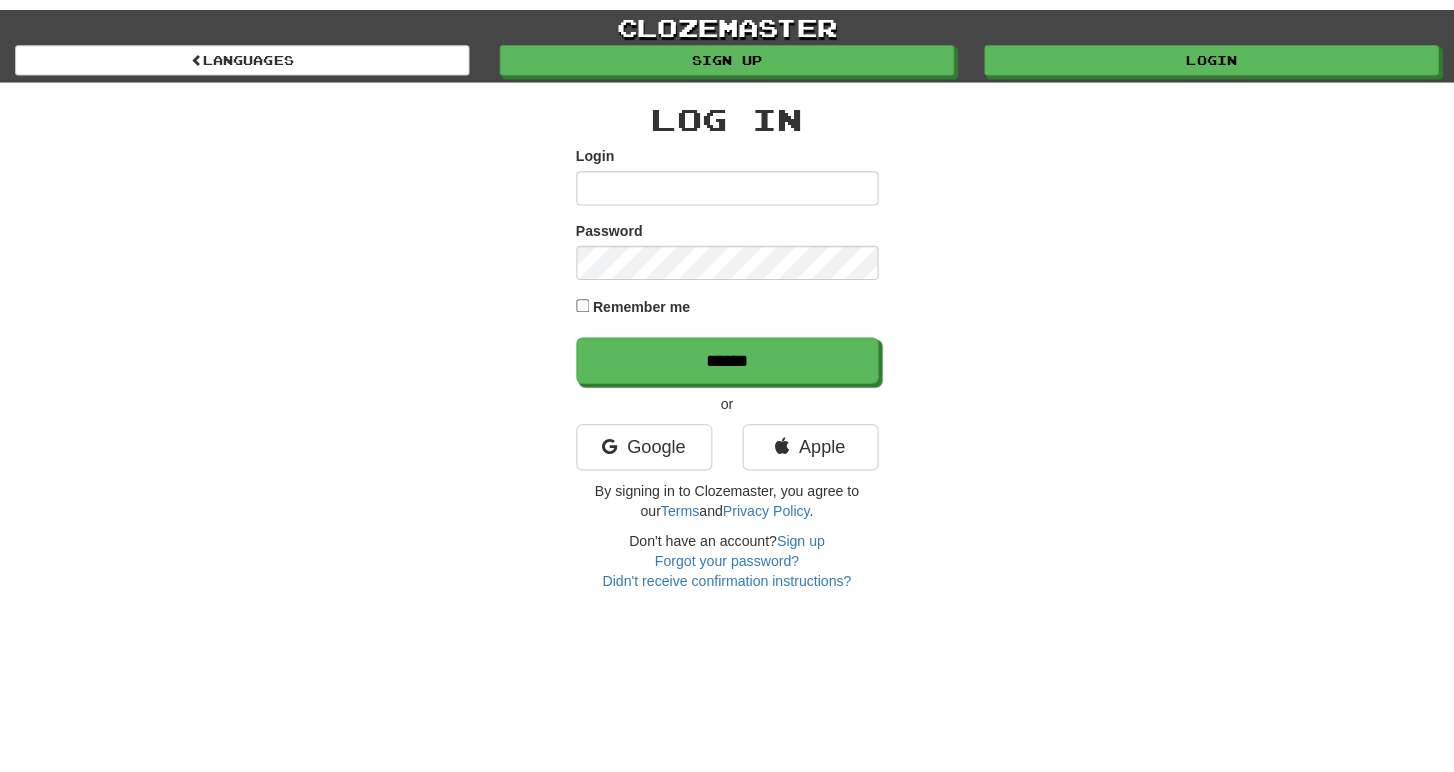 scroll, scrollTop: 0, scrollLeft: 0, axis: both 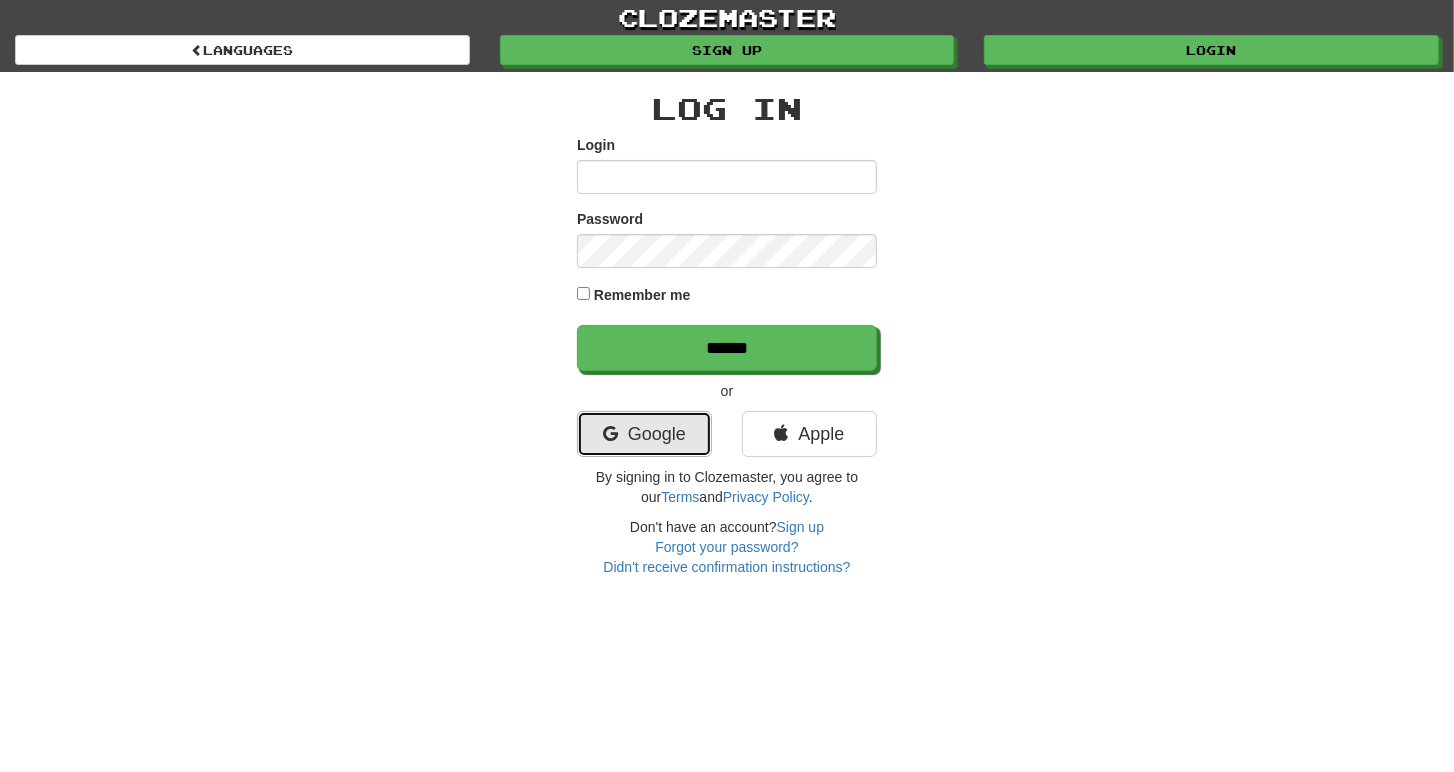 click on "Google" at bounding box center (644, 434) 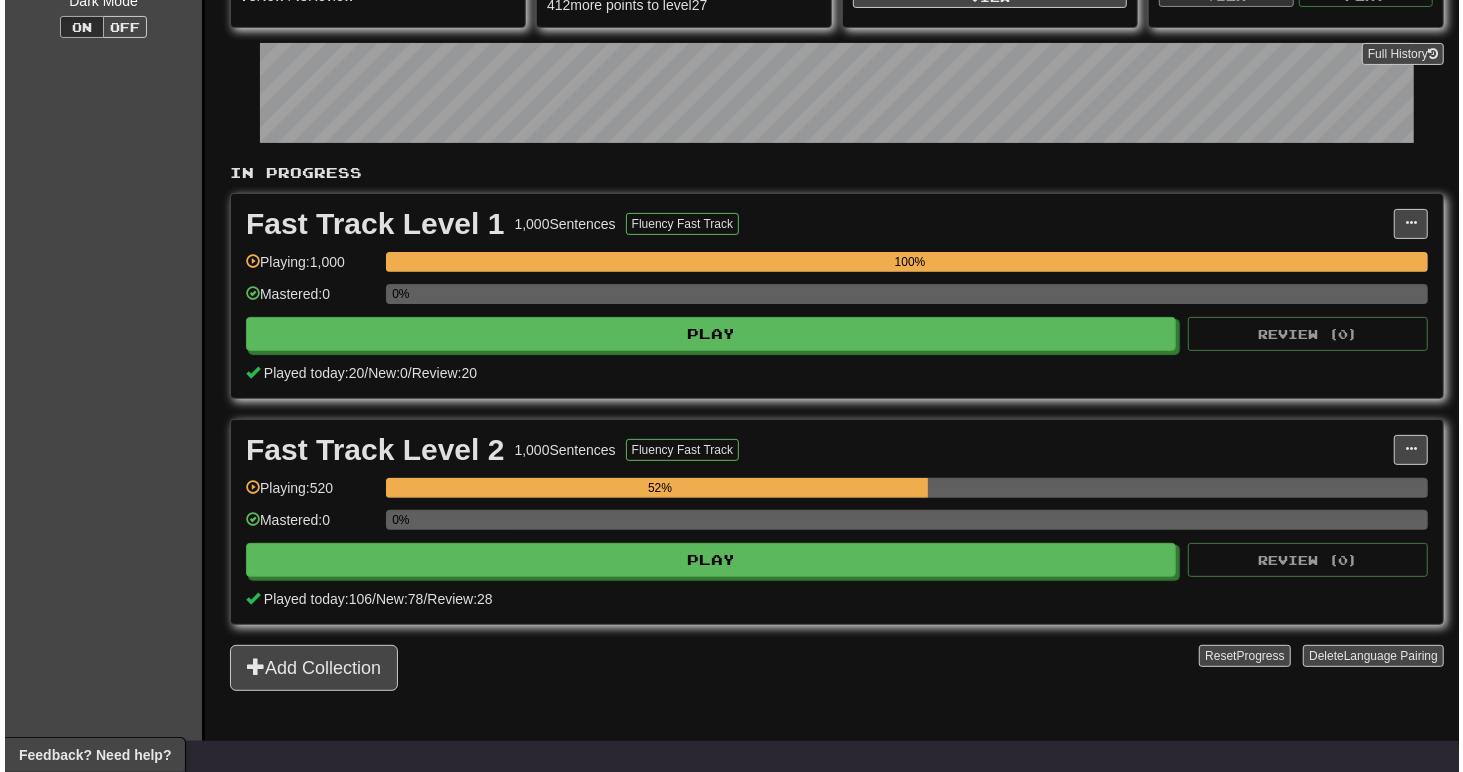 scroll, scrollTop: 324, scrollLeft: 0, axis: vertical 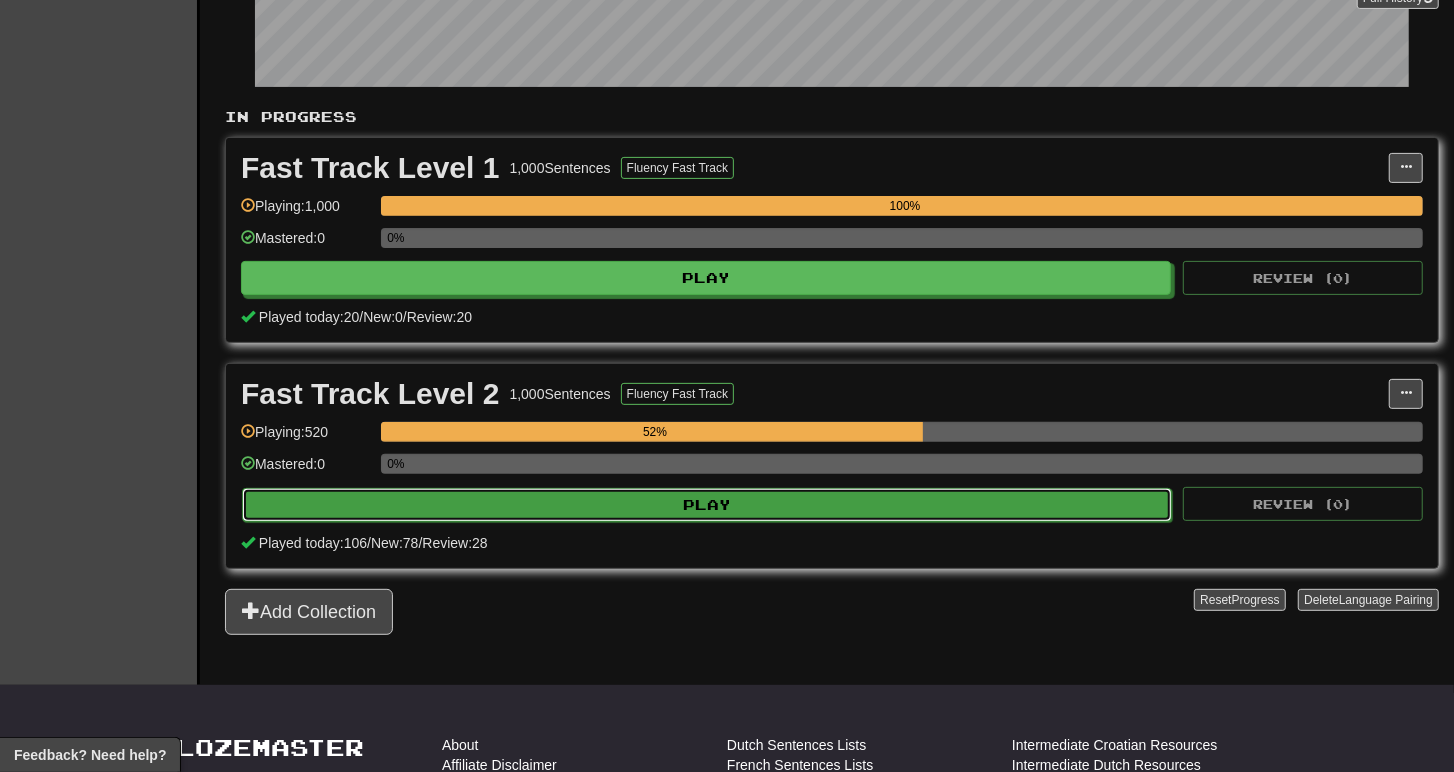 click on "Play" at bounding box center (707, 505) 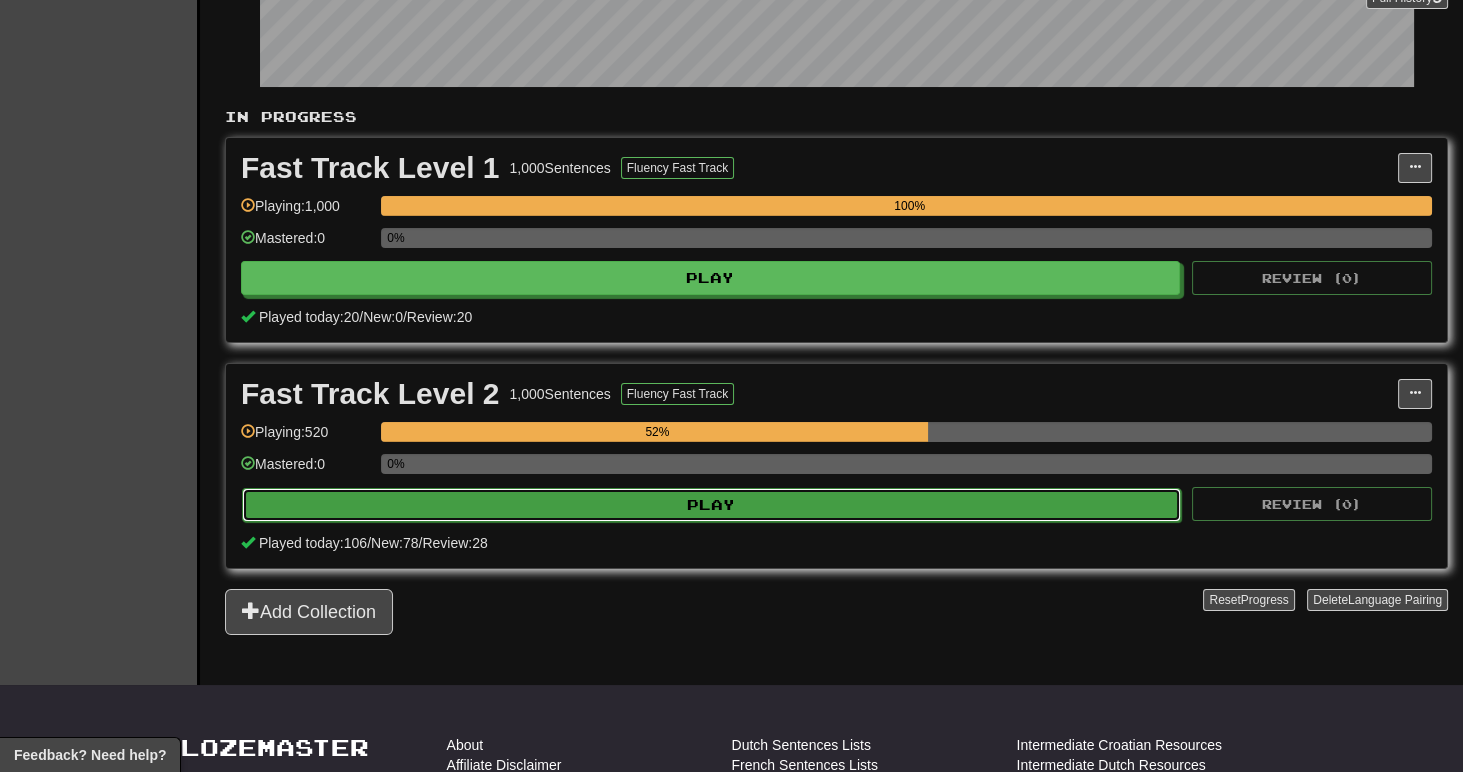 select on "**" 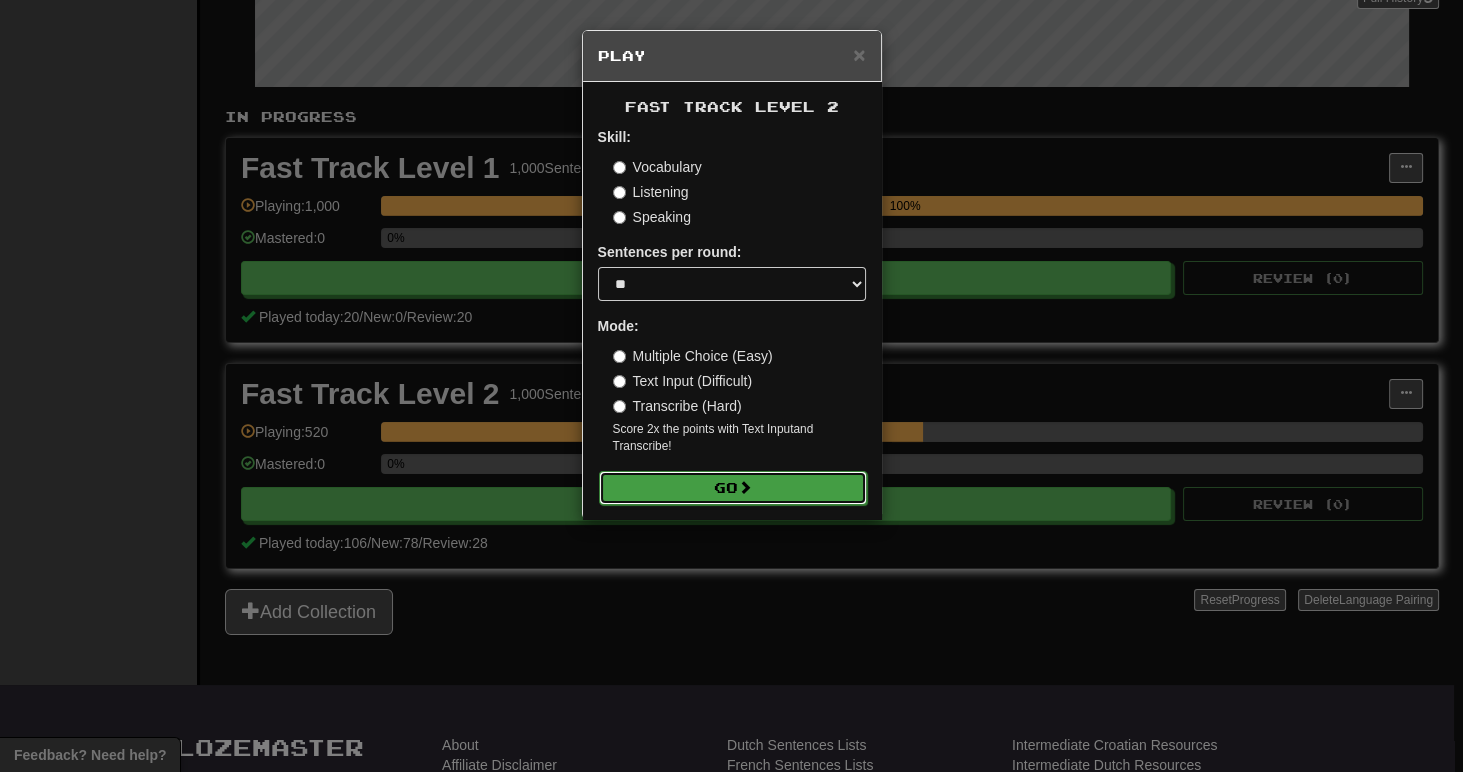 click on "Go" at bounding box center (733, 488) 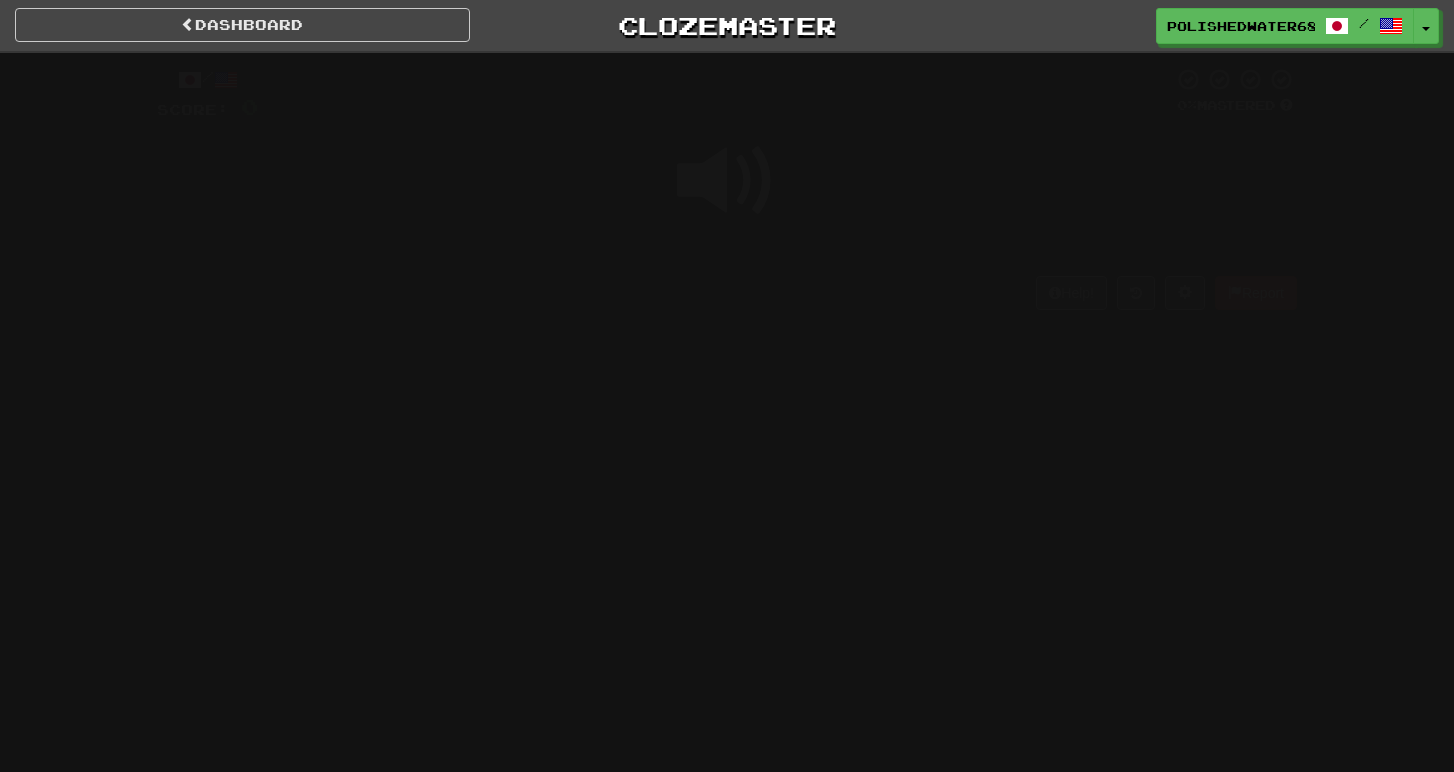 scroll, scrollTop: 0, scrollLeft: 0, axis: both 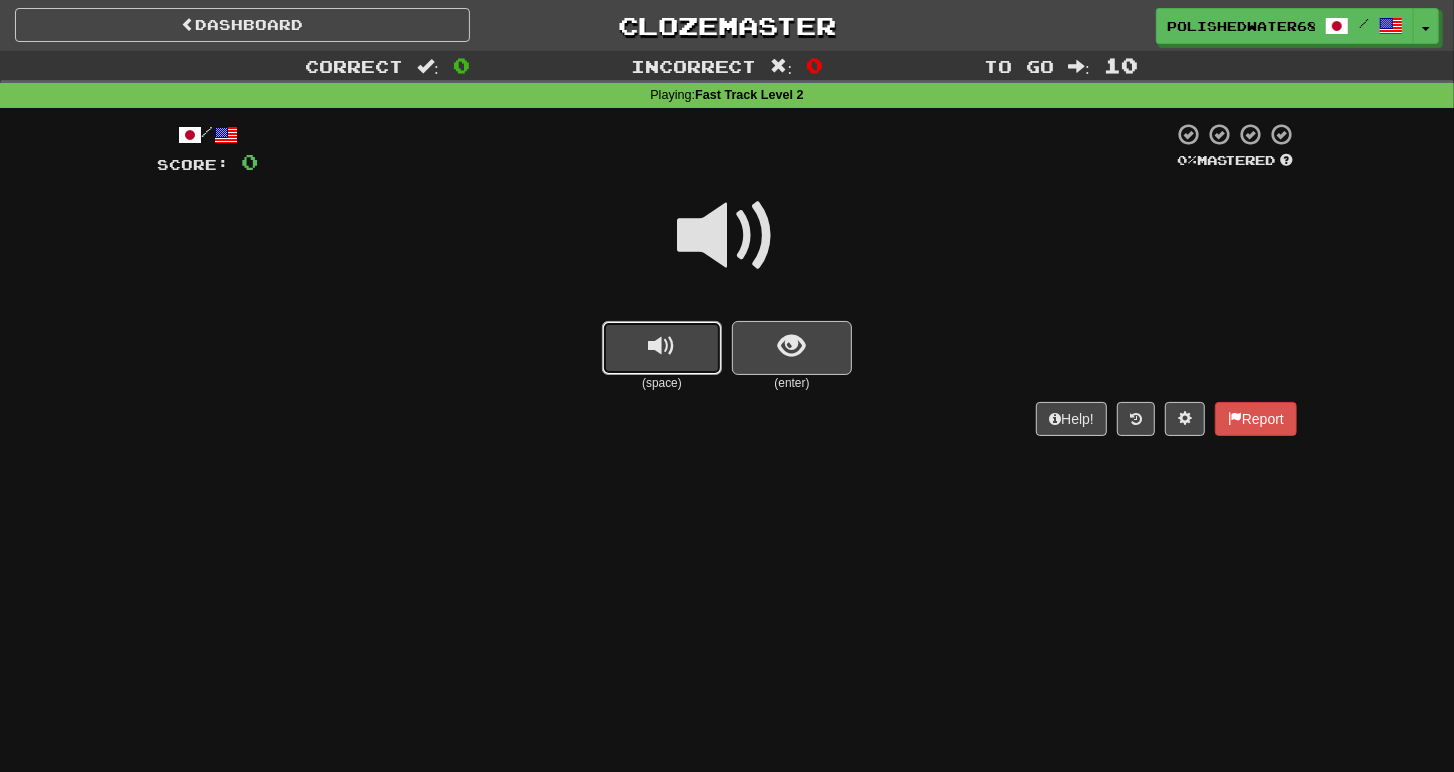 click at bounding box center (662, 348) 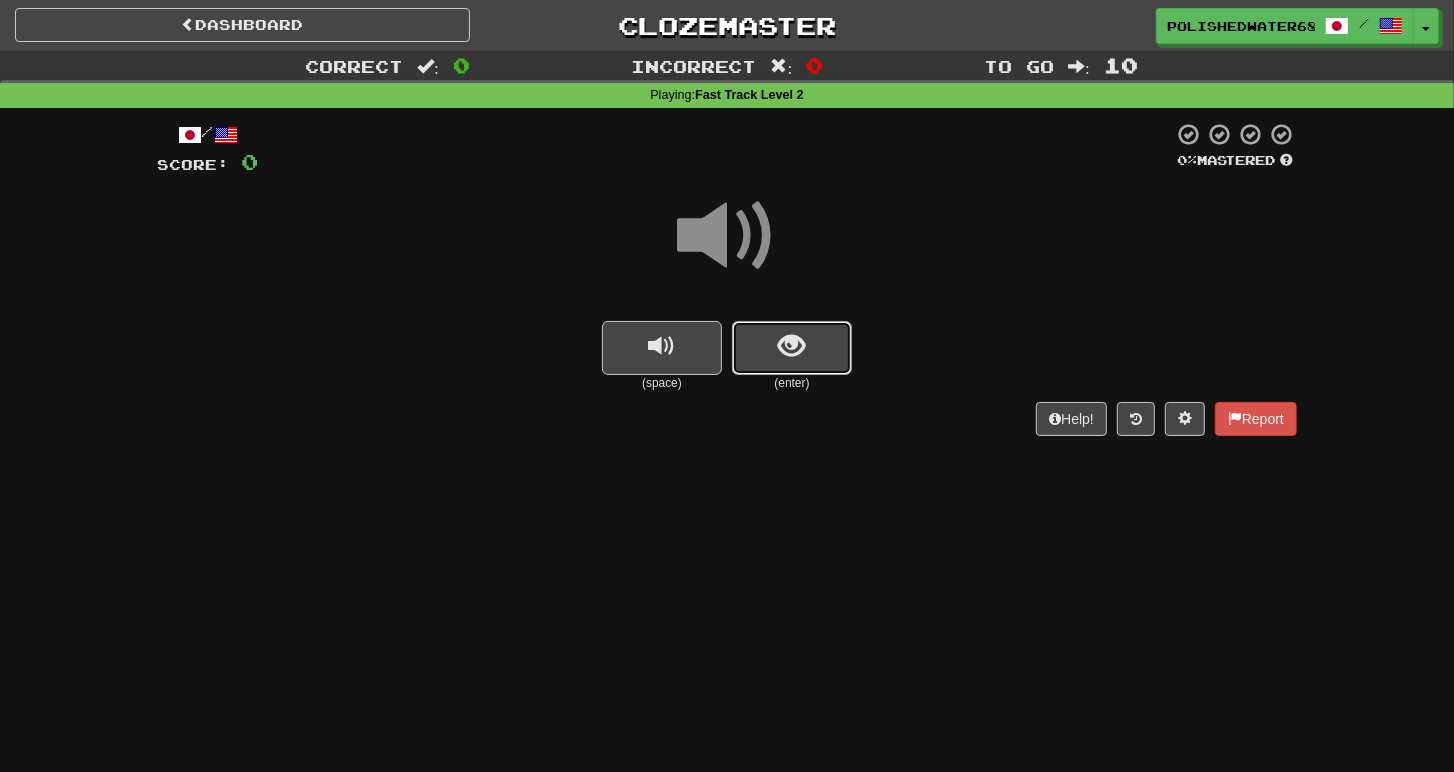 click at bounding box center (792, 346) 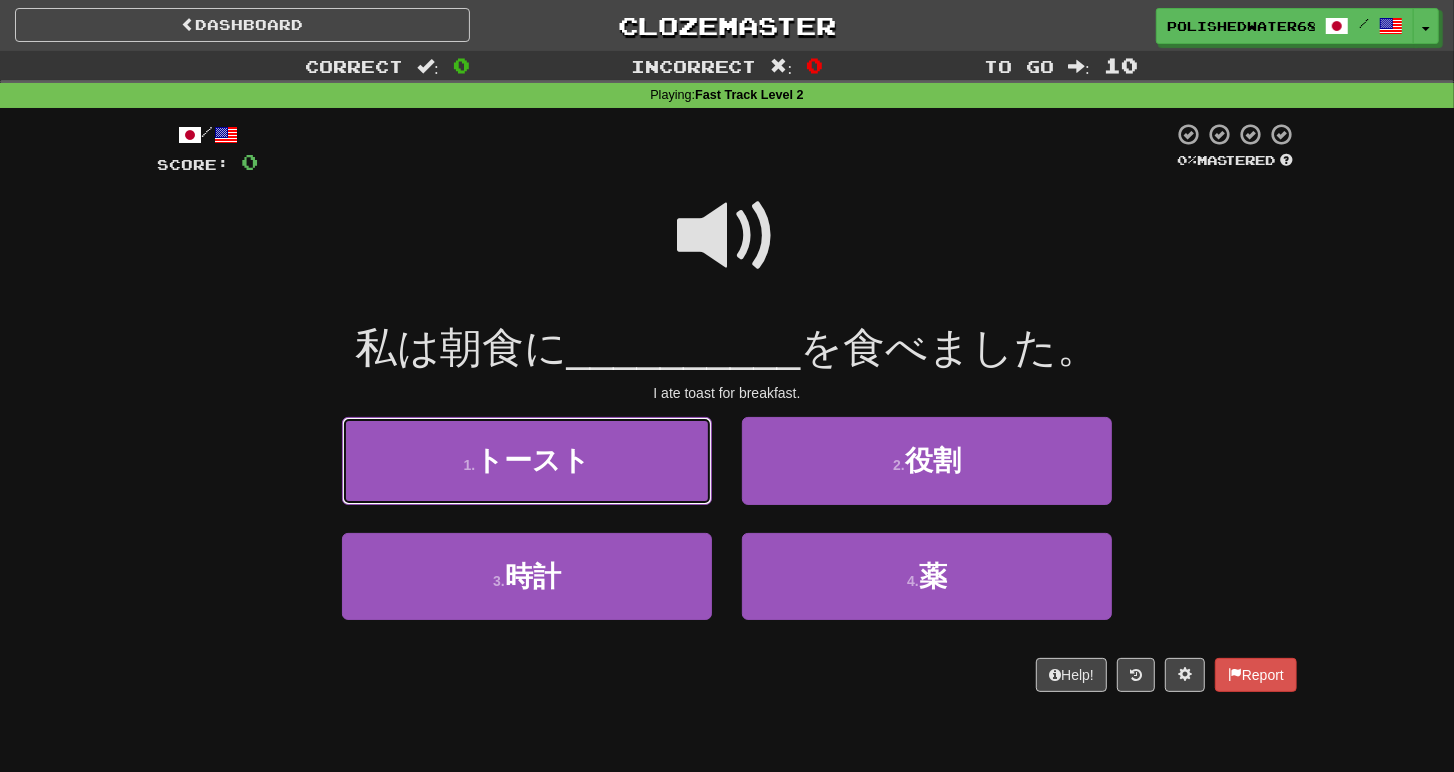 click on "1 . トースト" at bounding box center (527, 460) 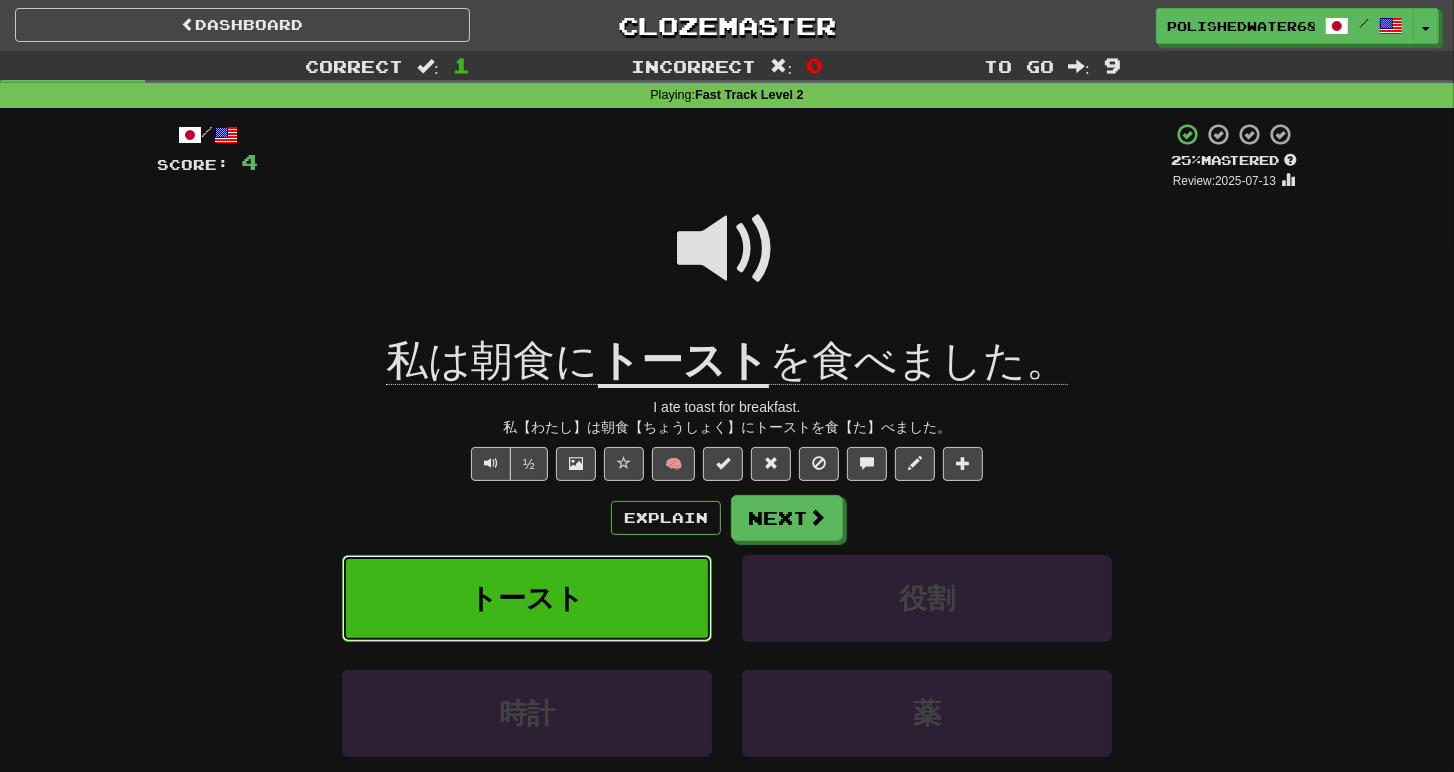 type 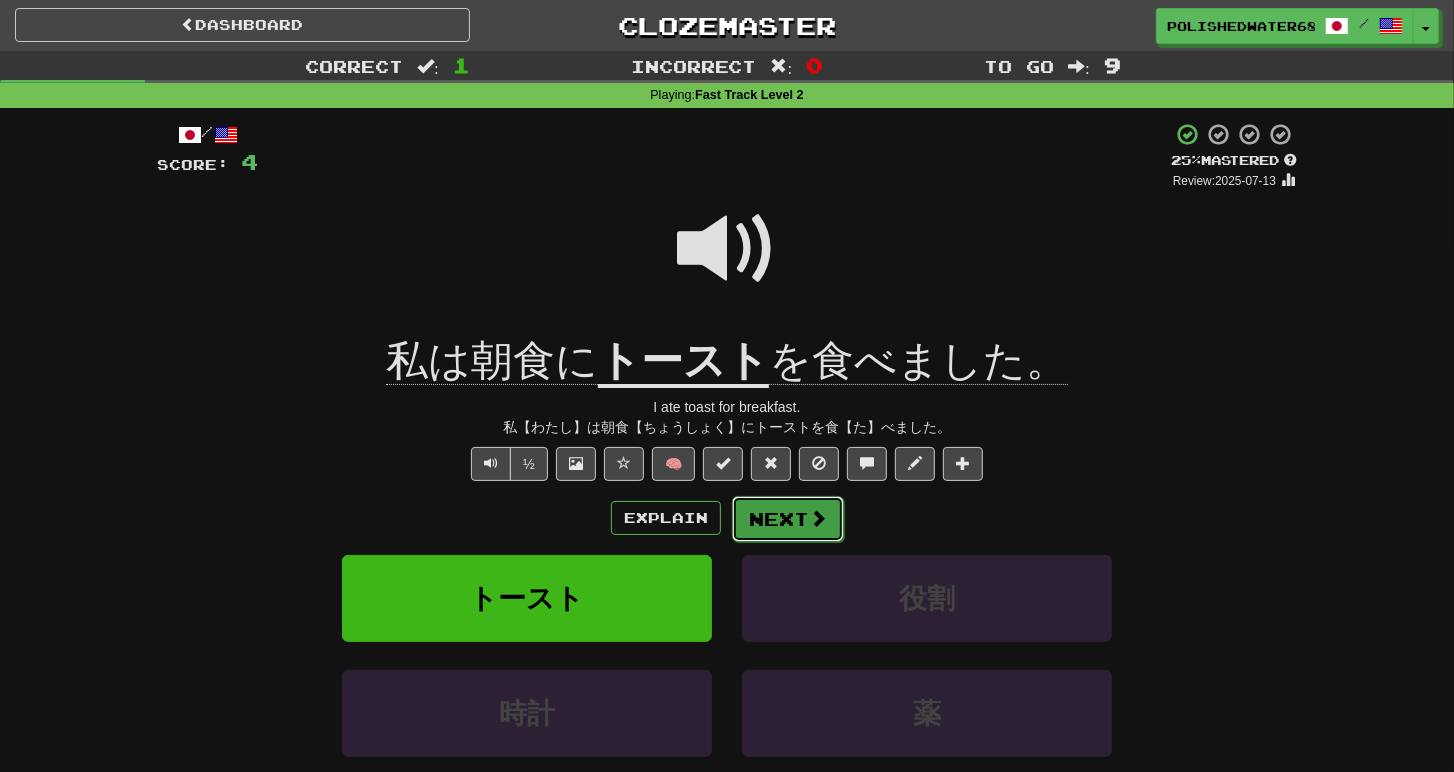click at bounding box center (818, 518) 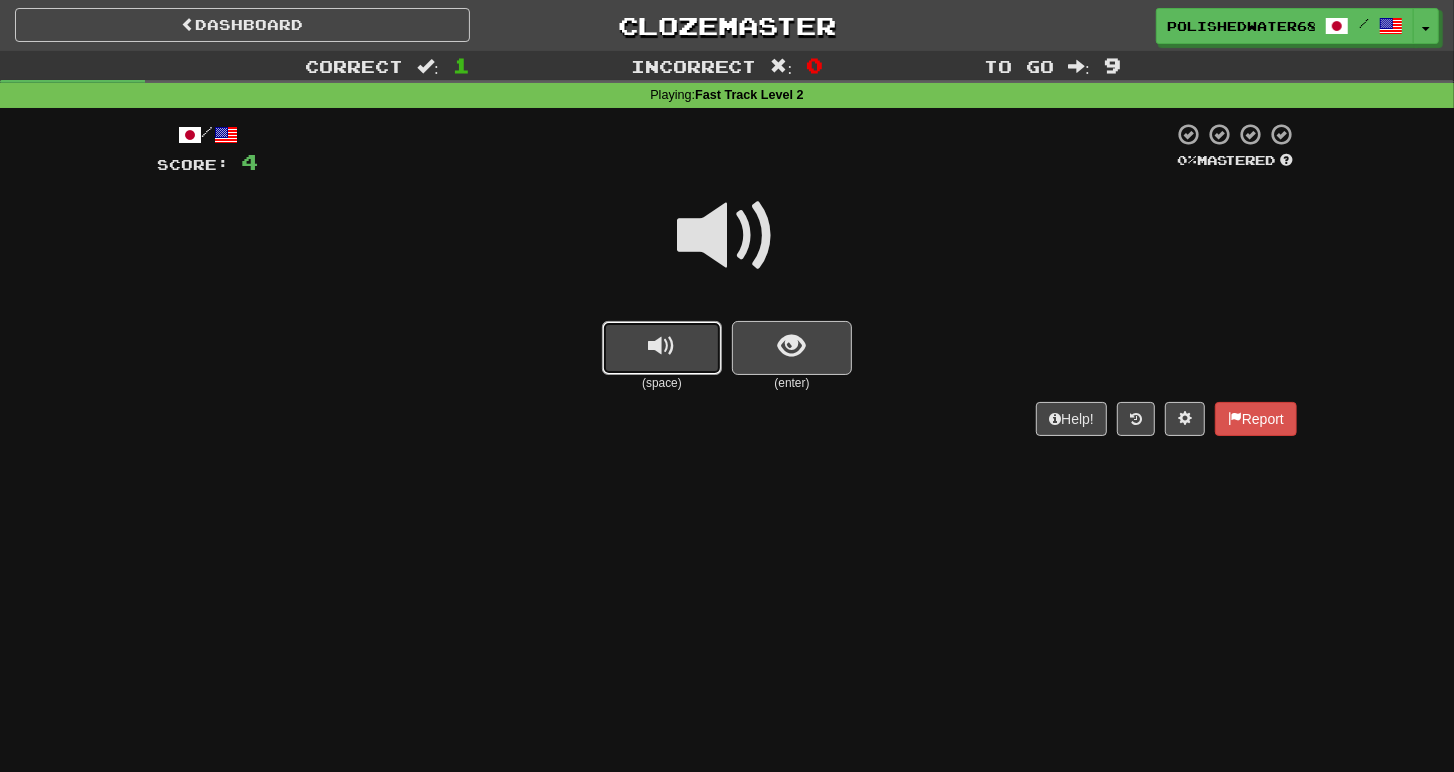 click at bounding box center (662, 348) 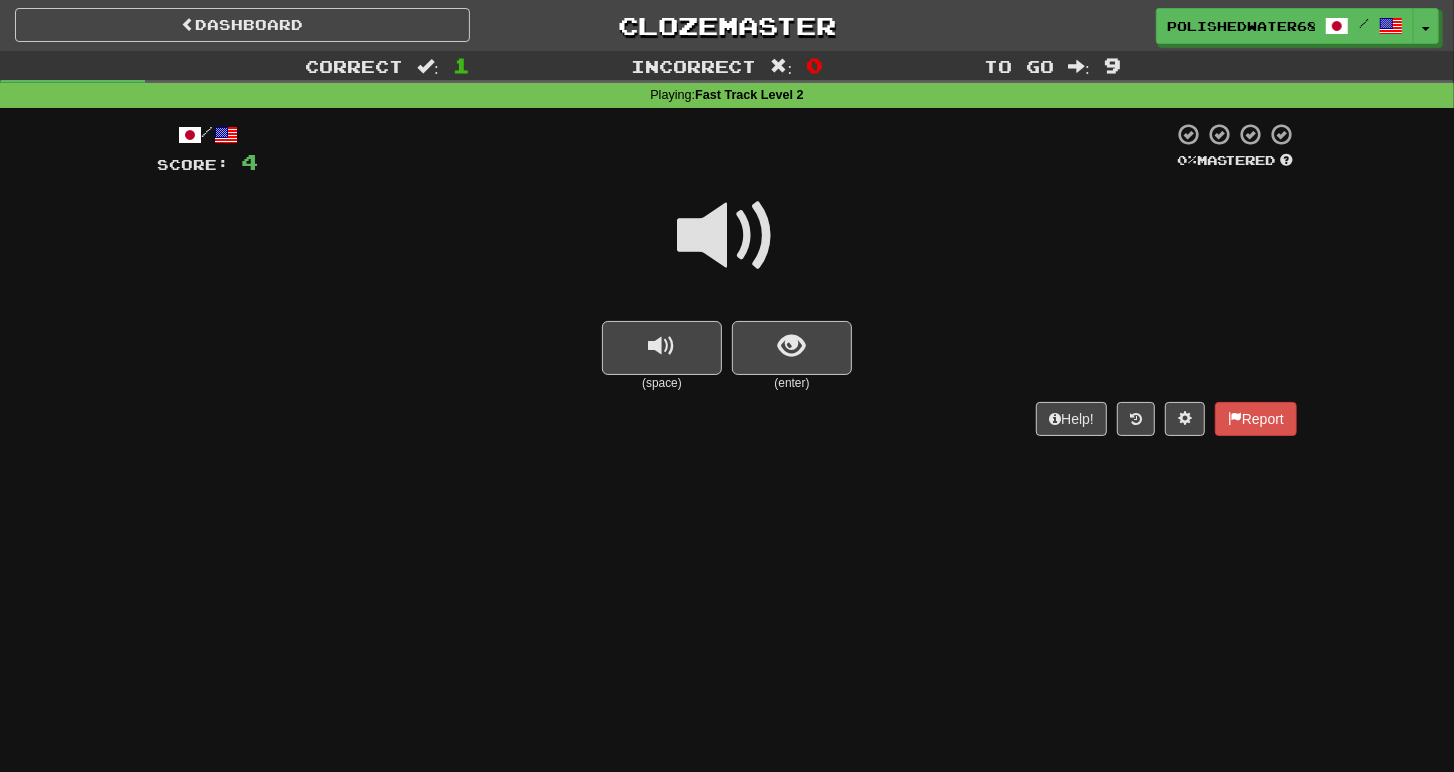 click on "(enter)" at bounding box center [792, 383] 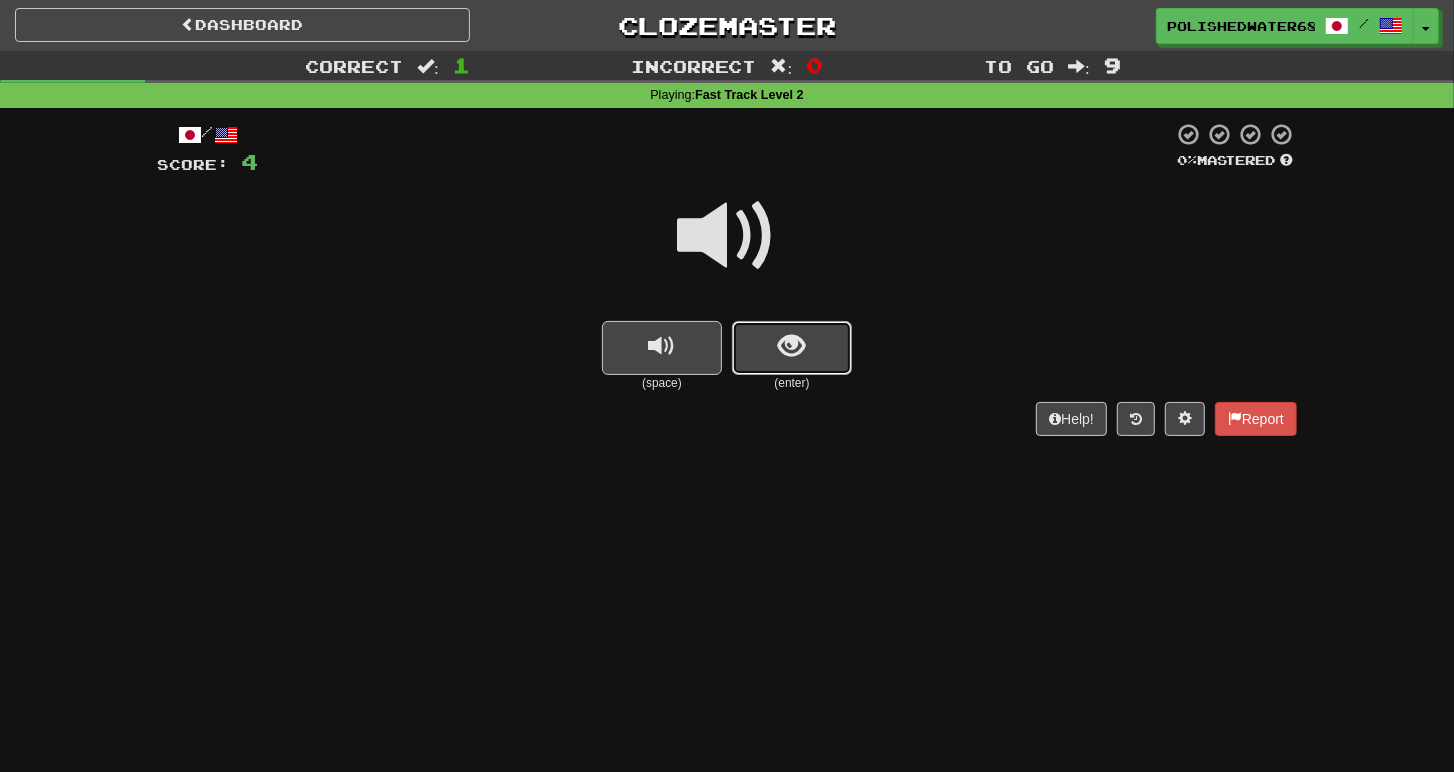 click at bounding box center (792, 348) 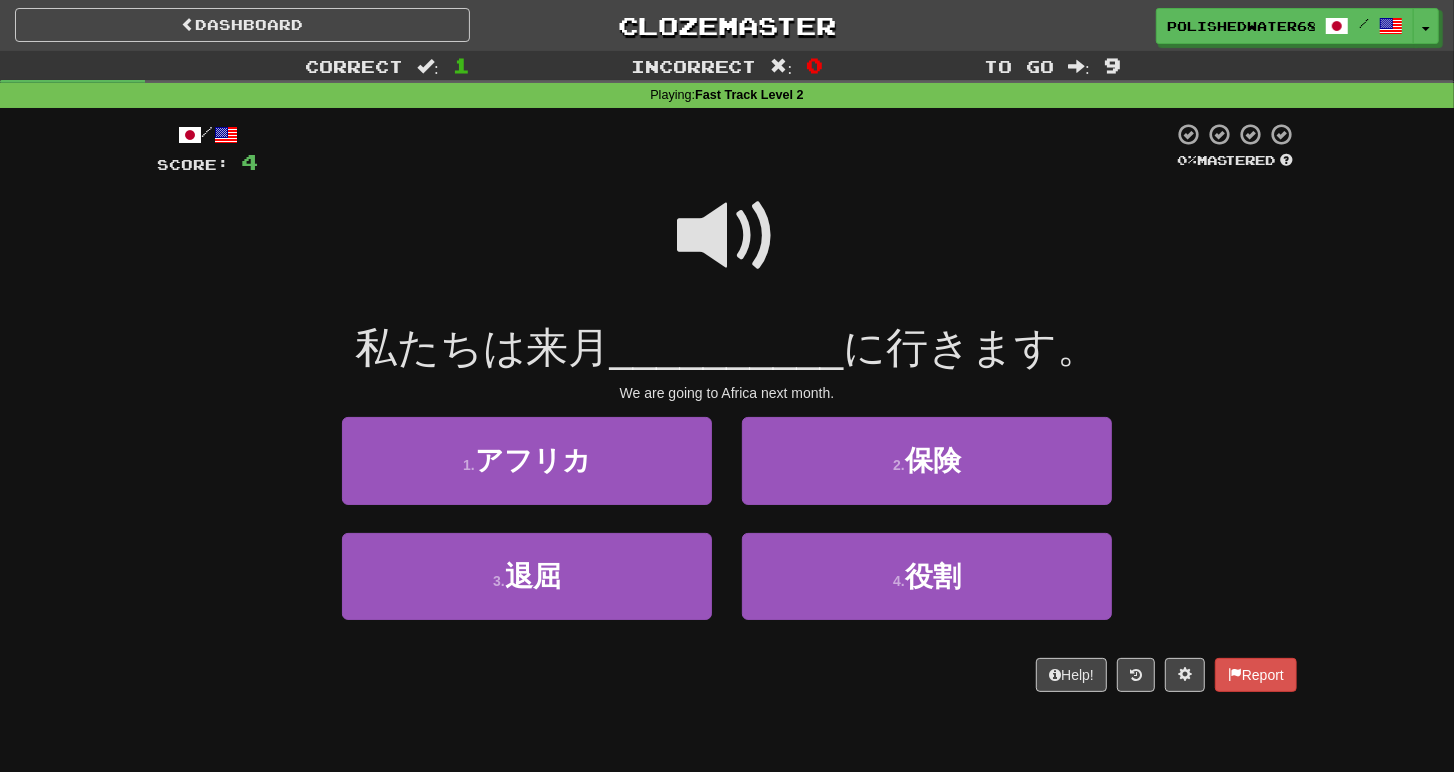 click at bounding box center (727, 236) 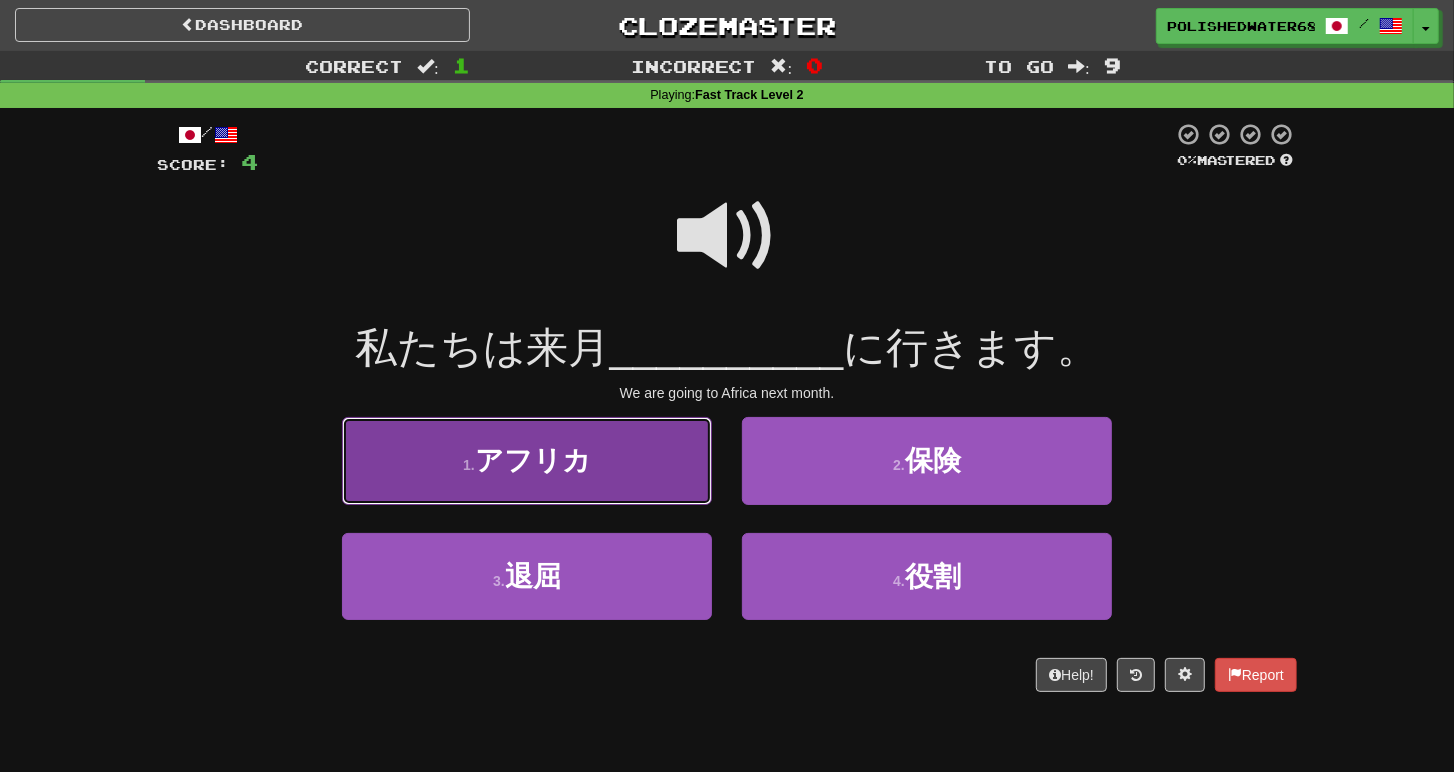 click on "アフリカ" at bounding box center [533, 460] 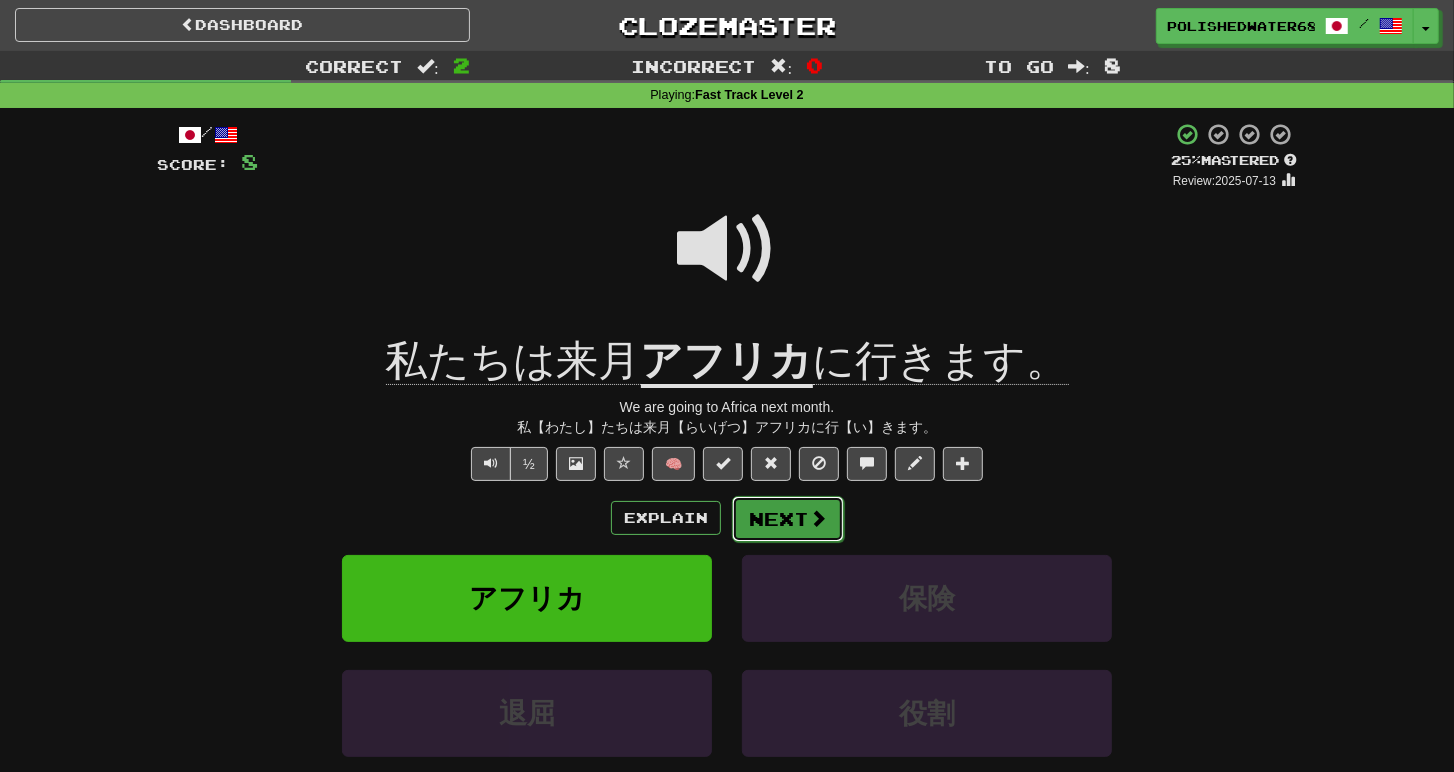 click on "Next" at bounding box center [788, 519] 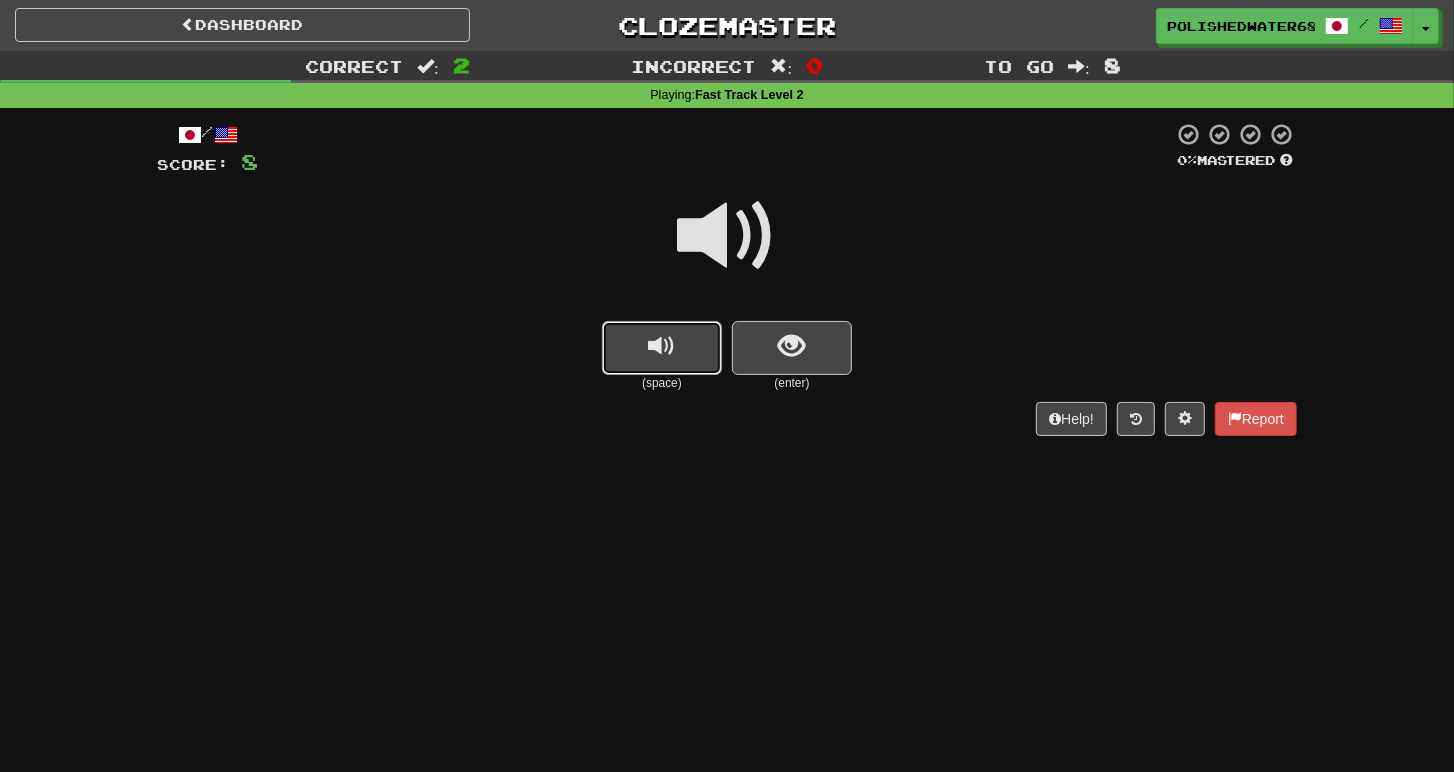 click at bounding box center (662, 346) 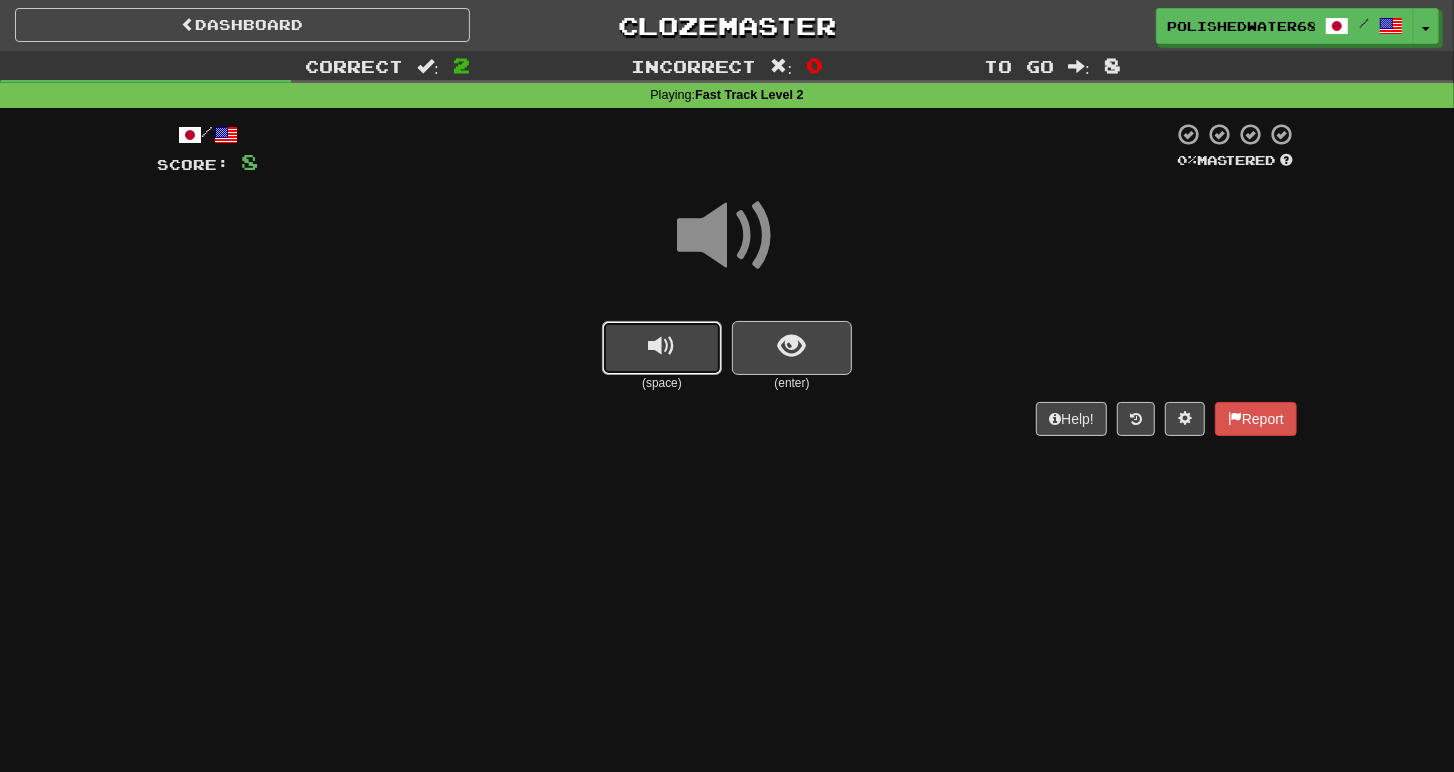 click at bounding box center (662, 348) 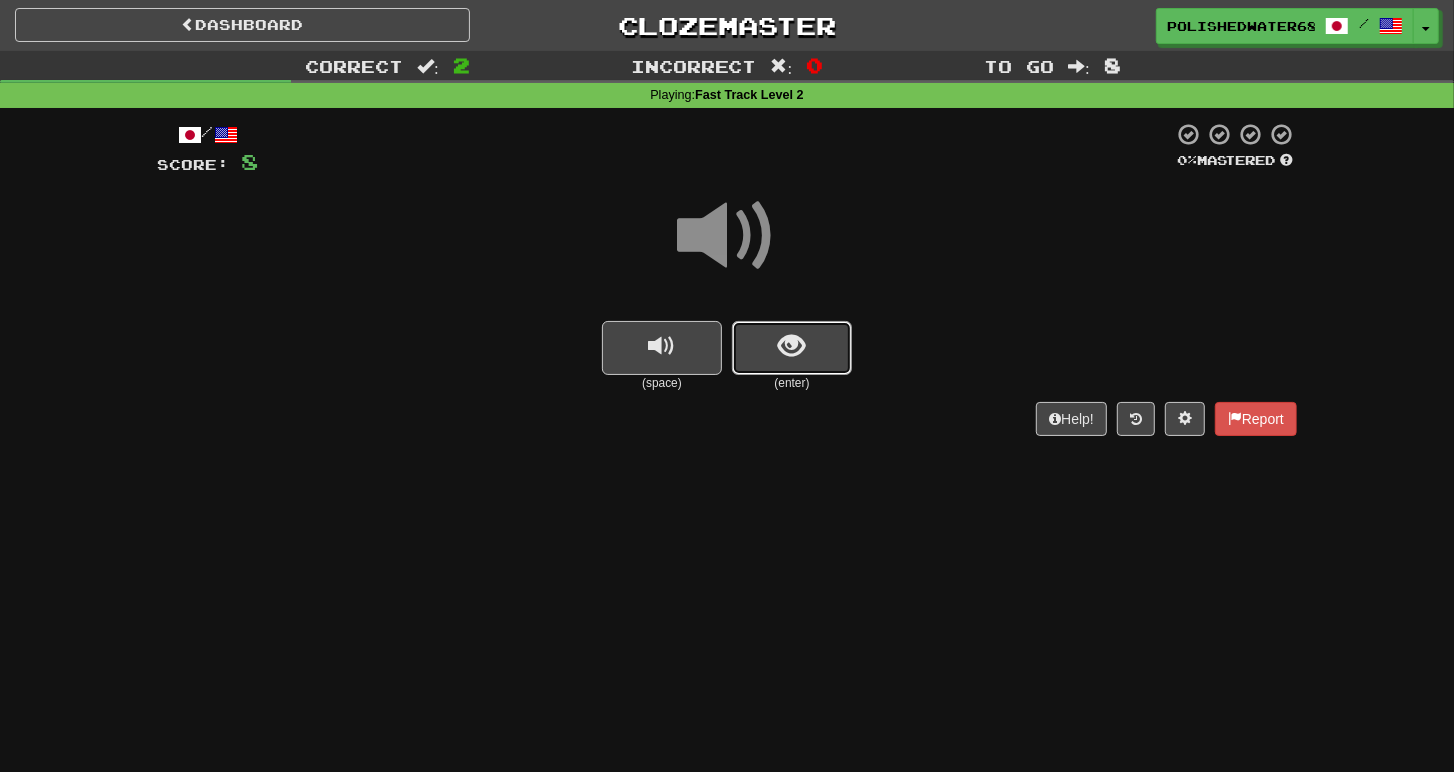 click at bounding box center (792, 346) 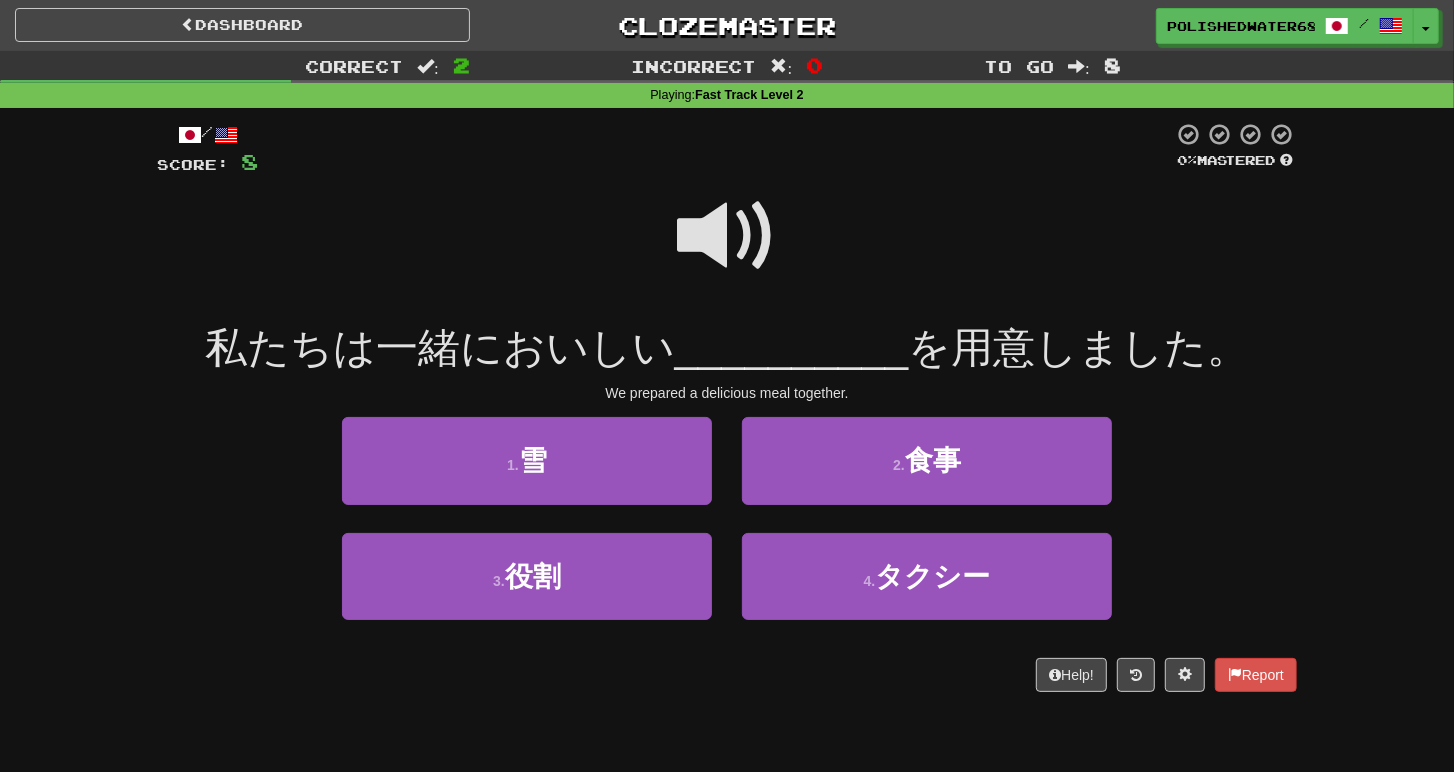 click at bounding box center (727, 236) 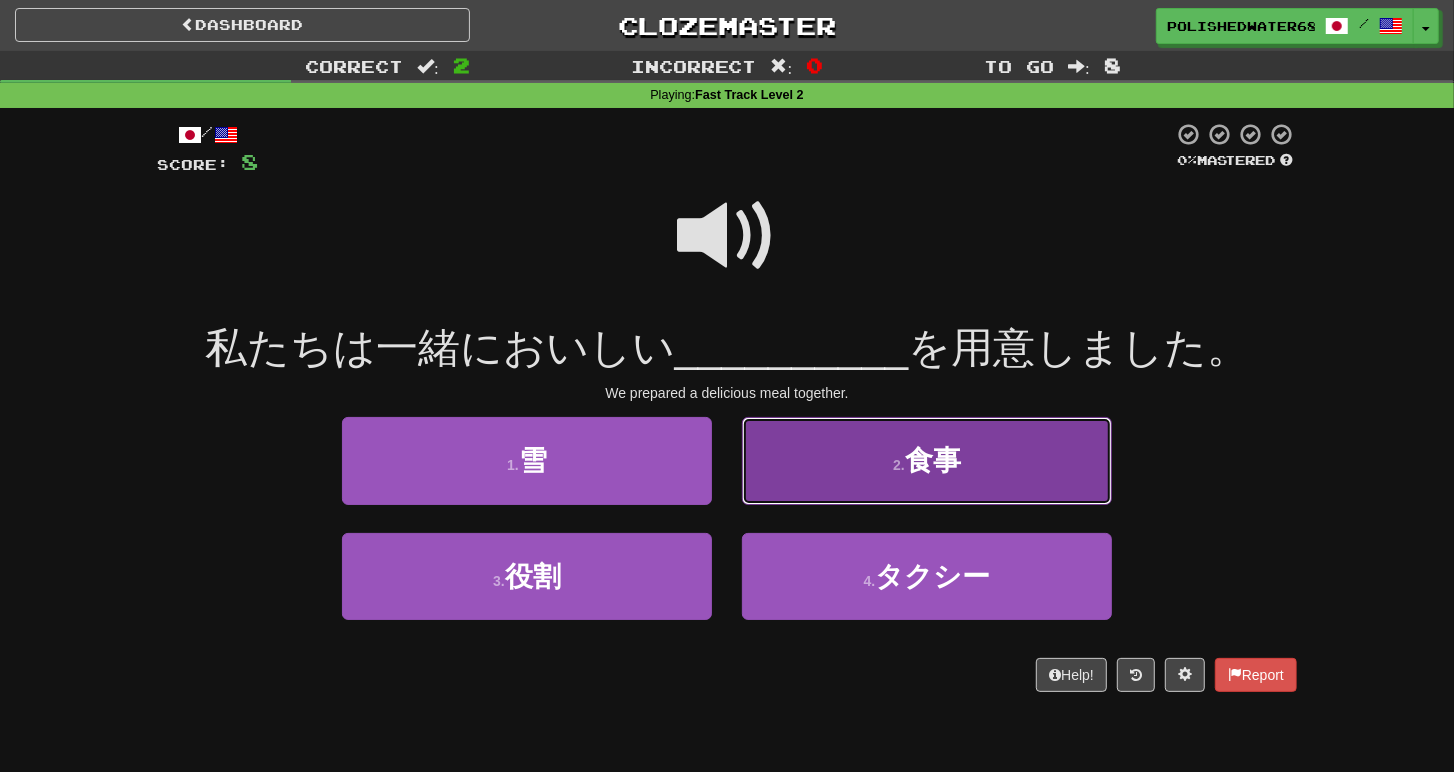 click on "2 .  食事" at bounding box center [927, 460] 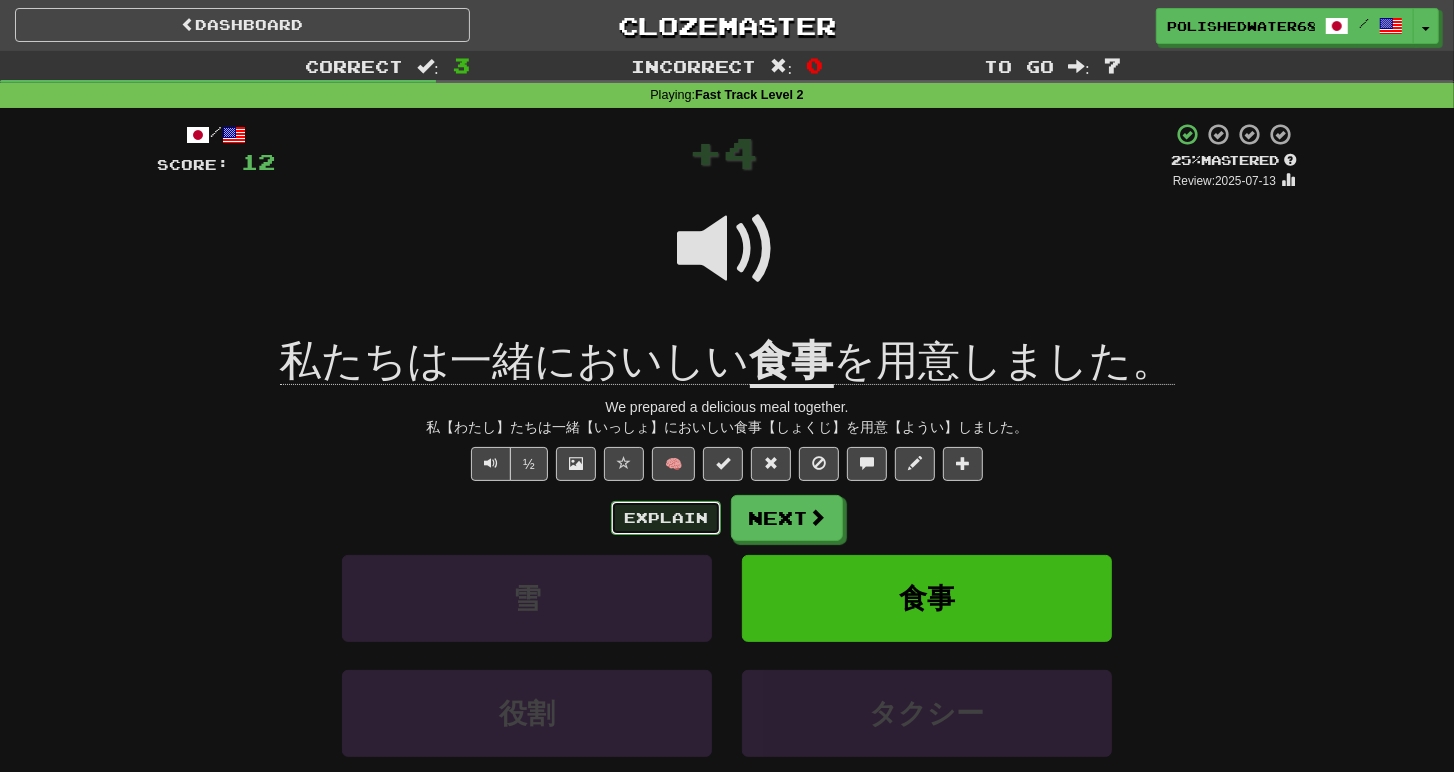 click on "Explain" at bounding box center [666, 518] 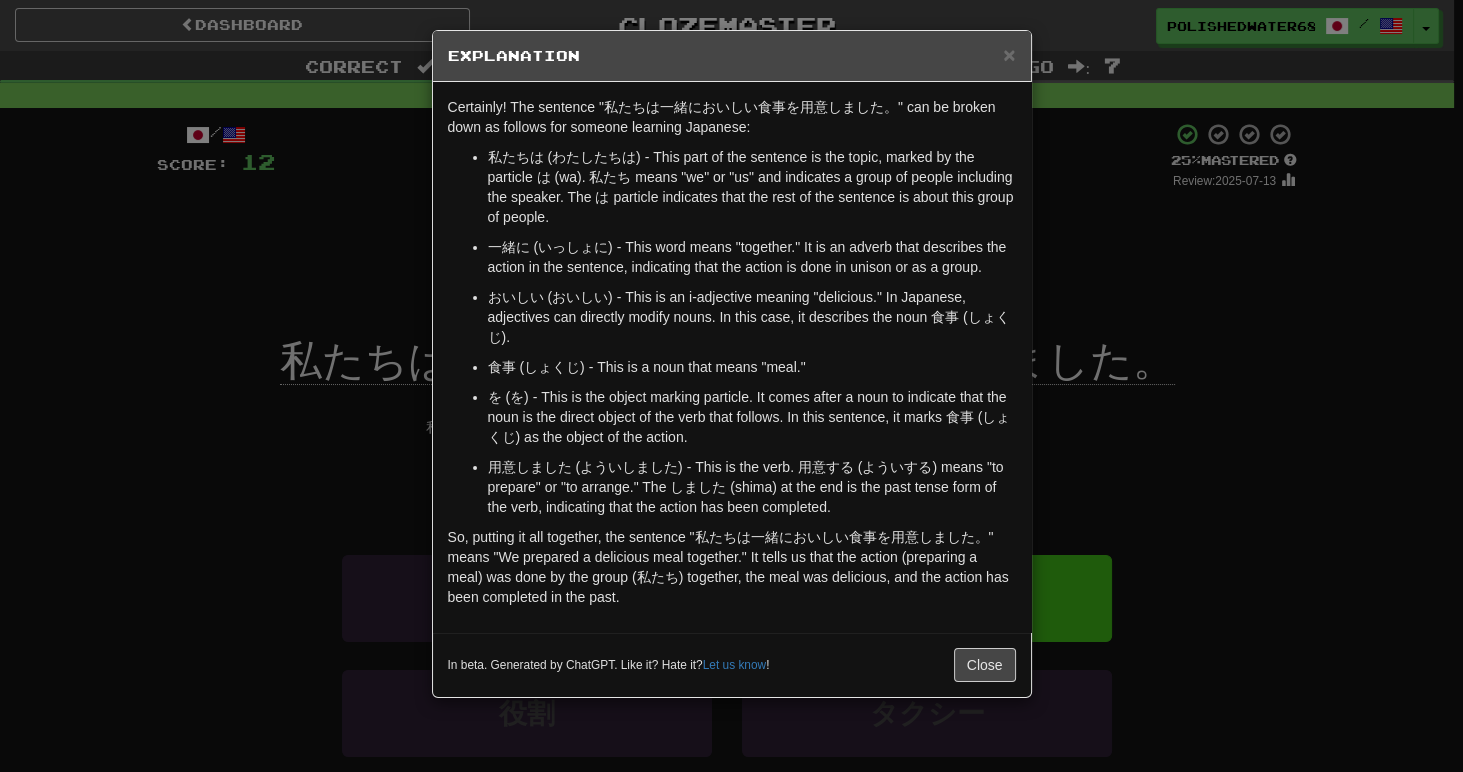 click on "× Explanation Certainly! The sentence "私たちは一緒においしい食事を用意しました。" can be broken down as follows for someone learning Japanese:
私たちは (わたしたちは) - This part of the sentence is the topic, marked by the particle は (wa). 私たち means "we" or "us" and indicates a group of people including the speaker. The は particle indicates that the rest of the sentence is about this group of people.
一緒に (いっしょに) - This word means "together." It is an adverb that describes the action in the sentence, indicating that the action is done in unison or as a group.
おいしい (おいしい) - This is an i-adjective meaning "delicious." In Japanese, adjectives can directly modify nouns. In this case, it describes the noun 食事 (しょくじ).
食事 (しょくじ) - This is a noun that means "meal."
In beta. Generated by ChatGPT. Like it? Hate it?  Let us know ! Close" at bounding box center (731, 386) 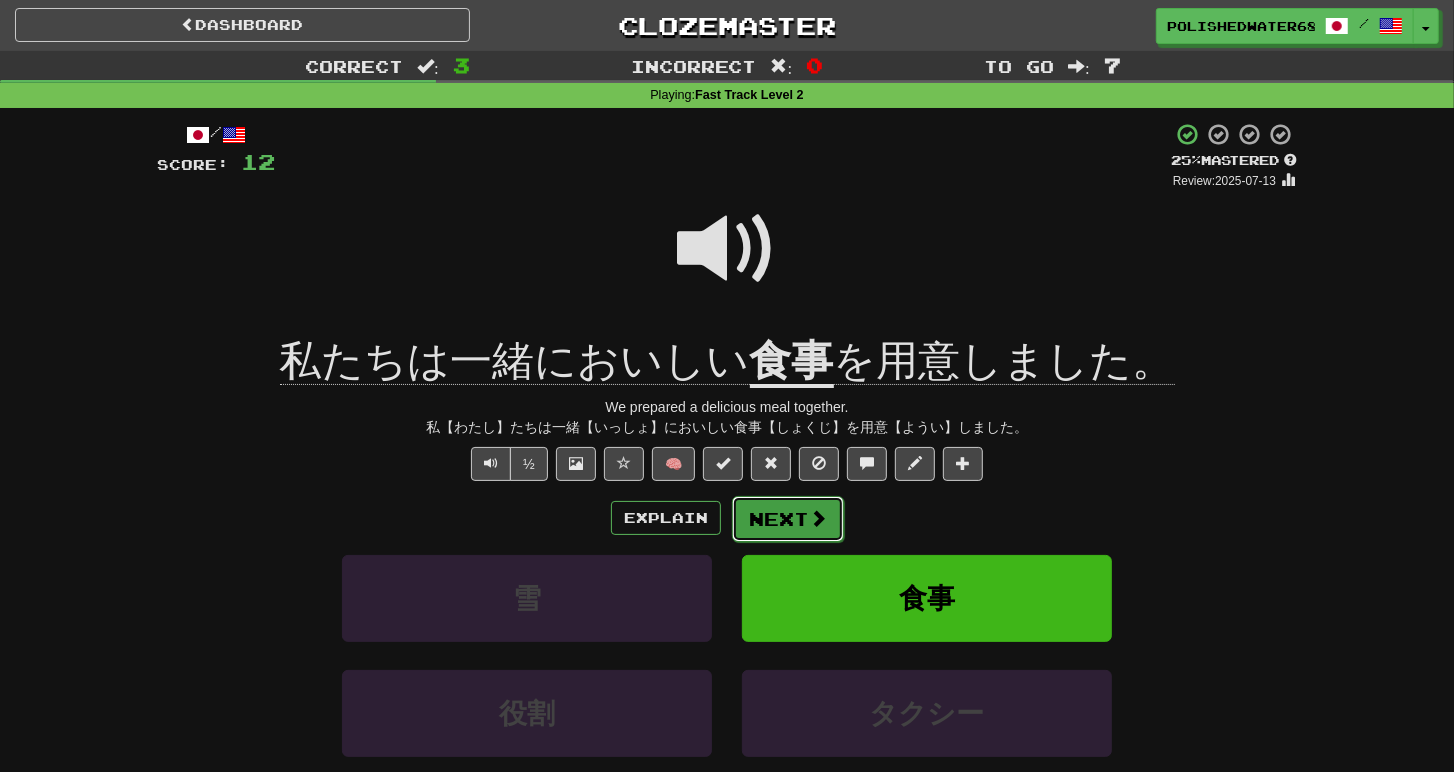 click on "Next" at bounding box center [788, 519] 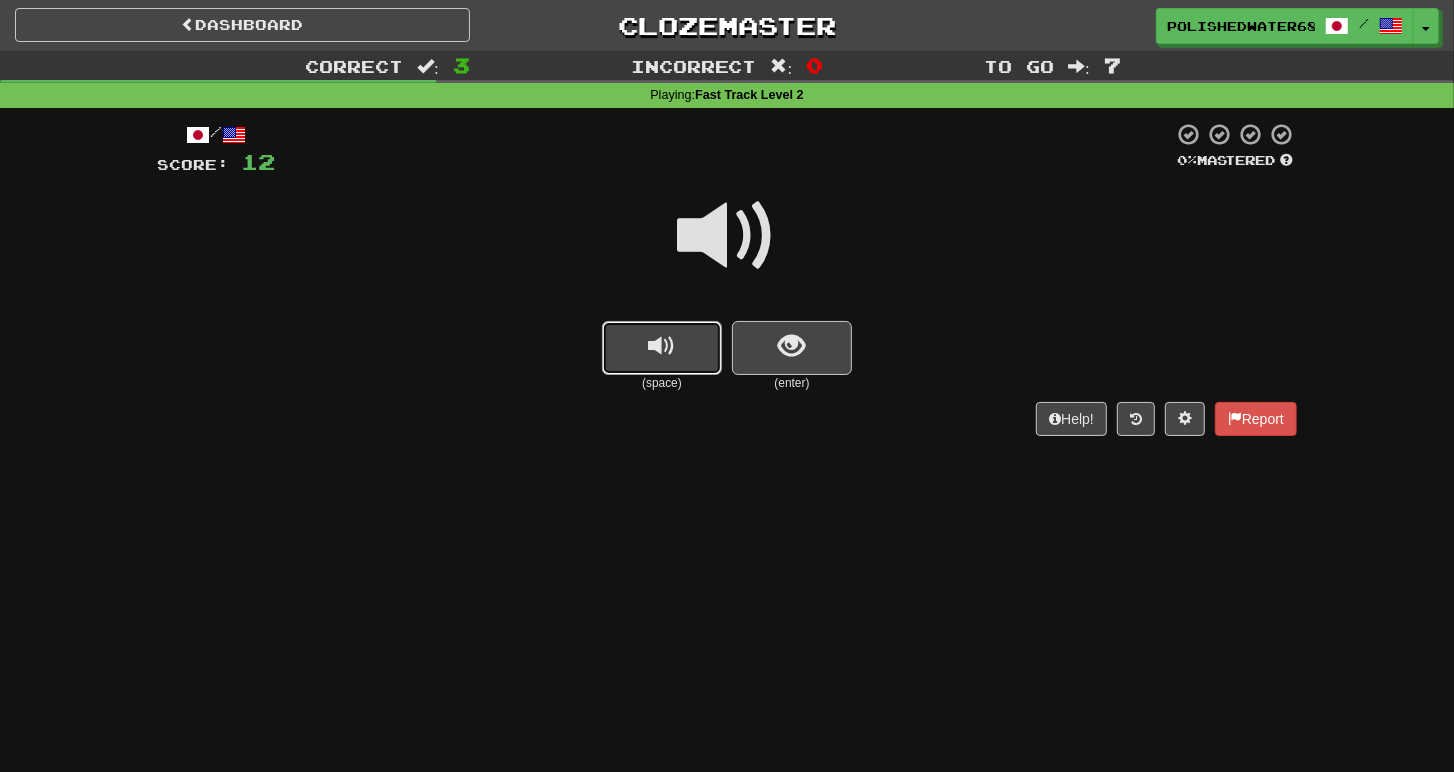 click at bounding box center (662, 348) 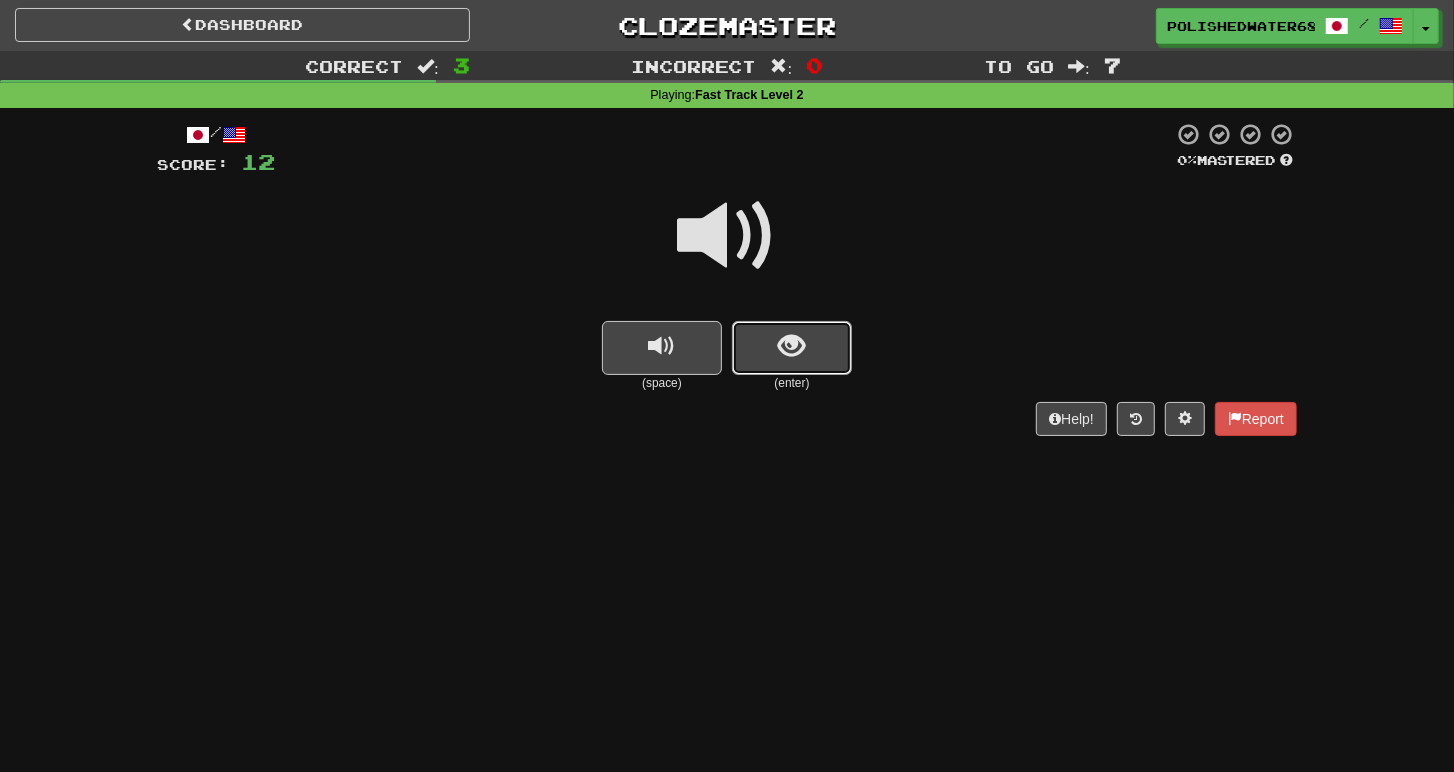 click at bounding box center (792, 348) 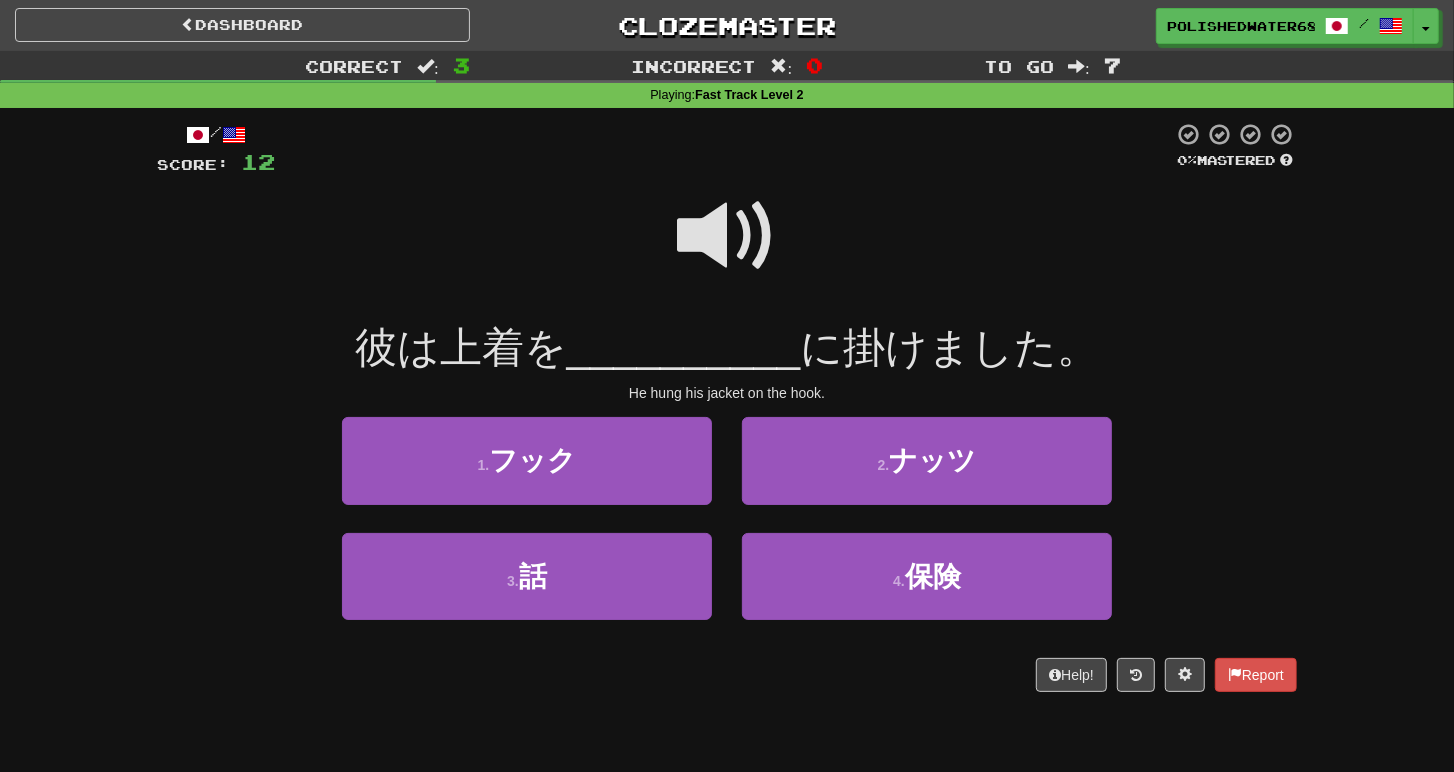 click at bounding box center (727, 236) 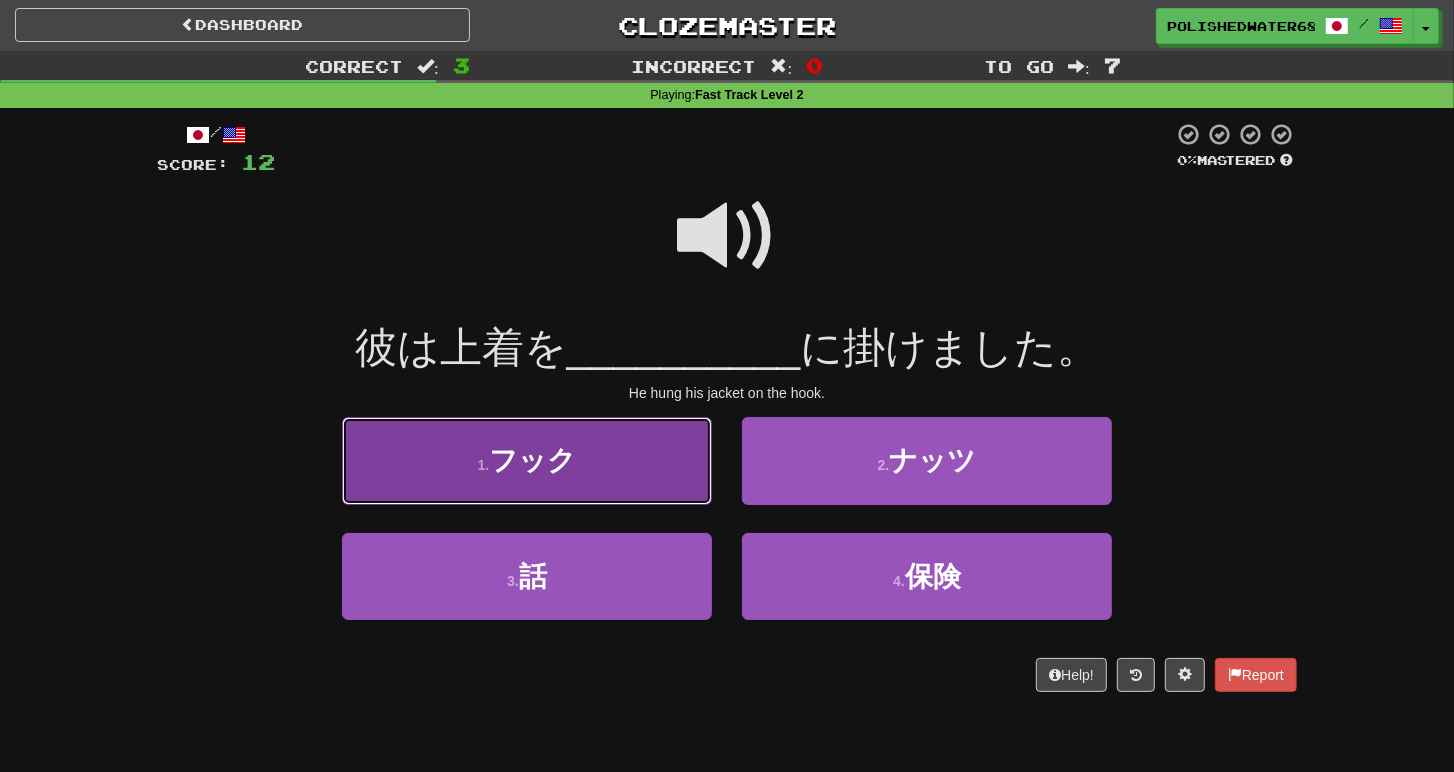 click on "フック" at bounding box center [532, 460] 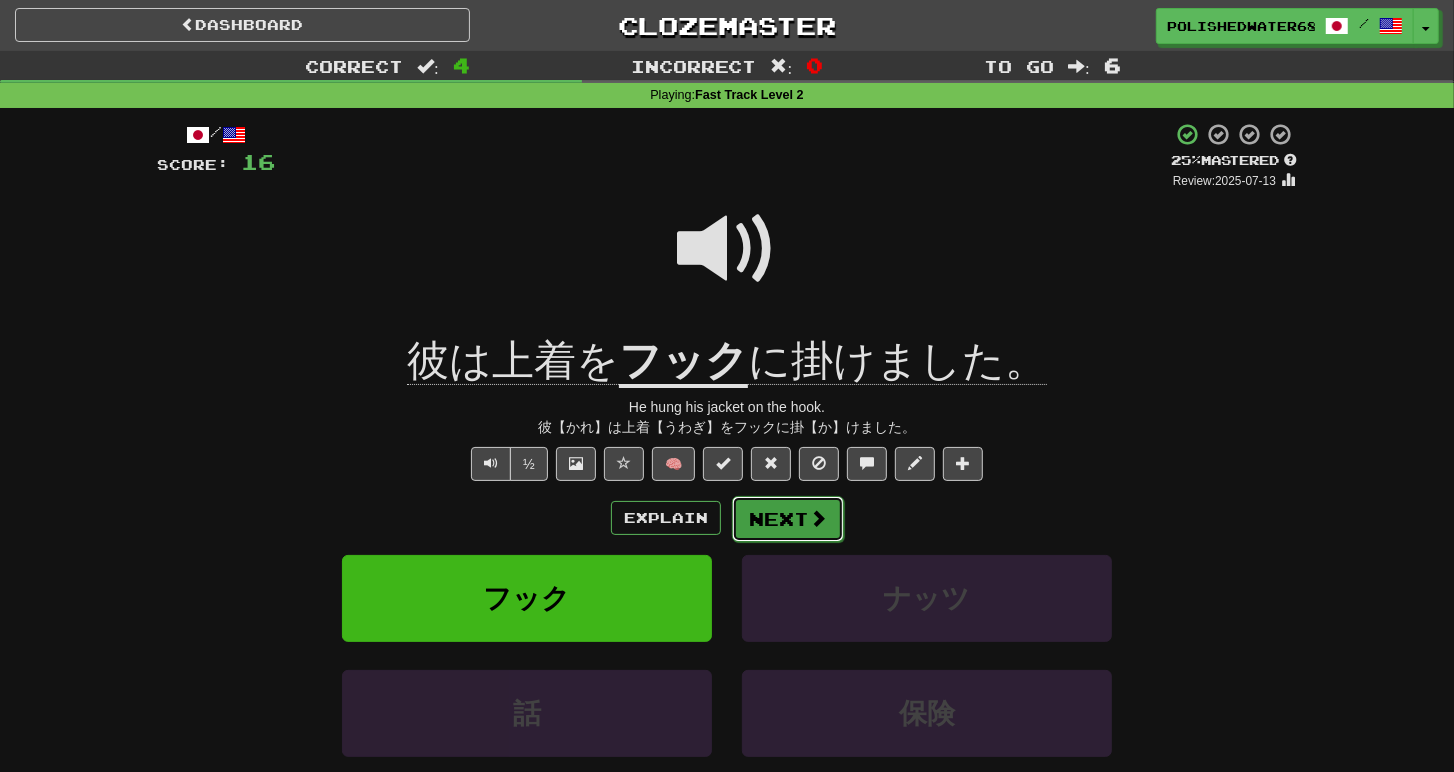 click at bounding box center (818, 518) 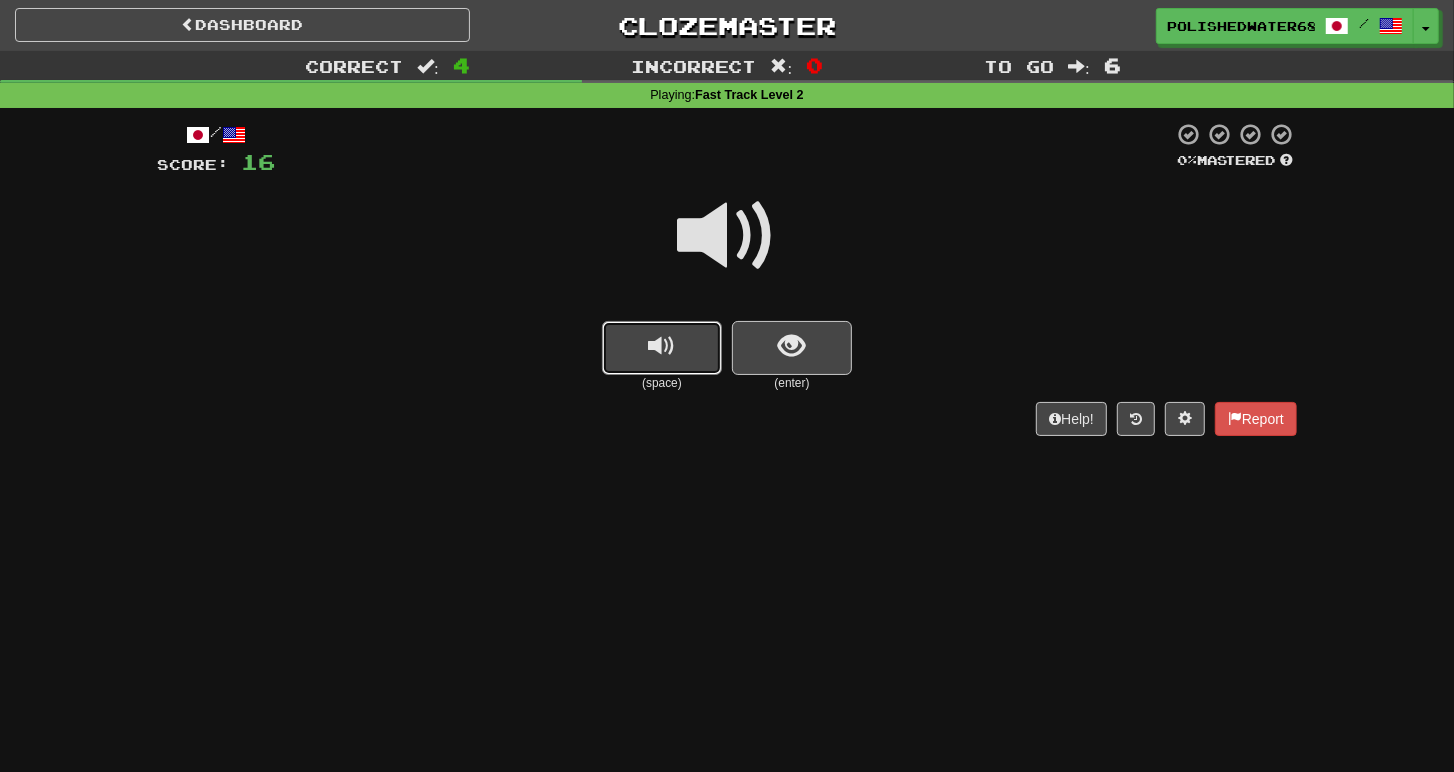 click at bounding box center [662, 348] 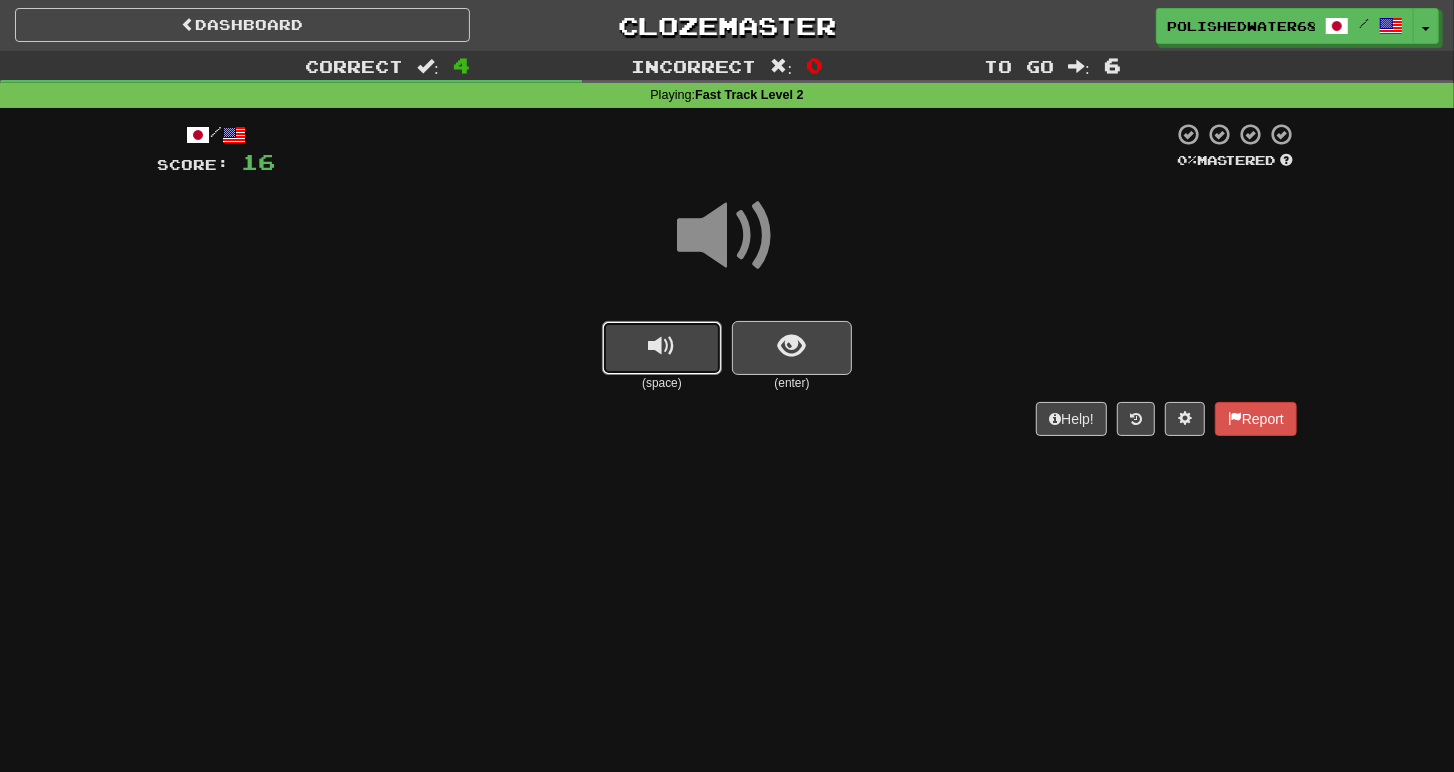 click at bounding box center (662, 348) 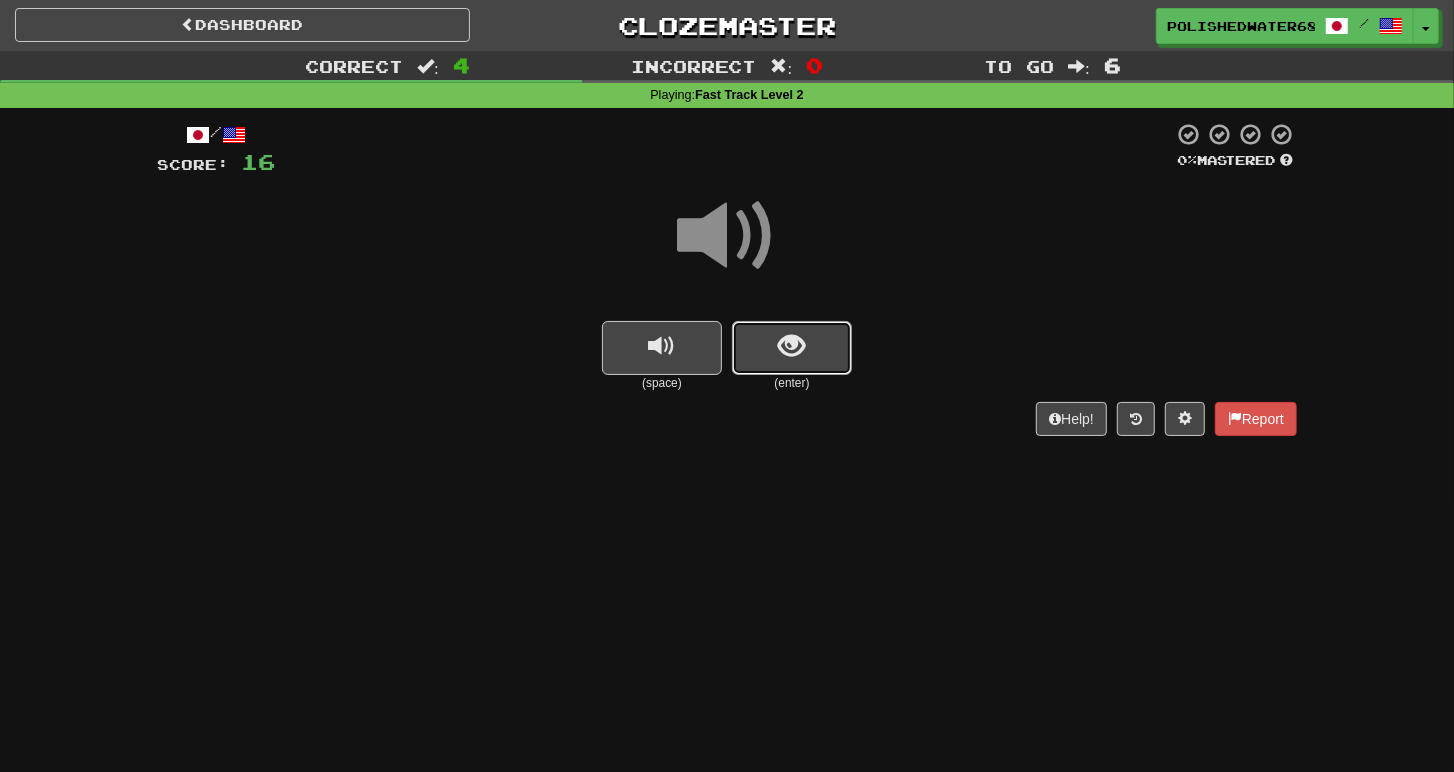 click at bounding box center [792, 348] 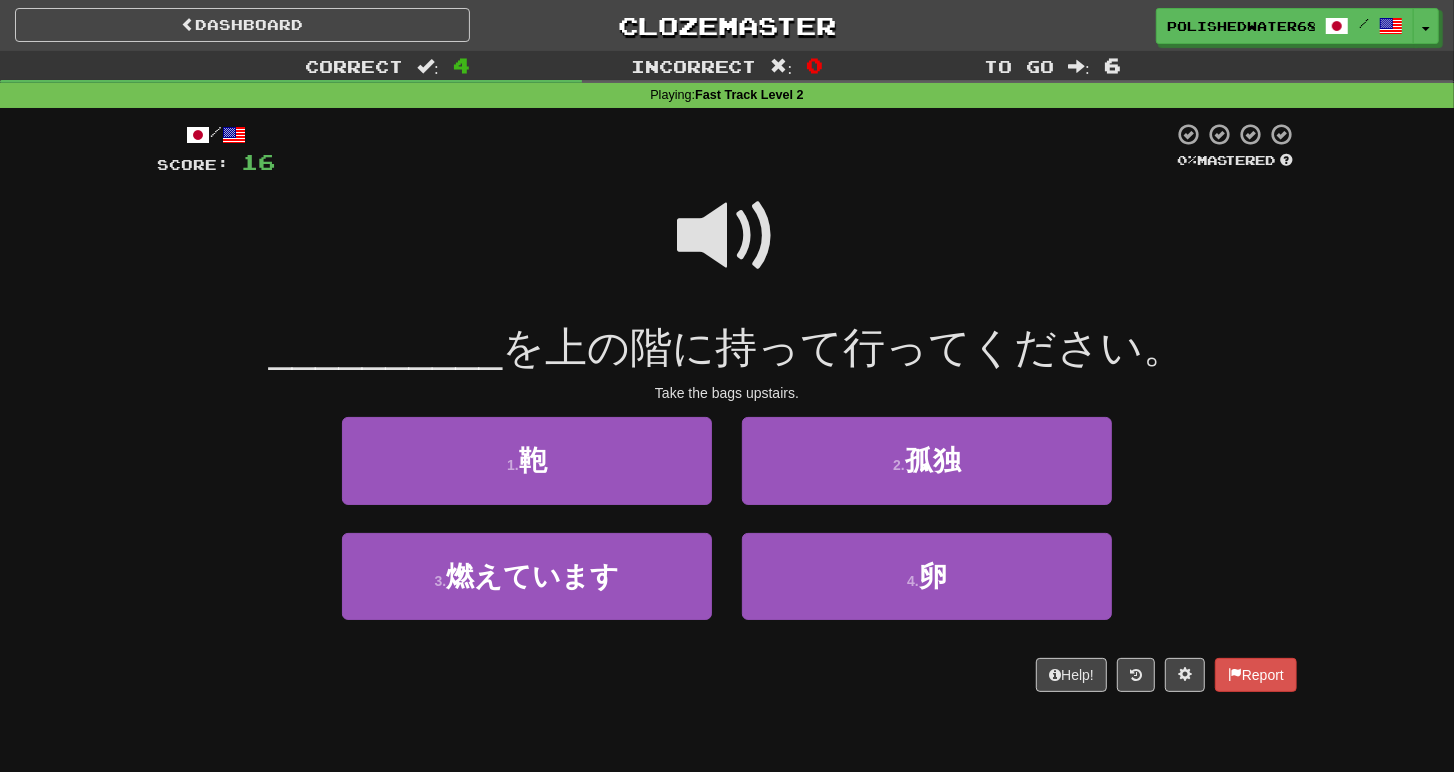 click at bounding box center [727, 236] 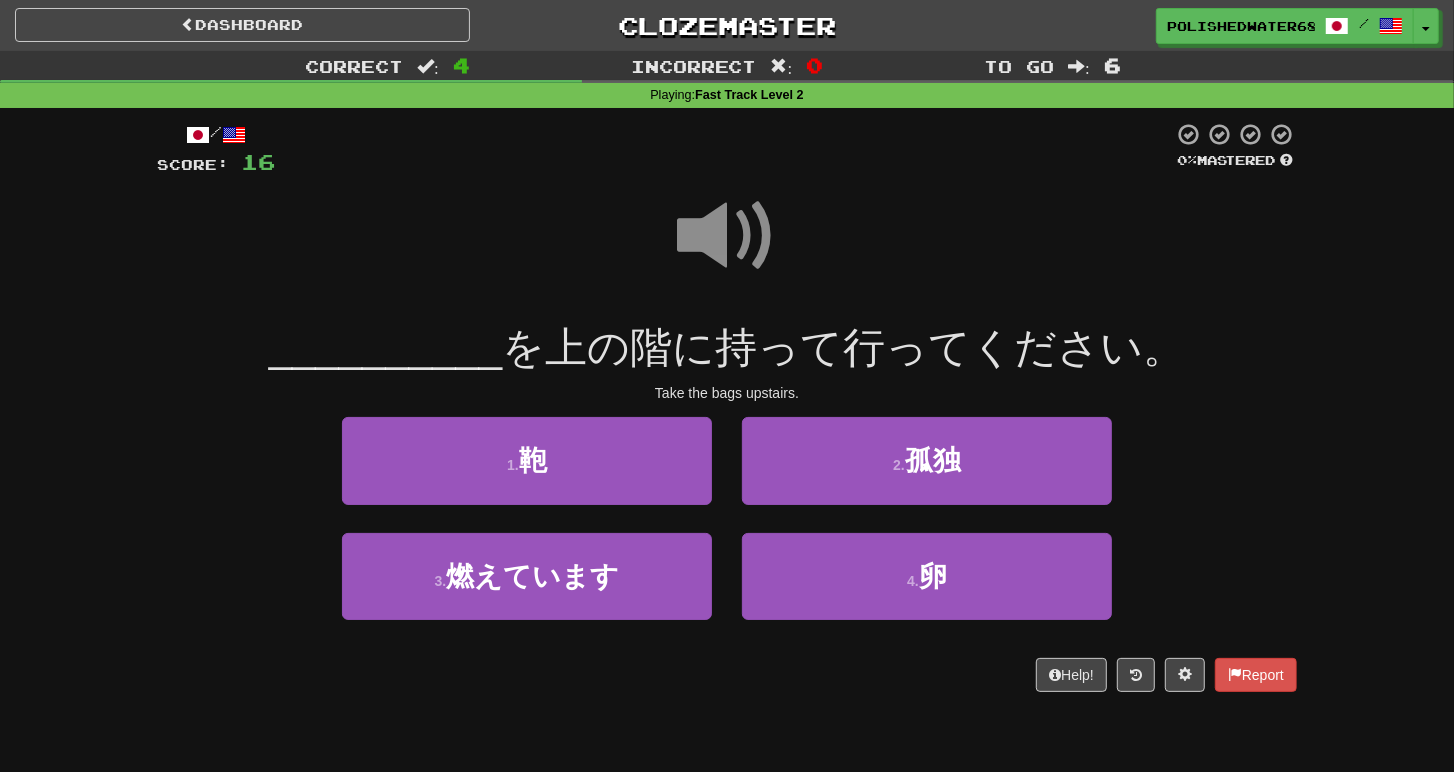 click at bounding box center (727, 236) 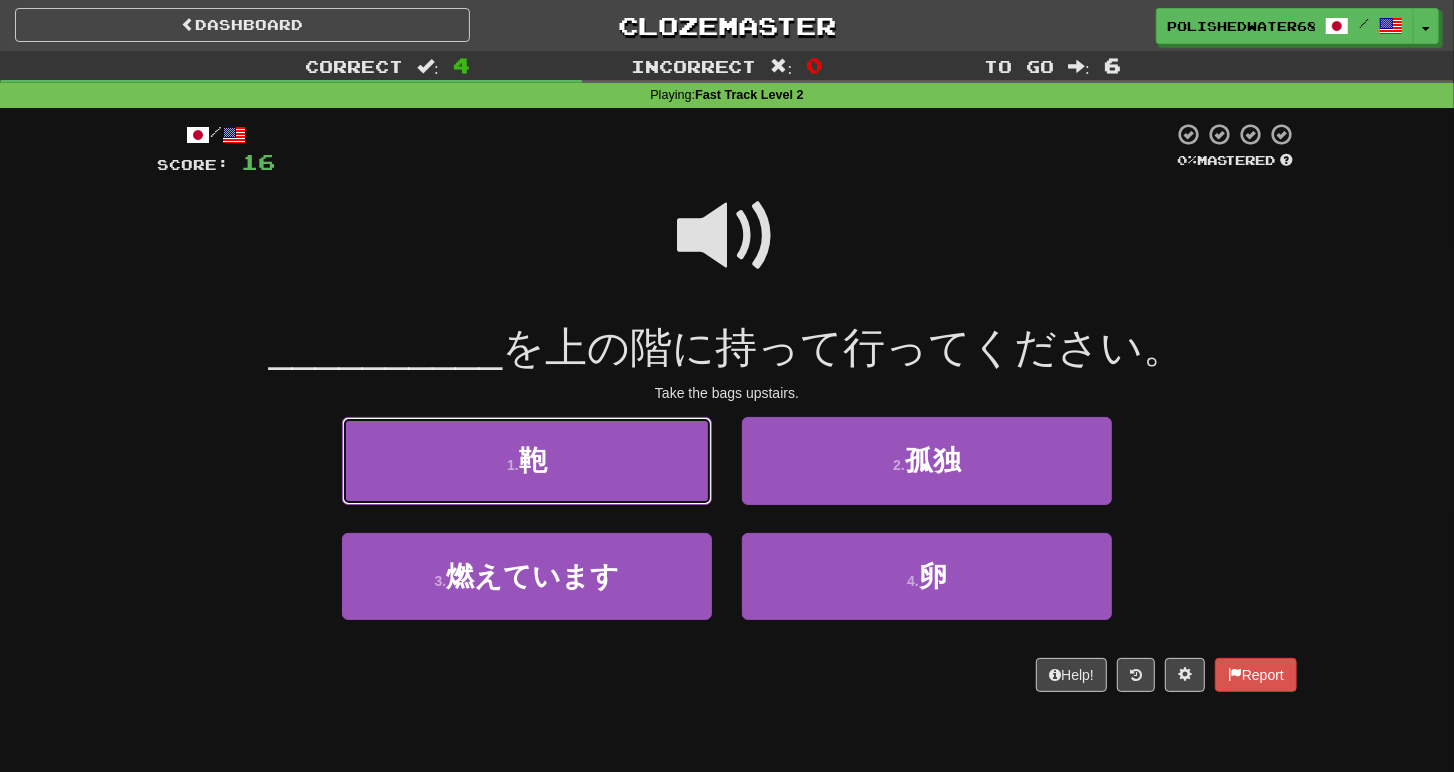 click on "1 .  鞄" at bounding box center [527, 460] 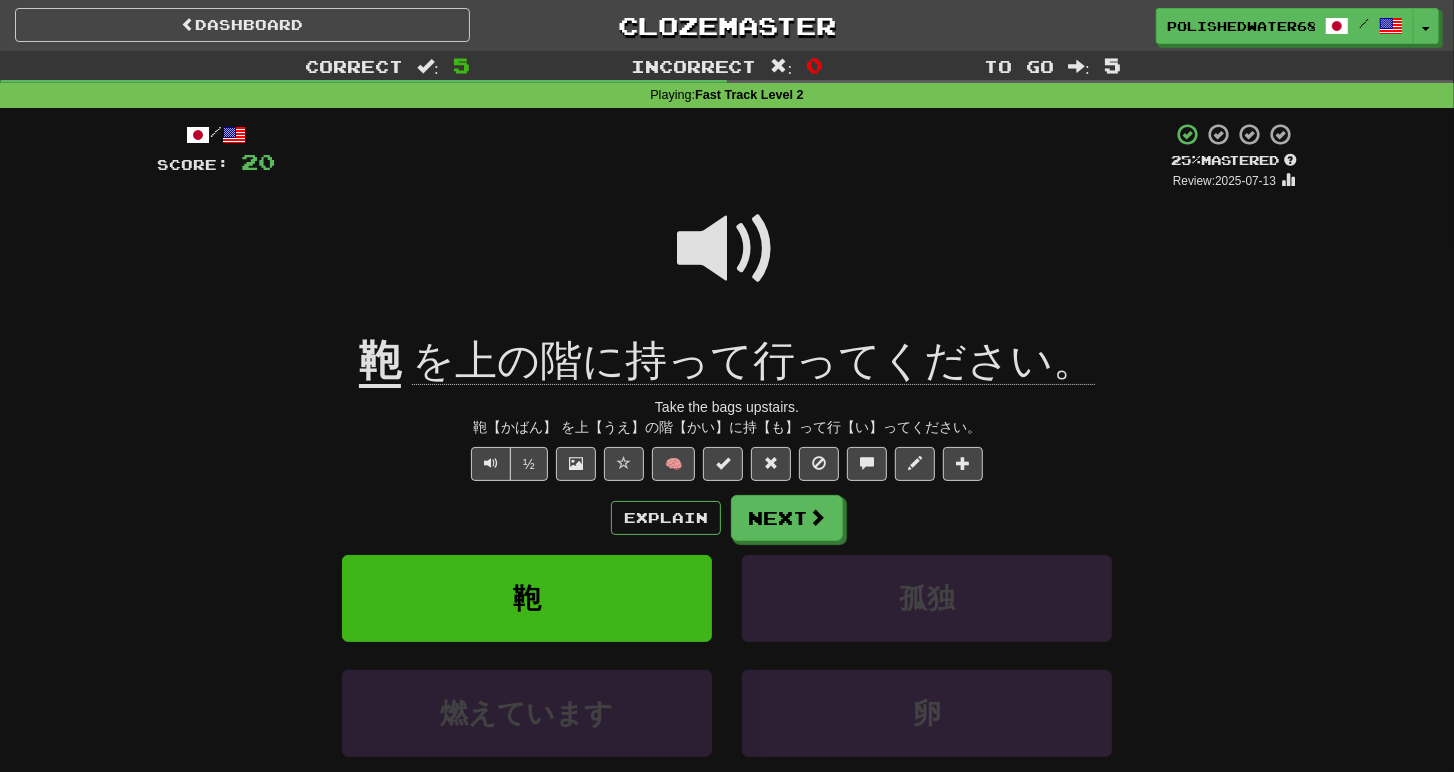 click at bounding box center (727, 249) 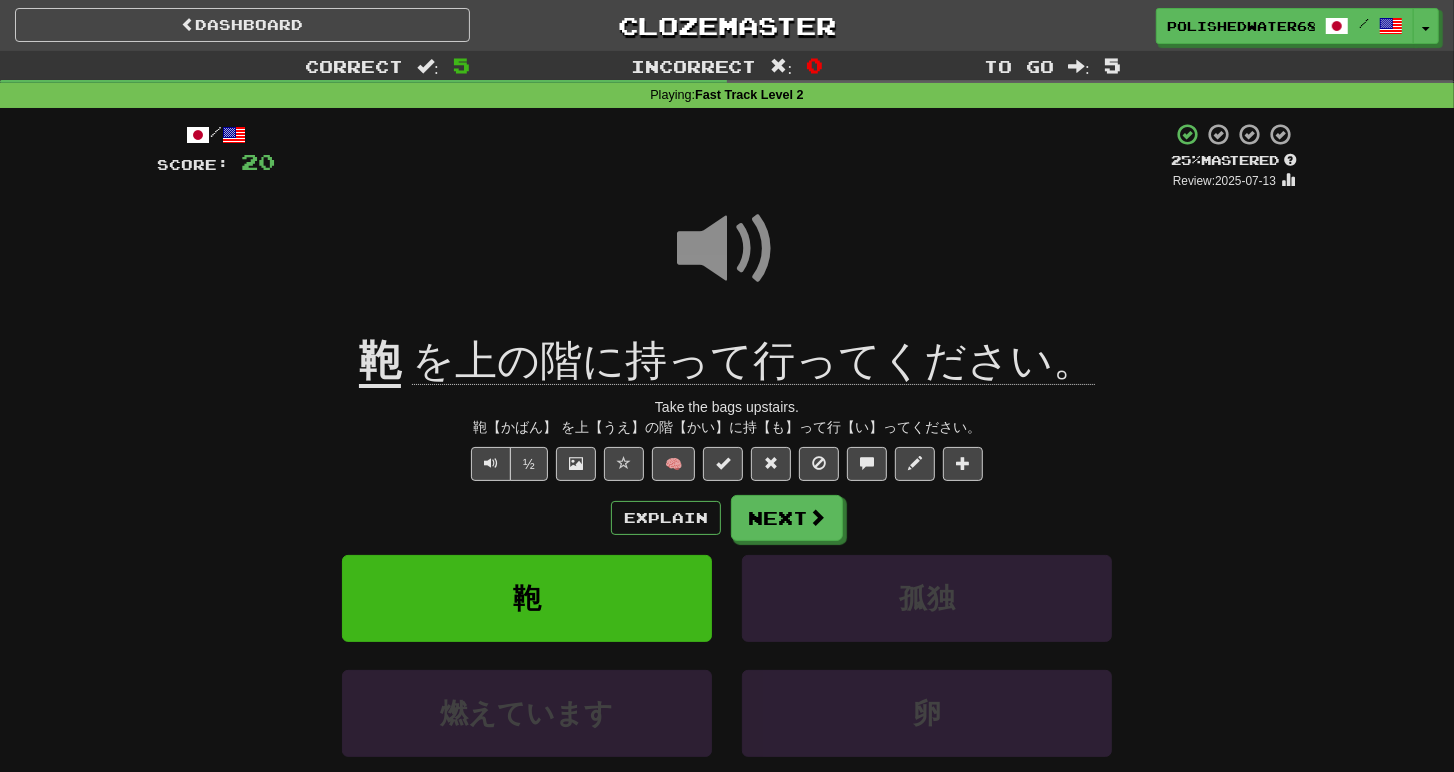 click at bounding box center [727, 249] 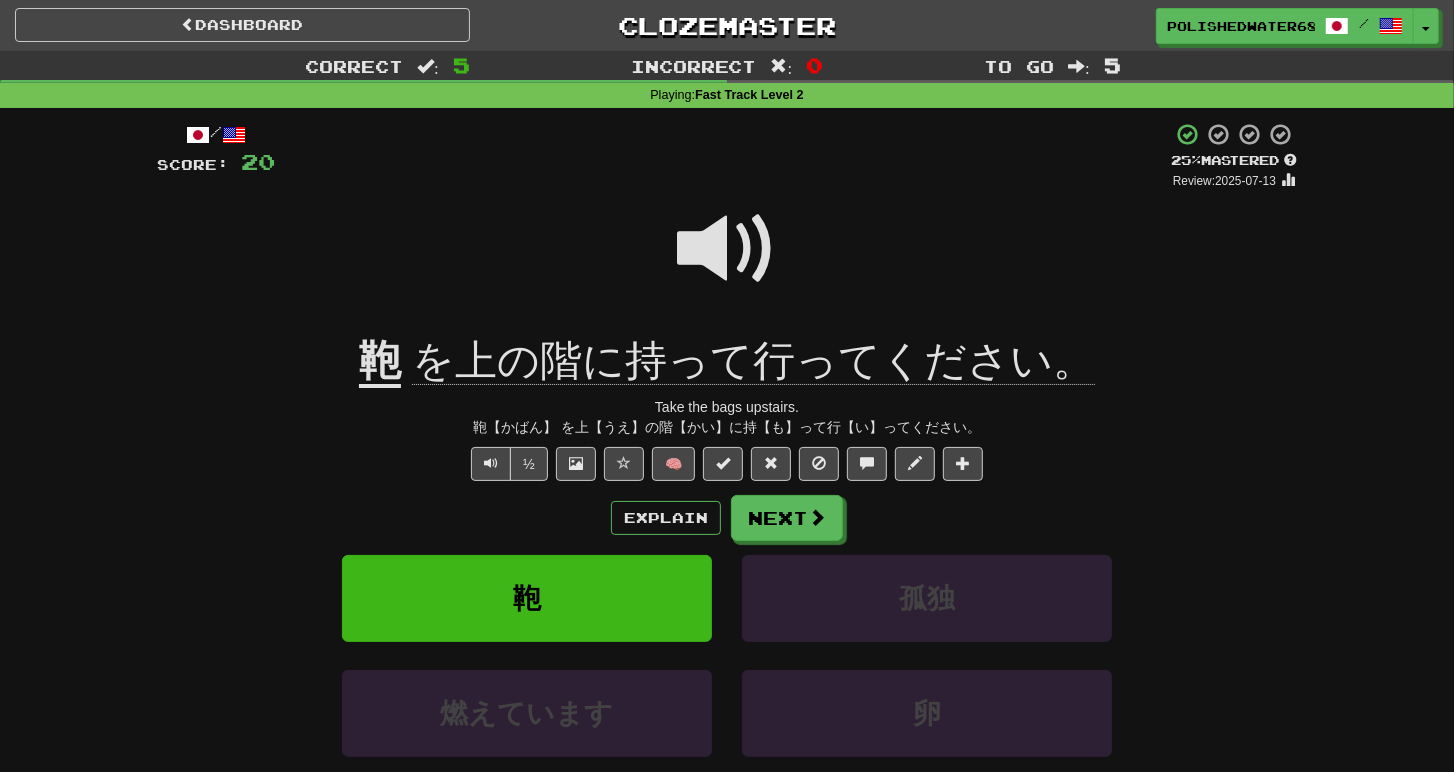click at bounding box center (727, 249) 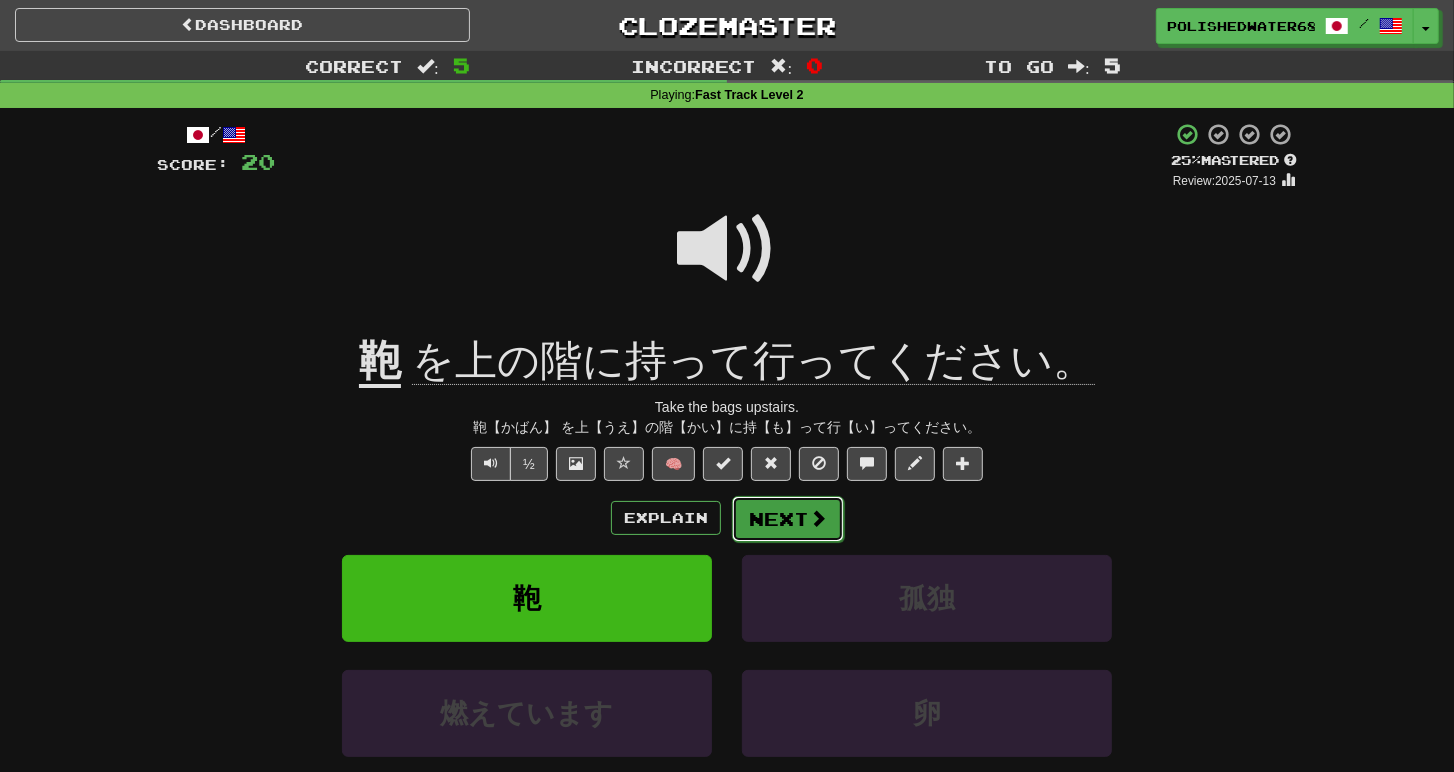 click on "Next" at bounding box center (788, 519) 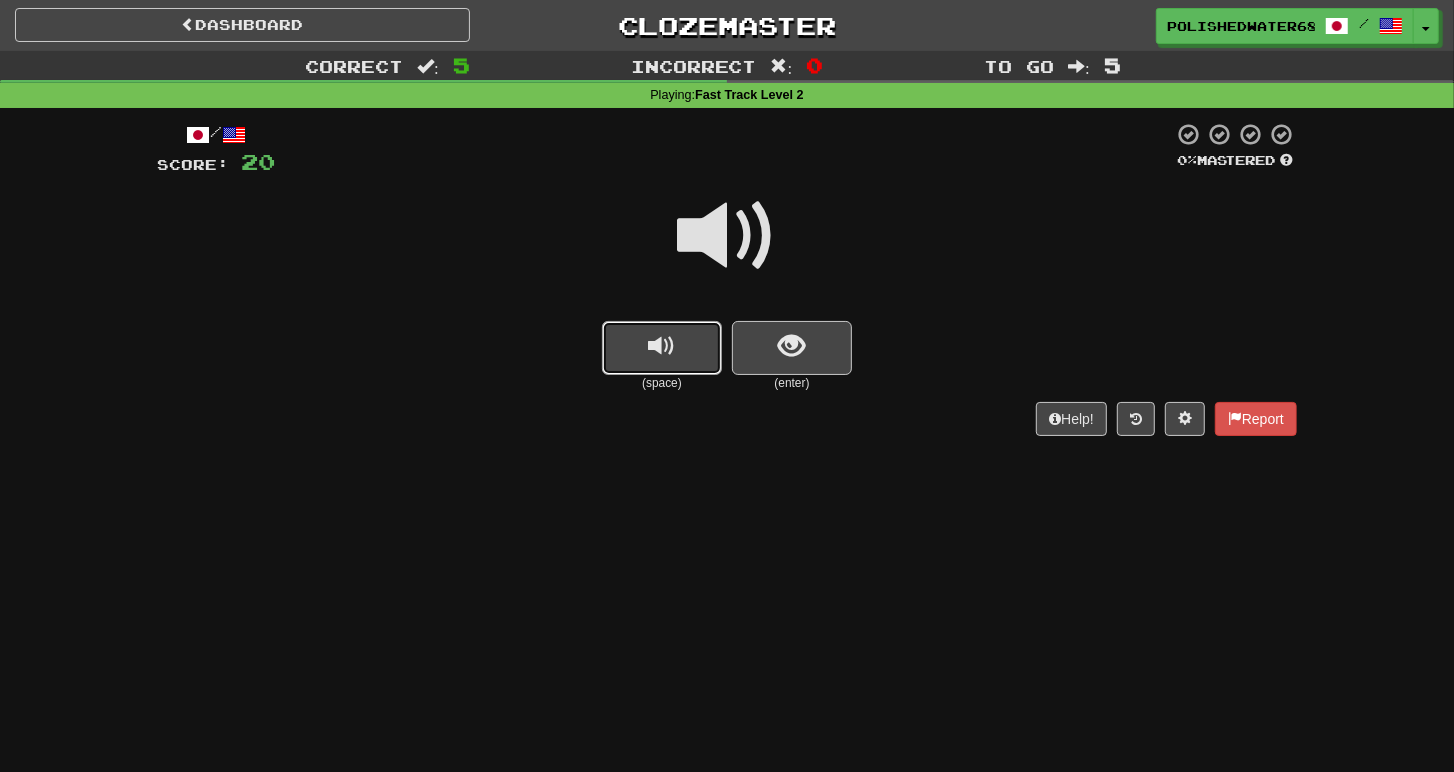 click at bounding box center (662, 348) 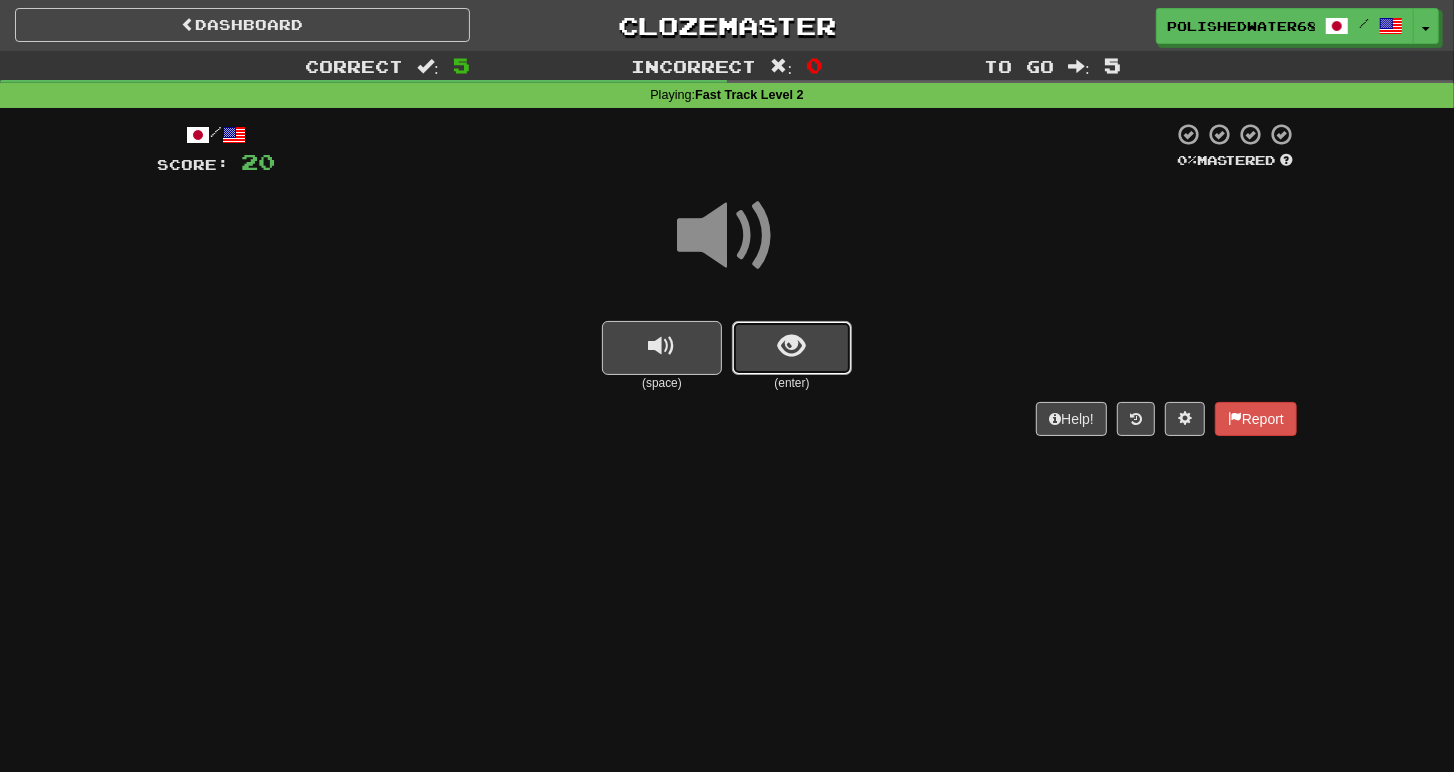 click at bounding box center (792, 348) 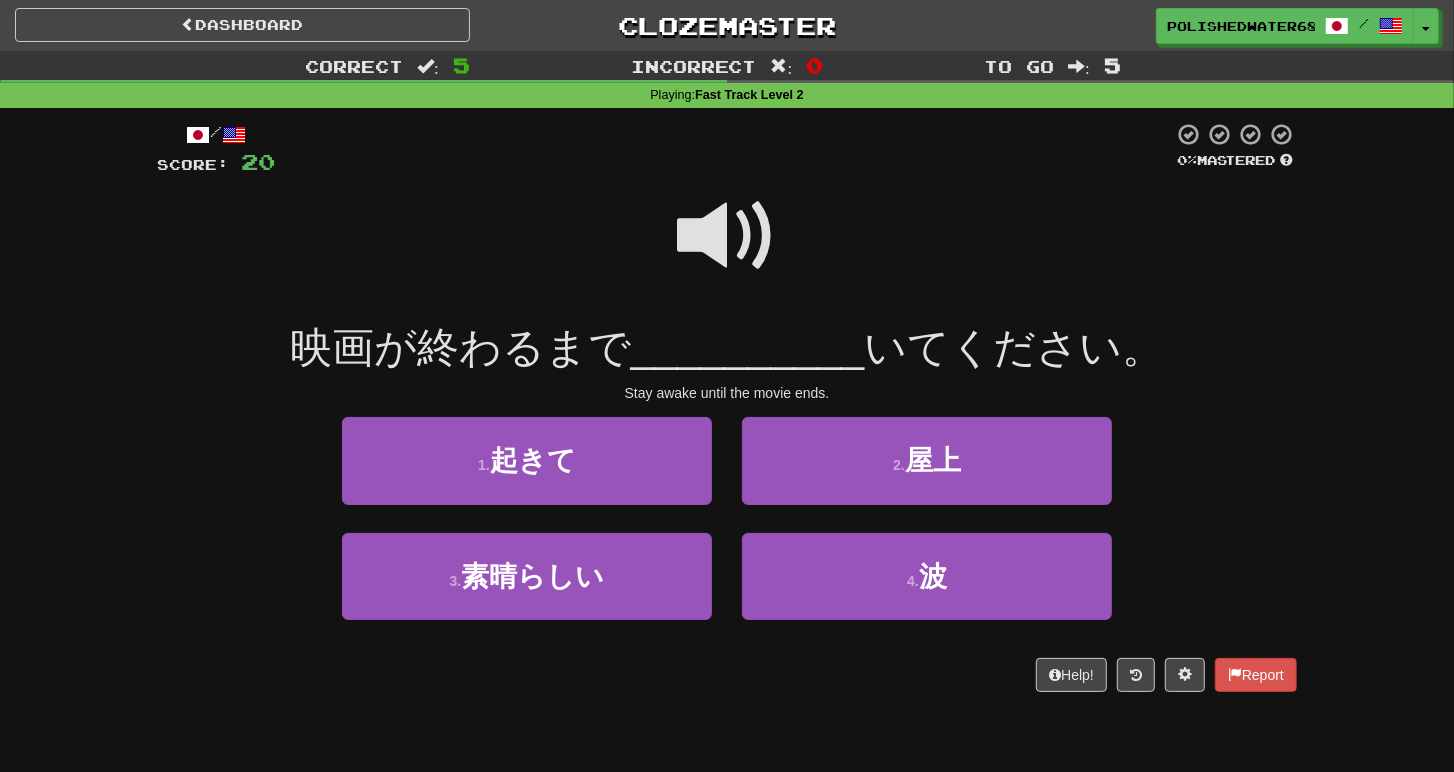 click at bounding box center [727, 236] 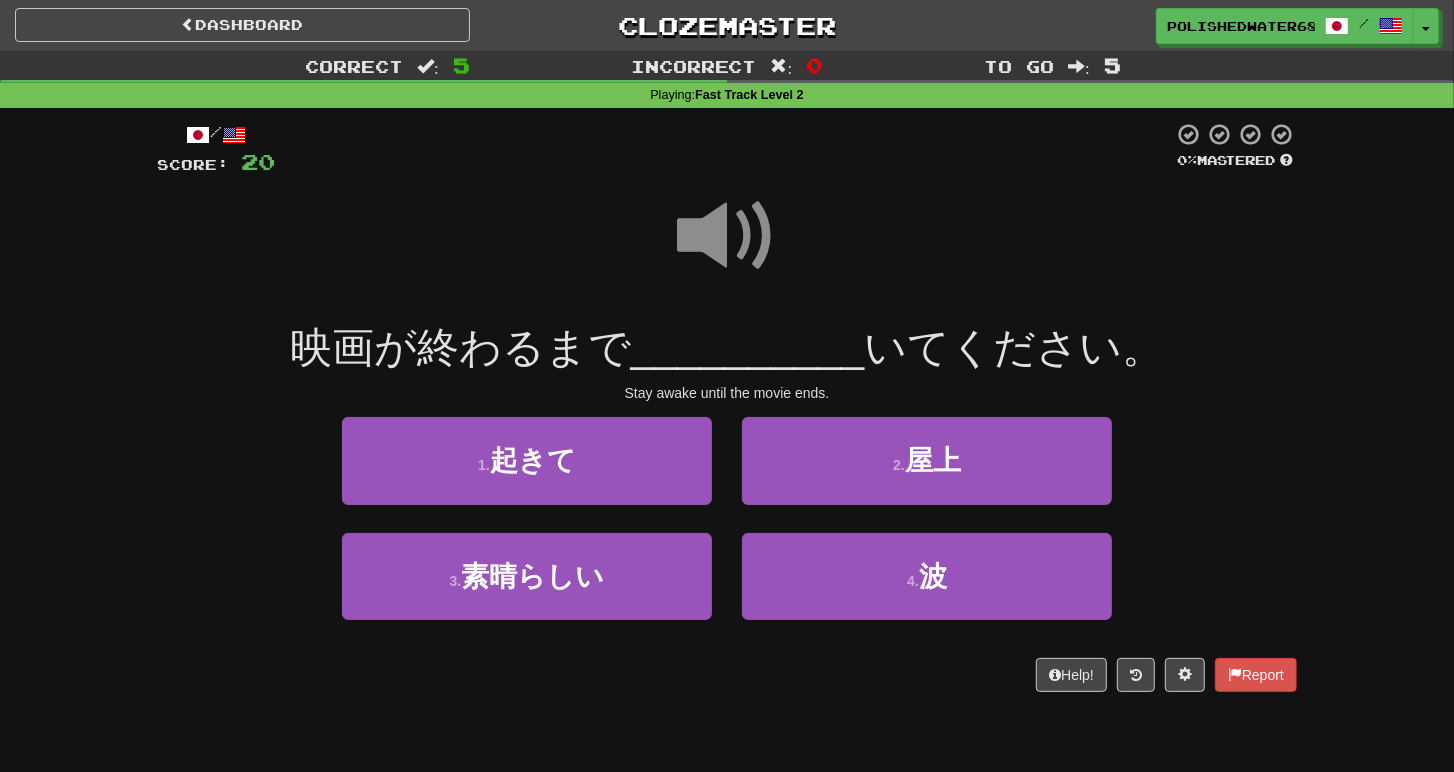 click at bounding box center (727, 236) 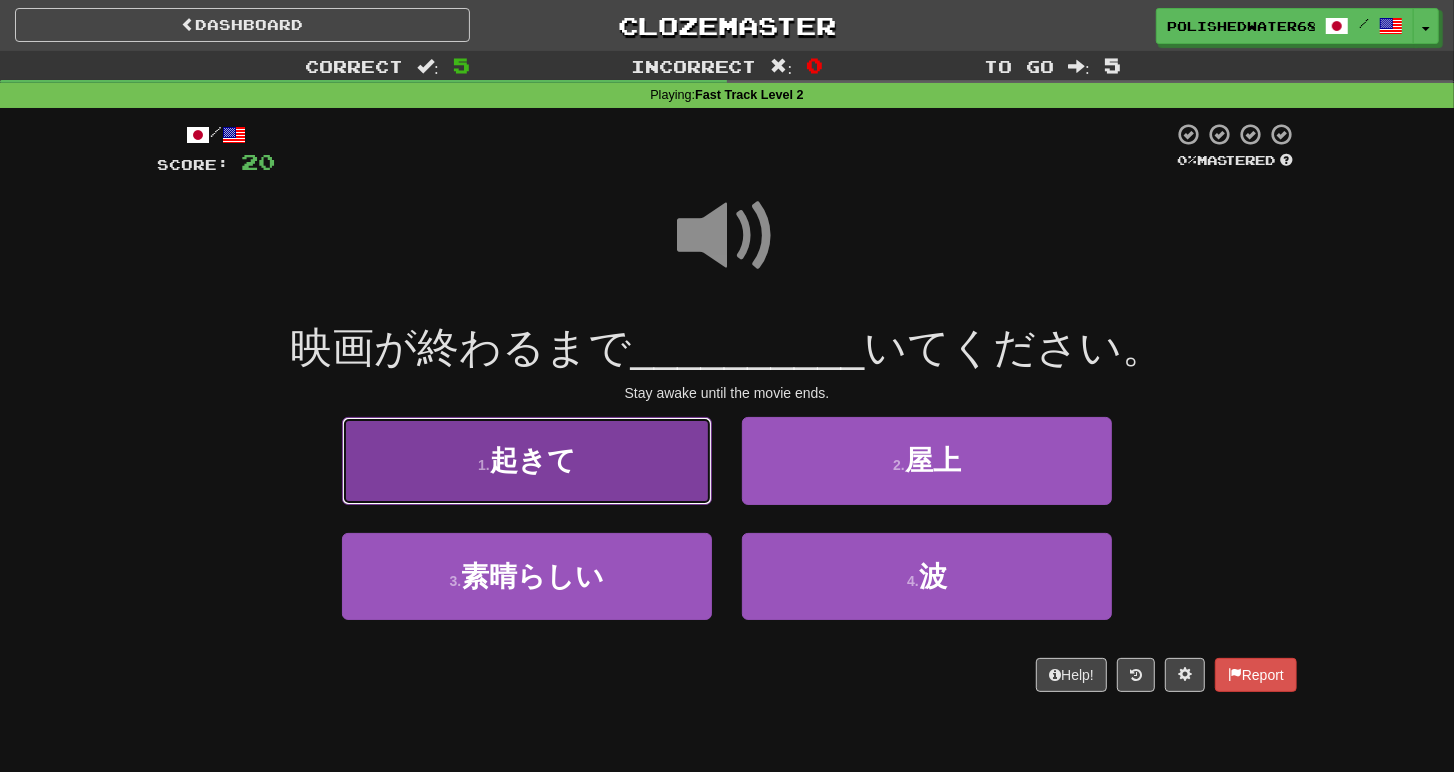 click on "1 .  起きて" at bounding box center [527, 460] 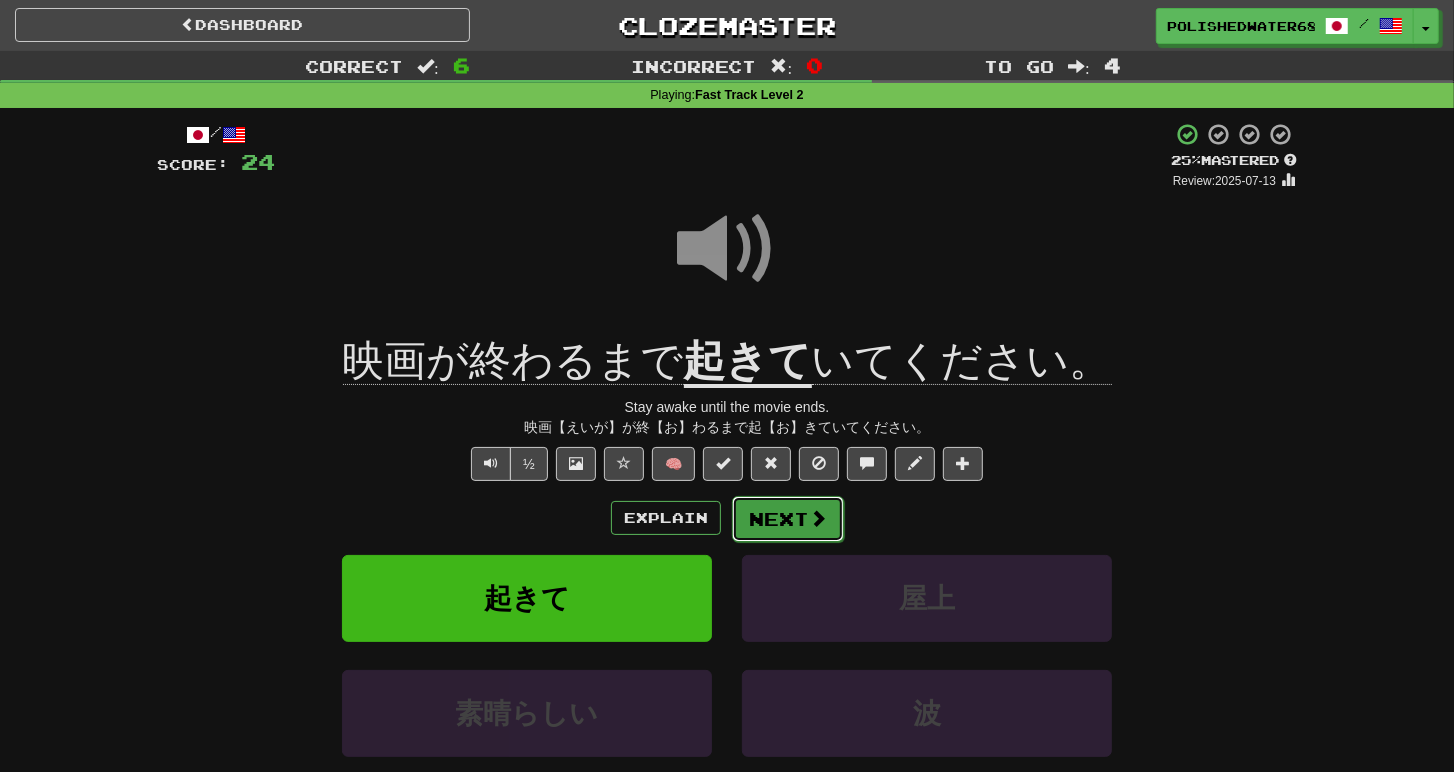 click on "Next" at bounding box center (788, 519) 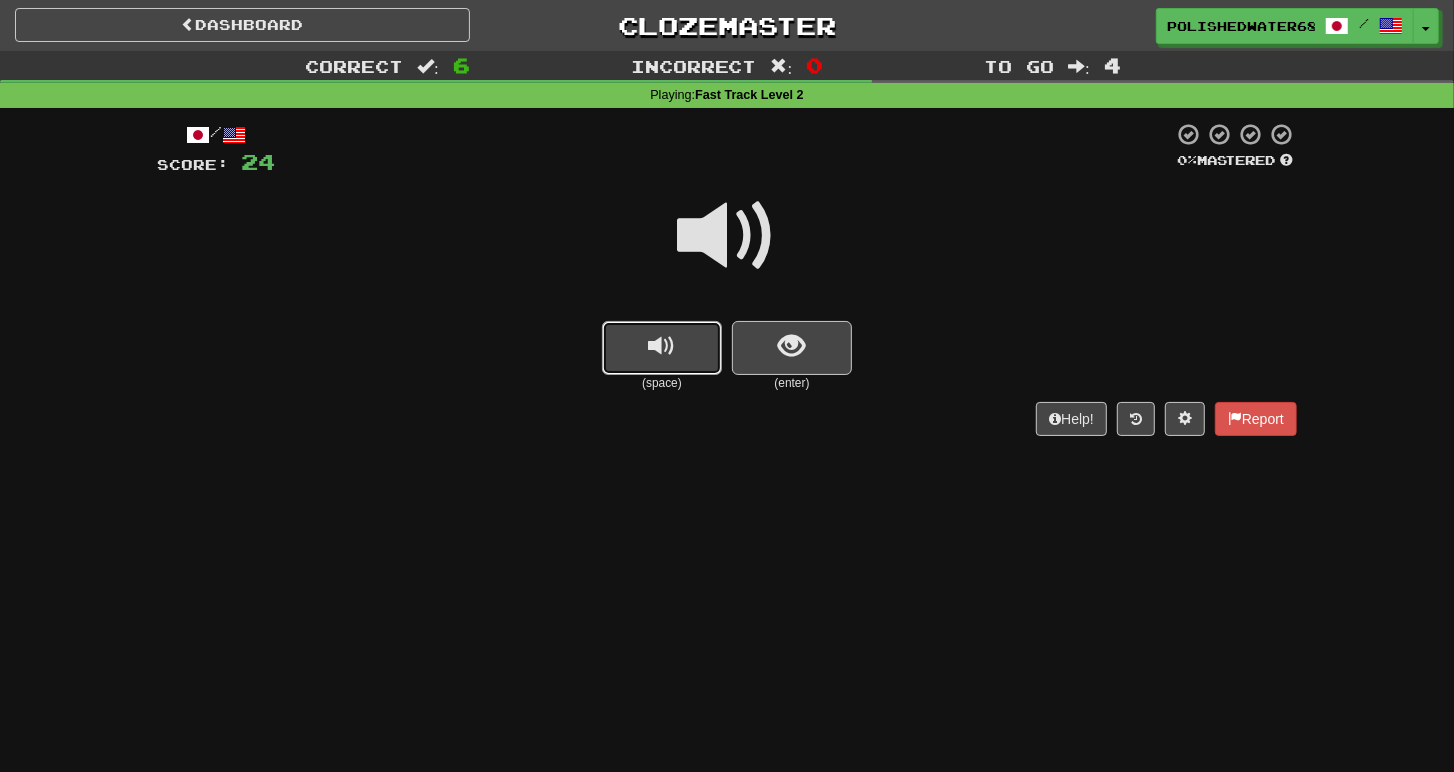 click at bounding box center (662, 346) 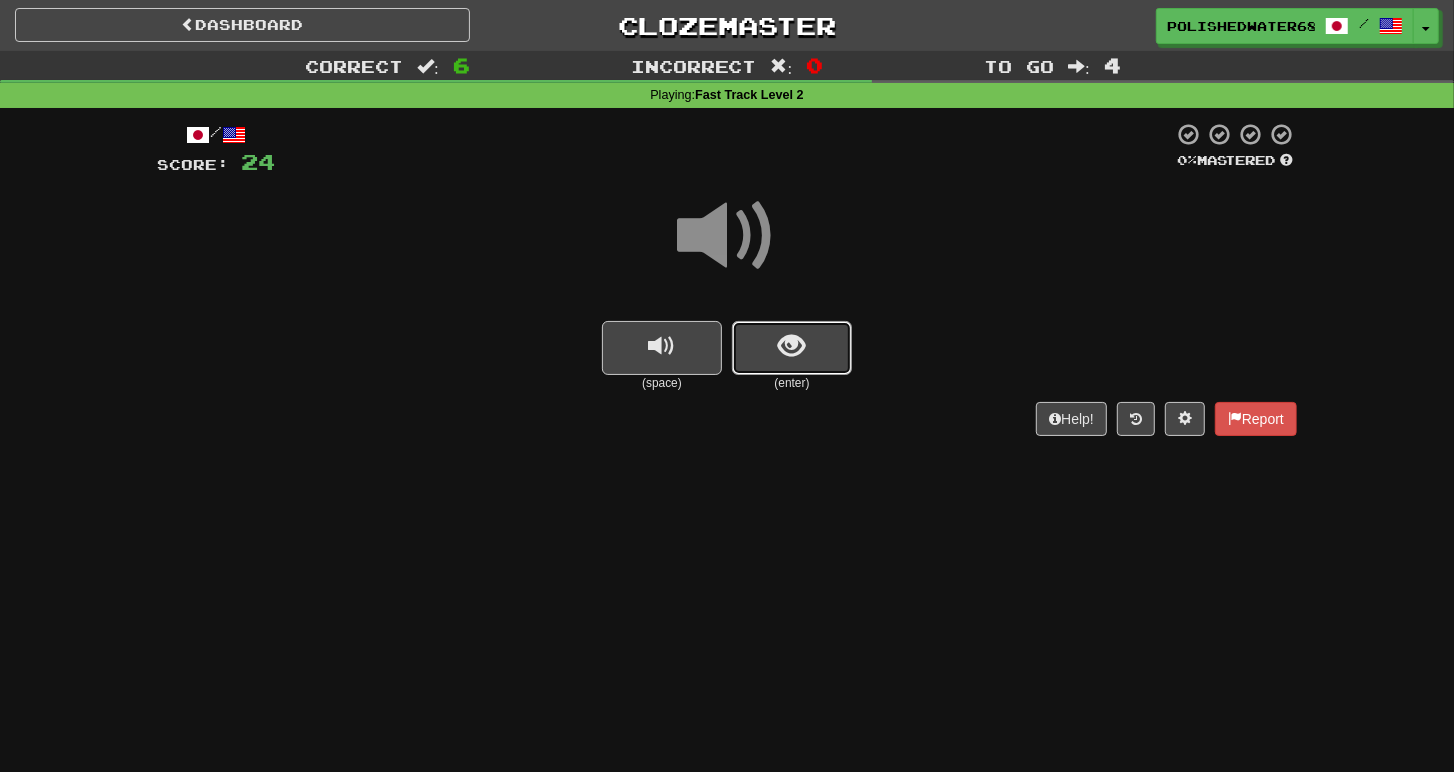 click at bounding box center (792, 346) 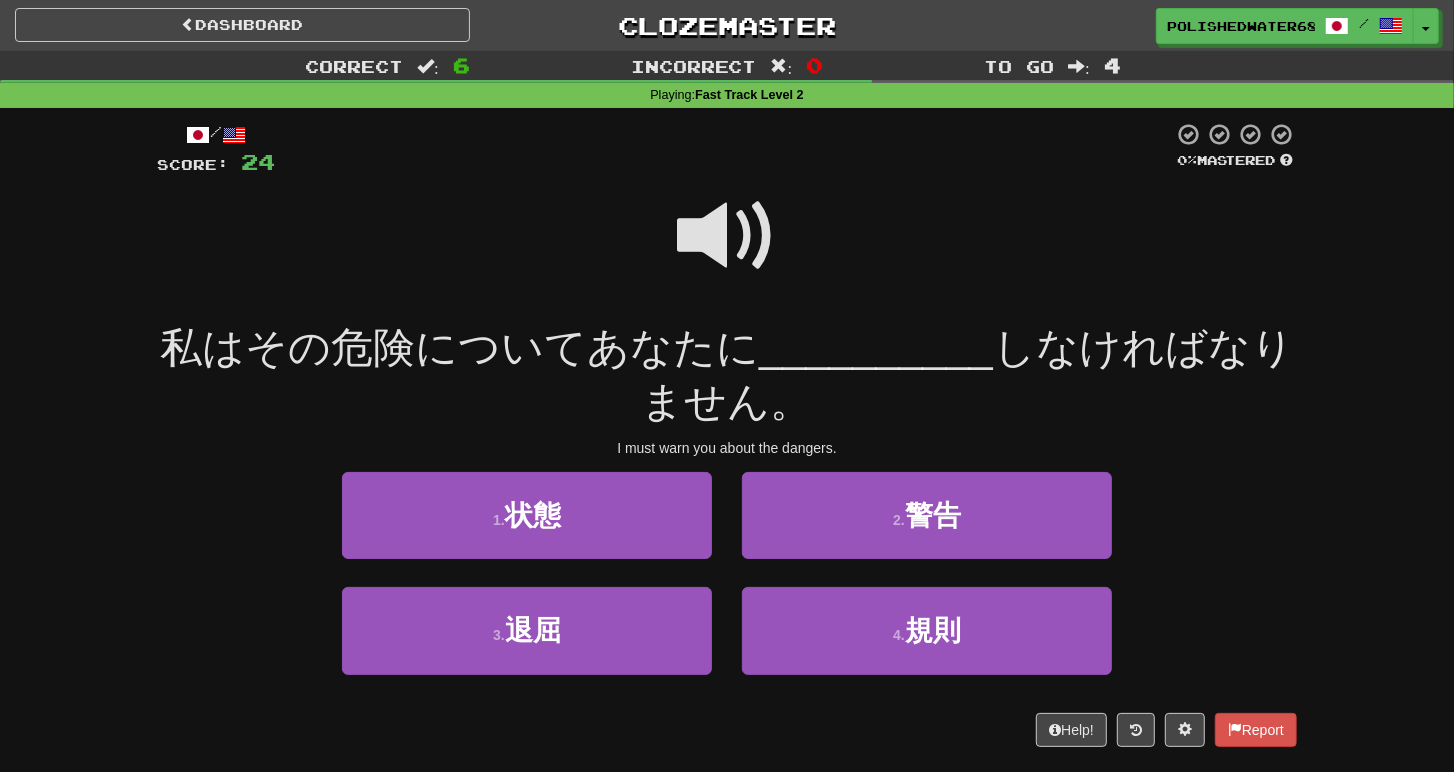 click at bounding box center [727, 236] 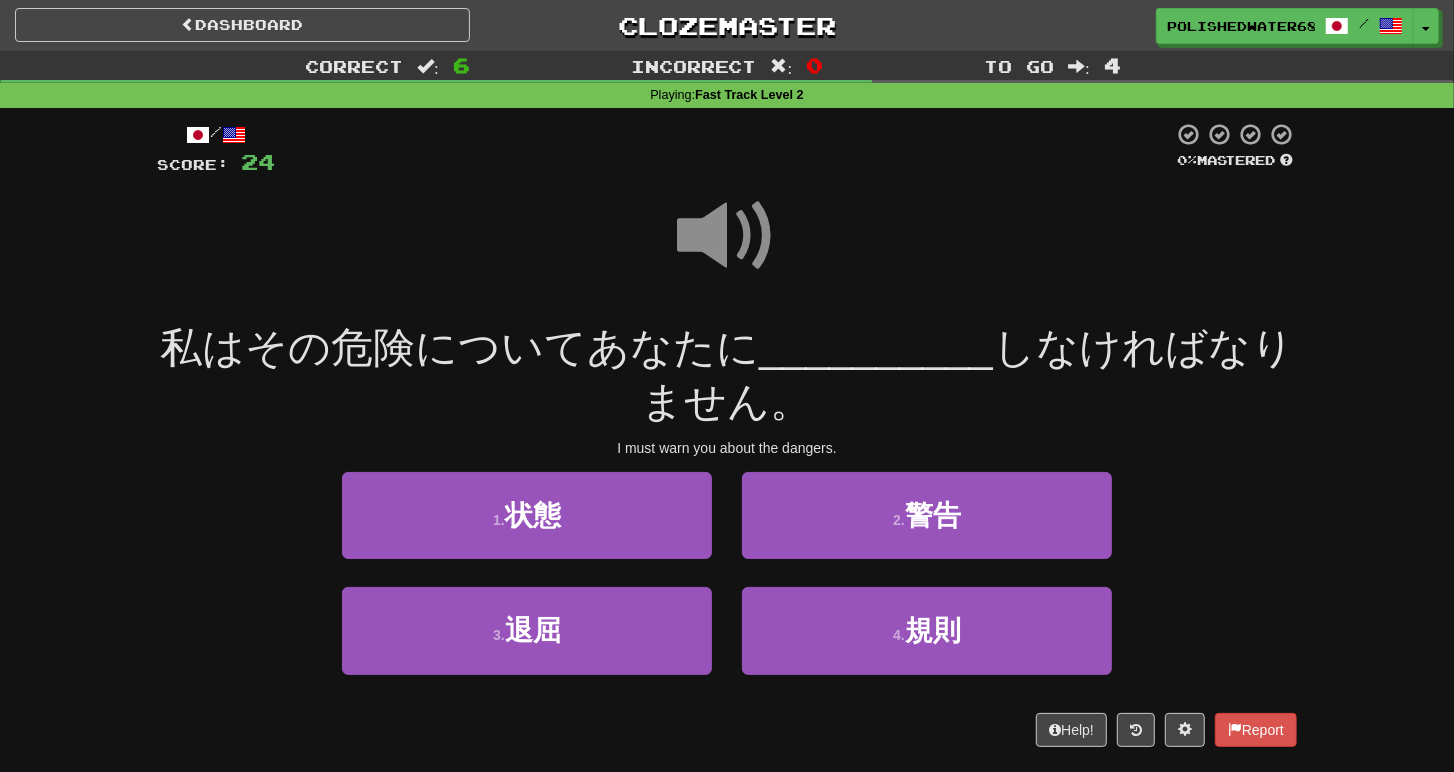 click at bounding box center (727, 236) 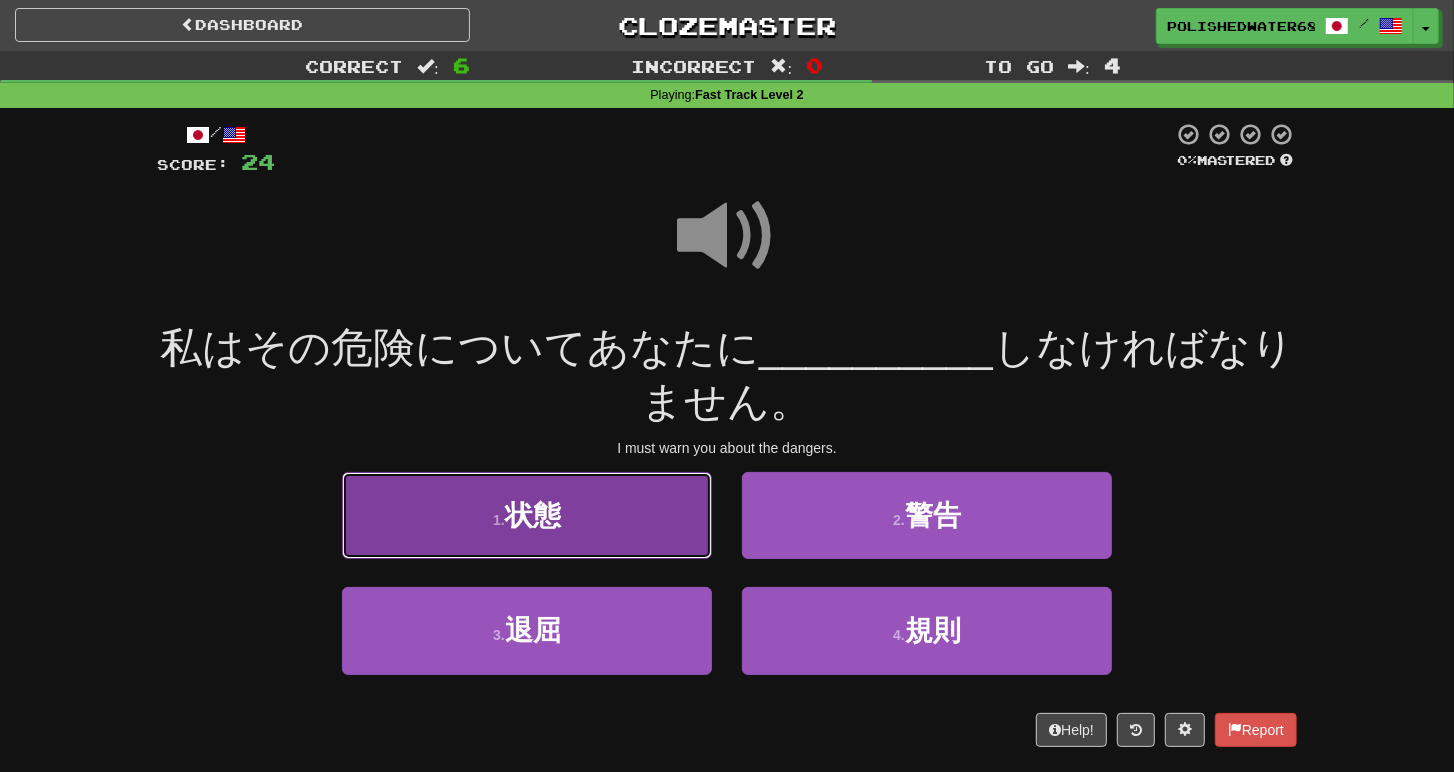 click on "1 .  状態" at bounding box center [527, 515] 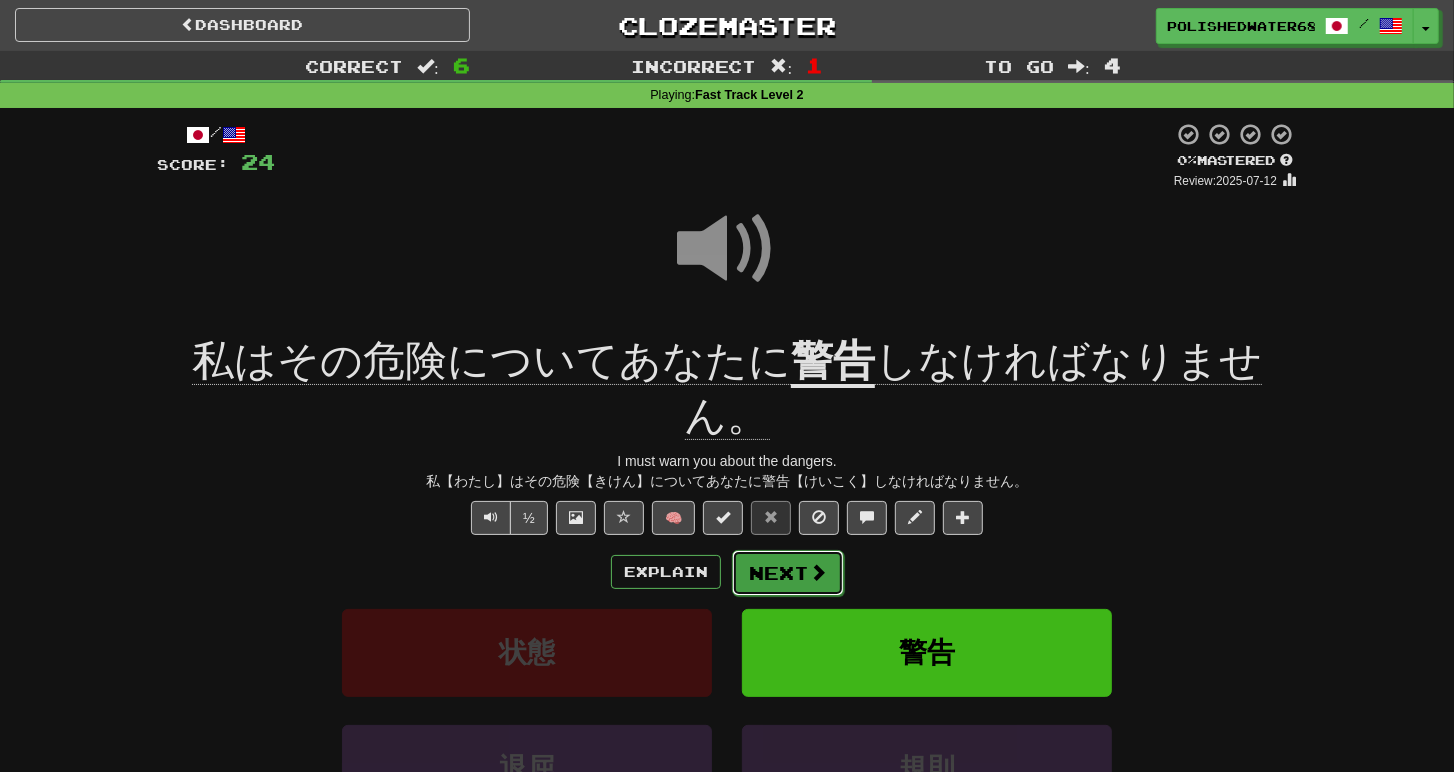 click on "Next" at bounding box center [788, 573] 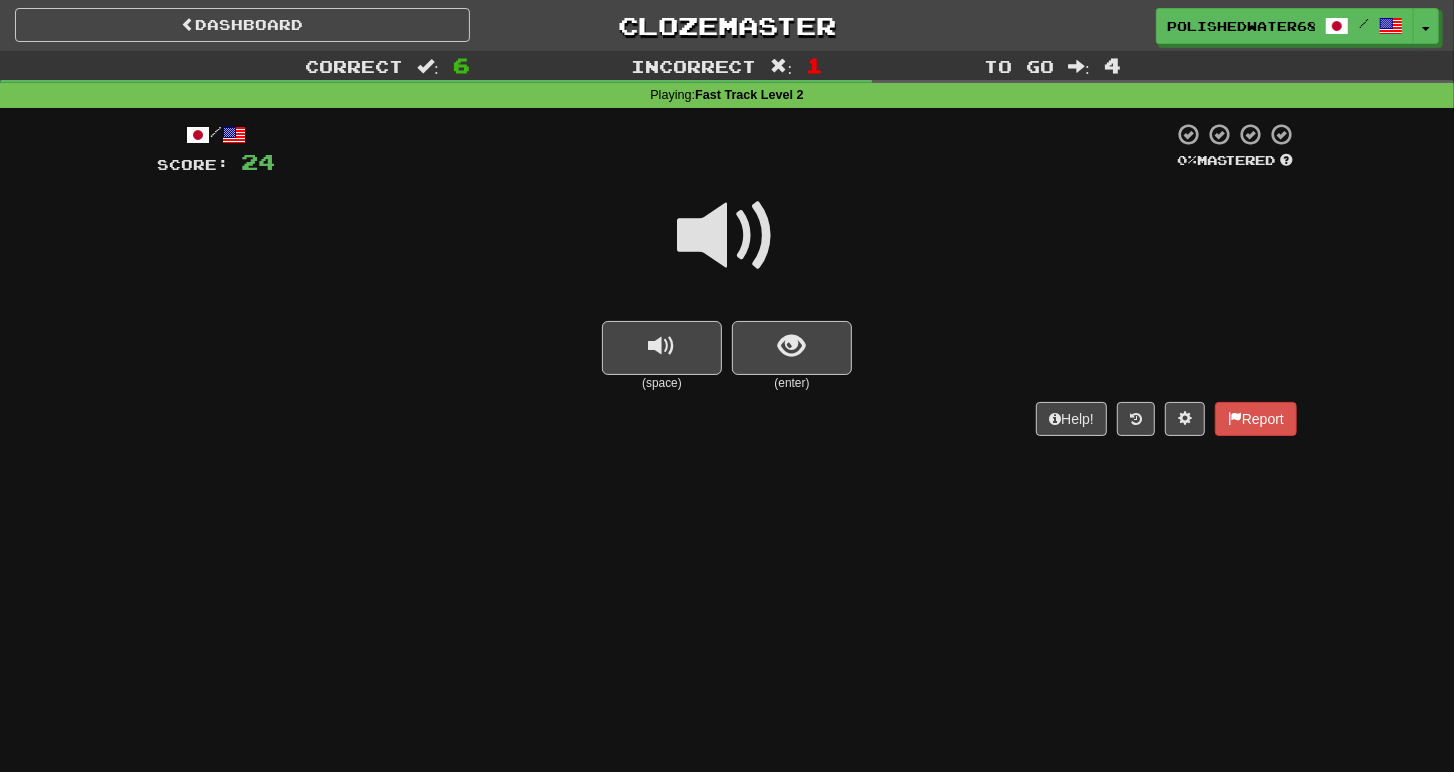 click on "(space)" at bounding box center [662, 383] 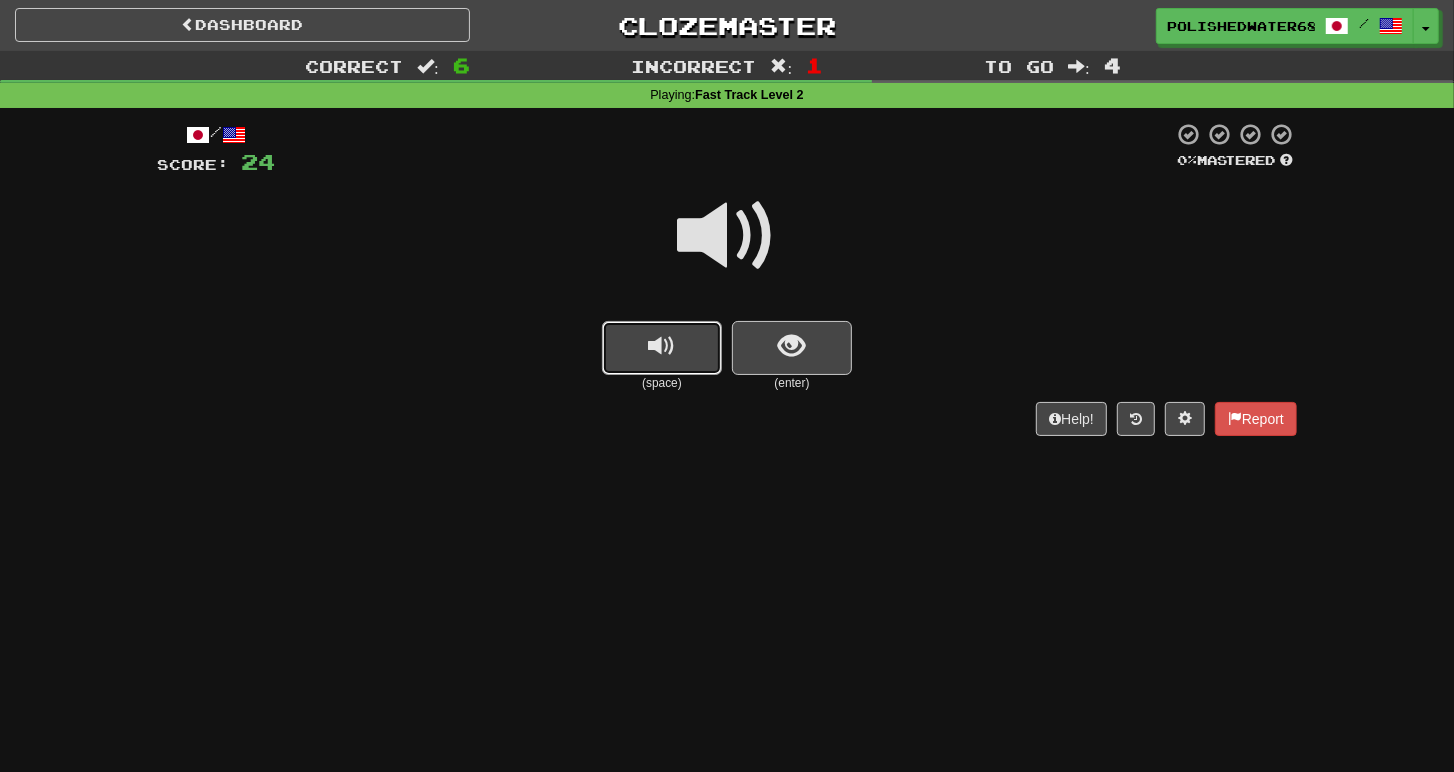 click at bounding box center [662, 348] 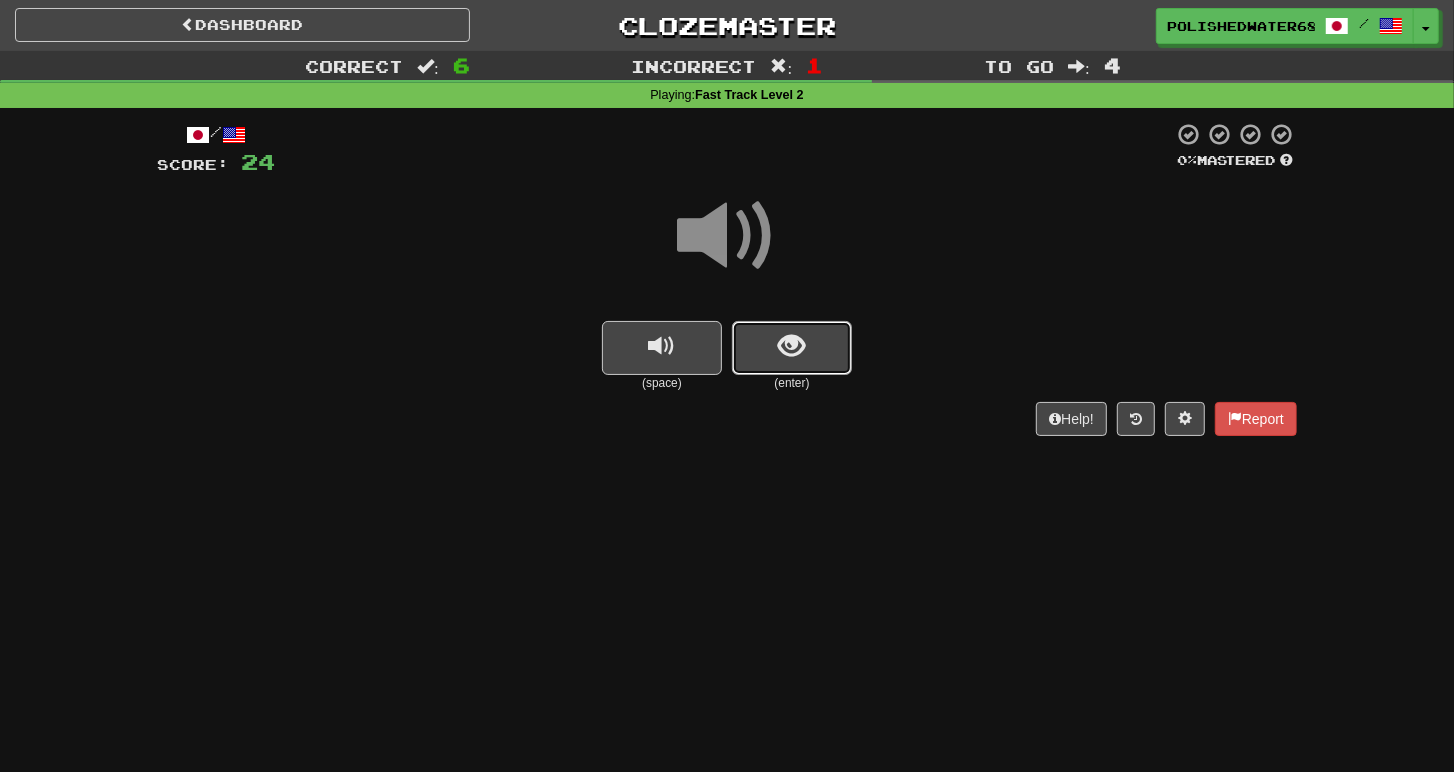 click at bounding box center (792, 348) 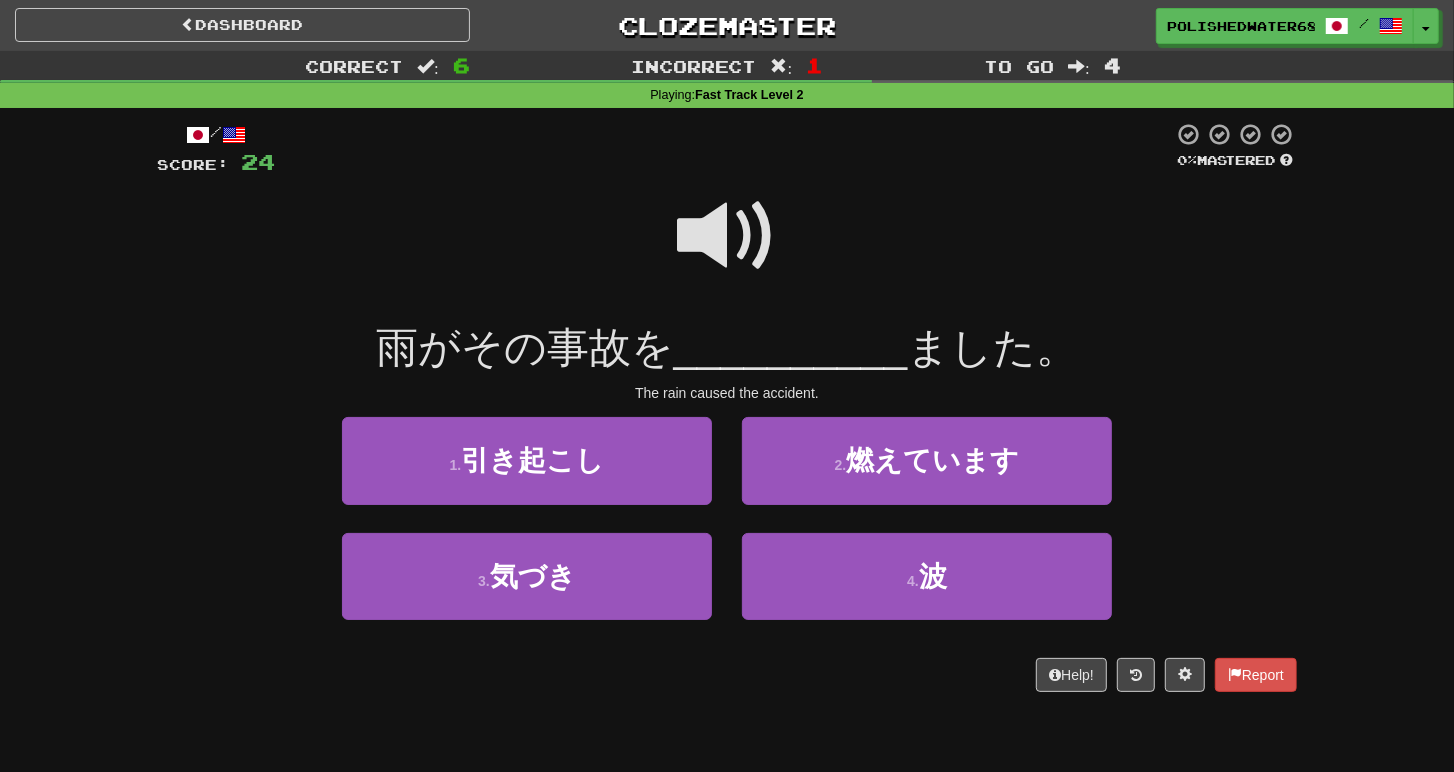 click at bounding box center [727, 236] 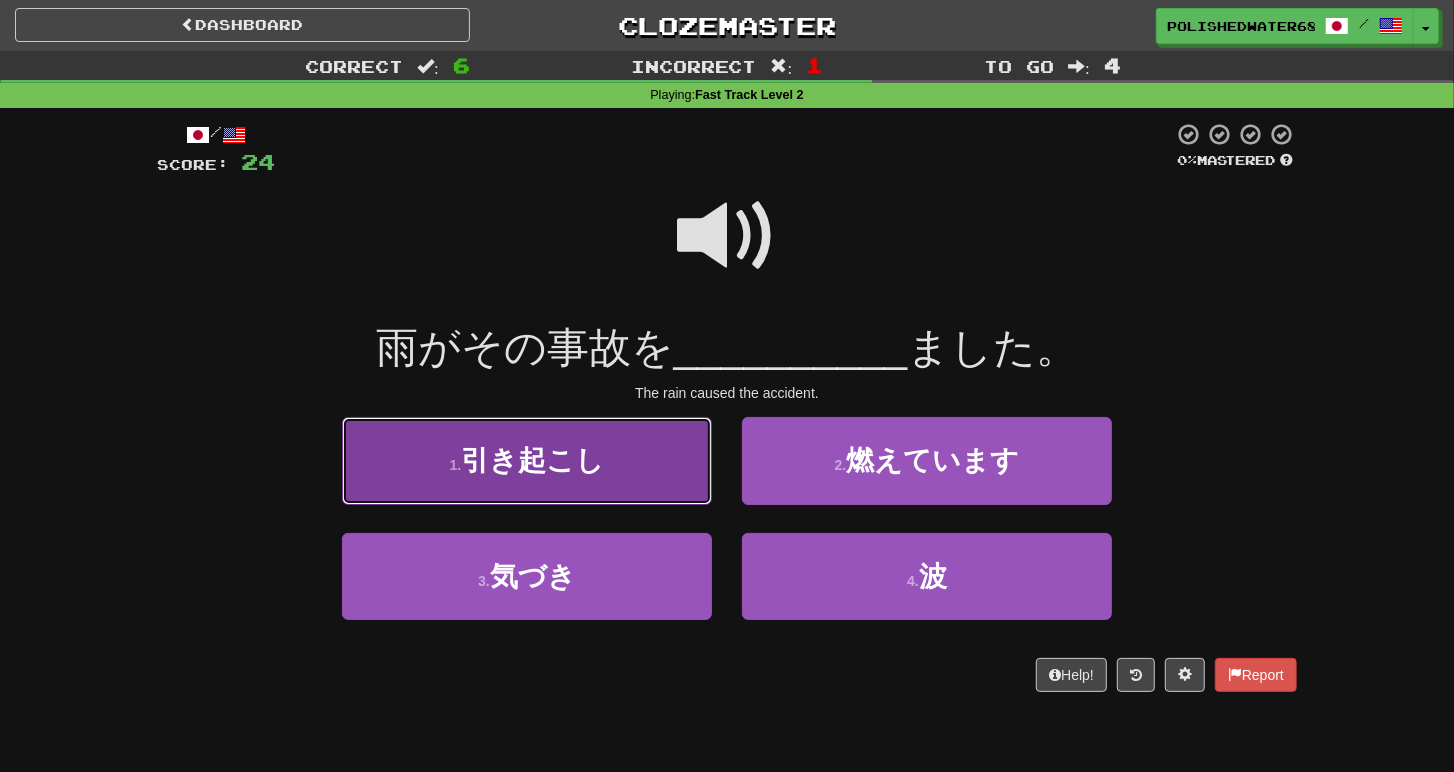 click on "1 .  引き起こし" at bounding box center [527, 460] 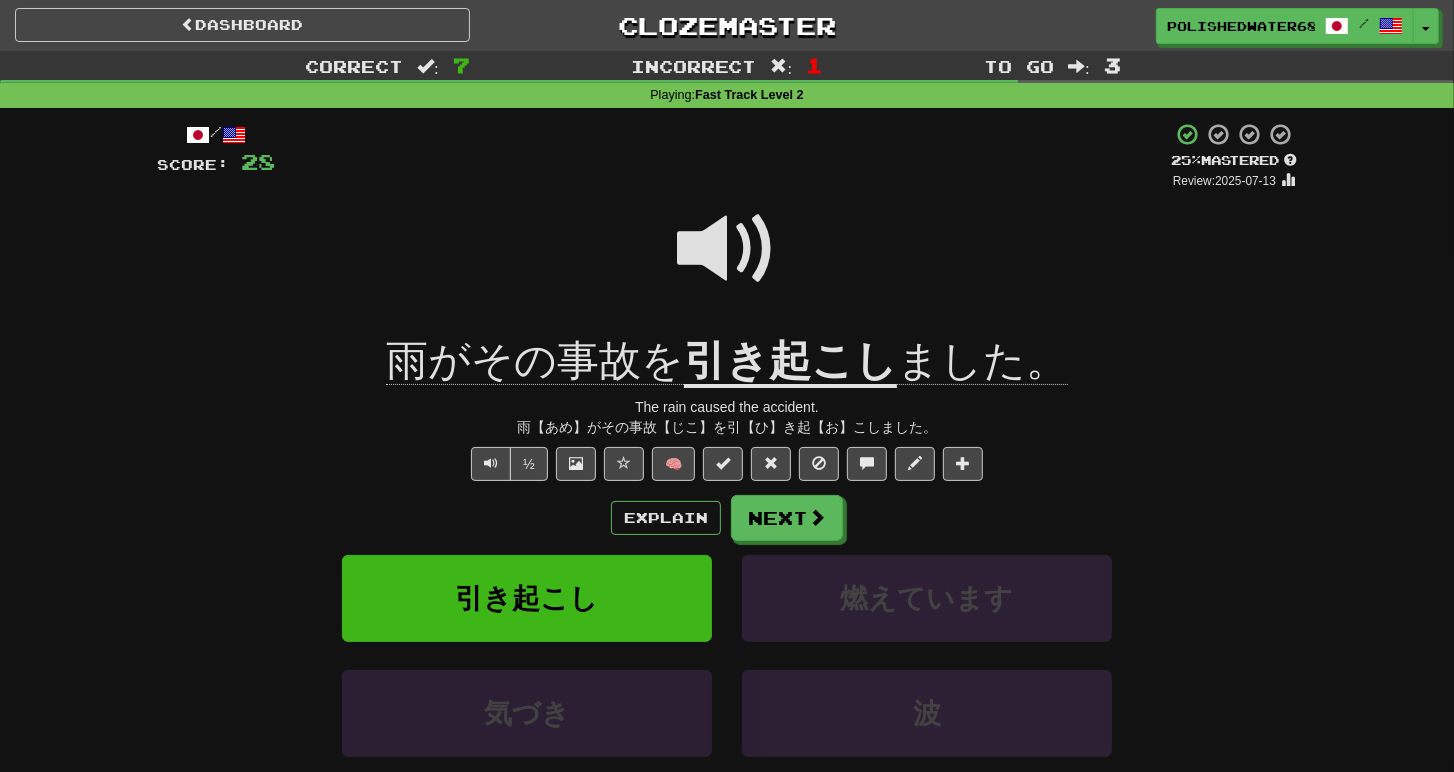 click at bounding box center (727, 249) 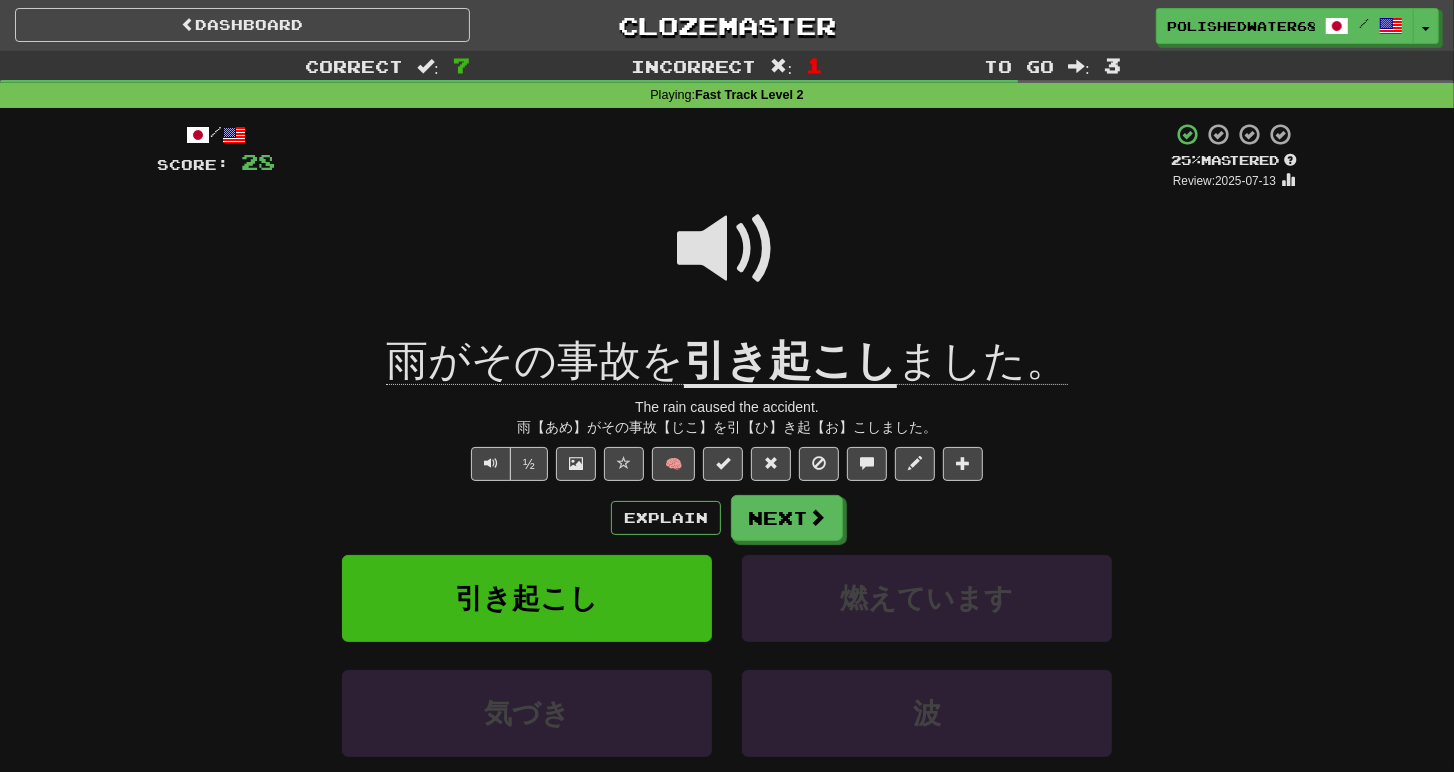 click at bounding box center (727, 249) 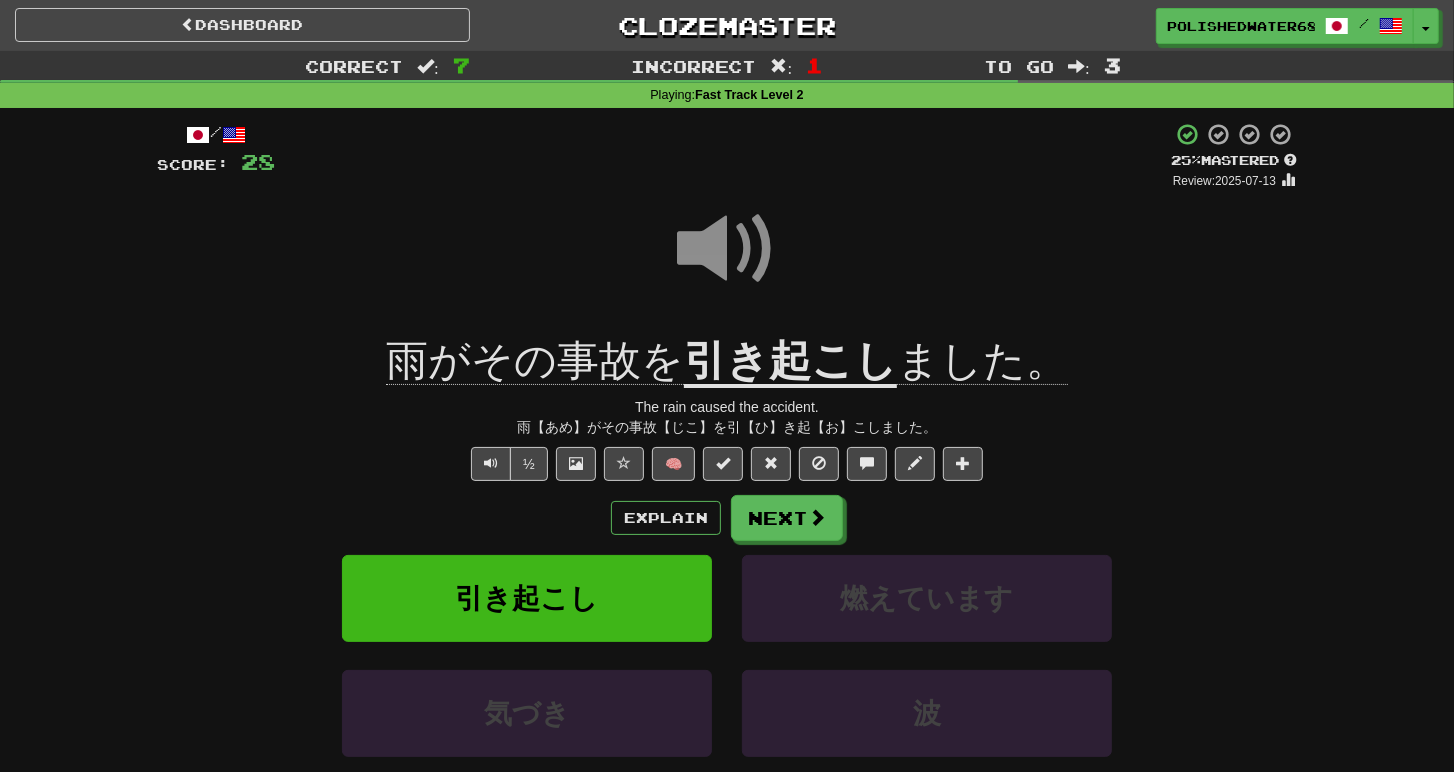 click at bounding box center (727, 249) 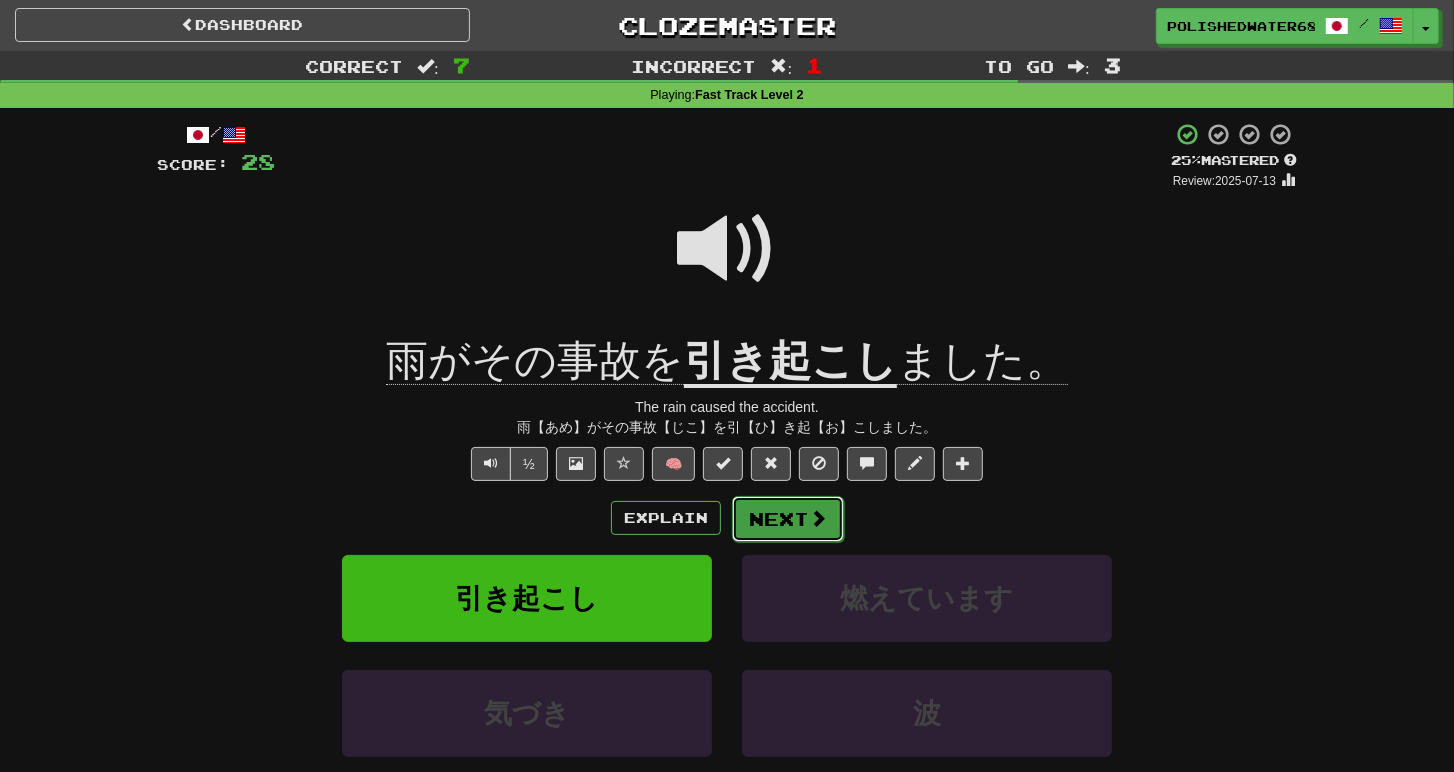 click on "Next" at bounding box center (788, 519) 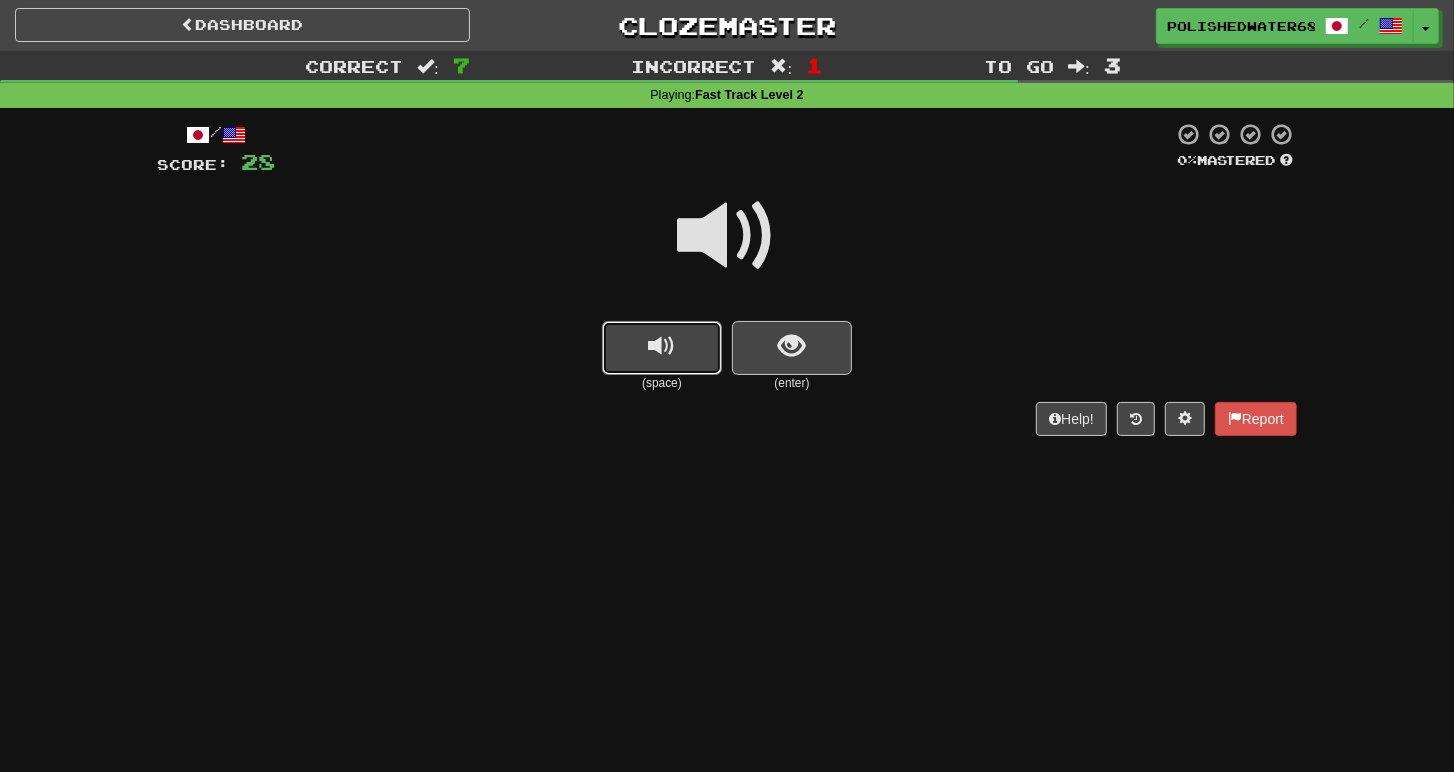 click at bounding box center (662, 346) 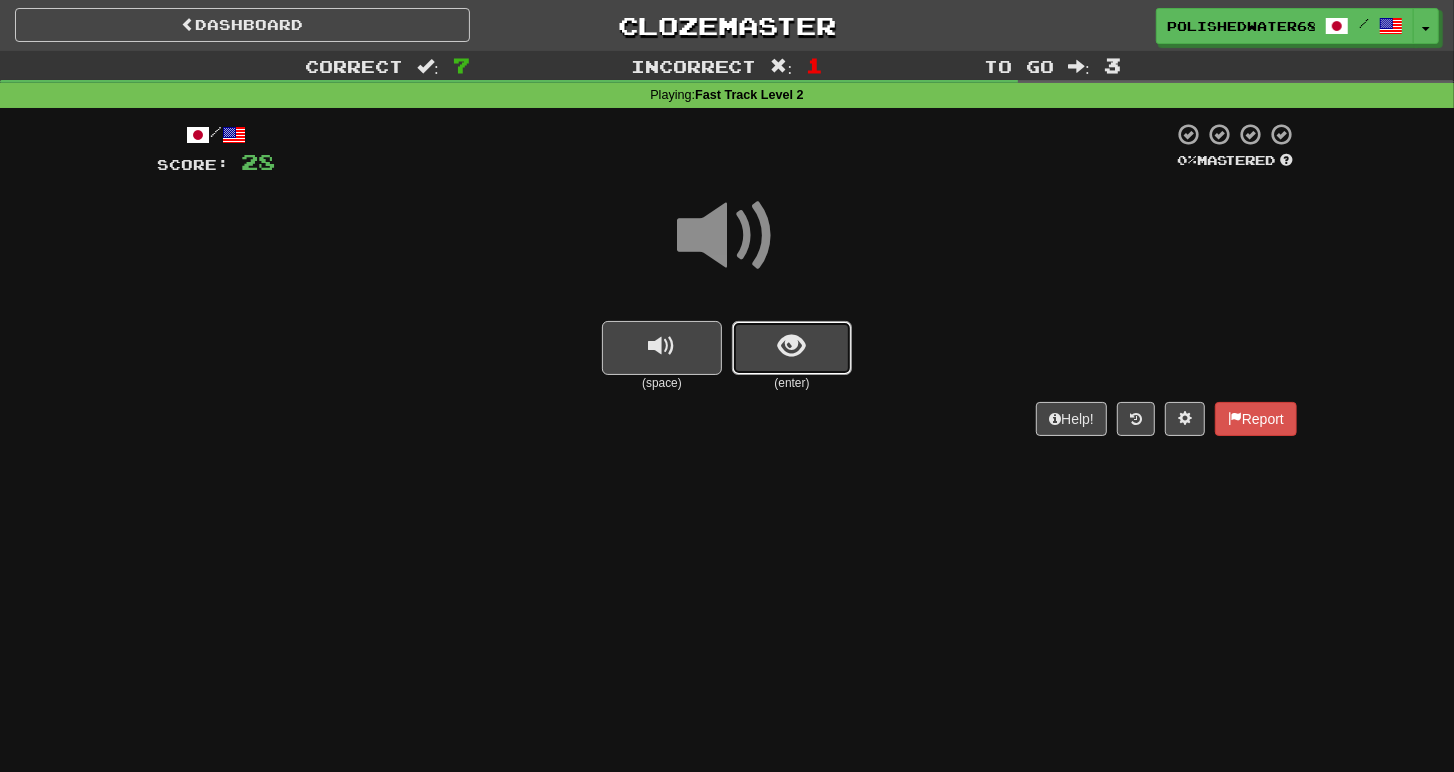 click at bounding box center (792, 348) 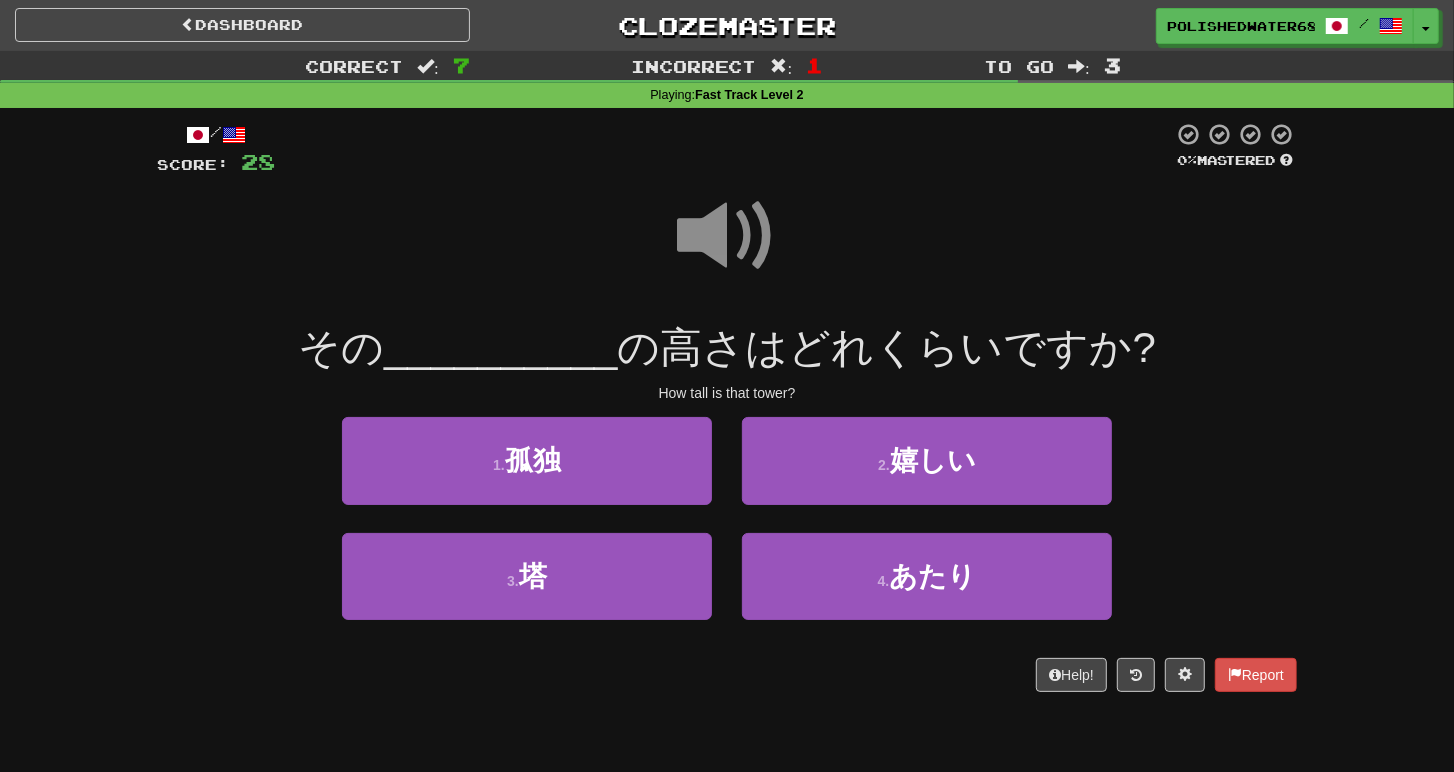 click at bounding box center (727, 236) 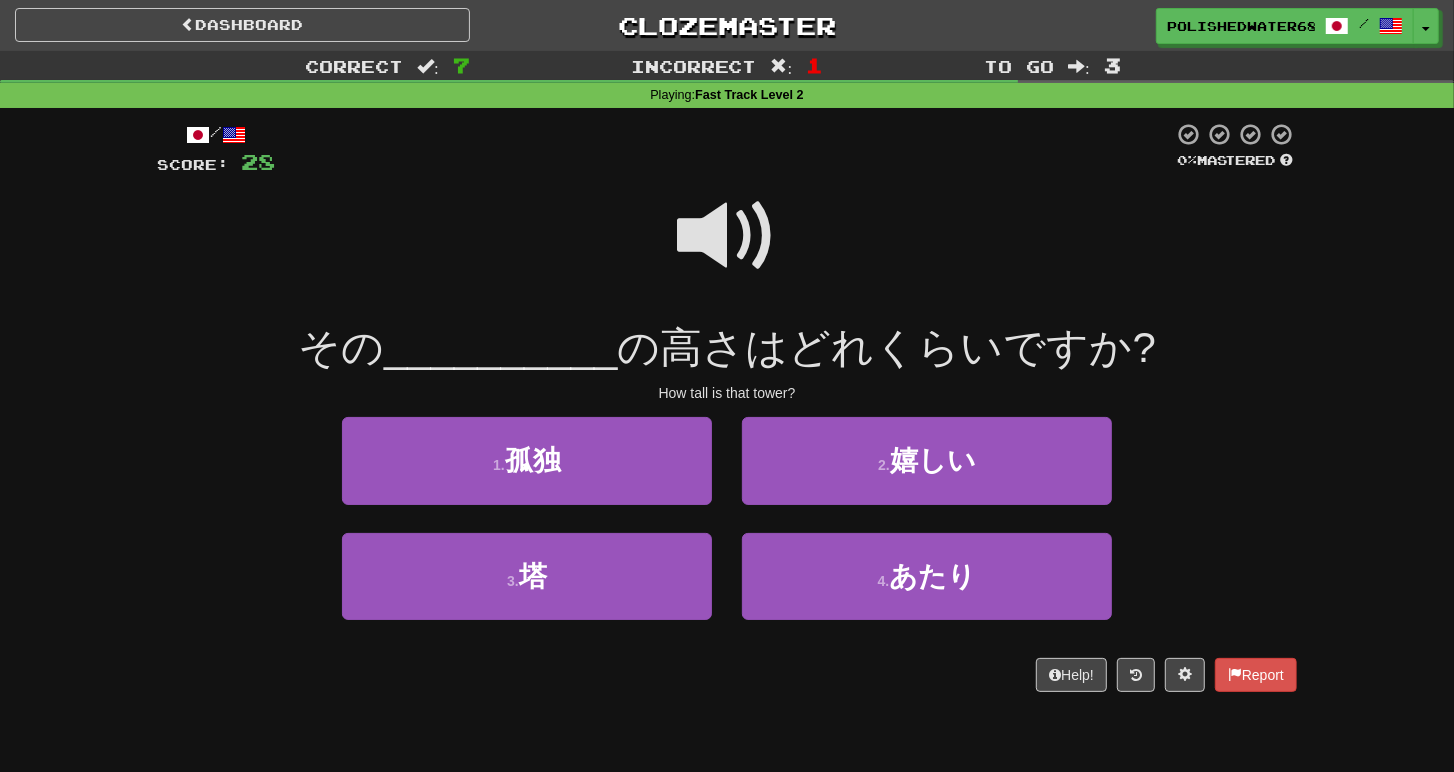 click at bounding box center [727, 236] 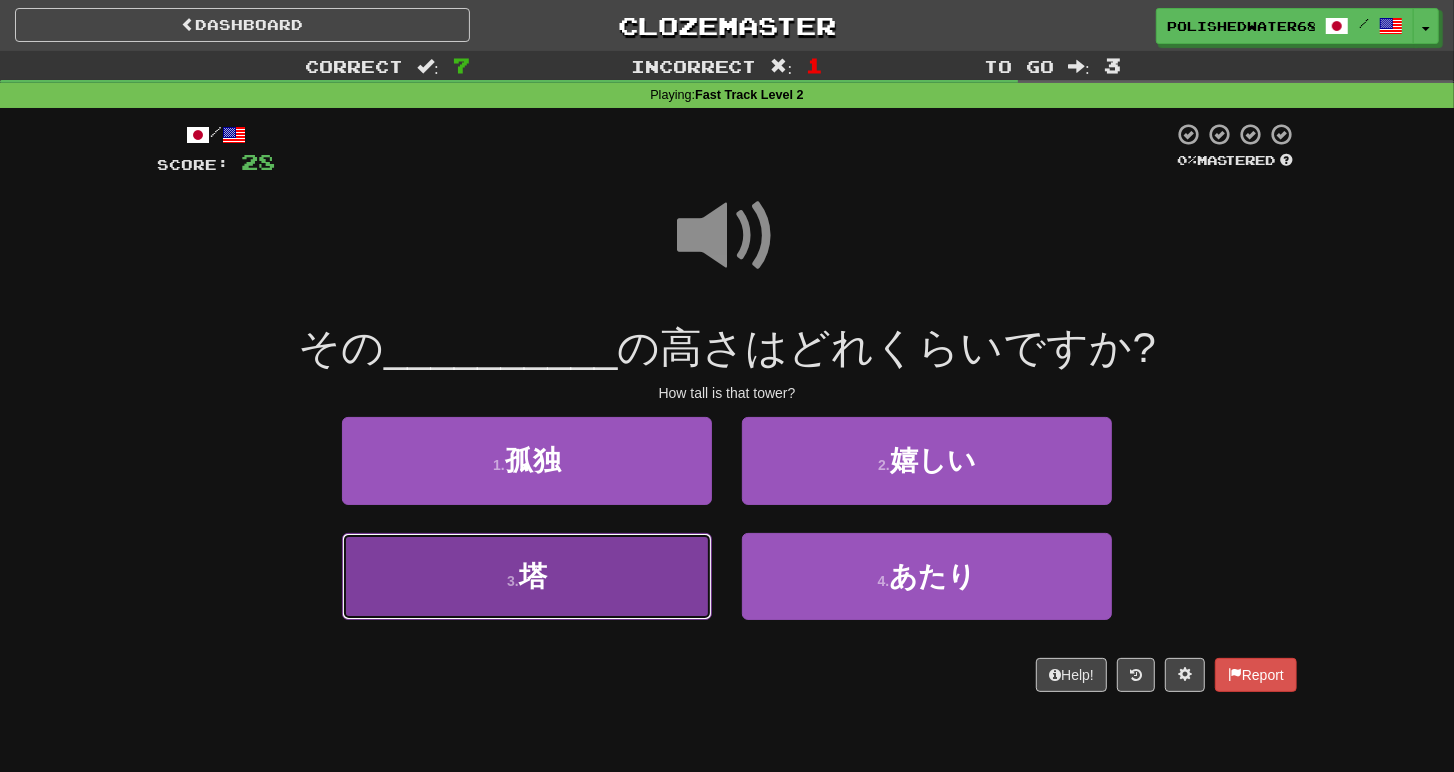 click on "3 .  塔" at bounding box center [527, 576] 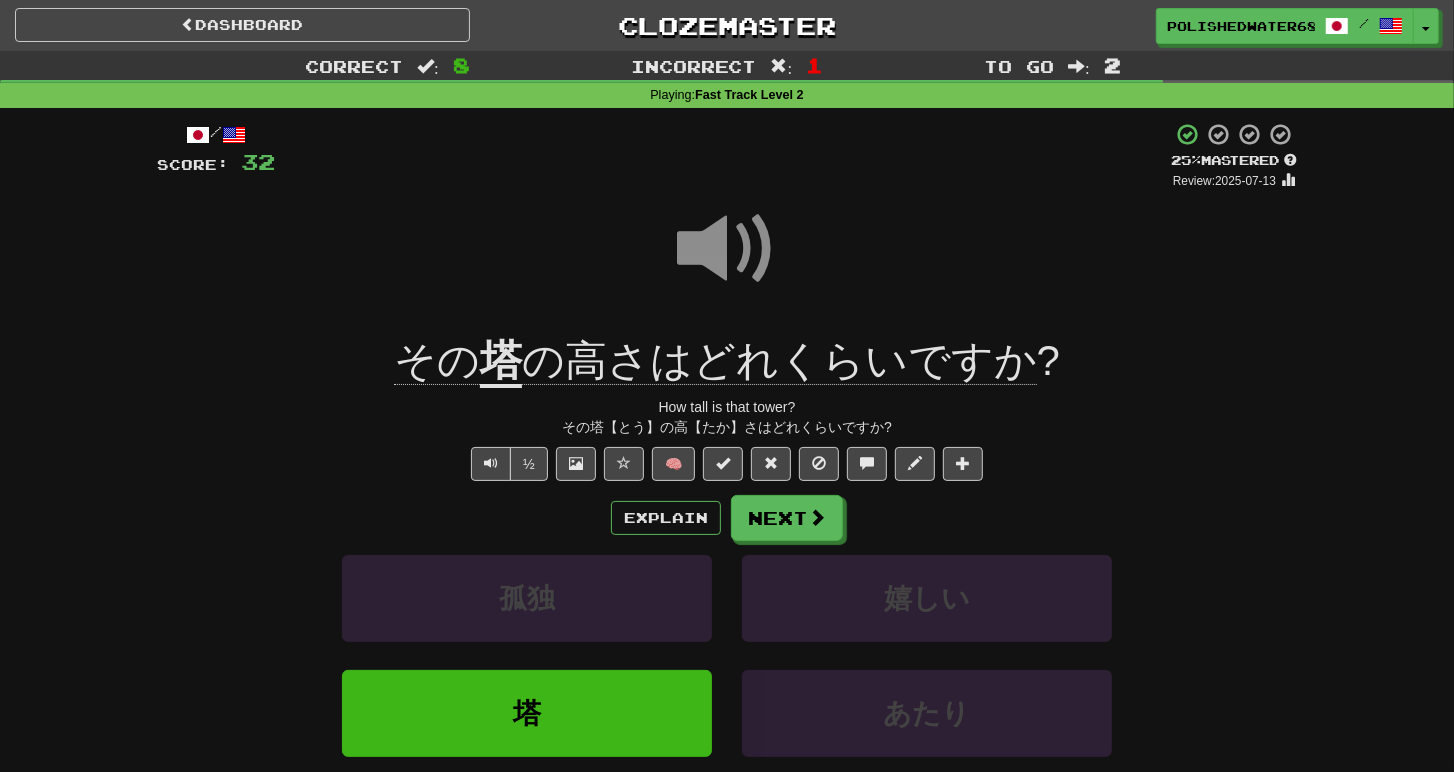 click on "その" 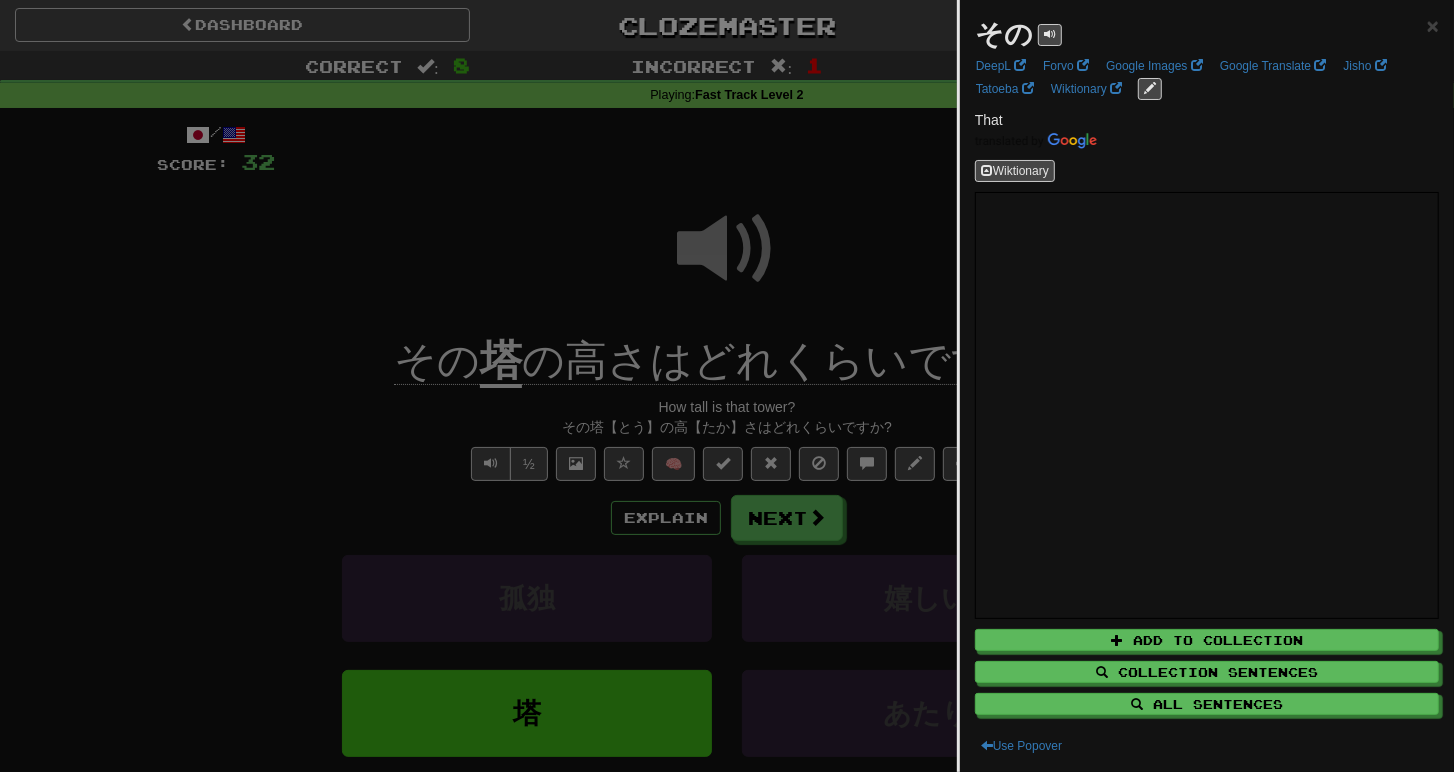 click at bounding box center (727, 386) 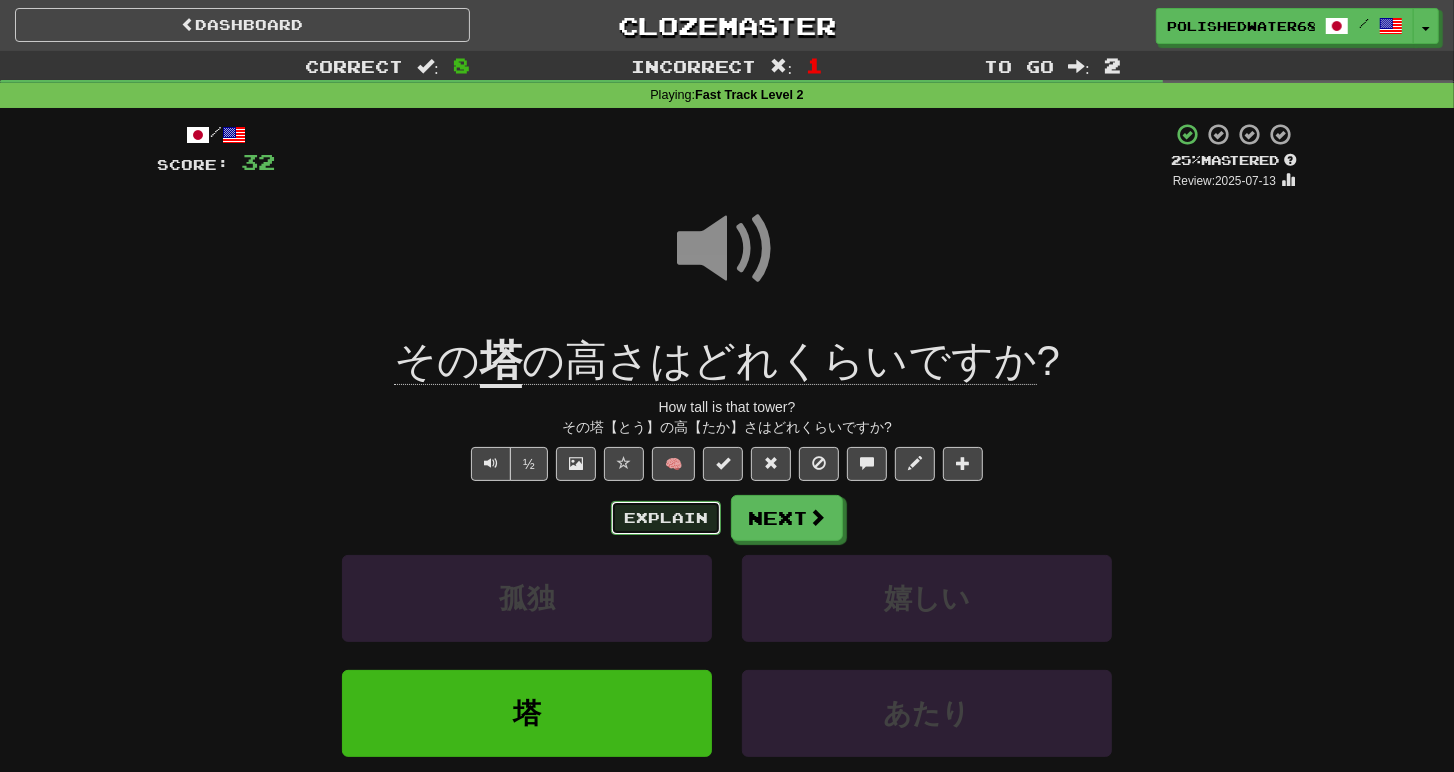click on "Explain" at bounding box center (666, 518) 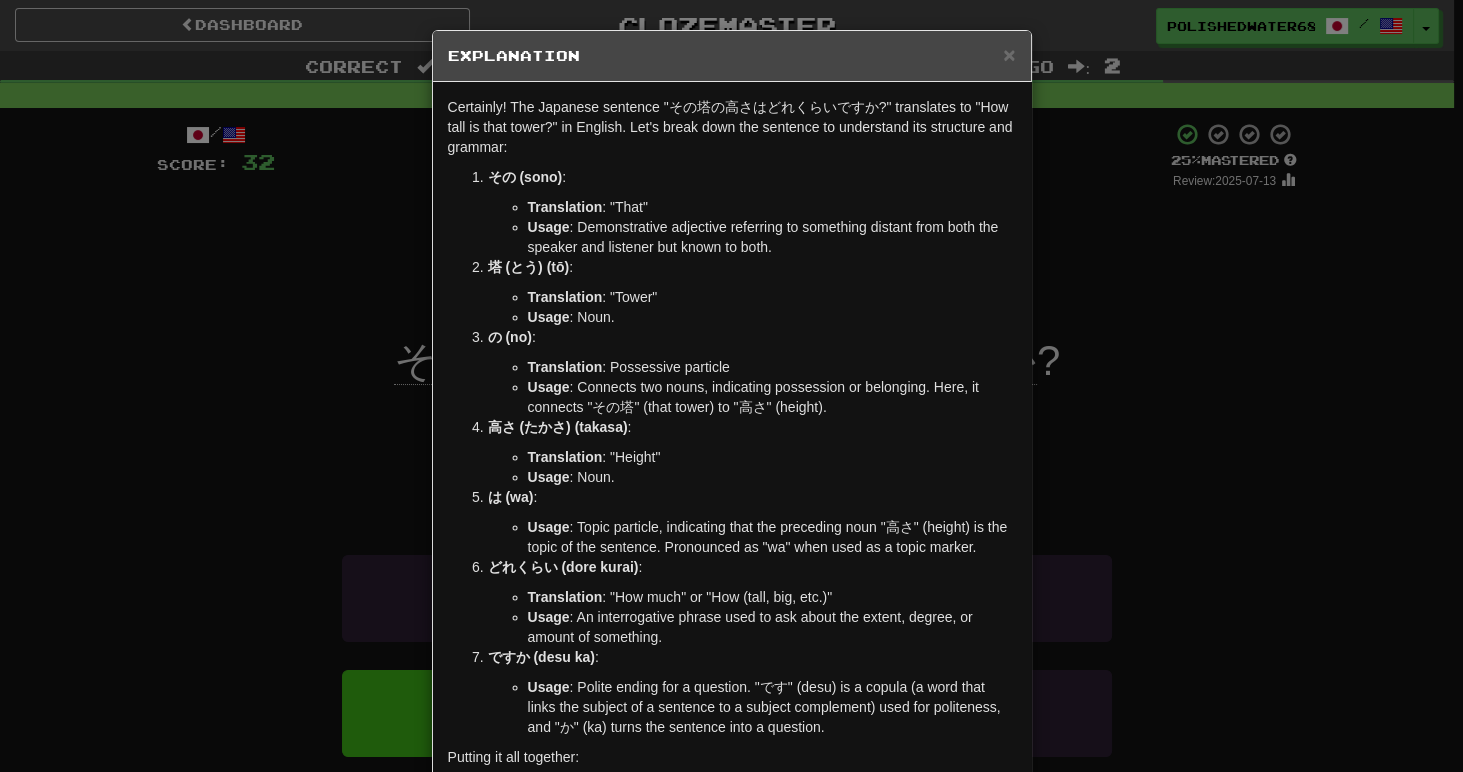 click on "× Explanation Certainly! The Japanese sentence "その塔の高さはどれくらいですか?" translates to "How tall is that tower?" in English. Let's break down the sentence to understand its structure and grammar:
その (sono) :
Translation : "That"
Usage : Demonstrative adjective referring to something distant from both the speaker and listener but known to both.
塔 (とう) (tō) :
Translation : "Tower"
Usage : Noun.
の (no) :
Translation : Possessive particle
Usage : Connects two nouns, indicating possession or belonging. Here, it connects "その塔" (that tower) to "高さ" (height).
高さ (たかさ) (takasa) :
Translation : "Height"
Usage : Noun.
は (wa) :
Usage : Topic particle, indicating that the preceding noun "高さ" (height) is the topic of the sentence. Pronounced as "wa" when used as a topic marker.
どれくらい (dore kurai) :
Translation : "How much" or "How (tall, big, etc.)"
Usage
:" at bounding box center [731, 386] 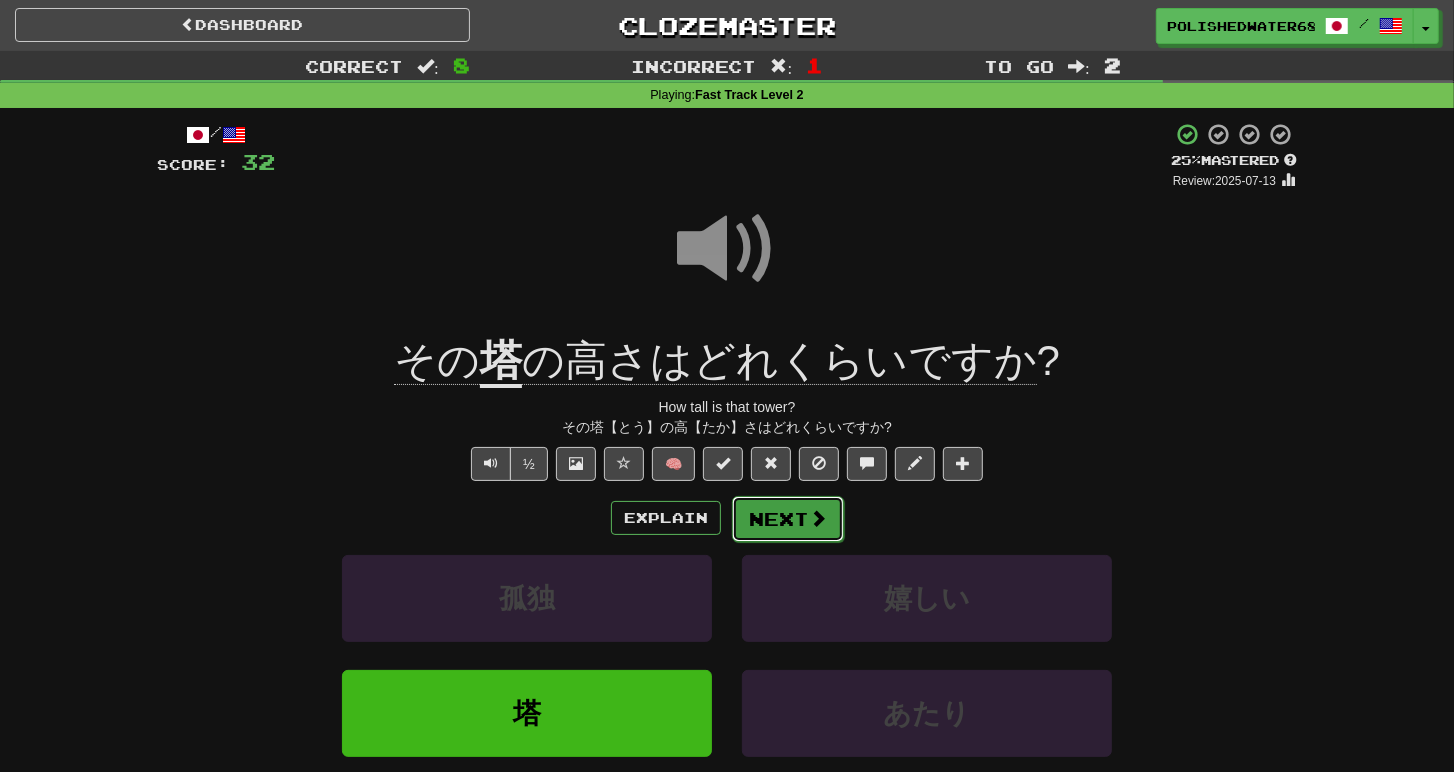 click on "Next" at bounding box center [788, 519] 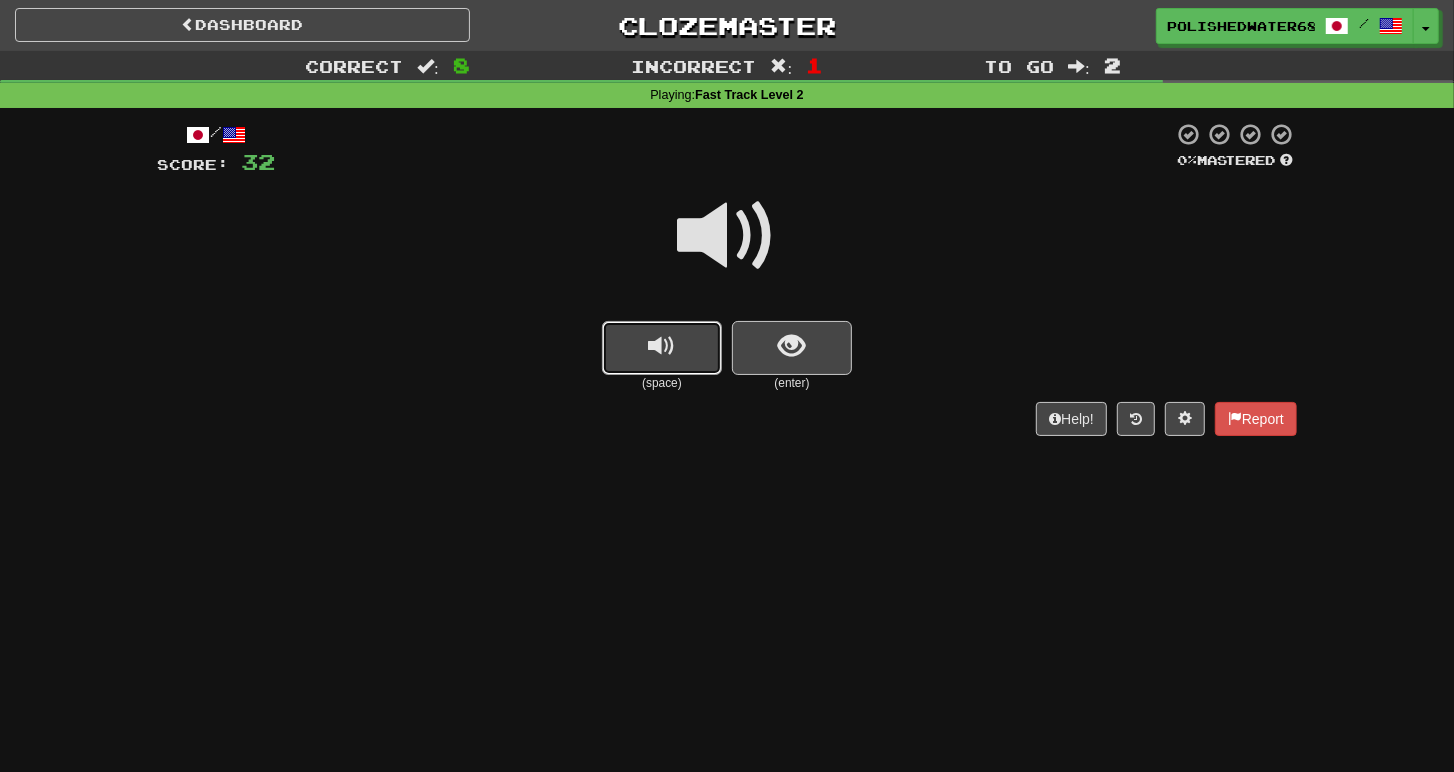 click at bounding box center [662, 348] 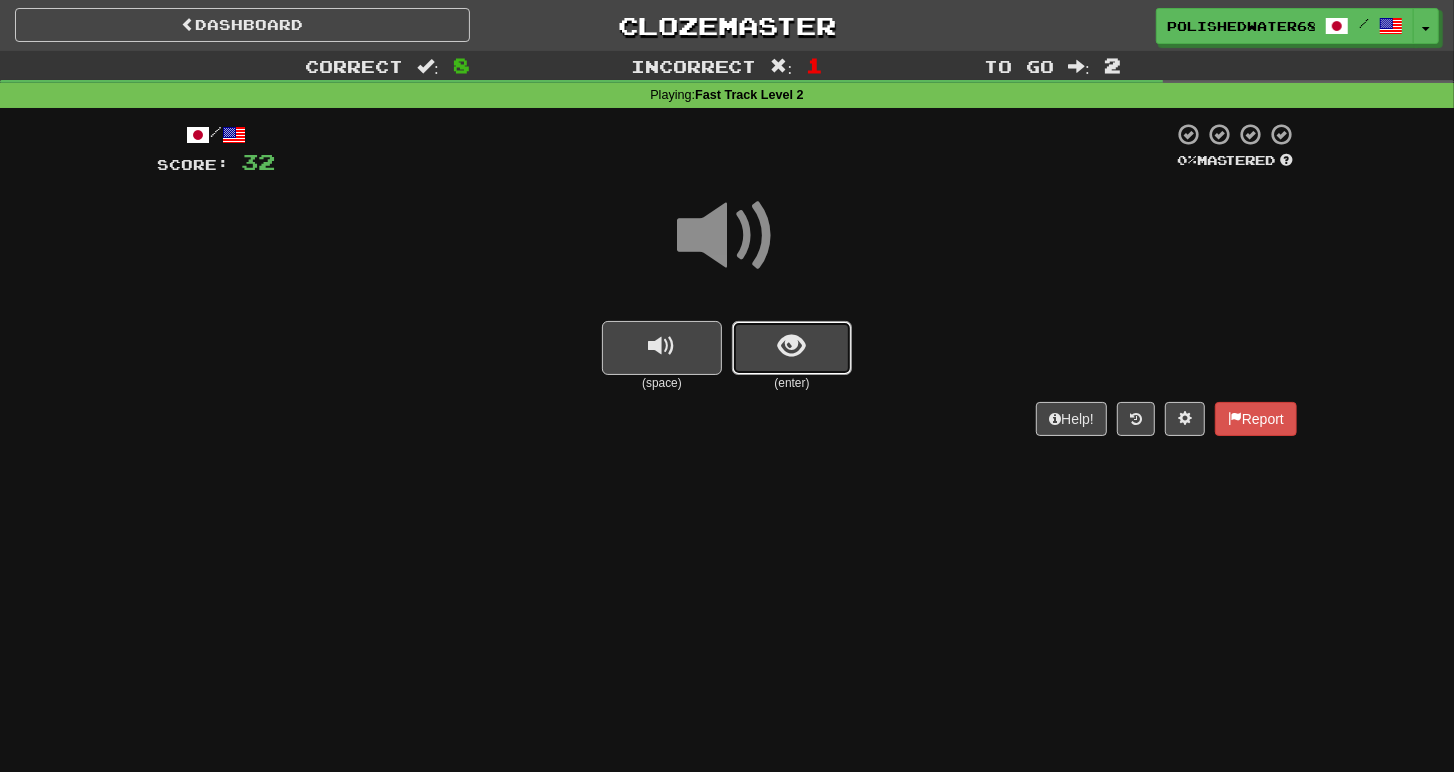 click at bounding box center [792, 348] 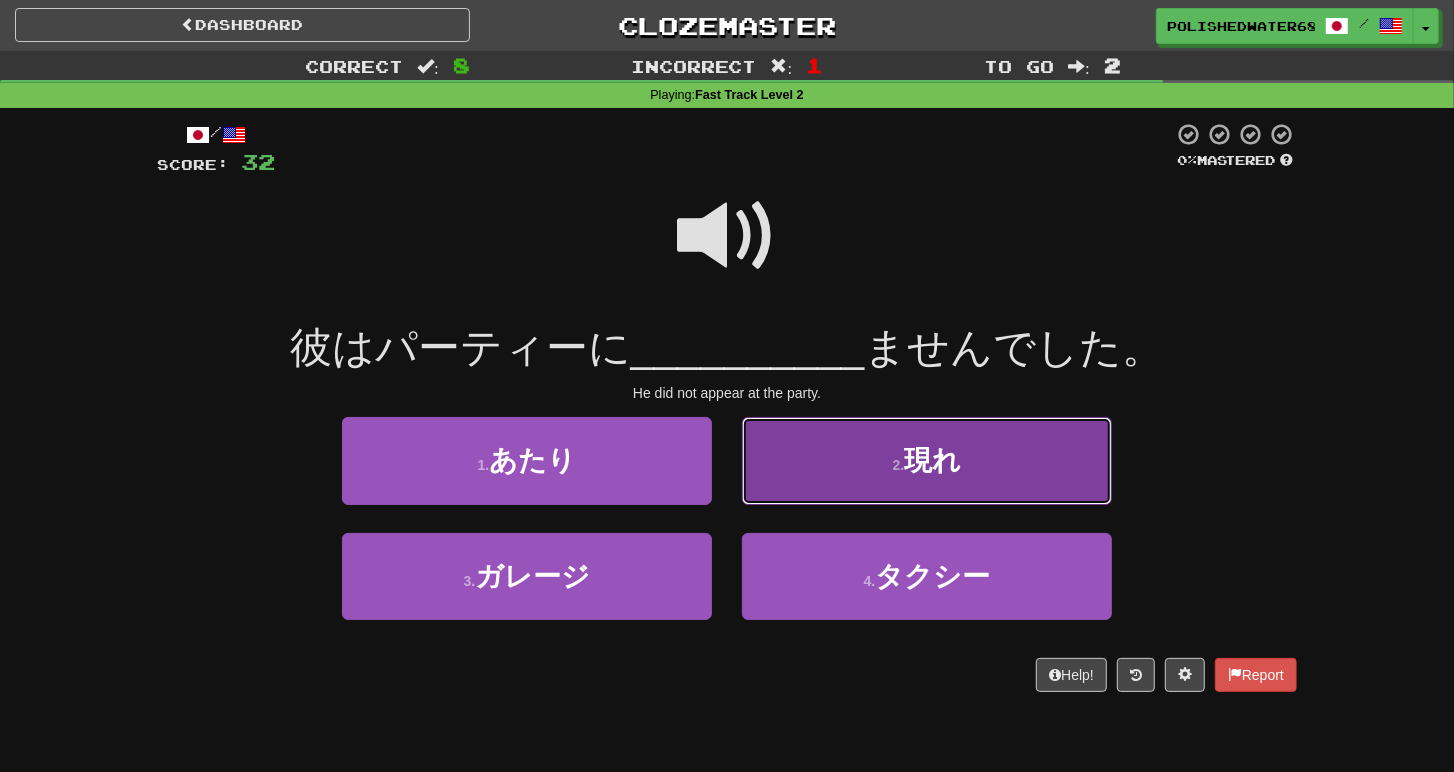 click on "現れ" at bounding box center [932, 460] 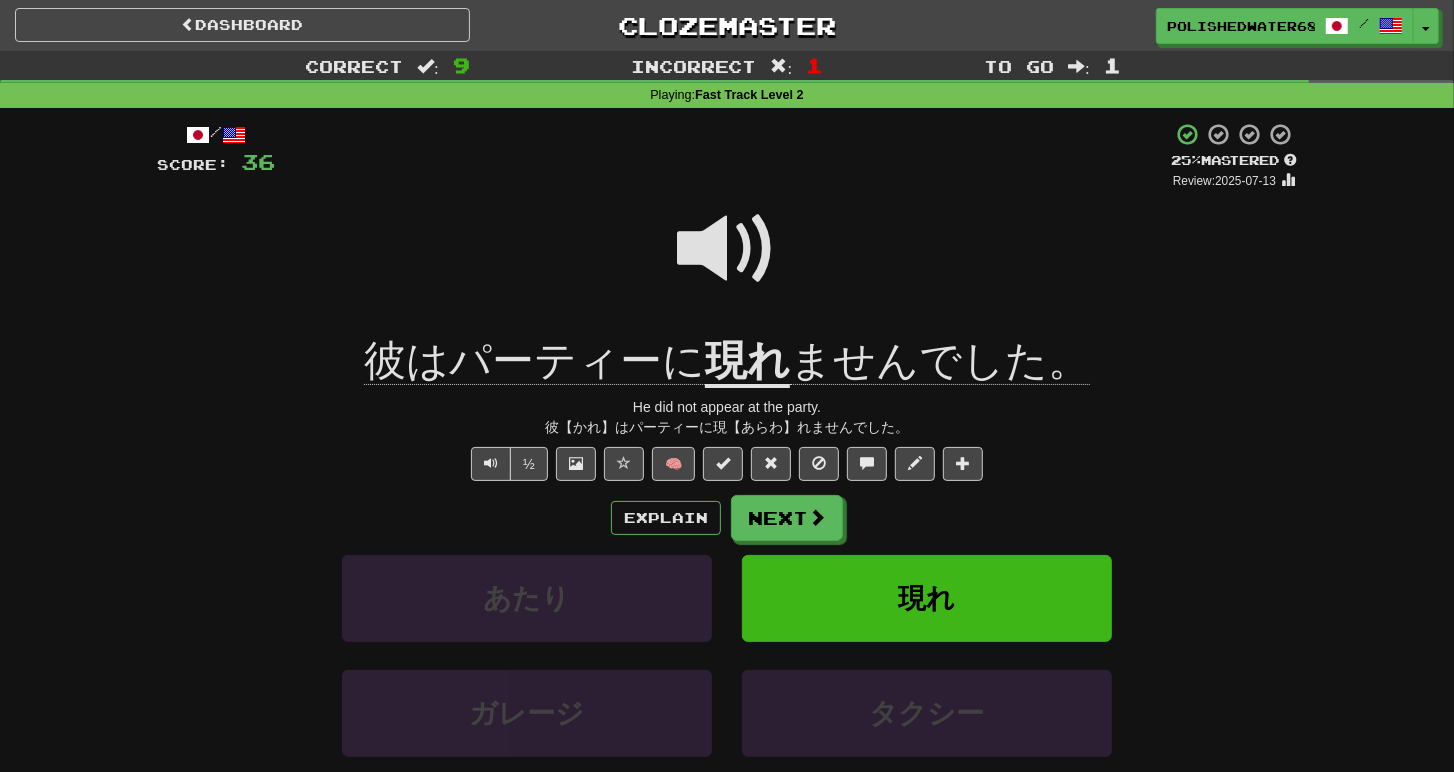 click on "現れ" at bounding box center [747, 362] 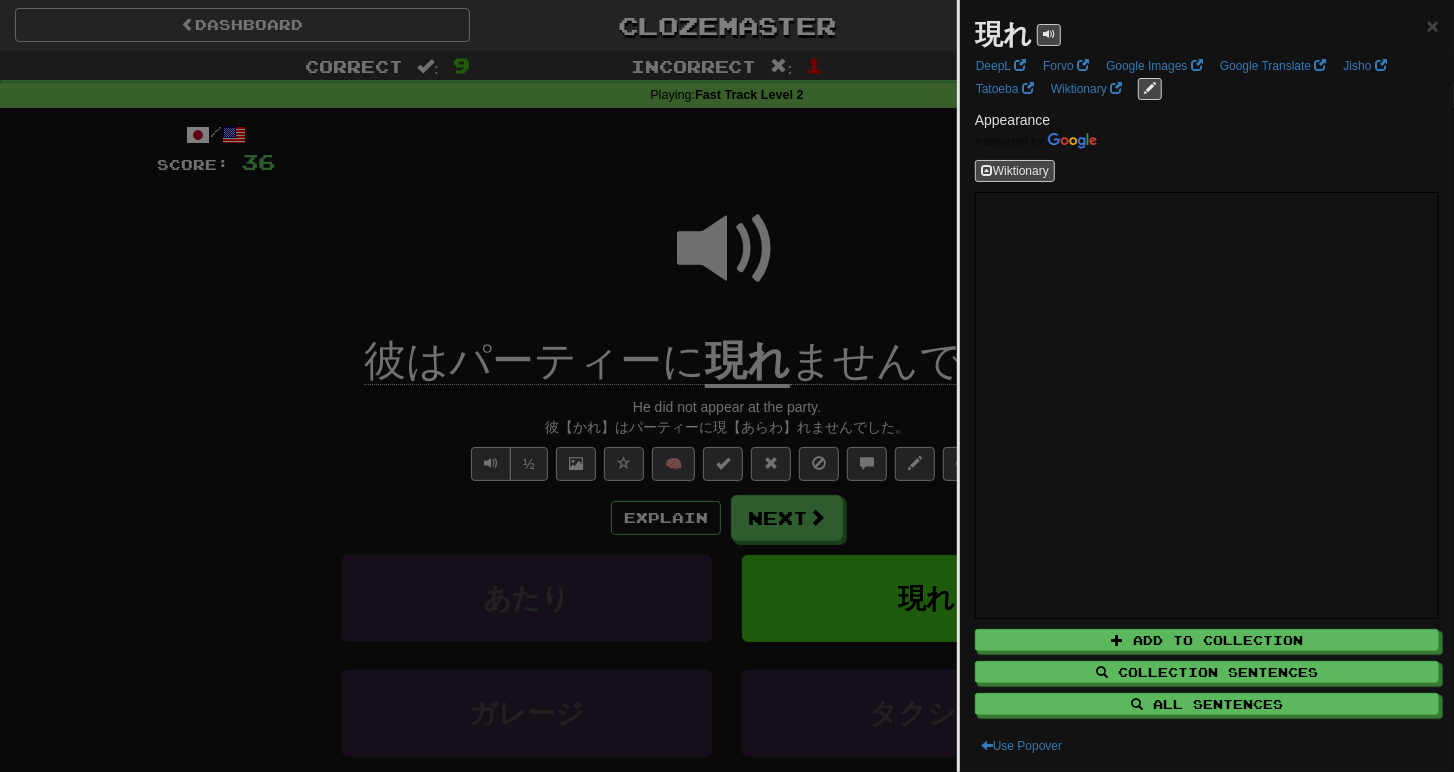 click at bounding box center [727, 386] 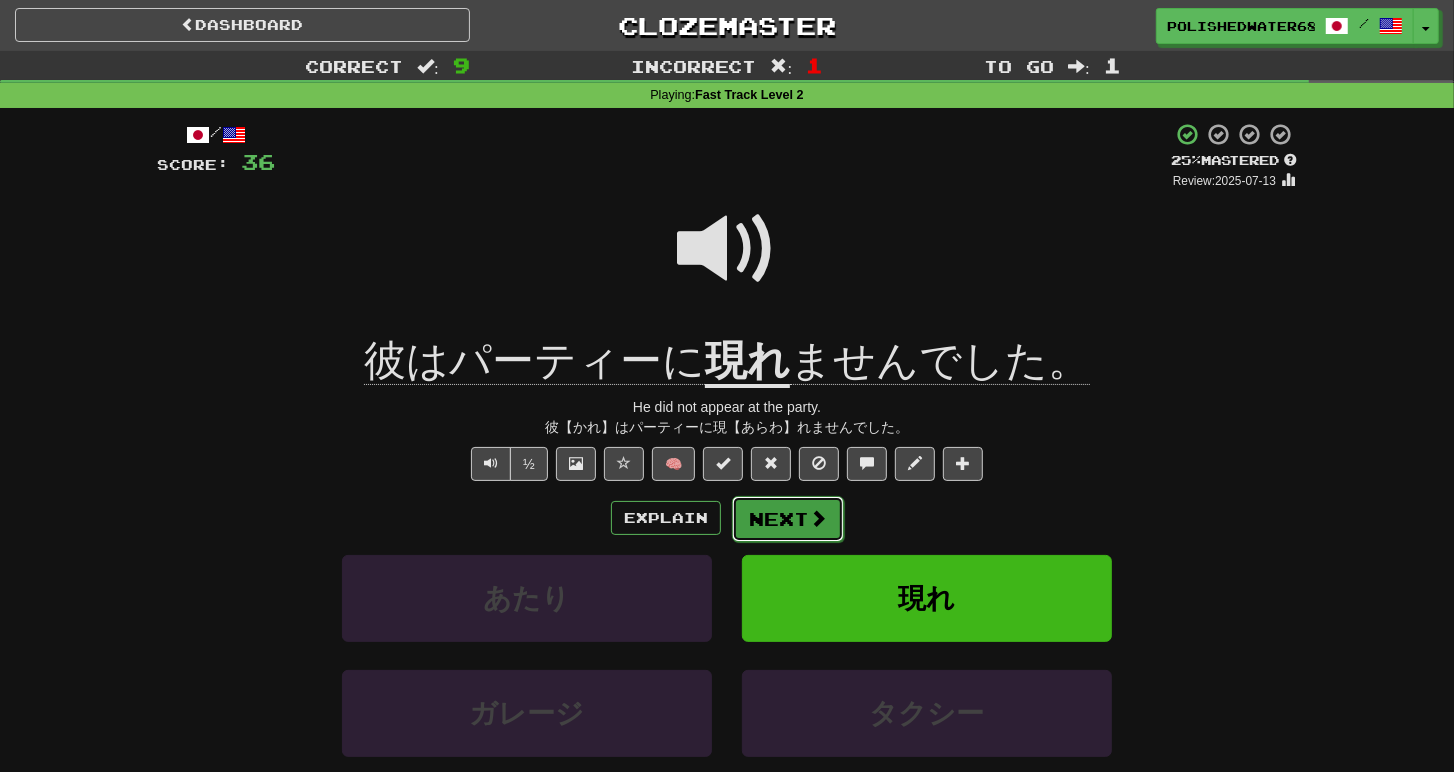 click on "Next" at bounding box center [788, 519] 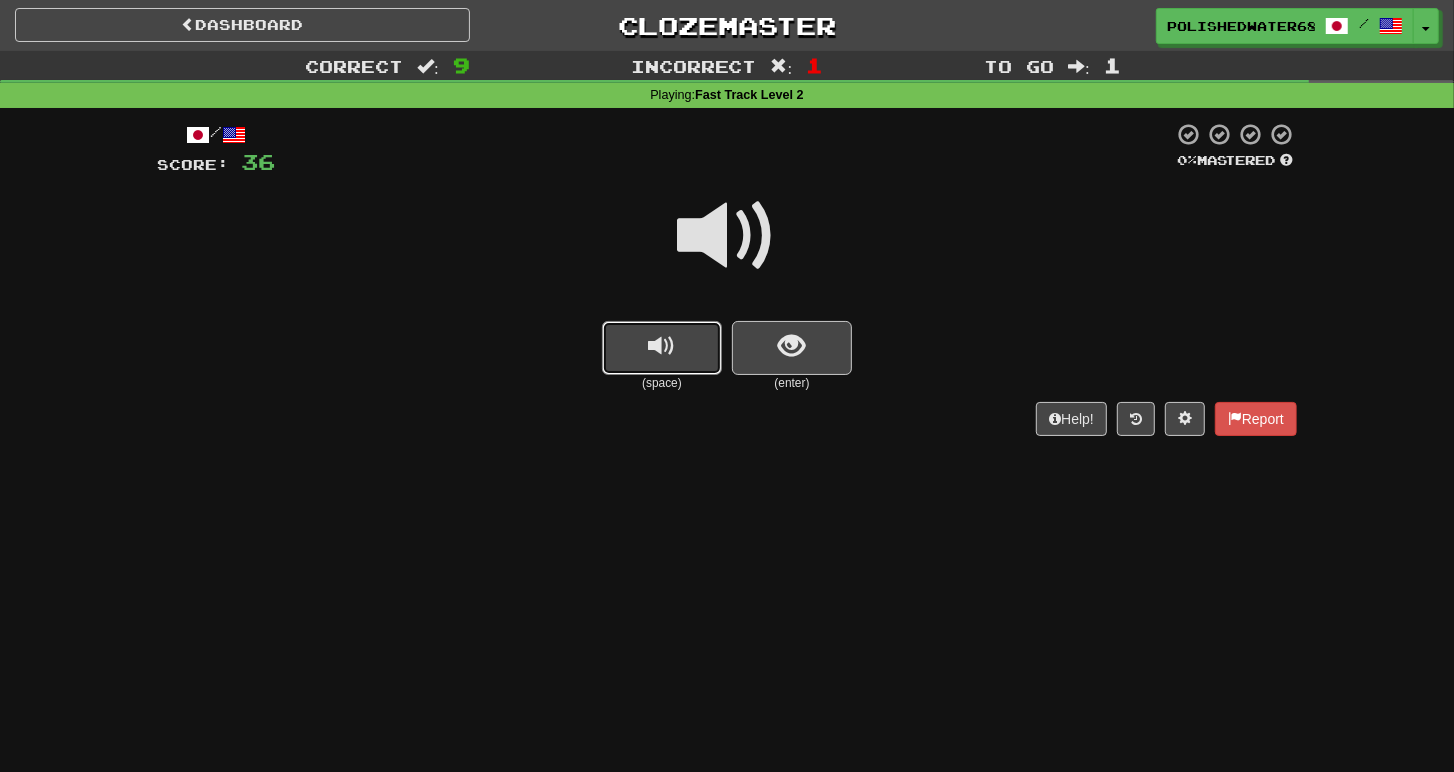 click at bounding box center (662, 346) 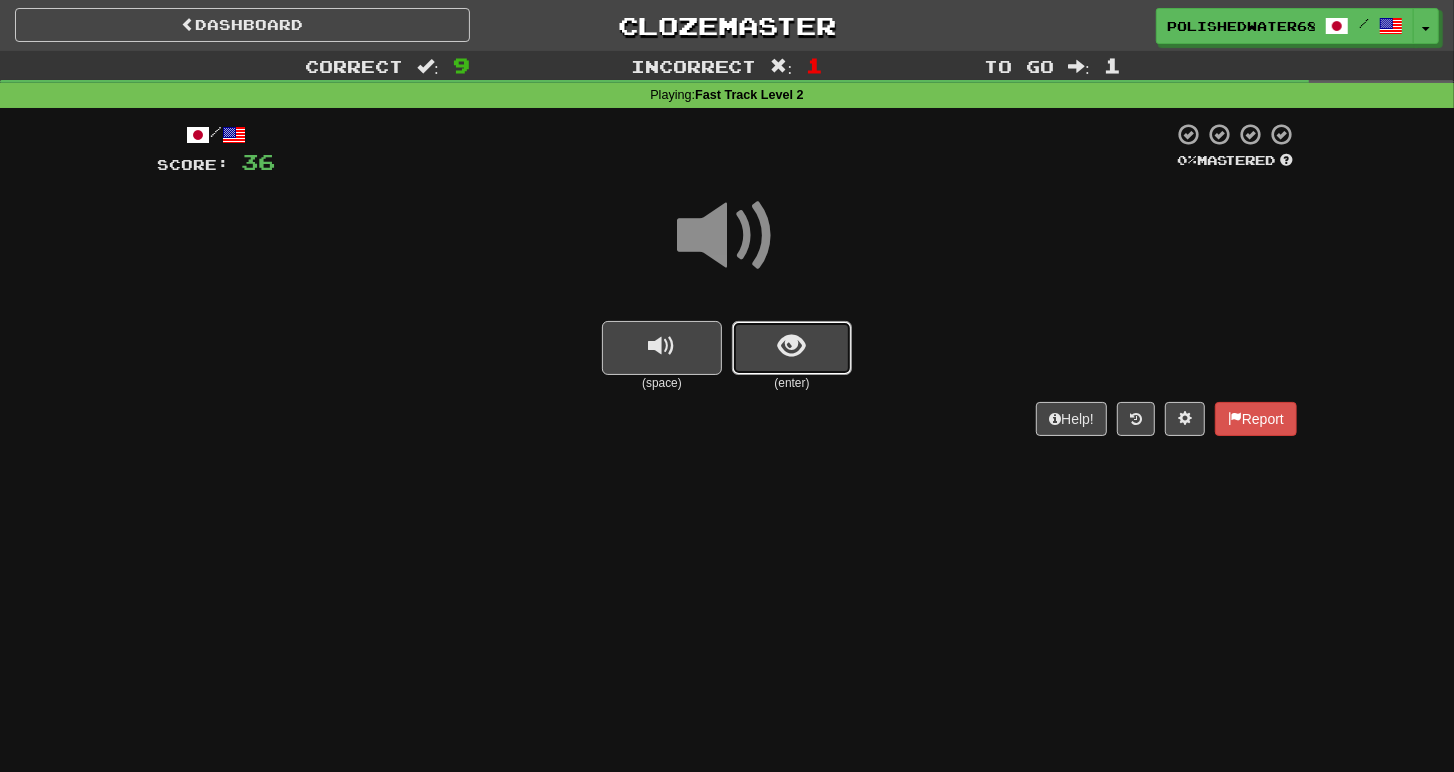 click at bounding box center [792, 346] 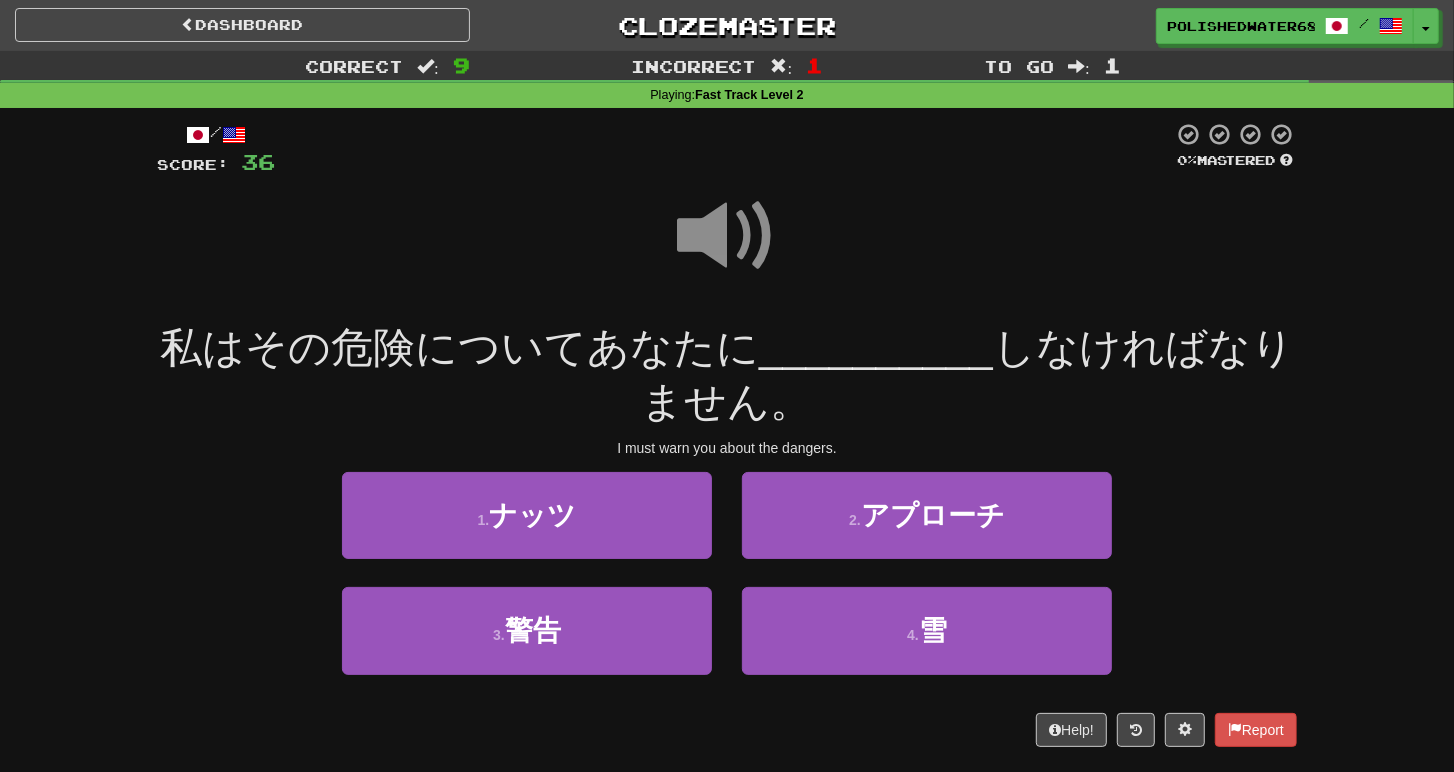click at bounding box center [727, 236] 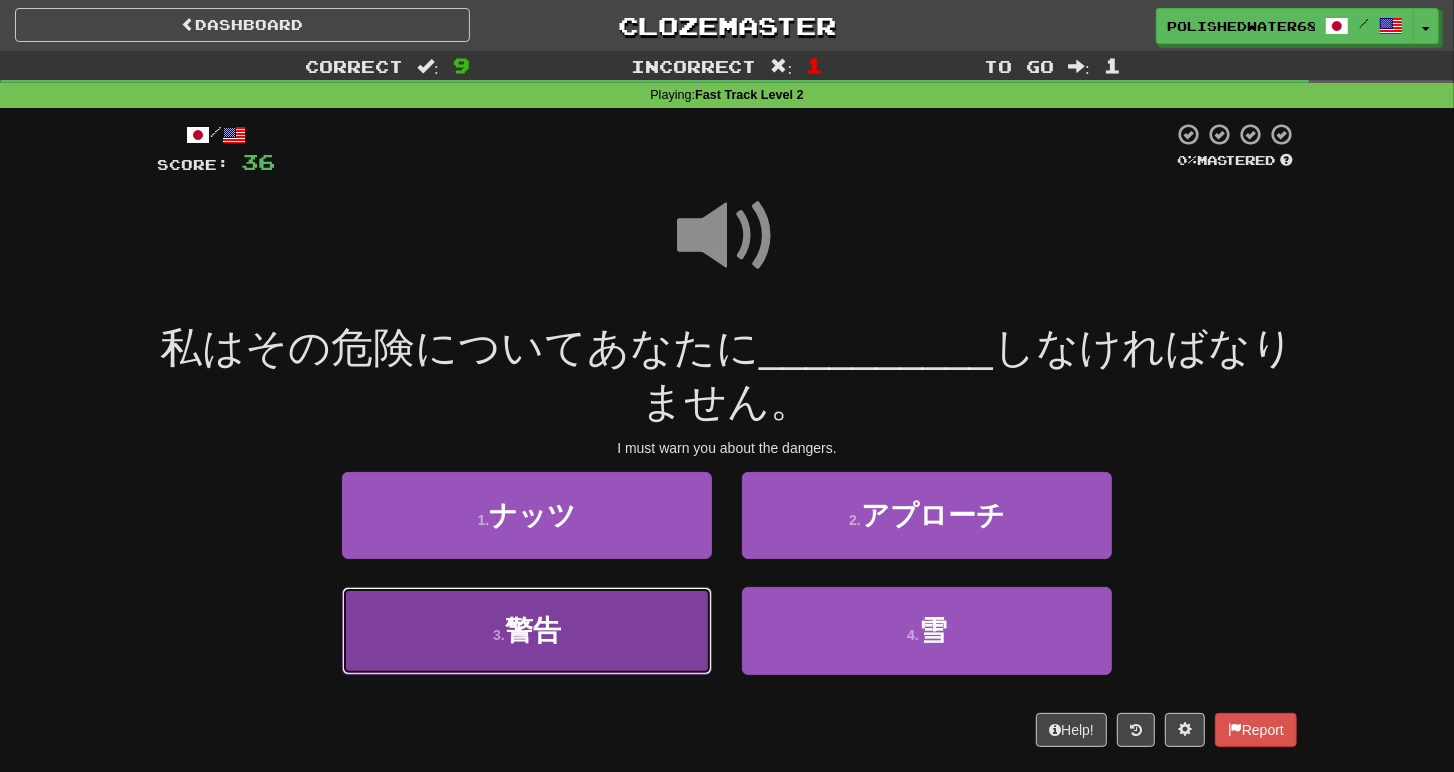 click on "3 .  警告" at bounding box center (527, 630) 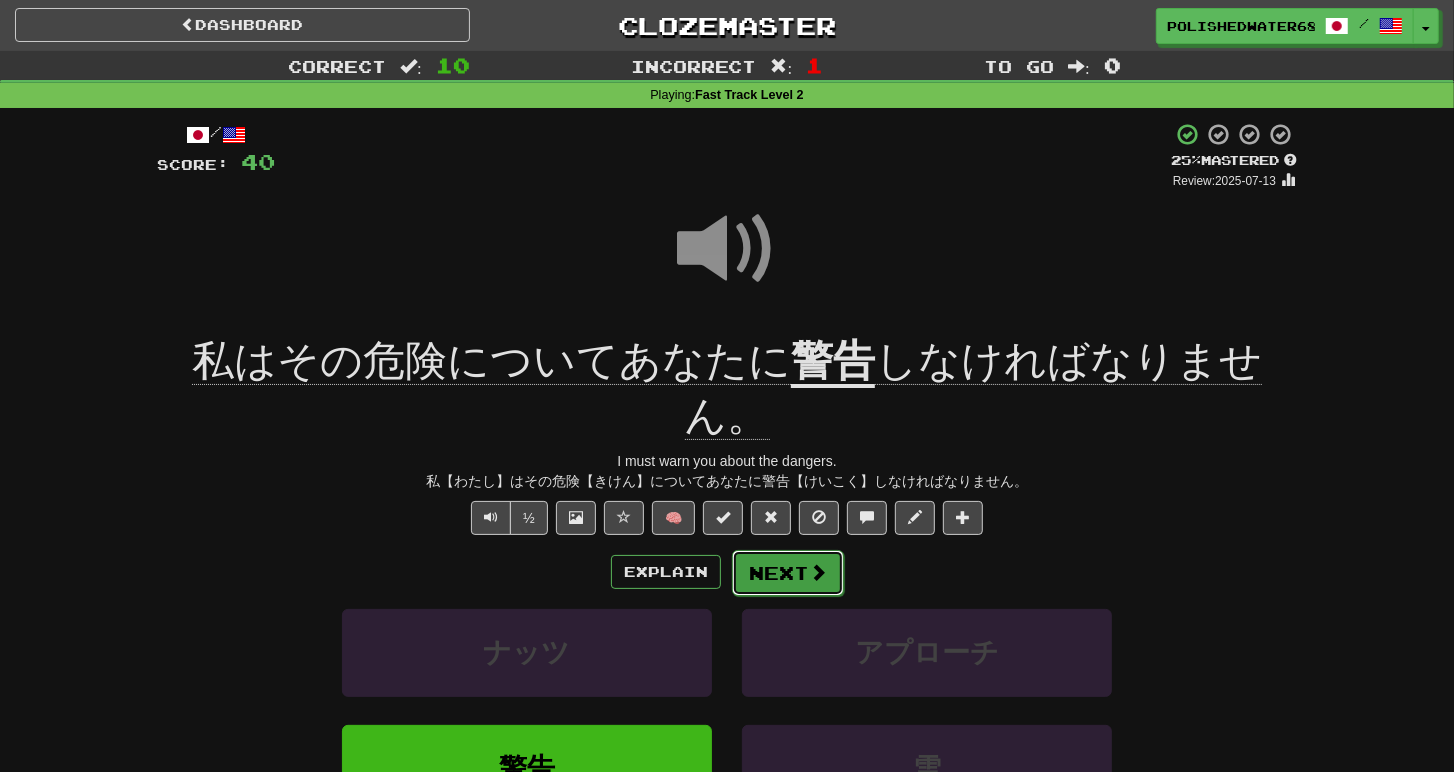click on "Next" at bounding box center (788, 573) 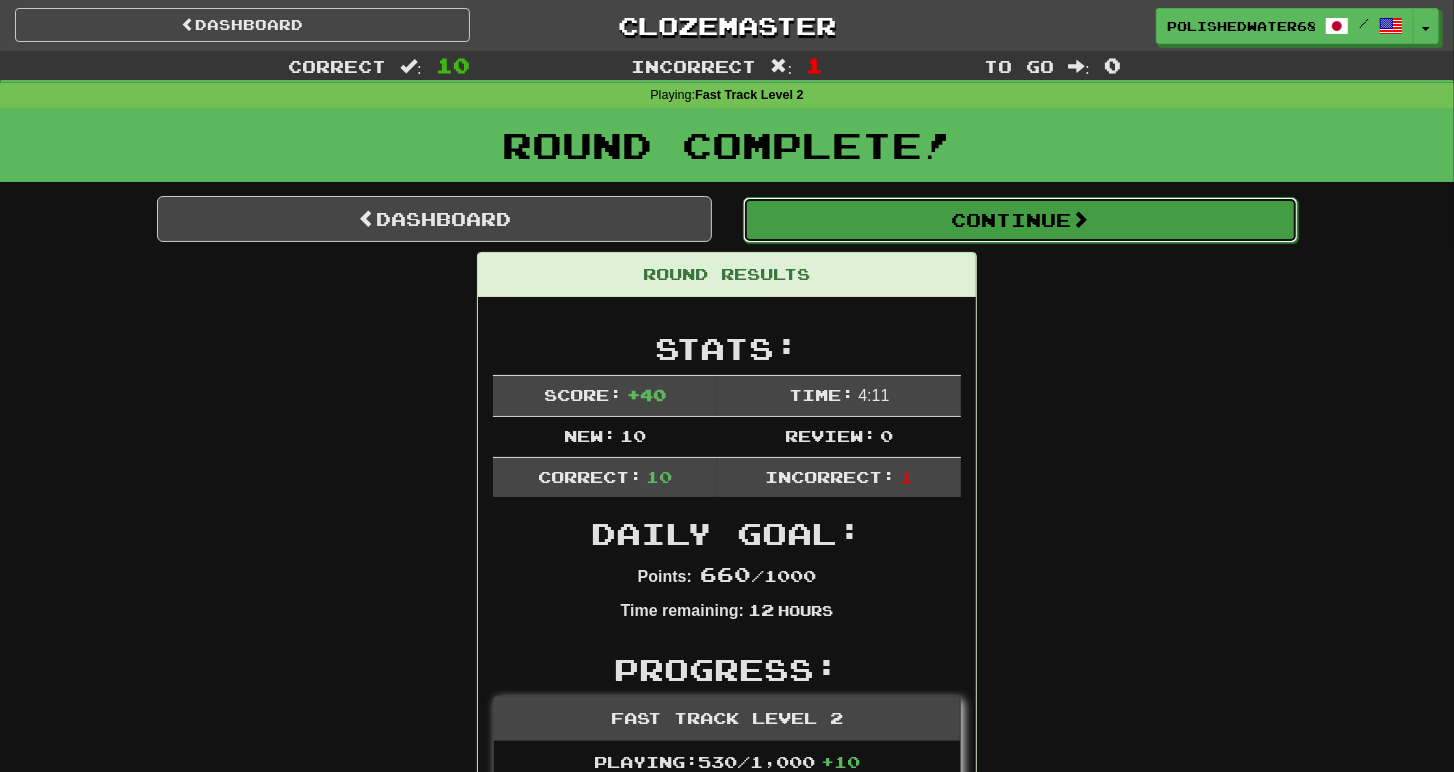 click on "Continue" at bounding box center (1020, 220) 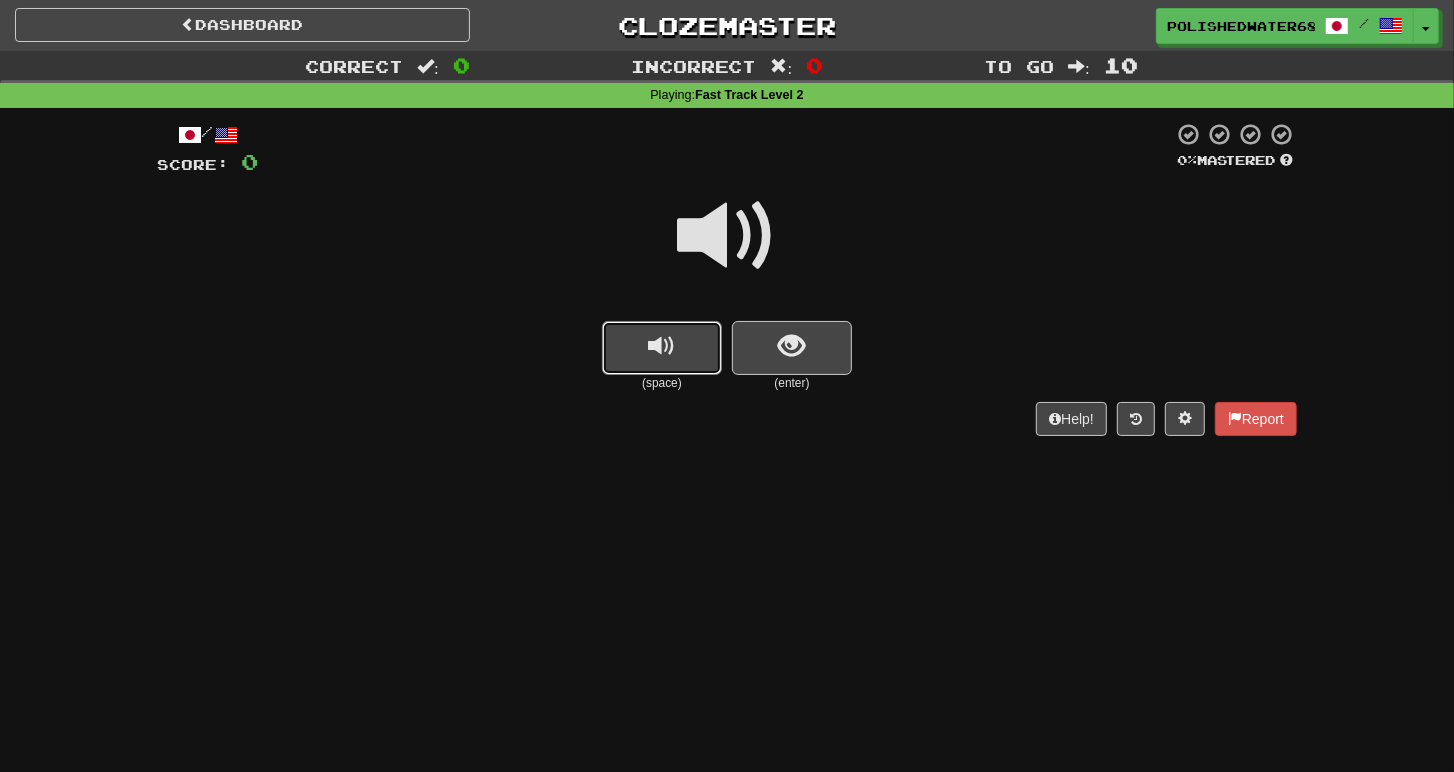 click at bounding box center (662, 348) 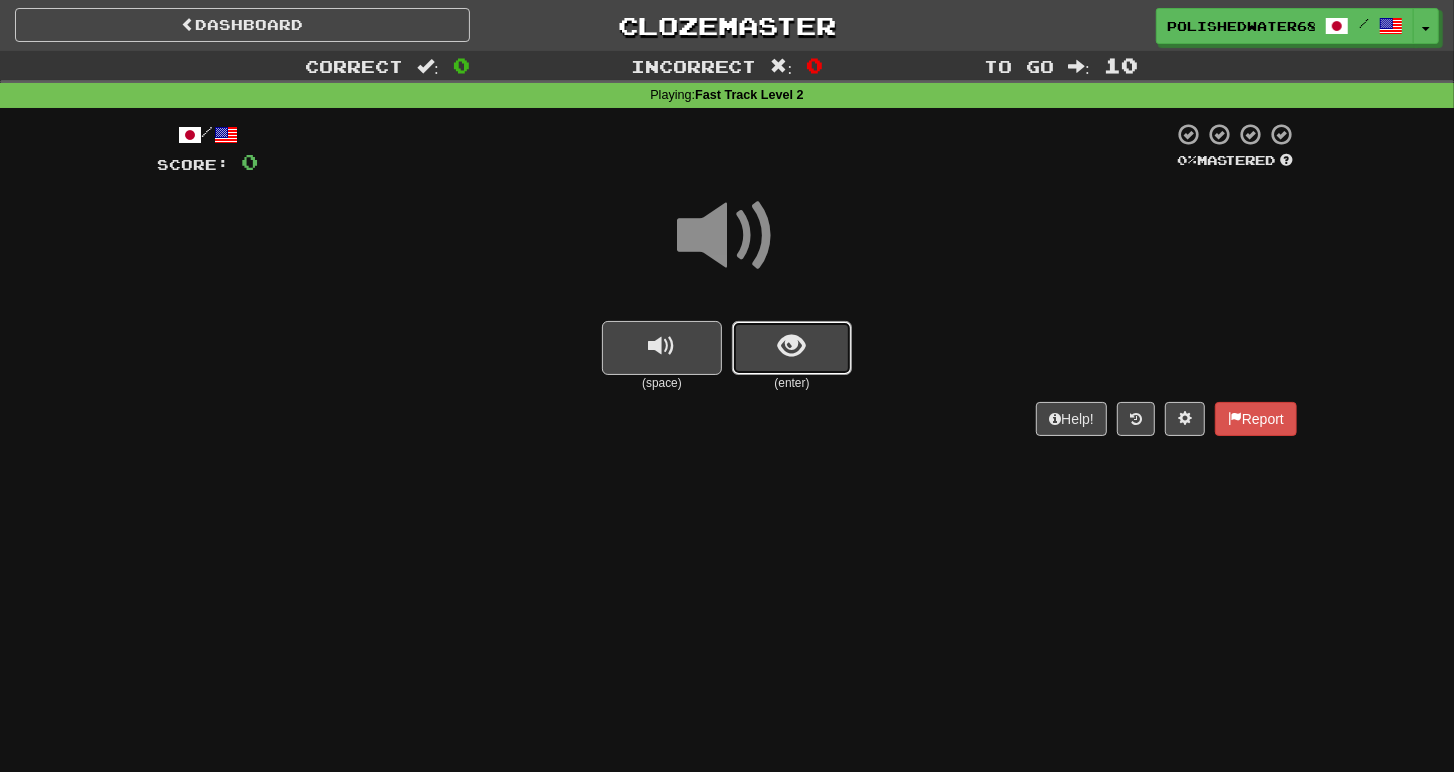 click at bounding box center [792, 348] 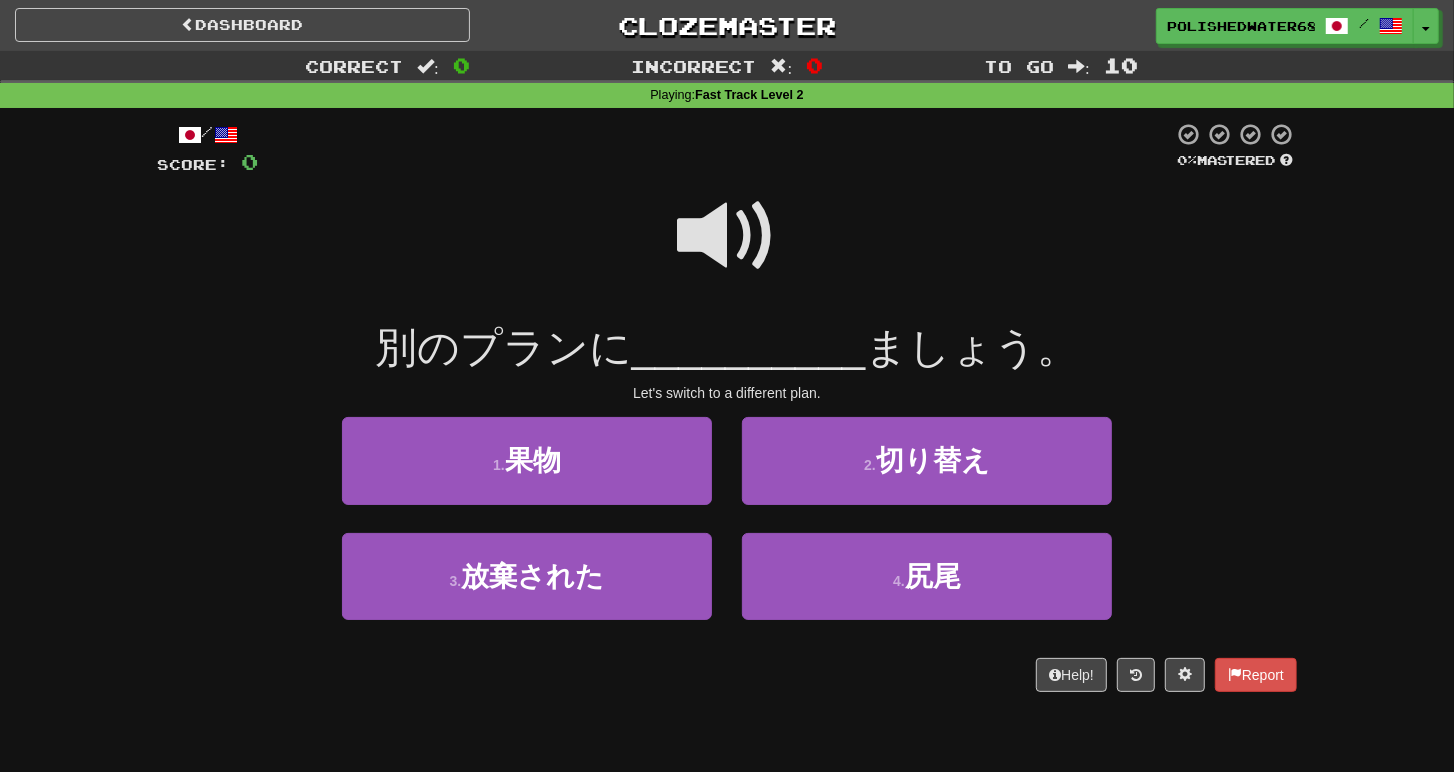 click at bounding box center (727, 236) 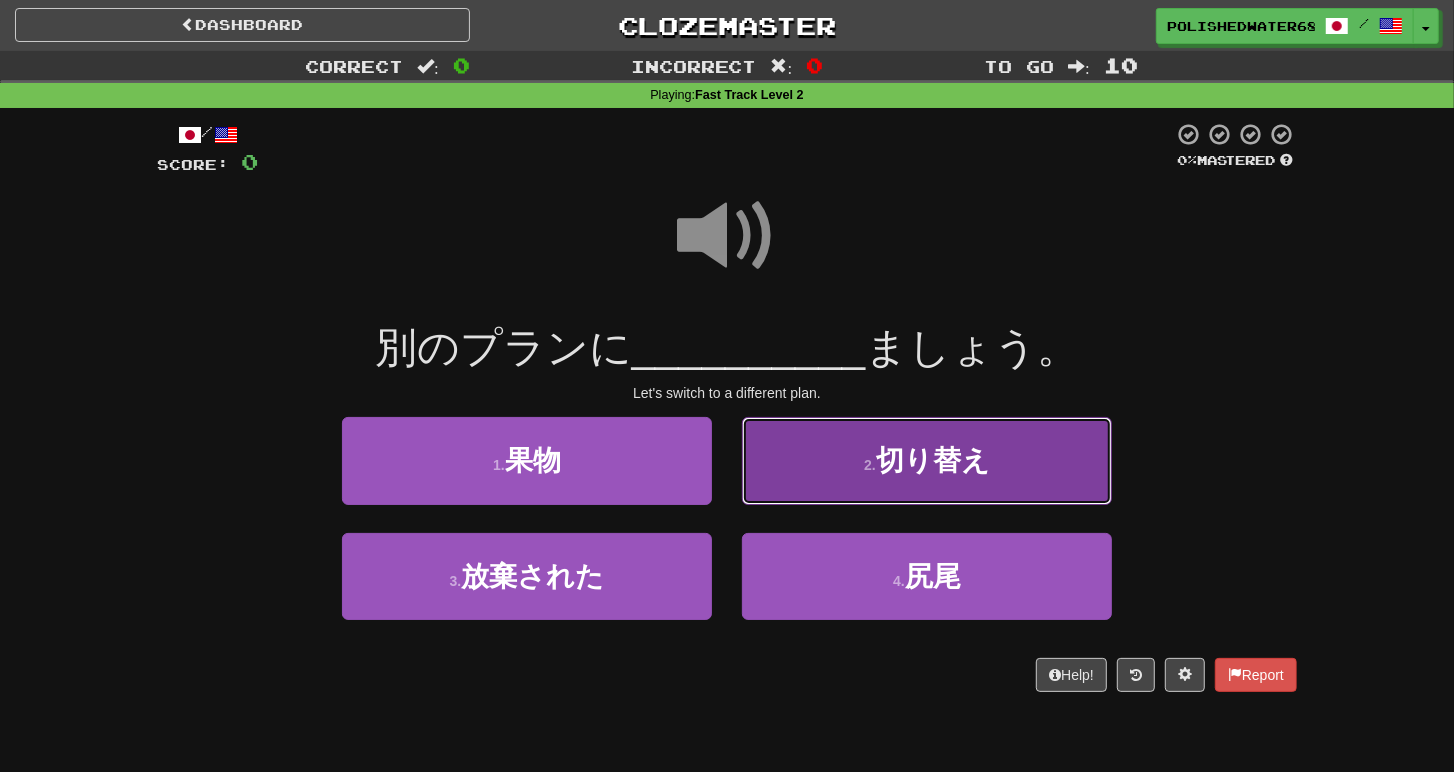 click on "2 .  切り替え" at bounding box center [927, 460] 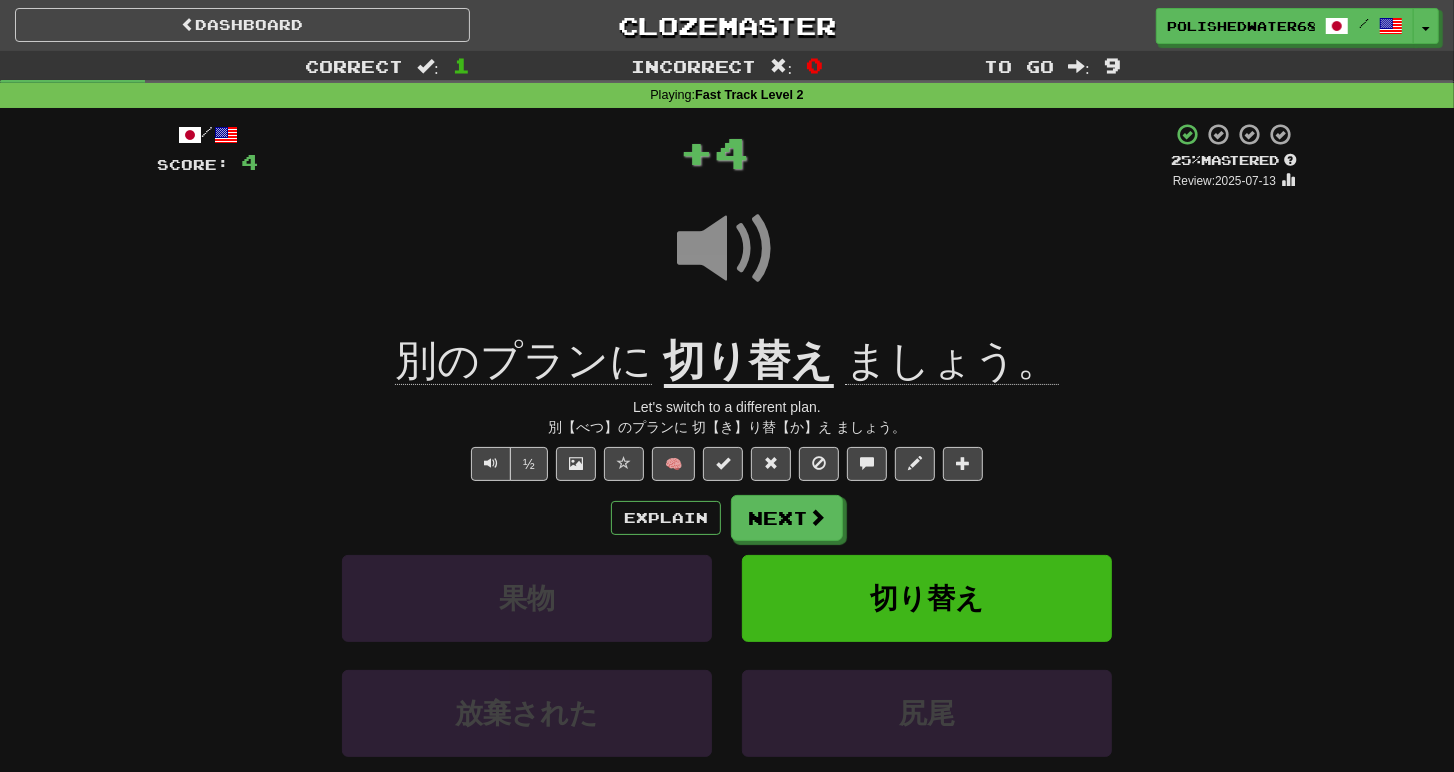 click on "切り替え" at bounding box center [749, 362] 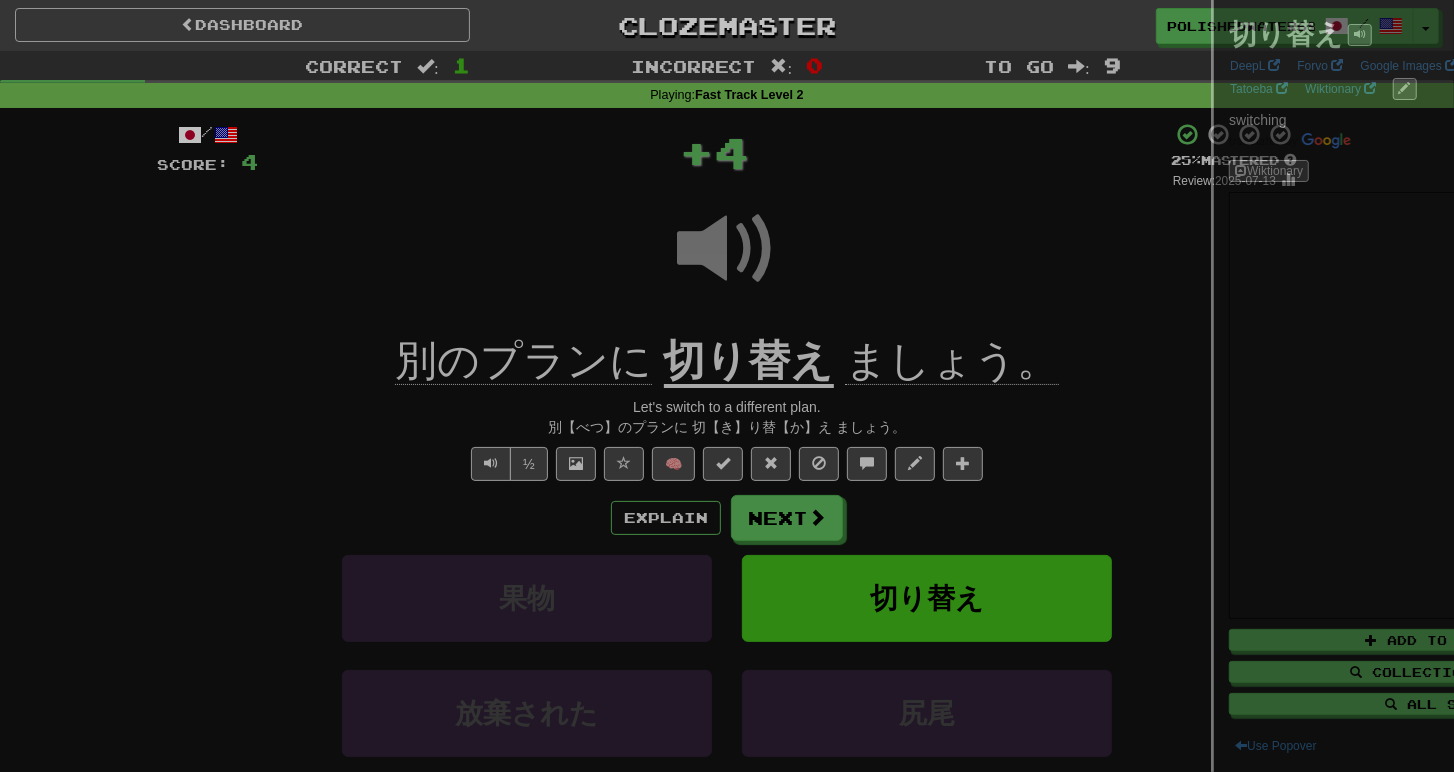 click at bounding box center [727, 386] 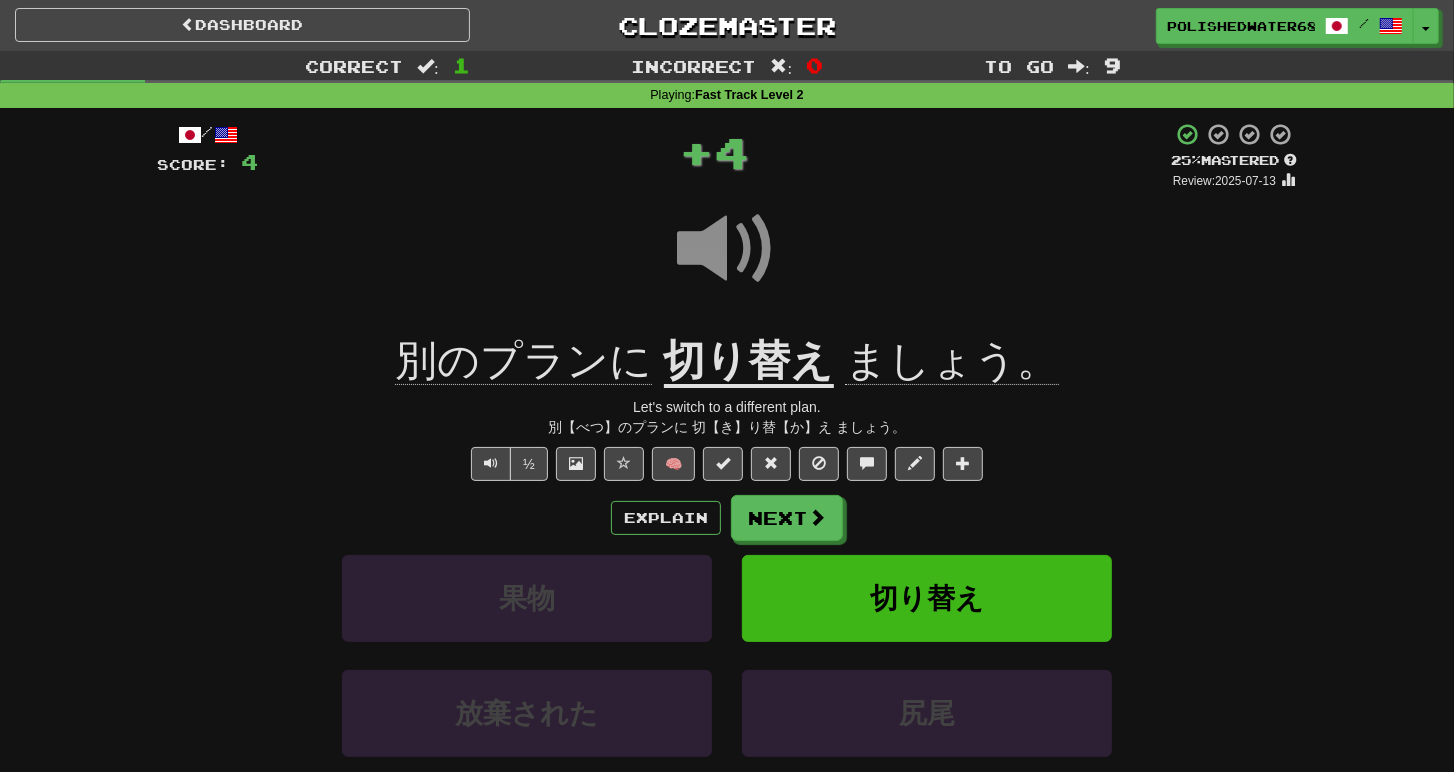 click at bounding box center (727, 262) 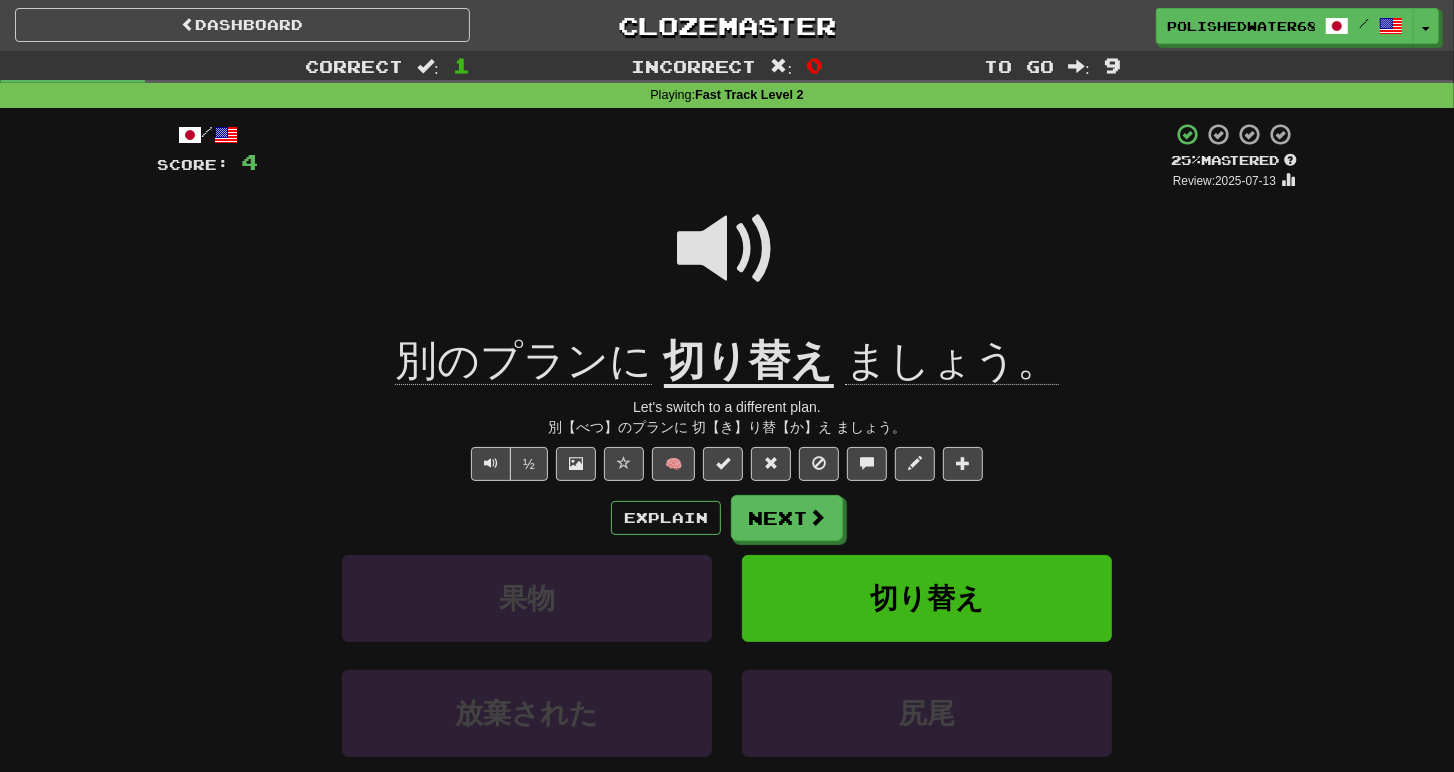 click at bounding box center (727, 249) 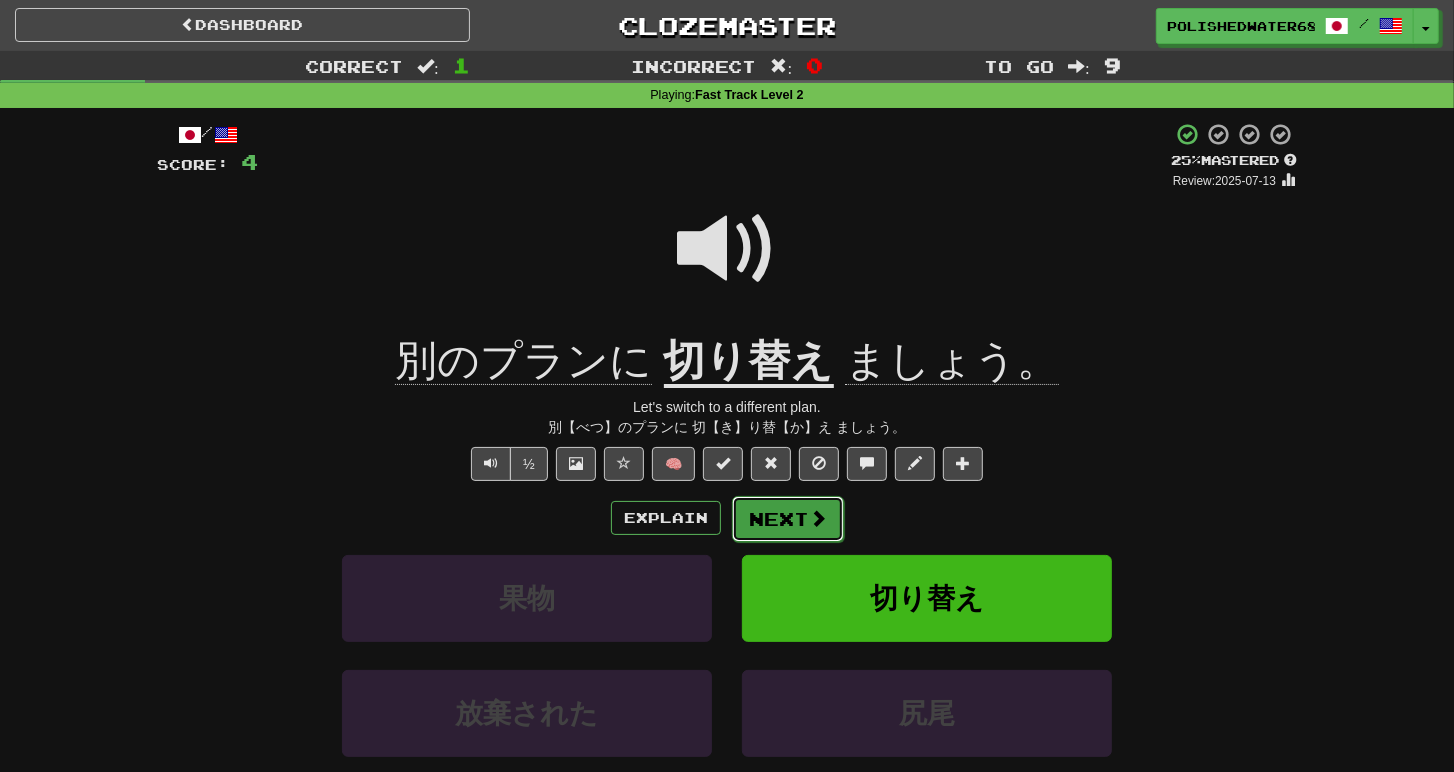 click on "Next" at bounding box center [788, 519] 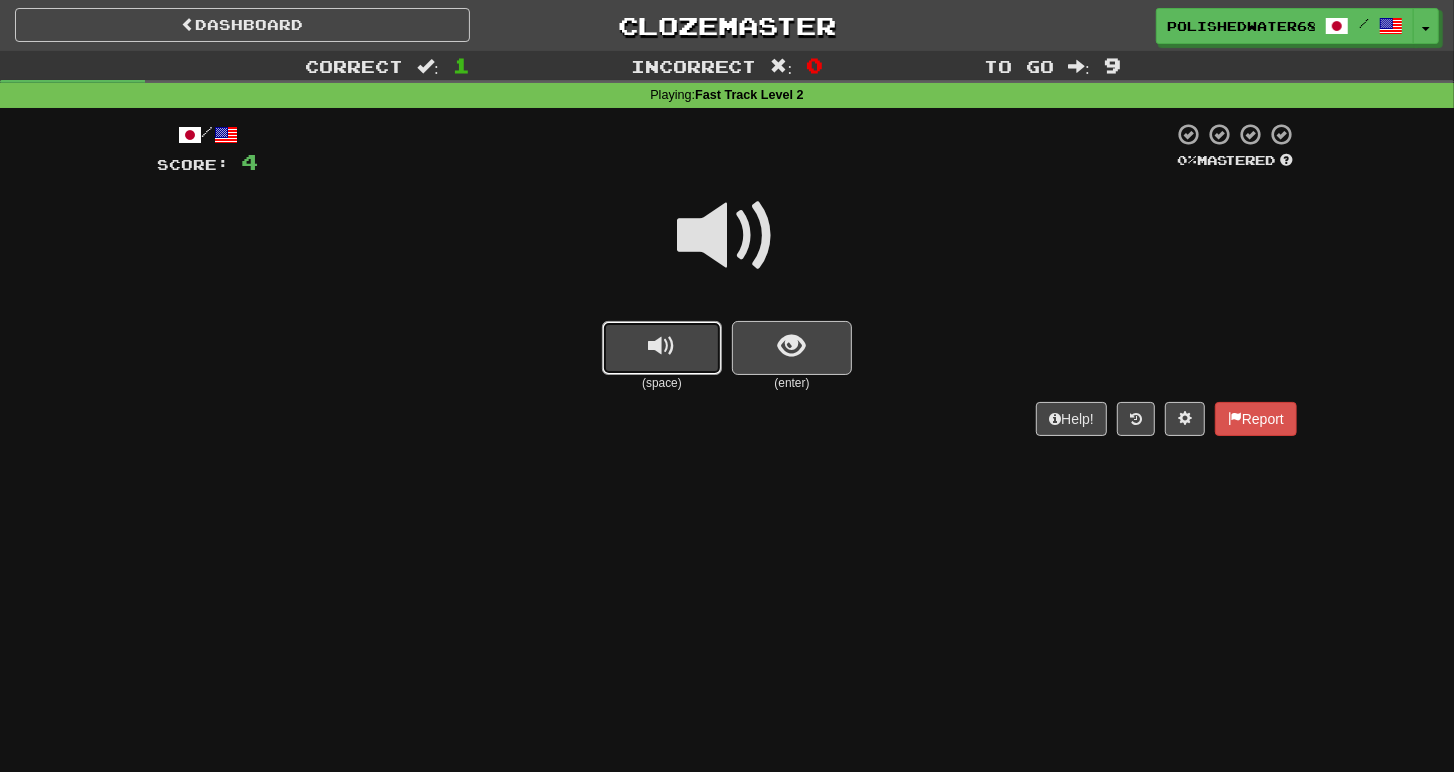 click at bounding box center (662, 348) 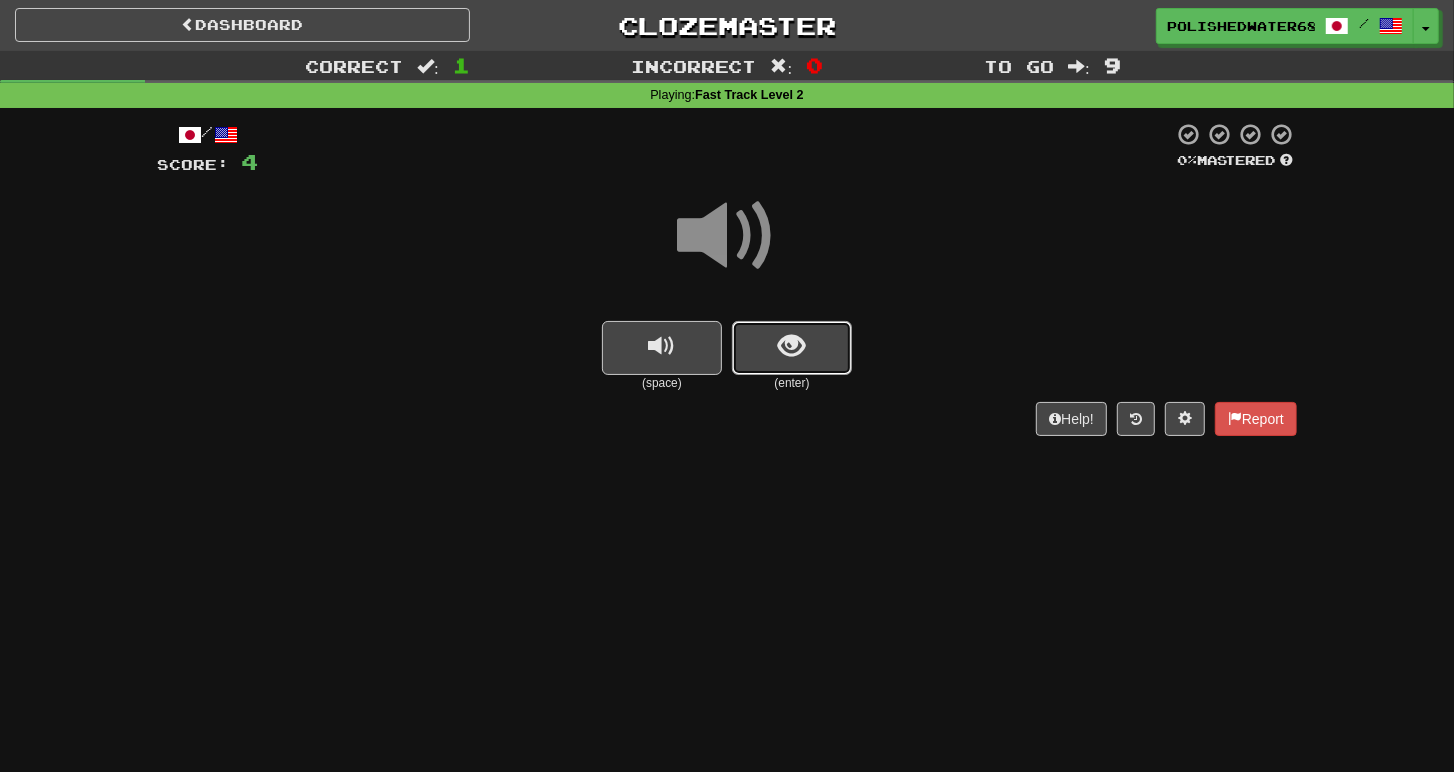 click at bounding box center [792, 348] 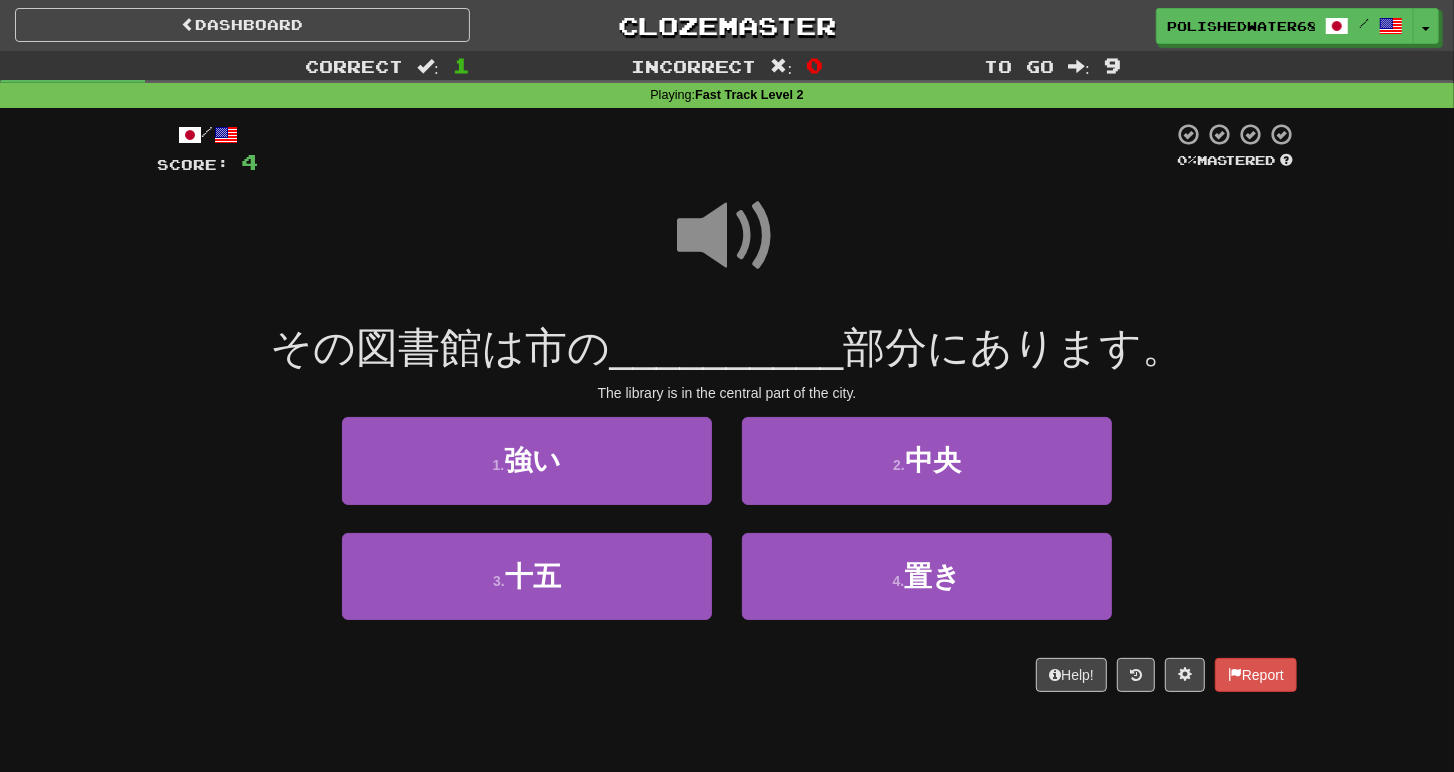 click at bounding box center [727, 236] 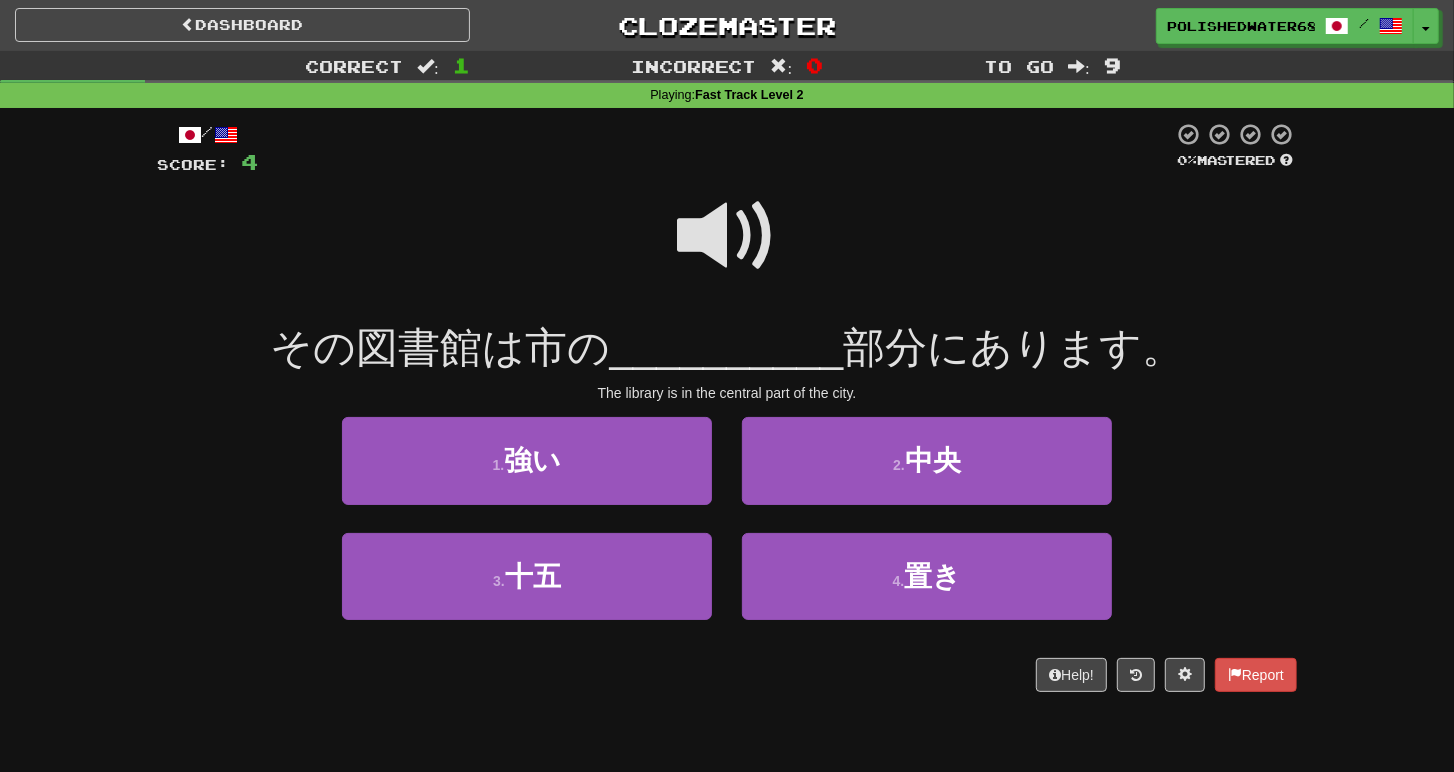 click at bounding box center [727, 236] 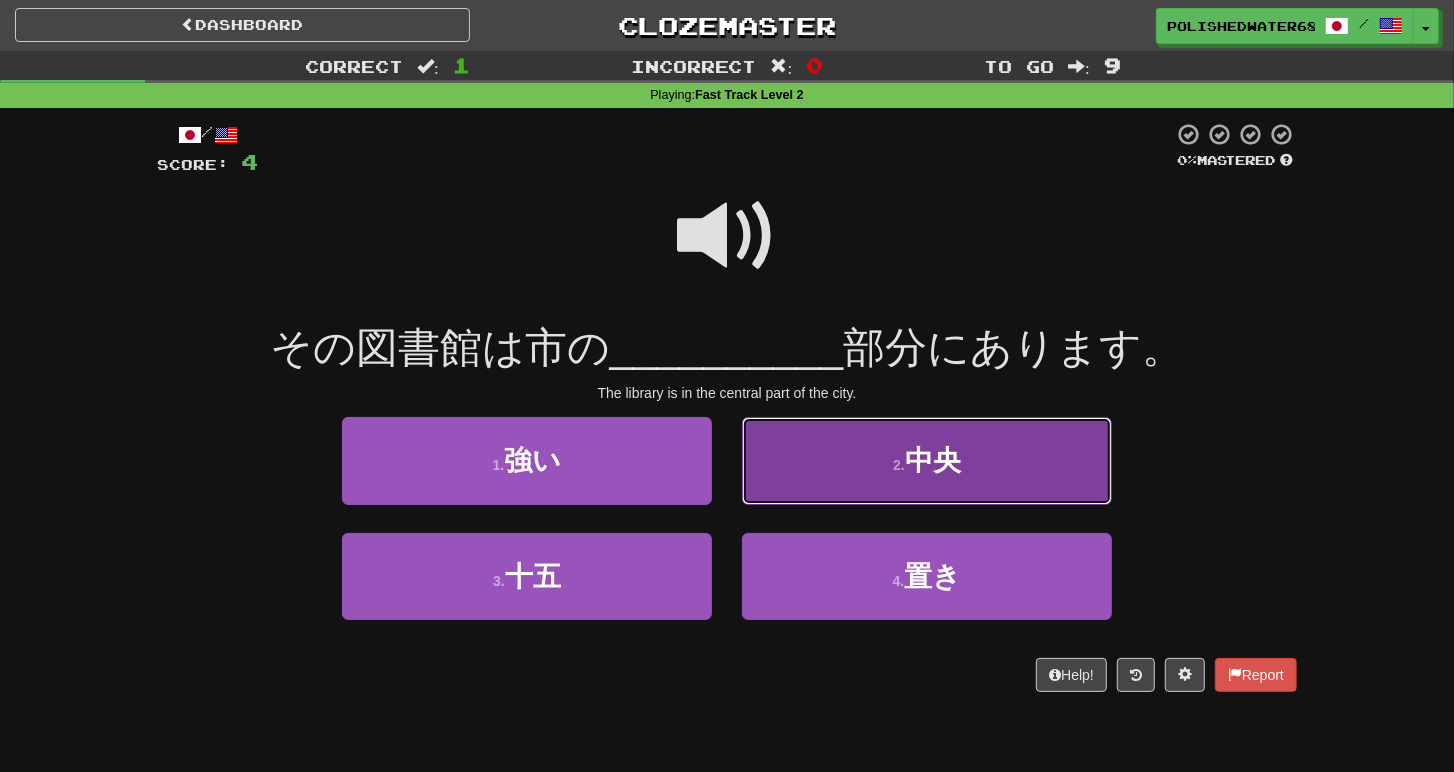 click on "2 .  中央" at bounding box center (927, 460) 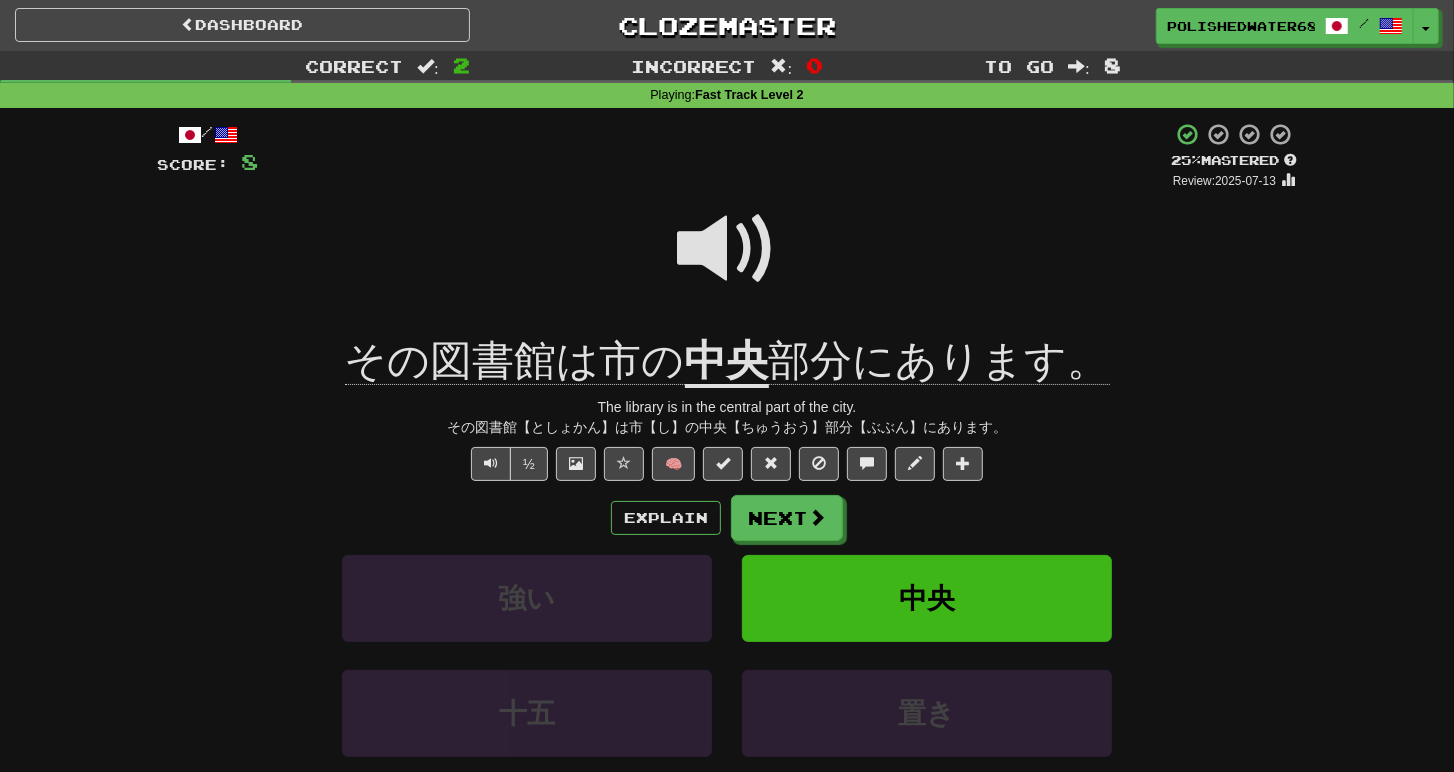 click on "中央" at bounding box center [727, 362] 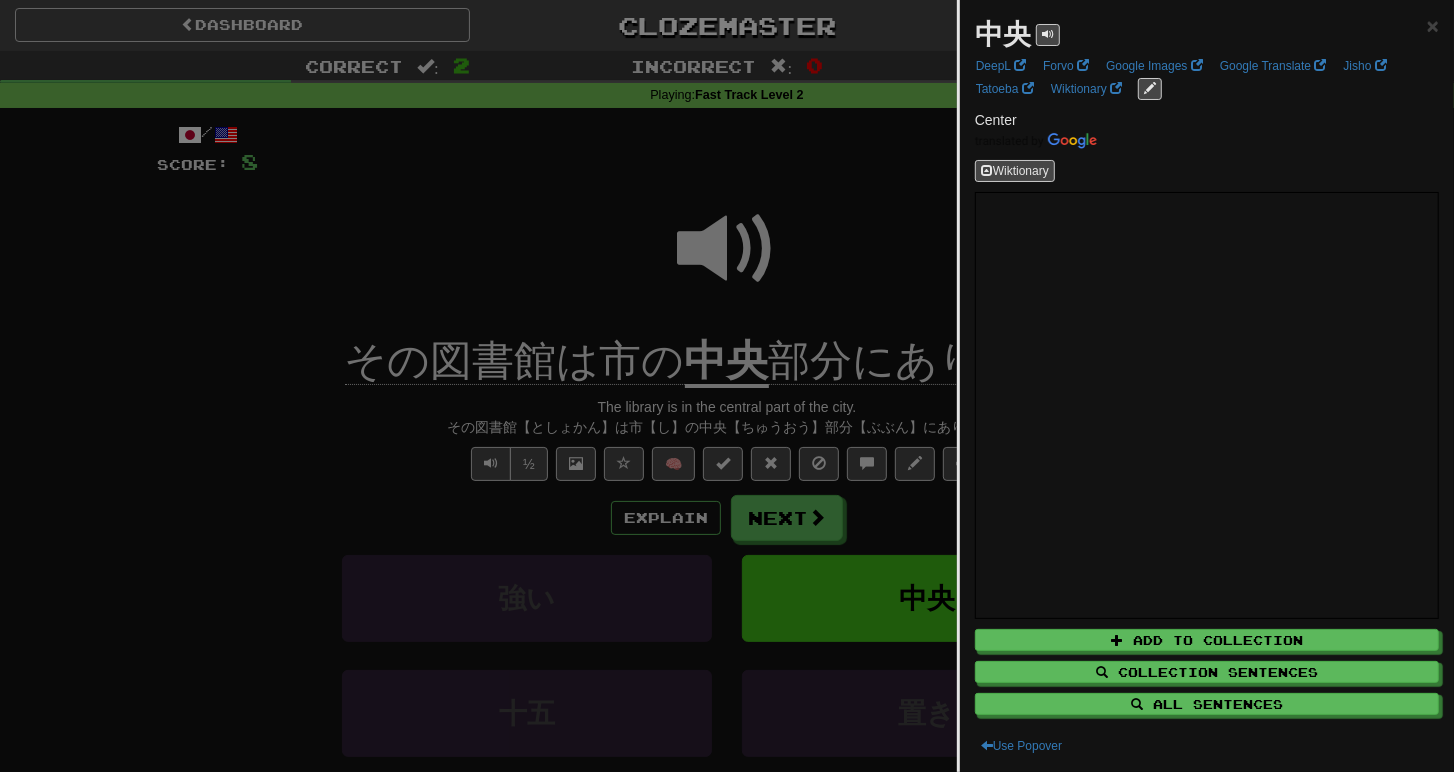 click at bounding box center (727, 386) 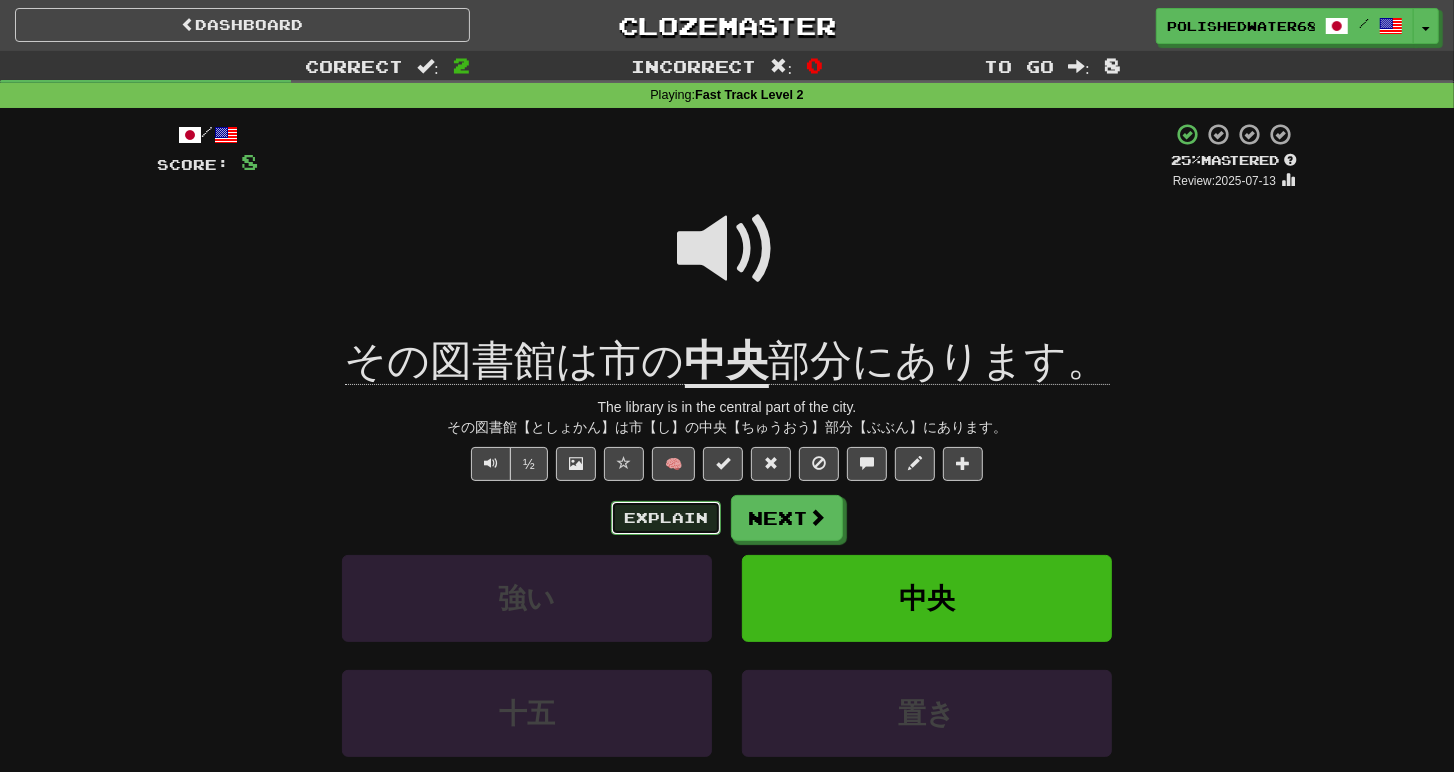 click on "Explain" at bounding box center [666, 518] 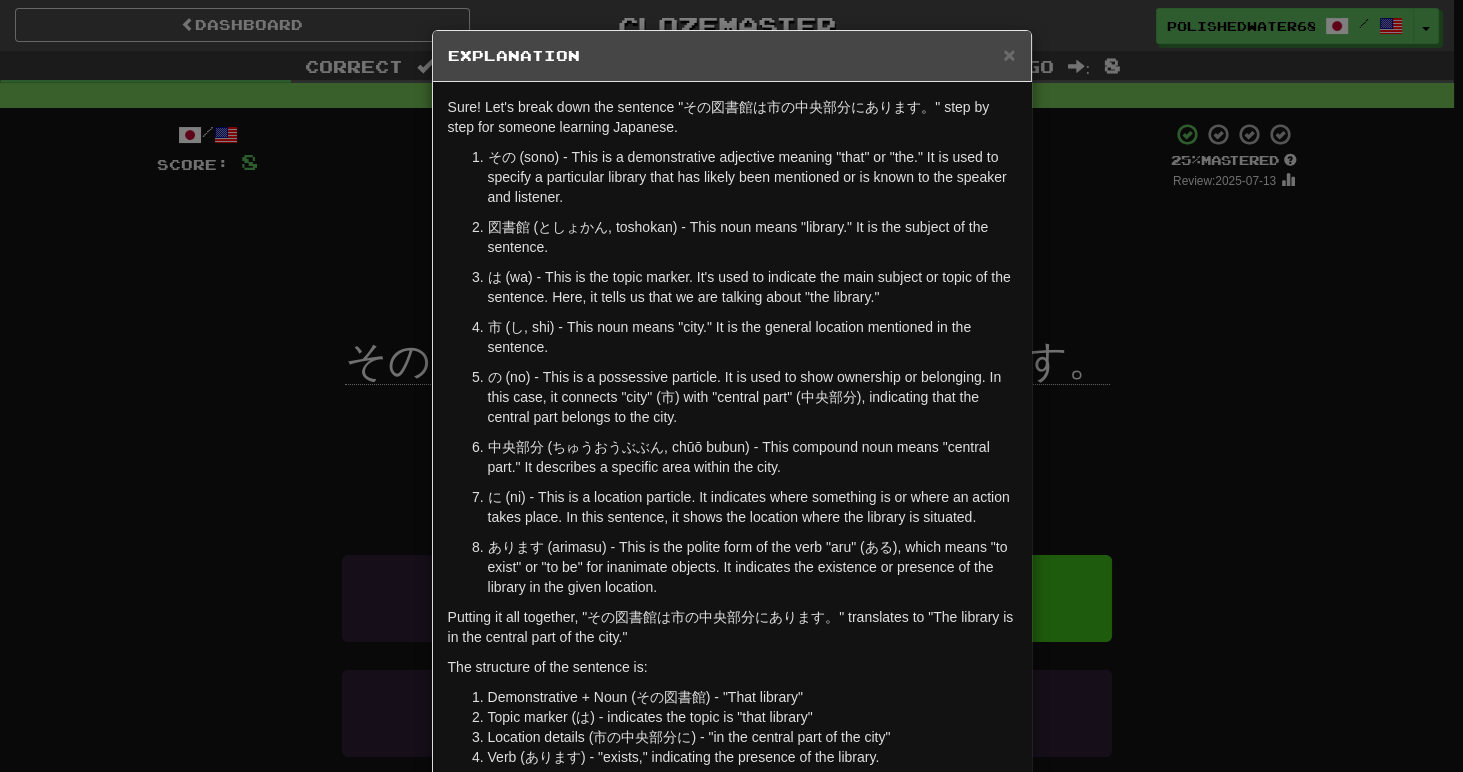 click on "× Explanation Sure! Let's break down the sentence "その図書館は市の中央部分にあります。" step by step for someone learning Japanese.
その (sono) - This is a demonstrative adjective meaning "that" or "the." It is used to specify a particular library that has likely been mentioned or is known to the speaker and listener.
図書館 (としょかん, toshokan) - This noun means "library." It is the subject of the sentence.
は (wa) - This is the topic marker. It's used to indicate the main subject or topic of the sentence. Here, it tells us that we are talking about "the library."
市 (し, shi) - This noun means "city." It is the general location mentioned in the sentence.
の (no) - This is a possessive particle. It is used to show ownership or belonging. In this case, it connects "city" (市) with "central part" (中央部分), indicating that the central part belongs to the city.
The structure of the sentence is:
!" at bounding box center (731, 386) 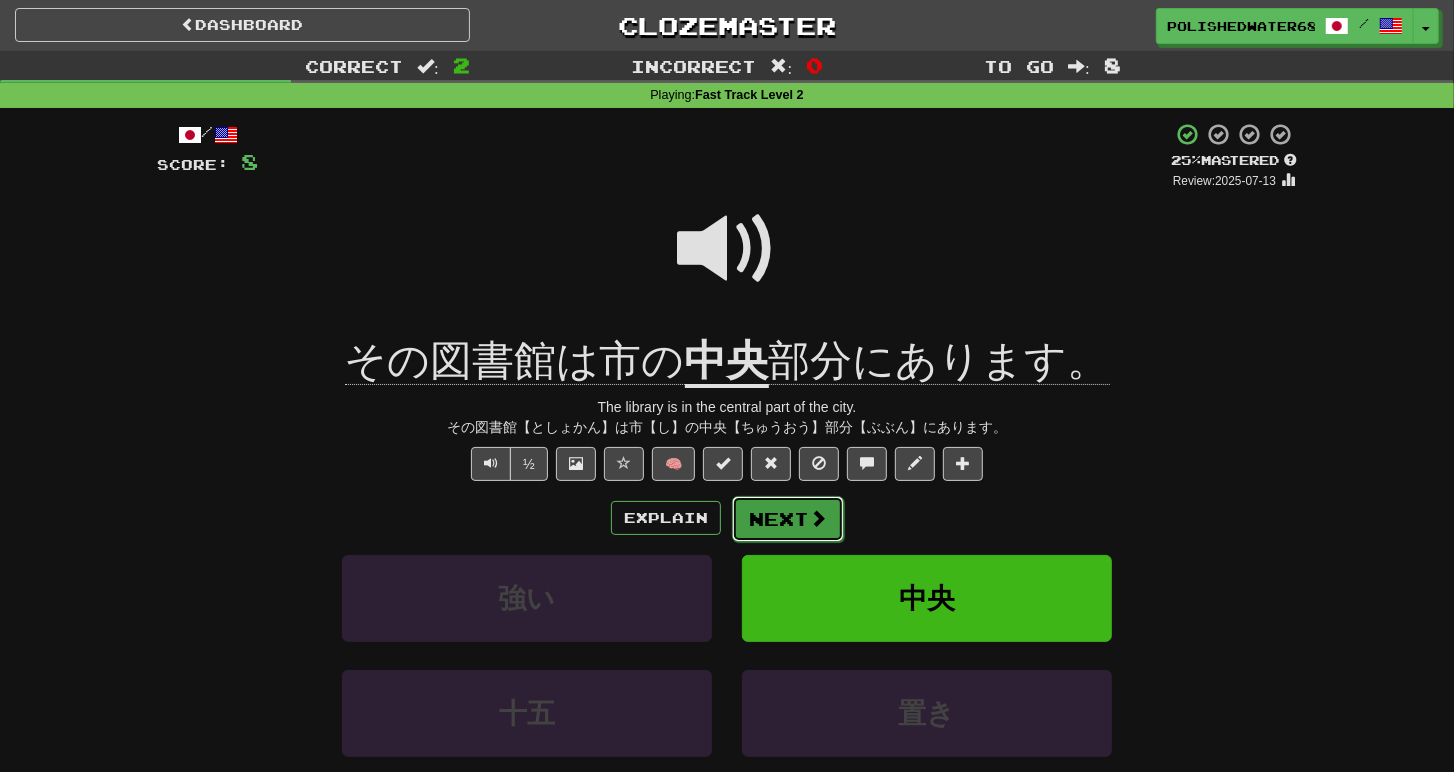click on "Next" at bounding box center (788, 519) 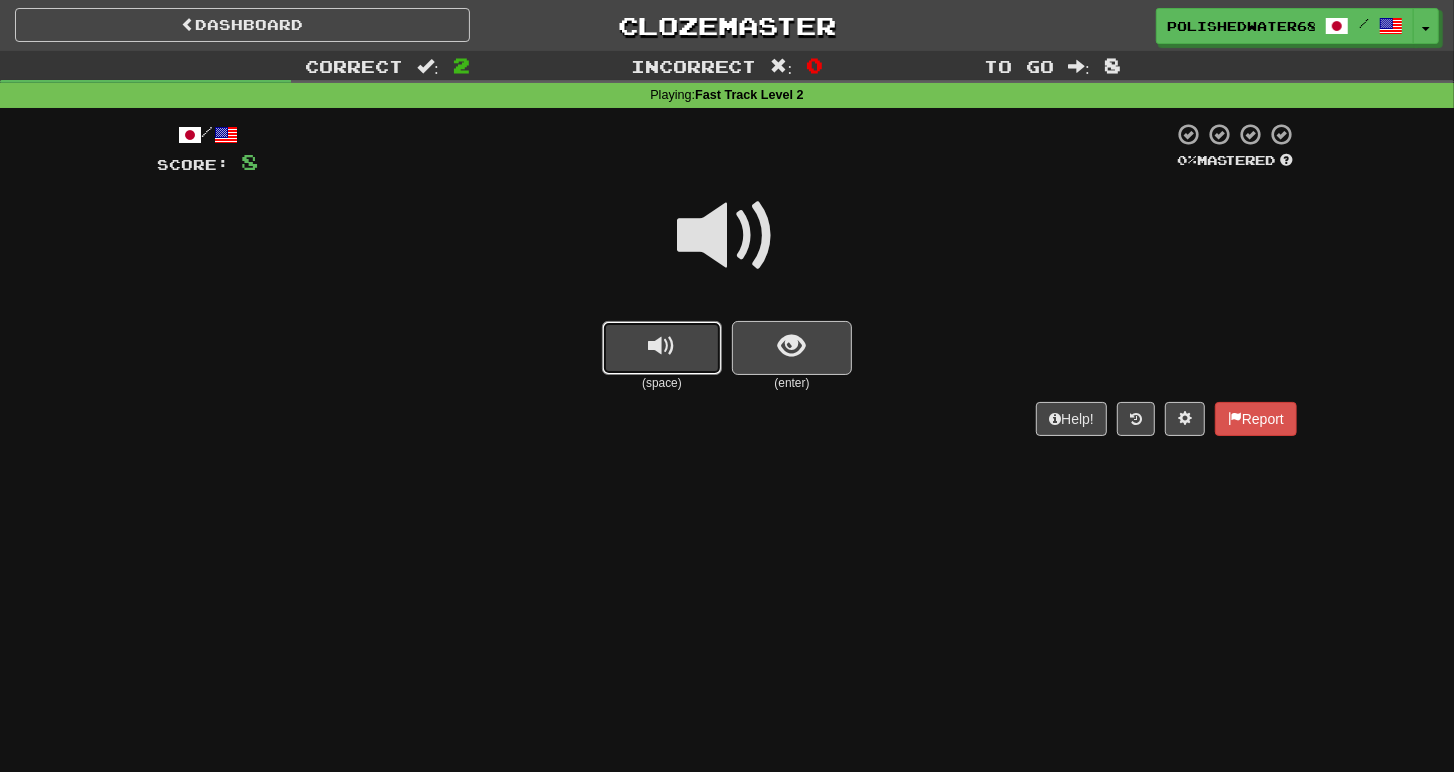 click at bounding box center (662, 348) 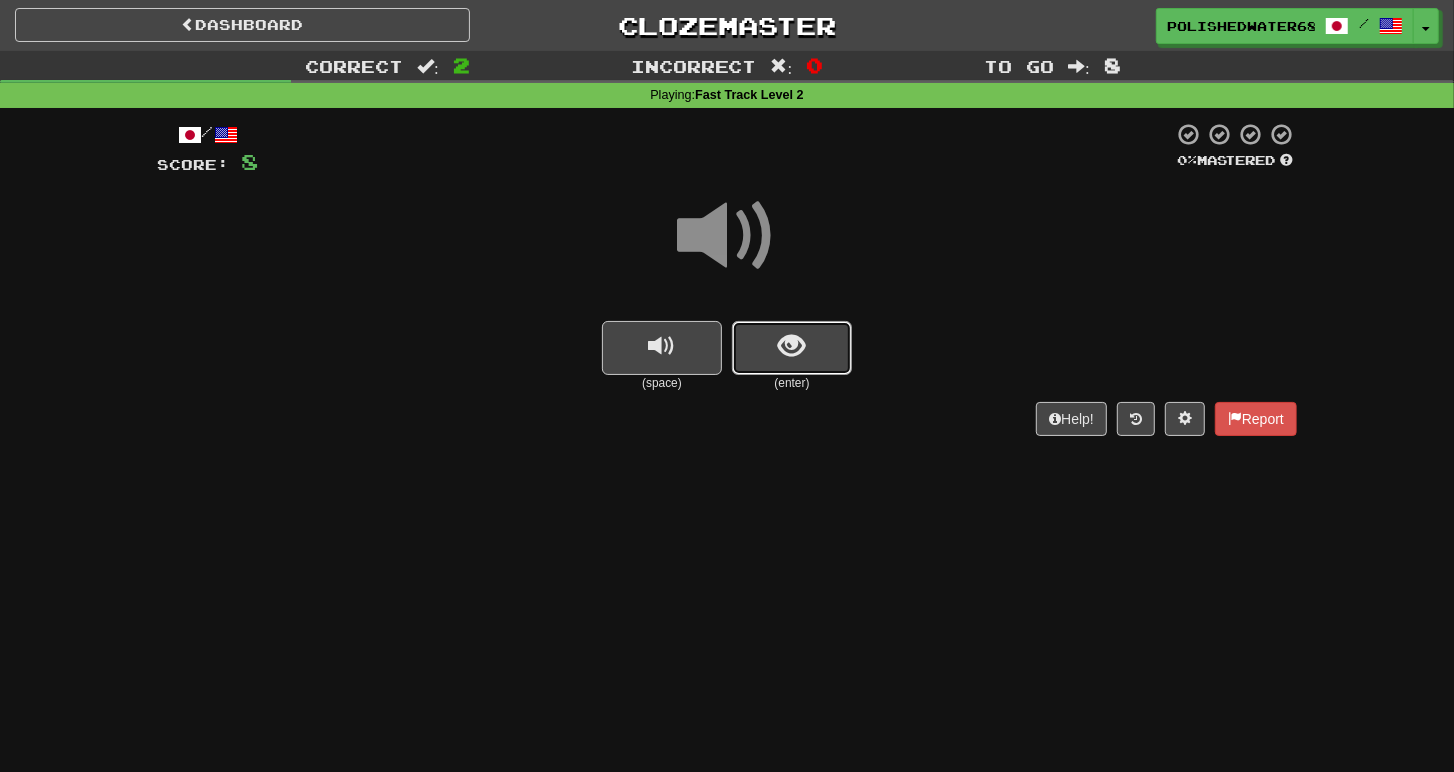 click at bounding box center (792, 348) 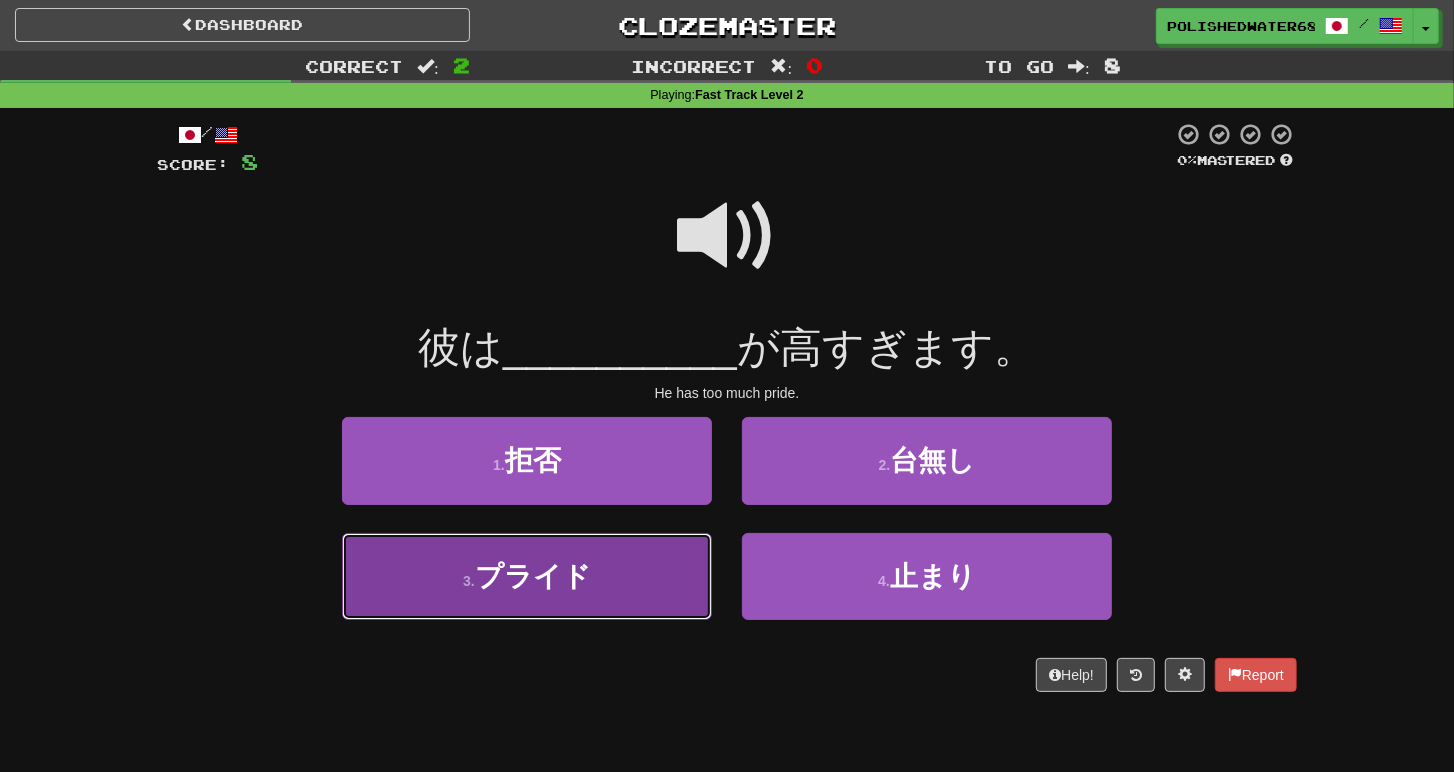 click on "3 .  プライド" at bounding box center (527, 576) 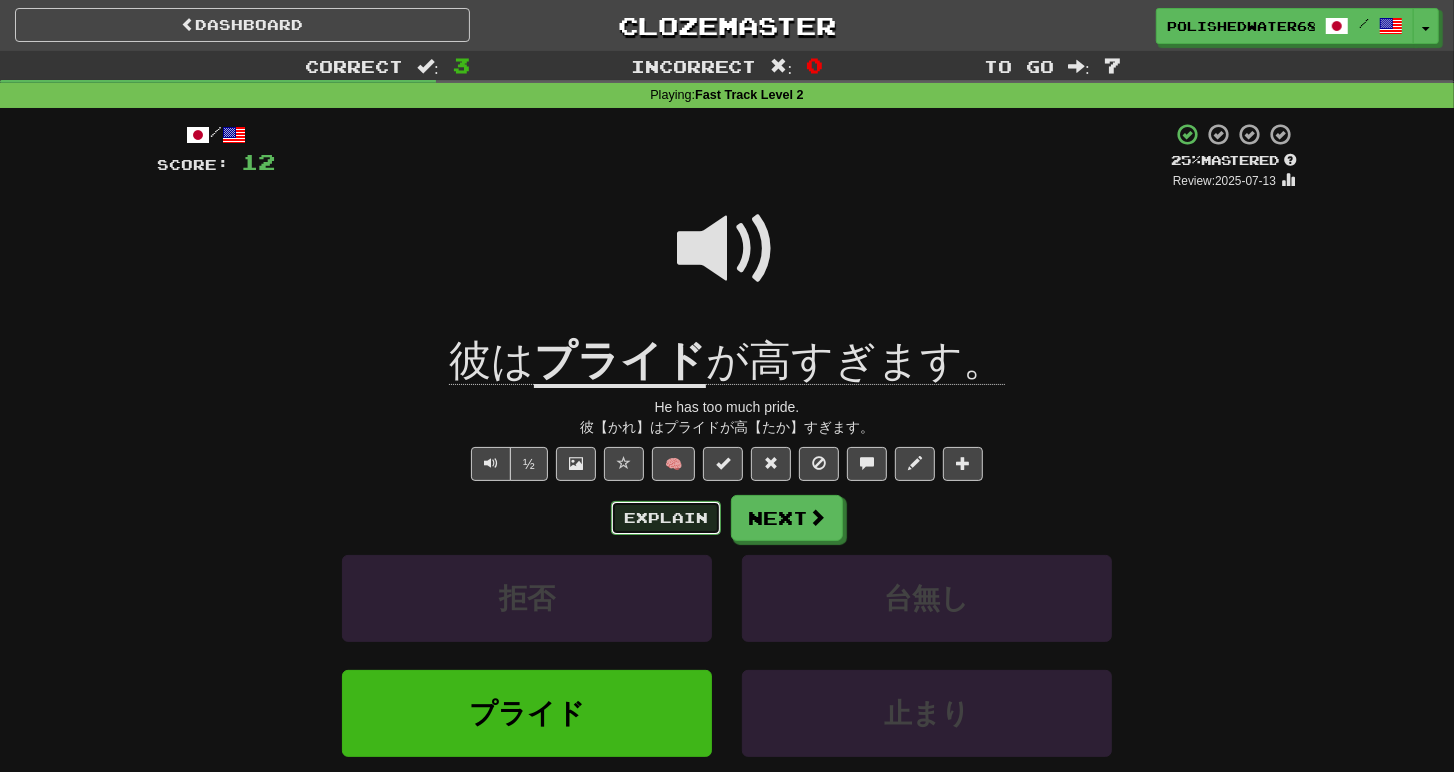 click on "Explain" at bounding box center (666, 518) 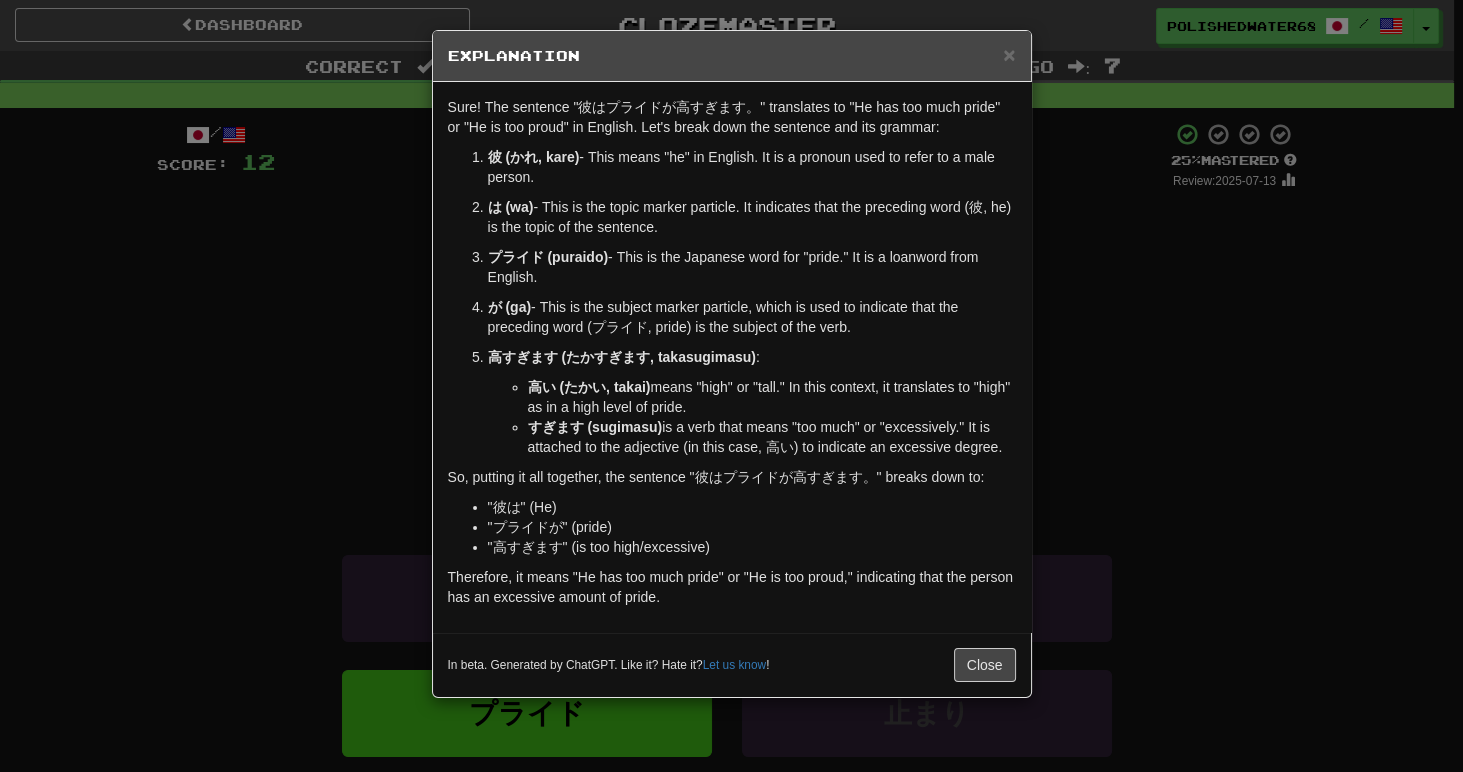 click on "× Explanation Sure! The sentence "彼はプライドが高すぎます。" translates to "He has too much pride" or "He is too proud" in English. Let's break down the sentence and its grammar:
彼 (かれ, kare)  - This means "he" in English. It is a pronoun used to refer to a male person.
は (wa)  - This is the topic marker particle. It indicates that the preceding word (彼, he) is the topic of the sentence.
プライド (puraido)  - This is the Japanese word for "pride." It is a loanword from English.
が (ga)  - This is the subject marker particle, which is used to indicate that the preceding word (プライド, pride) is the subject of the verb.
高すぎます (たかすぎます, takasugimasu) :
高い (たかい, takai)  means "high" or "tall." In this context, it translates to "high" as in a high level of pride.
すぎます (sugimasu)
So, putting it all together, the sentence "彼はプライドが高すぎます。" breaks down to:
"彼は" (He)" at bounding box center (731, 386) 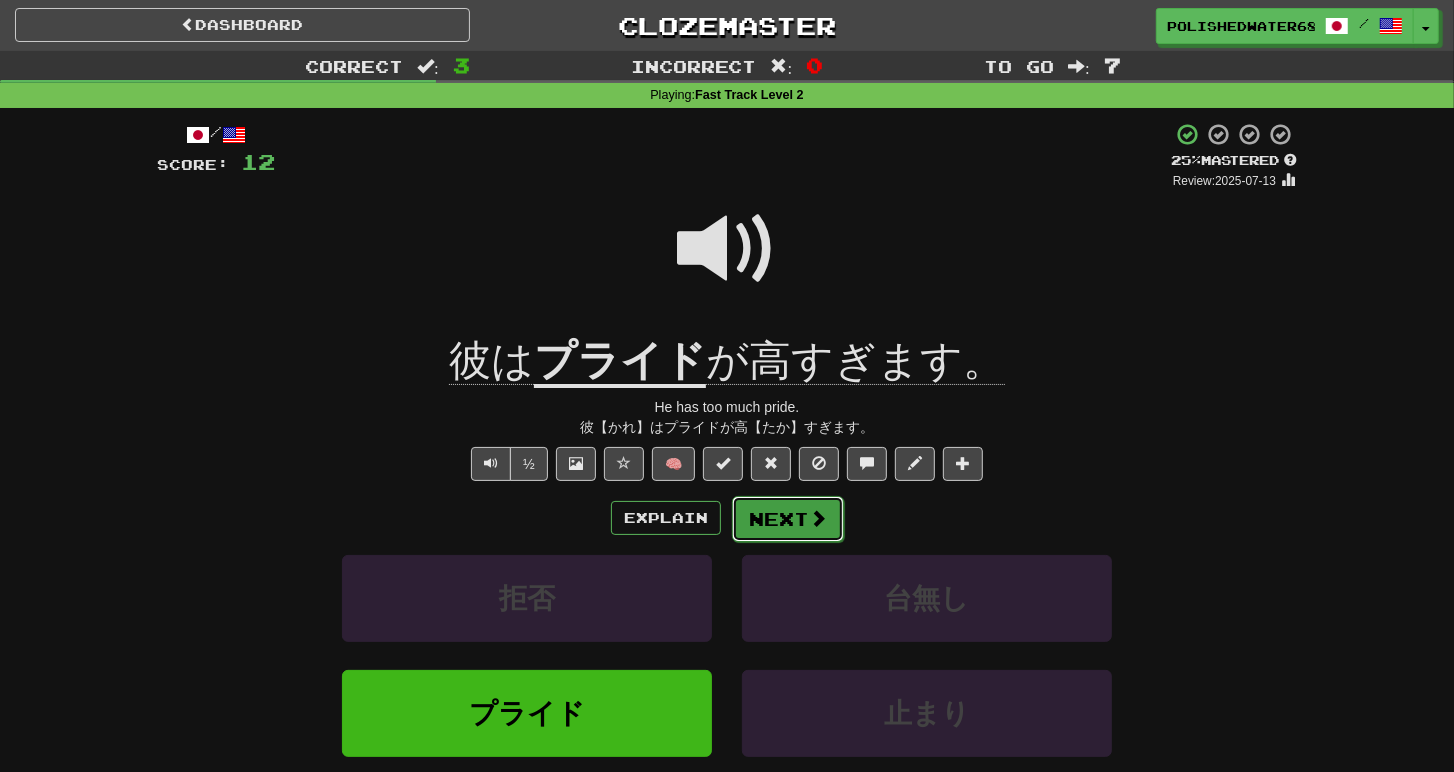 click at bounding box center [818, 518] 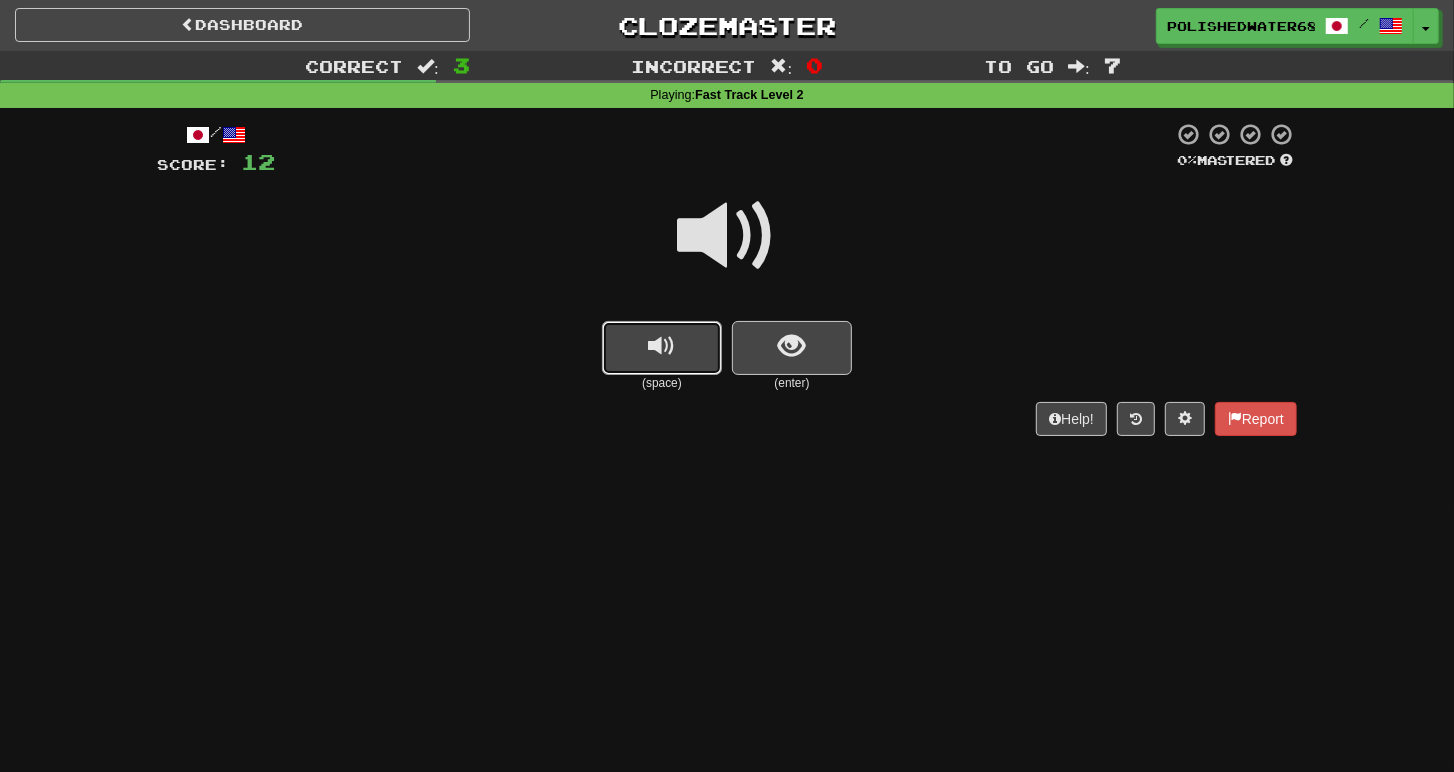 click at bounding box center [662, 348] 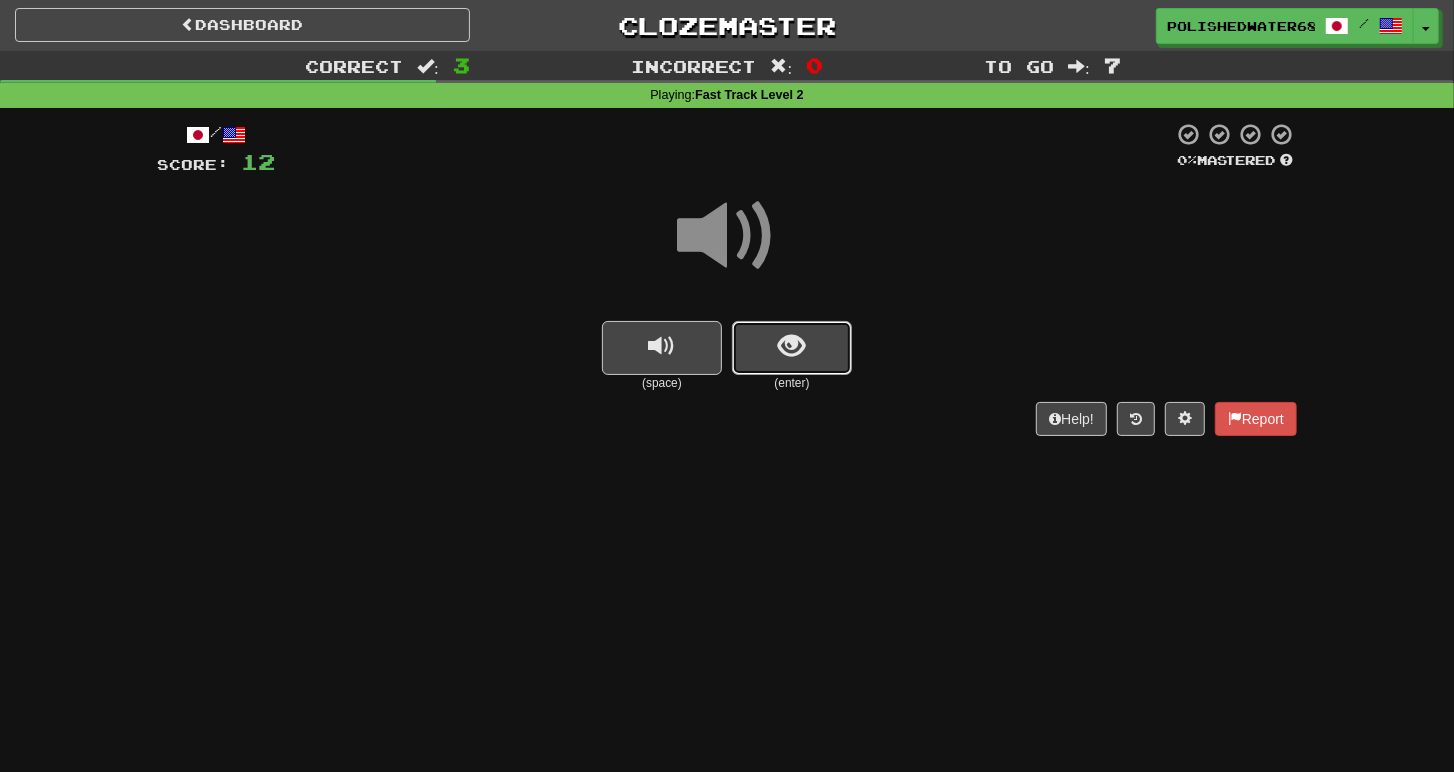 click at bounding box center [792, 348] 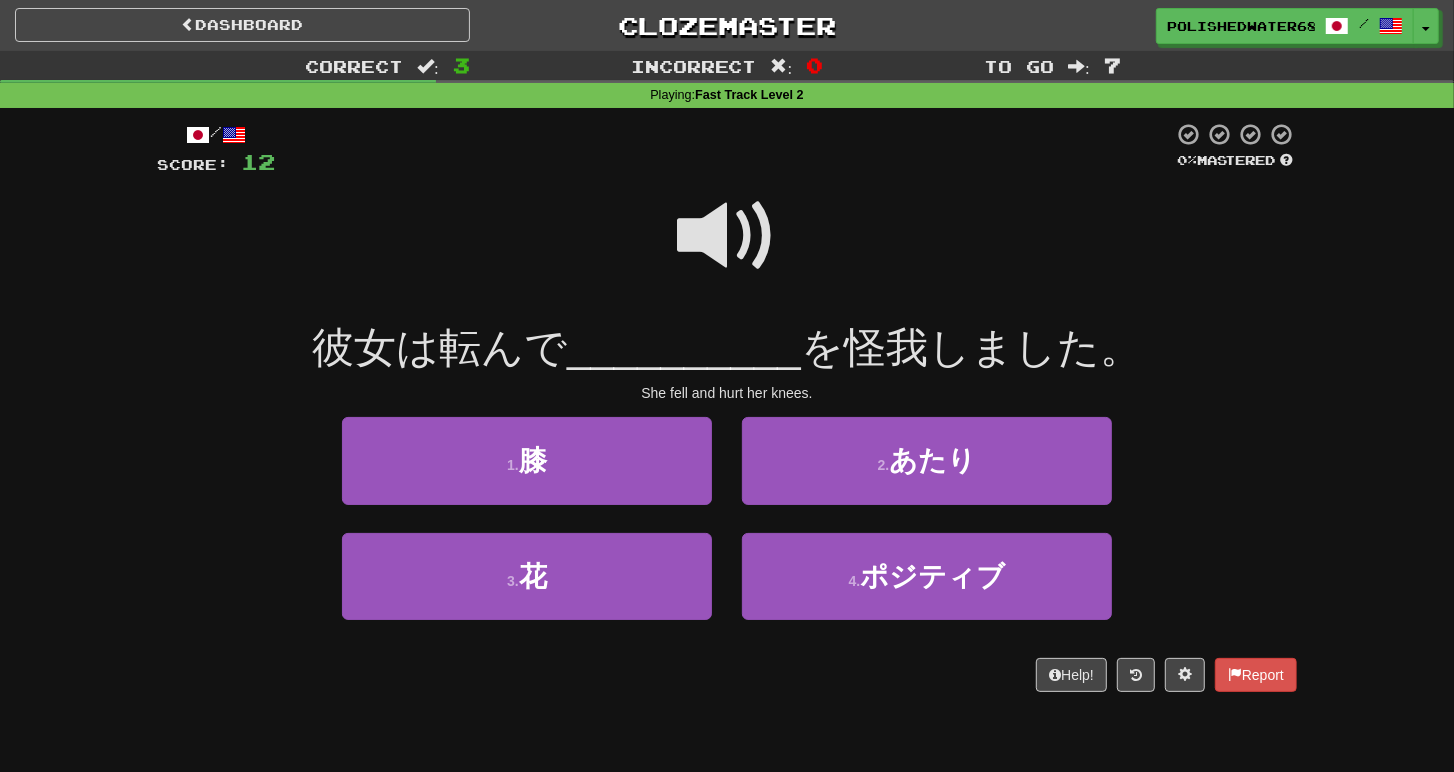 click at bounding box center [727, 236] 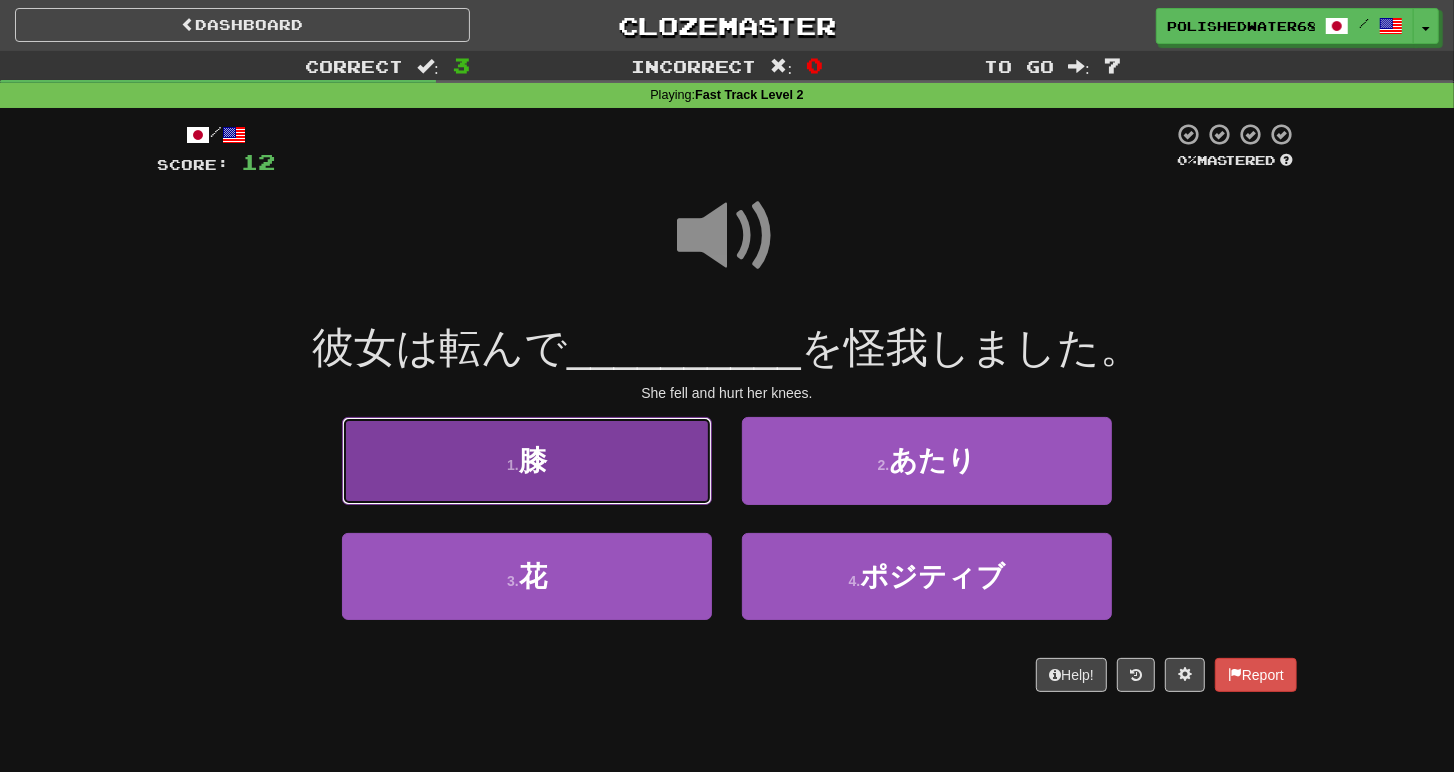 click on "1 .  膝" at bounding box center (527, 460) 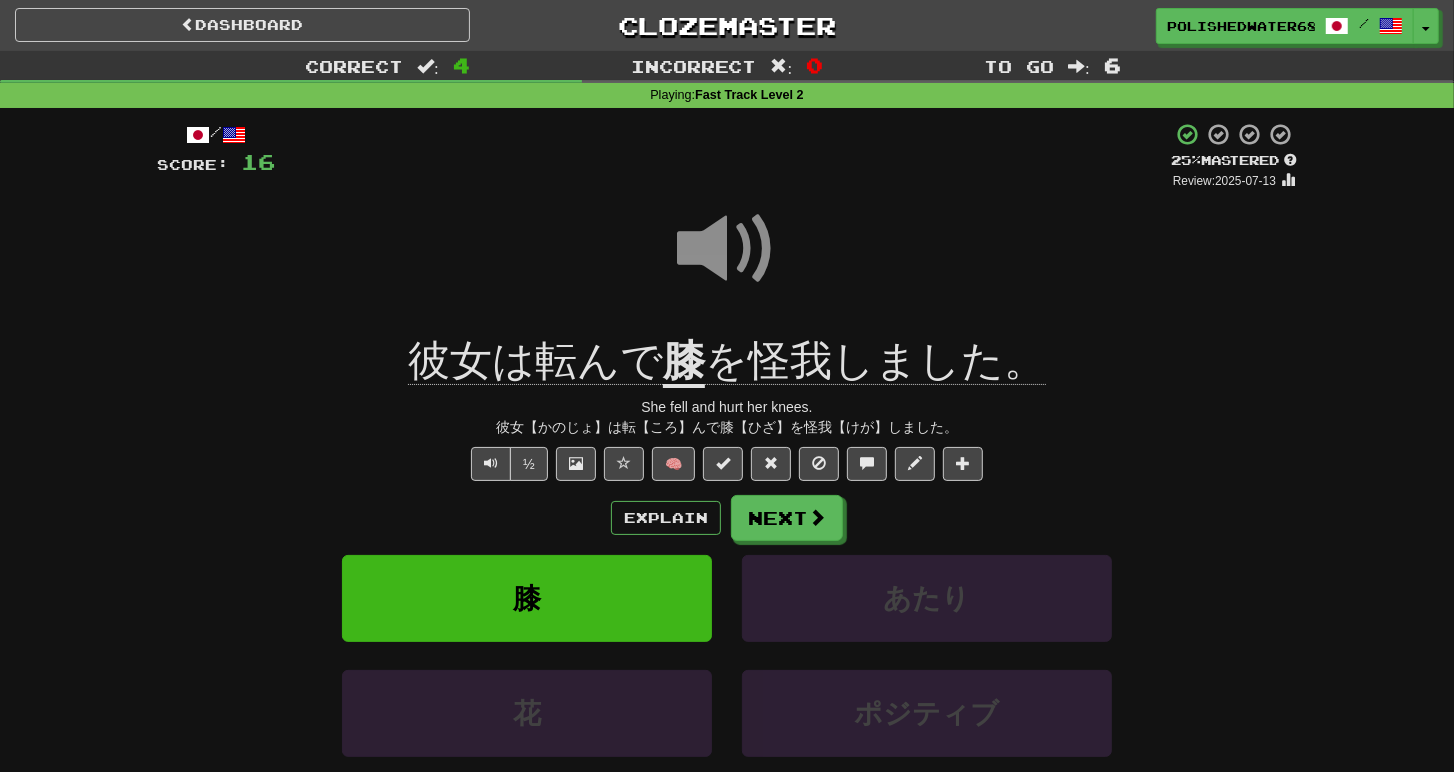 click at bounding box center [727, 249] 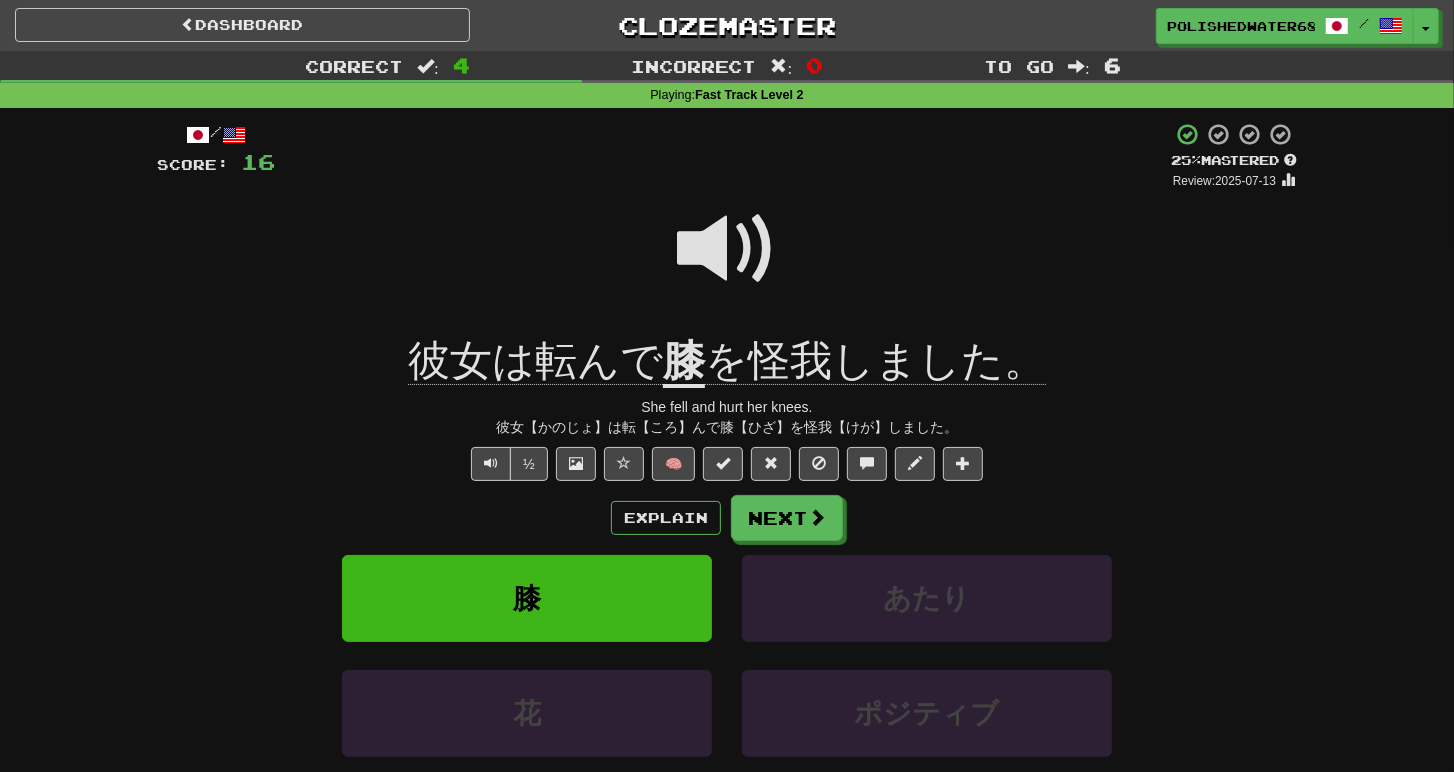 click at bounding box center (727, 249) 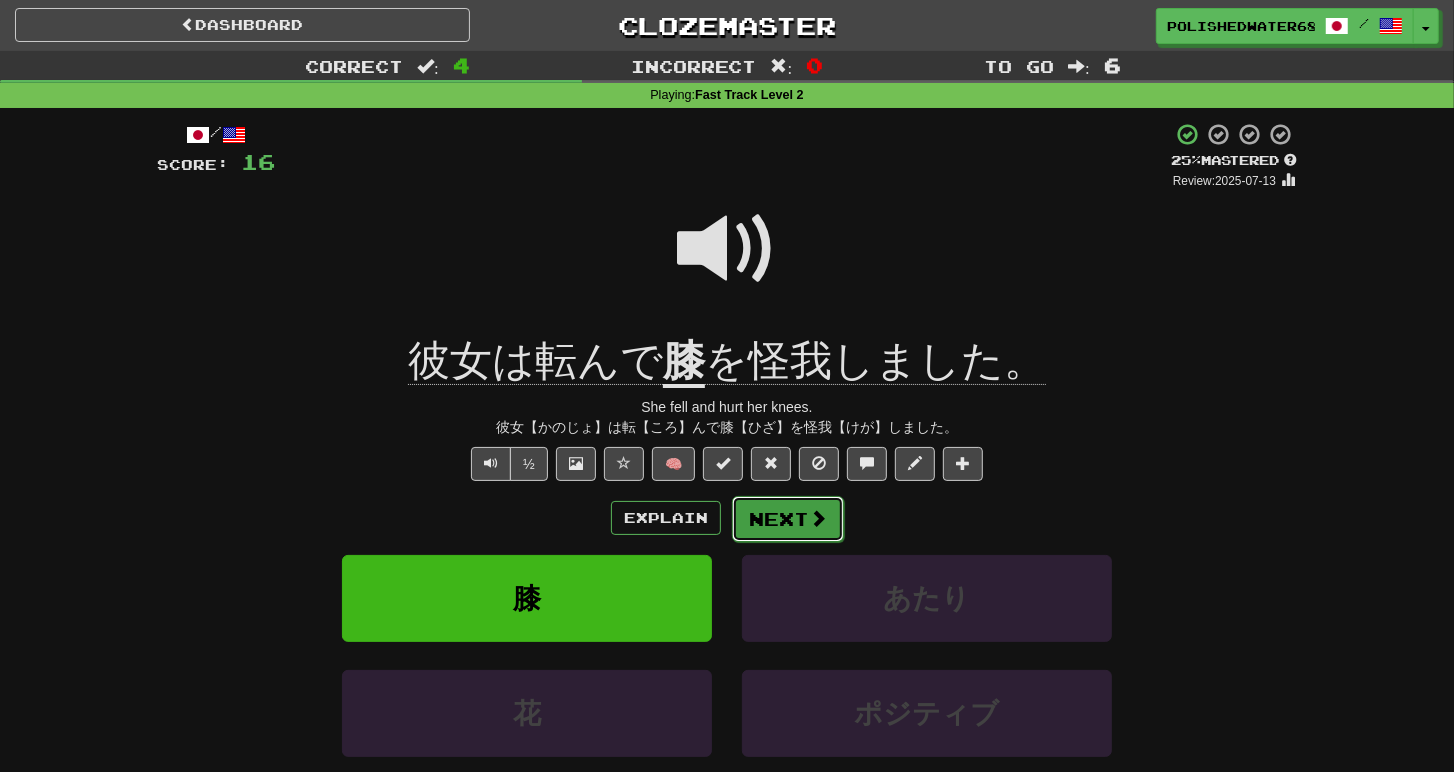 click on "Next" at bounding box center (788, 519) 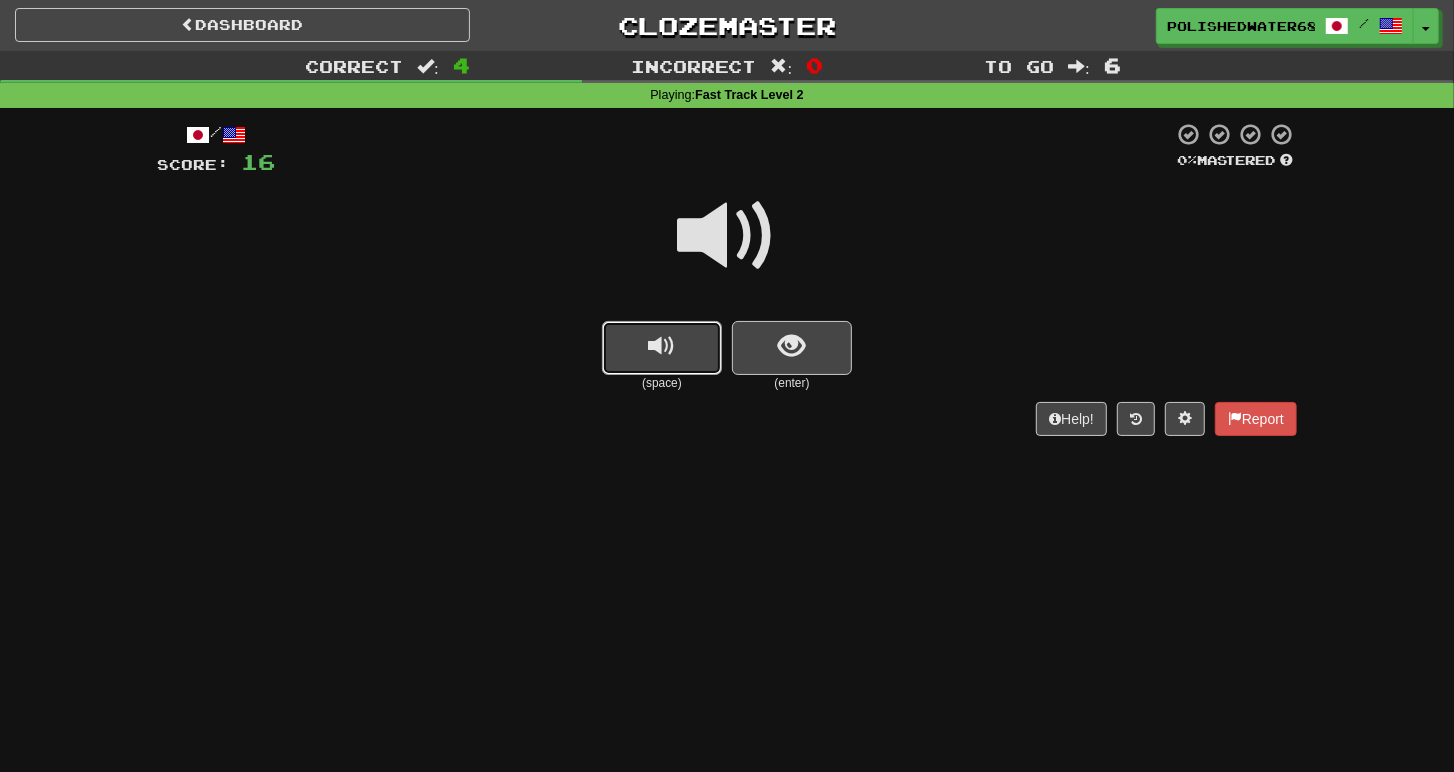 click at bounding box center (662, 348) 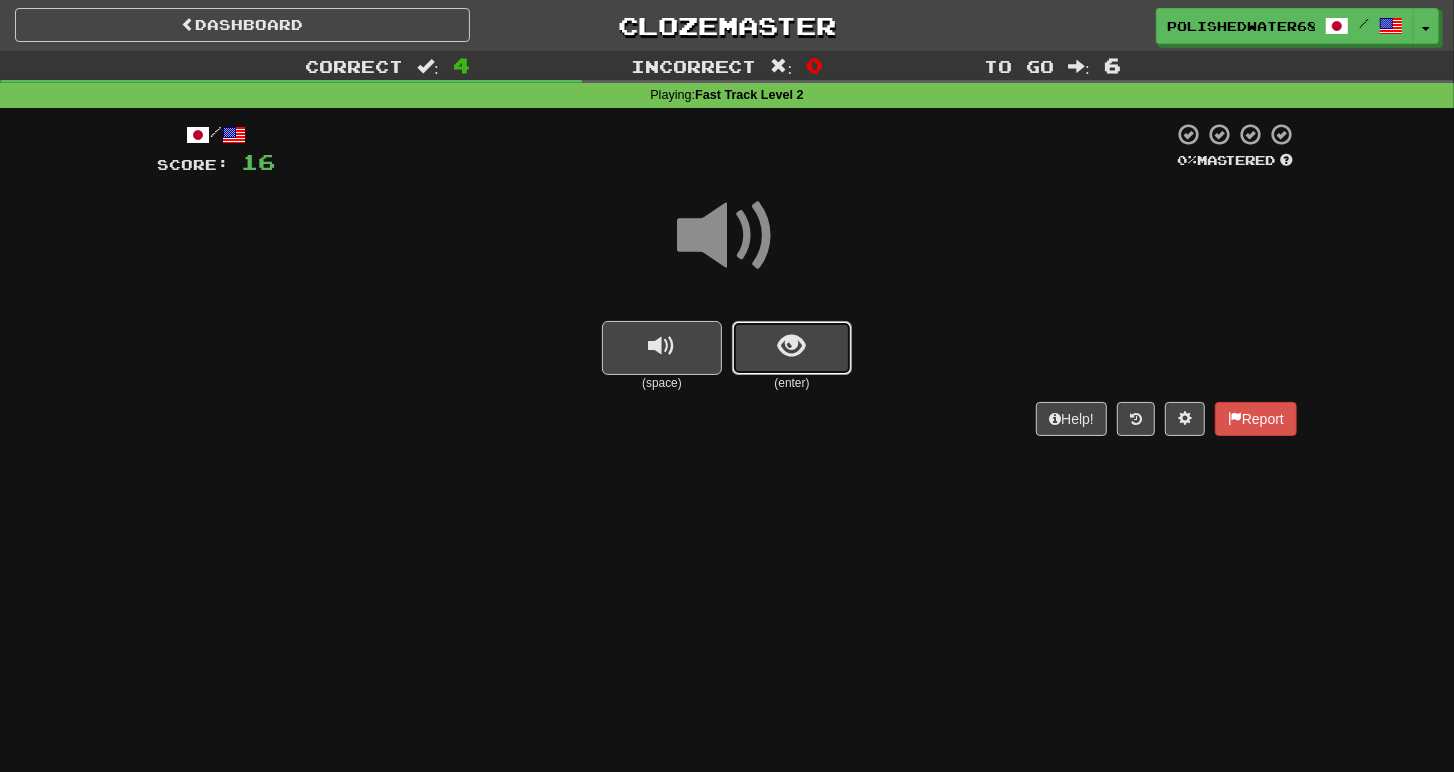 click at bounding box center [792, 348] 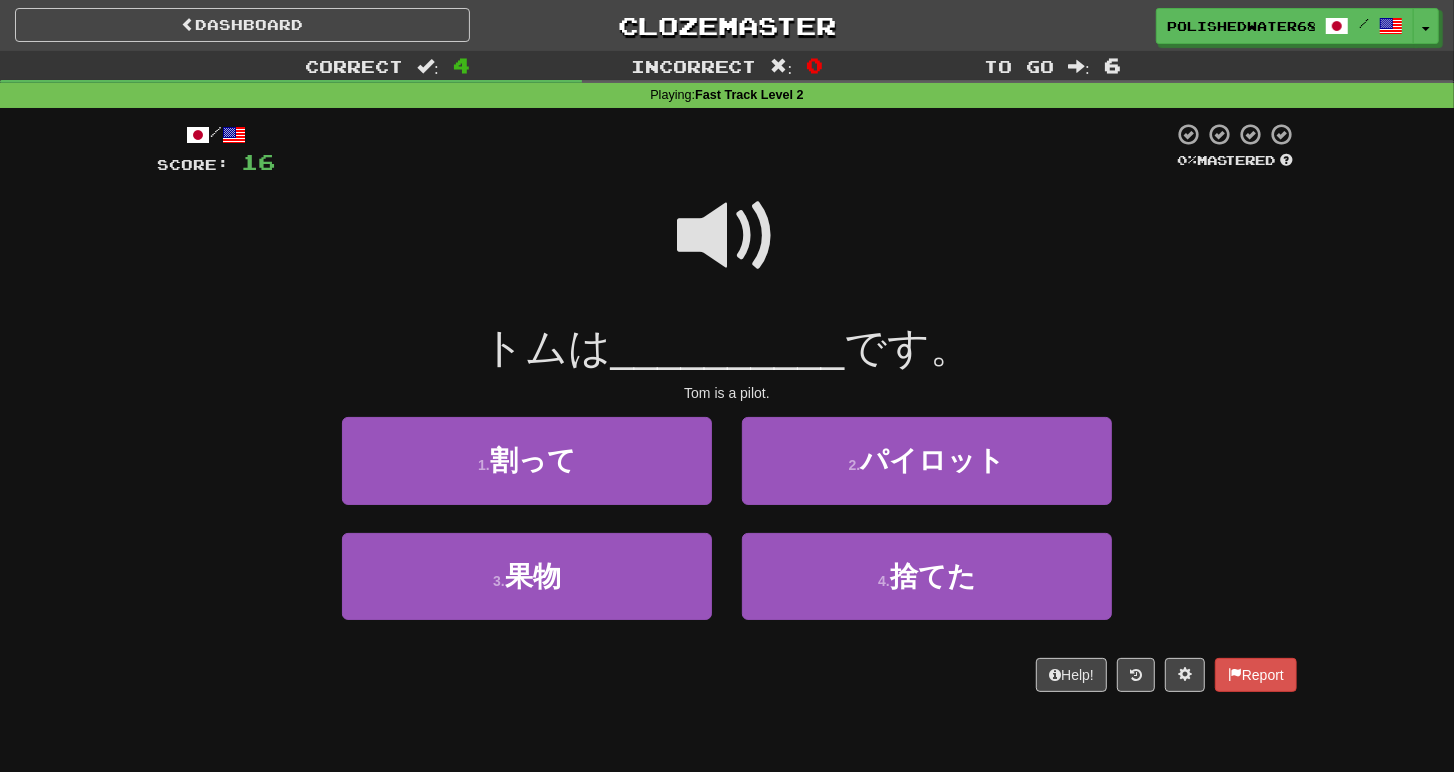 click at bounding box center [727, 236] 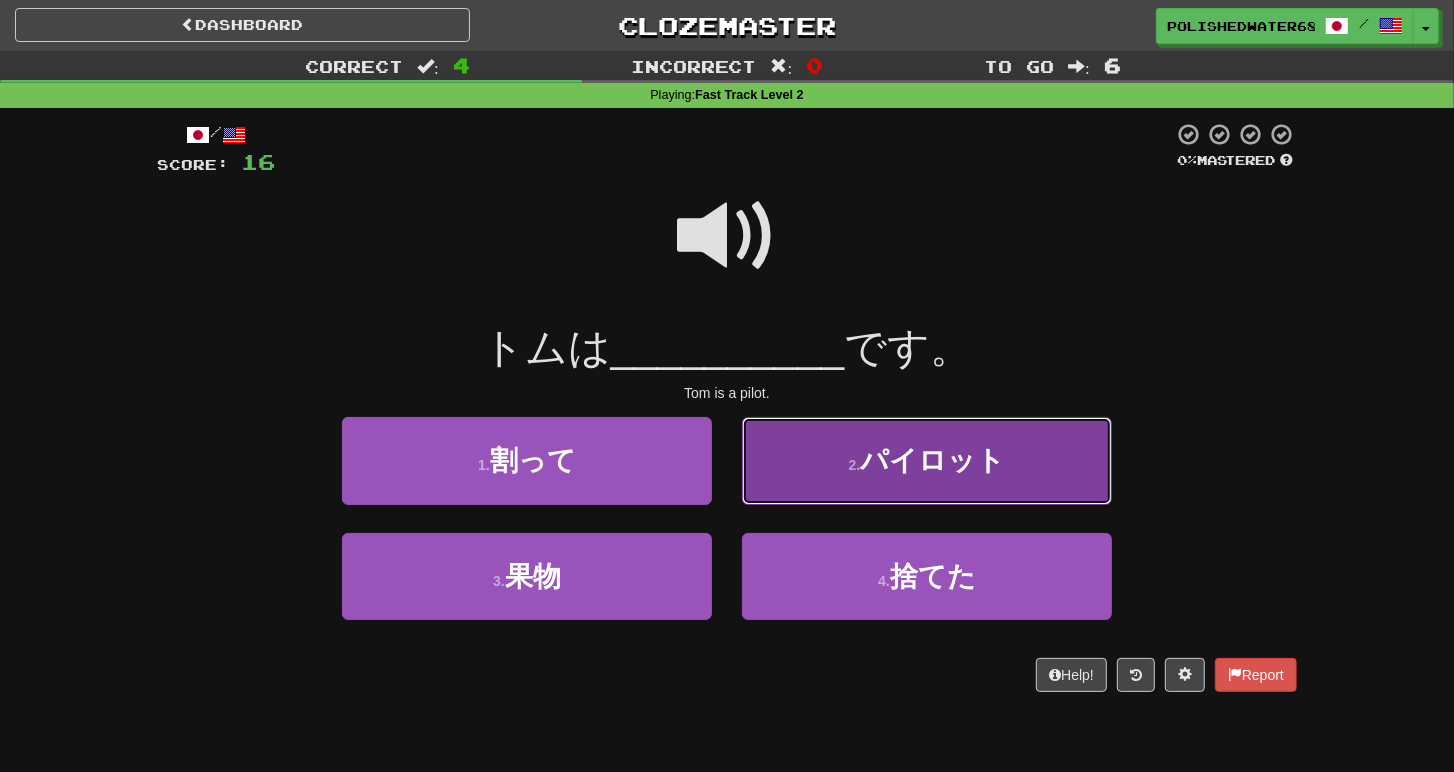click on "2 .  パイロット" at bounding box center (927, 460) 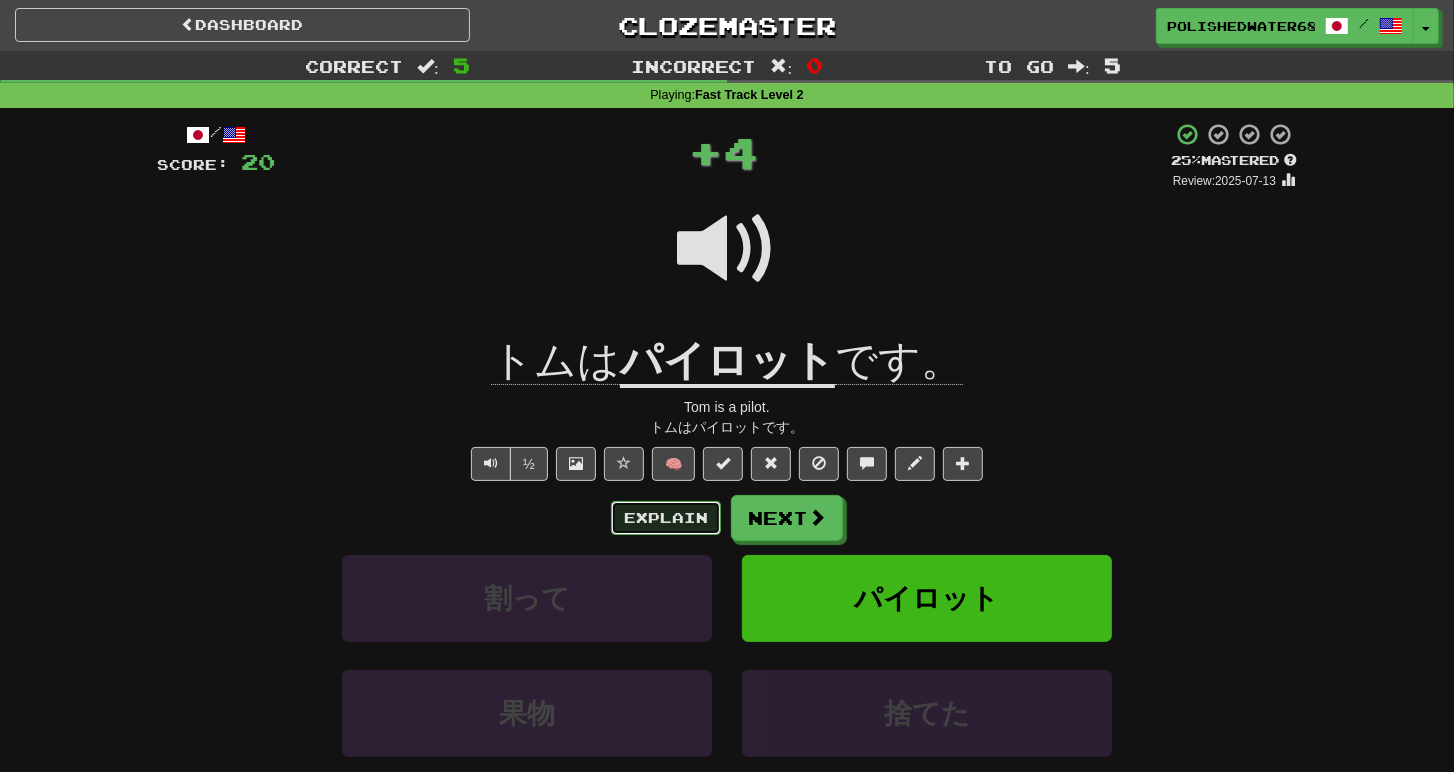 click on "Explain" at bounding box center (666, 518) 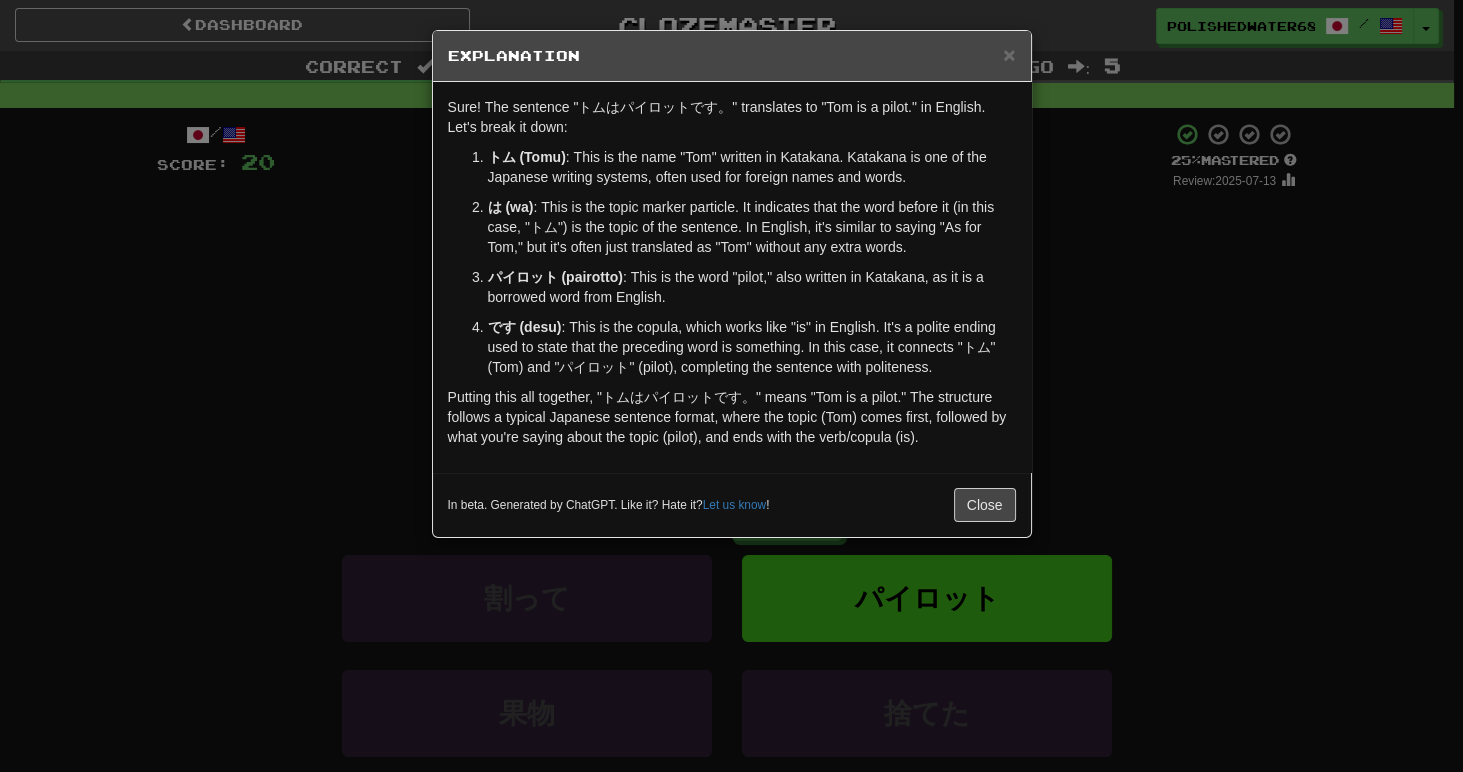 click on "× Explanation Sure! The sentence "トムはパイロットです。" translates to "Tom is a pilot." in English. Let's break it down:
トム (Tomu) : This is the name "Tom" written in Katakana. Katakana is one of the Japanese writing systems, often used for foreign names and words.
は (wa) : This is the topic marker particle. It indicates that the word before it (in this case, "トム") is the topic of the sentence. In English, it's similar to saying "As for Tom," but it's often just translated as "Tom" without any extra words.
パイロット (pairotto) : This is the word "pilot," also written in Katakana, as it is a borrowed word from English.
です (desu) : This is the copula, which works like "is" in English. It's a polite ending used to state that the preceding word is something. In this case, it connects "トム" (Tom) and "パイロット" (pilot), completing the sentence with politeness.
In beta. Generated by ChatGPT. Like it? Hate it?  Let us know ! Close" at bounding box center (731, 386) 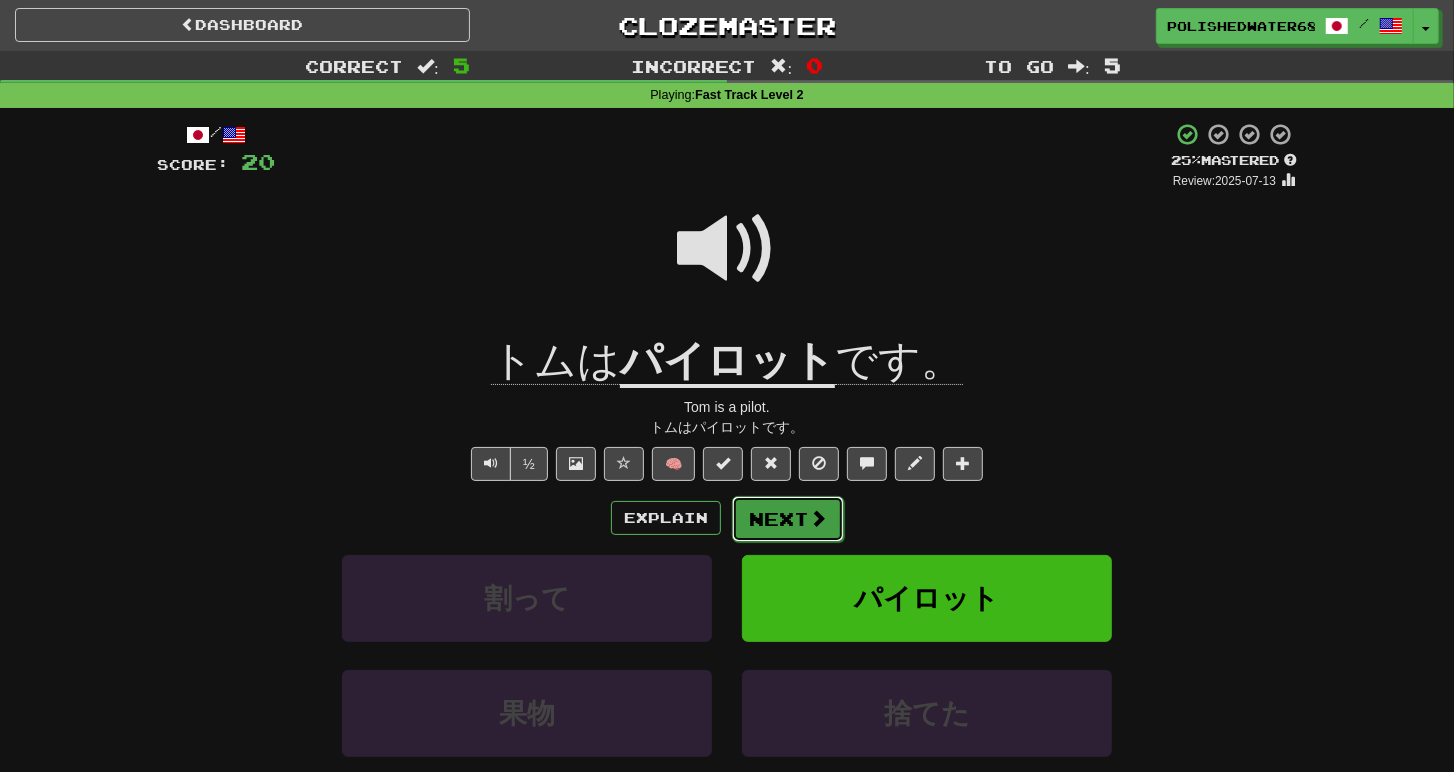 click on "Next" at bounding box center [788, 519] 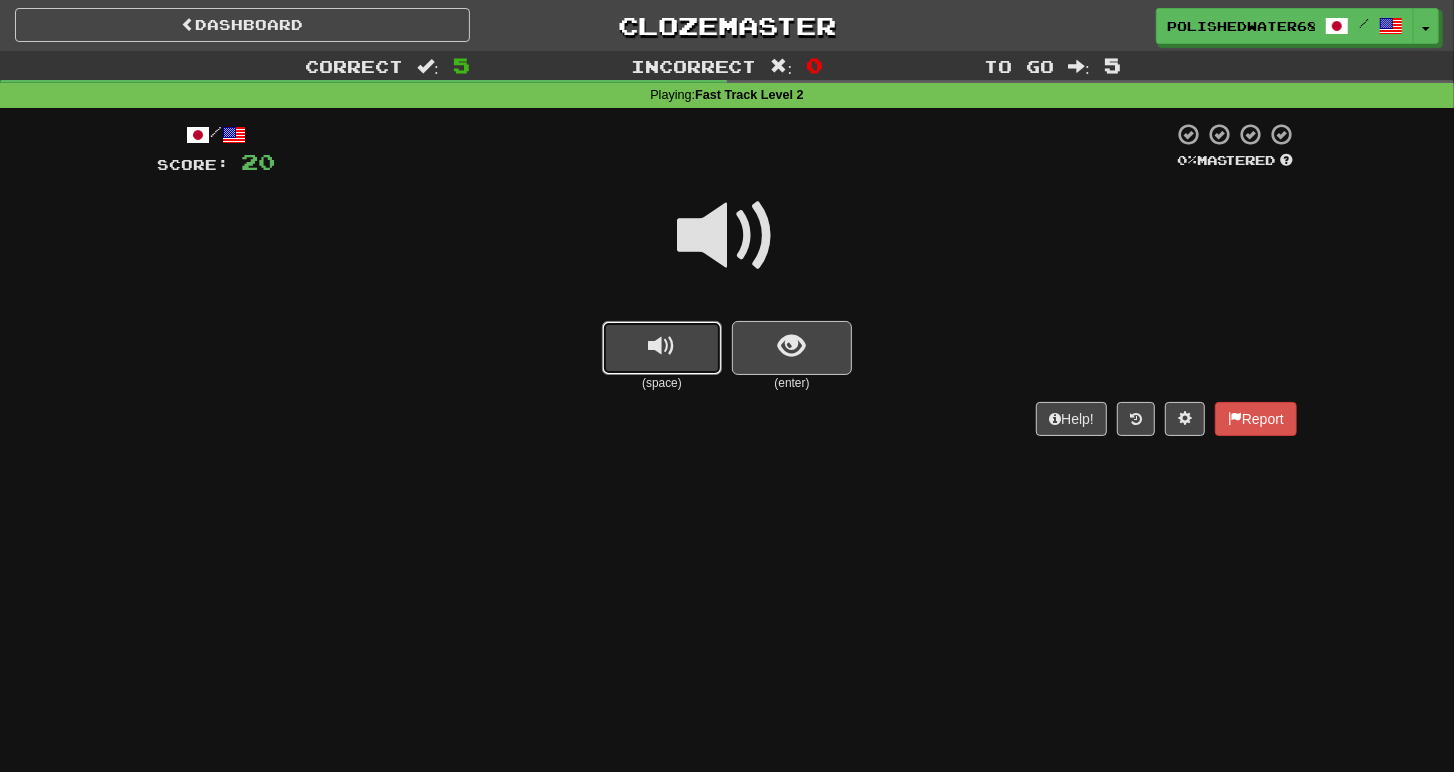 click at bounding box center (662, 348) 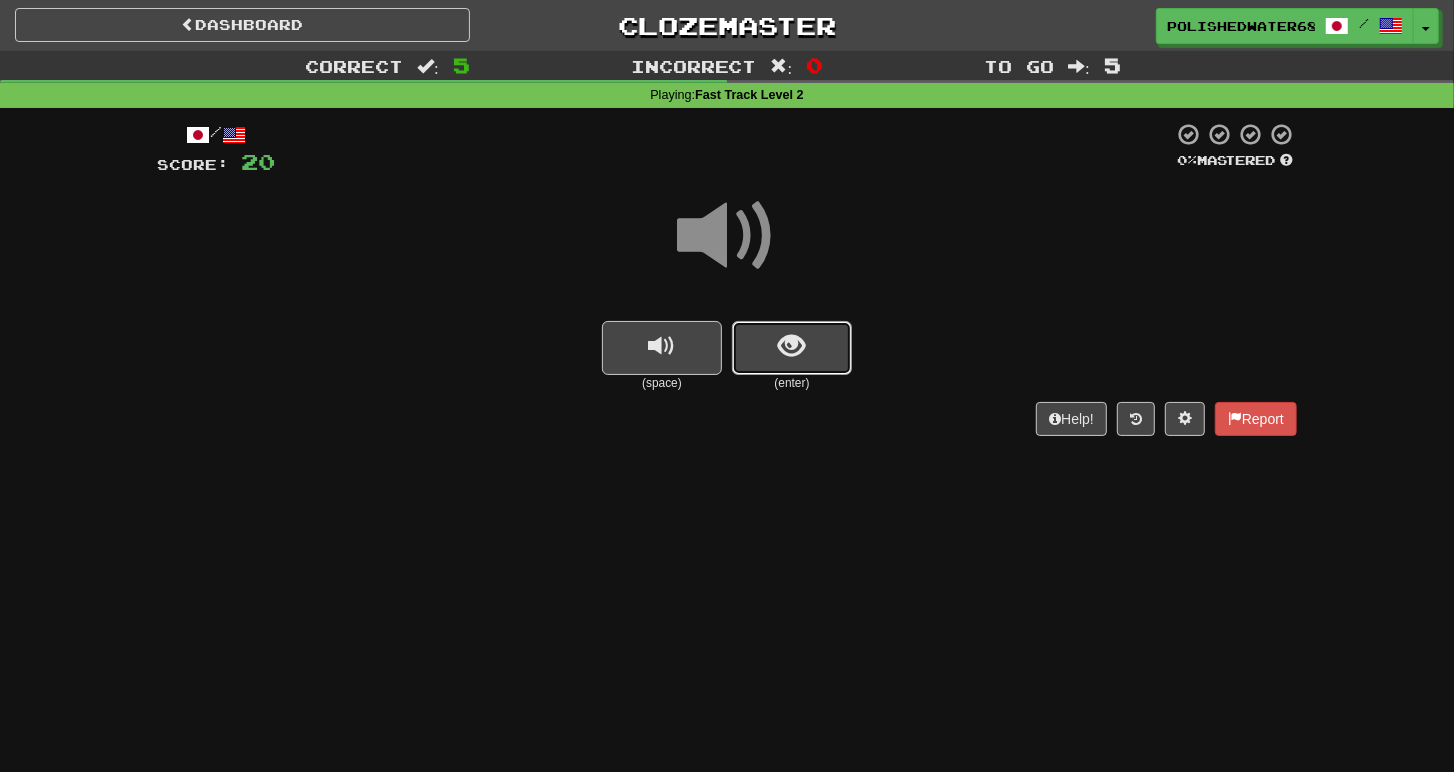 click at bounding box center [792, 346] 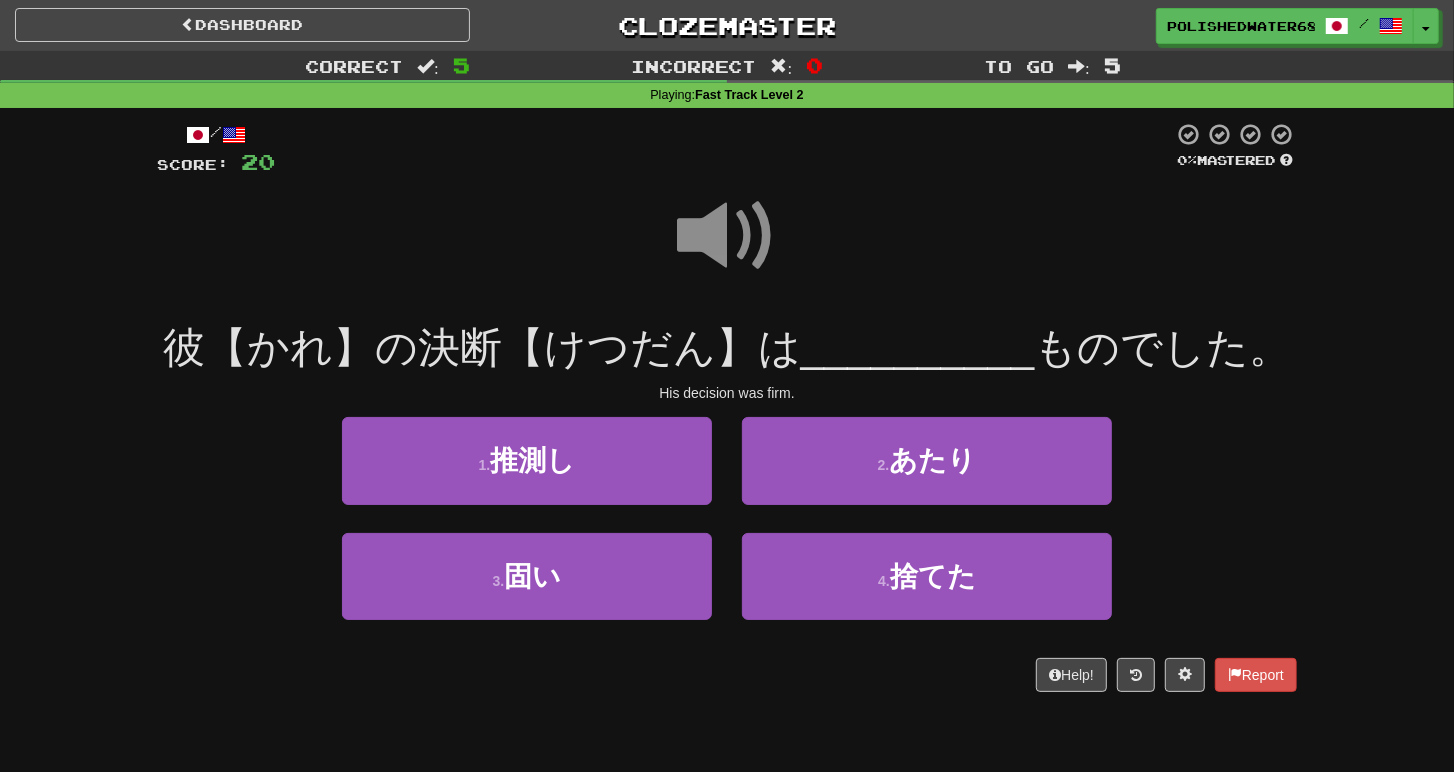 click at bounding box center (727, 236) 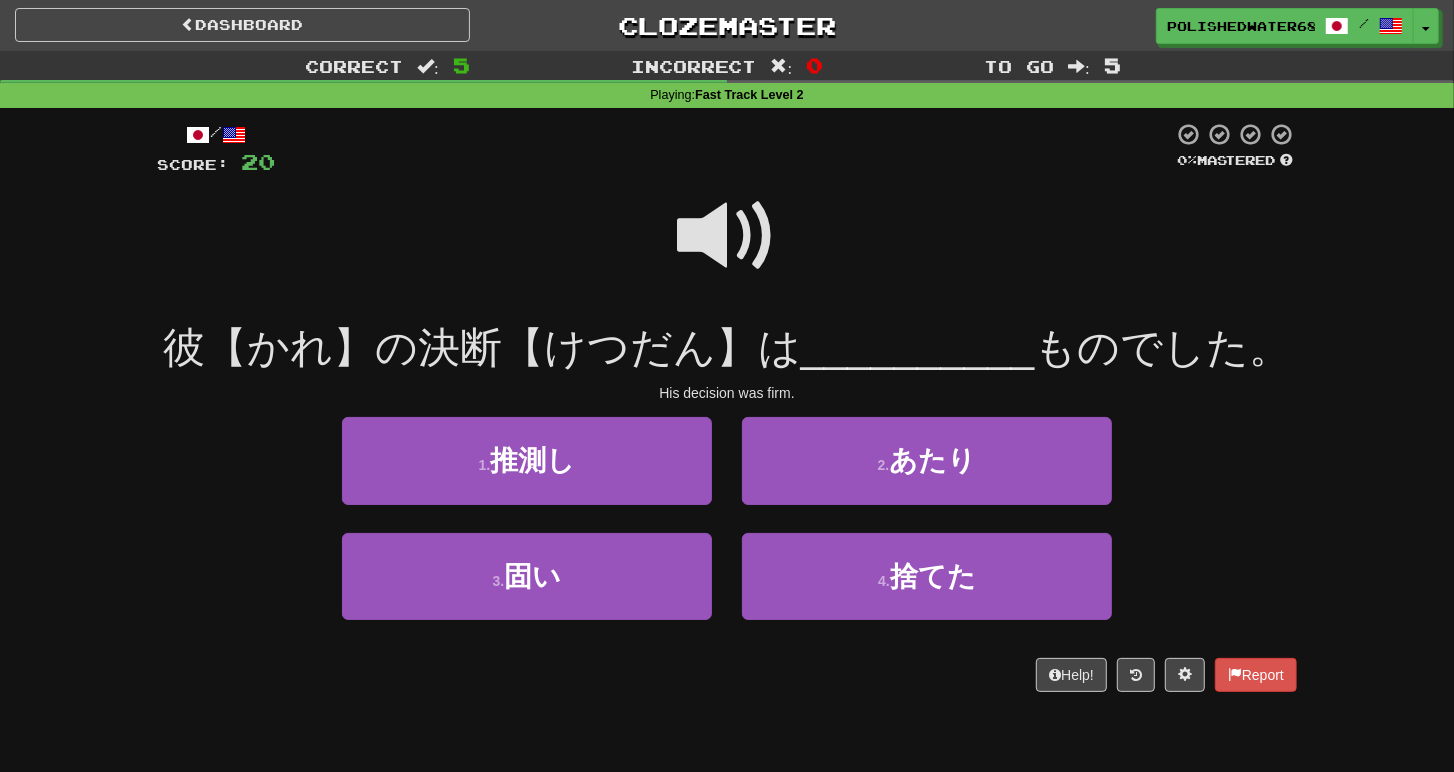 click at bounding box center [727, 236] 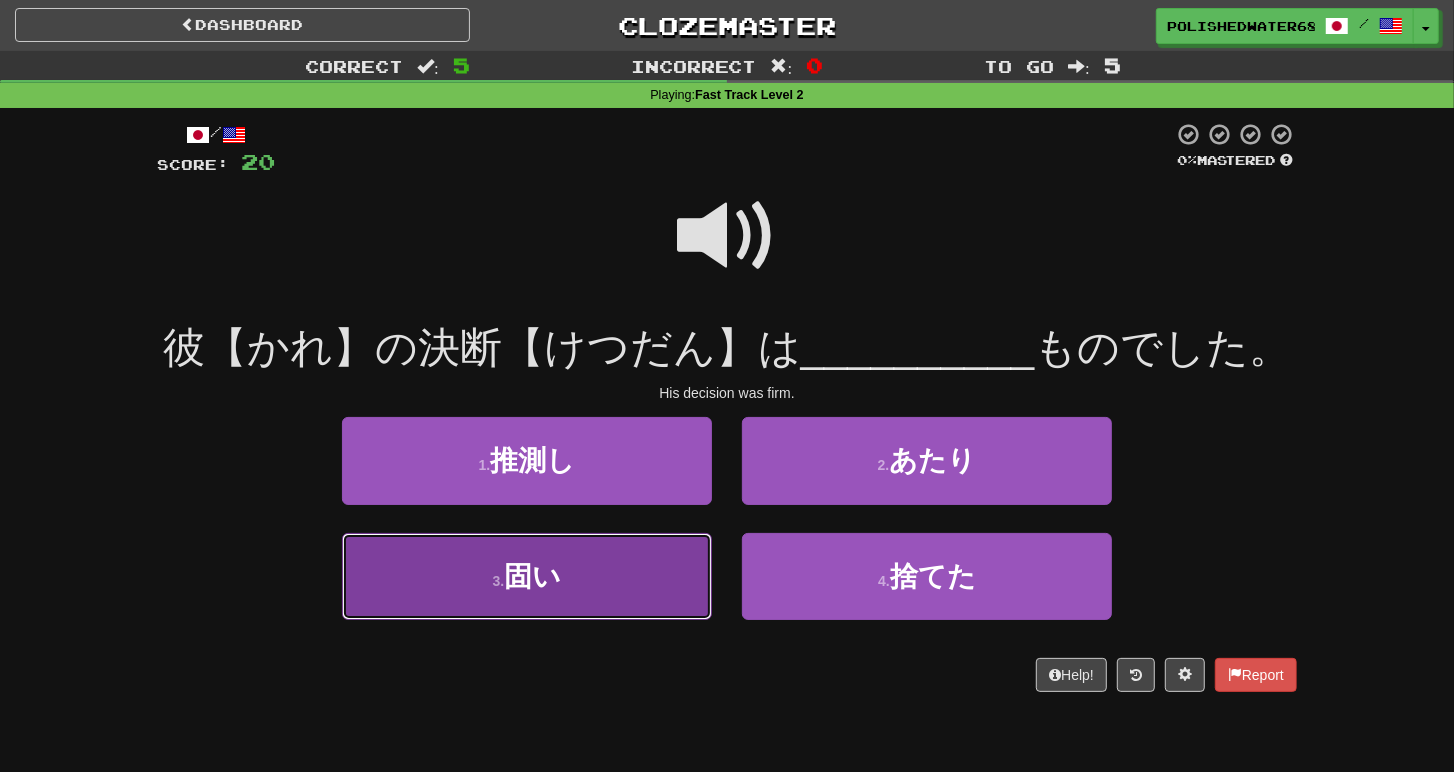 click on "3 .  固い" at bounding box center [527, 576] 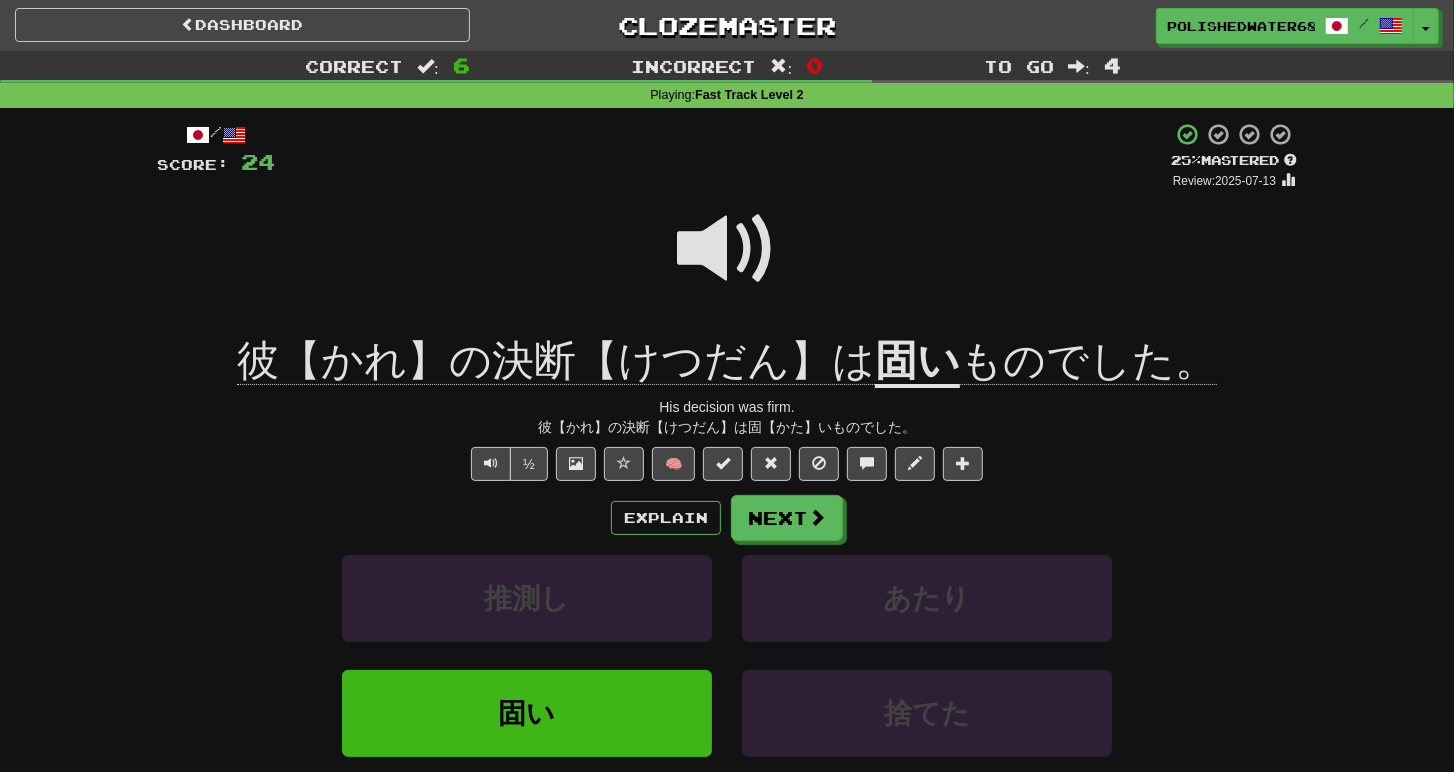 click at bounding box center [727, 249] 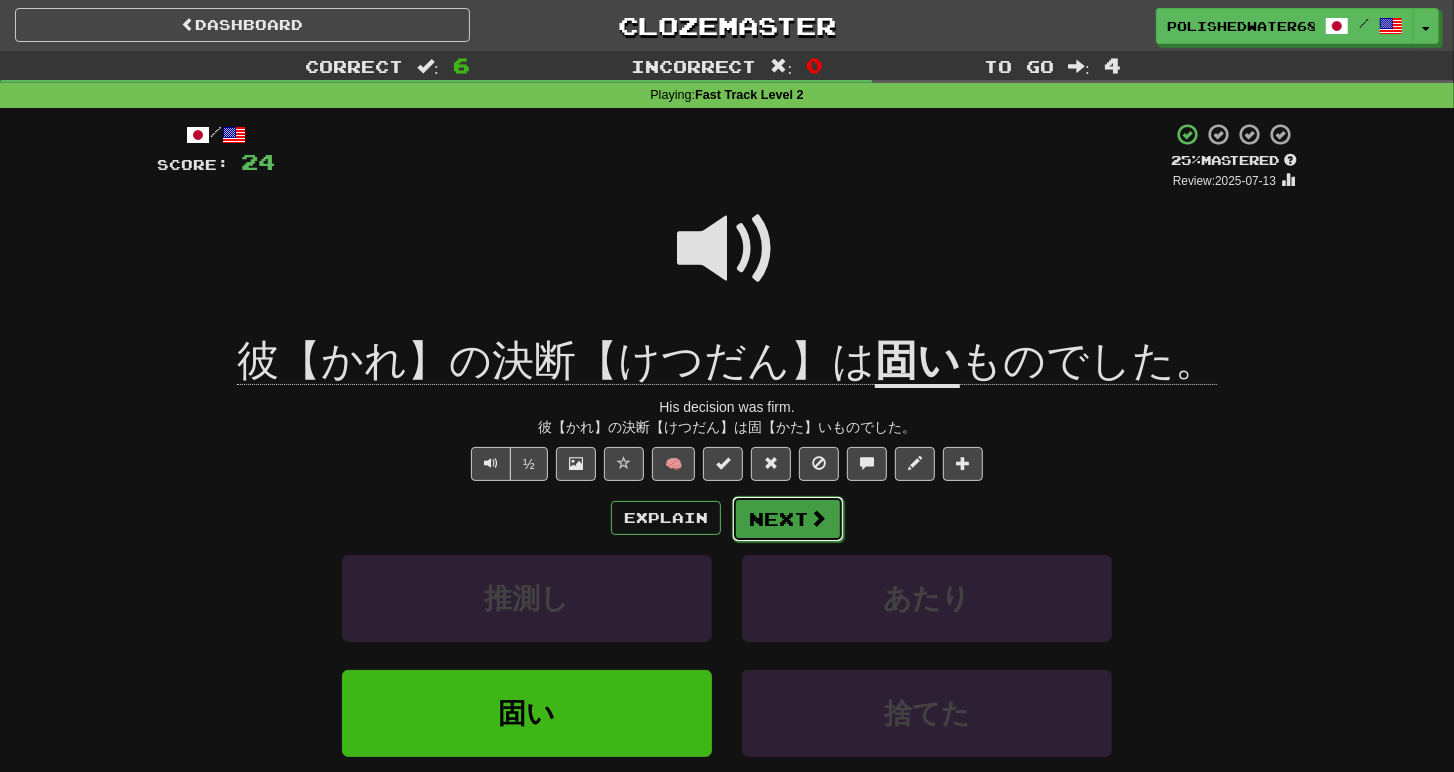 click at bounding box center [818, 518] 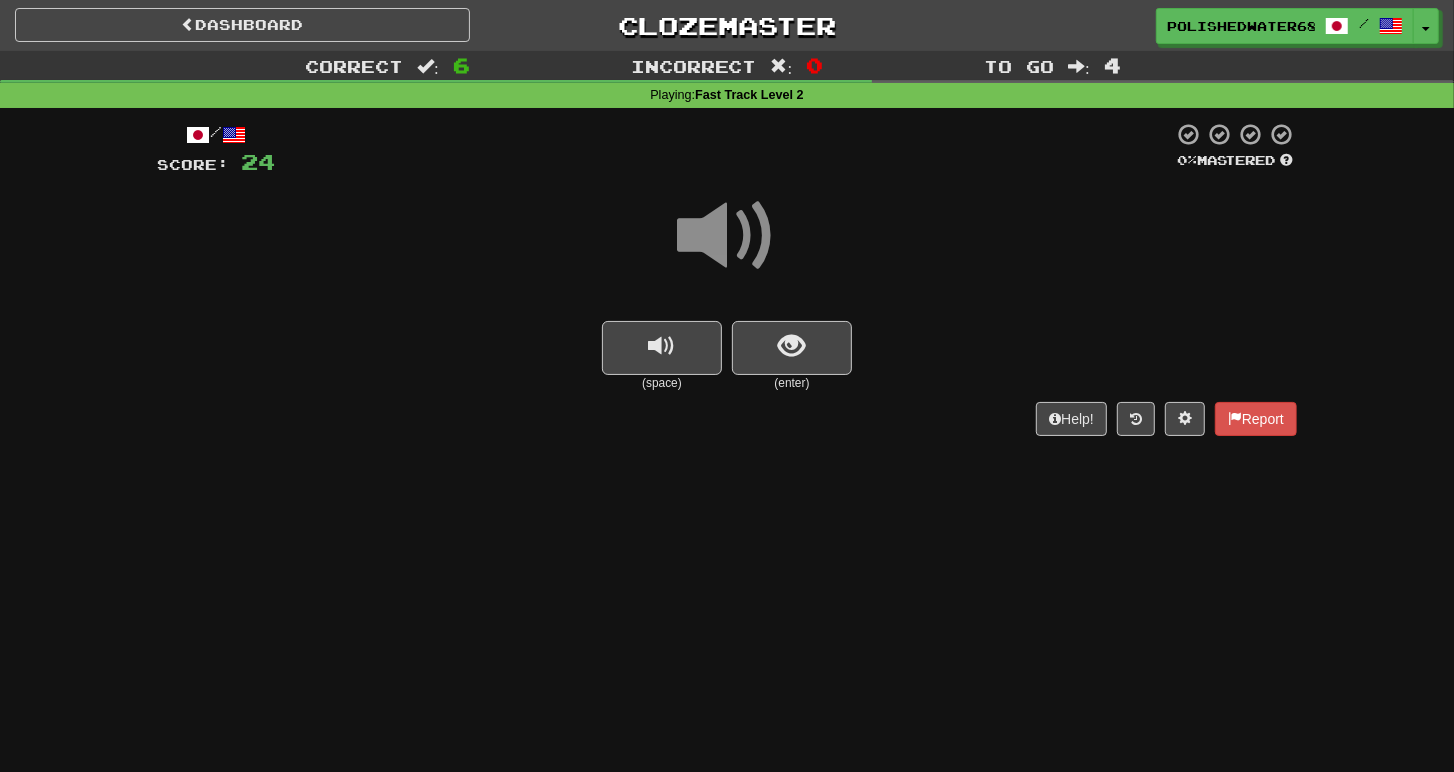 click at bounding box center (662, 348) 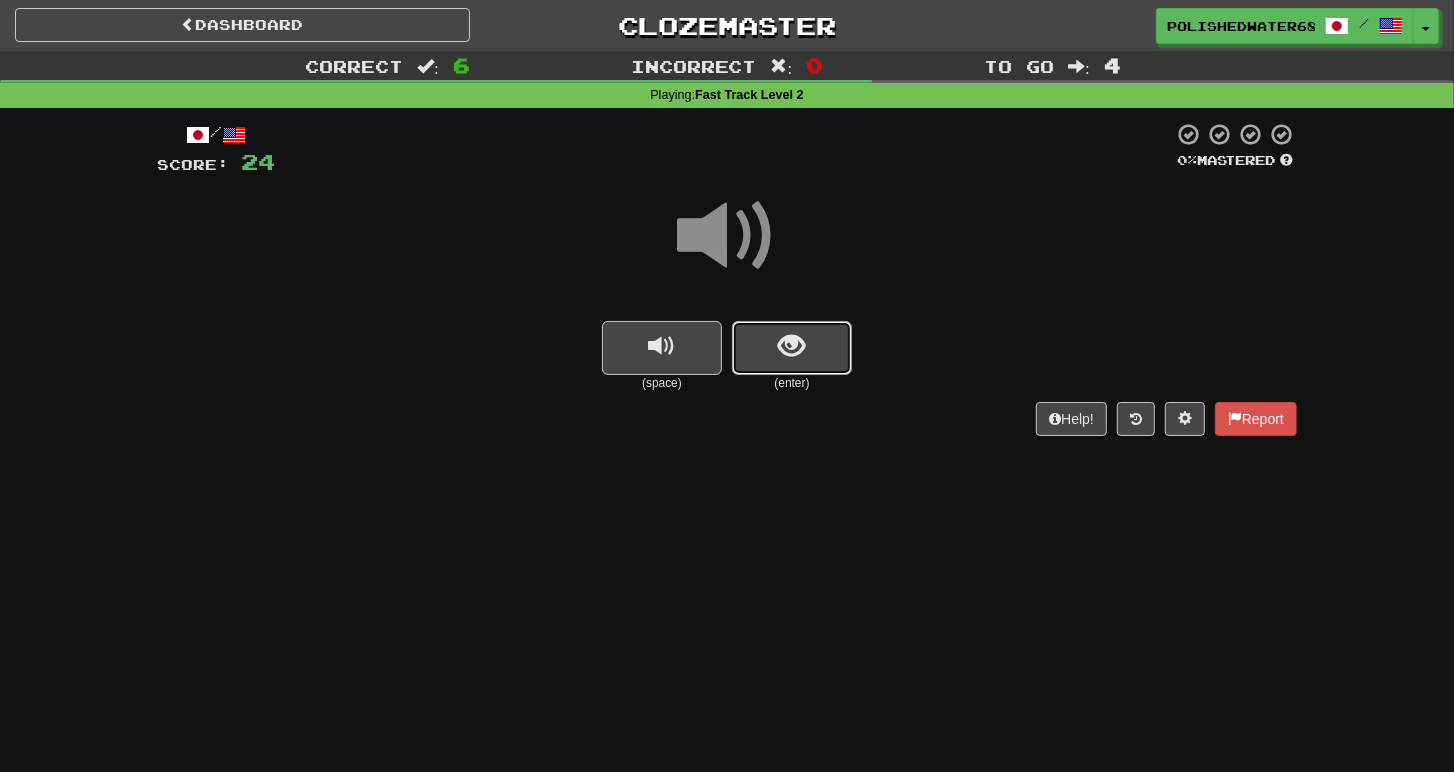 click at bounding box center [792, 348] 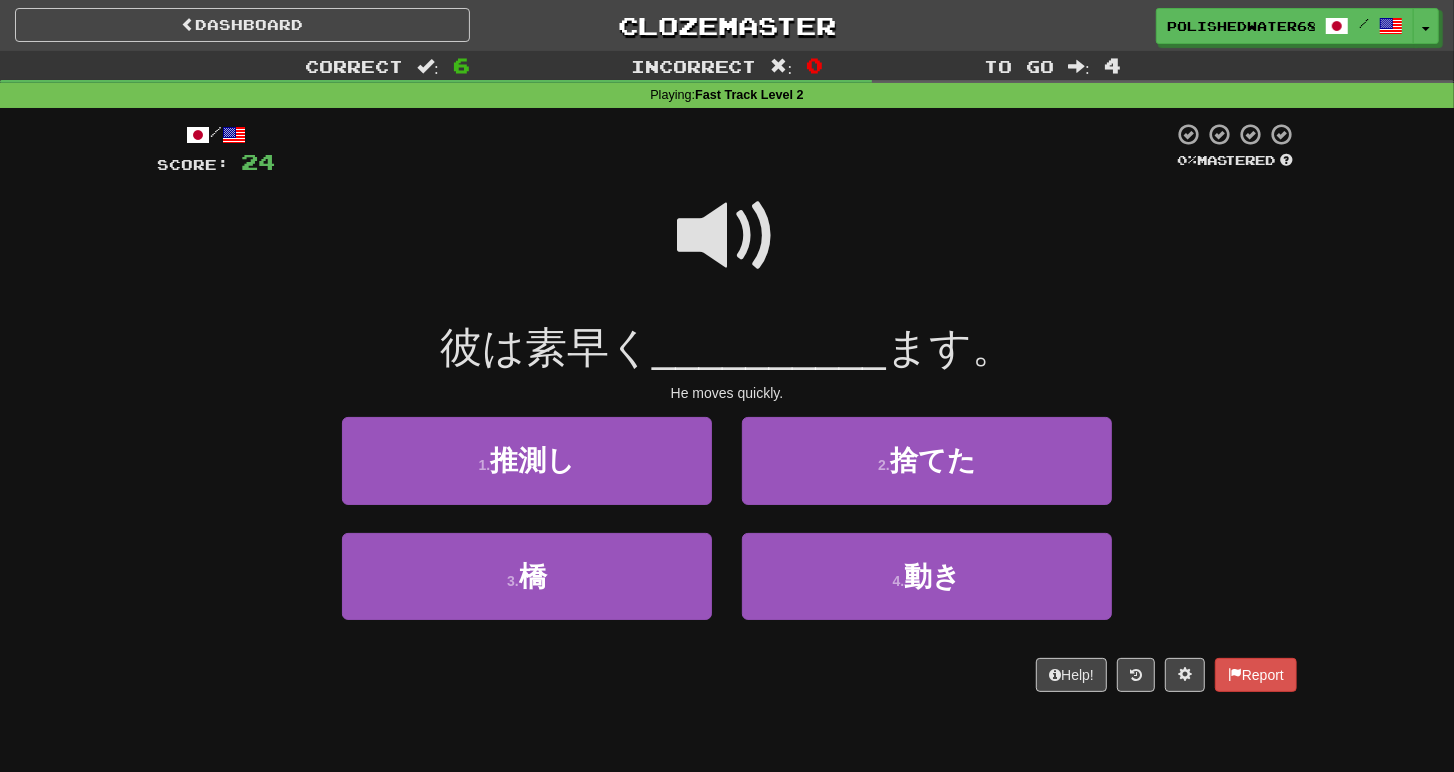 click at bounding box center (727, 236) 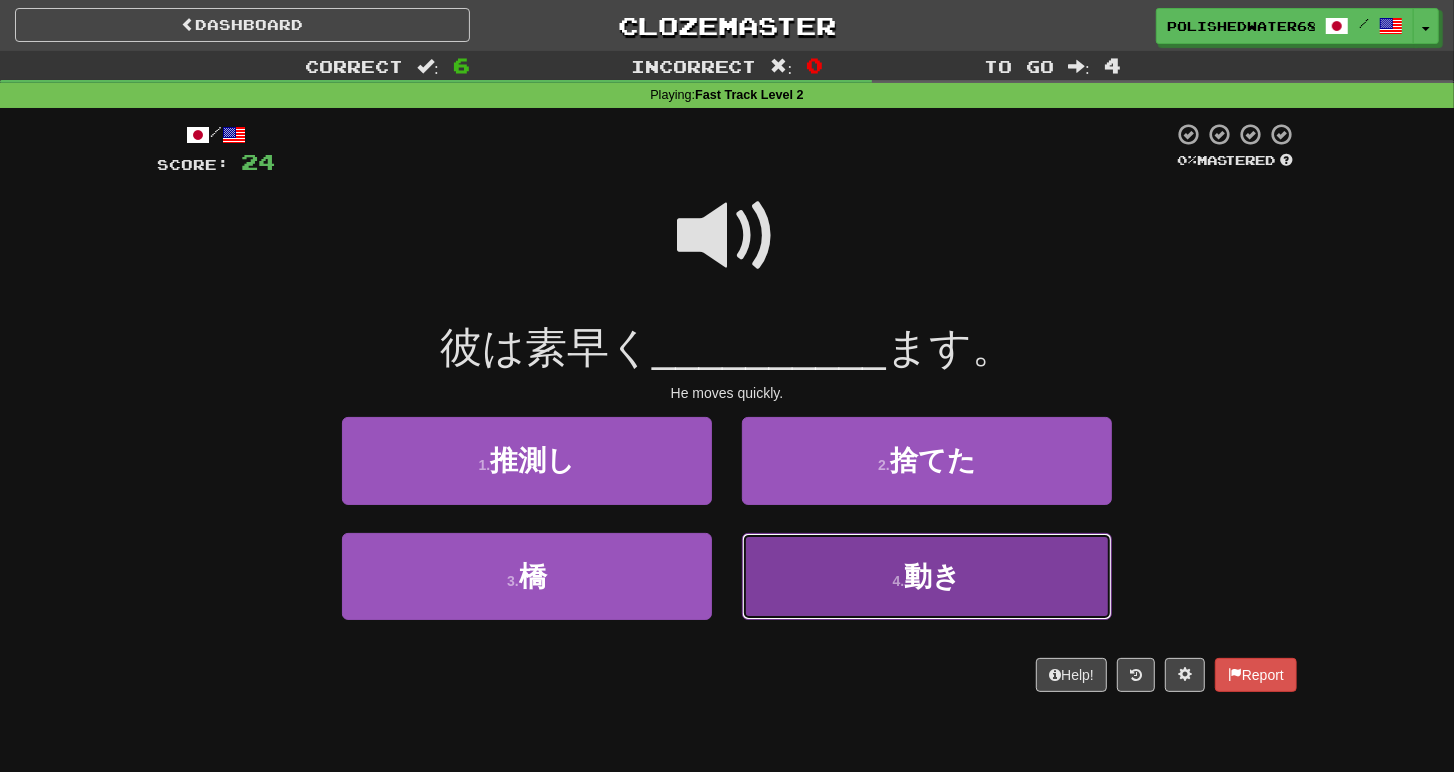 click on "動き" at bounding box center (932, 576) 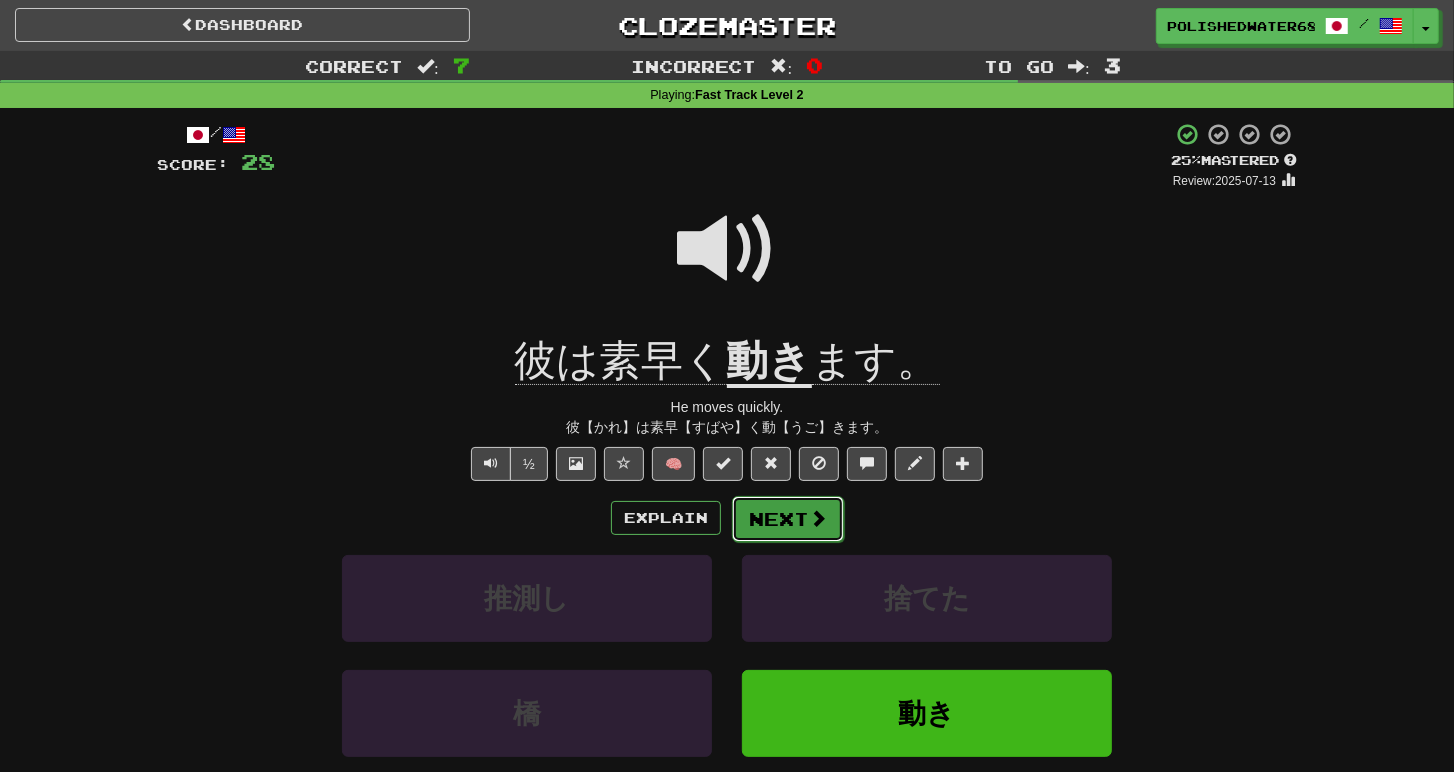 click on "Next" at bounding box center (788, 519) 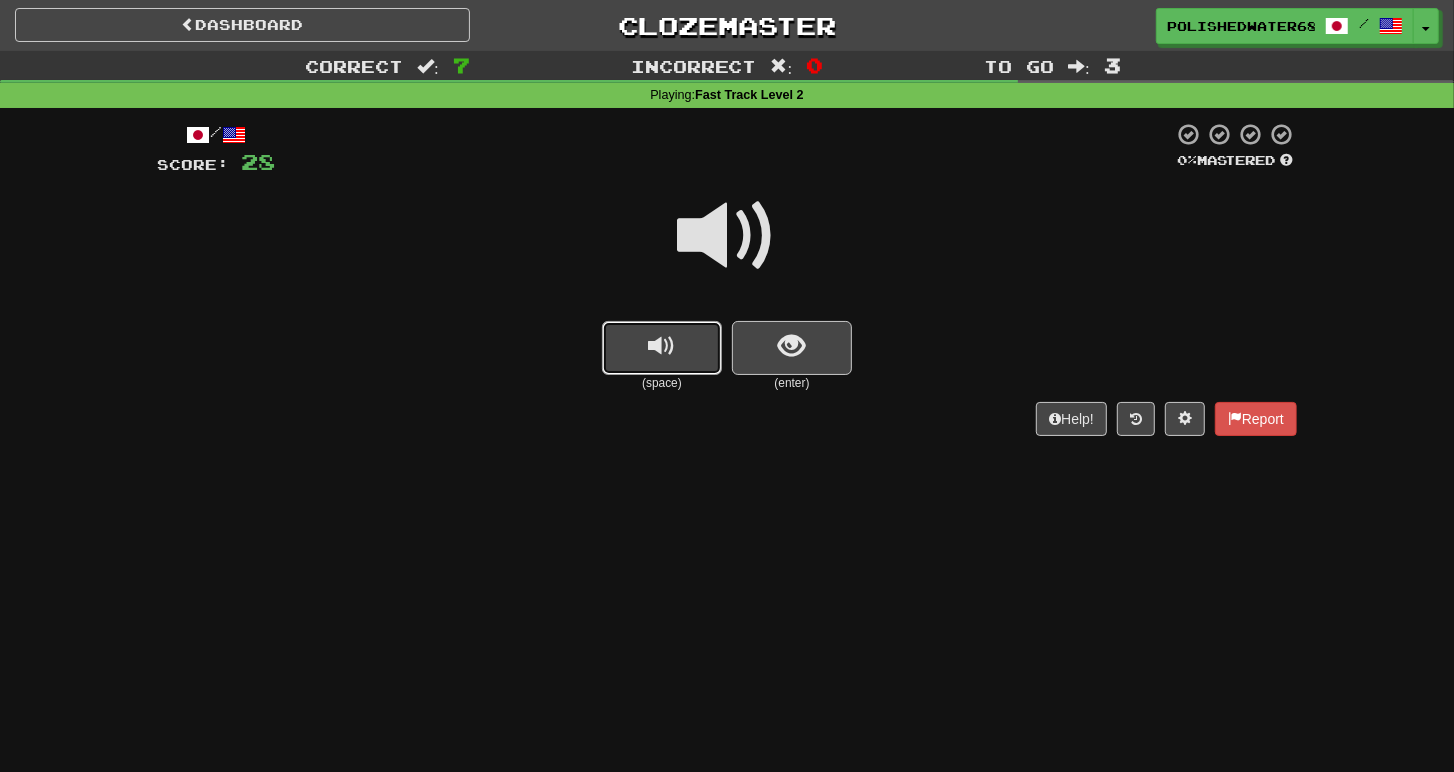 click at bounding box center [662, 348] 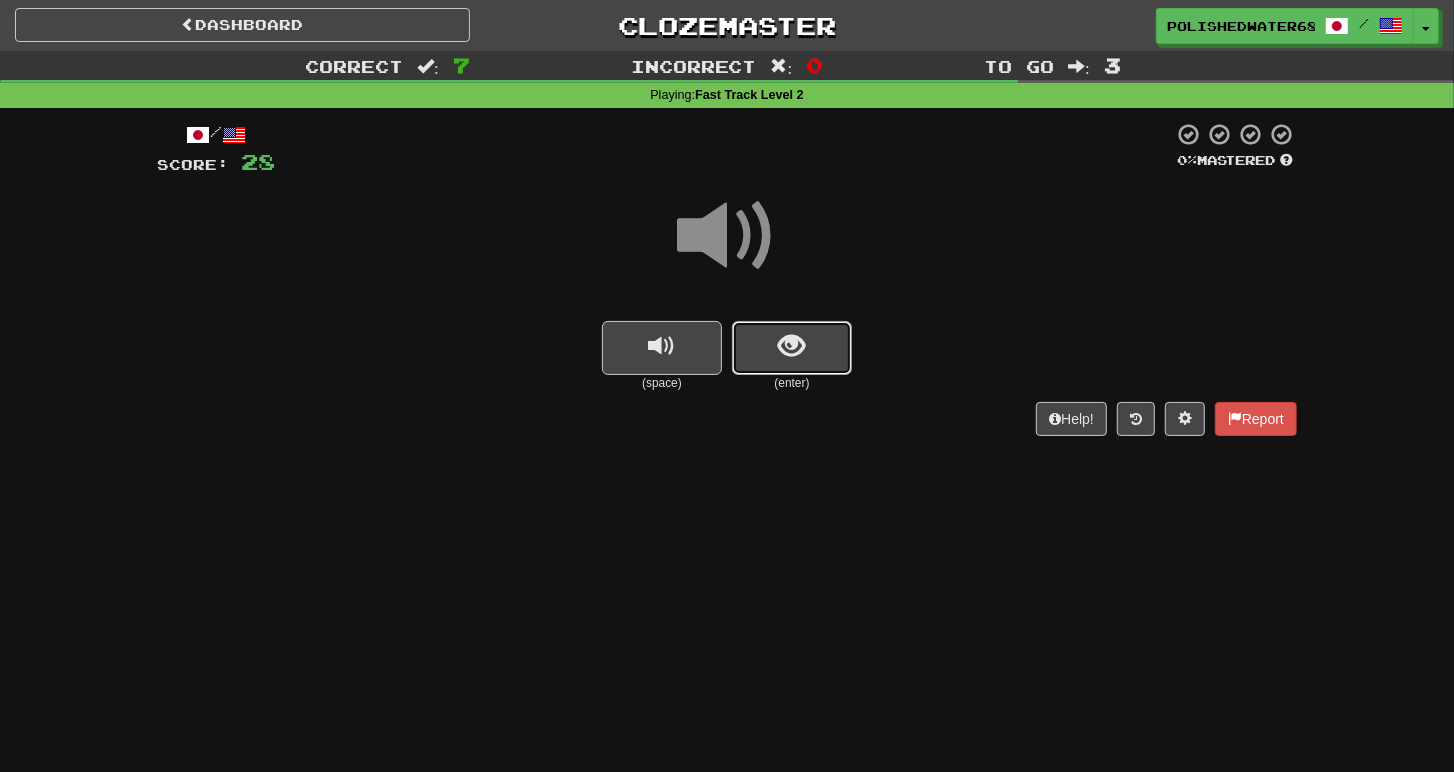 click at bounding box center [792, 346] 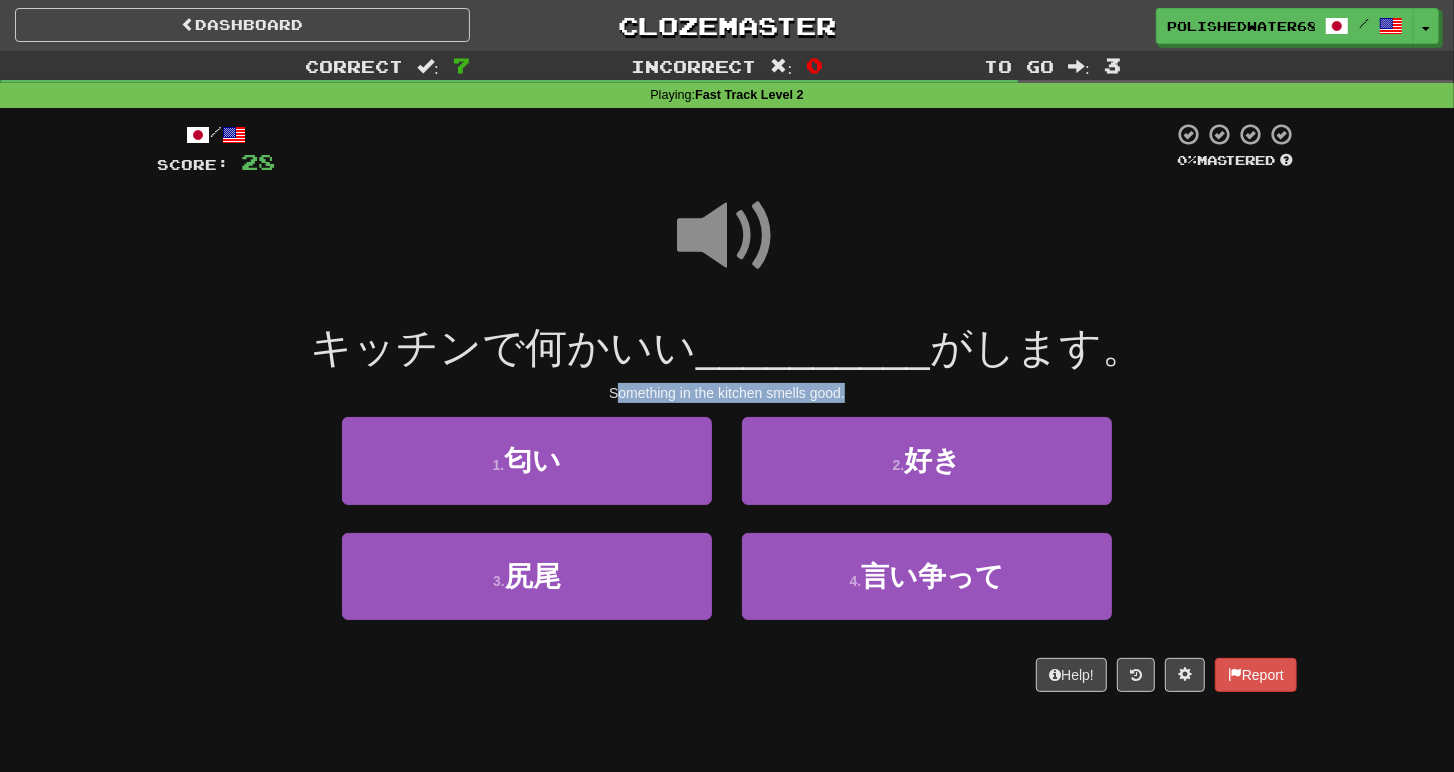 drag, startPoint x: 615, startPoint y: 403, endPoint x: 905, endPoint y: 396, distance: 290.08447 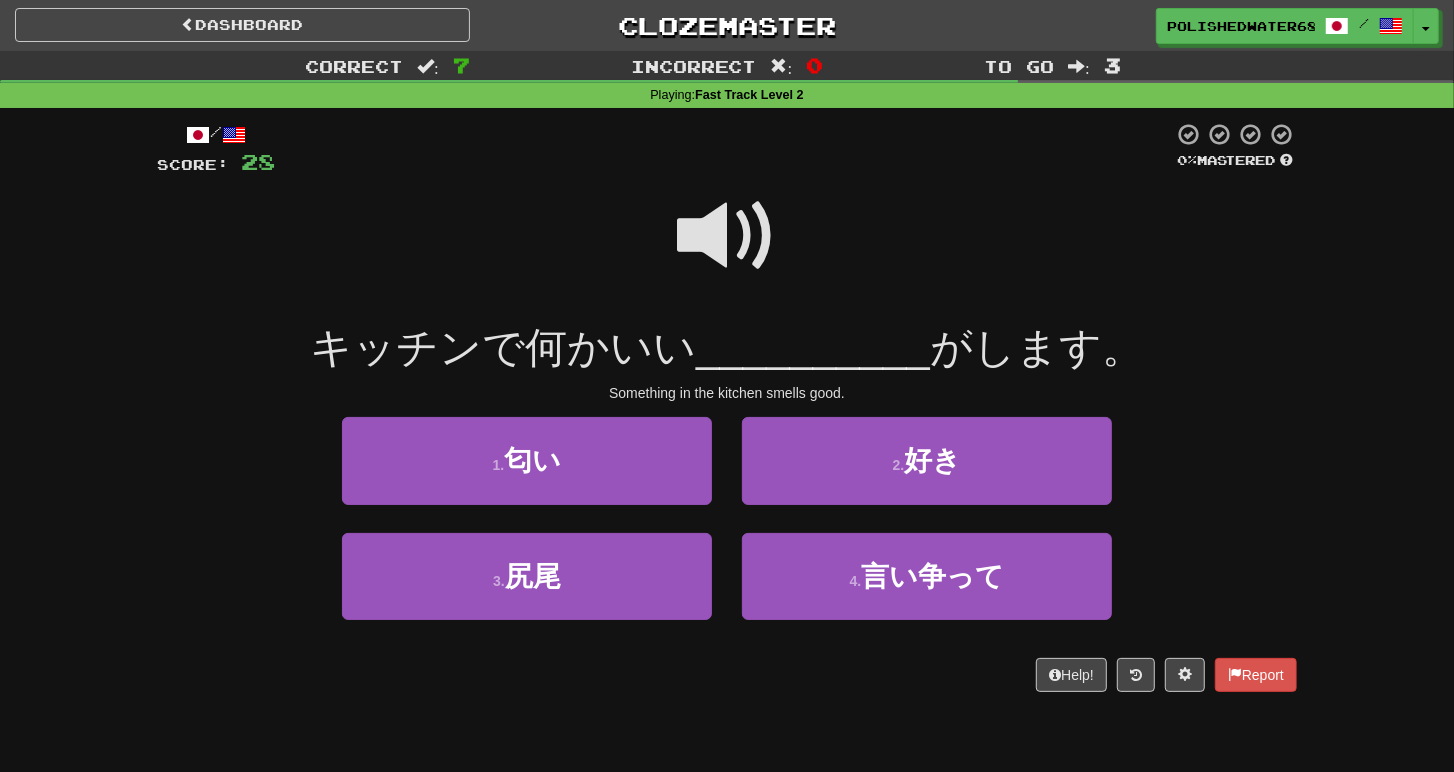 click at bounding box center [727, 236] 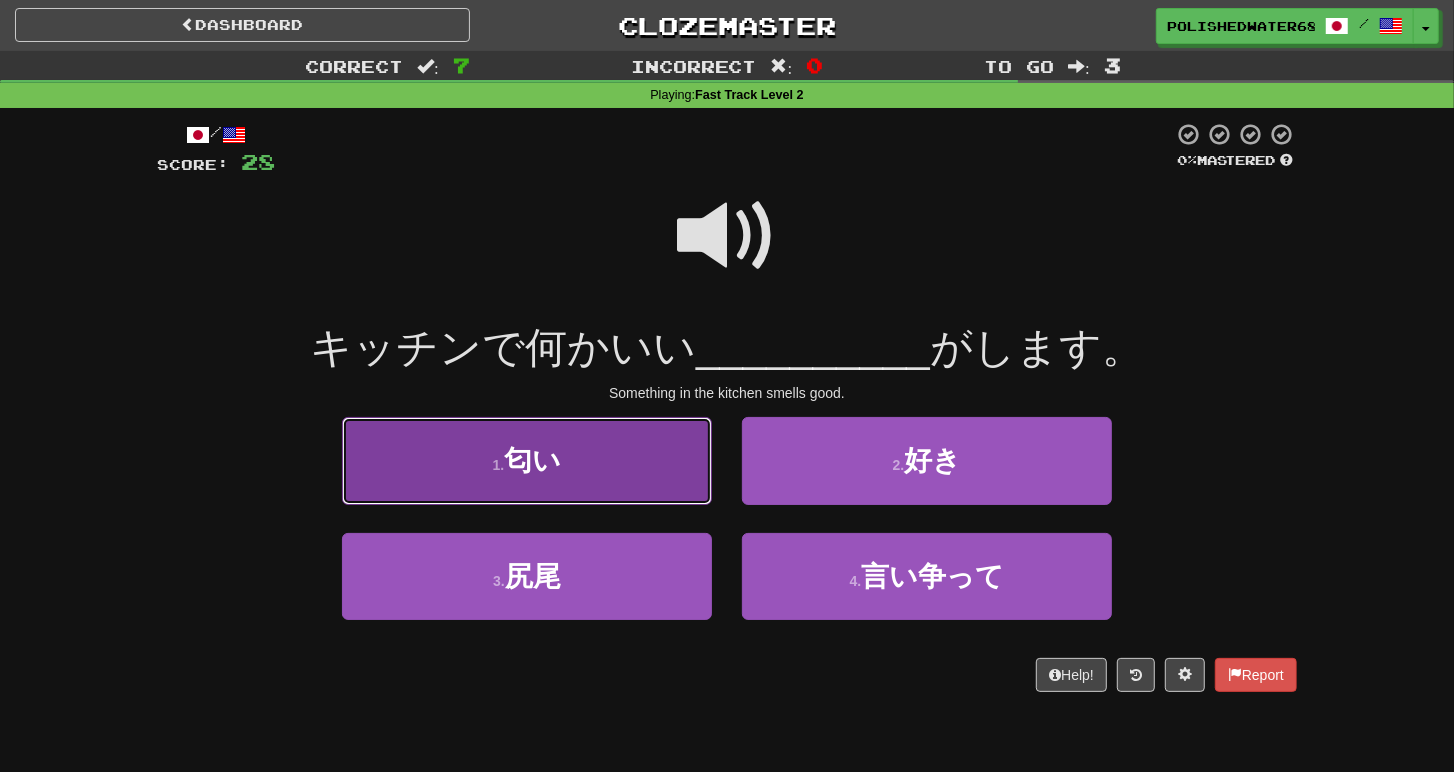 click on "1 .  匂い" at bounding box center [527, 460] 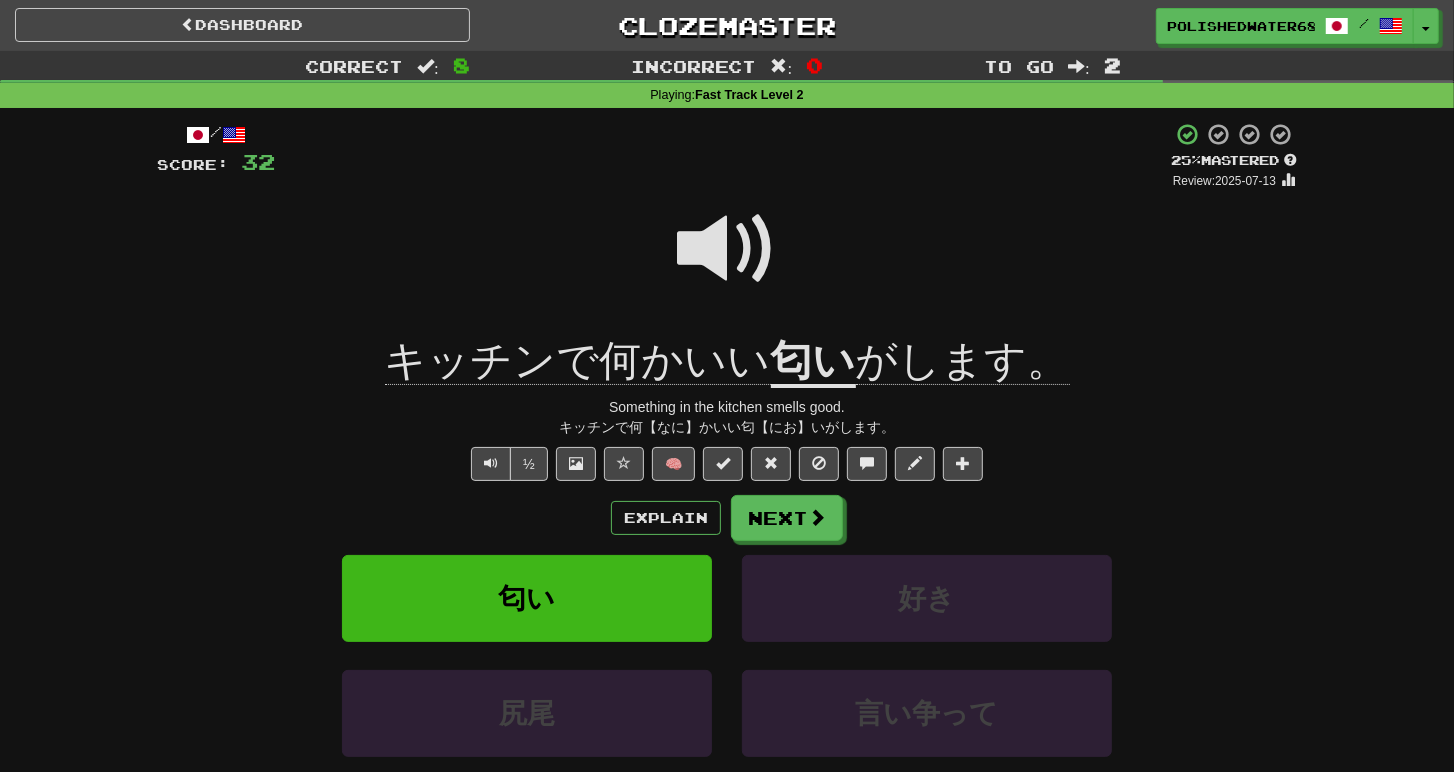 click at bounding box center [727, 249] 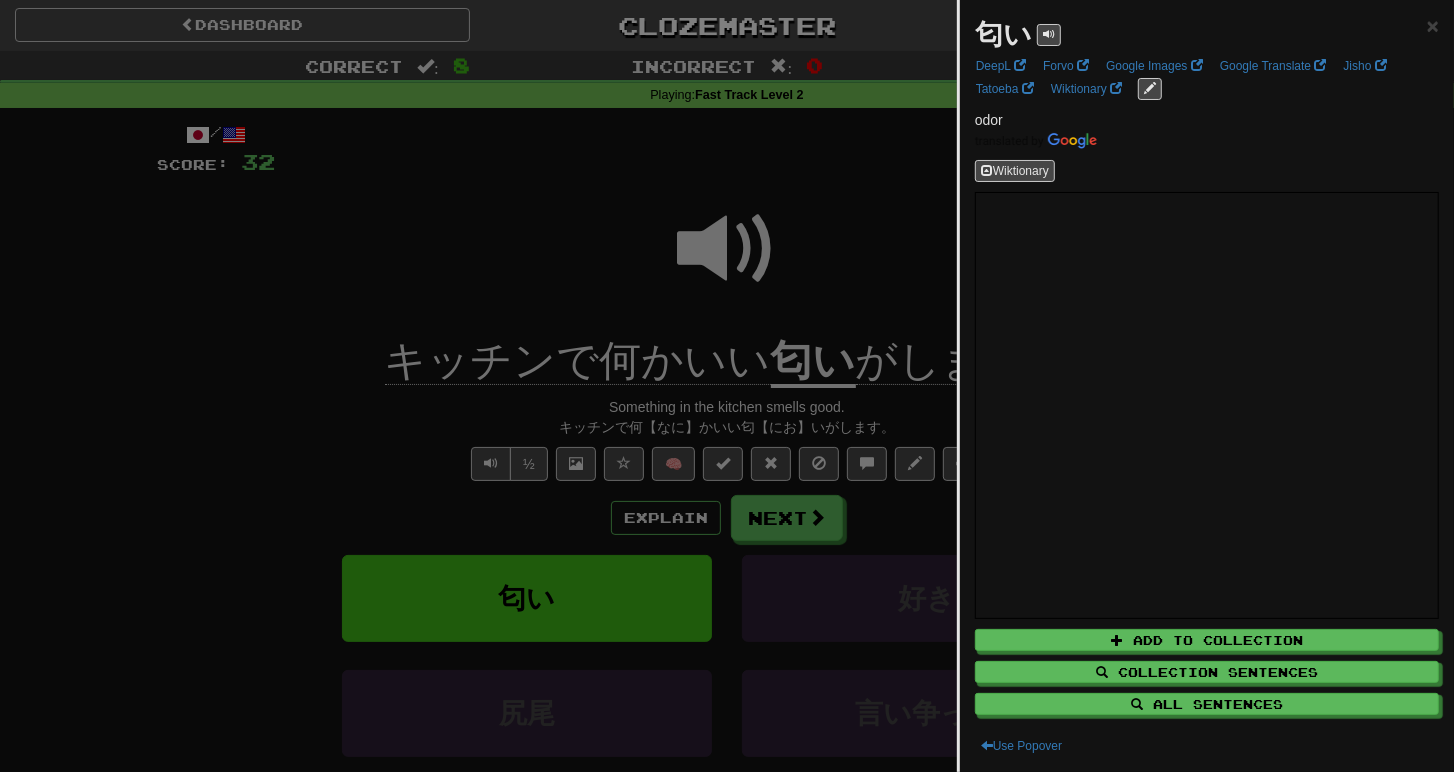click at bounding box center [727, 386] 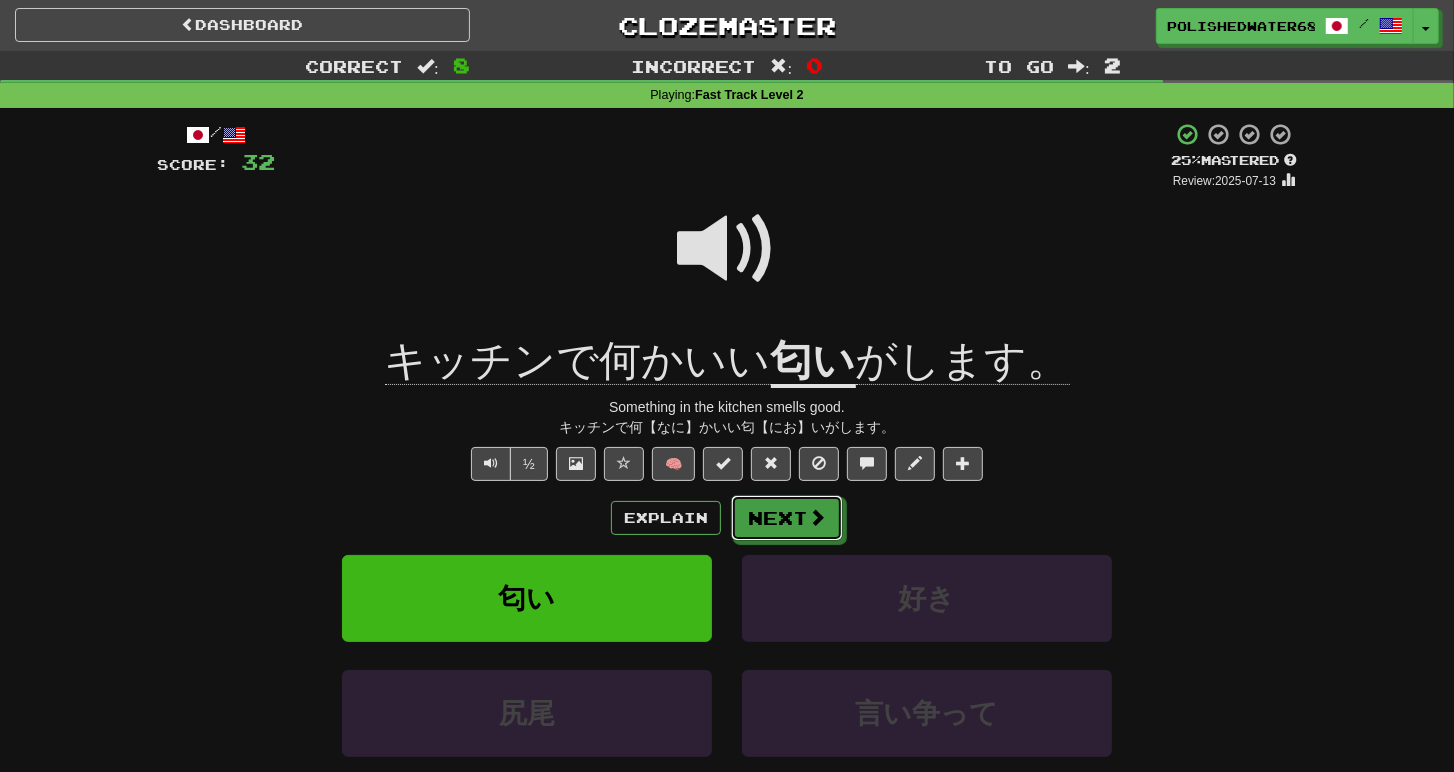 click on "Next" at bounding box center [787, 518] 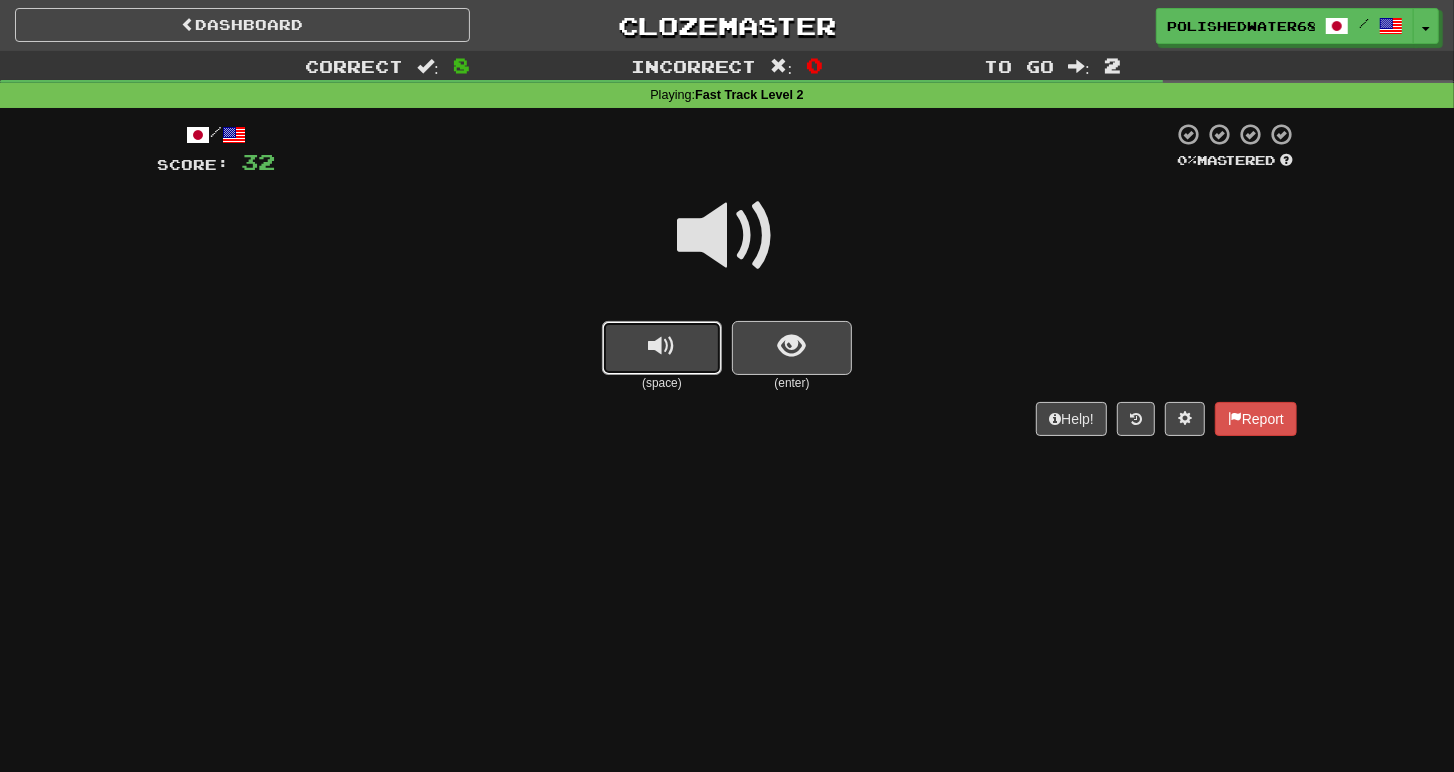 click at bounding box center [662, 348] 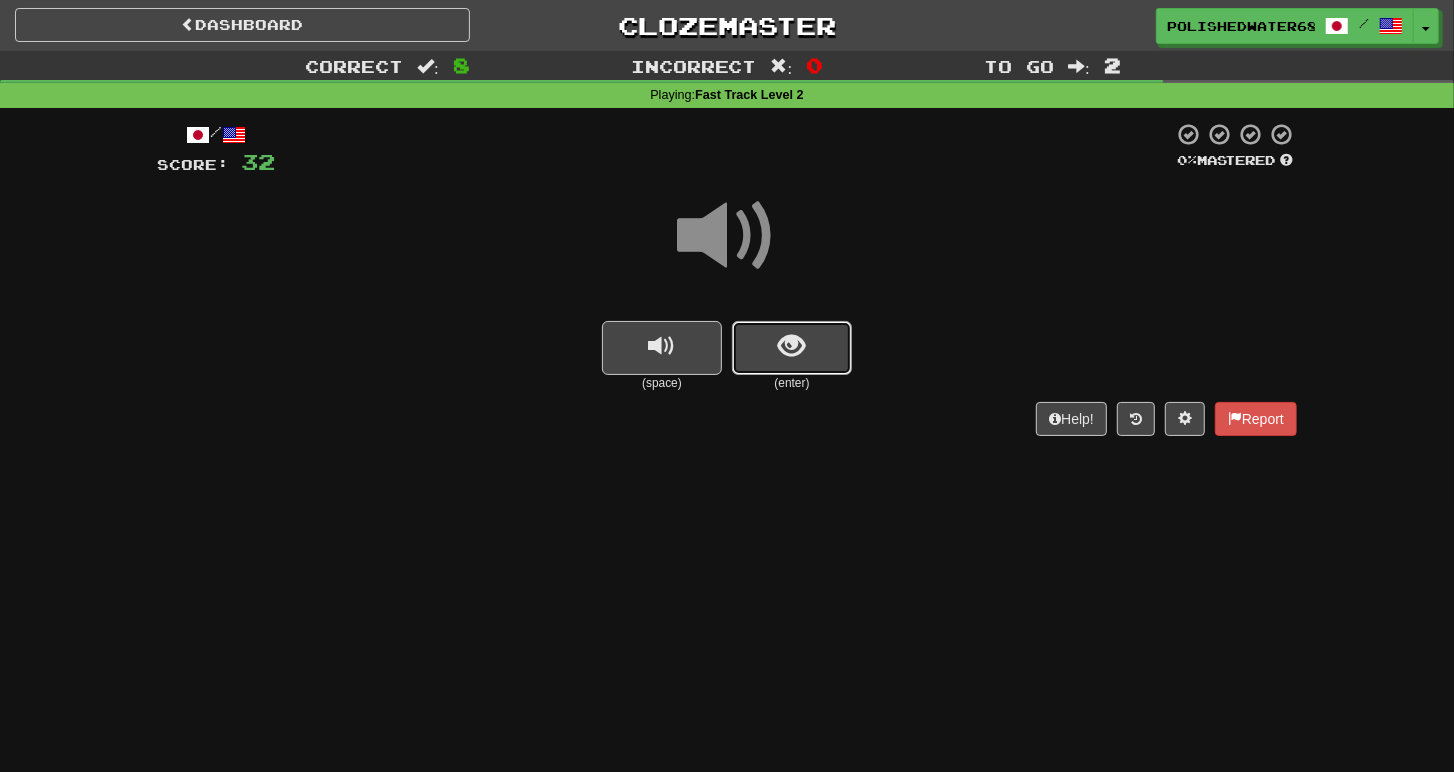 click at bounding box center [792, 348] 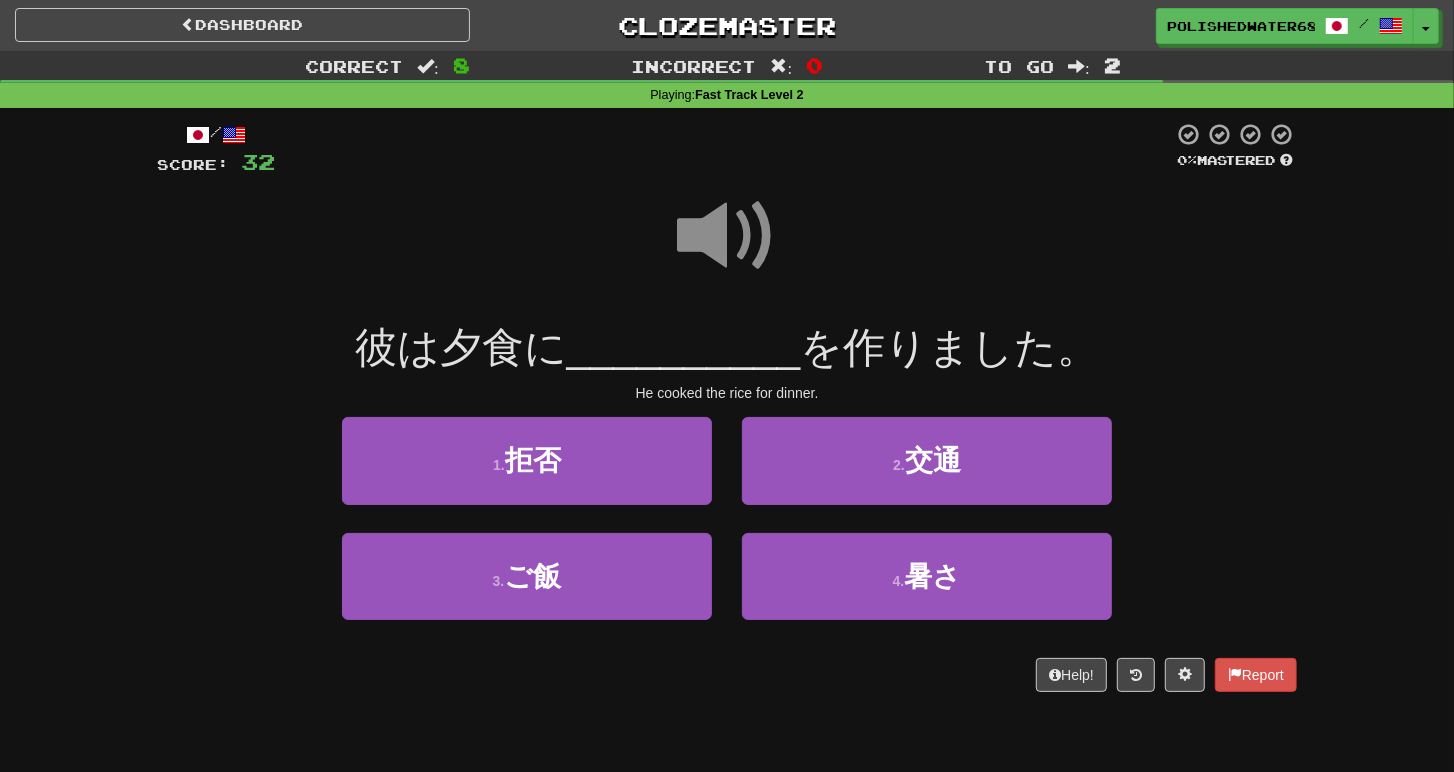 click at bounding box center [727, 236] 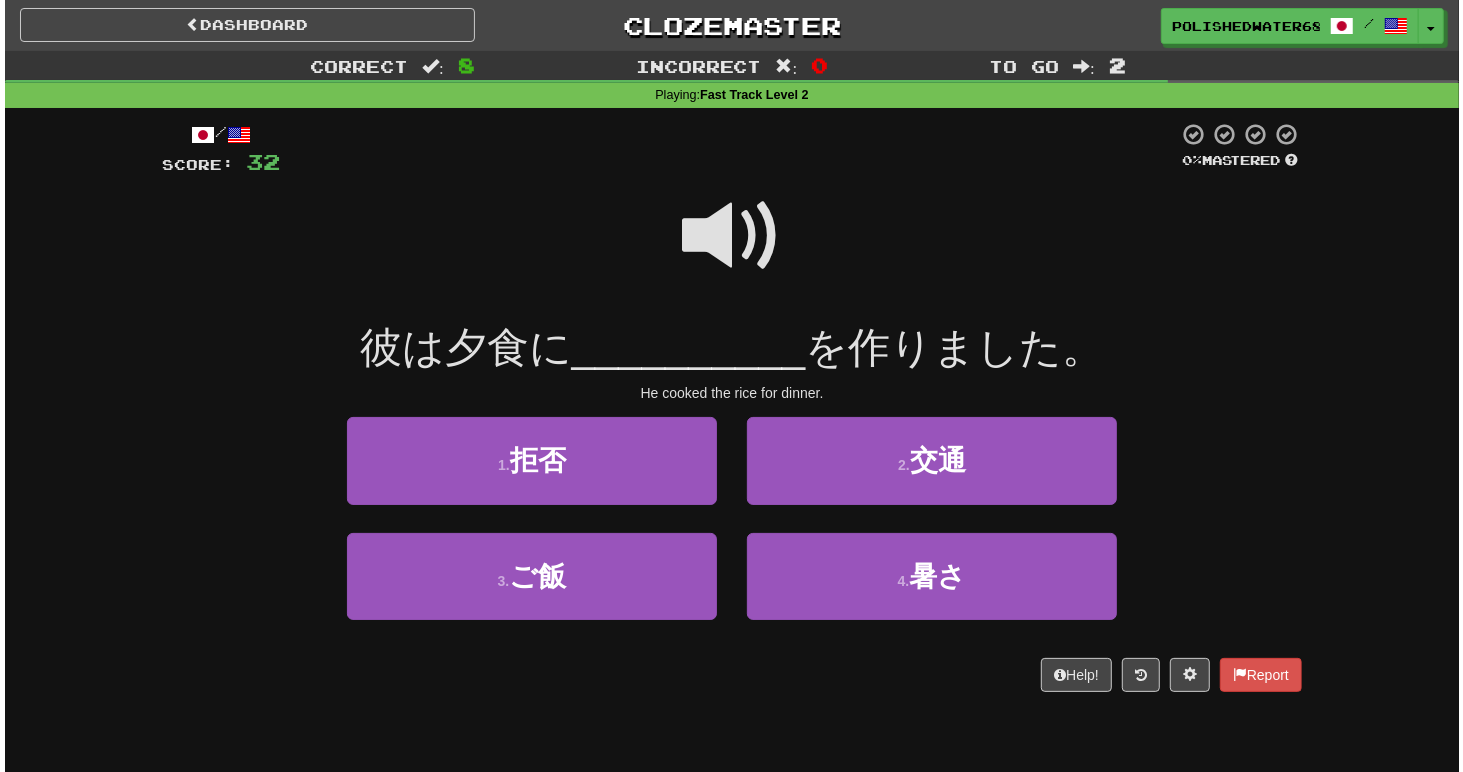 scroll, scrollTop: 14, scrollLeft: 0, axis: vertical 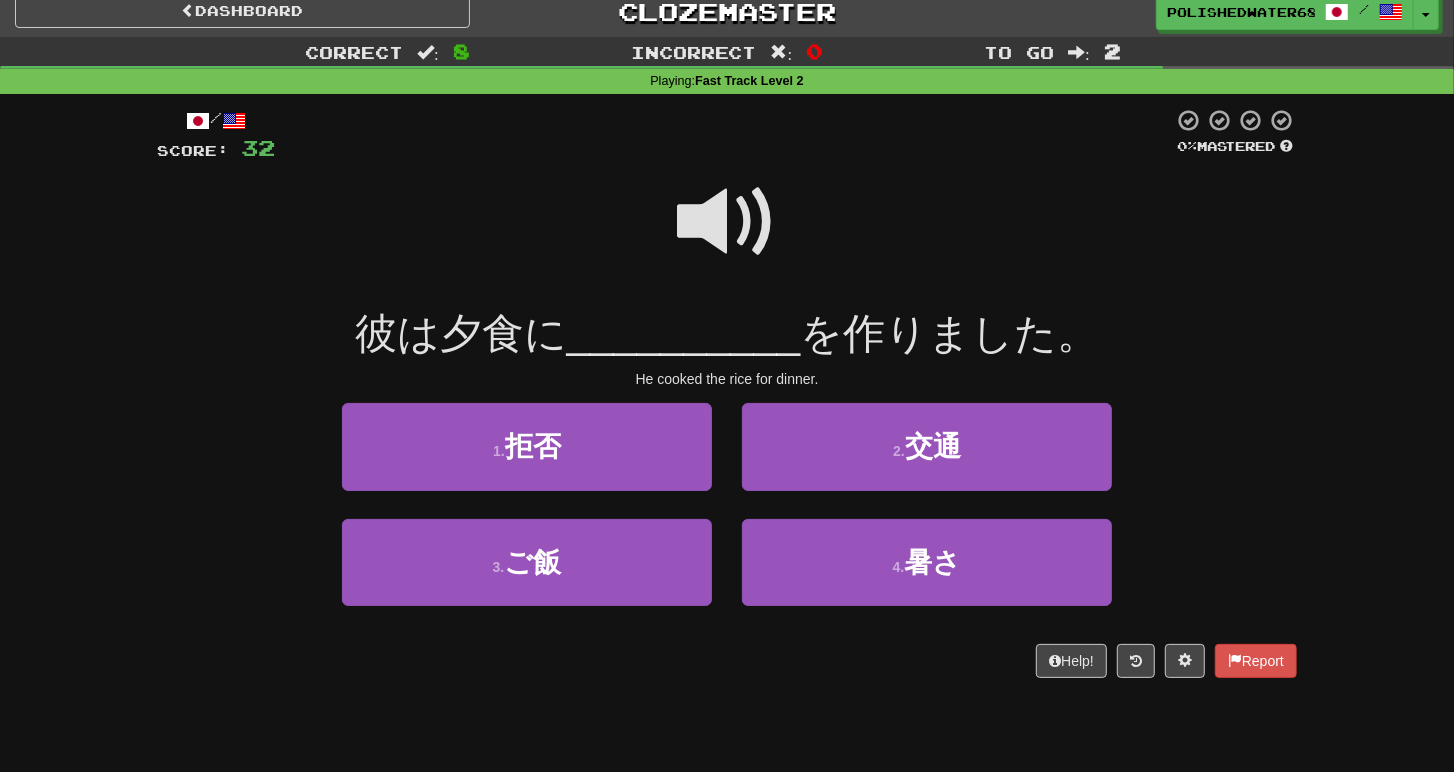 click at bounding box center (727, 222) 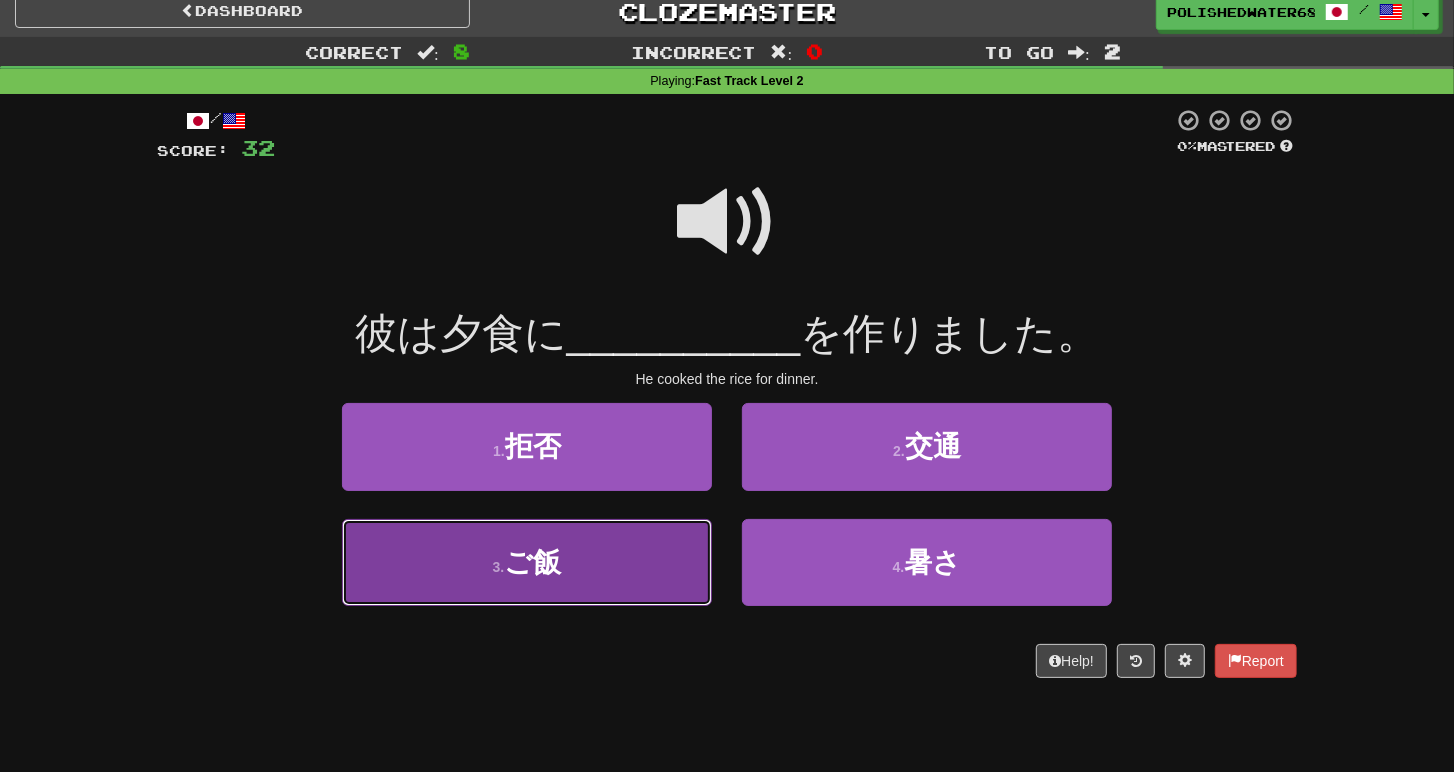 click on "3 .  ご飯" at bounding box center (527, 562) 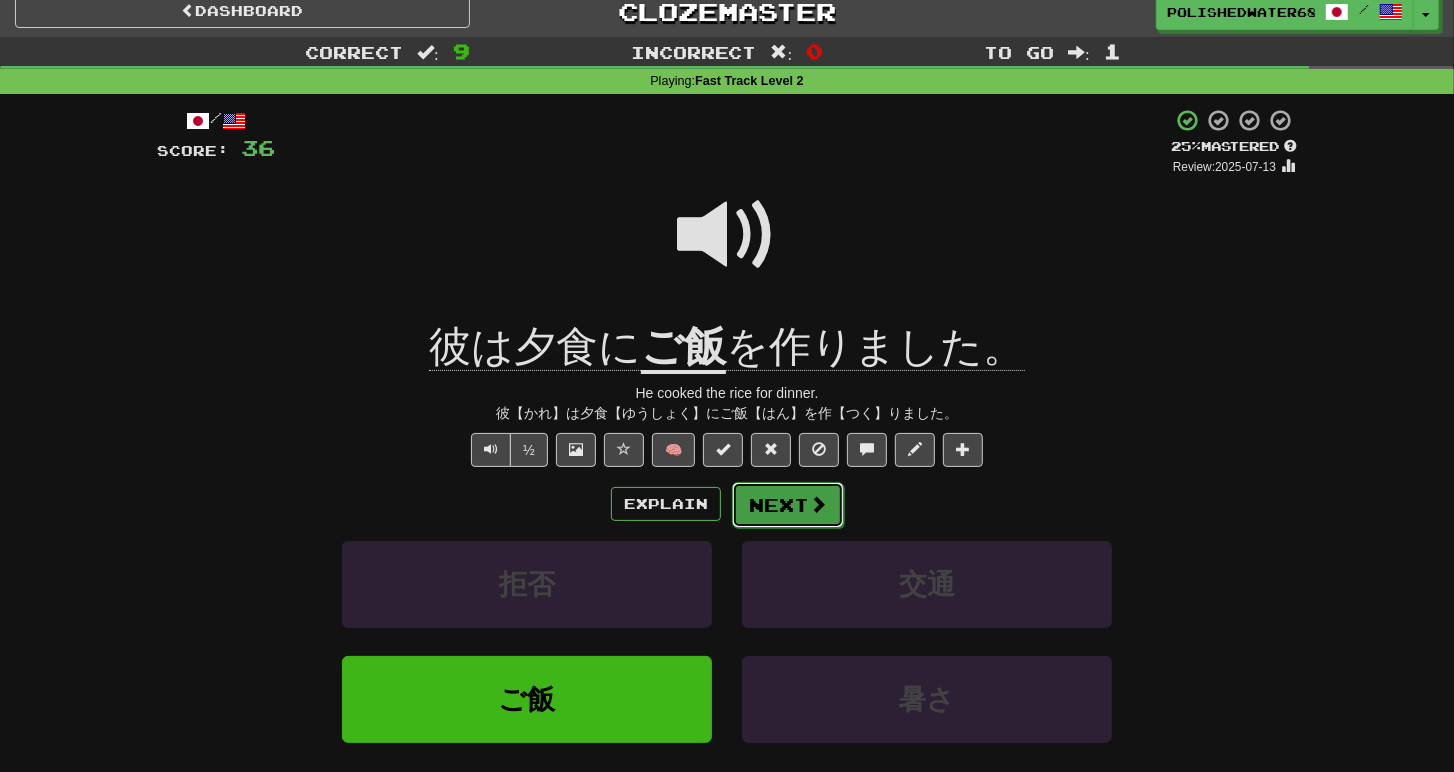 click on "Next" at bounding box center [788, 505] 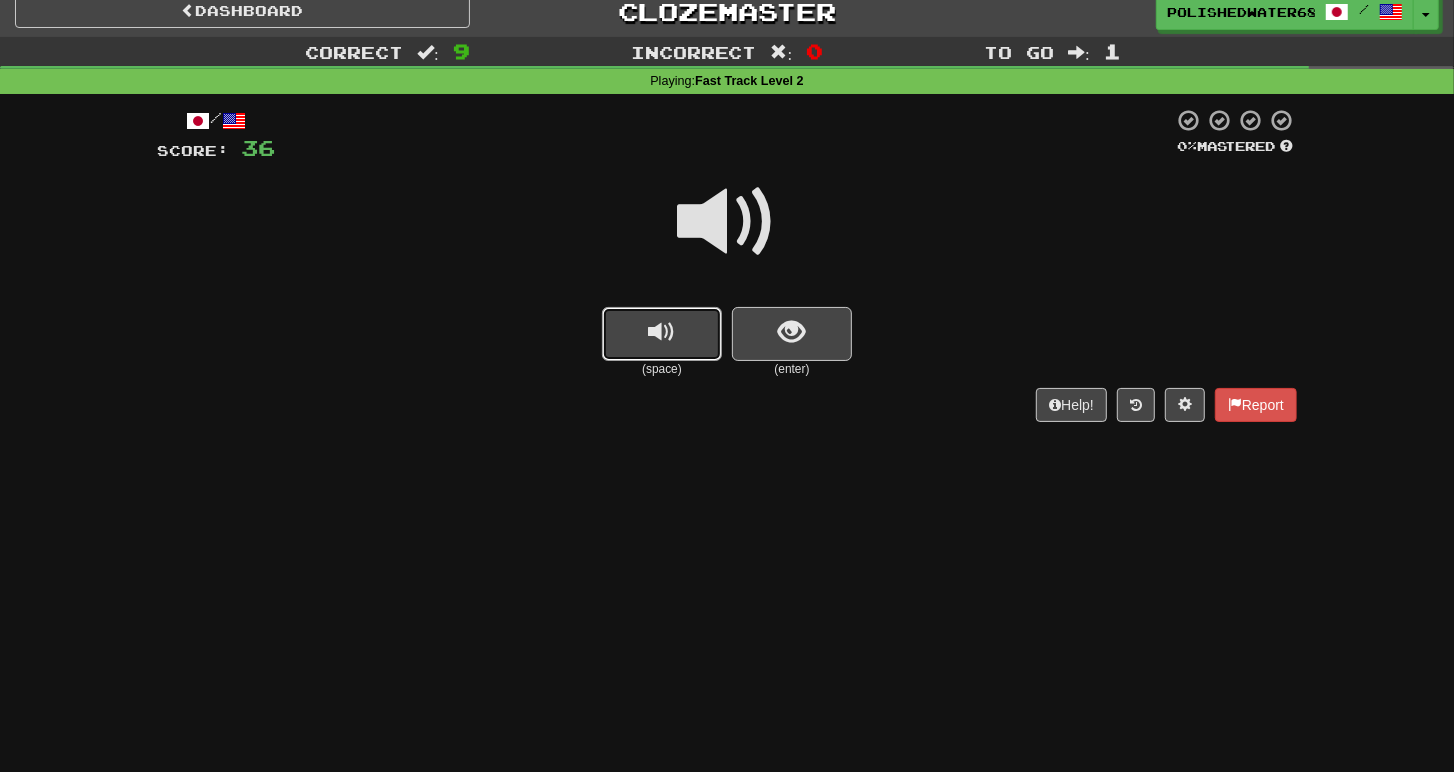 click at bounding box center (662, 334) 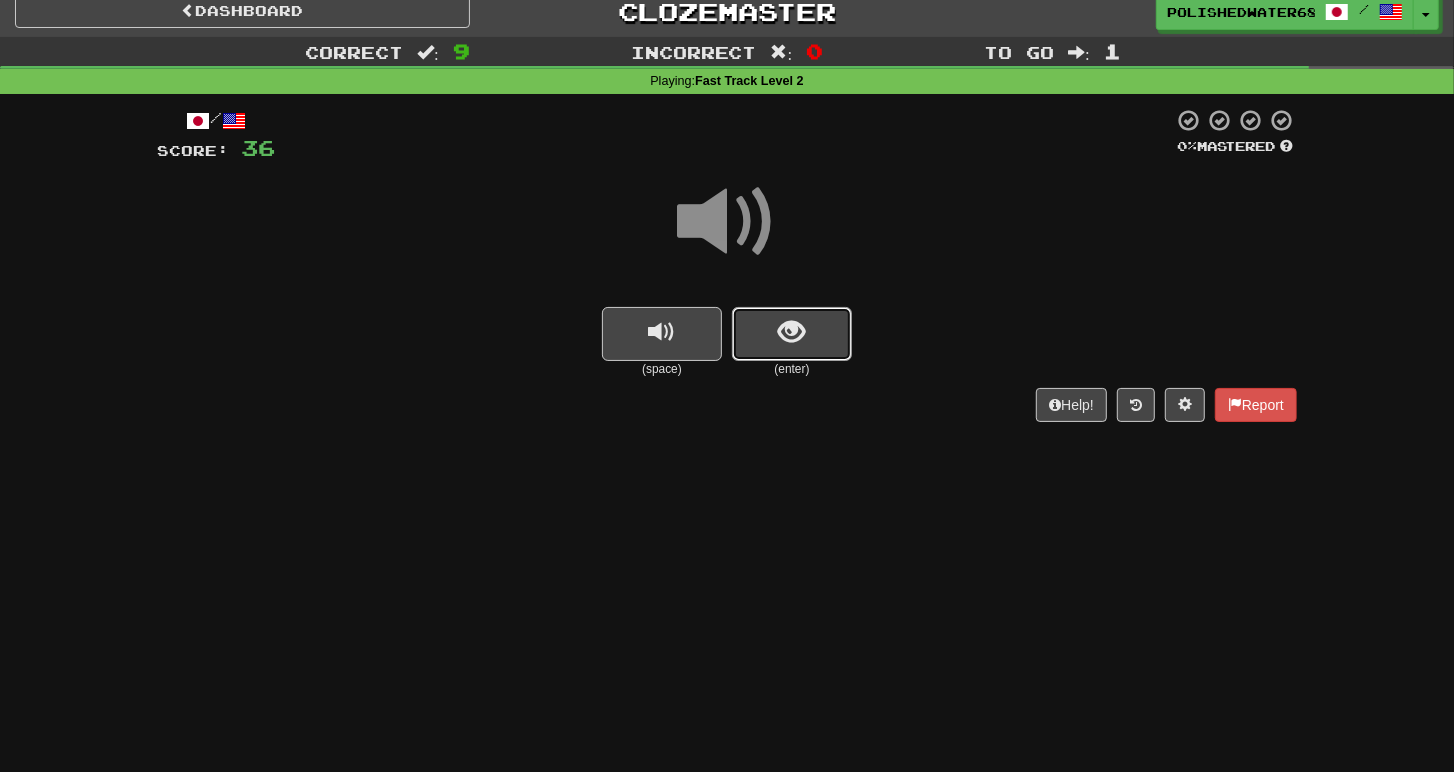 click at bounding box center (792, 332) 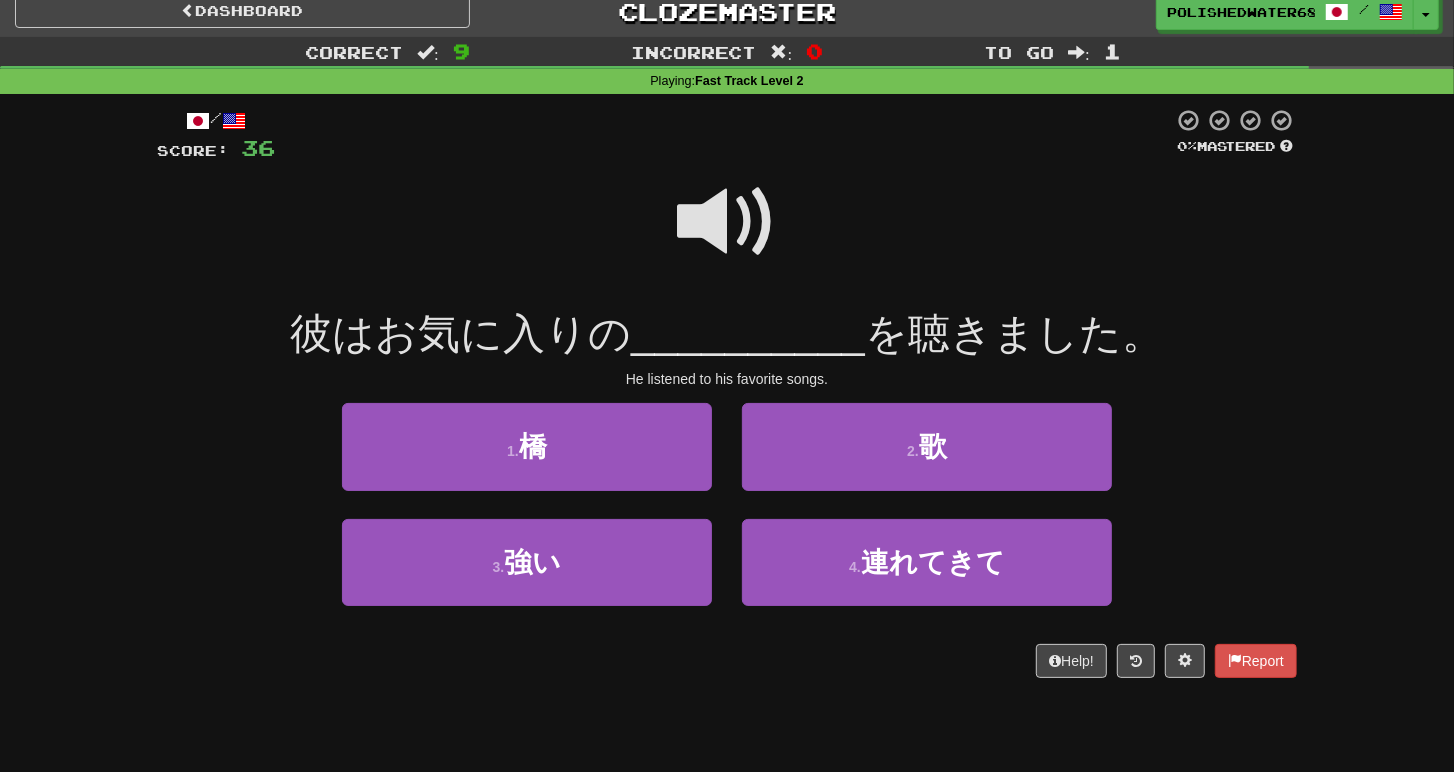click at bounding box center (727, 222) 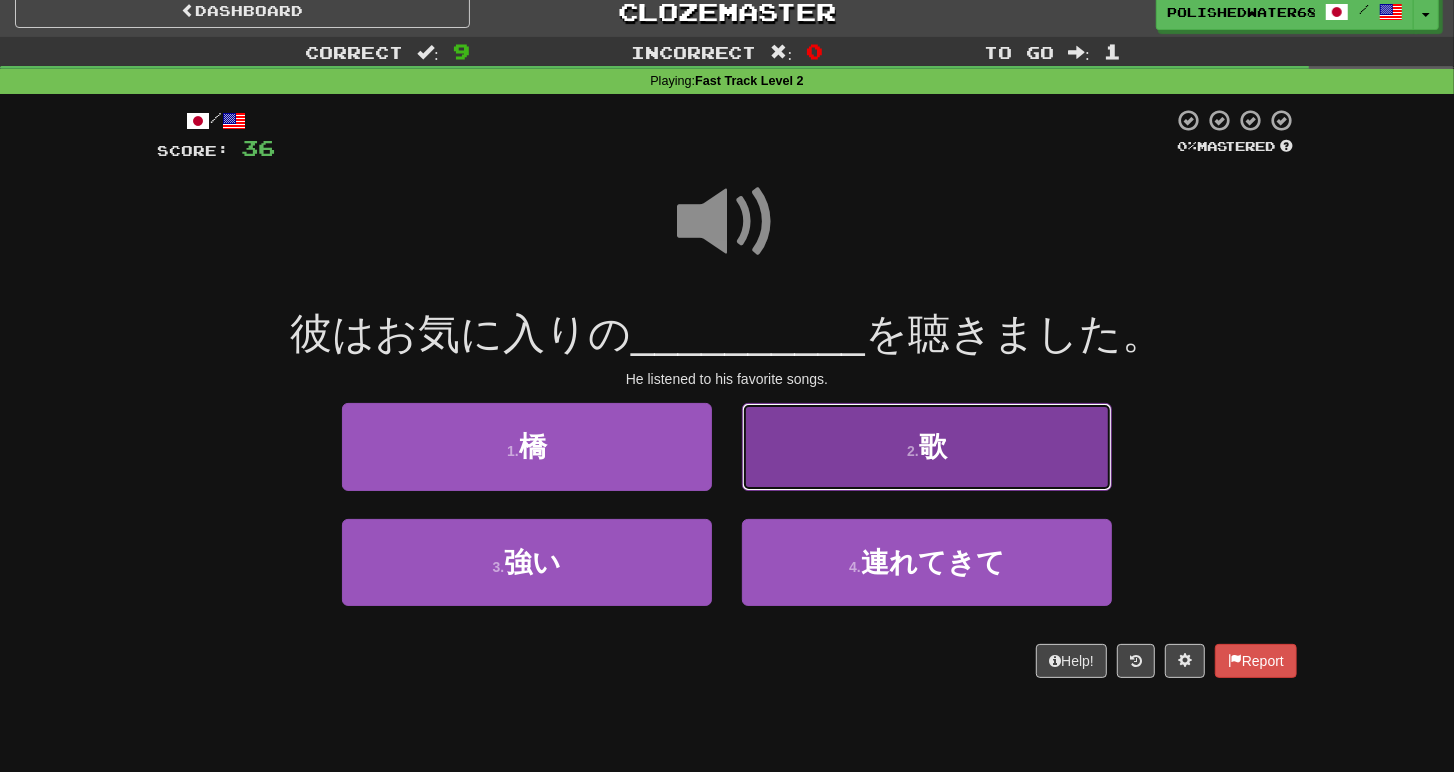 click on "2 .  歌" at bounding box center (927, 446) 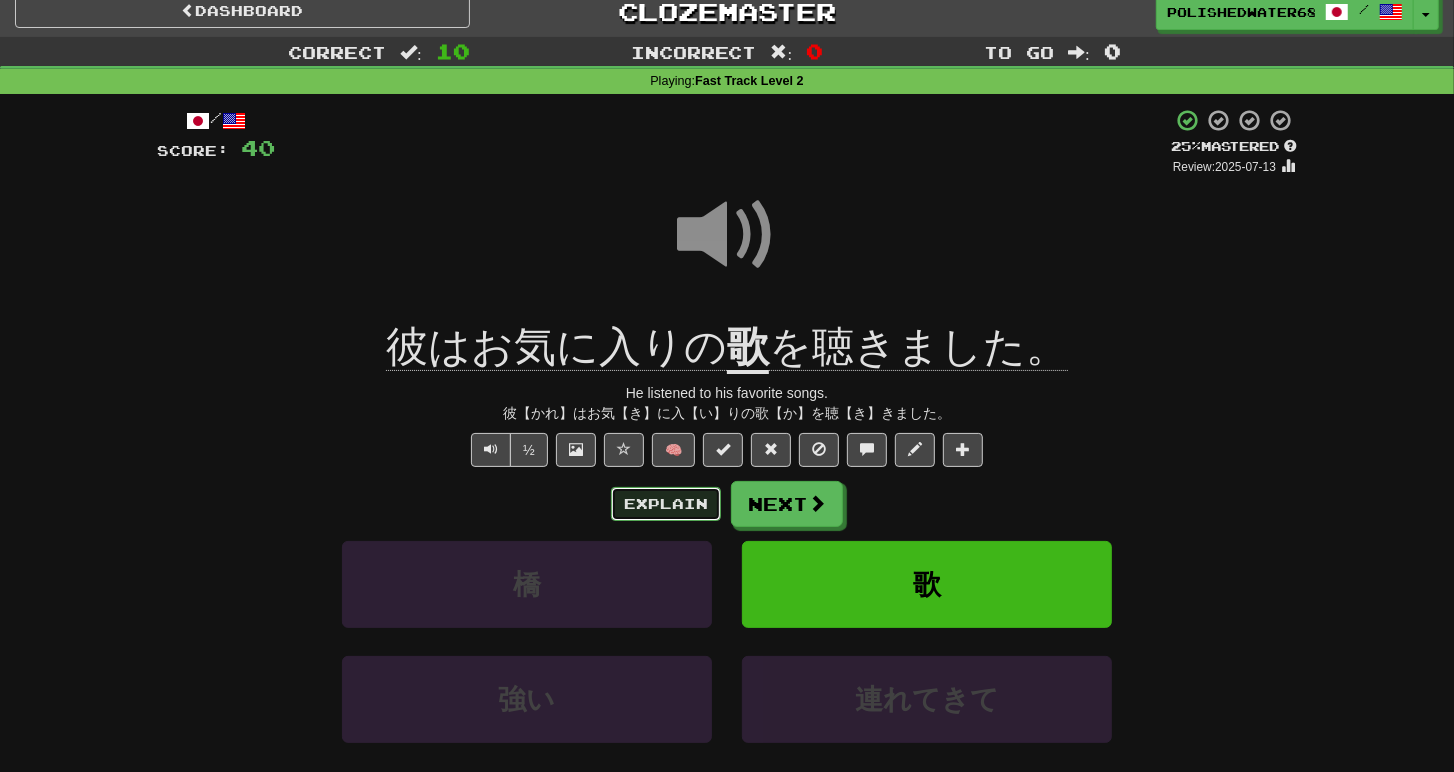 click on "Explain" at bounding box center (666, 504) 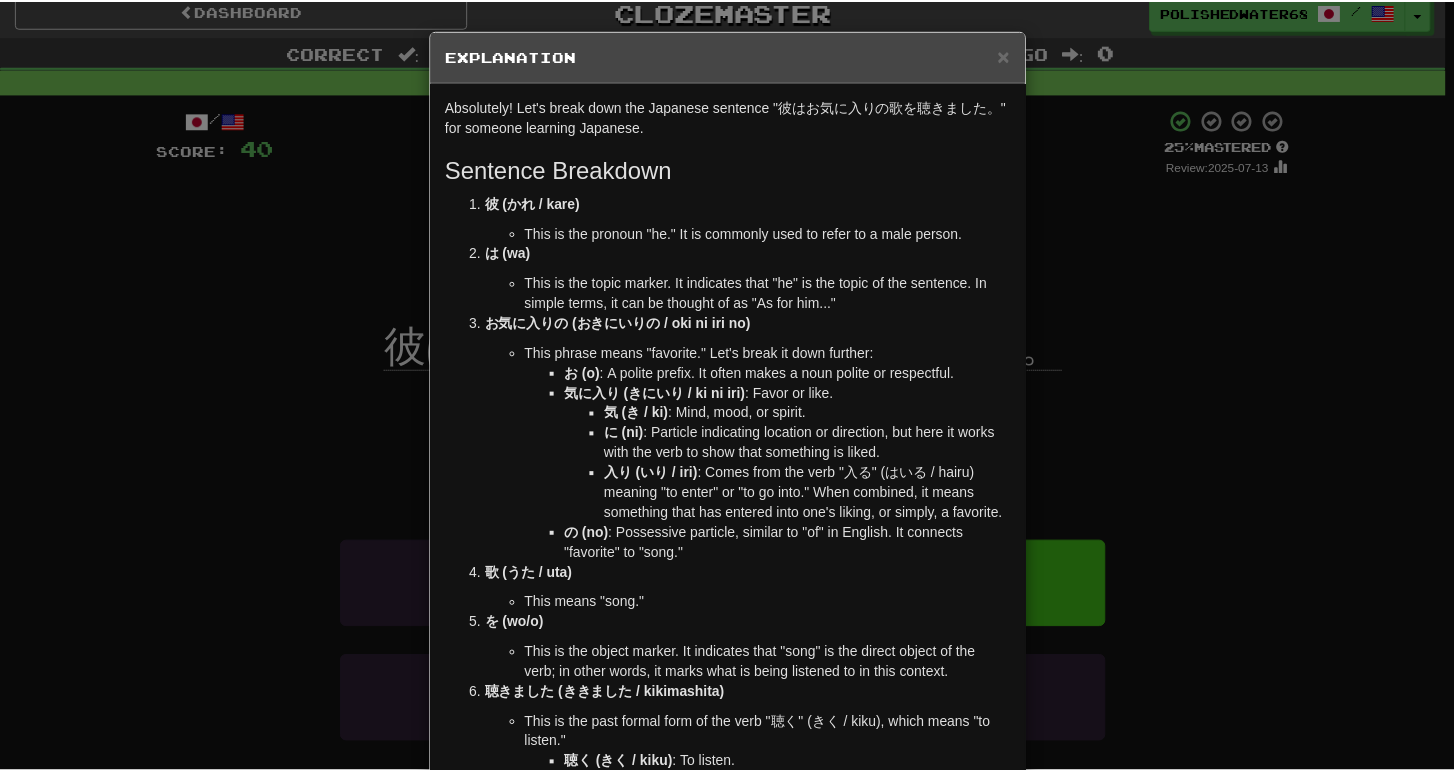 scroll, scrollTop: 177, scrollLeft: 0, axis: vertical 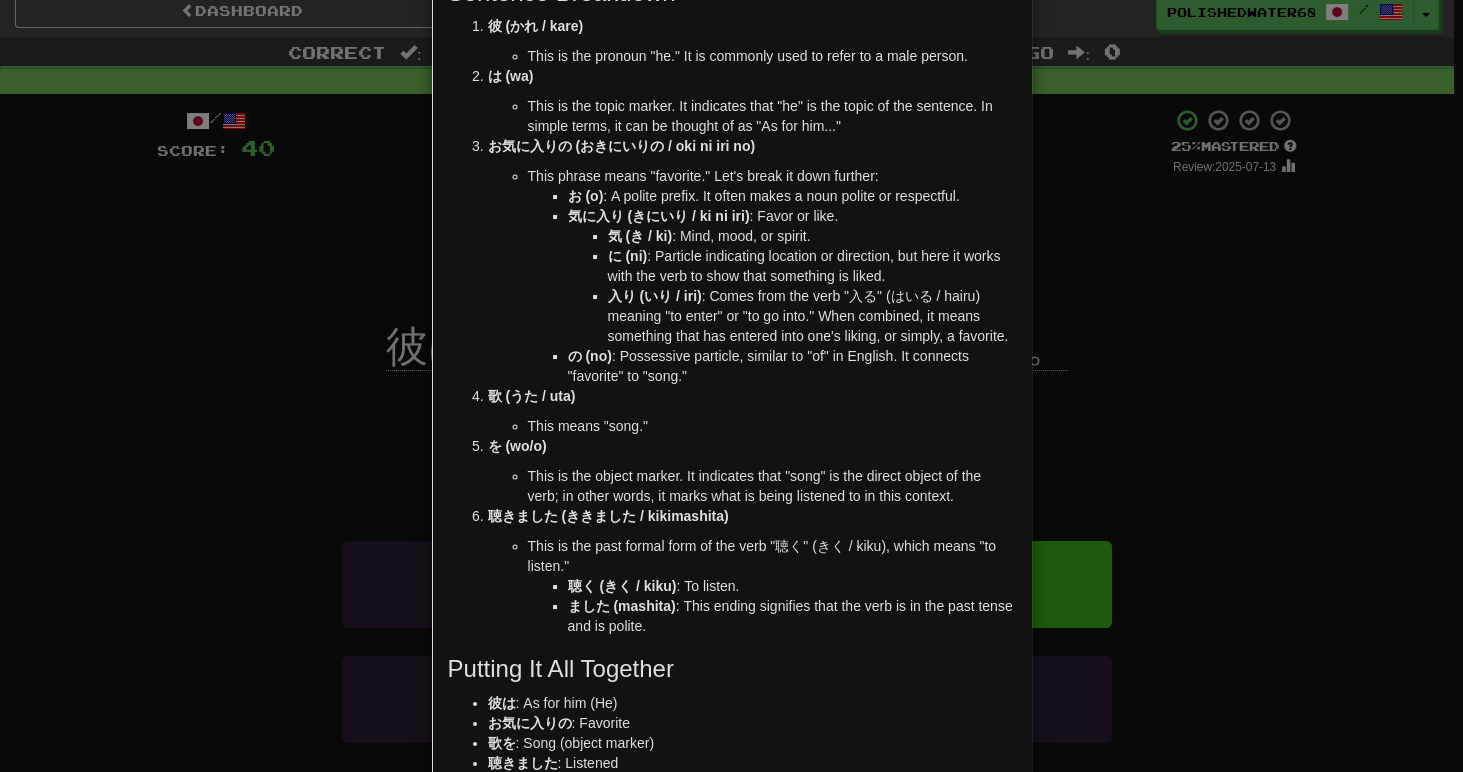 click on "× Explanation Absolutely! Let's break down the Japanese sentence "彼はお気に入りの歌を聴きました。" for someone learning Japanese.
Sentence Breakdown
彼 (かれ / kare)
This is the pronoun "he." It is commonly used to refer to a male person.
は (wa)
This is the topic marker. It indicates that "he" is the topic of the sentence. In simple terms, it can be thought of as "As for him..."
お気に入りの (おきにいりの / oki ni iri no)
This phrase means "favorite." Let's break it down further:
お (o) : A polite prefix. It often makes a noun polite or respectful.
気に入り (きにいり / ki ni iri) : Favor or like.
気 (き / ki) : Mind, mood, or spirit.
に (ni) : Particle indicating location or direction, but here it works with the verb to show that something is liked.
入り (いり / iri)
の (no) : Possessive particle, similar to "of" in English. It connects "favorite" to "song."
歌 (うた / uta)" at bounding box center [731, 386] 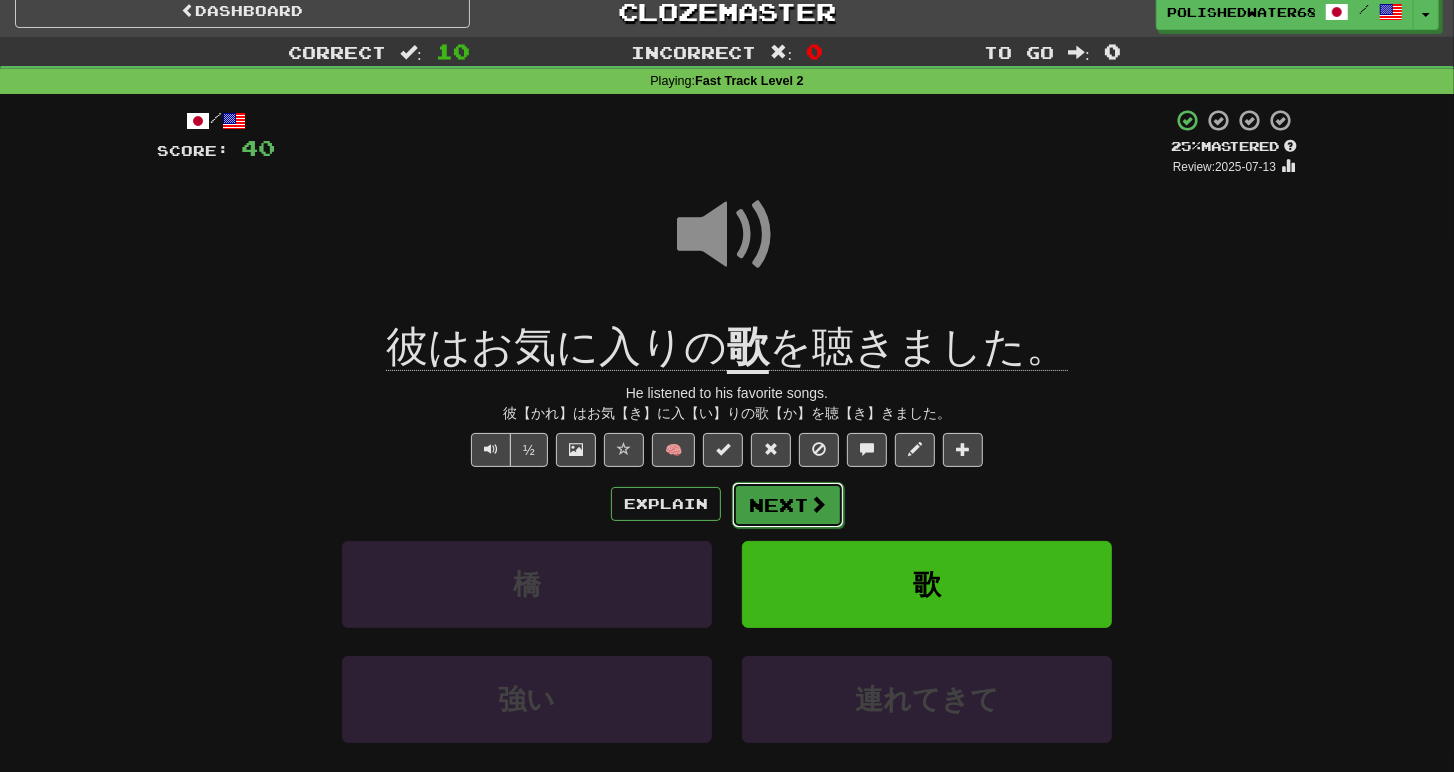 click on "Next" at bounding box center [788, 505] 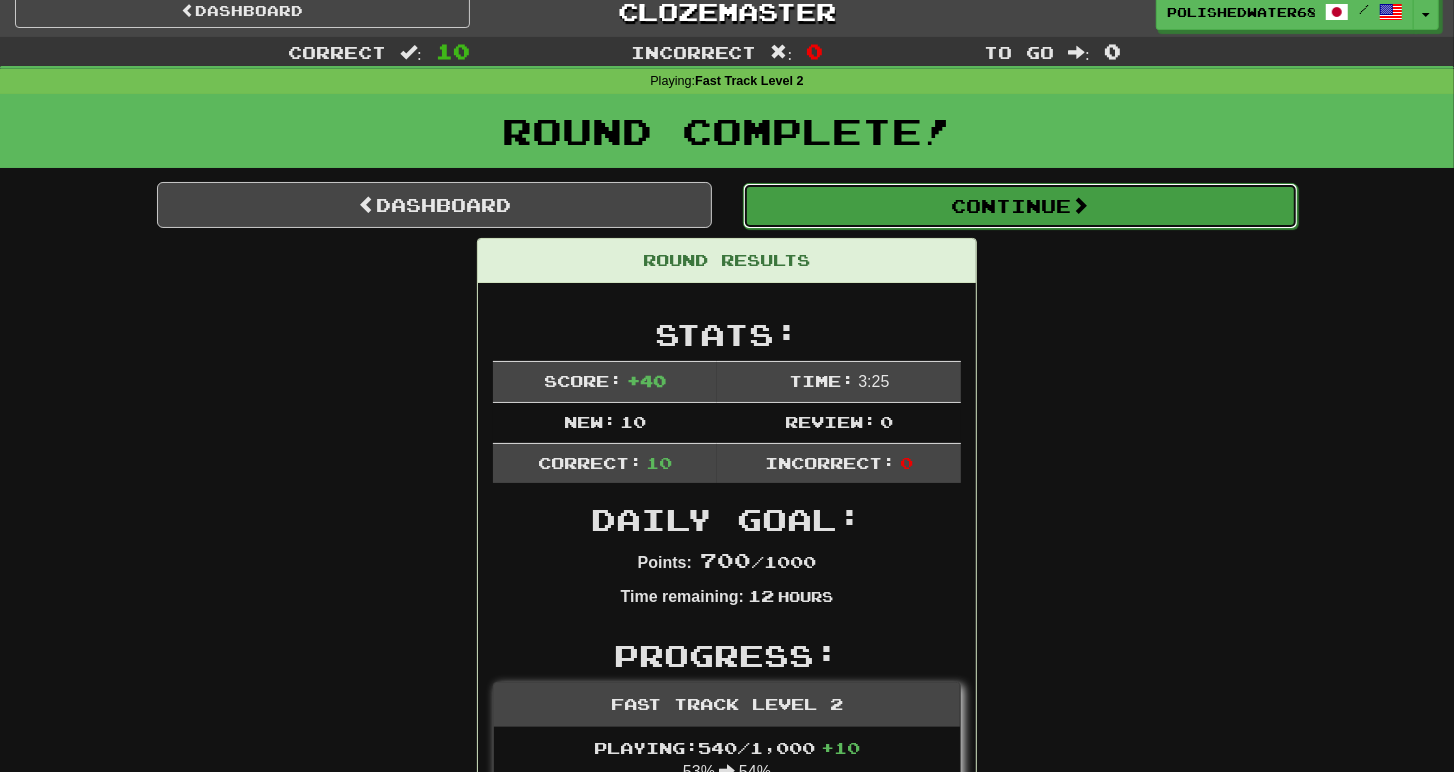 click on "Continue" at bounding box center (1020, 206) 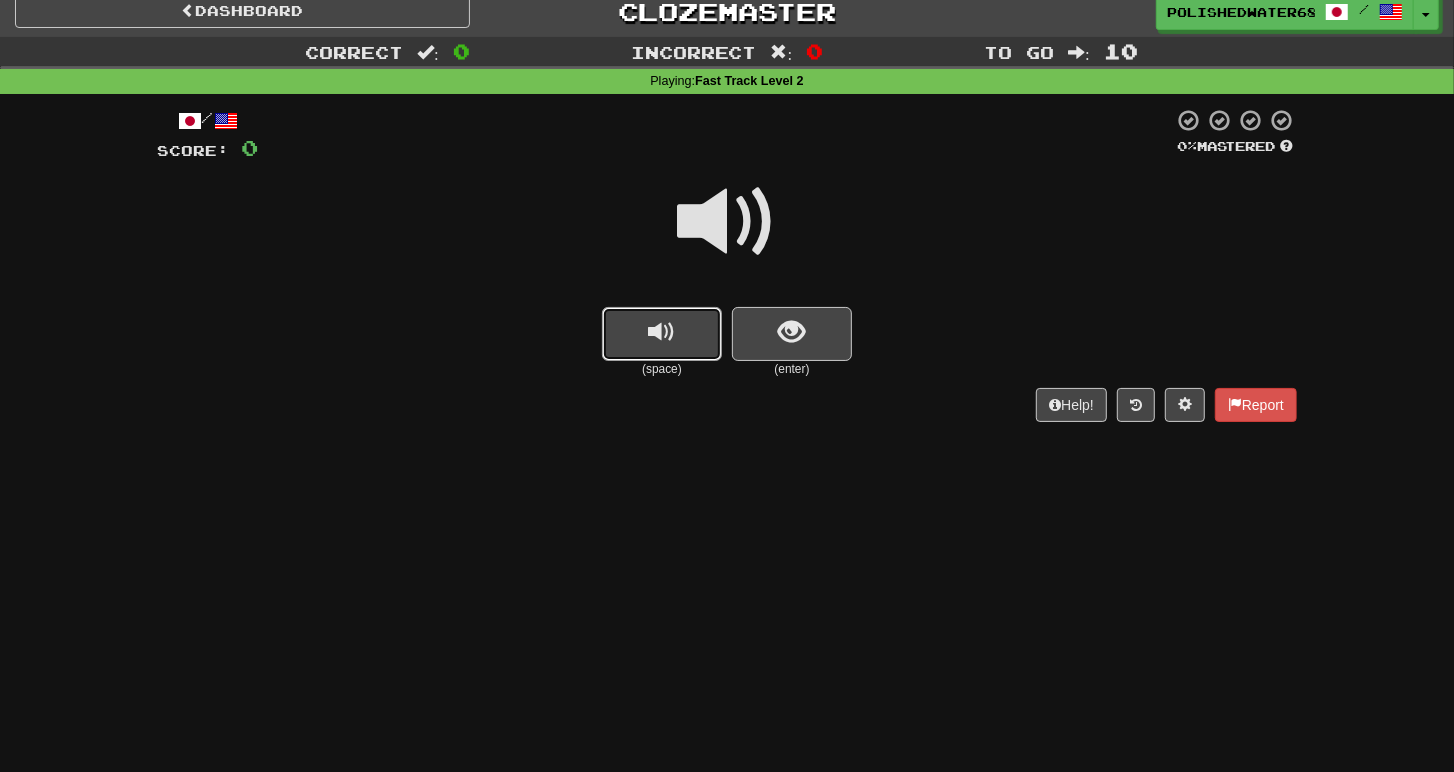 click at bounding box center (662, 334) 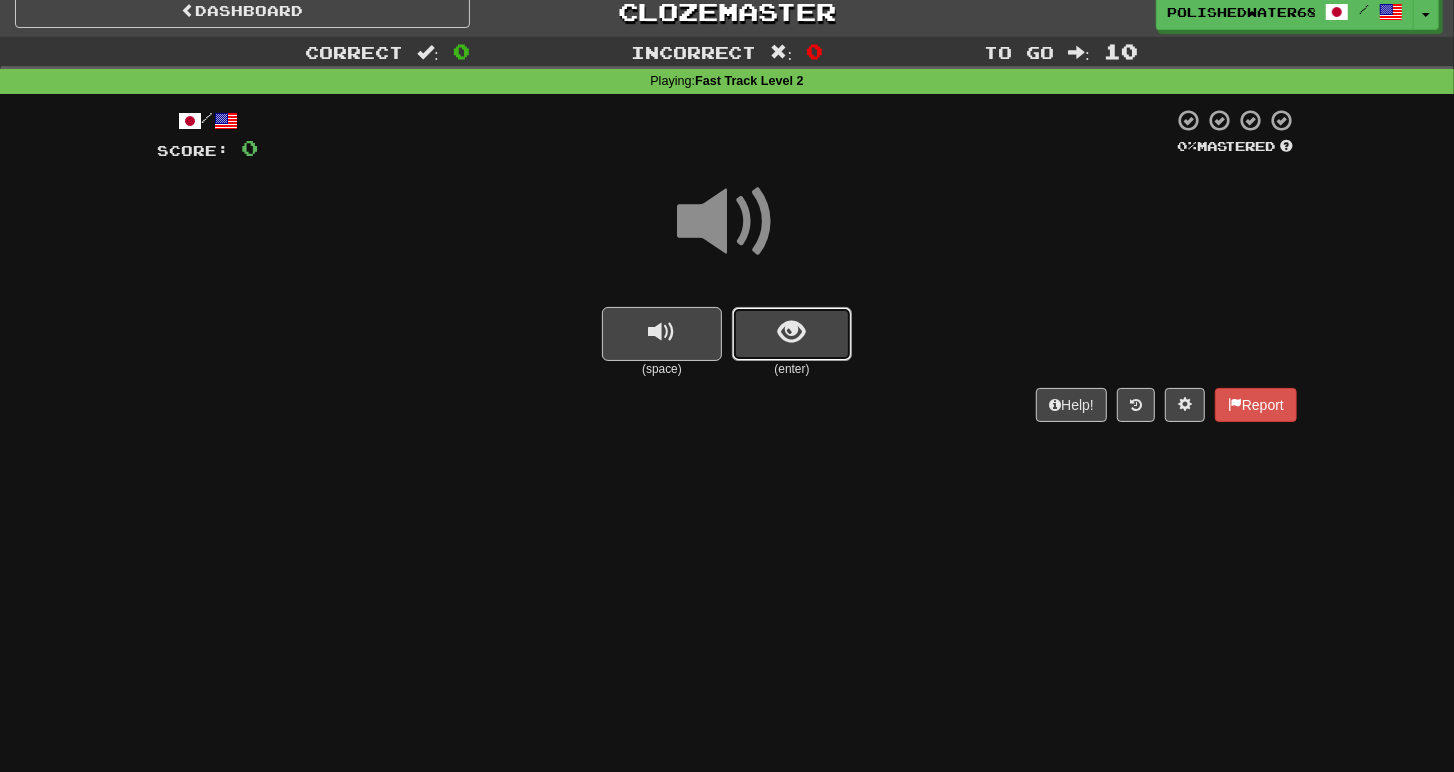 click at bounding box center [792, 334] 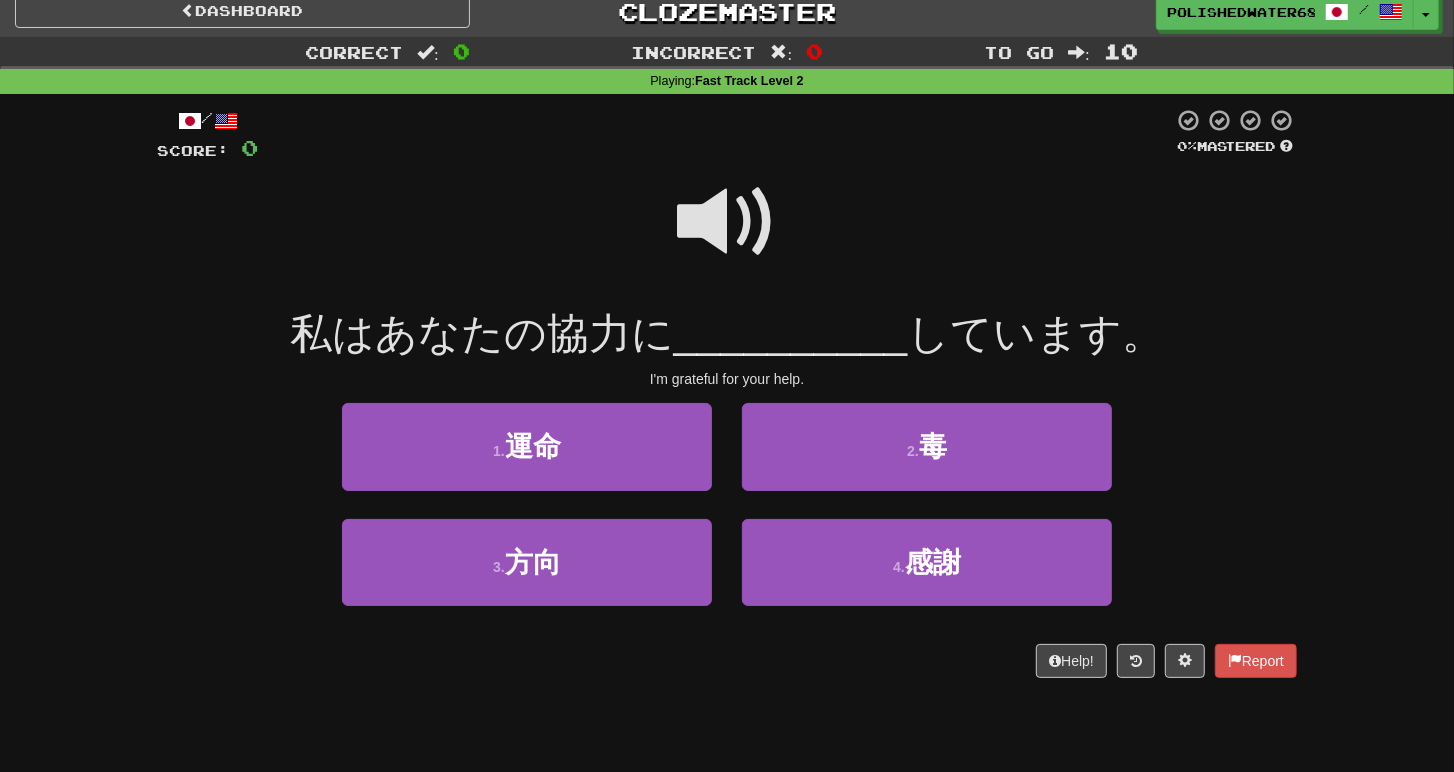 click at bounding box center (727, 222) 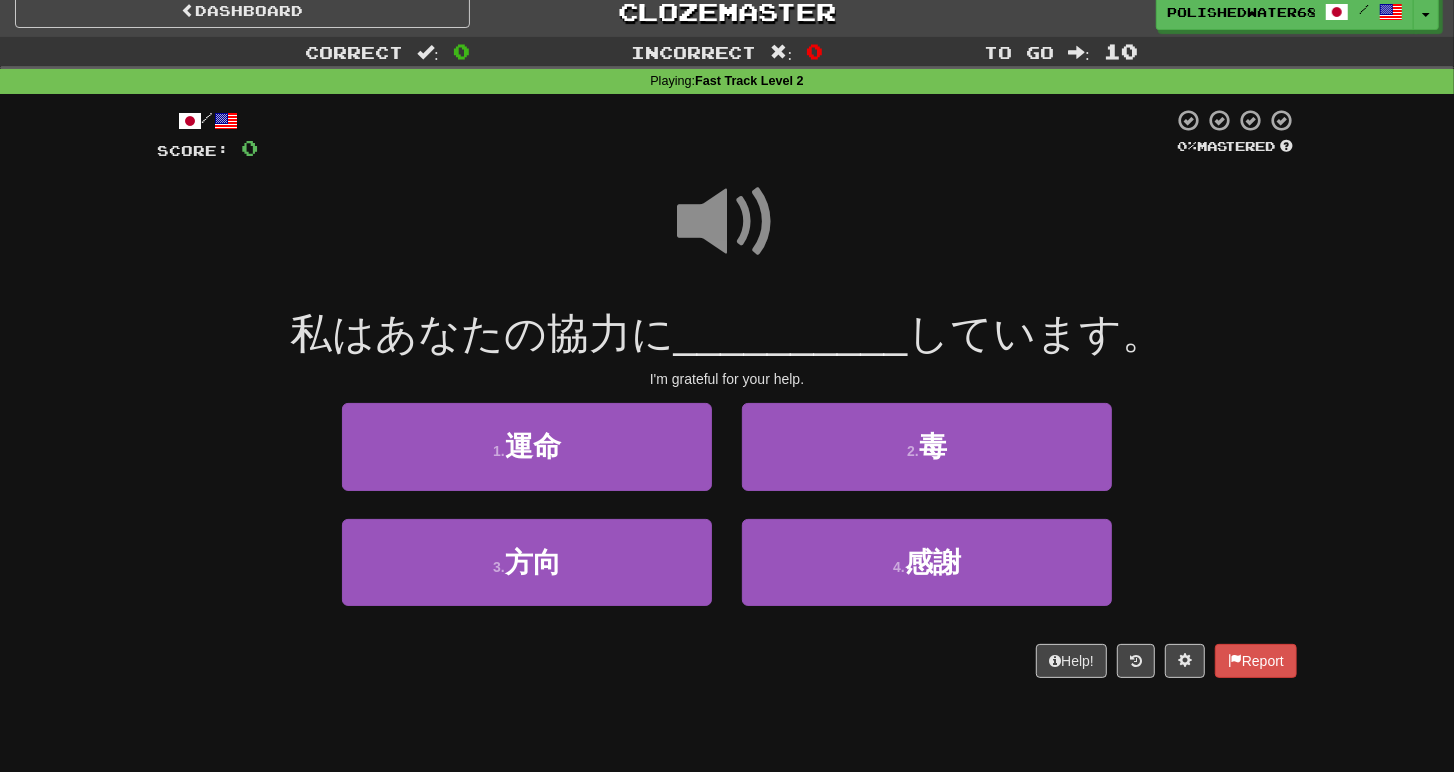 click at bounding box center [727, 222] 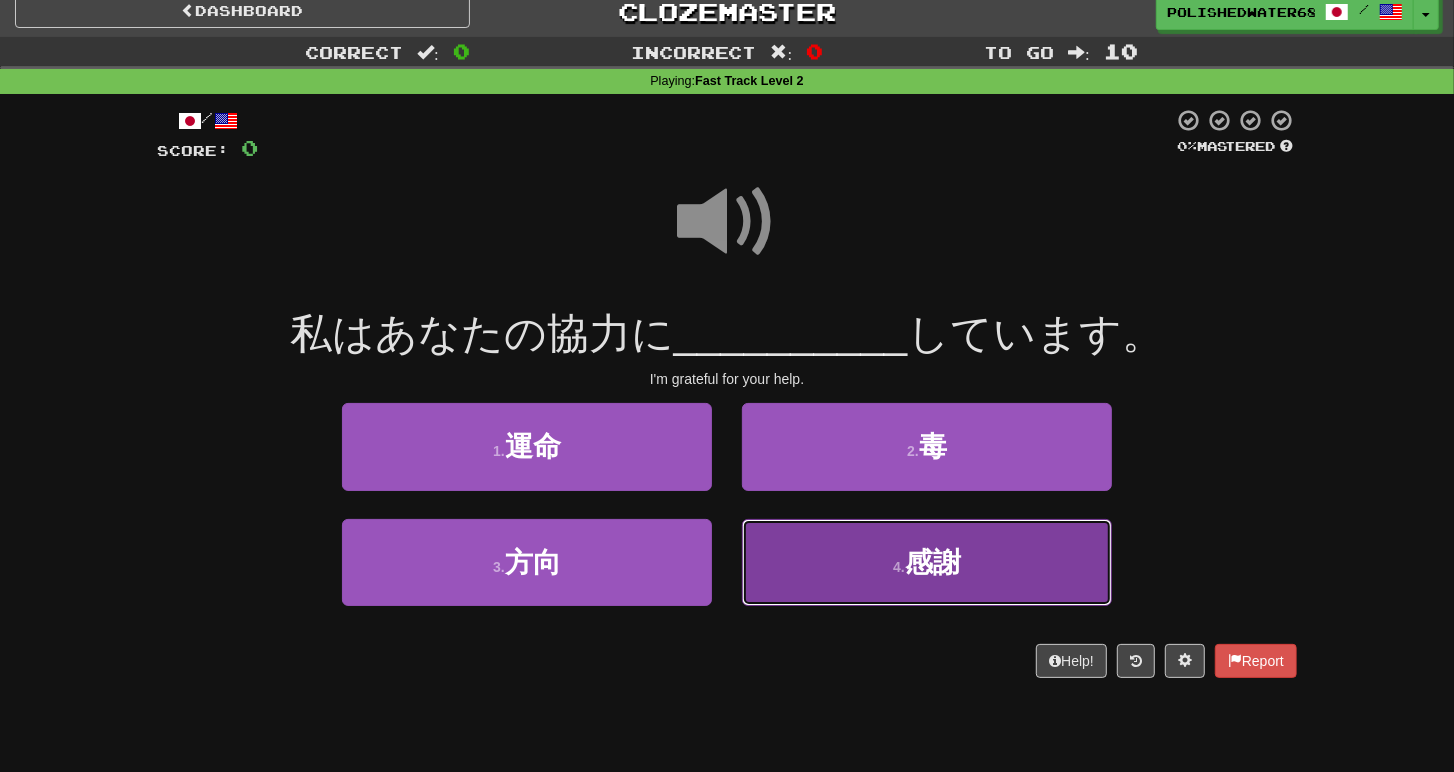 click on "4 .  感謝" at bounding box center [927, 562] 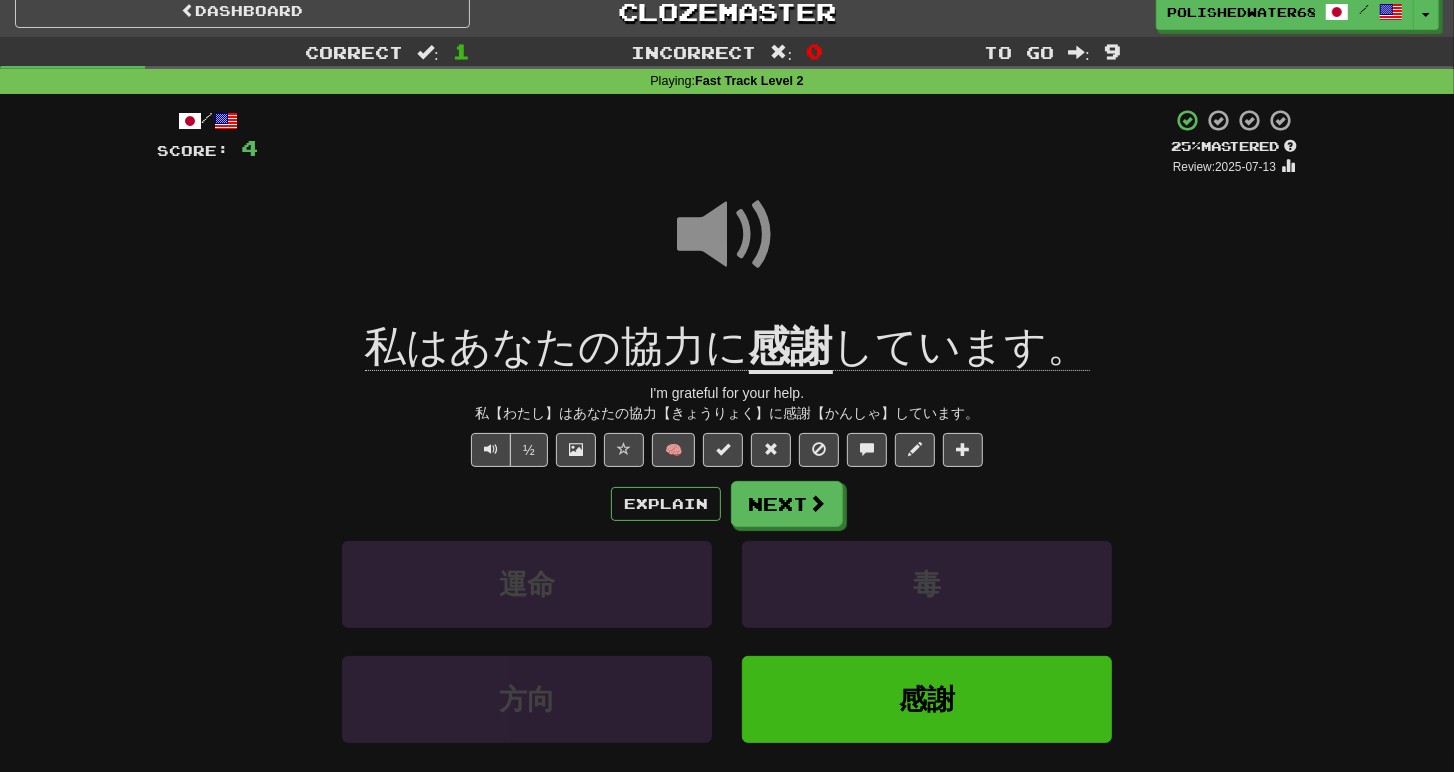 click at bounding box center (727, 235) 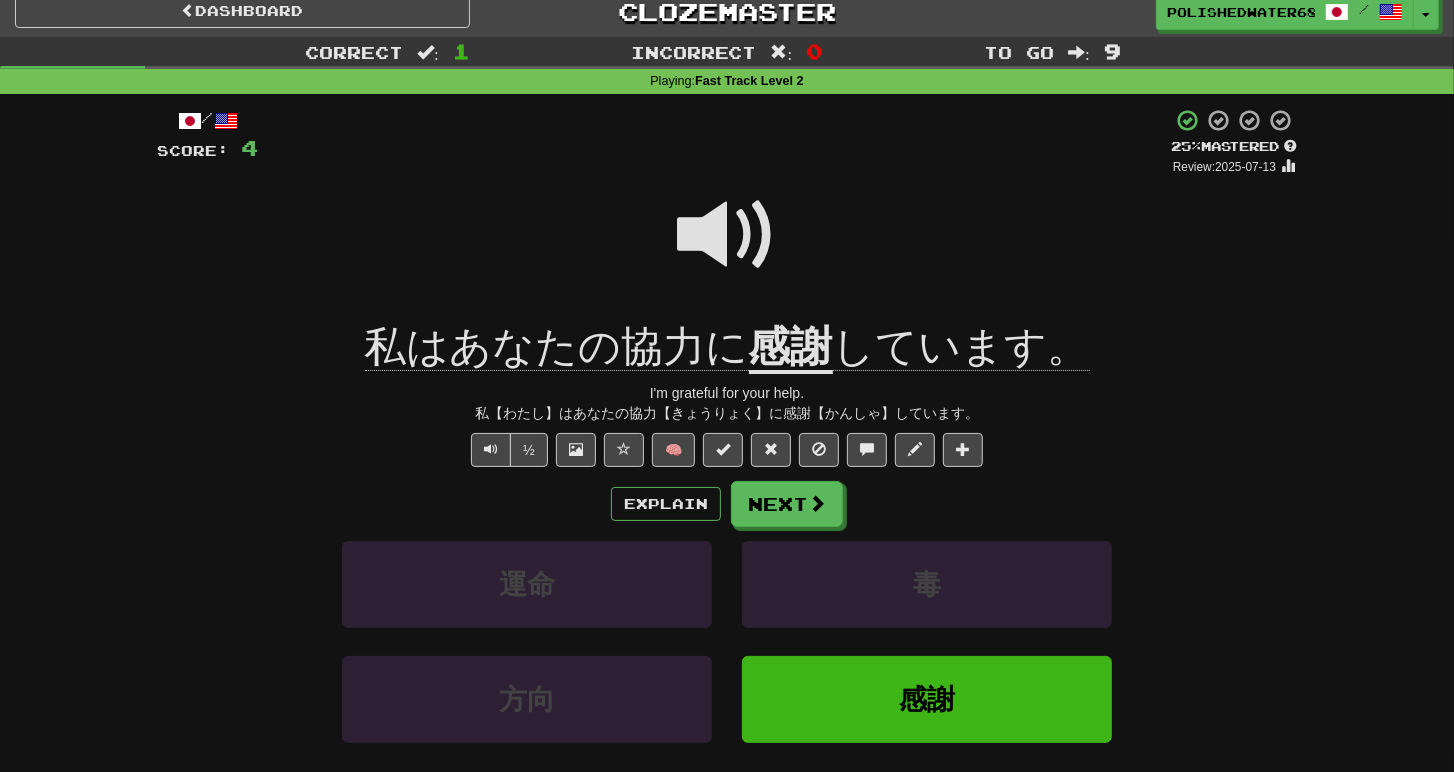 click at bounding box center [727, 235] 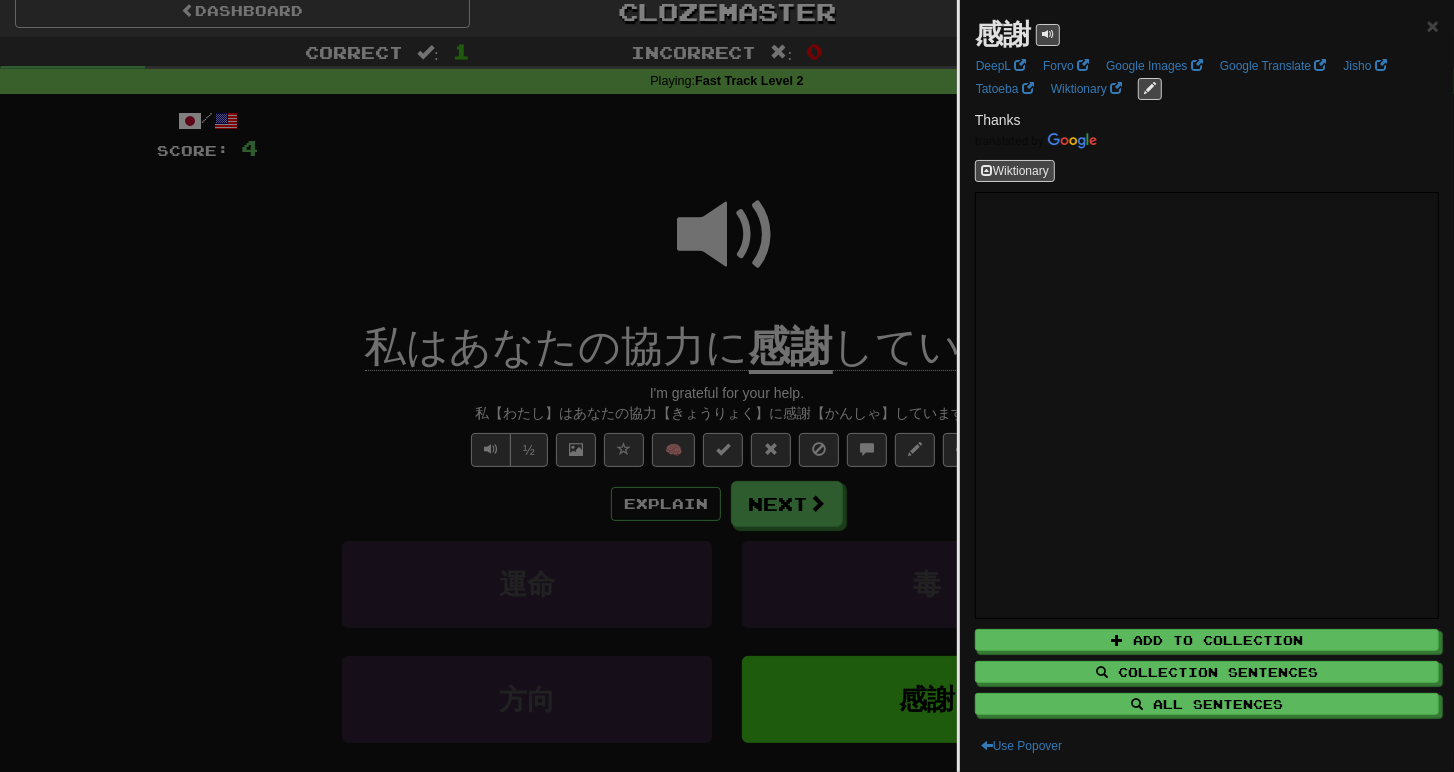 click at bounding box center (727, 386) 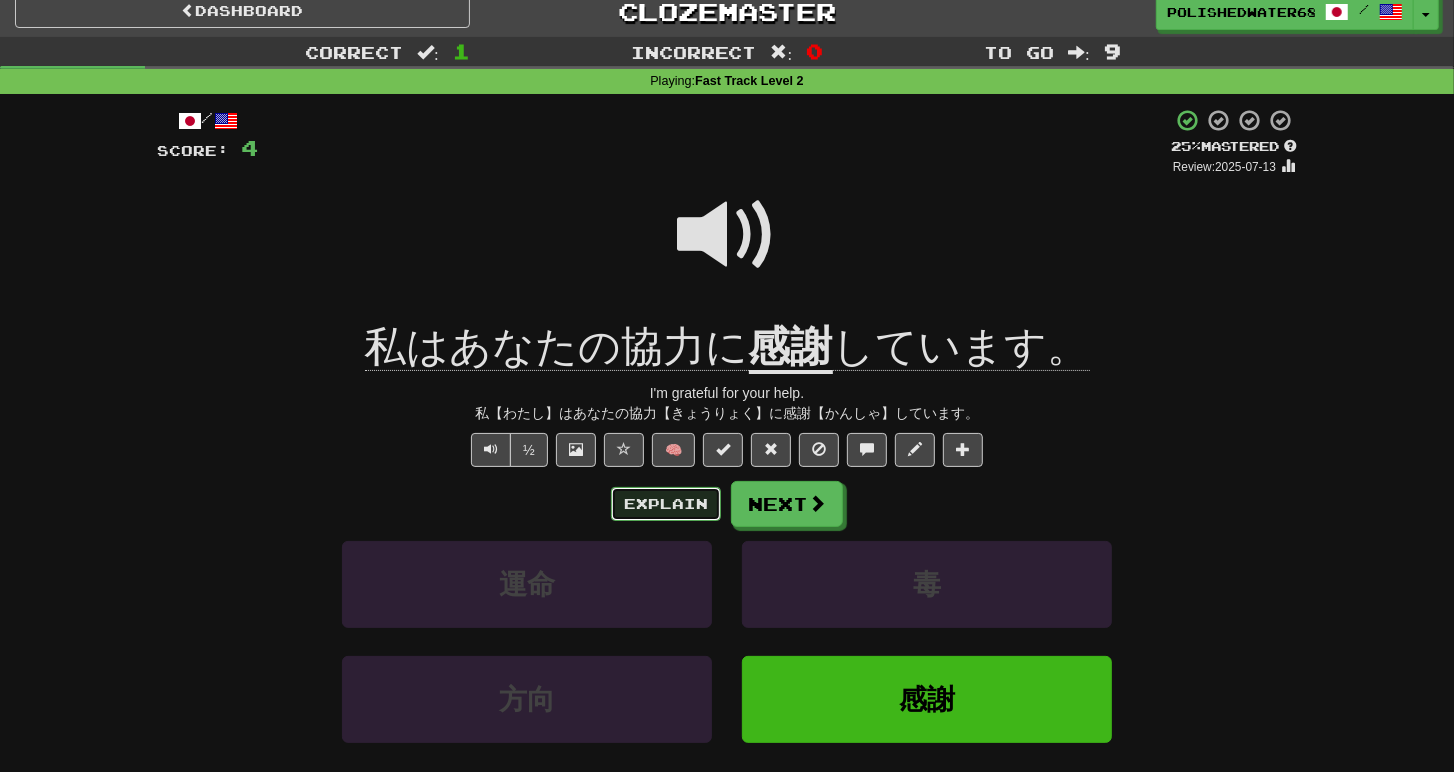 click on "Explain" at bounding box center [666, 504] 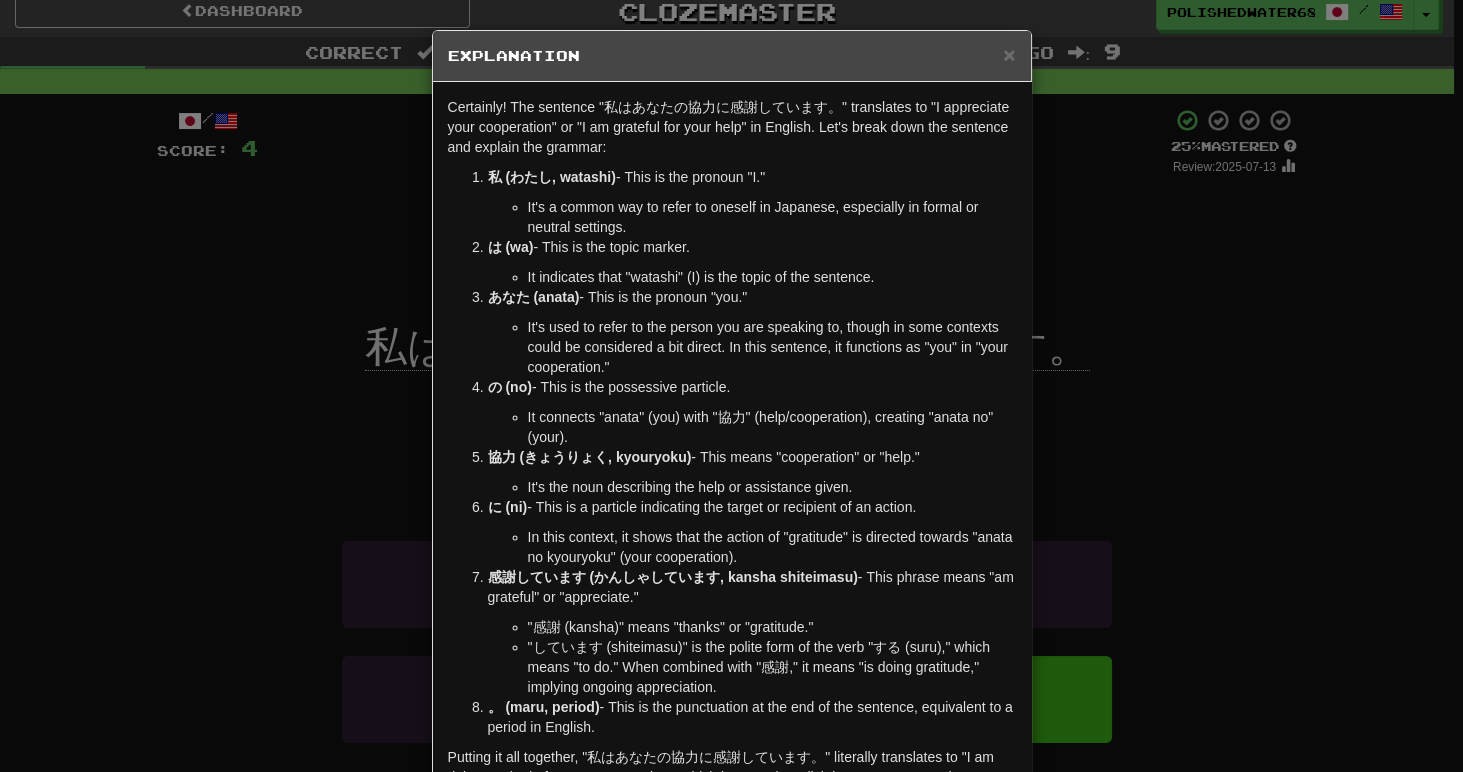 click on "× Explanation Certainly! The sentence "私はあなたの協力に感謝しています。" translates to "I appreciate your cooperation" or "I am grateful for your help" in English. Let's break down the sentence and explain the grammar:
私 (わたし, watashi)  - This is the pronoun "I."
It's a common way to refer to oneself in Japanese, especially in formal or neutral settings.
は (wa)  - This is the topic marker.
It indicates that "watashi" (I) is the topic of the sentence.
あなた (anata)  - This is the pronoun "you."
It's used to refer to the person you are speaking to, though in some contexts could be considered a bit direct. In this sentence, it functions as "you" in "your cooperation."
の (no)  - This is the possessive particle.
It connects "anata" (you) with "協力" (help/cooperation), creating "anata no" (your).
協力 (きょうりょく, kyouryoku)  - This means "cooperation" or "help."
に (ni)" at bounding box center [731, 386] 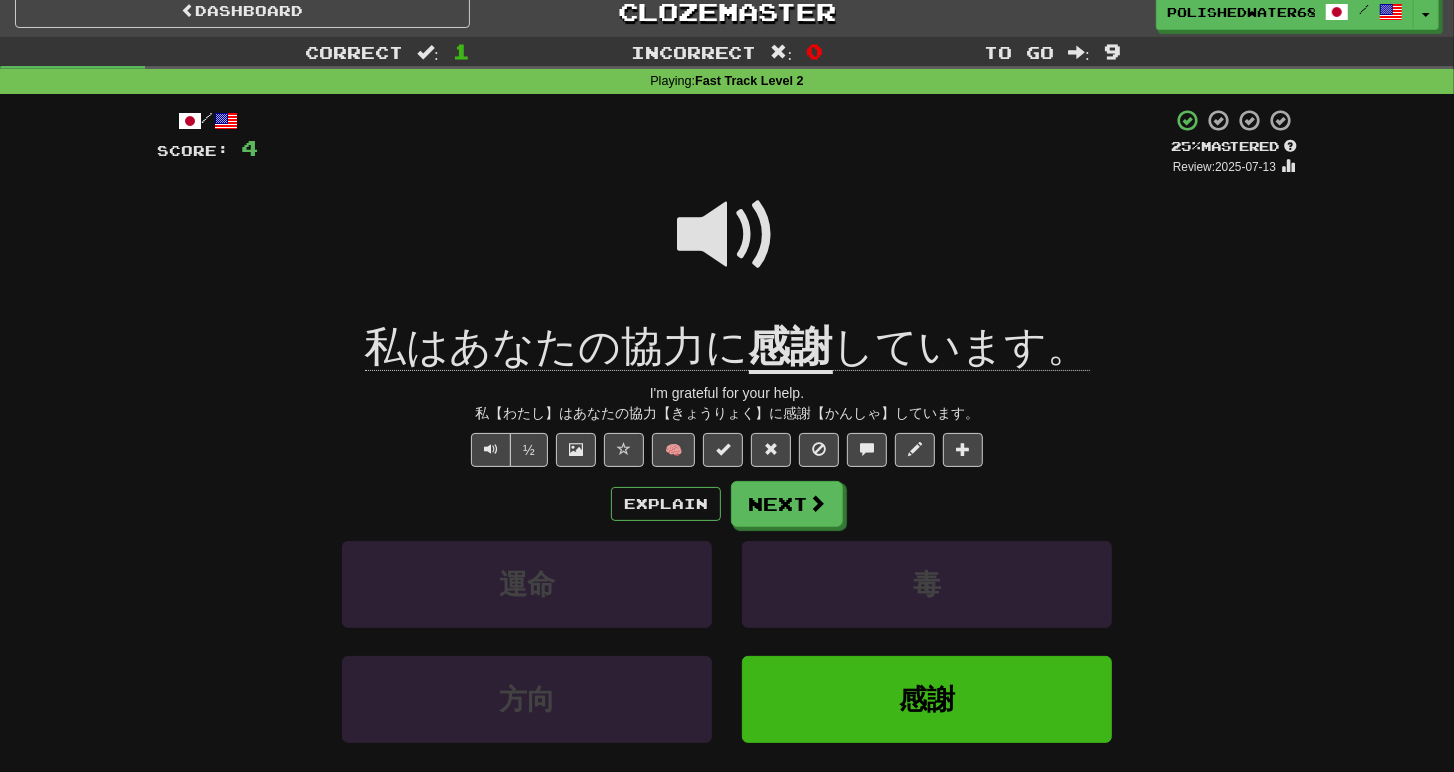click at bounding box center (727, 235) 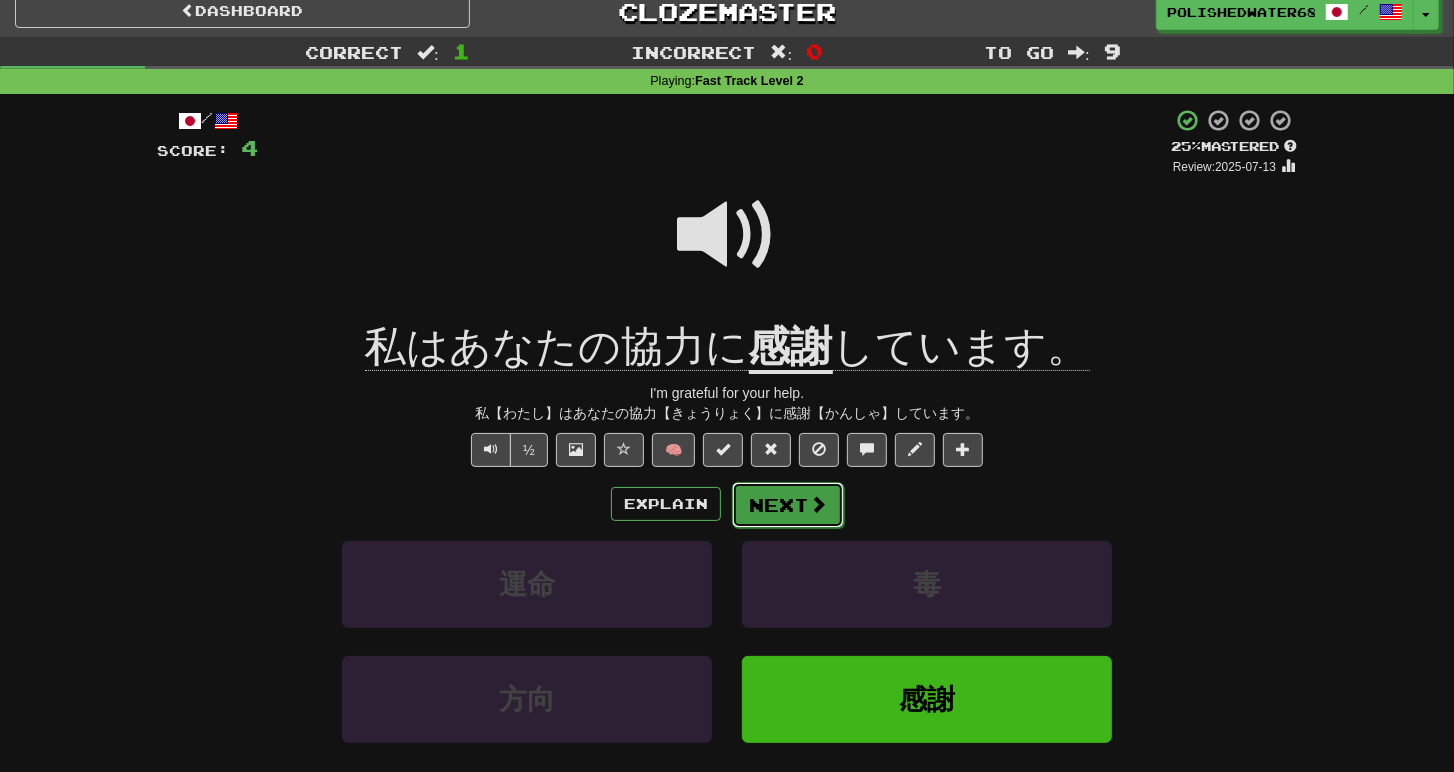 click on "Next" at bounding box center (788, 505) 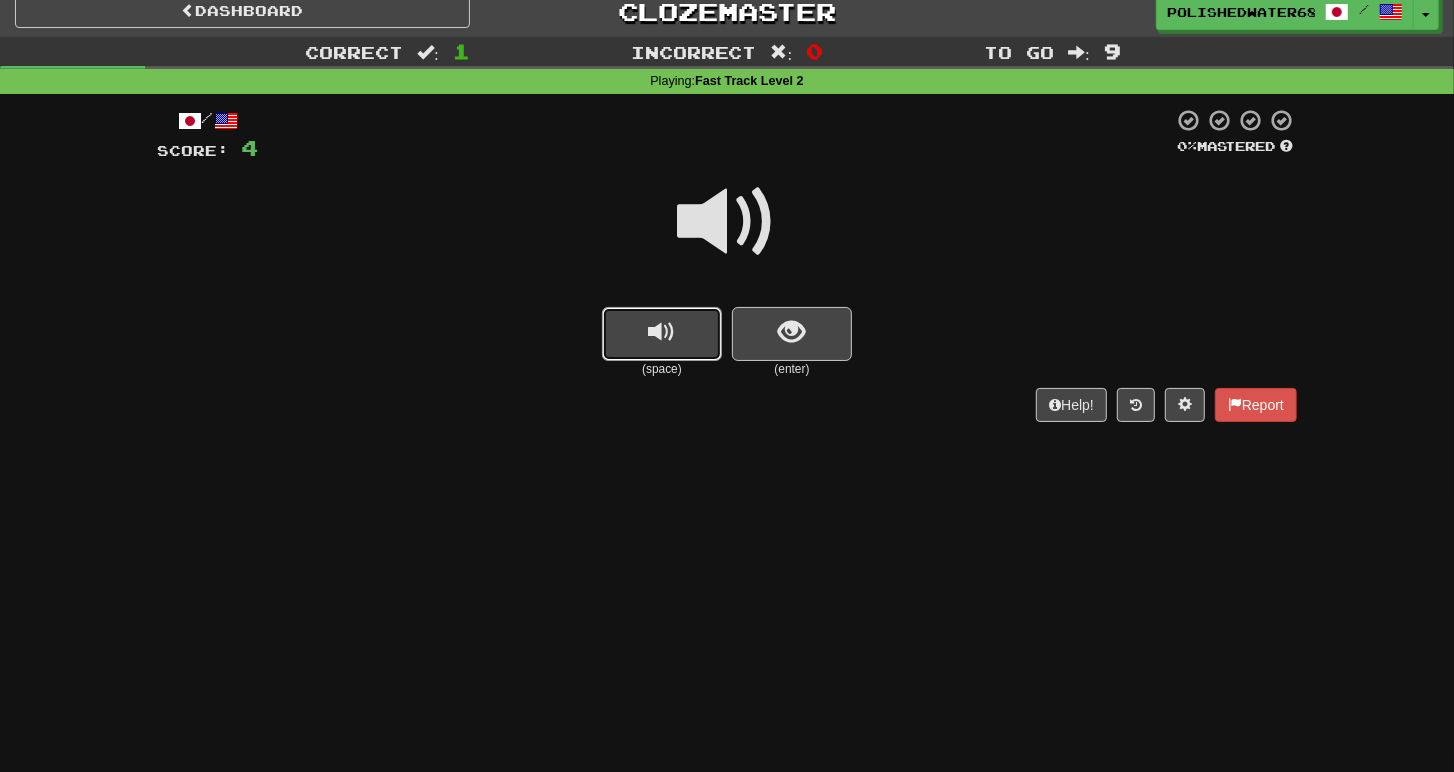click at bounding box center [662, 332] 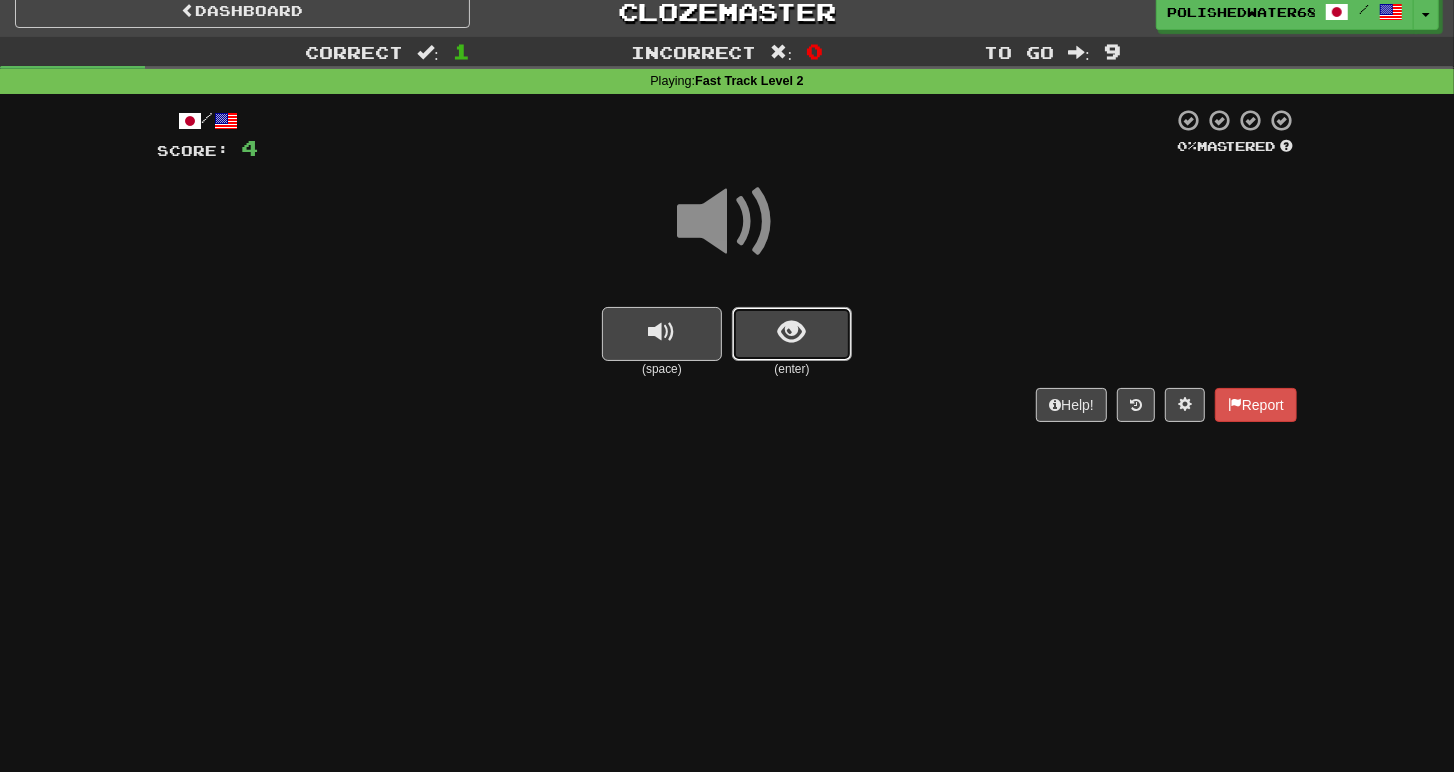 click at bounding box center [792, 334] 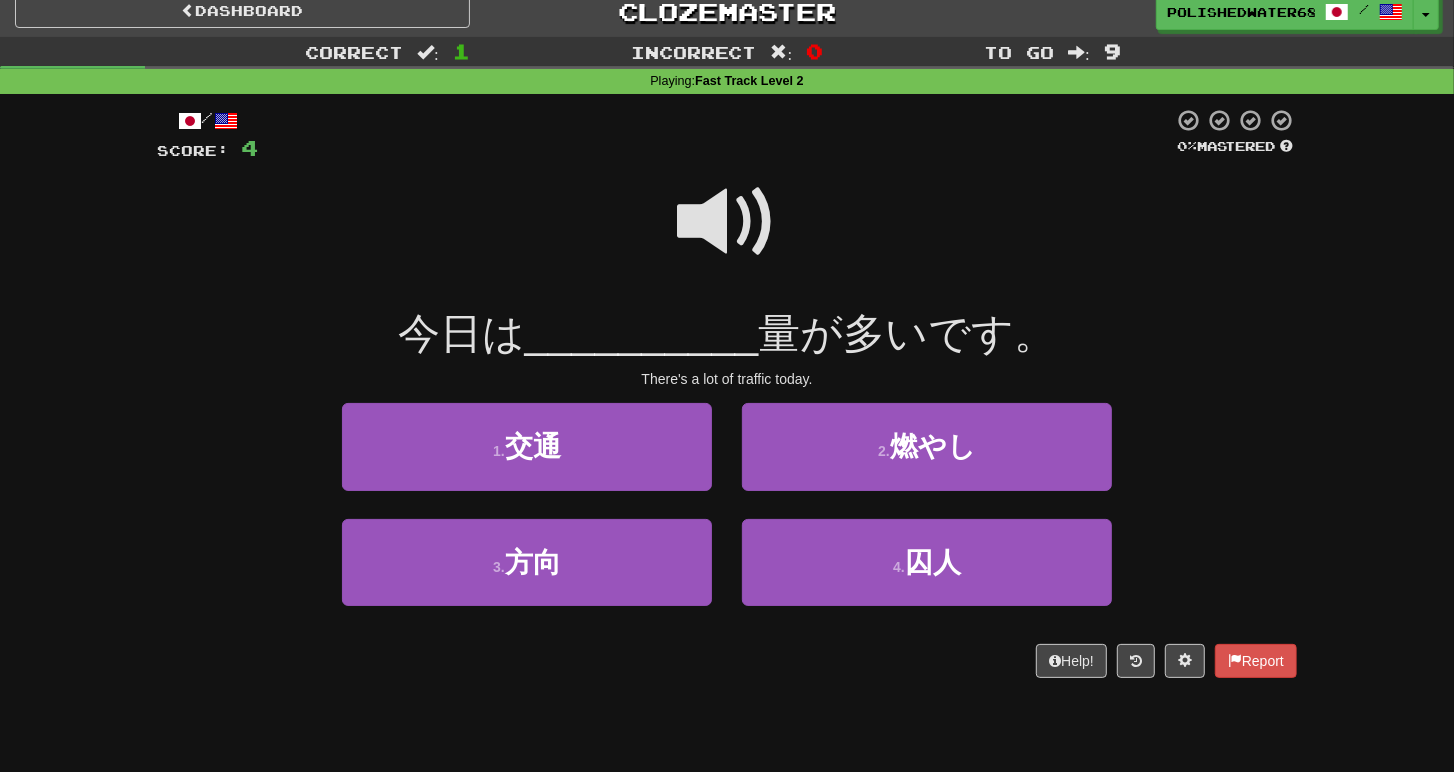 click at bounding box center (727, 222) 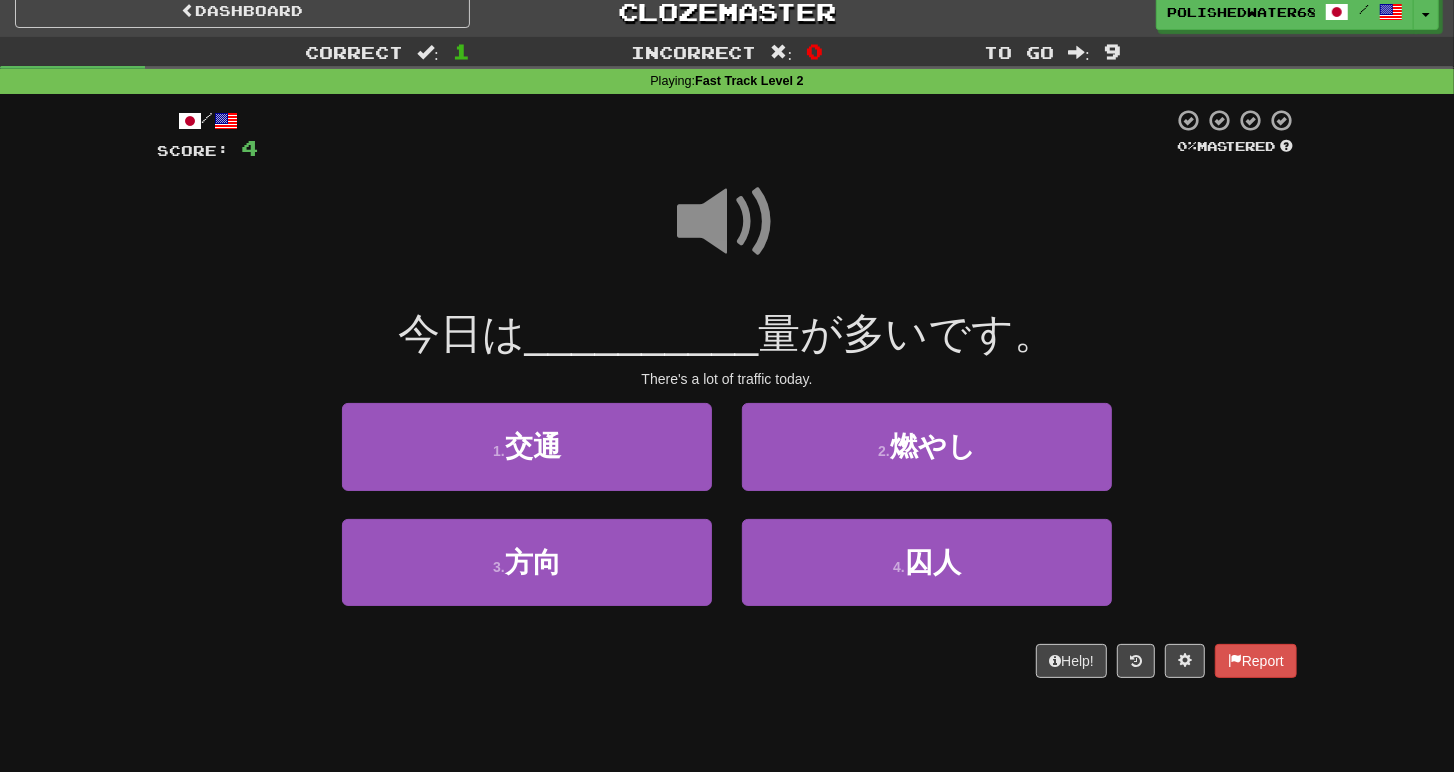 click at bounding box center (727, 222) 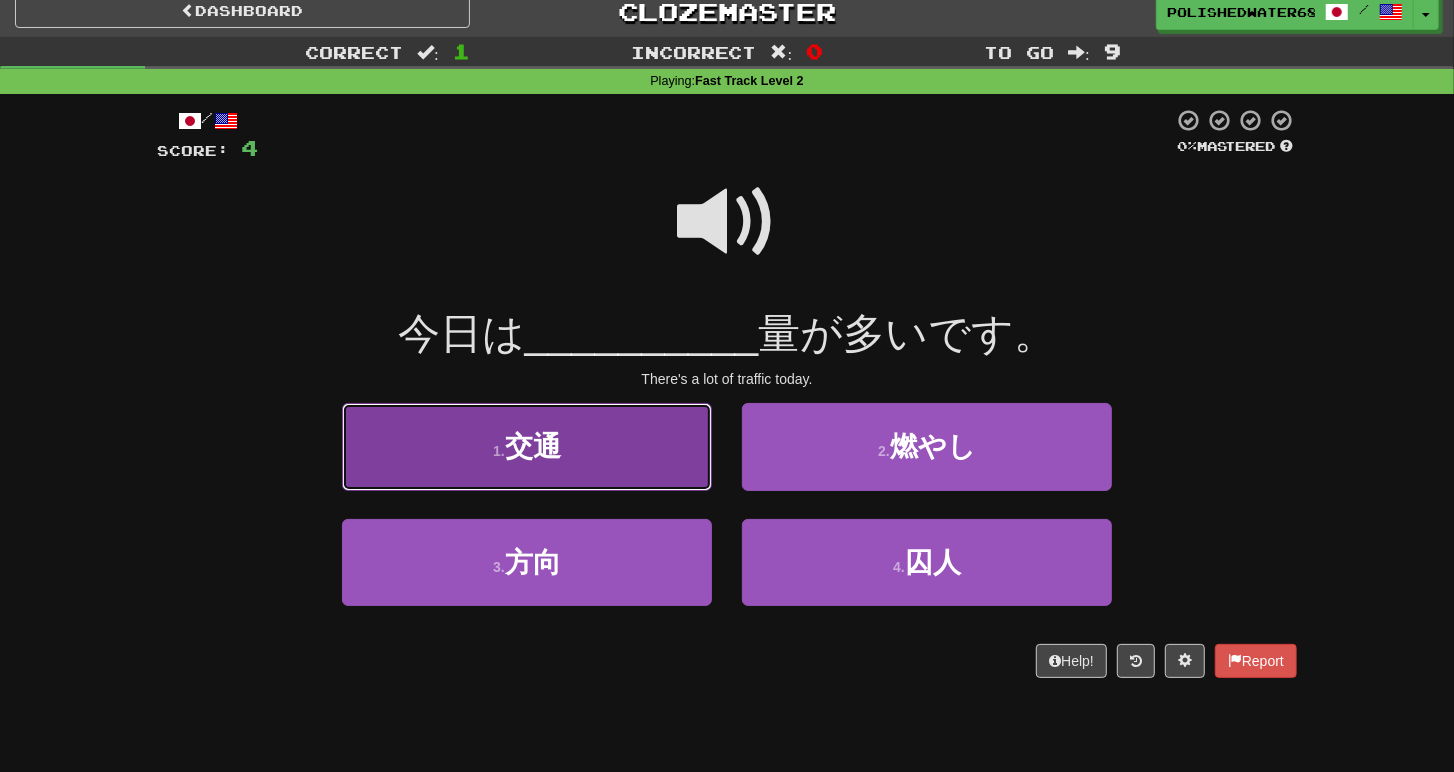 click on "1 .  交通" at bounding box center (527, 446) 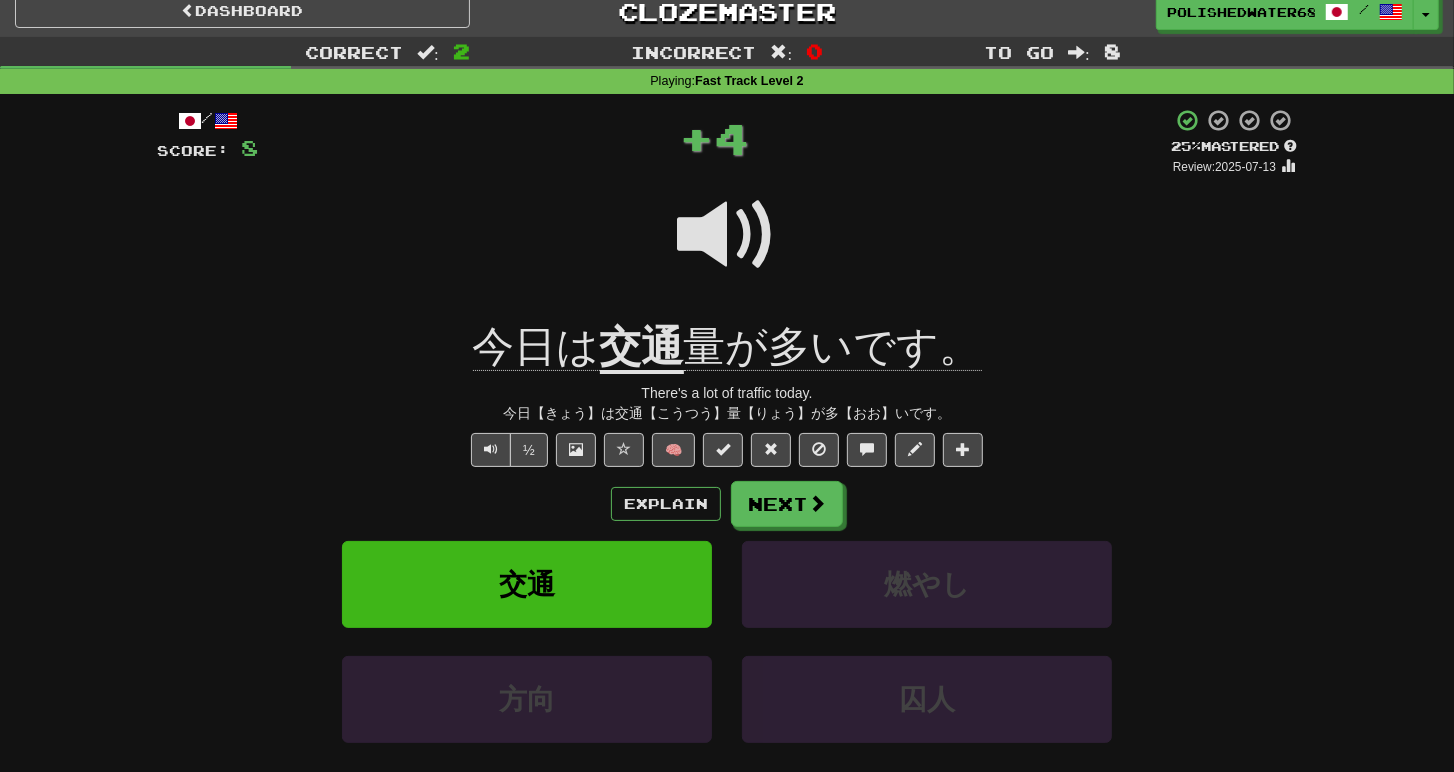 click on "交通" at bounding box center [642, 348] 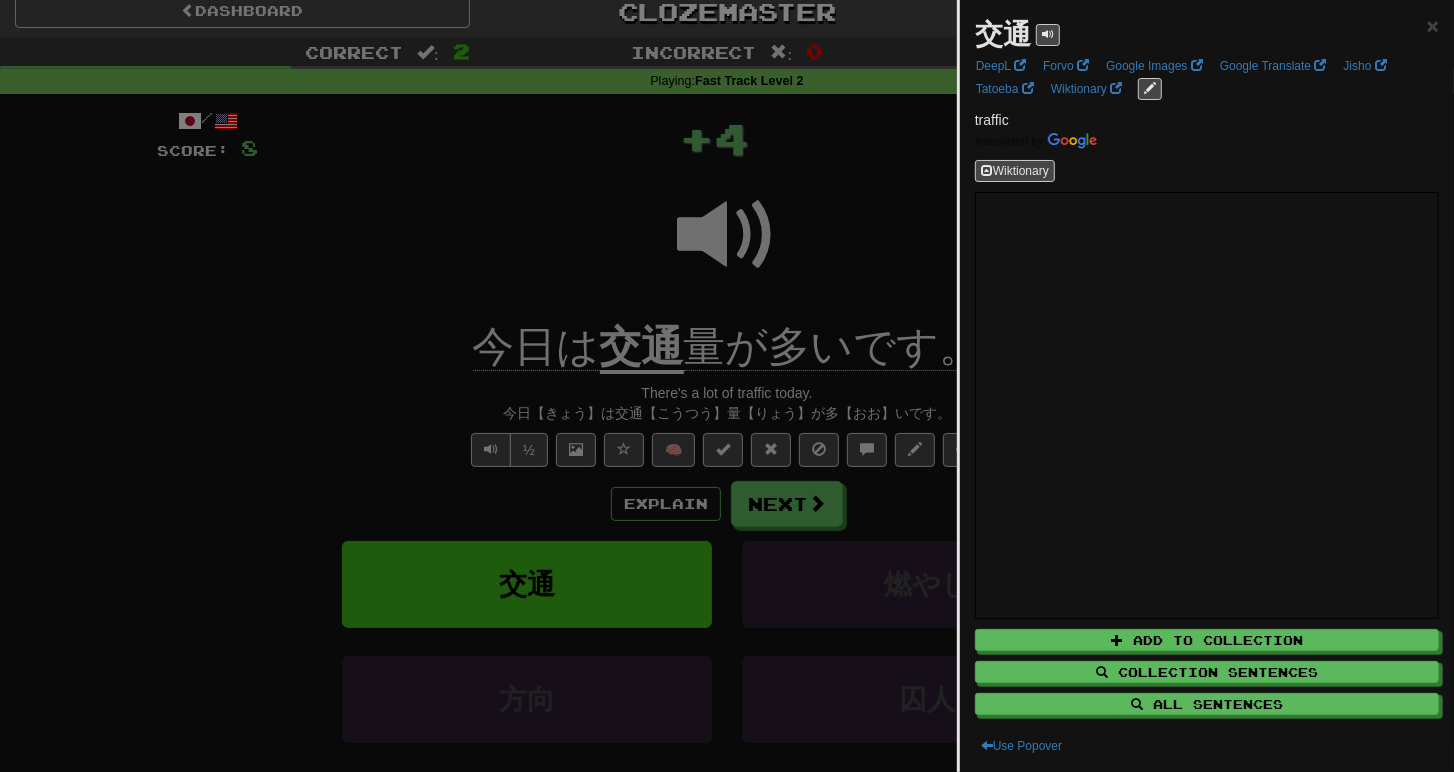 click at bounding box center (727, 386) 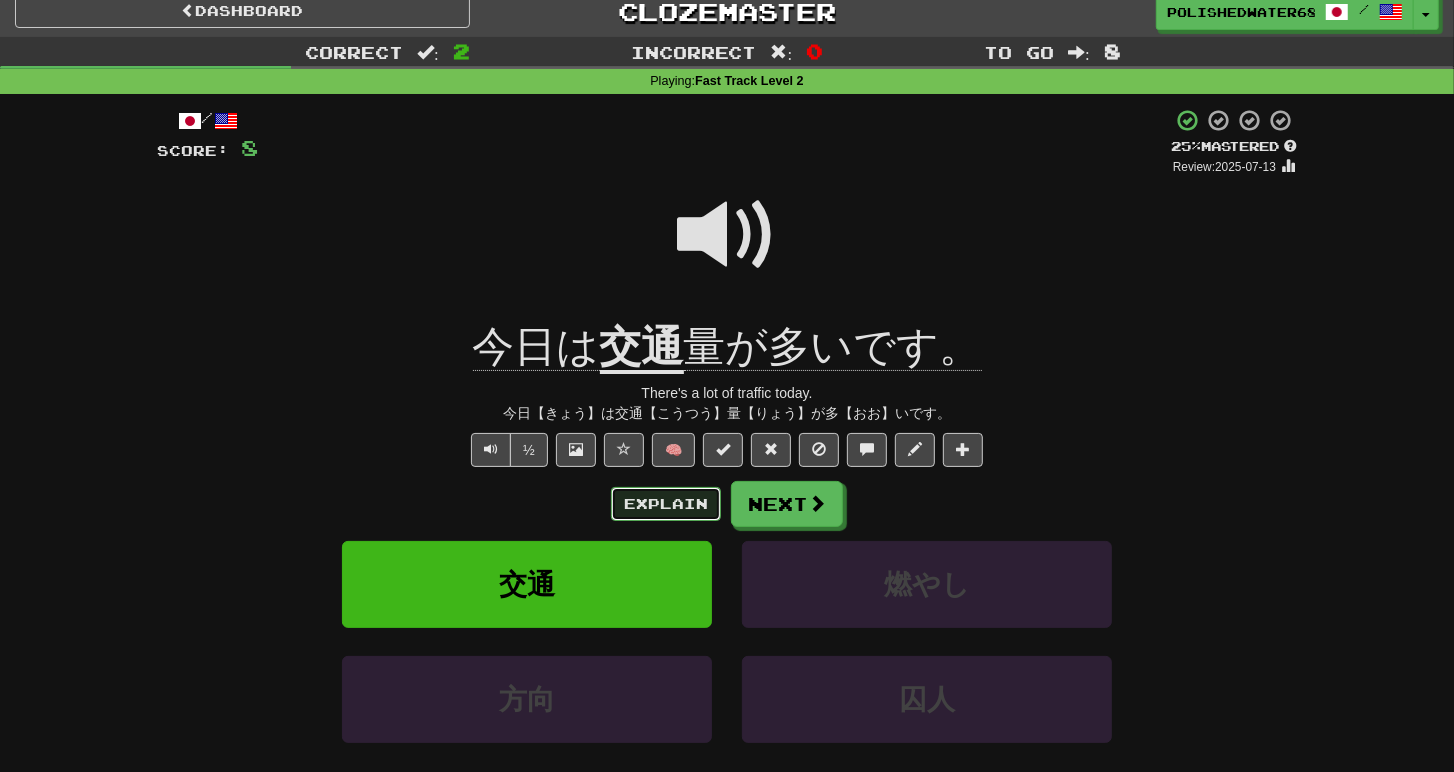 click on "Explain" at bounding box center [666, 504] 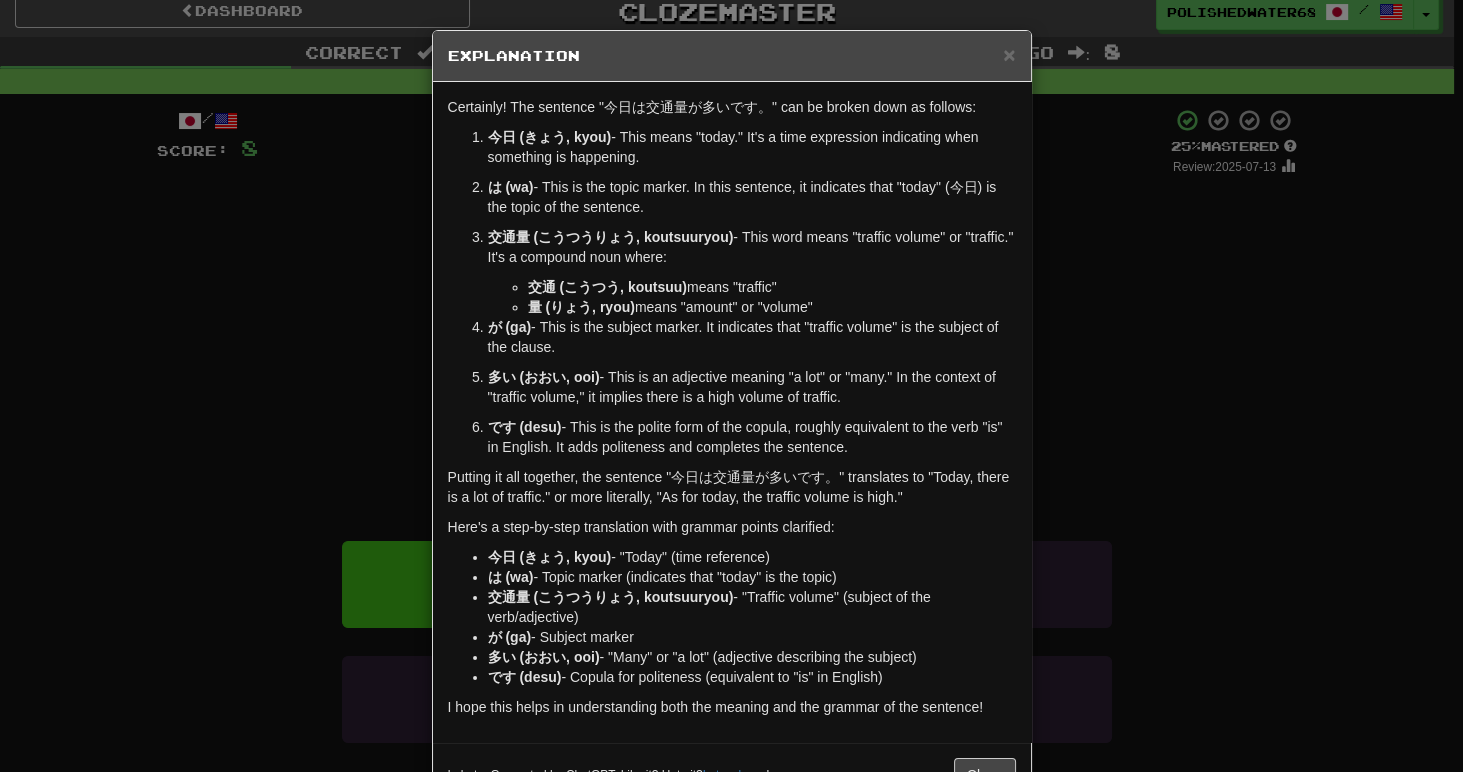 click on "× Explanation Certainly! The sentence "今日は交通量が多いです。" can be broken down as follows:
今日 (きょう, kyou)  - This means "today." It's a time expression indicating when something is happening.
は (wa)  - This is the topic marker. In this sentence, it indicates that "today" (今日) is the topic of the sentence.
交通量 (こうつうりょう, koutsuuryou)  - This word means "traffic volume" or "traffic." It's a compound noun where:
交通 (こうつう, koutsuu)  means "traffic"
量 (りょう, ryou)  means "amount" or "volume"
が (ga)  - This is the subject marker. It indicates that "traffic volume" is the subject of the clause.
多い (おおい, ooi)  - This is an adjective meaning "a lot" or "many." In the context of "traffic volume," it implies there is a high volume of traffic.
です (desu)  - This is the polite form of the copula, roughly equivalent to the verb "is" in English. It adds politeness and completes the sentence." at bounding box center [731, 386] 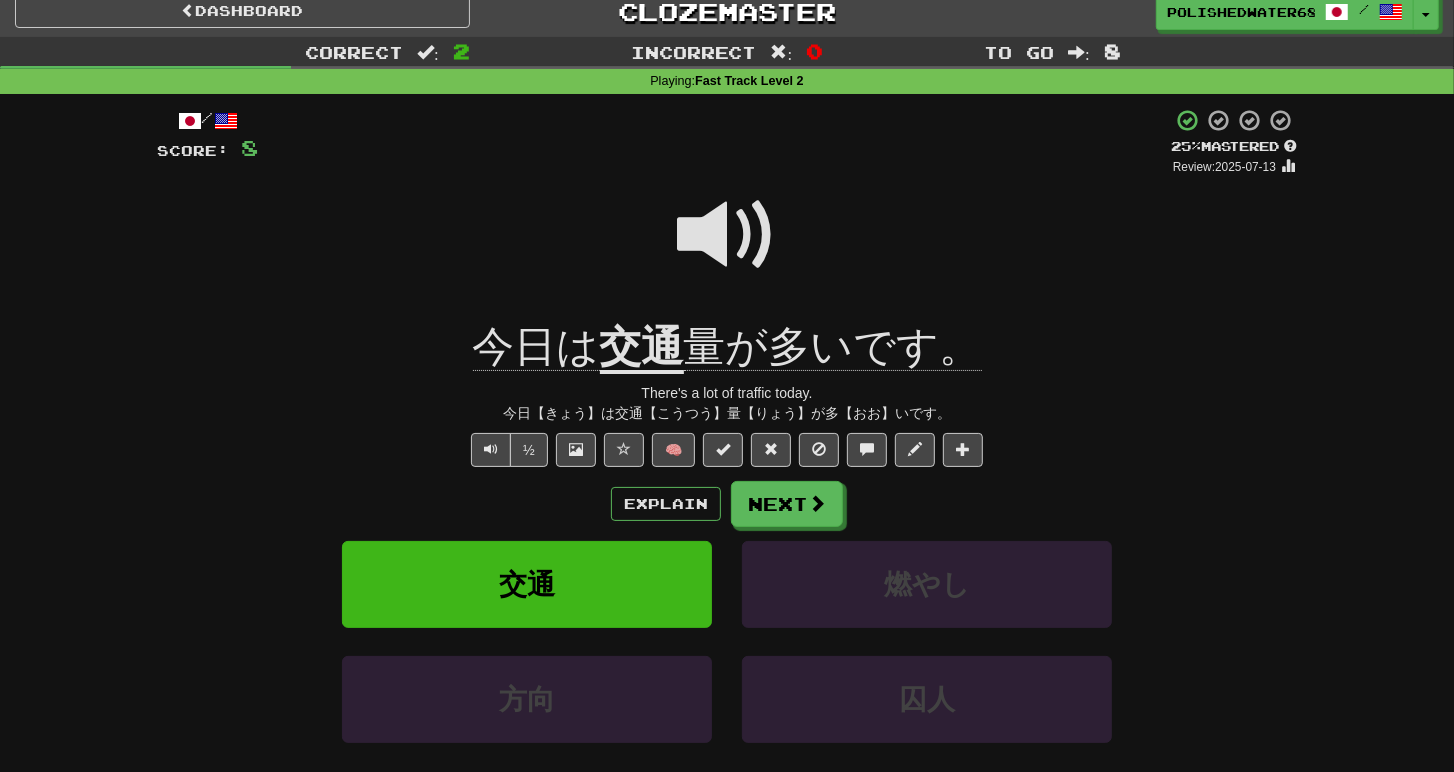 click at bounding box center [727, 235] 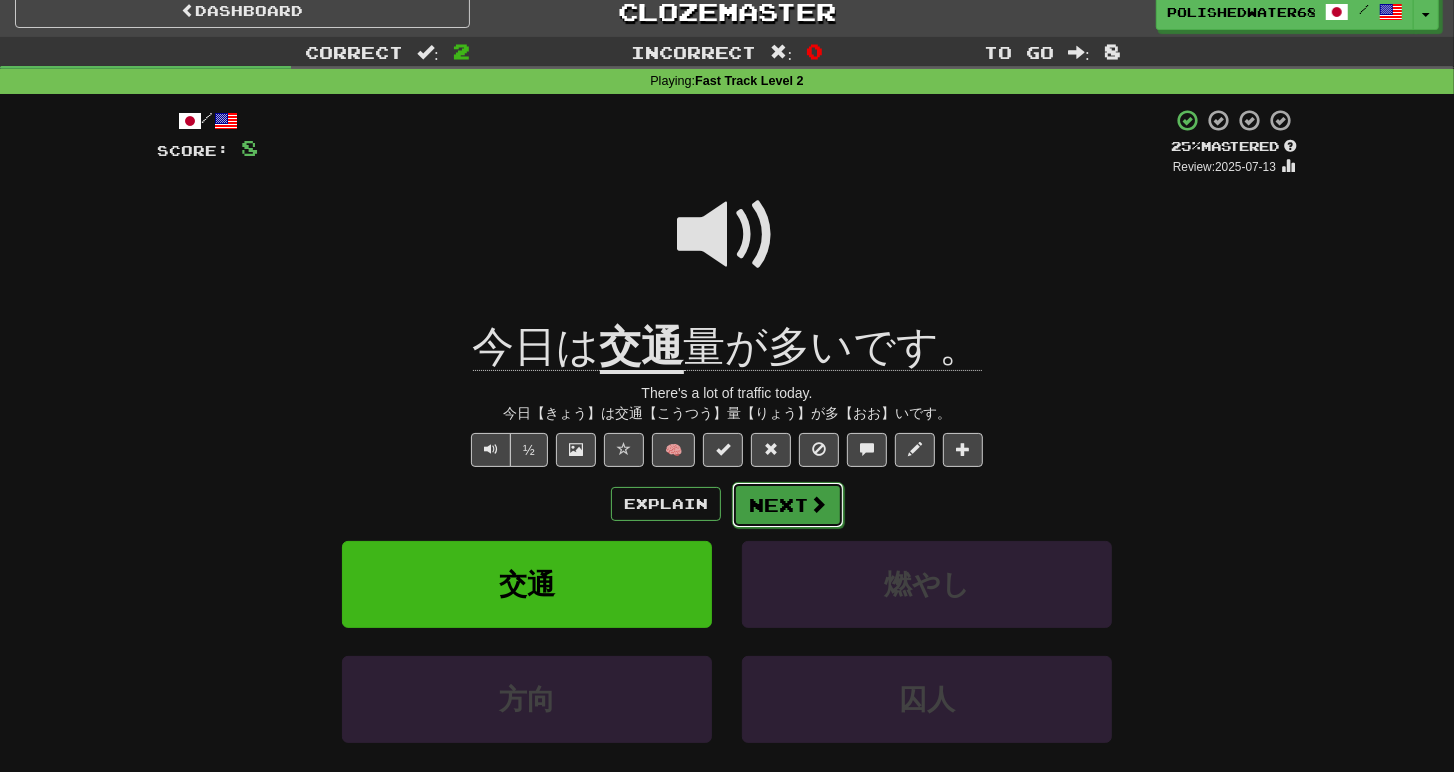 click on "Next" at bounding box center [788, 505] 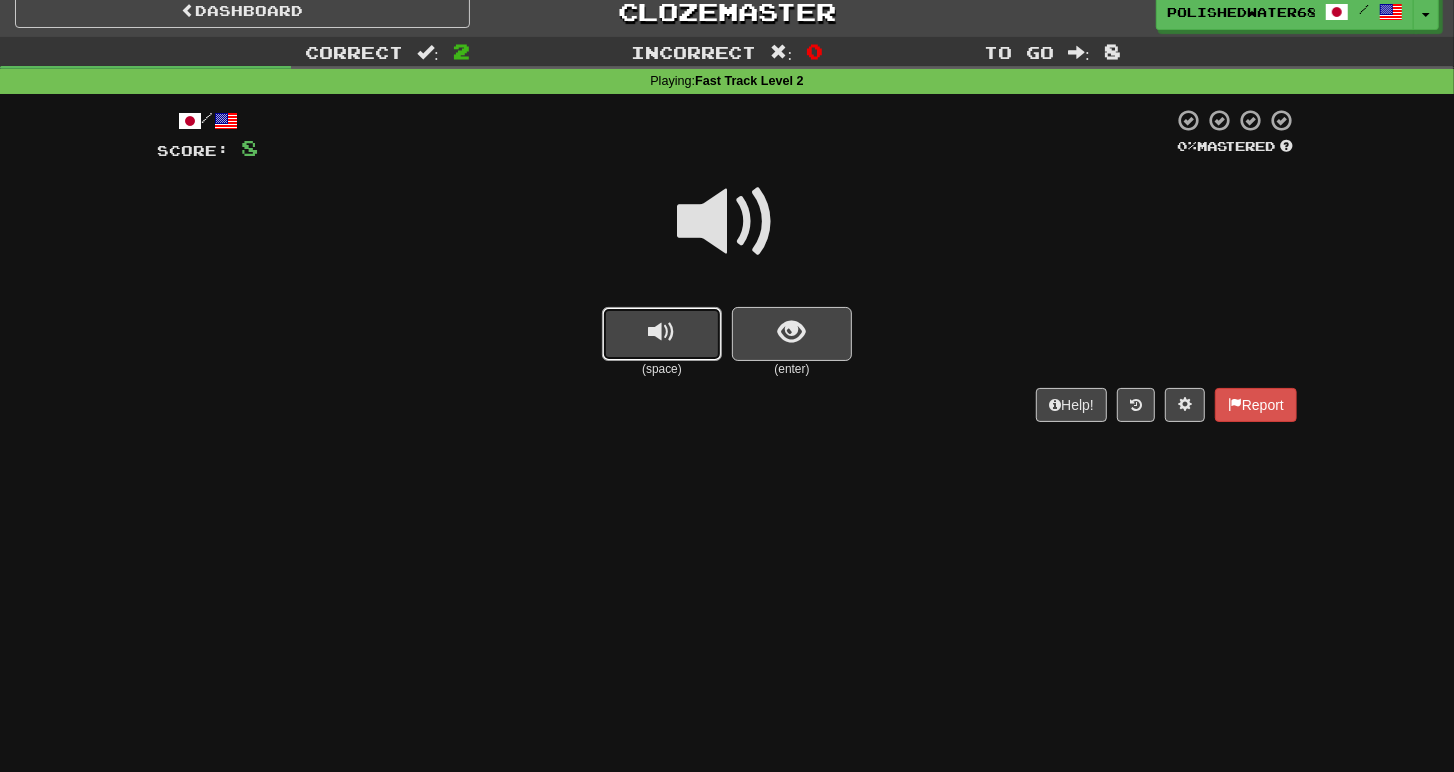 click at bounding box center [662, 334] 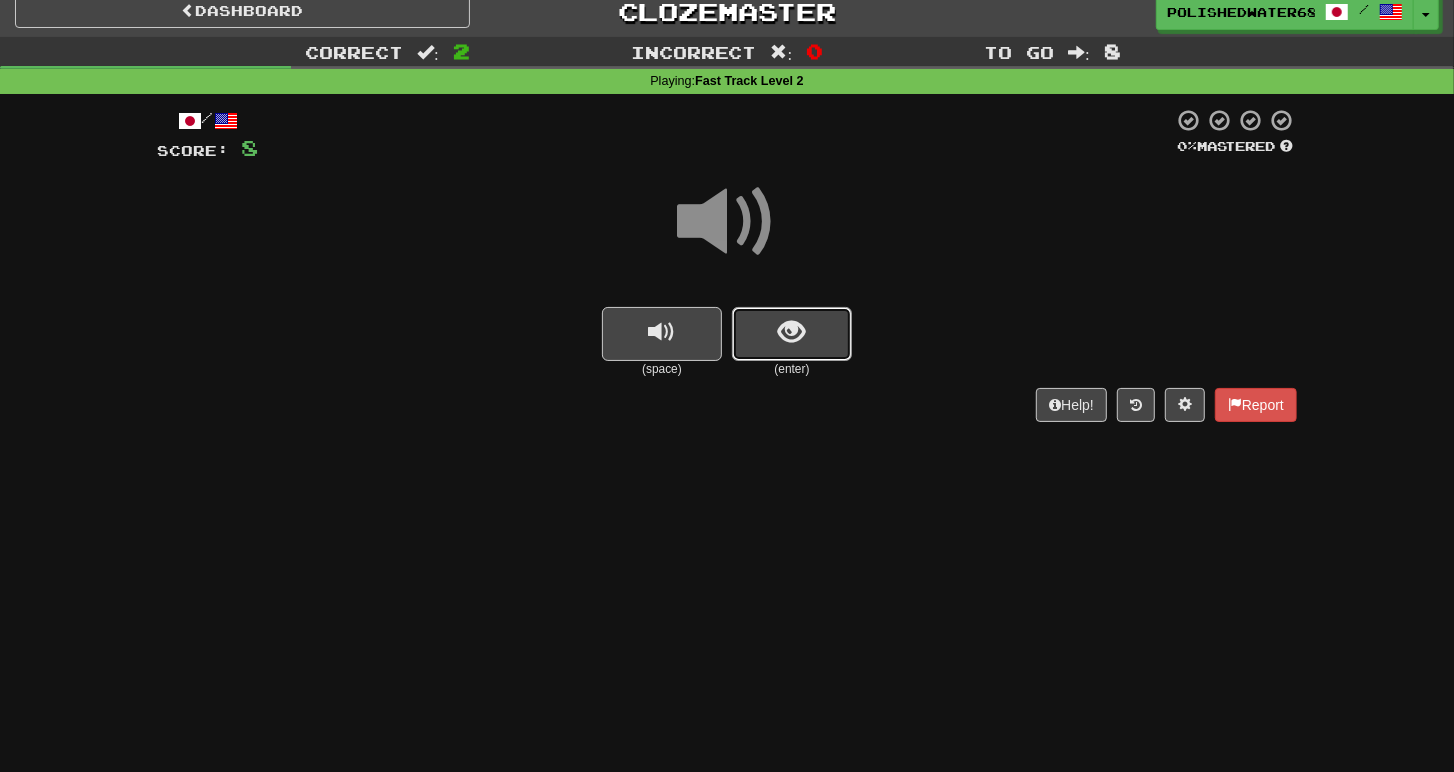 click at bounding box center [792, 334] 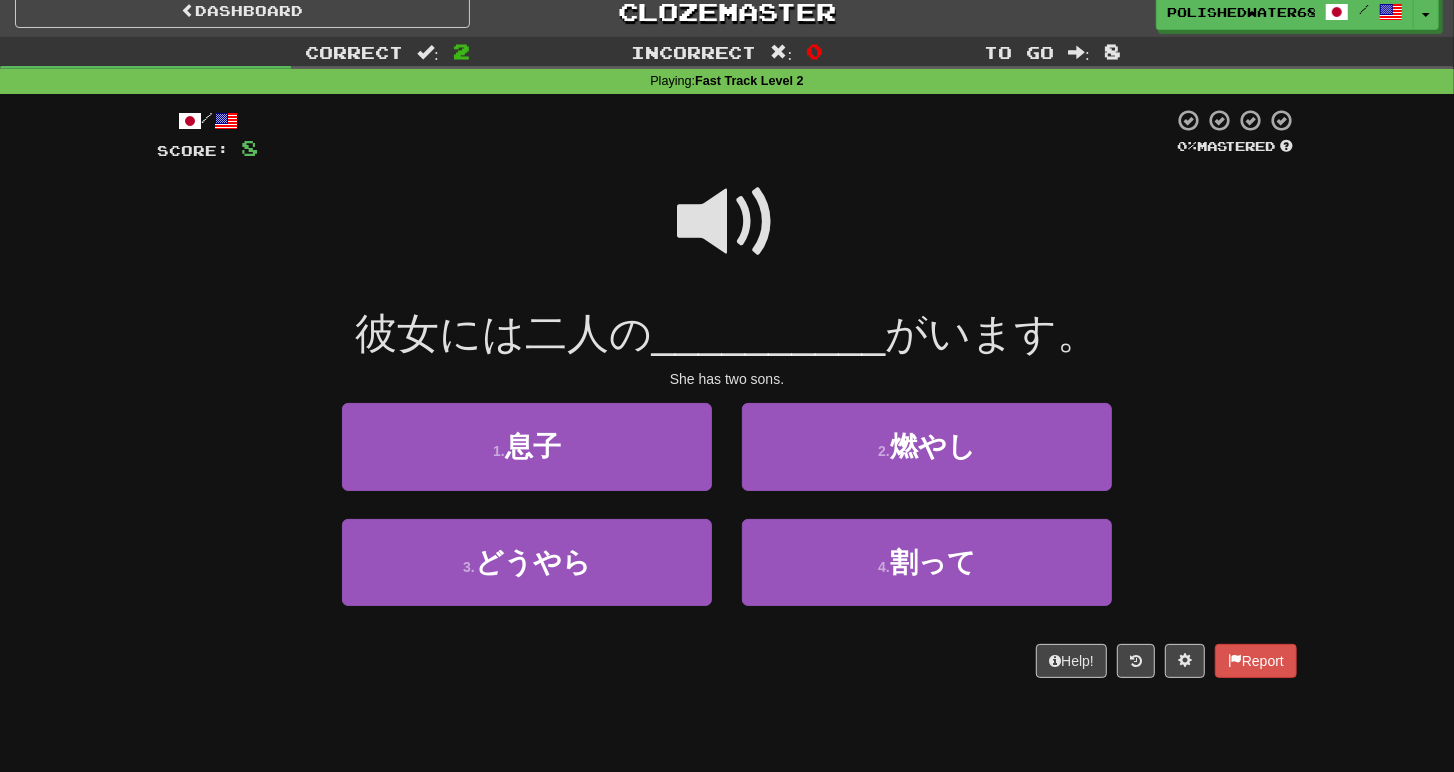 click at bounding box center [727, 222] 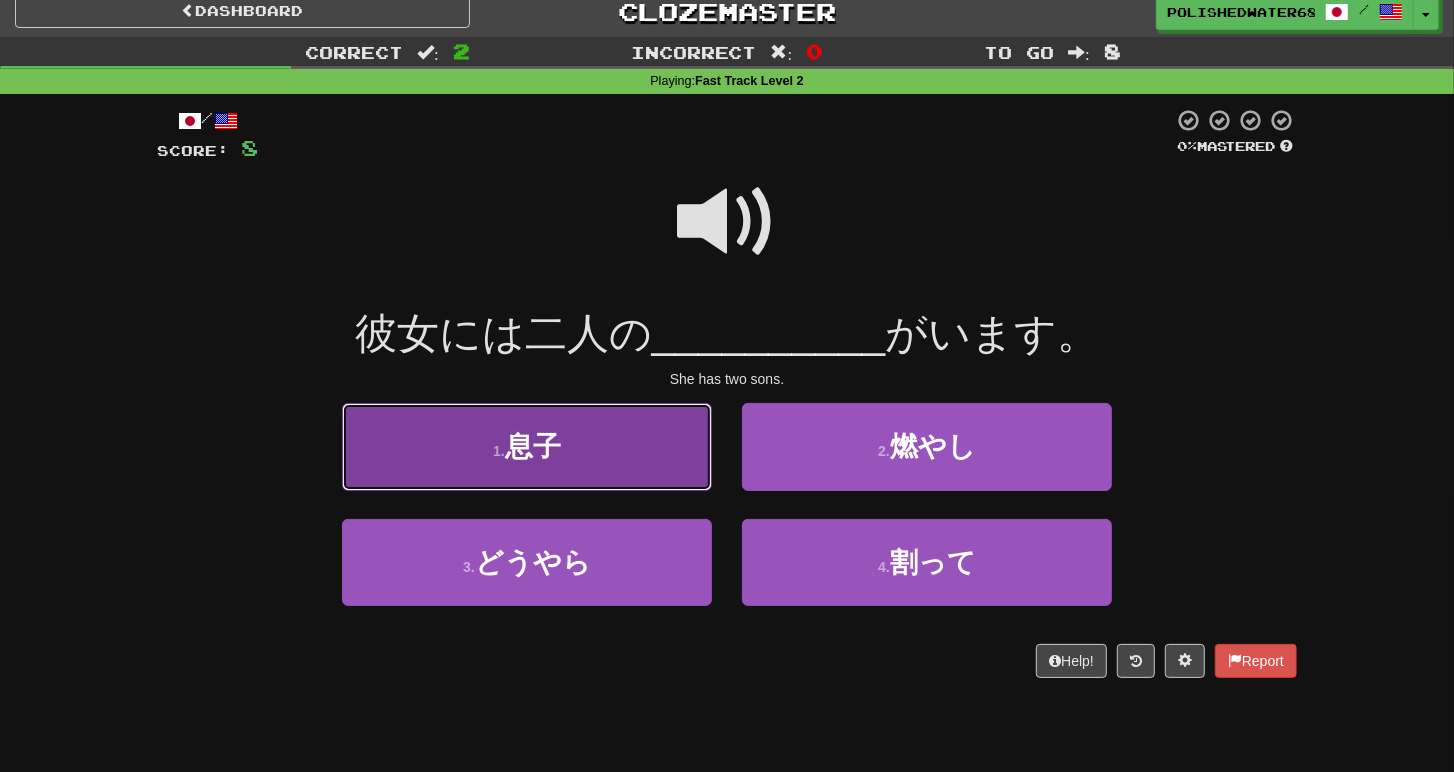 click on "1 .  息子" at bounding box center [527, 446] 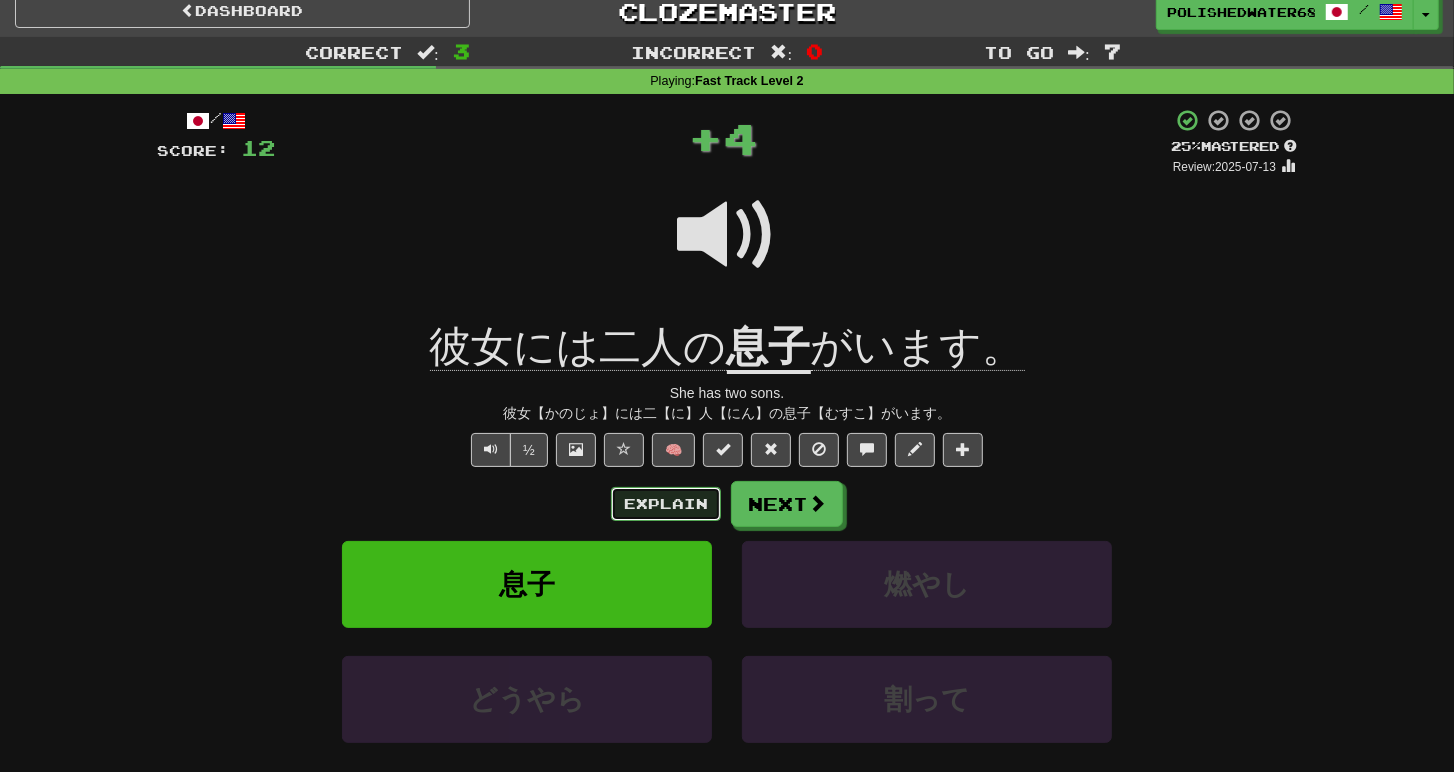 click on "Explain" at bounding box center [666, 504] 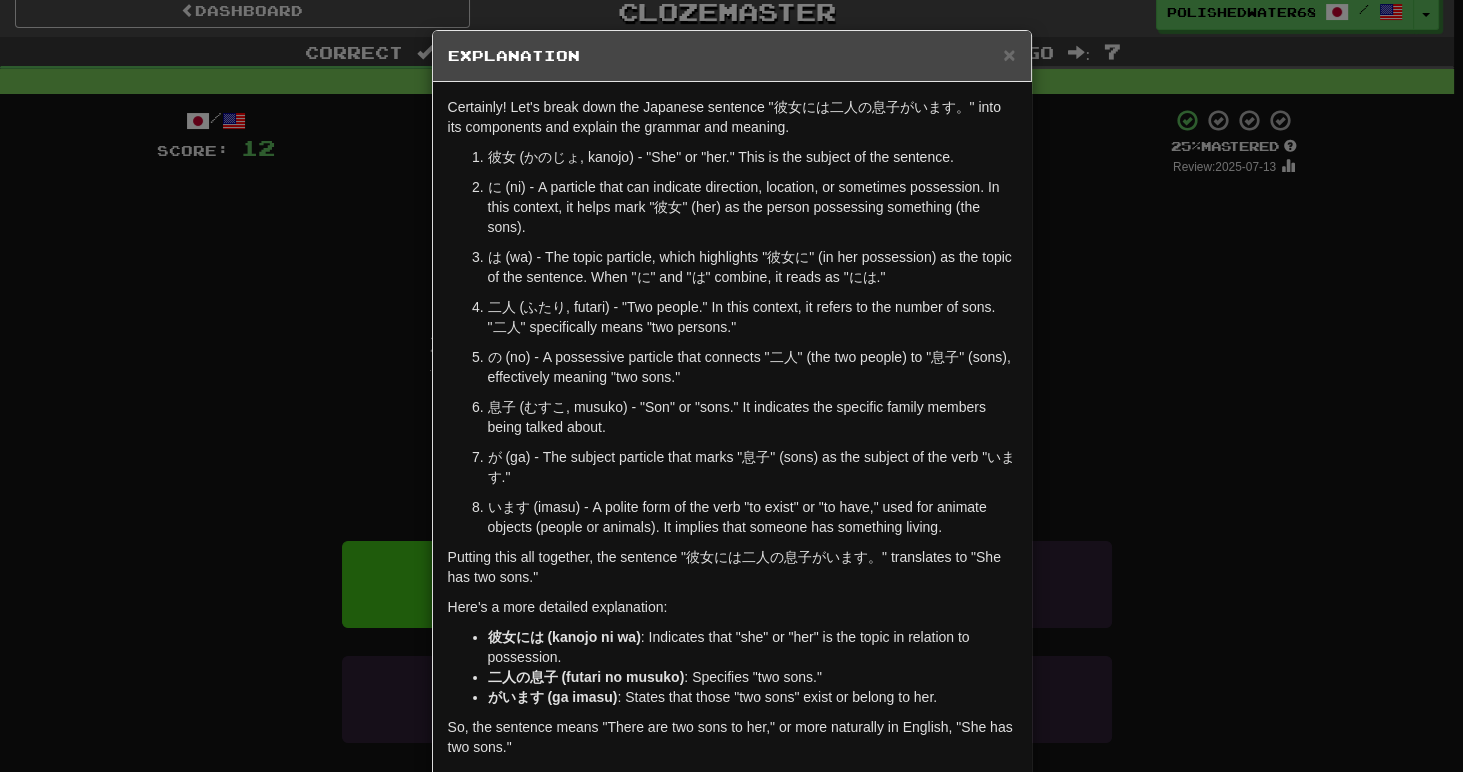 click on "× Explanation Certainly! Let's break down the Japanese sentence "彼女には二人の息子がいます。" into its components and explain the grammar and meaning.
彼女 (かのじょ, kanojo) - "She" or "her." This is the subject of the sentence.
に (ni) - A particle that can indicate direction, location, or sometimes possession. In this context, it helps mark "彼女" (her) as the person possessing something (the sons).
は (wa) - The topic particle, which highlights "彼女に" (in her possession) as the topic of the sentence. When "に" and "は" combine, it reads as "には."
二人 (ふたり, futari) - "Two people." In this context, it refers to the number of sons. "二人" specifically means "two persons."
の (no) - A possessive particle that connects "二人" (the two people) to "息子" (sons), effectively meaning "two sons."
息子 (むすこ, musuko) - "Son" or "sons." It indicates the specific family members being talked about." at bounding box center (731, 386) 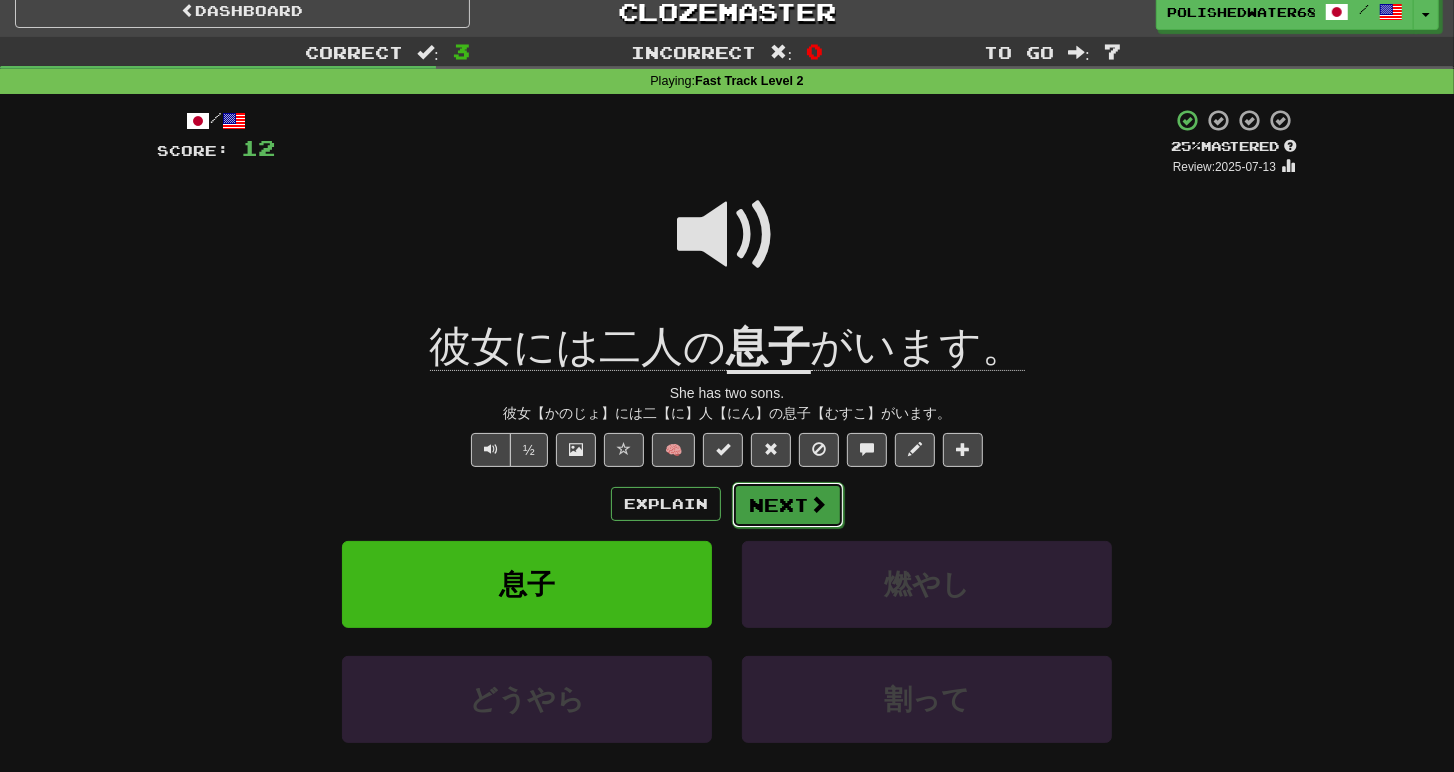 click at bounding box center (818, 504) 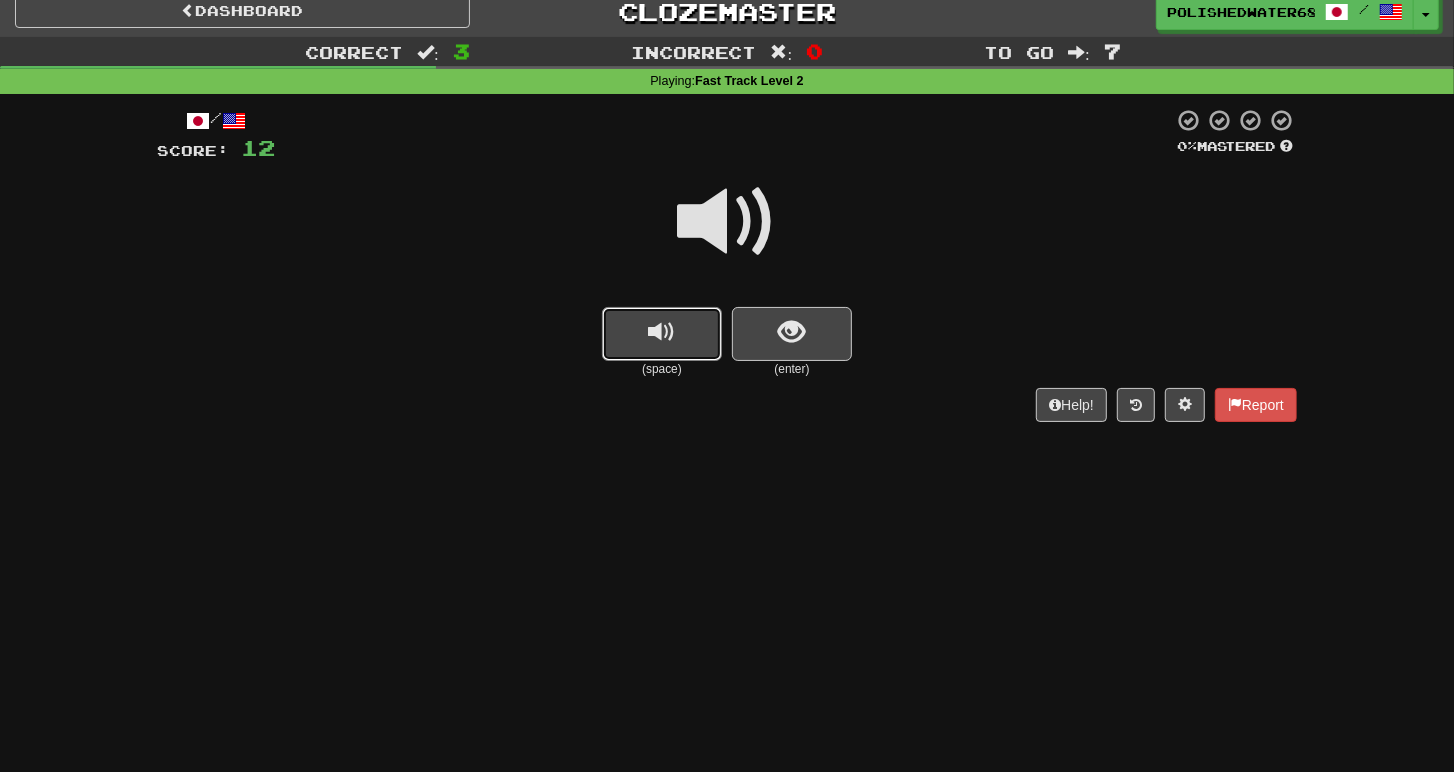 click at bounding box center [662, 334] 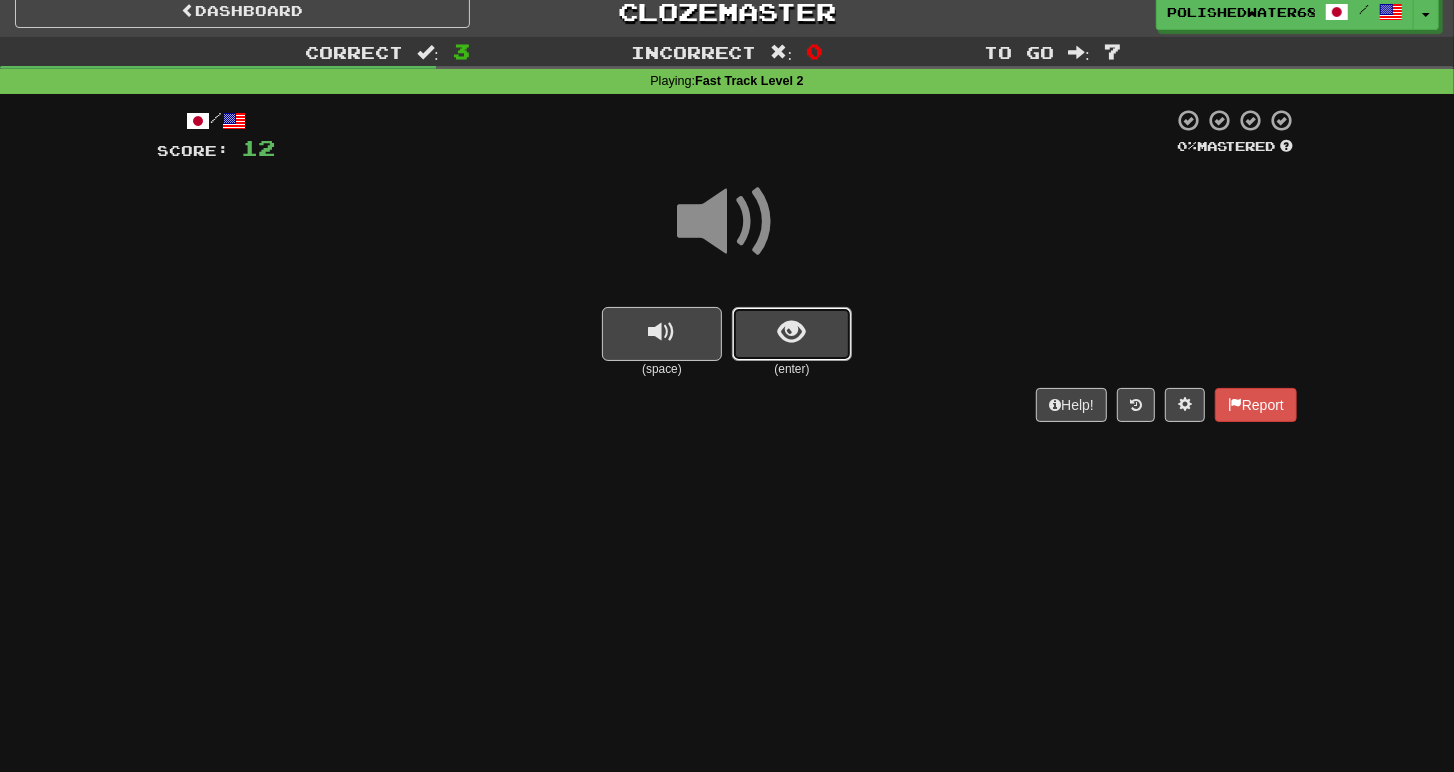 click at bounding box center [792, 332] 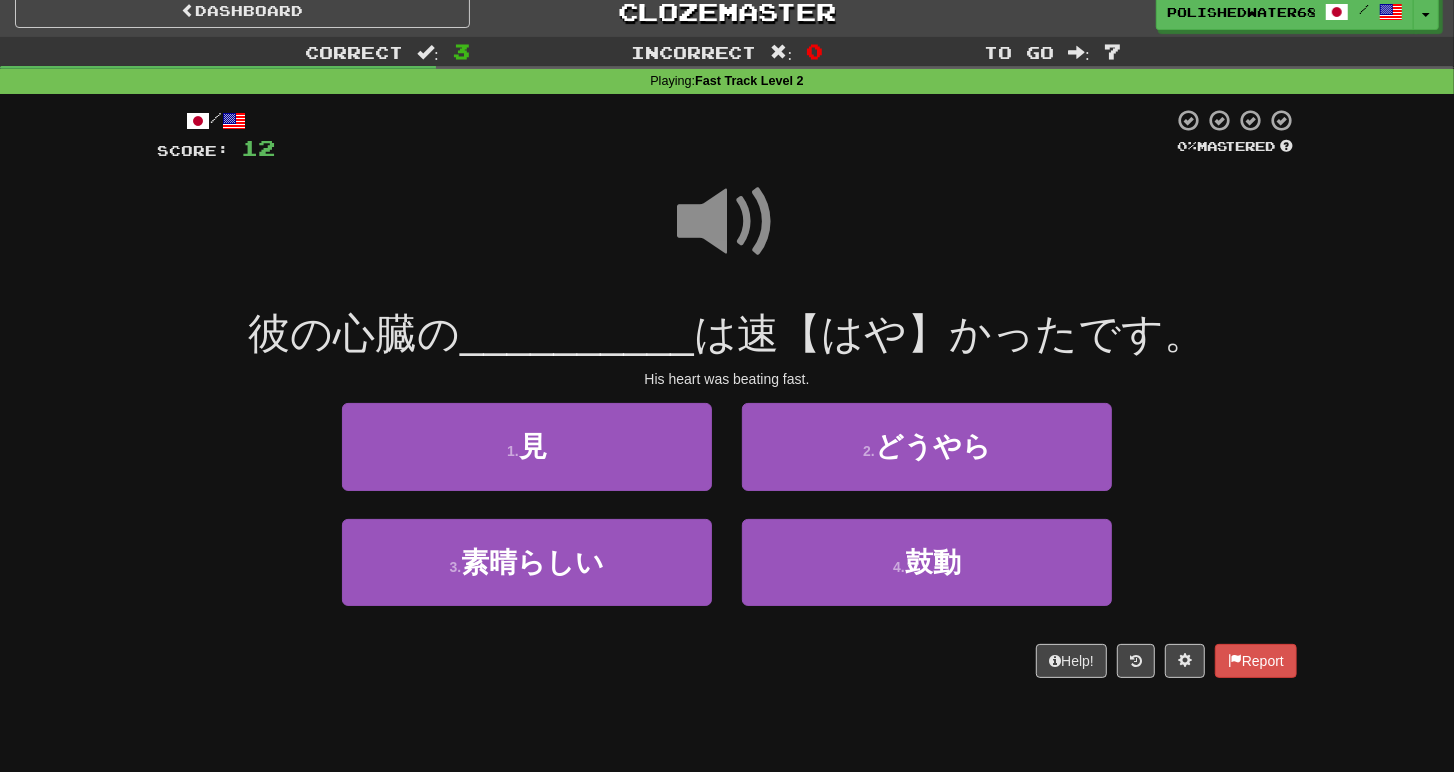 click at bounding box center [727, 222] 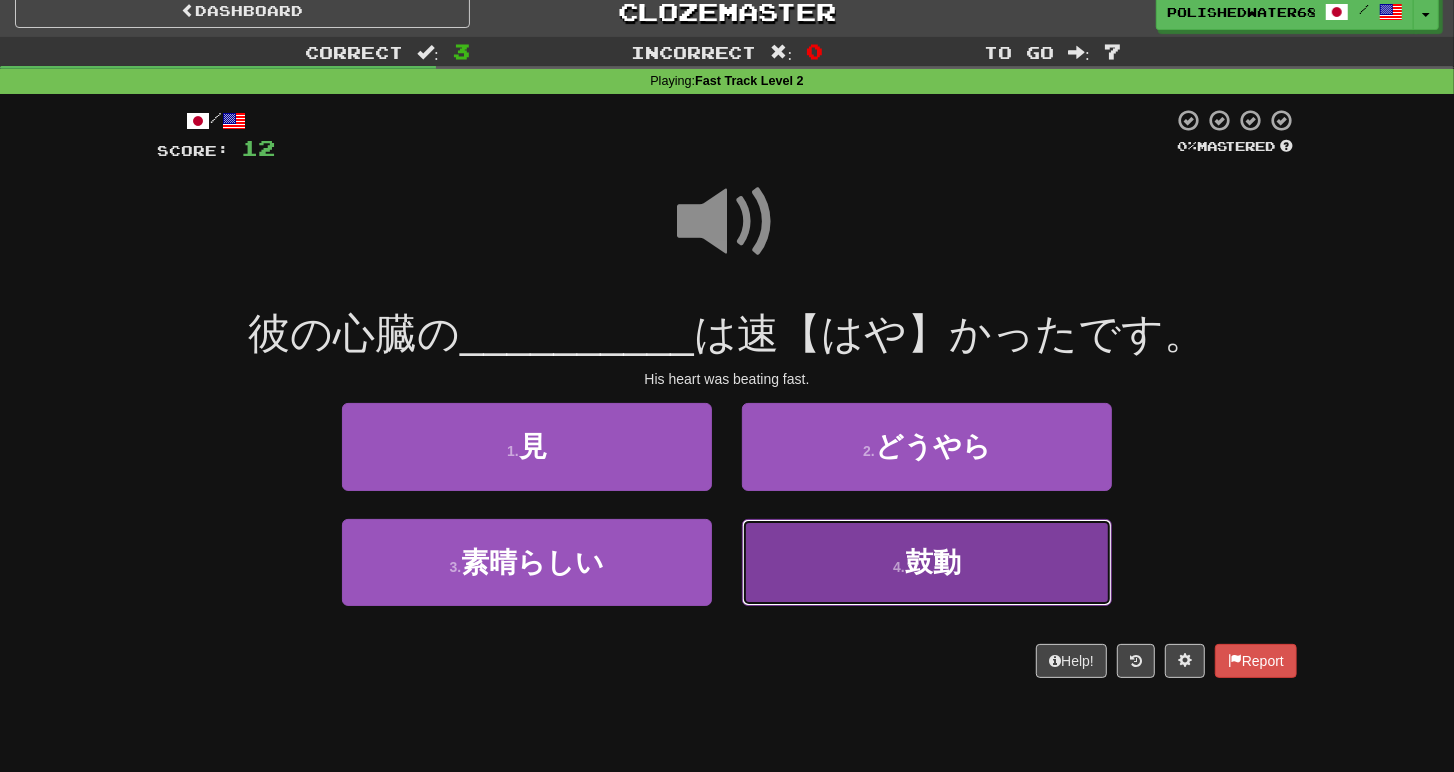 click on "鼓動" at bounding box center [933, 562] 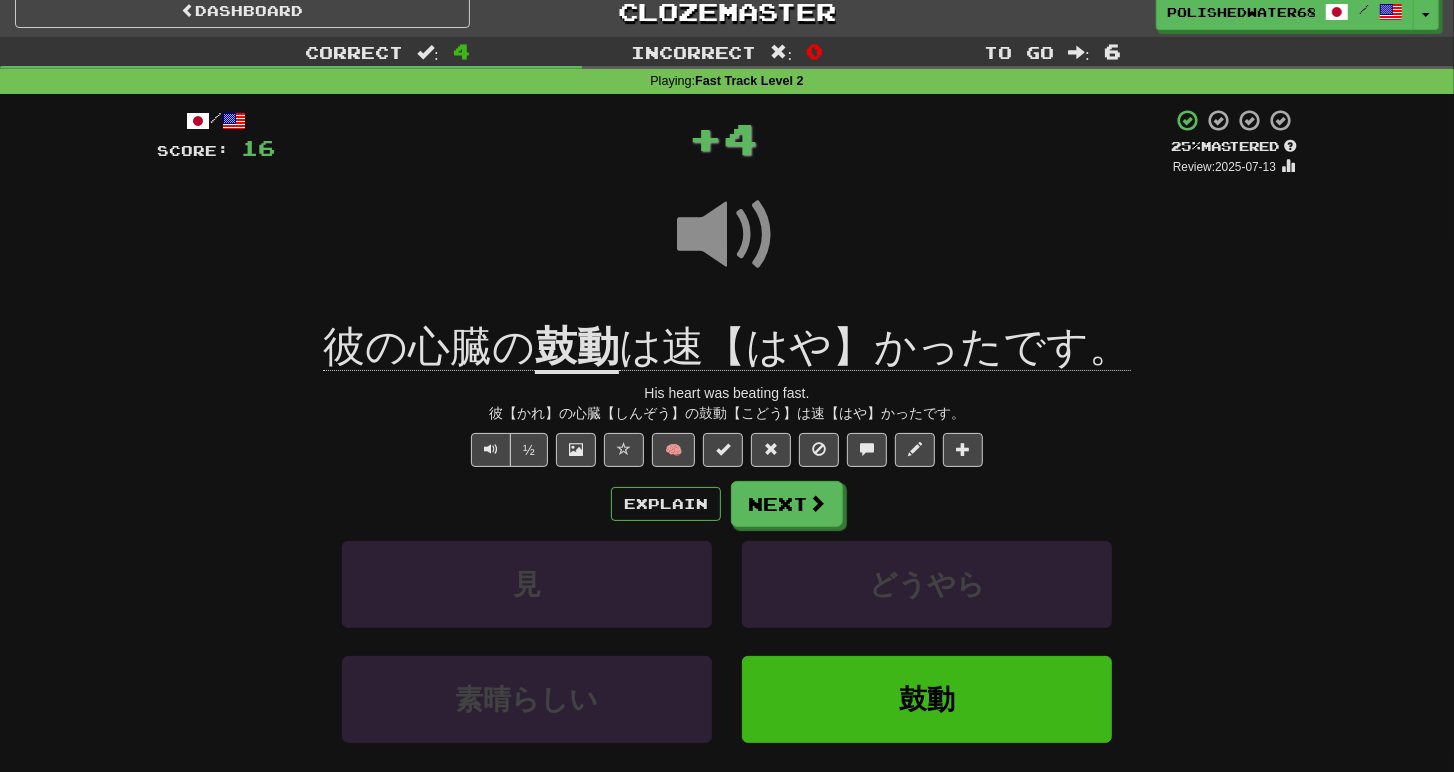 click at bounding box center (727, 235) 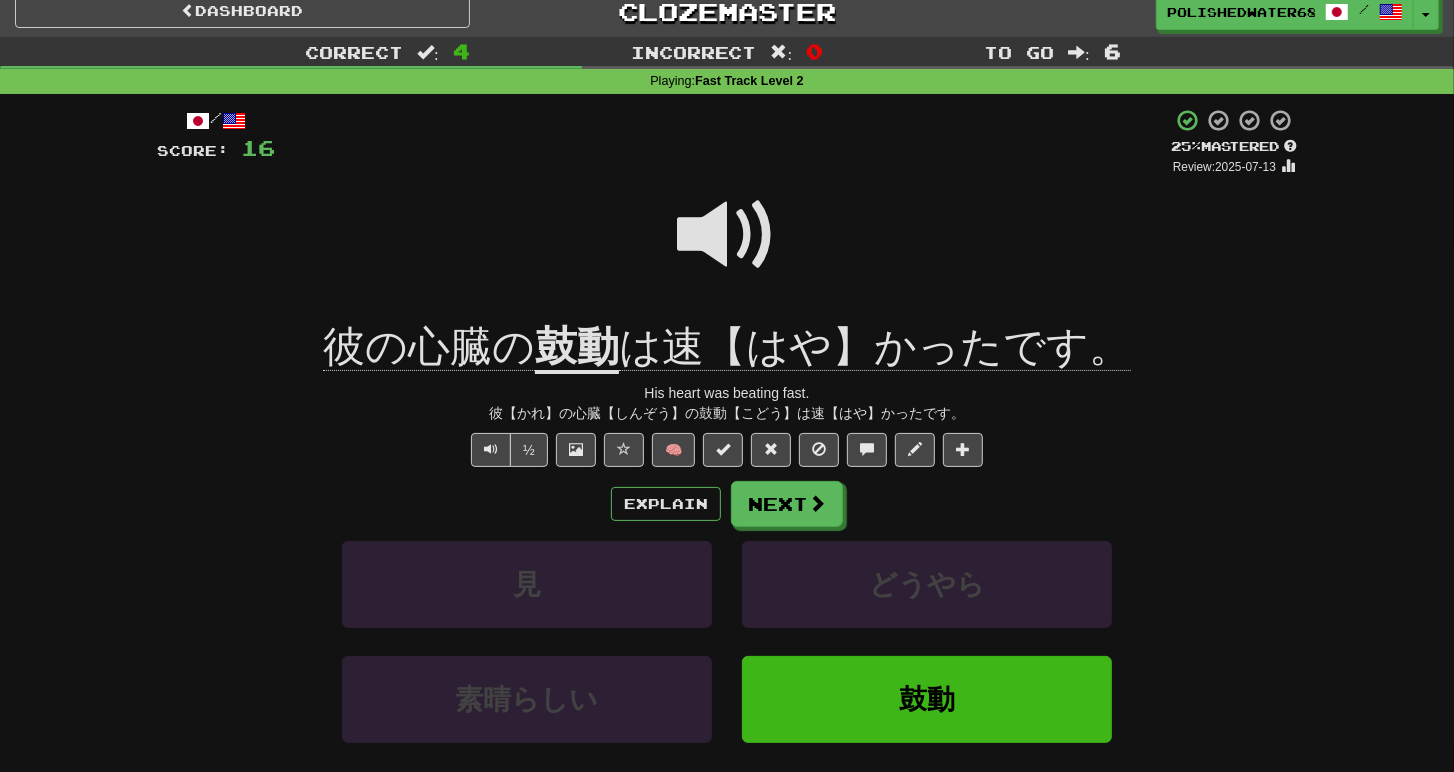 click at bounding box center [727, 235] 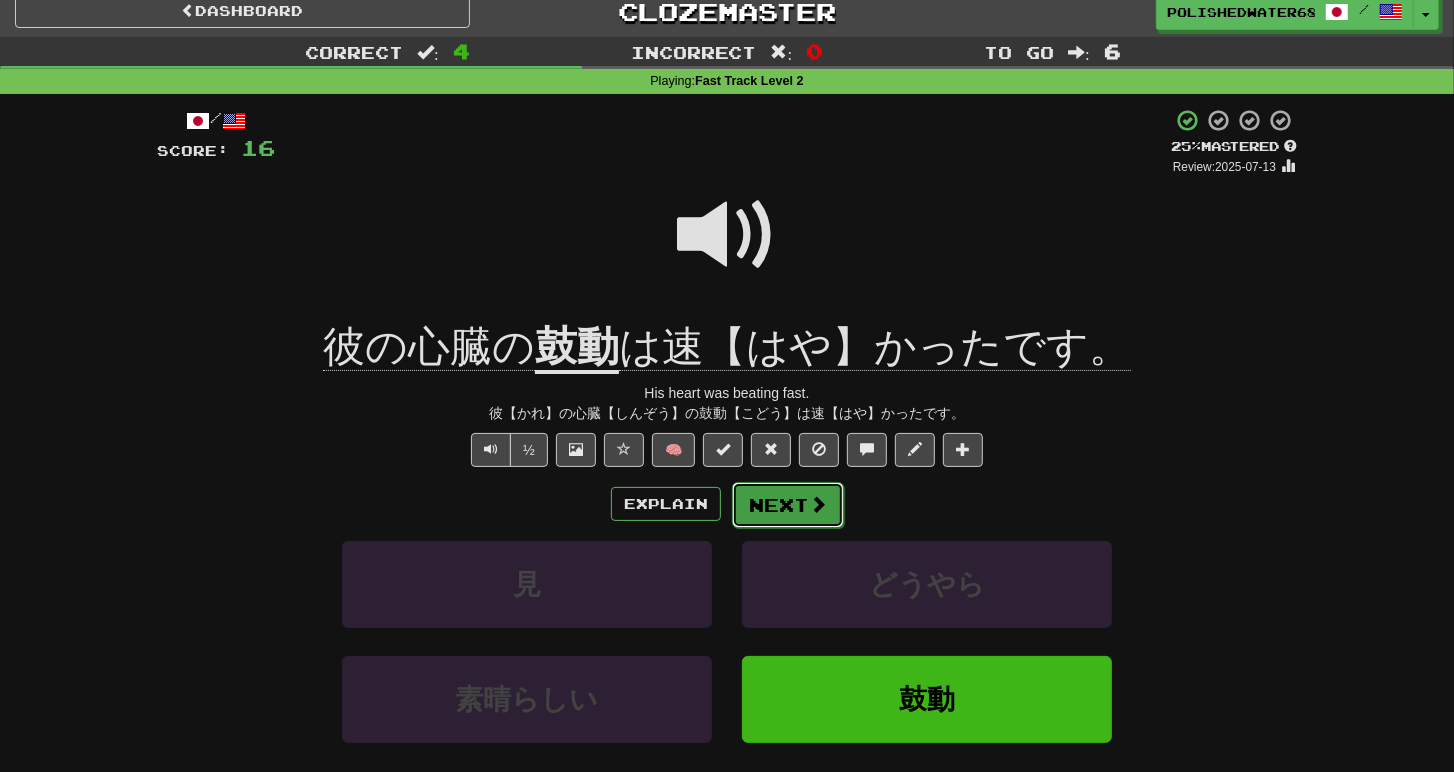 click on "Next" at bounding box center (788, 505) 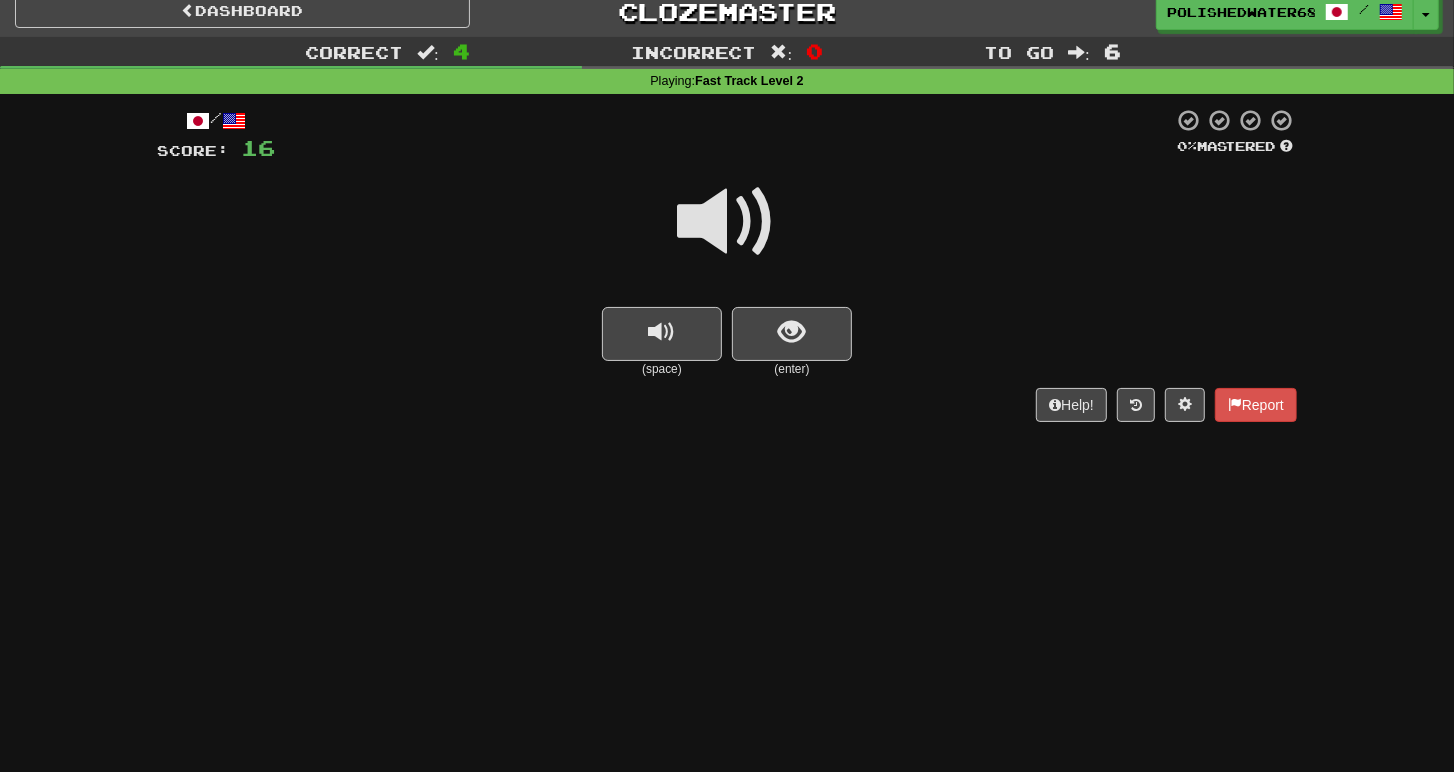 click at bounding box center [727, 222] 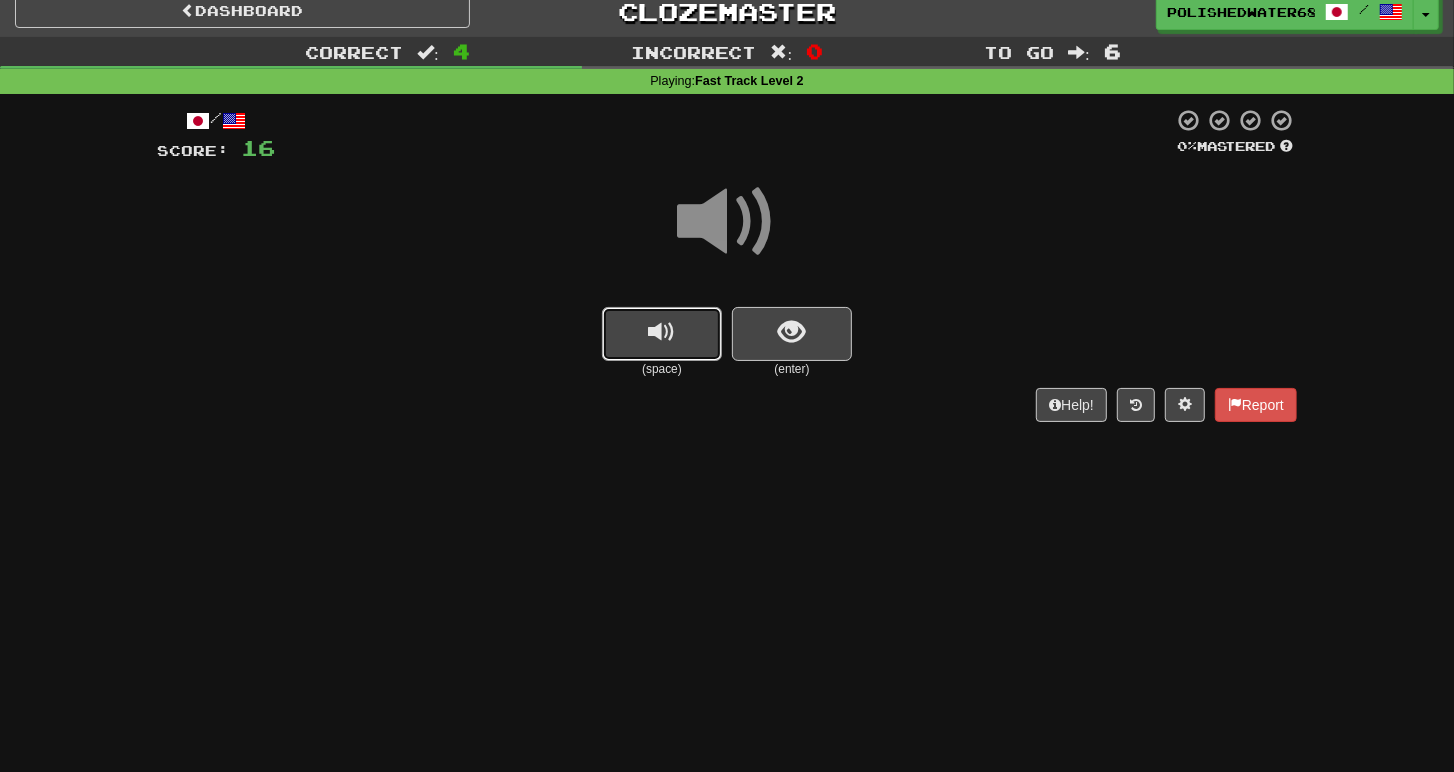 click at bounding box center [662, 334] 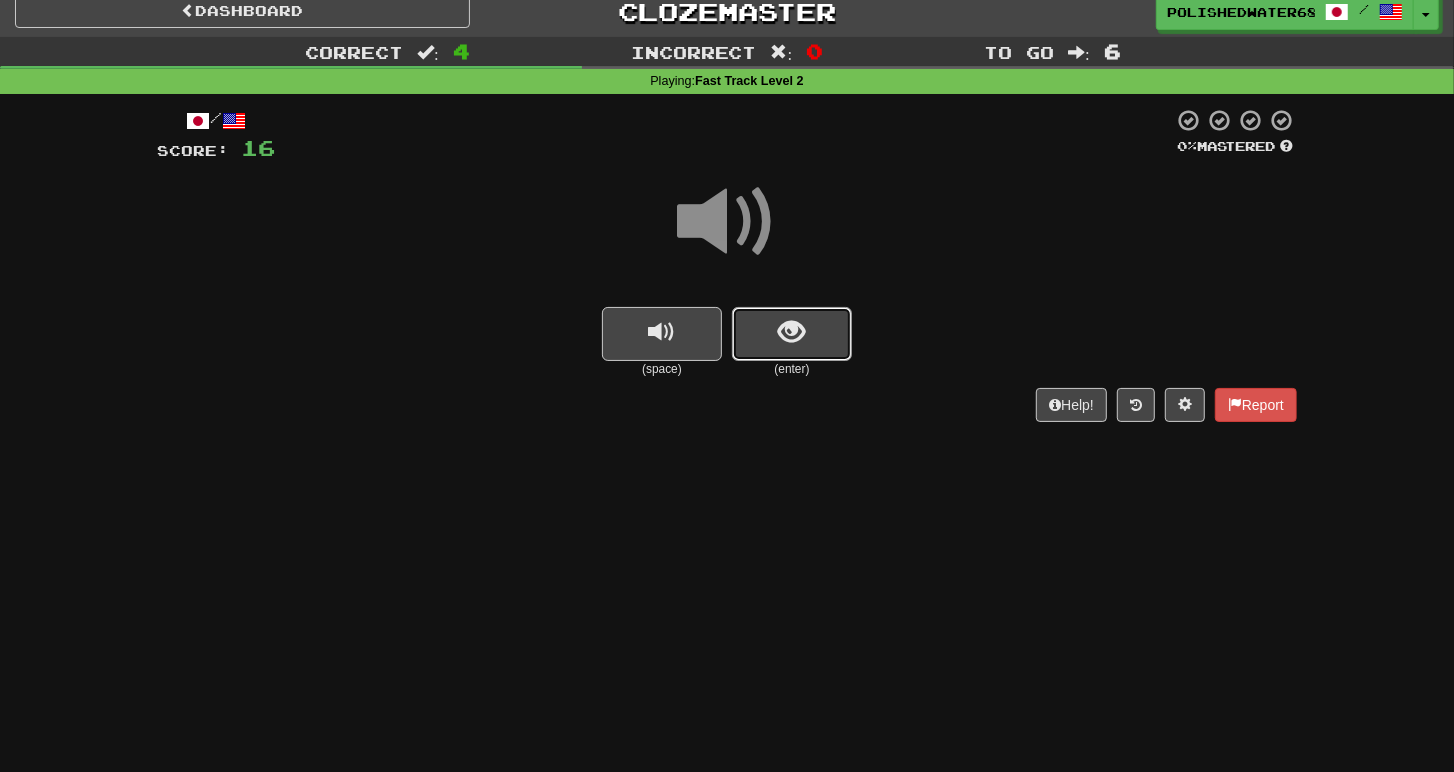 click at bounding box center [792, 334] 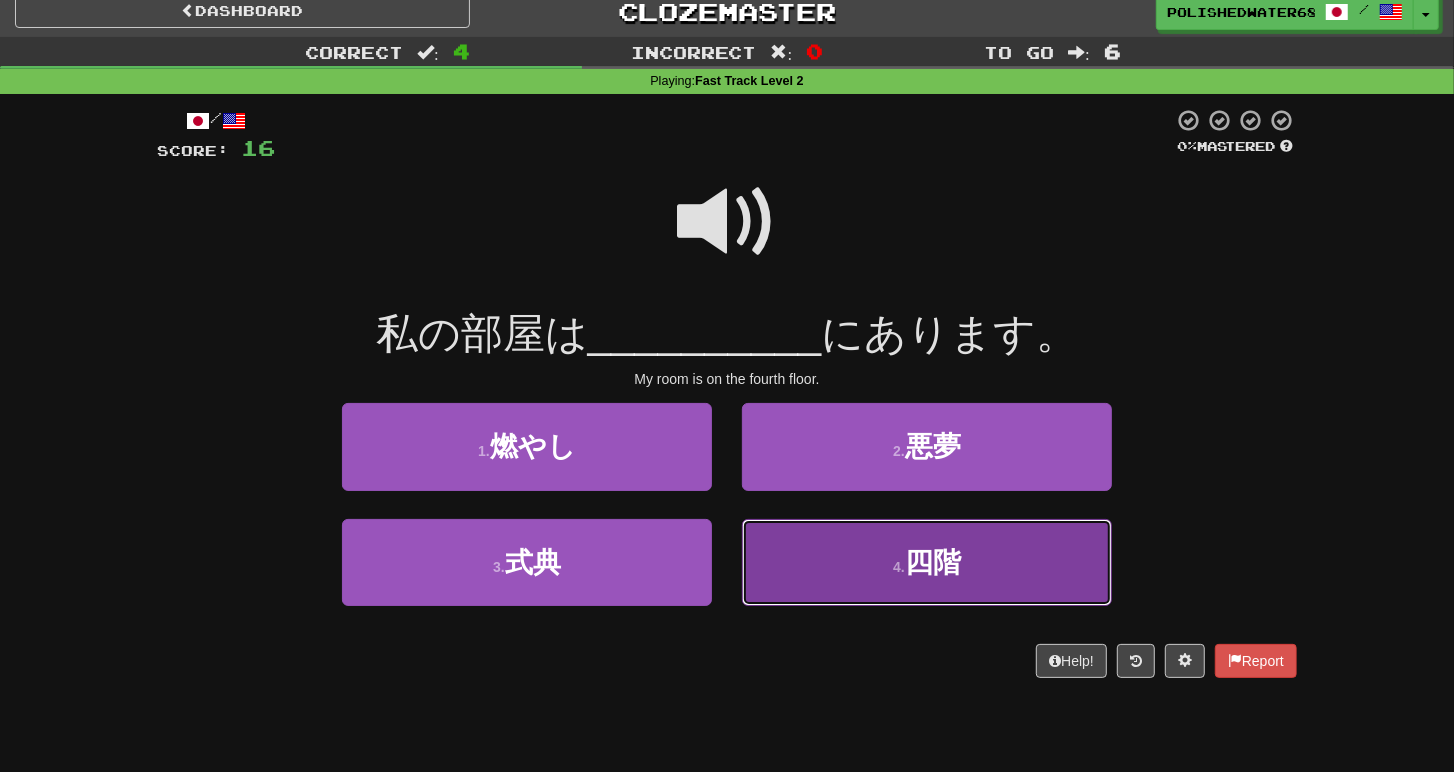 click on "4 .  四階" at bounding box center (927, 562) 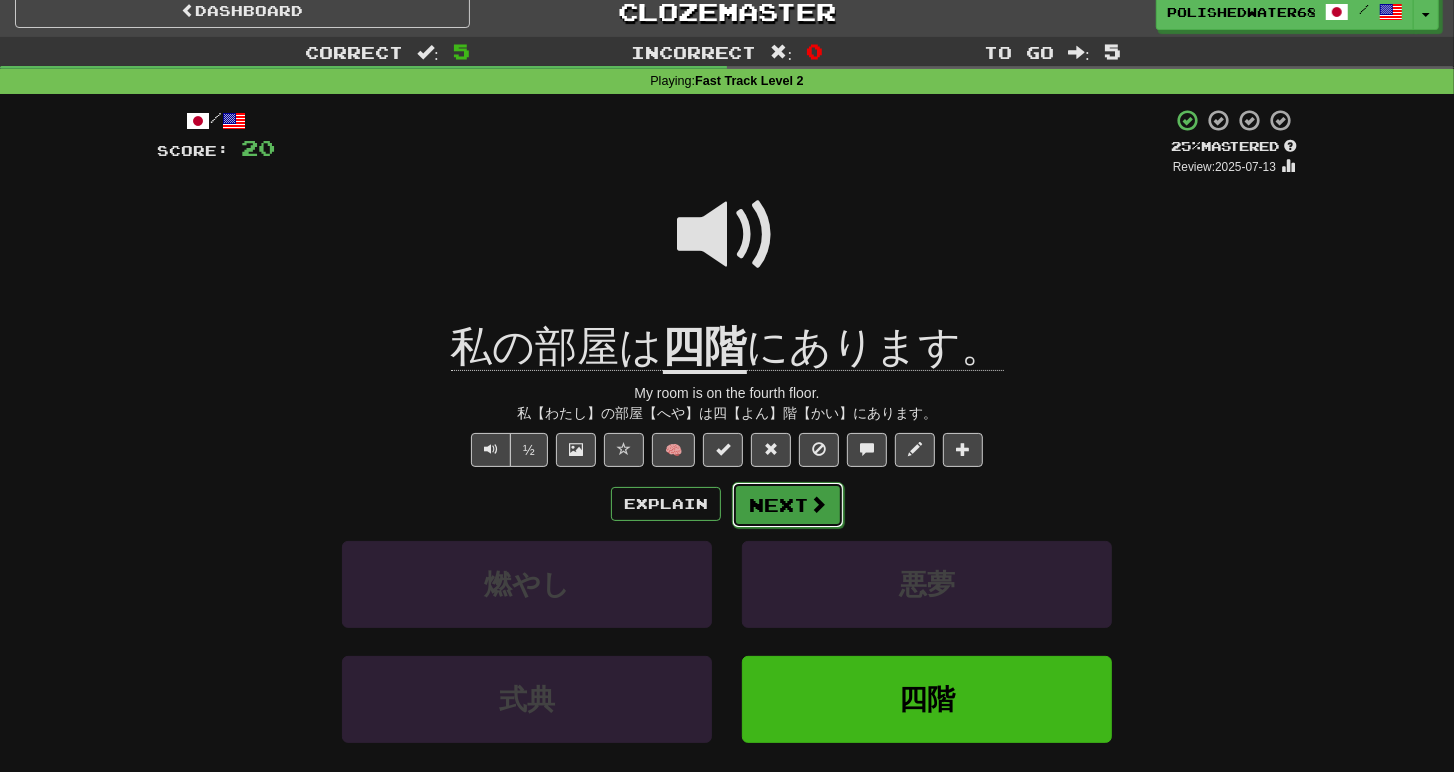 click on "Next" at bounding box center [788, 505] 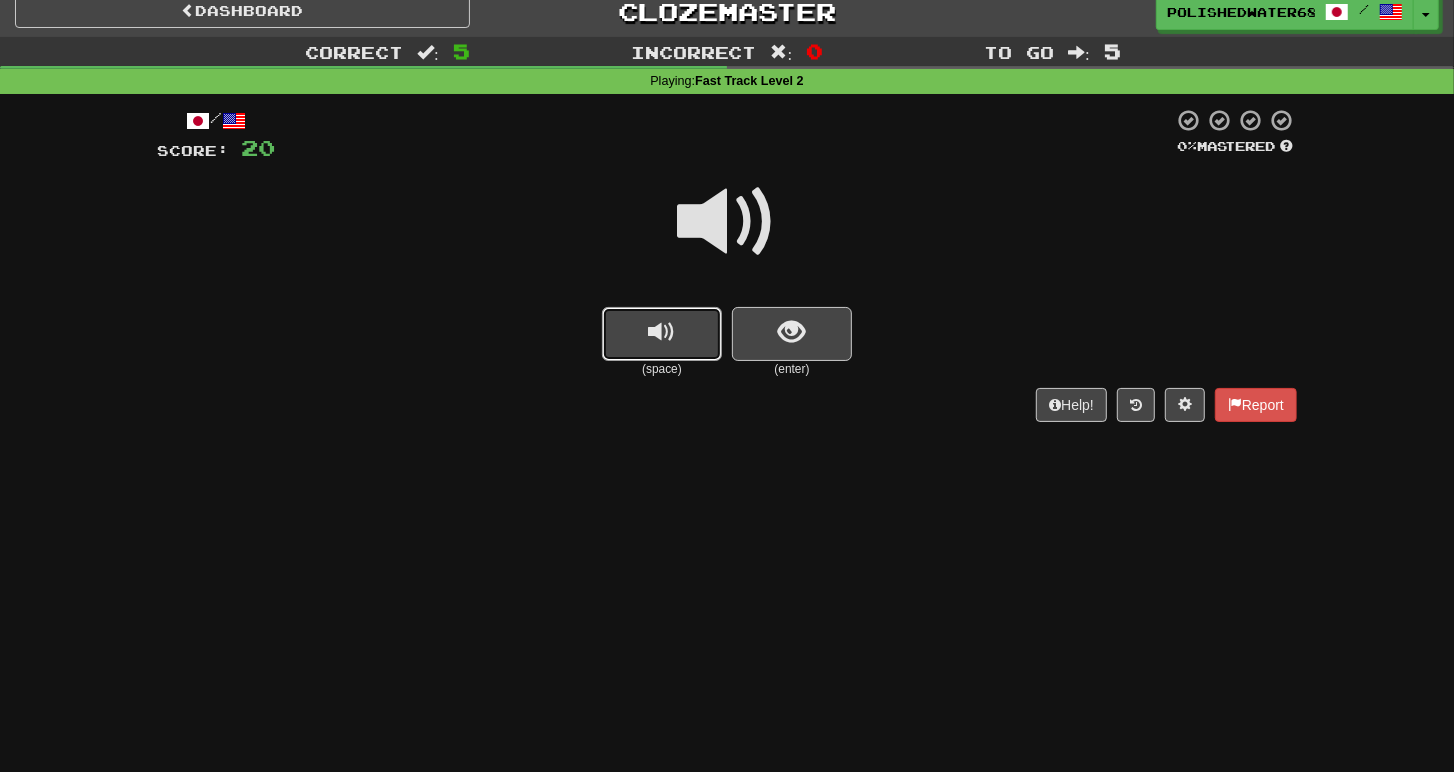 click at bounding box center [662, 332] 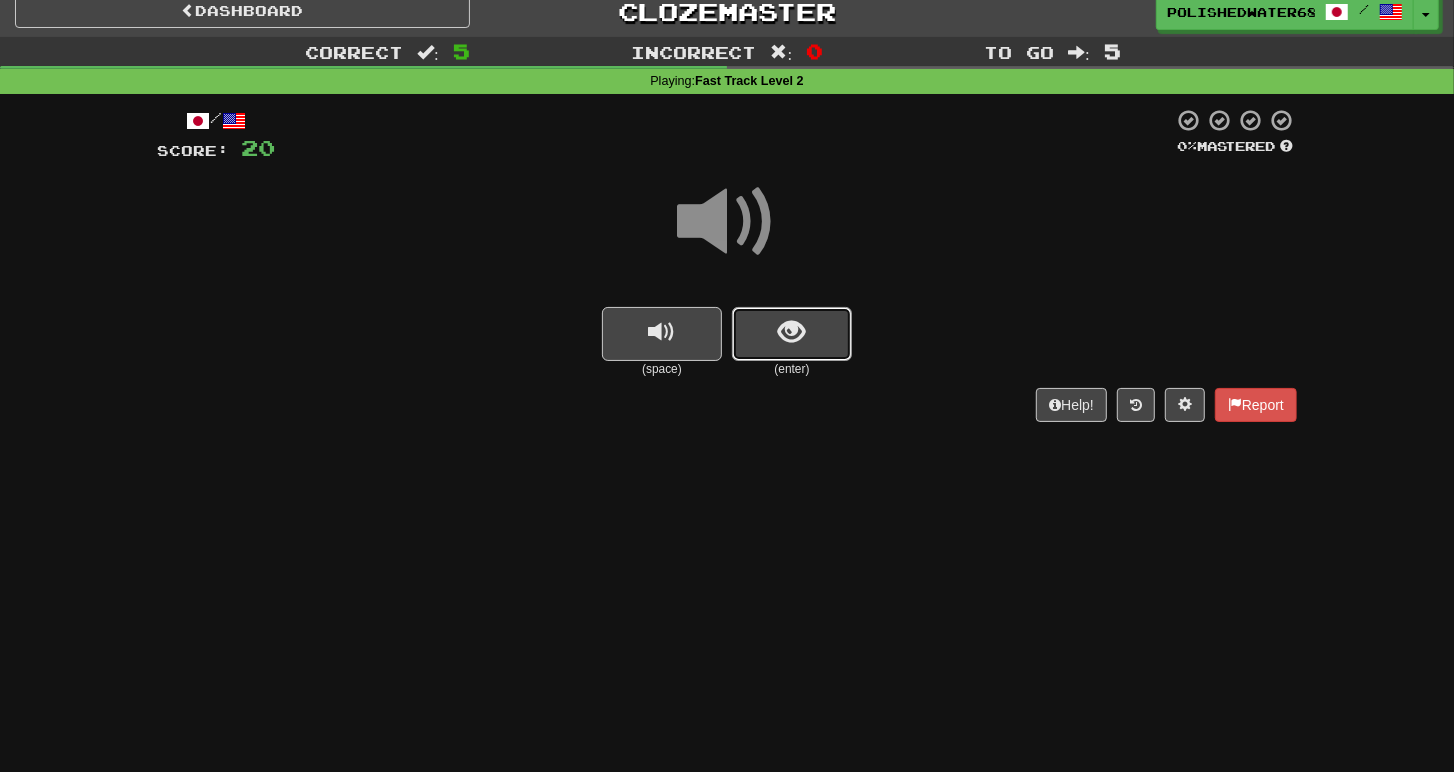 click at bounding box center (792, 334) 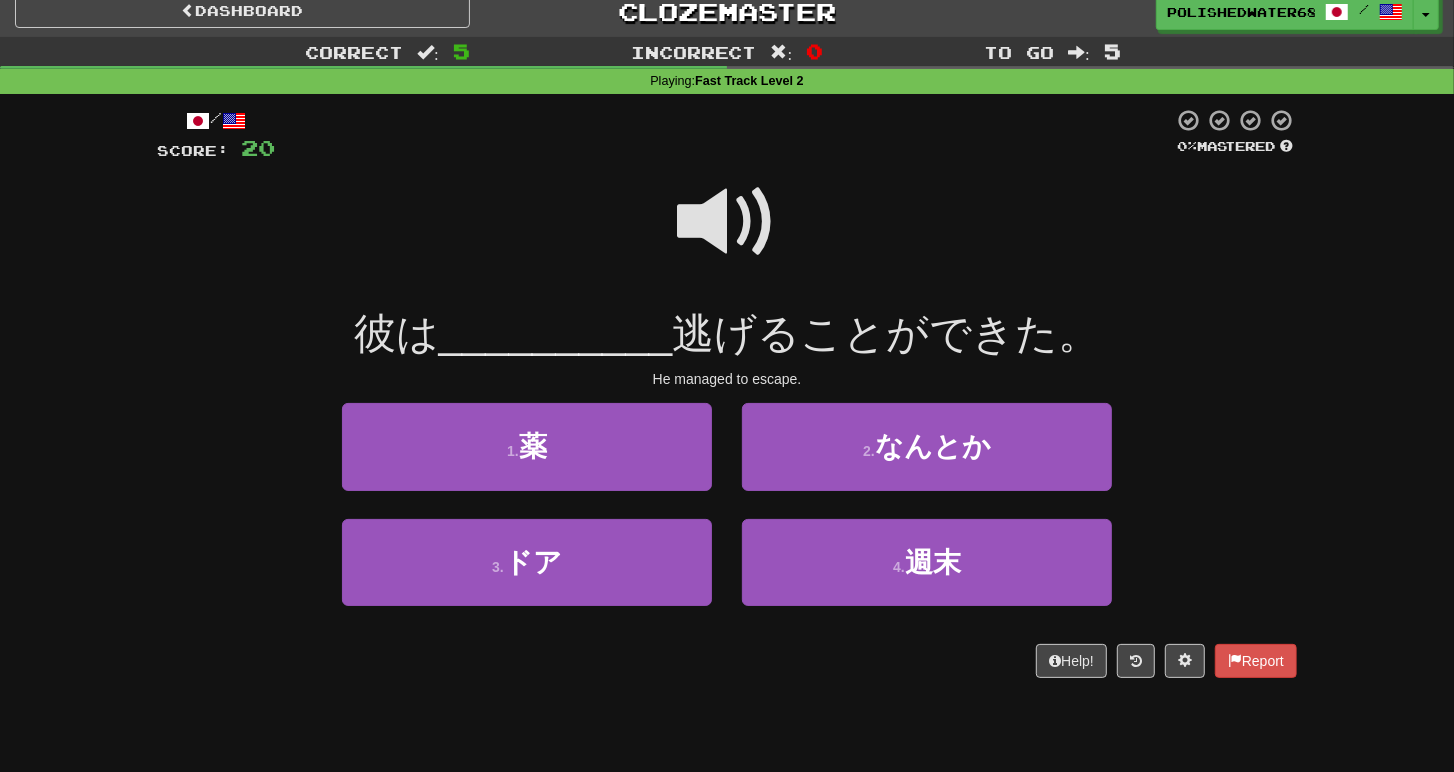 click at bounding box center [727, 222] 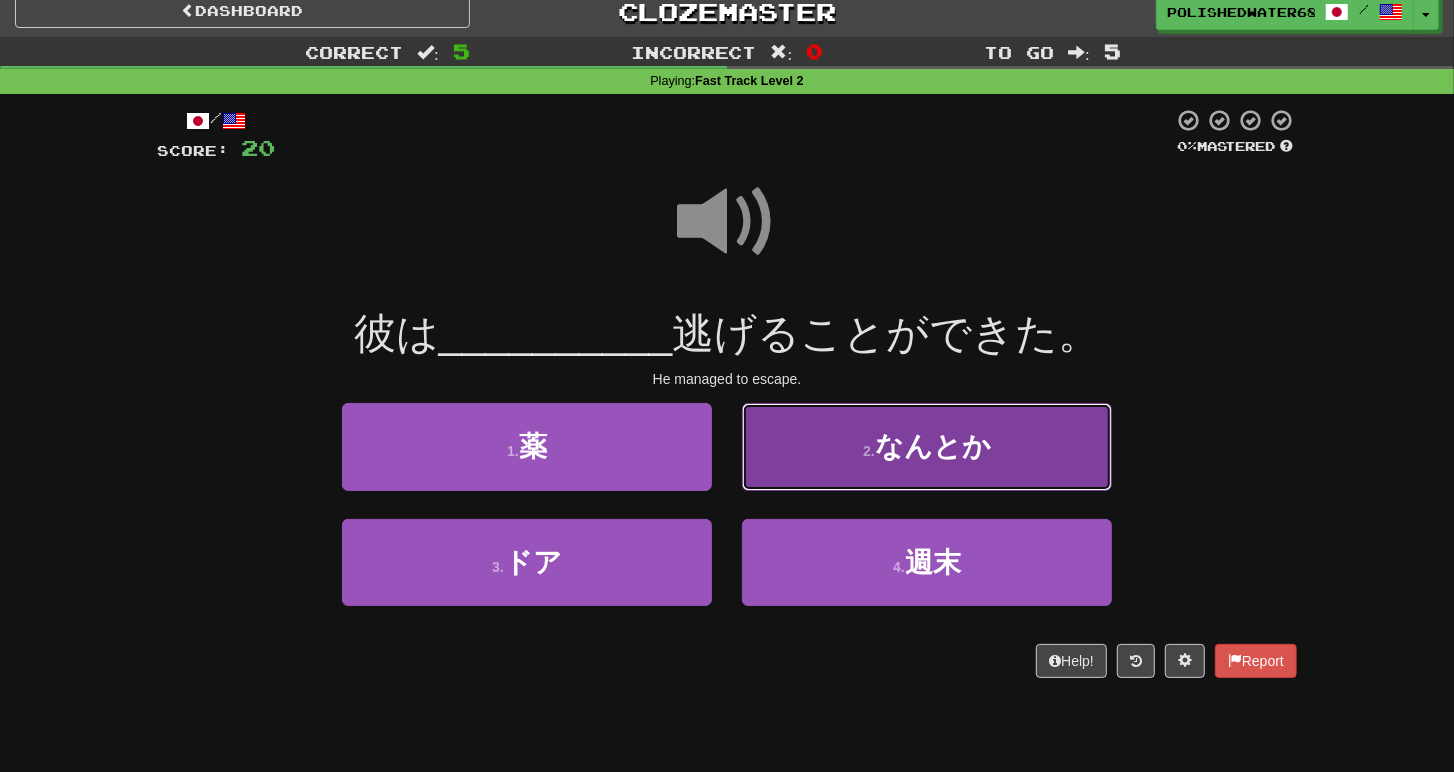 click on "なんとか" at bounding box center [933, 446] 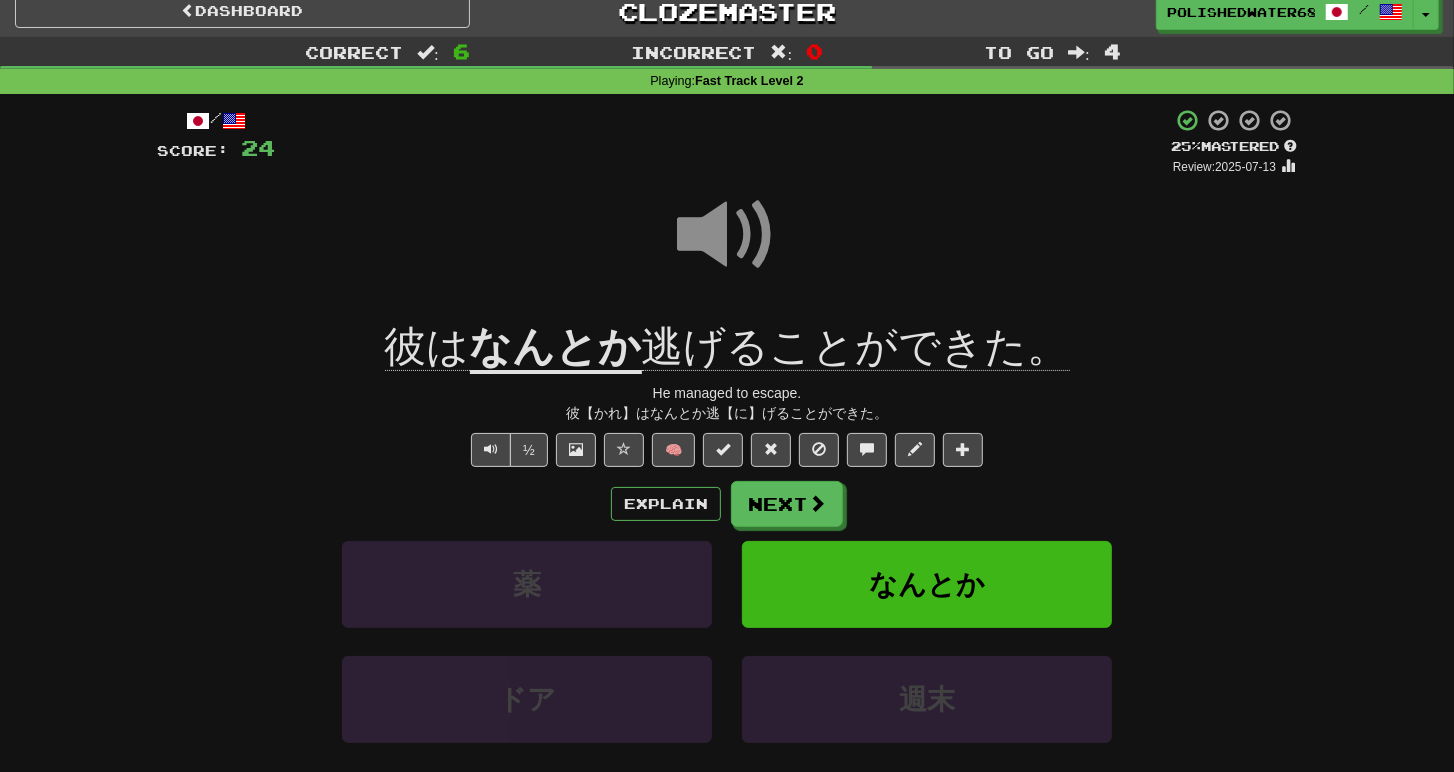 click on "なんとか" at bounding box center [556, 348] 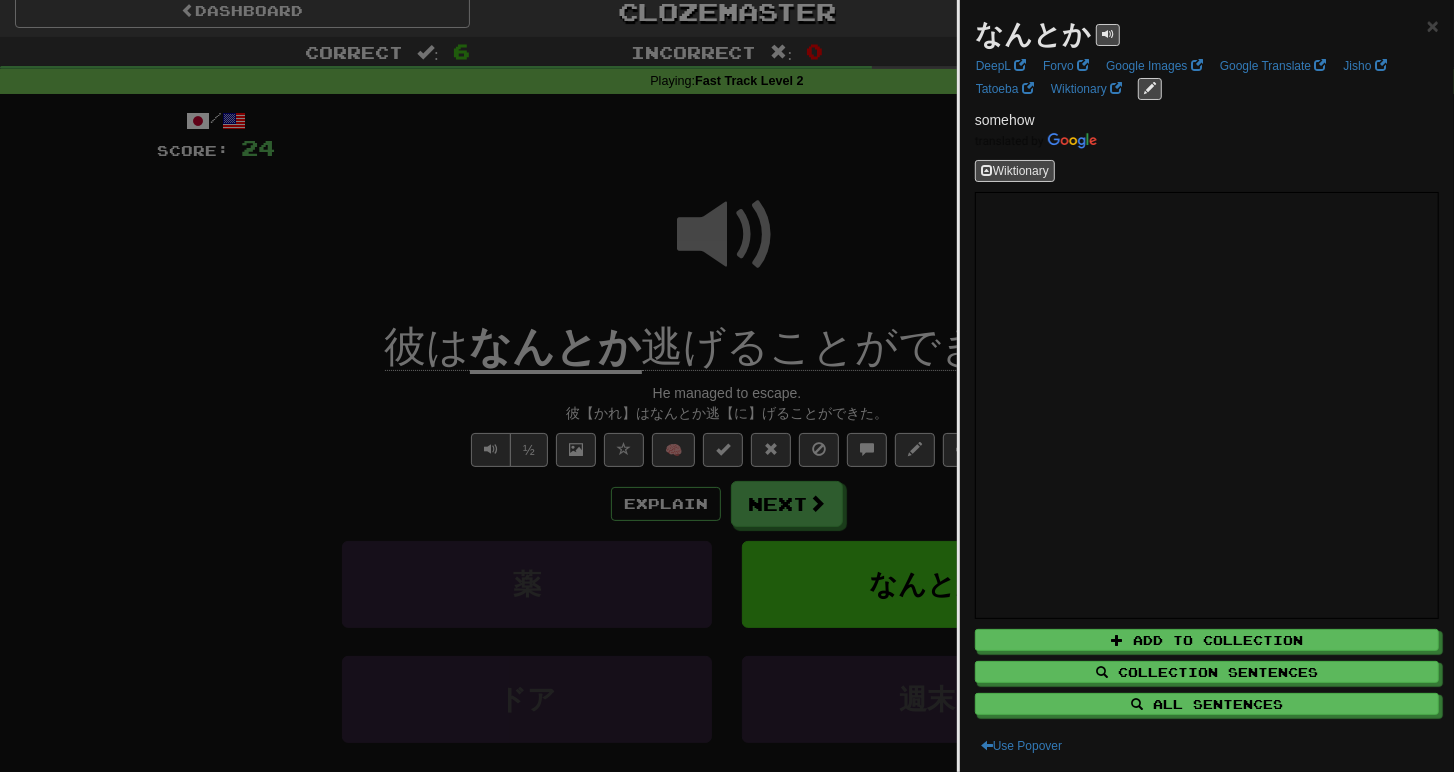 click at bounding box center (727, 386) 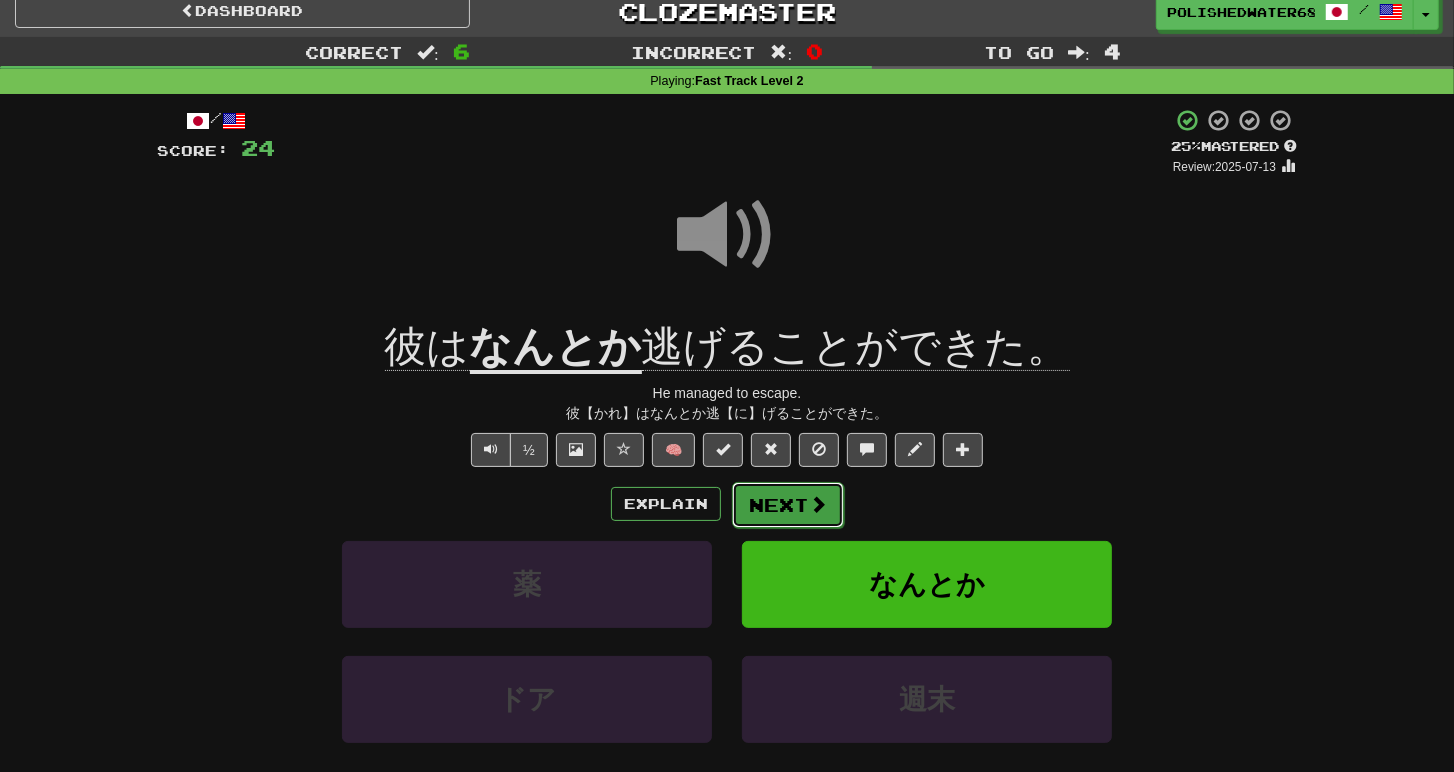 click on "Next" at bounding box center [788, 505] 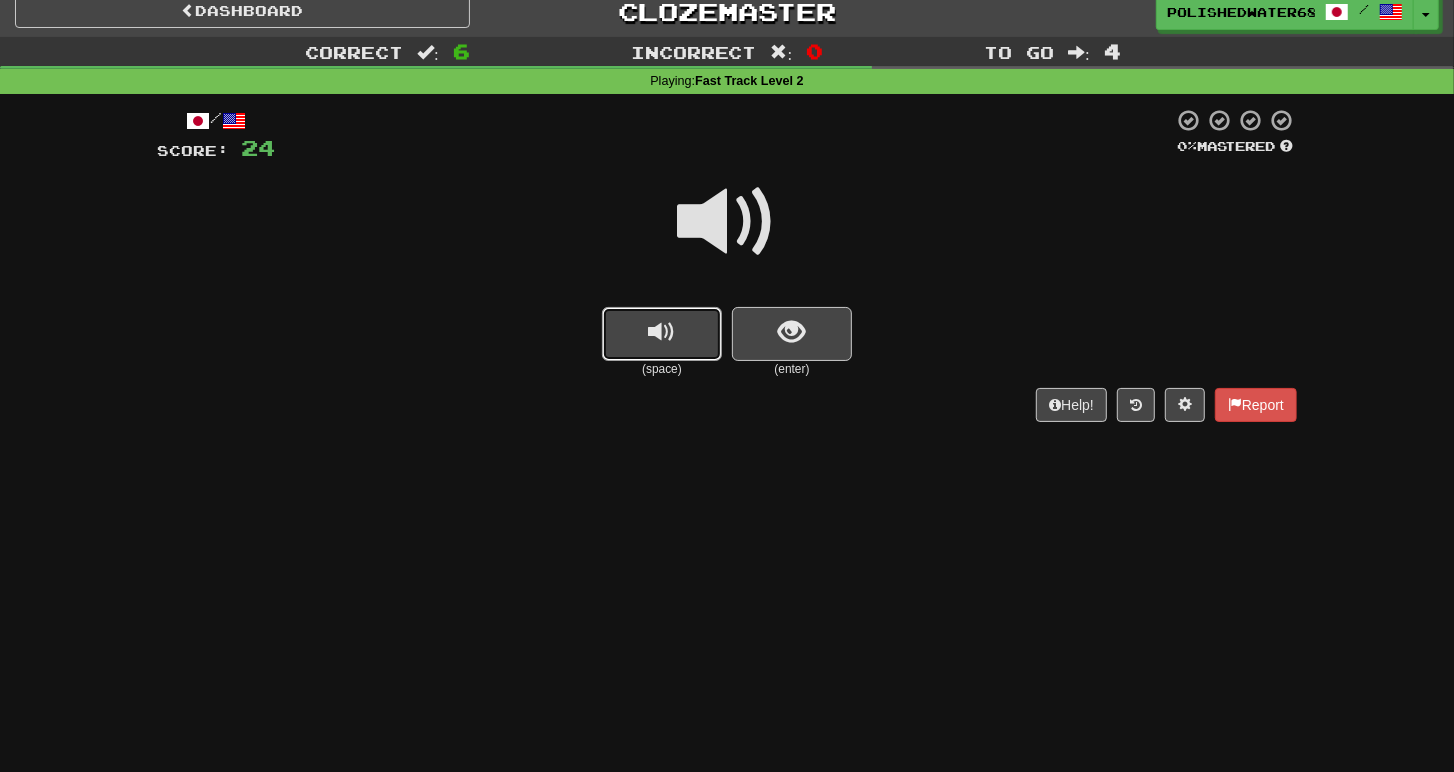 click at bounding box center (662, 334) 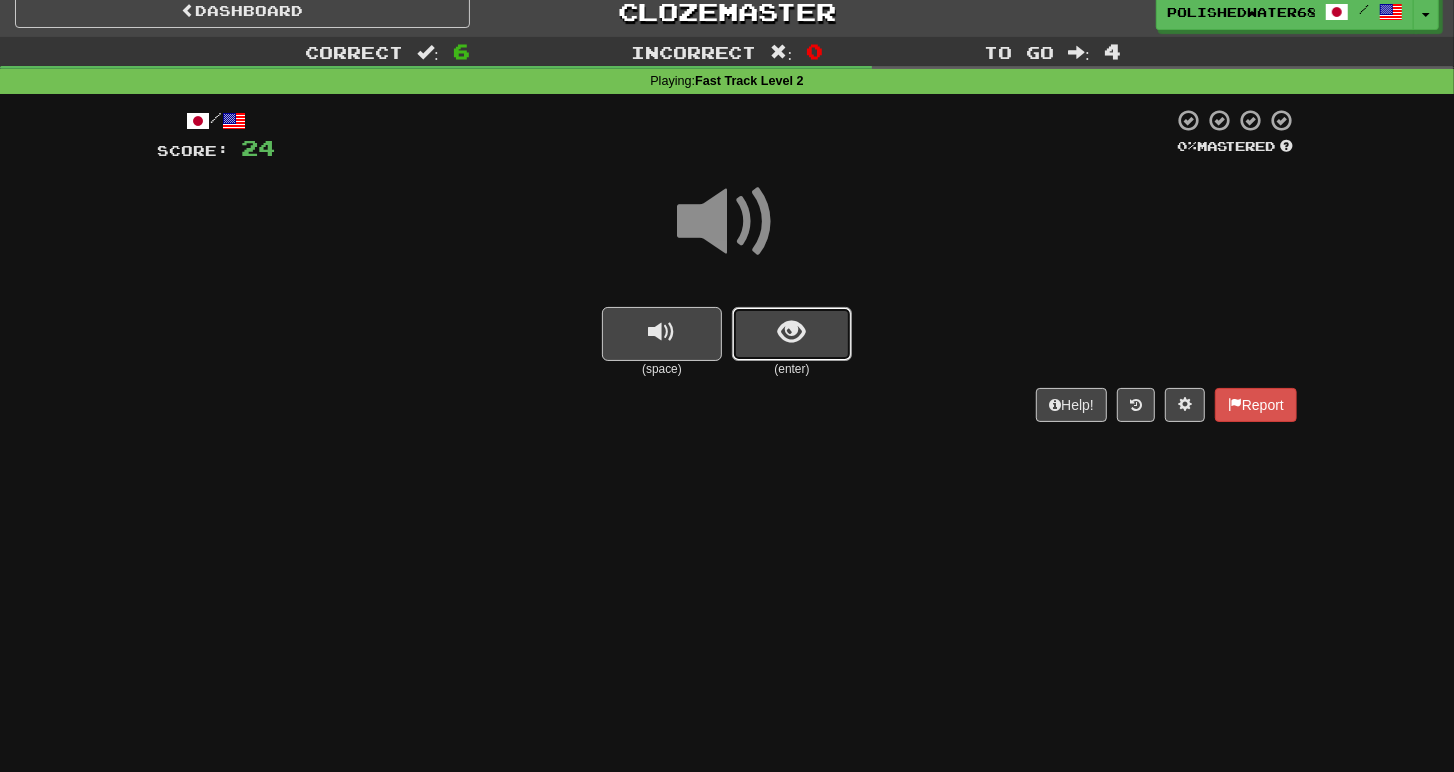click at bounding box center [792, 334] 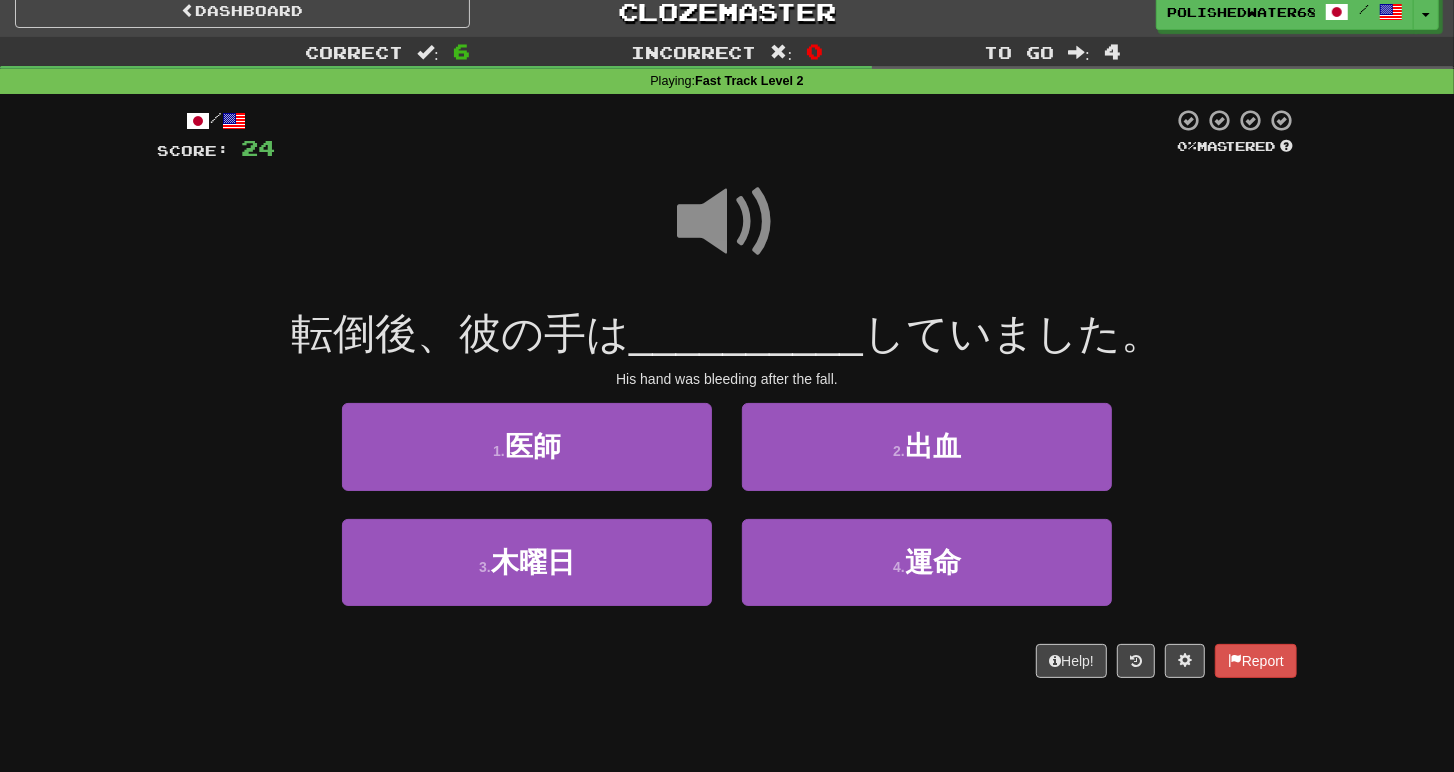 click at bounding box center [727, 222] 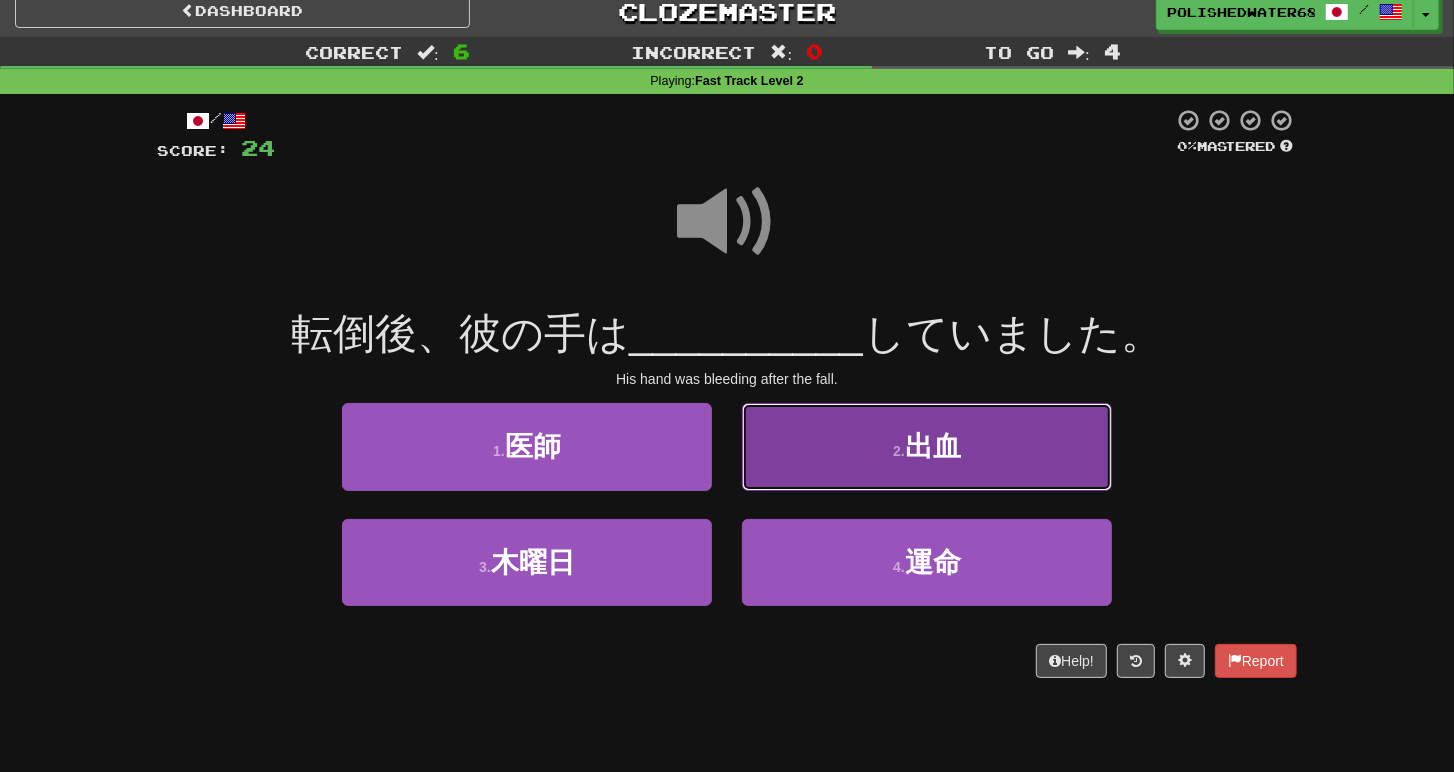 click on "2 .  出血" at bounding box center [927, 446] 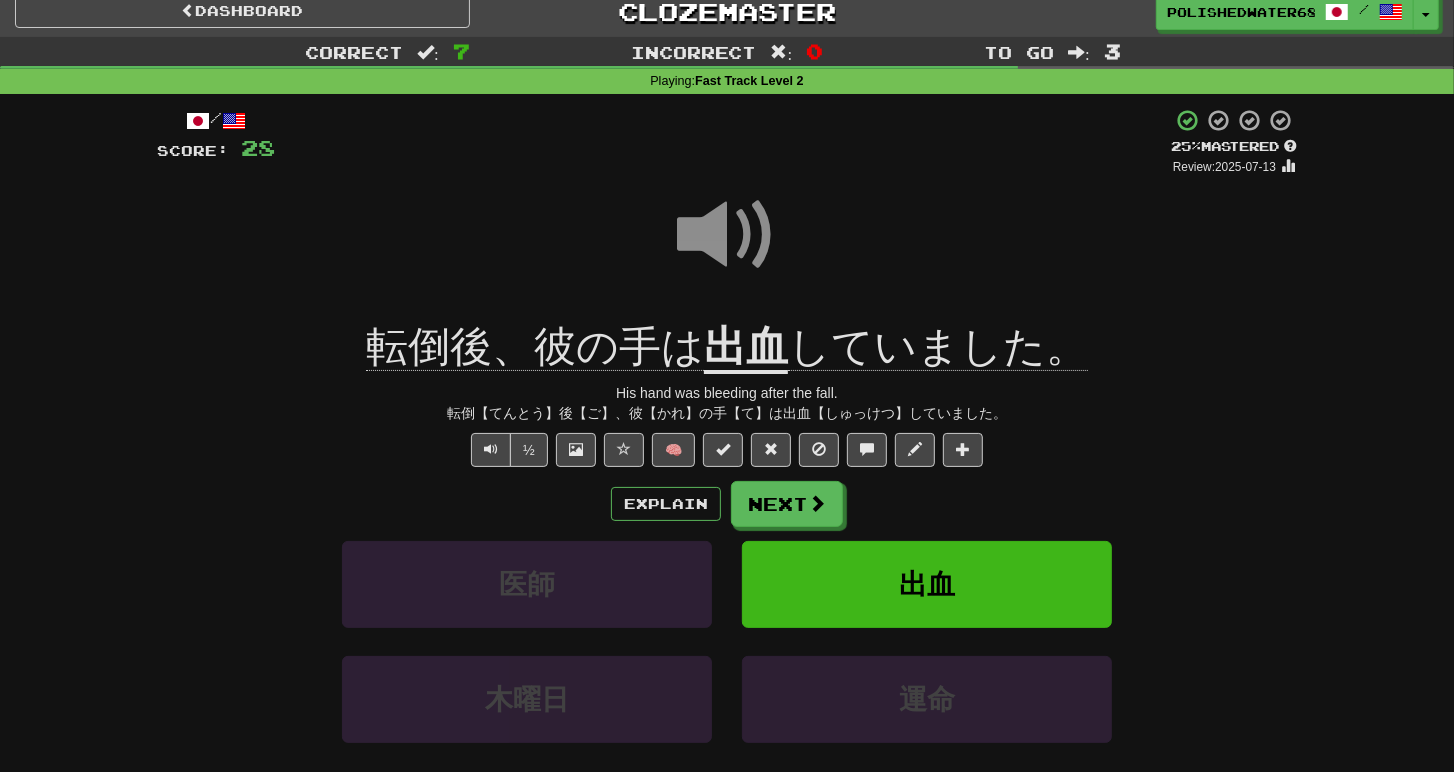 click at bounding box center (727, 235) 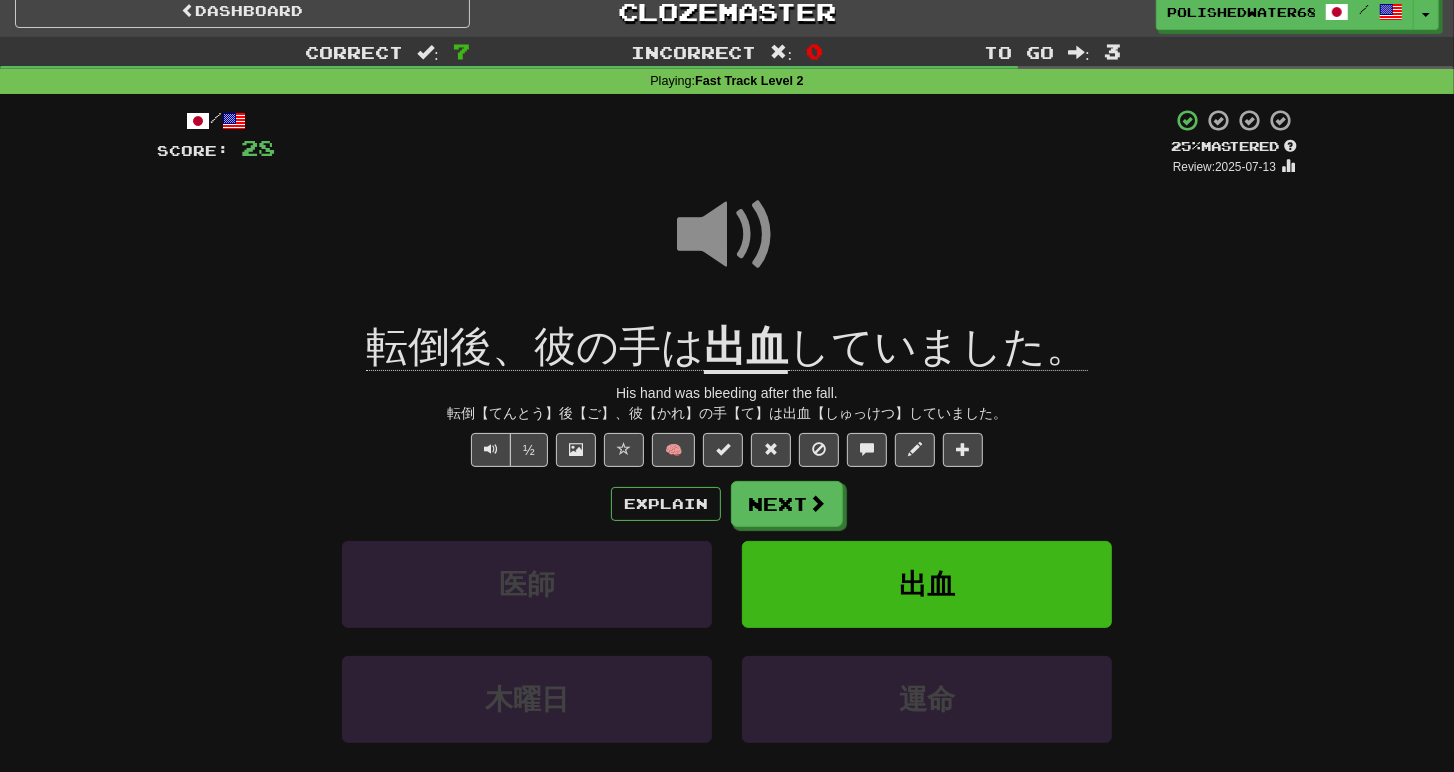 click at bounding box center (727, 235) 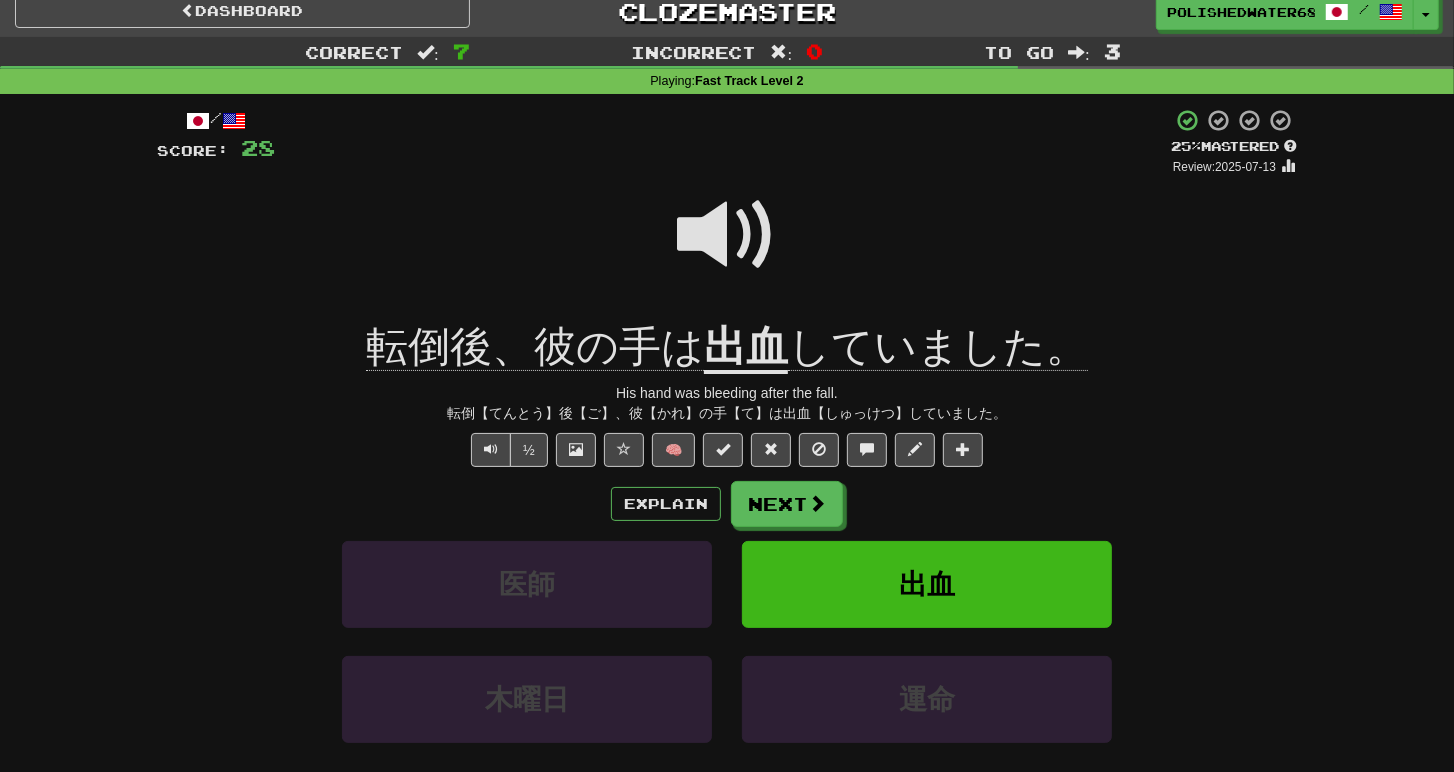 click at bounding box center [727, 235] 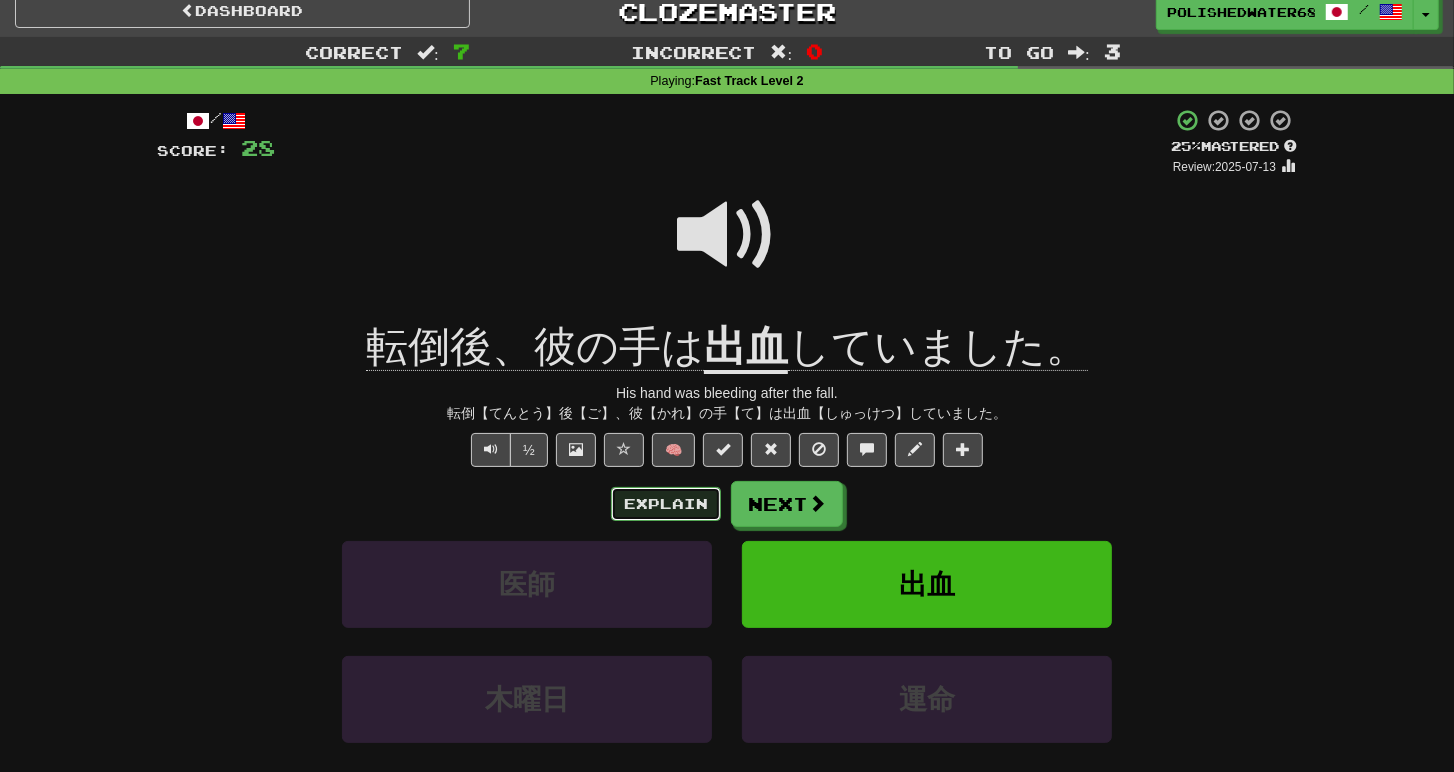 click on "Explain" at bounding box center [666, 504] 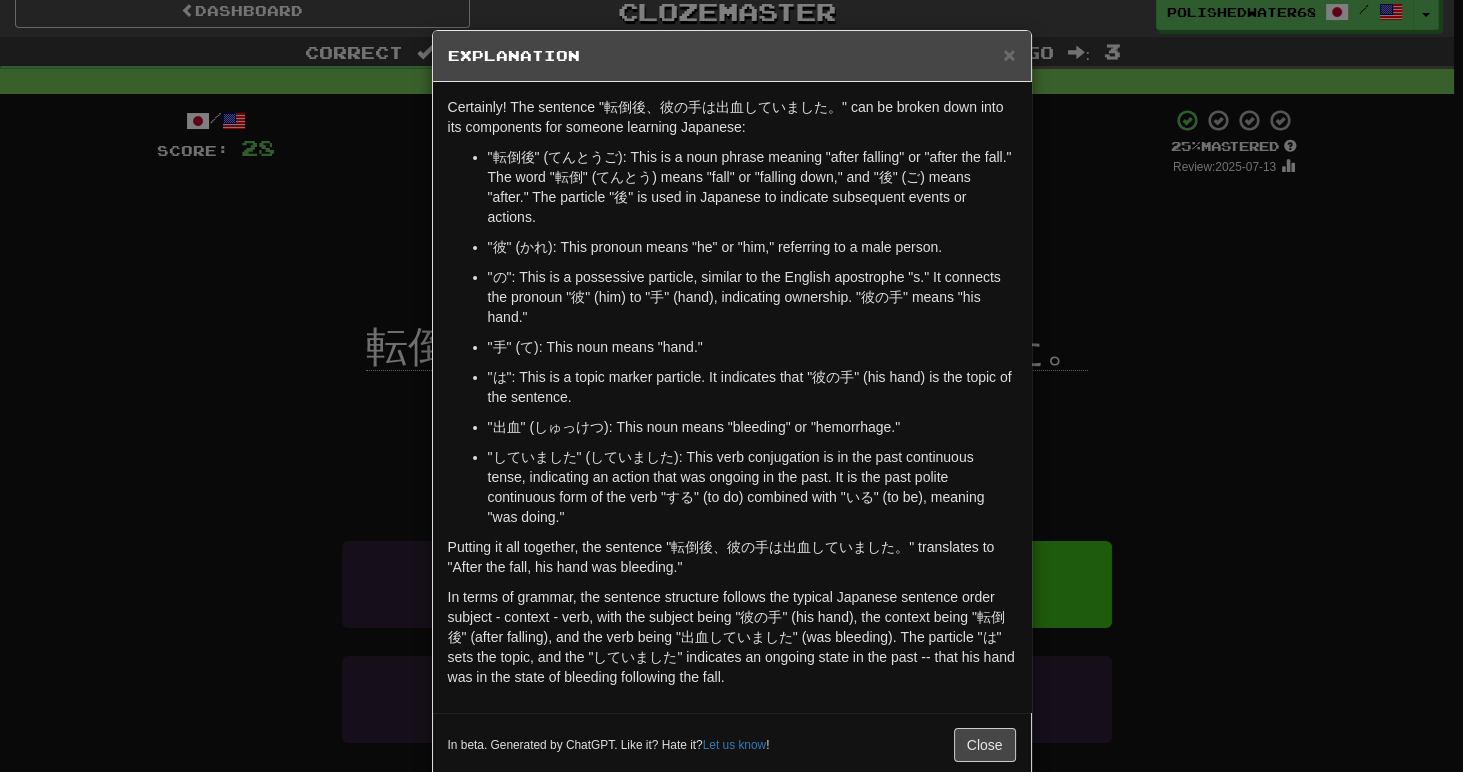 click on "× Explanation Certainly! The sentence "転倒後、彼の手は出血していました。" can be broken down into its components for someone learning Japanese:
"転倒後" (てんとうご): This is a noun phrase meaning "after falling" or "after the fall." The word "転倒" (てんとう) means "fall" or "falling down," and "後" (ご) means "after." The particle "後" is used in Japanese to indicate subsequent events or actions.
"彼" (かれ): This pronoun means "he" or "him," referring to a male person.
"の": This is a possessive particle, similar to the English apostrophe "s." It connects the pronoun "彼" (him) to "手" (hand), indicating ownership. "彼の手" means "his hand."
"手" (て): This noun means "hand."
"は": This is a topic marker particle. It indicates that "彼の手" (his hand) is the topic of the sentence.
"出血" (しゅっけつ): This noun means "bleeding" or "hemorrhage."
In beta. Generated by ChatGPT. Like it? Hate it? !" at bounding box center (731, 386) 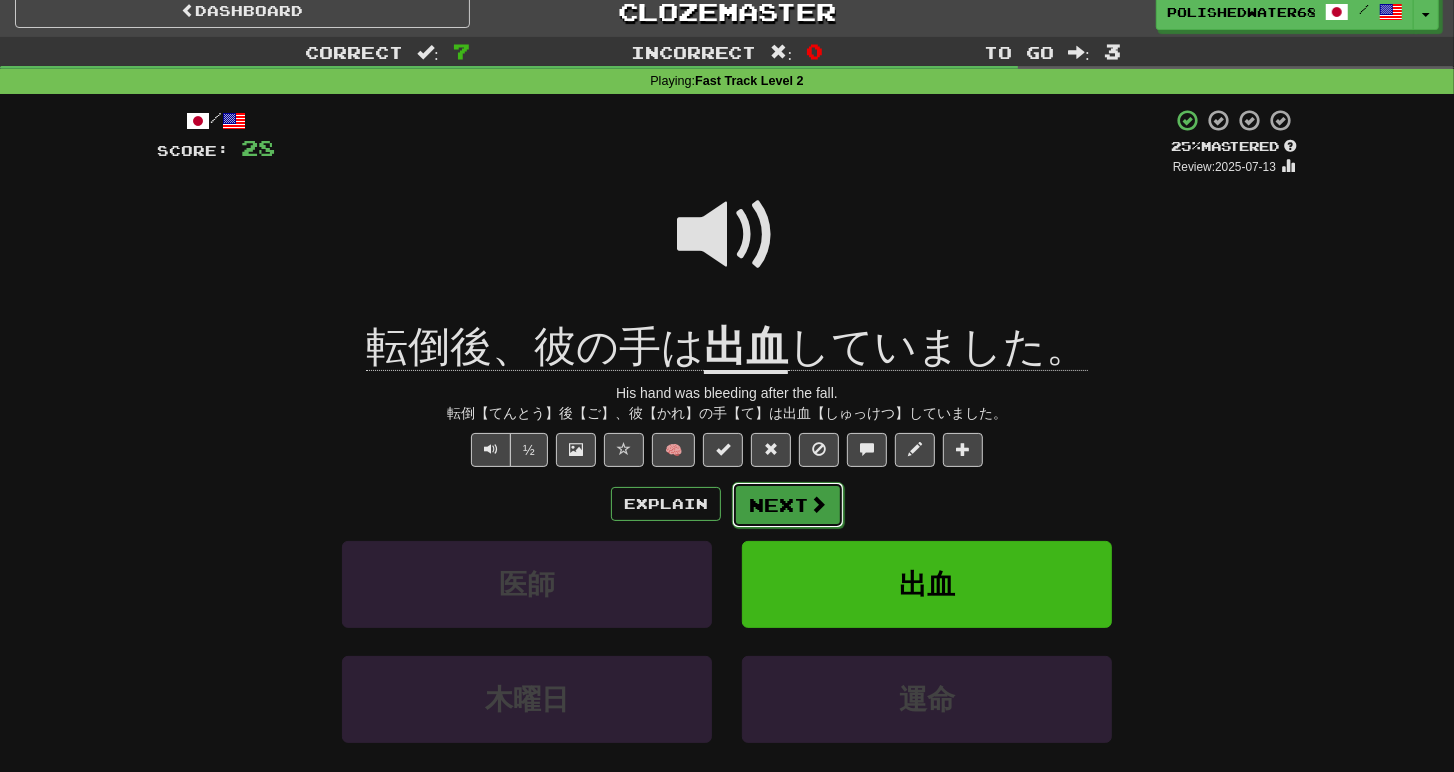 click on "Next" at bounding box center [788, 505] 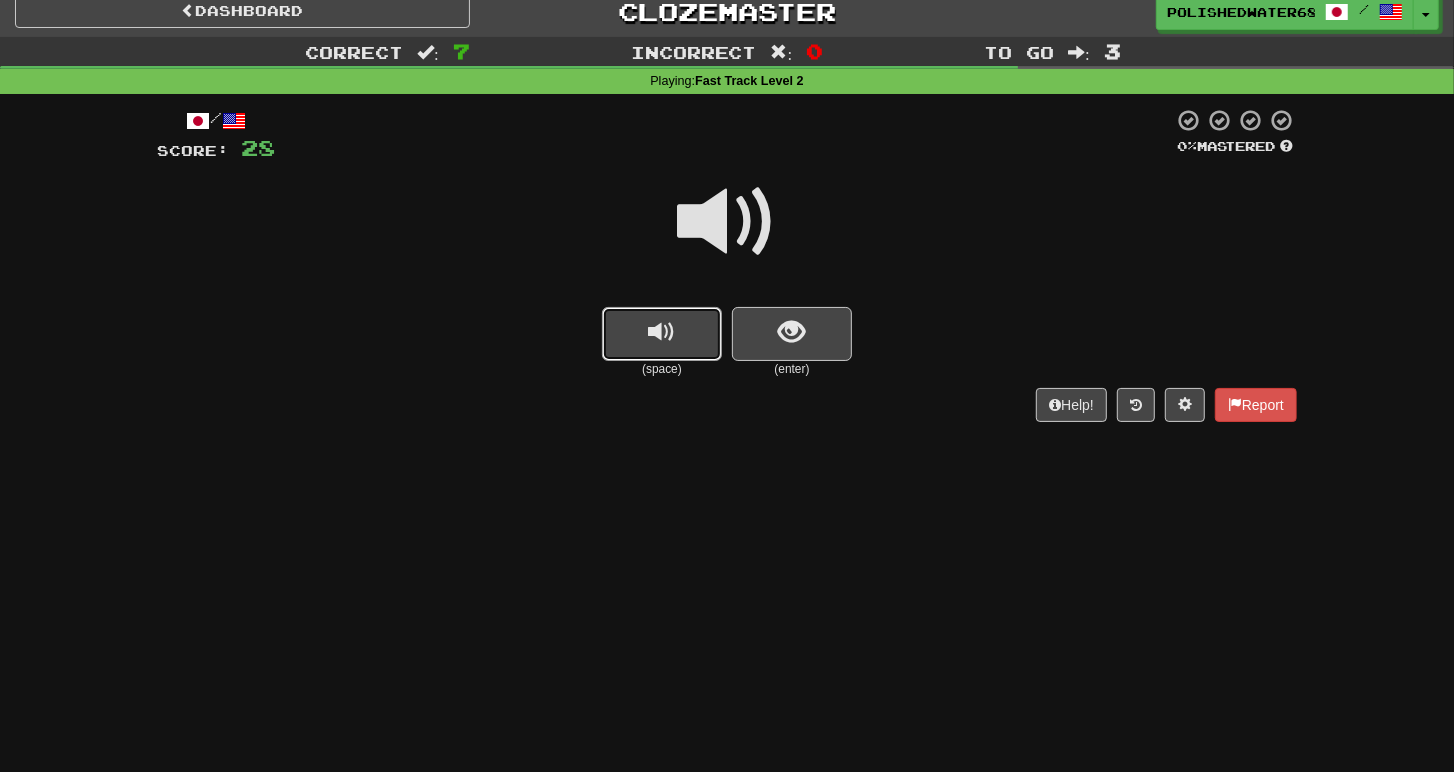 click at bounding box center (662, 332) 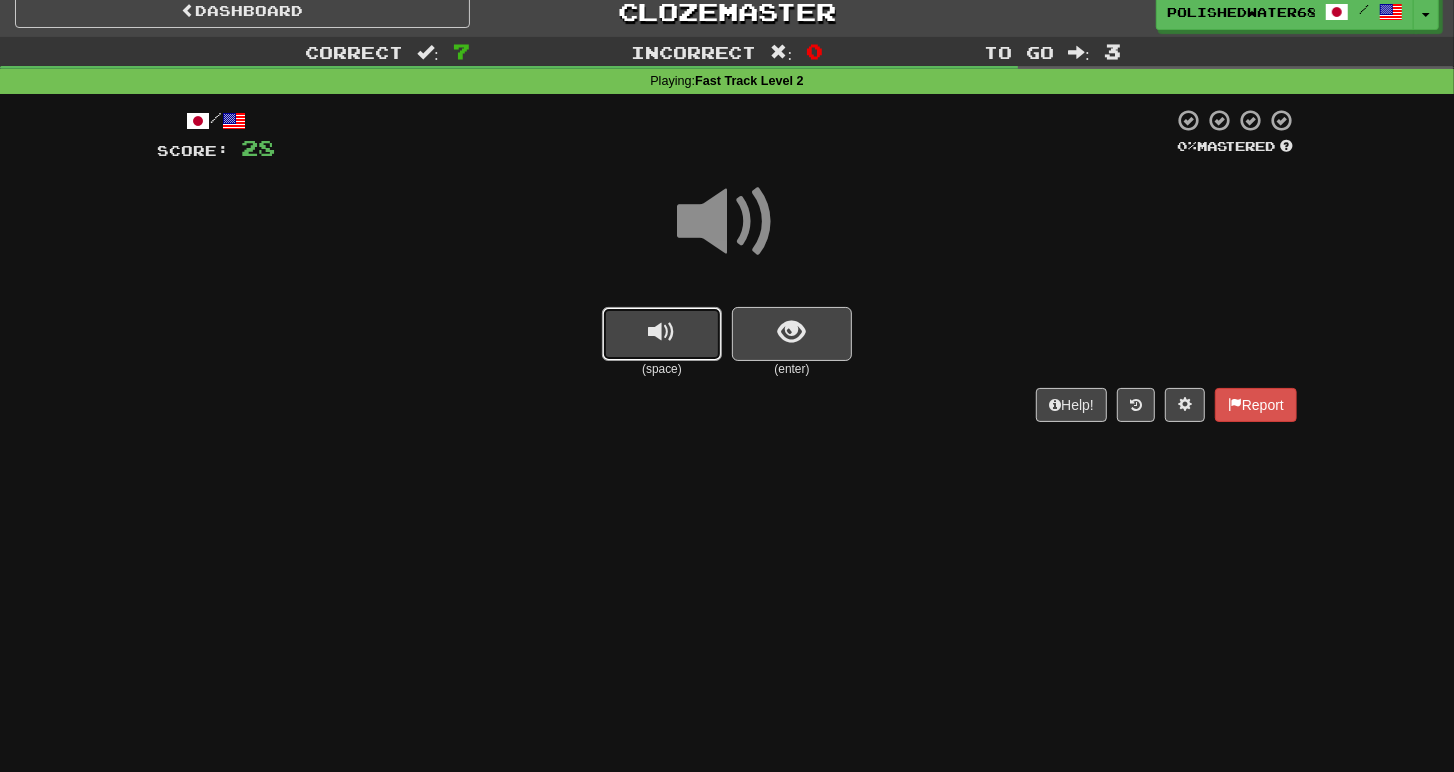 click at bounding box center [662, 332] 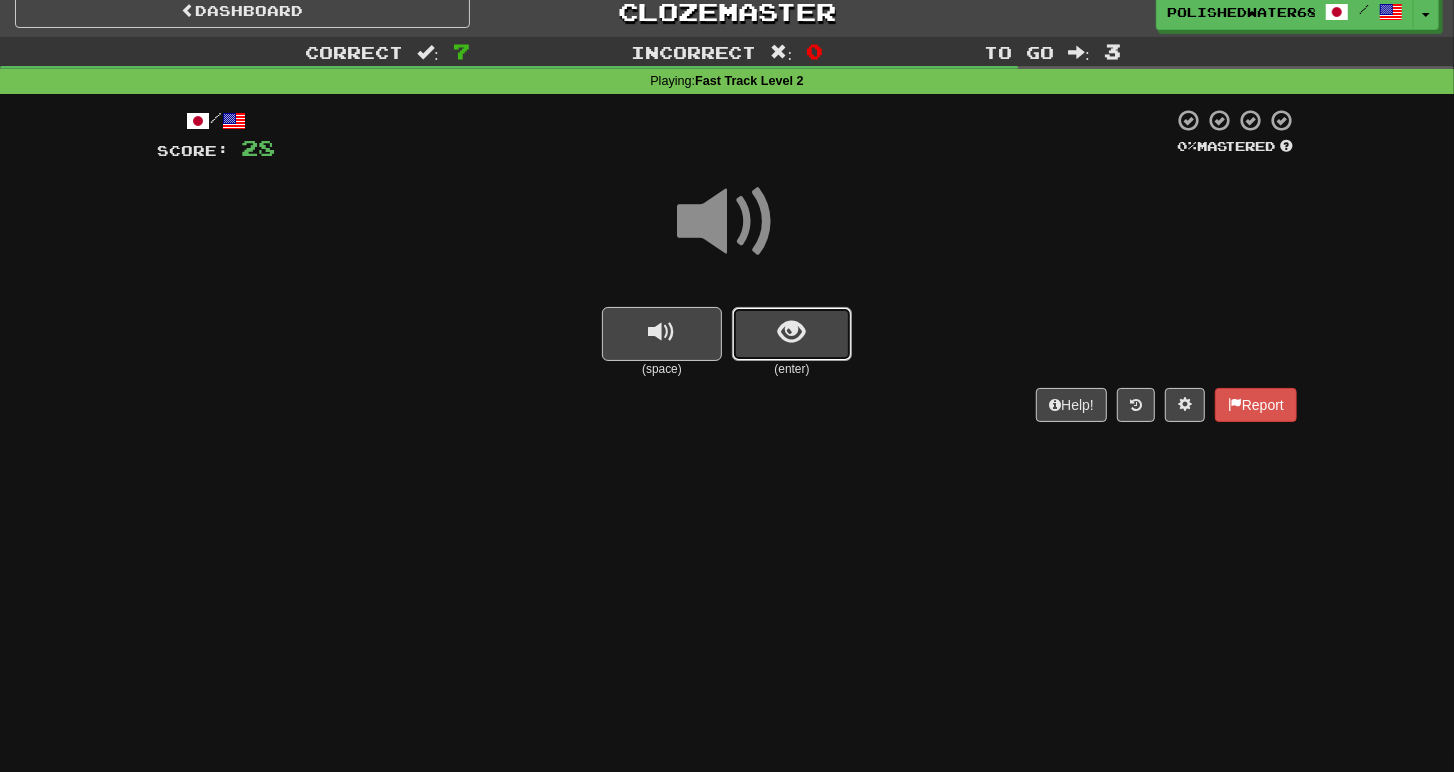 click at bounding box center (792, 334) 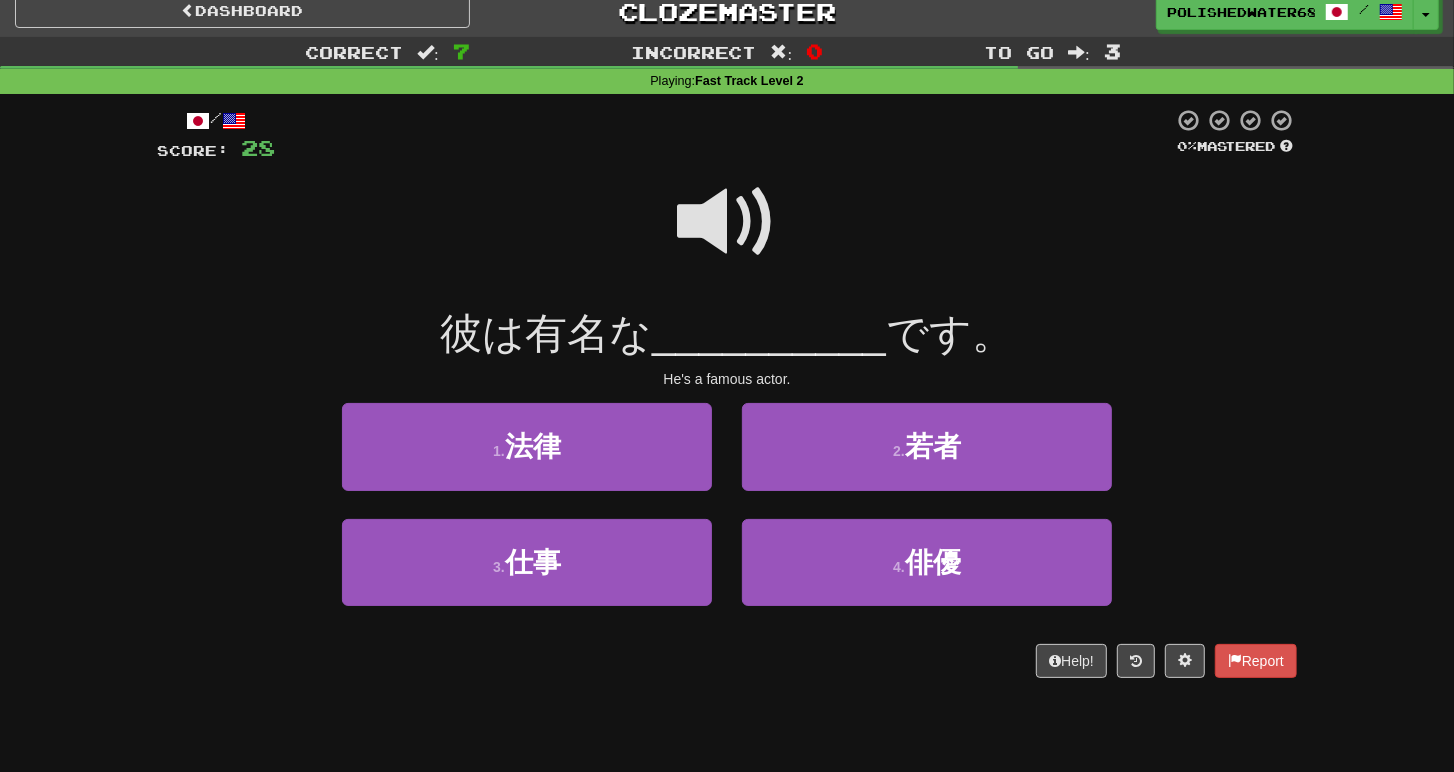 click at bounding box center (727, 222) 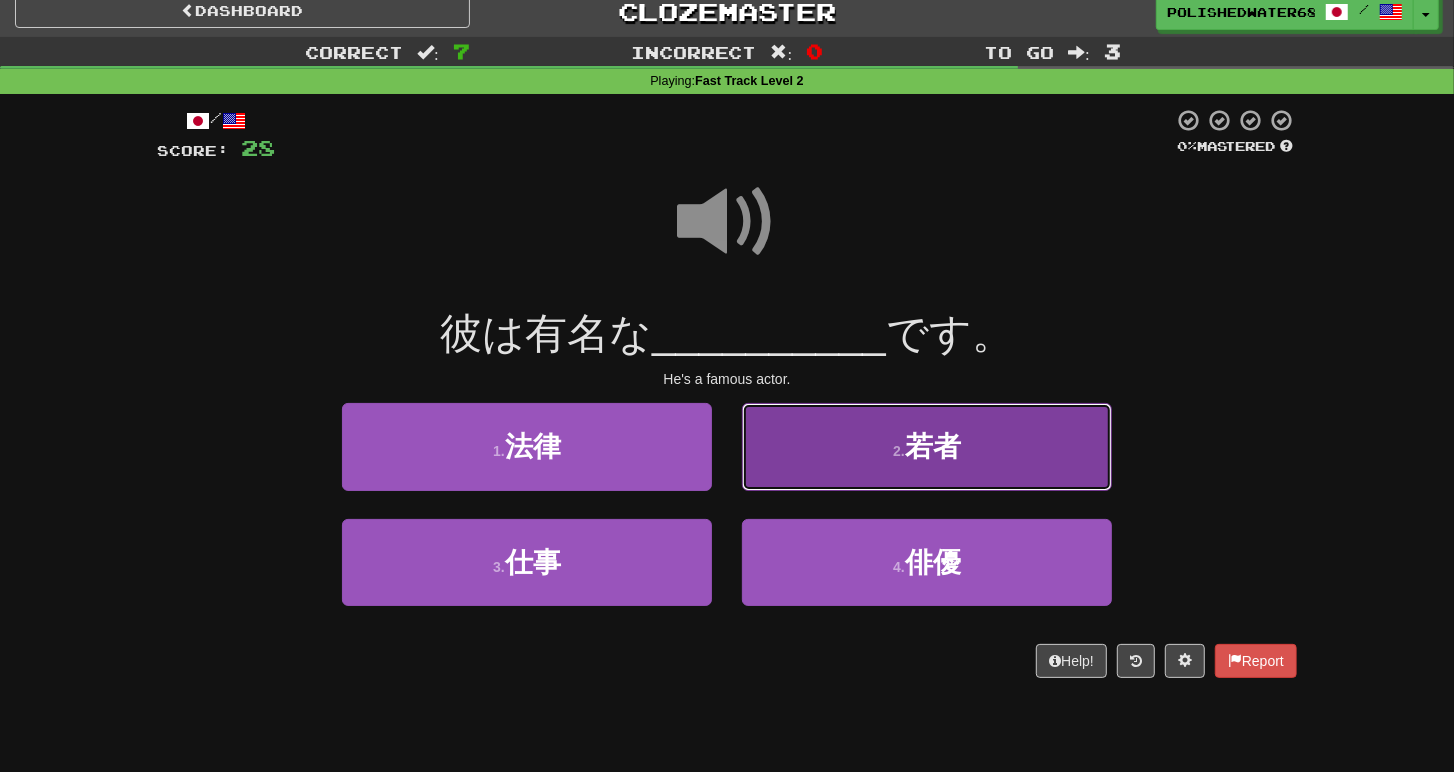 click on "2 .  若者" at bounding box center (927, 446) 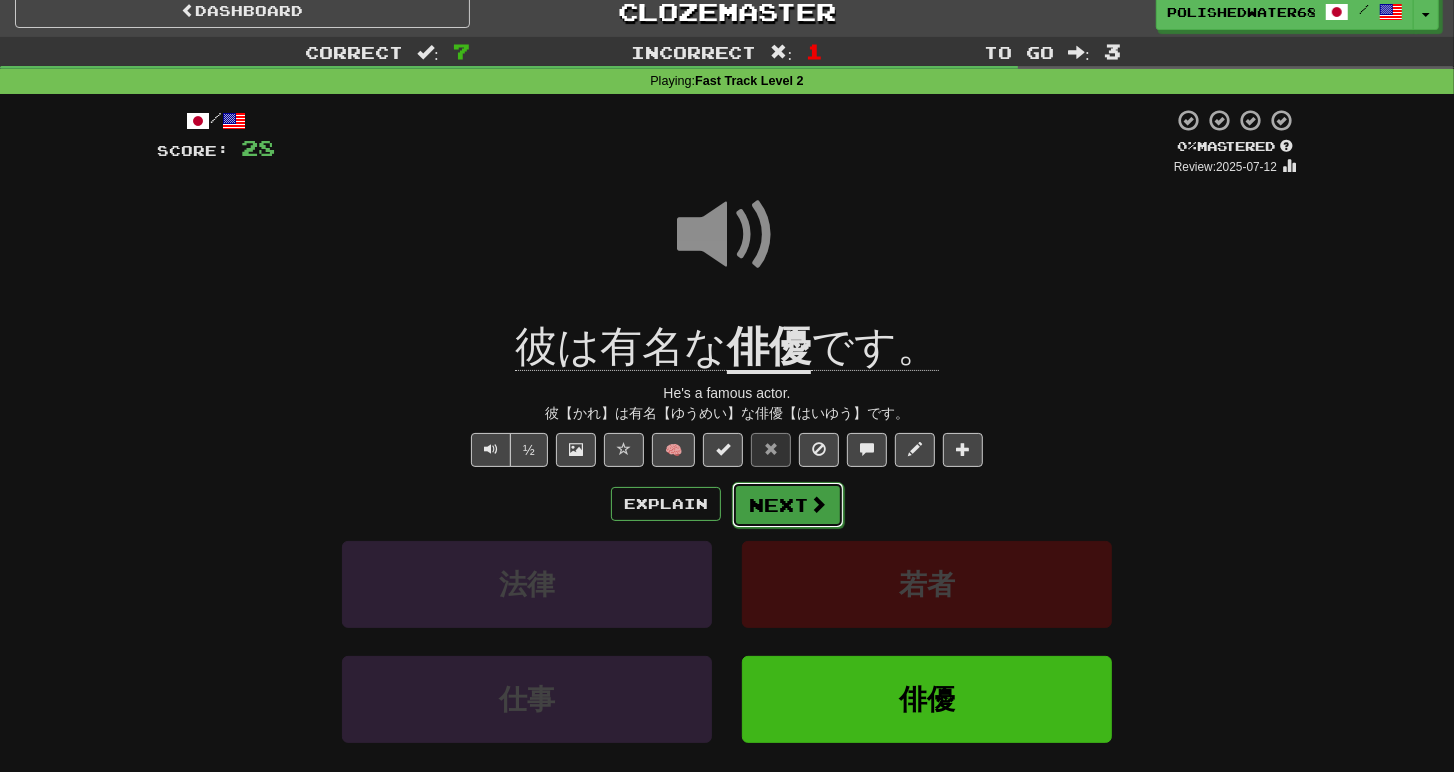 click on "Next" at bounding box center [788, 505] 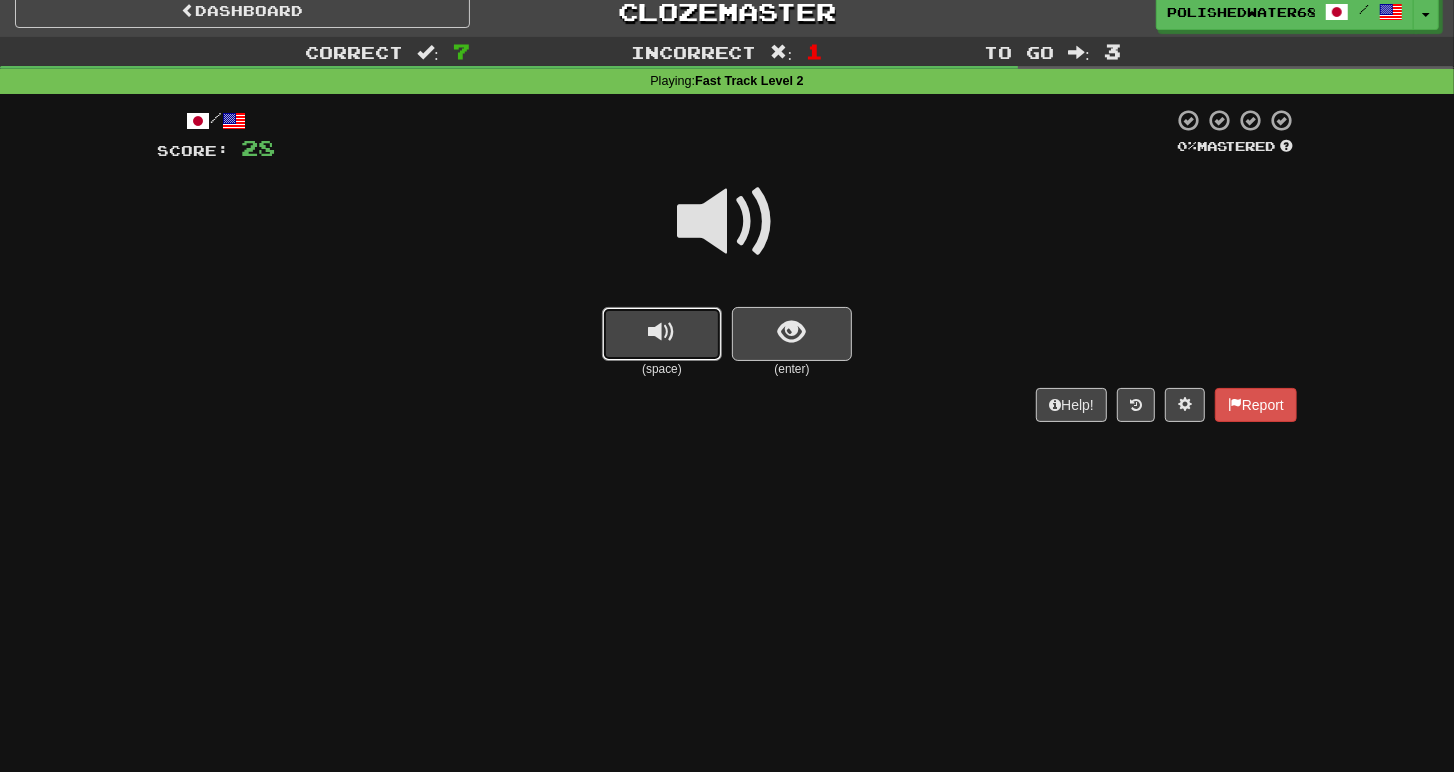 click at bounding box center [662, 334] 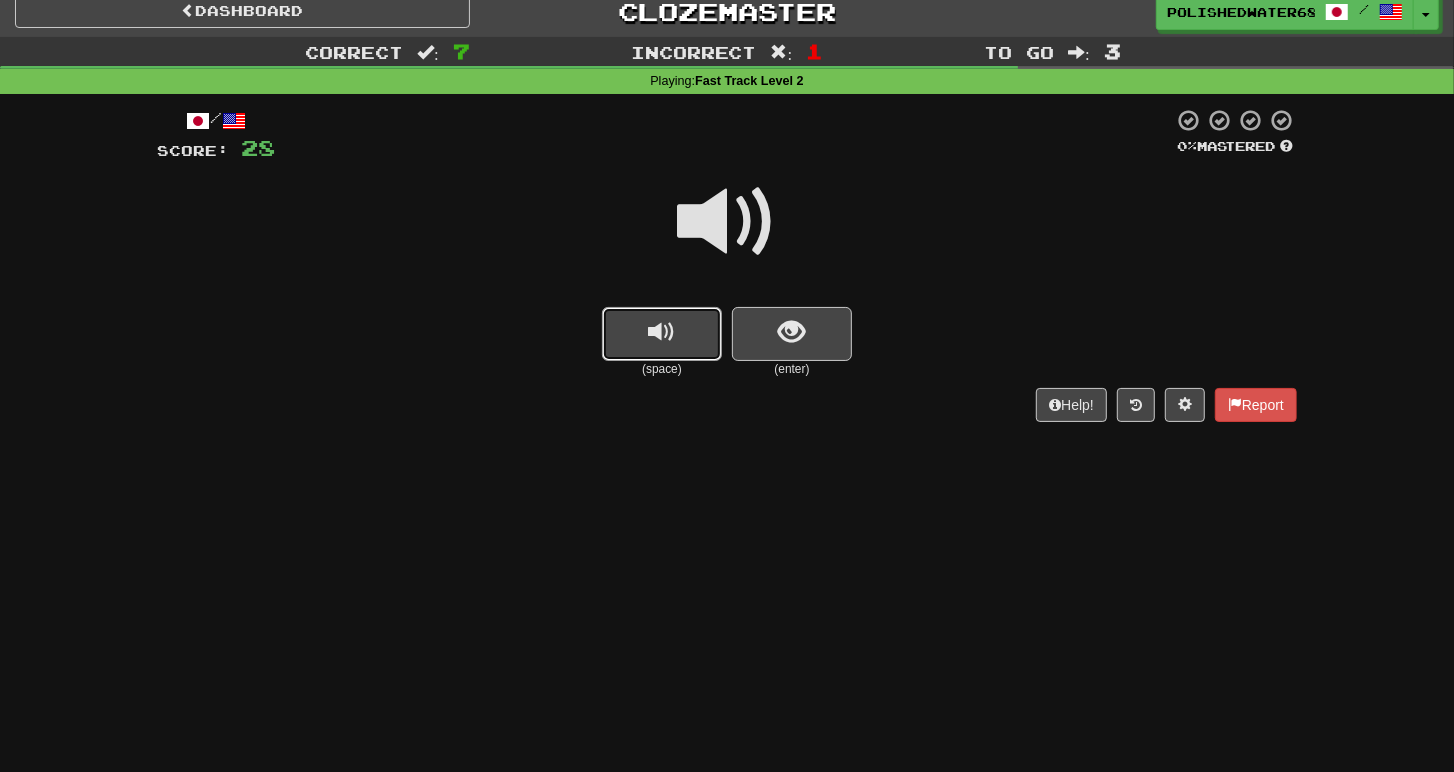 click at bounding box center [662, 334] 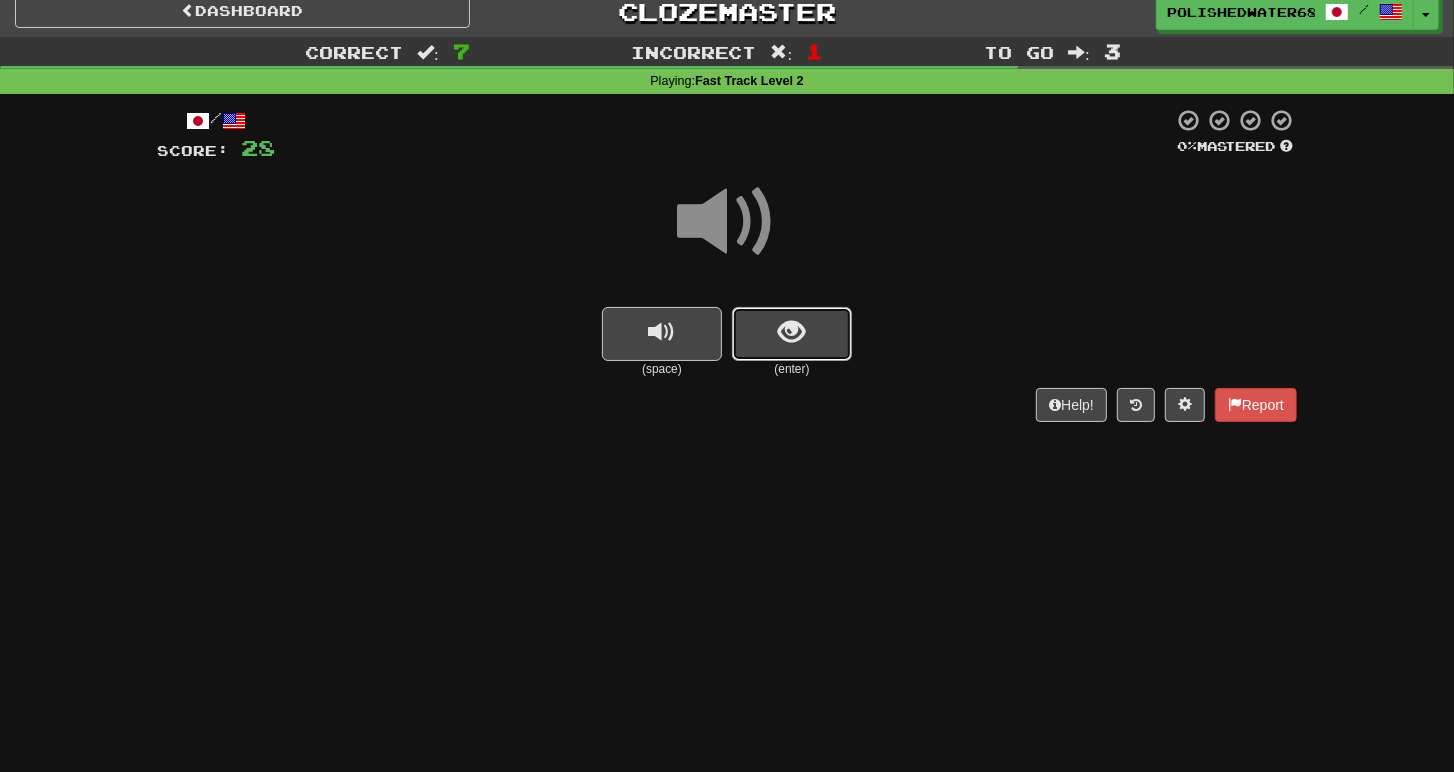 click at bounding box center [792, 334] 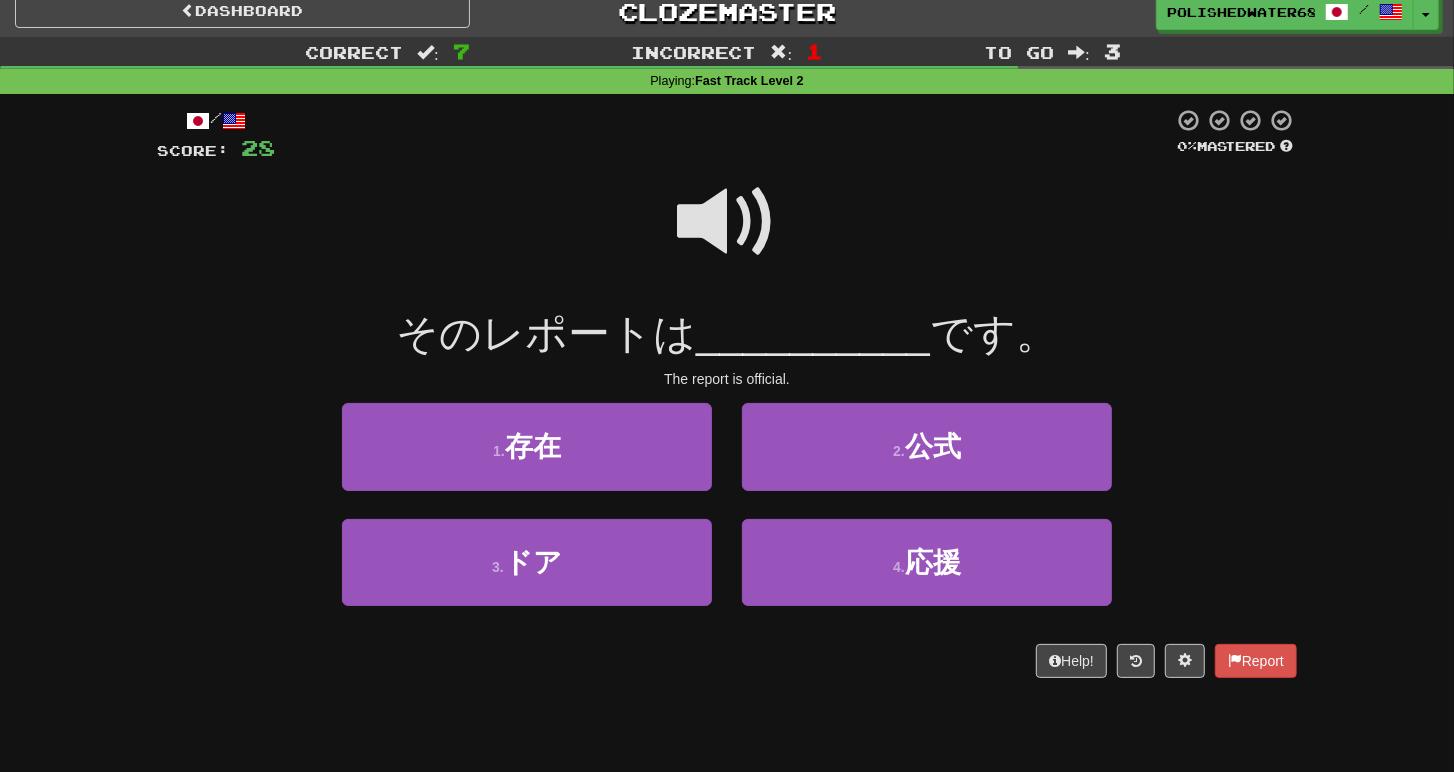 click at bounding box center (727, 222) 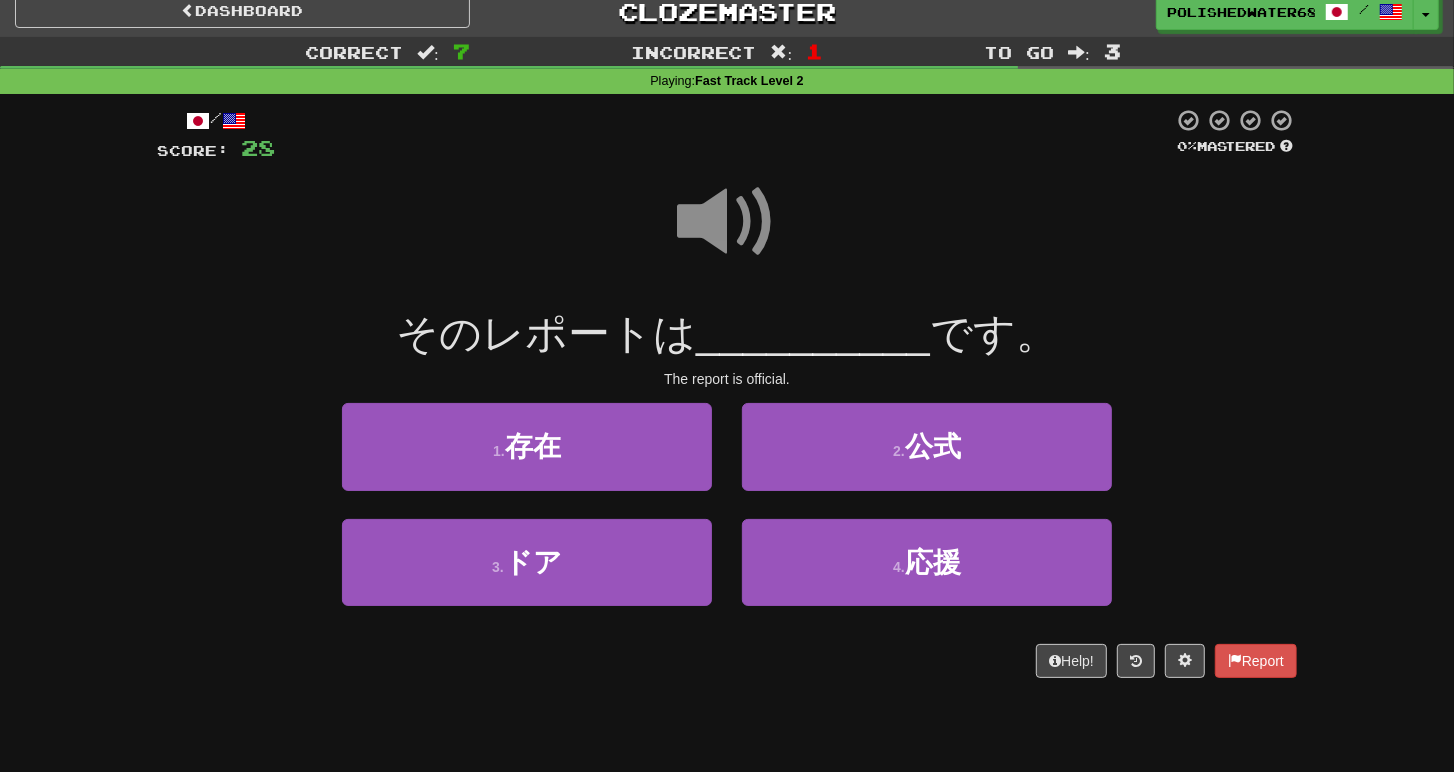 click at bounding box center [727, 222] 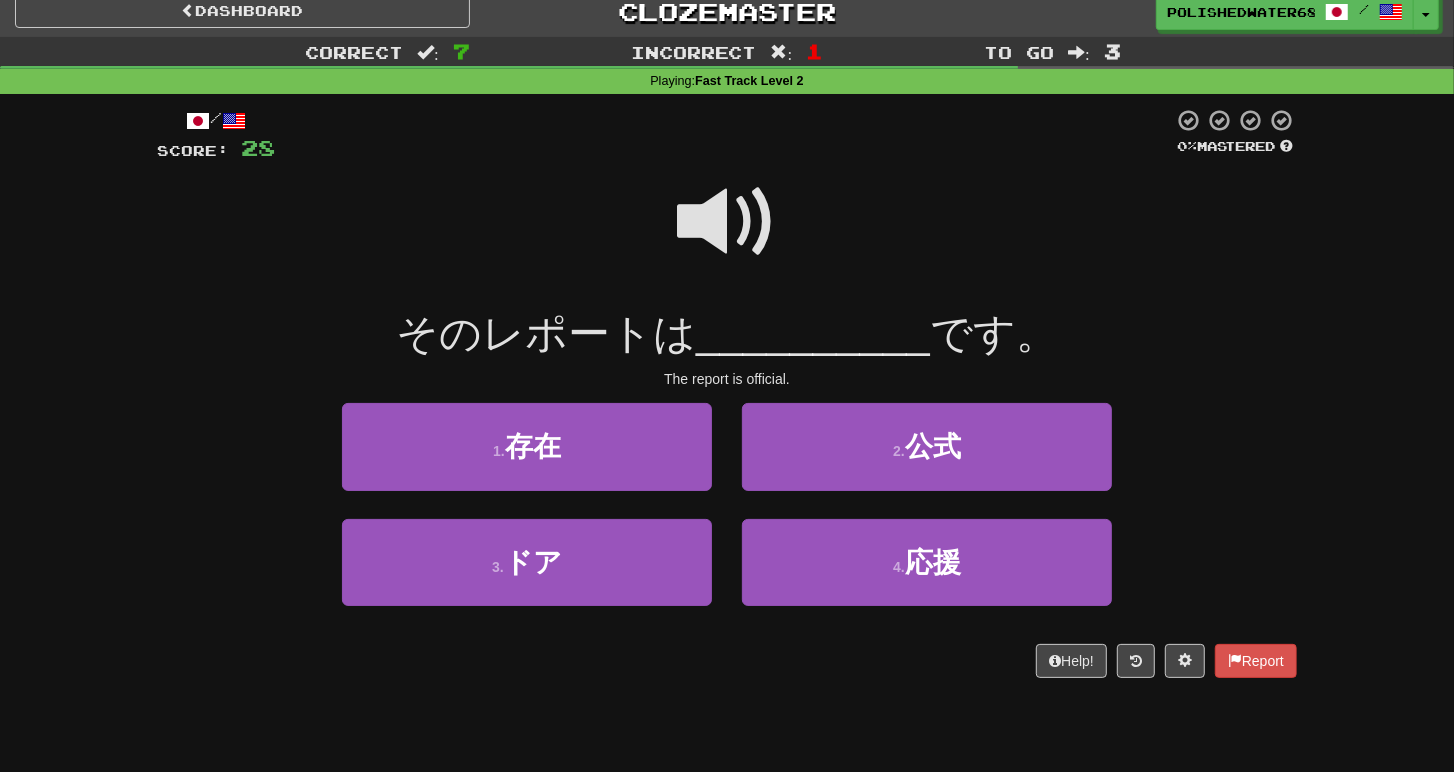 click at bounding box center (727, 222) 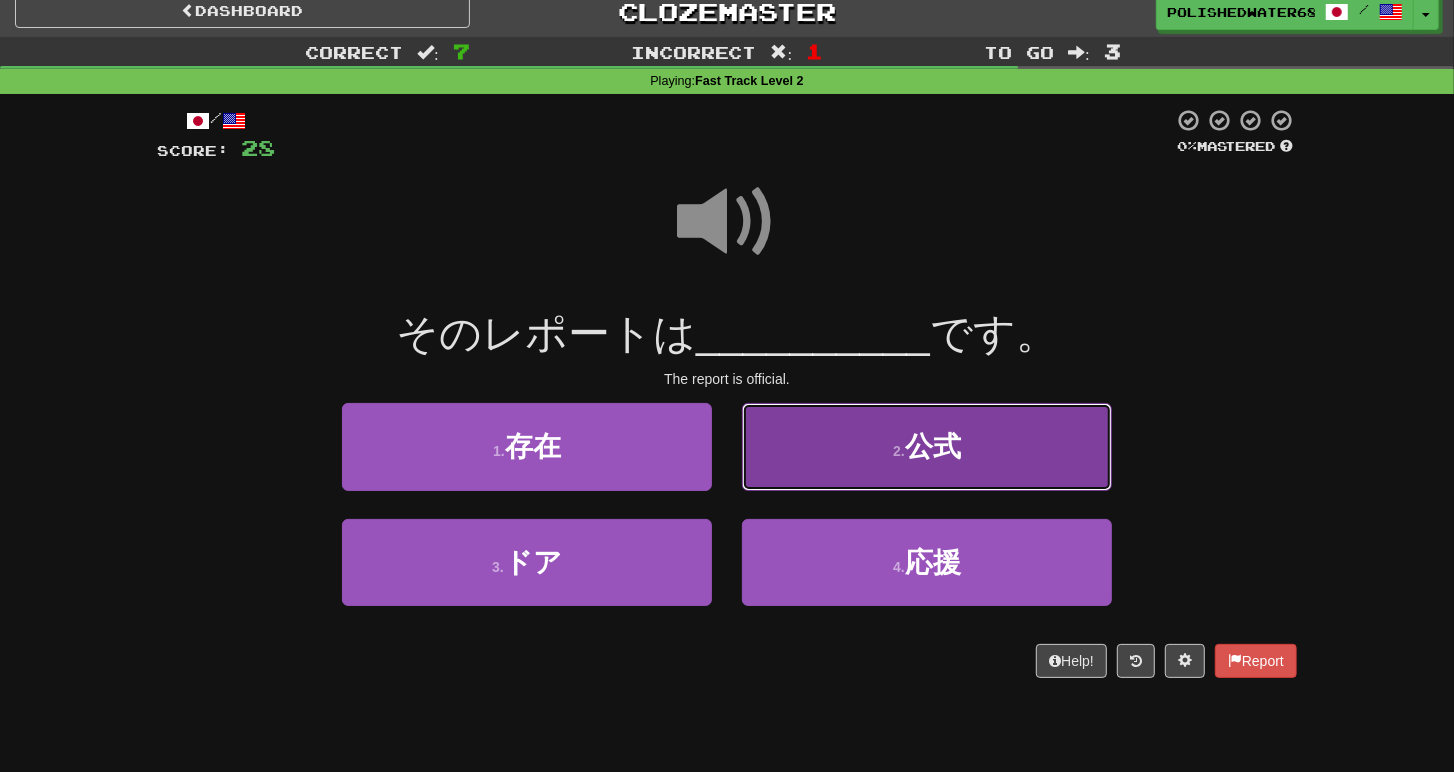 click on "公式" at bounding box center (933, 446) 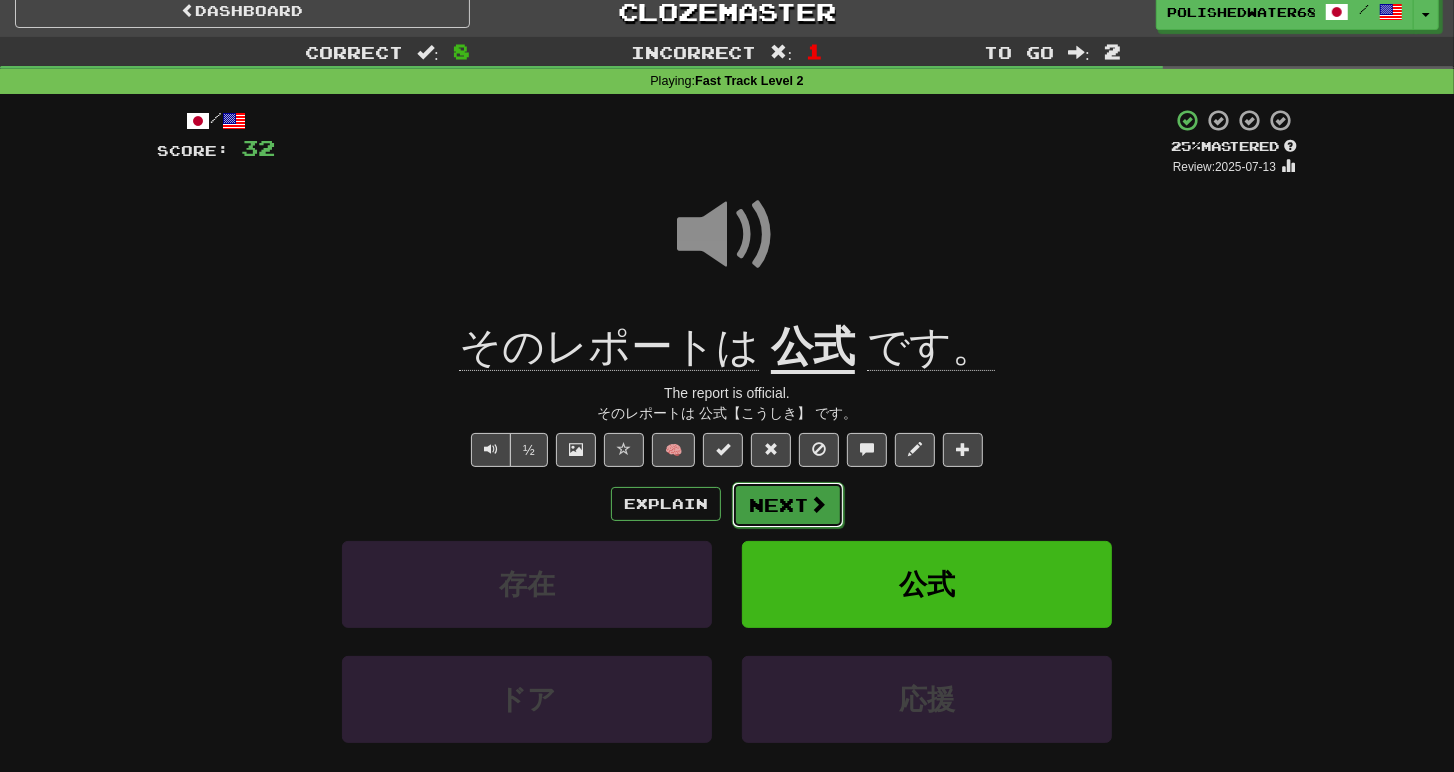click on "Next" at bounding box center (788, 505) 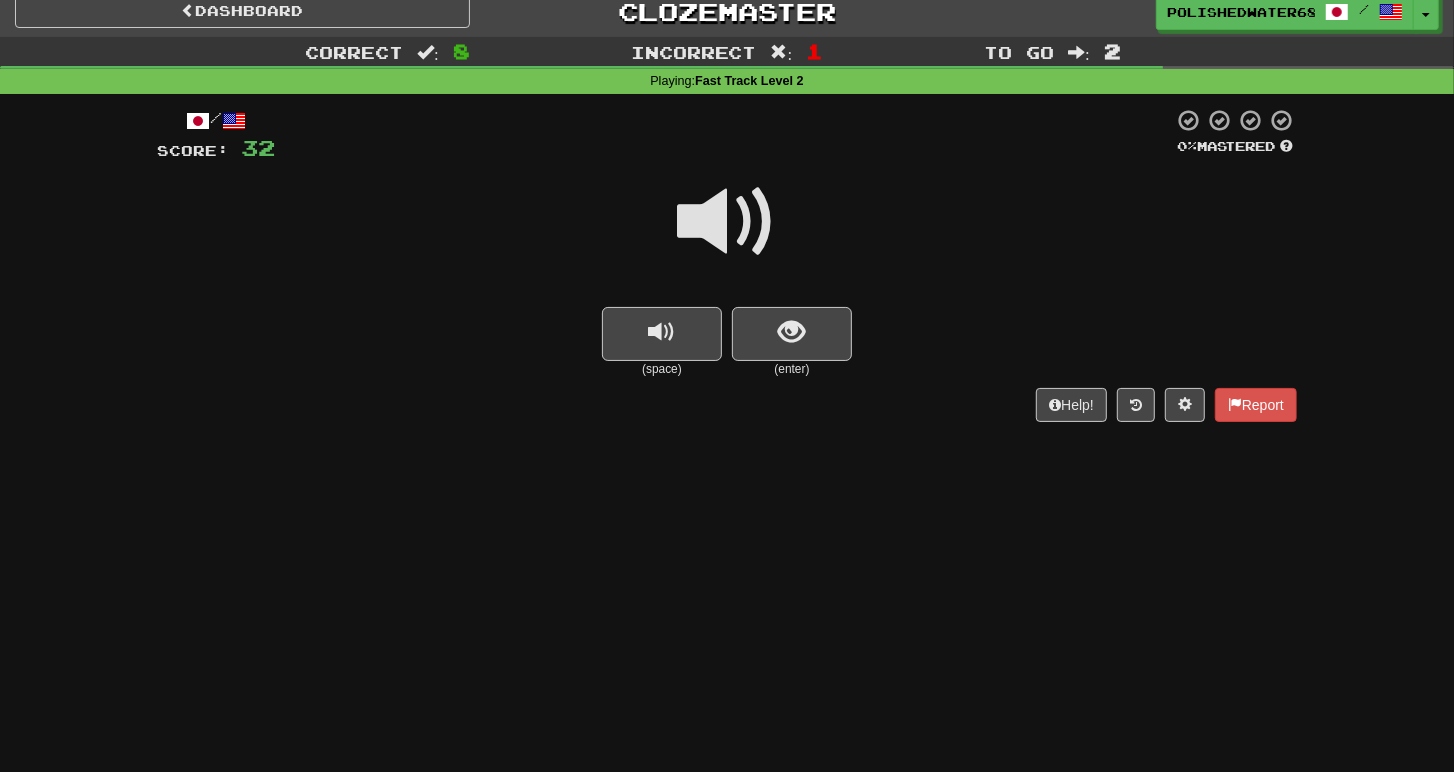 click on "(space) (enter)" at bounding box center (727, 342) 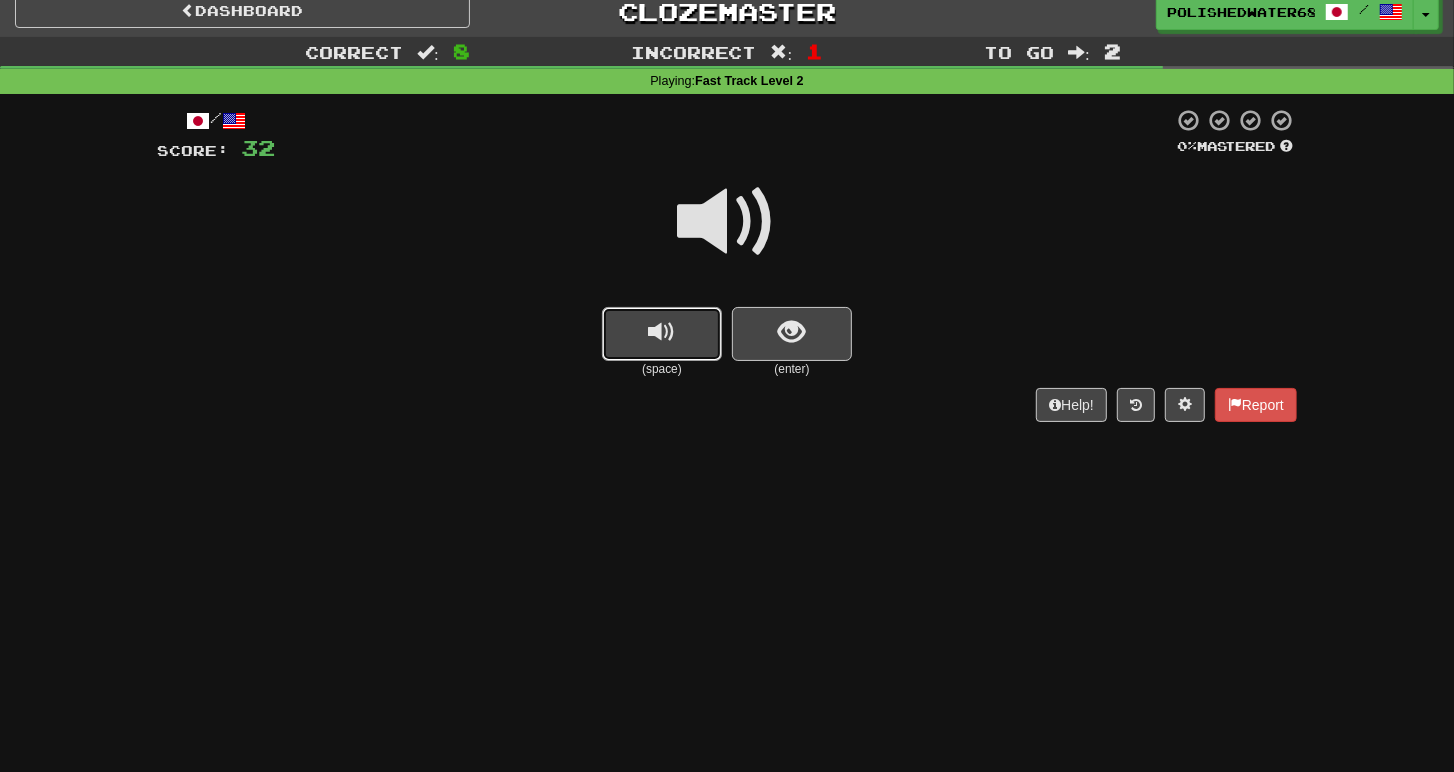 click at bounding box center (662, 334) 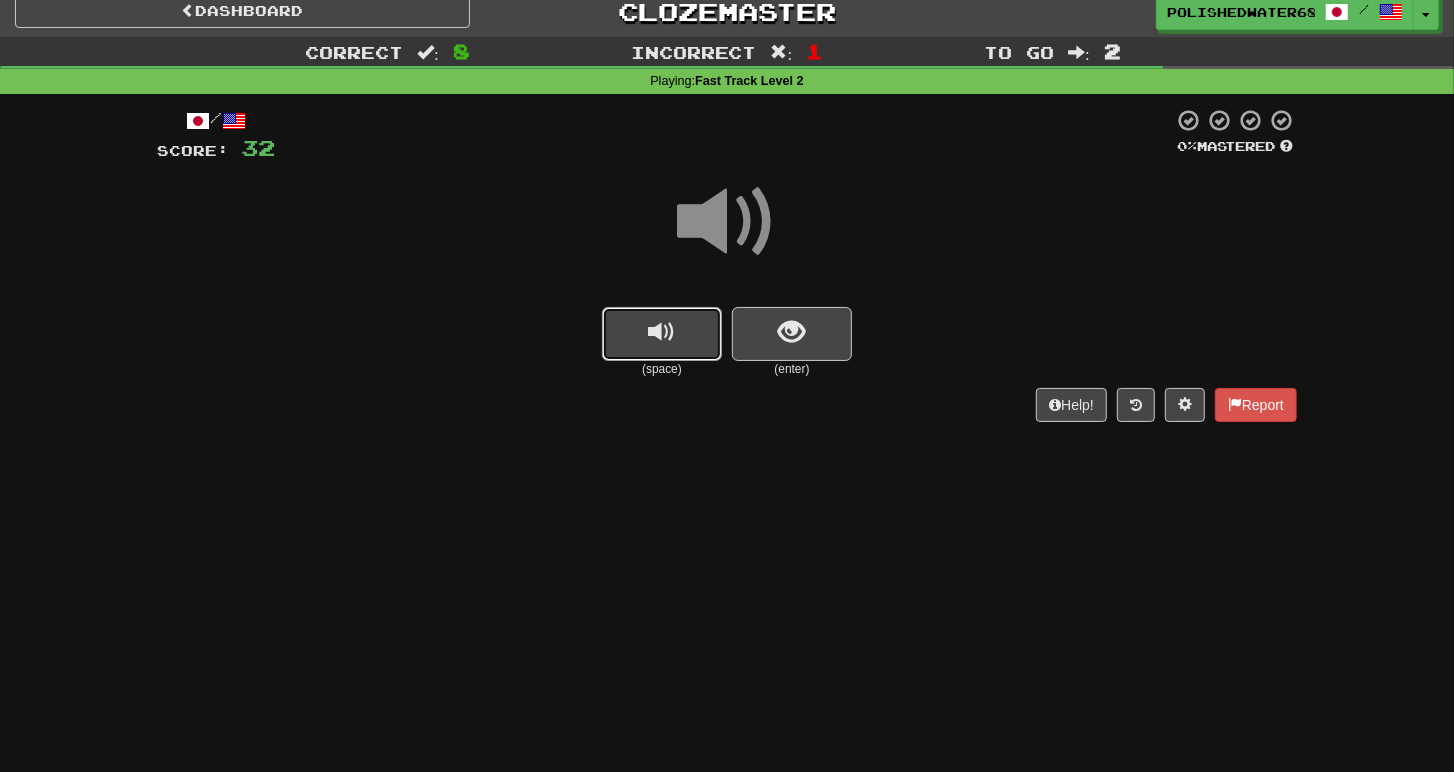 click at bounding box center (662, 334) 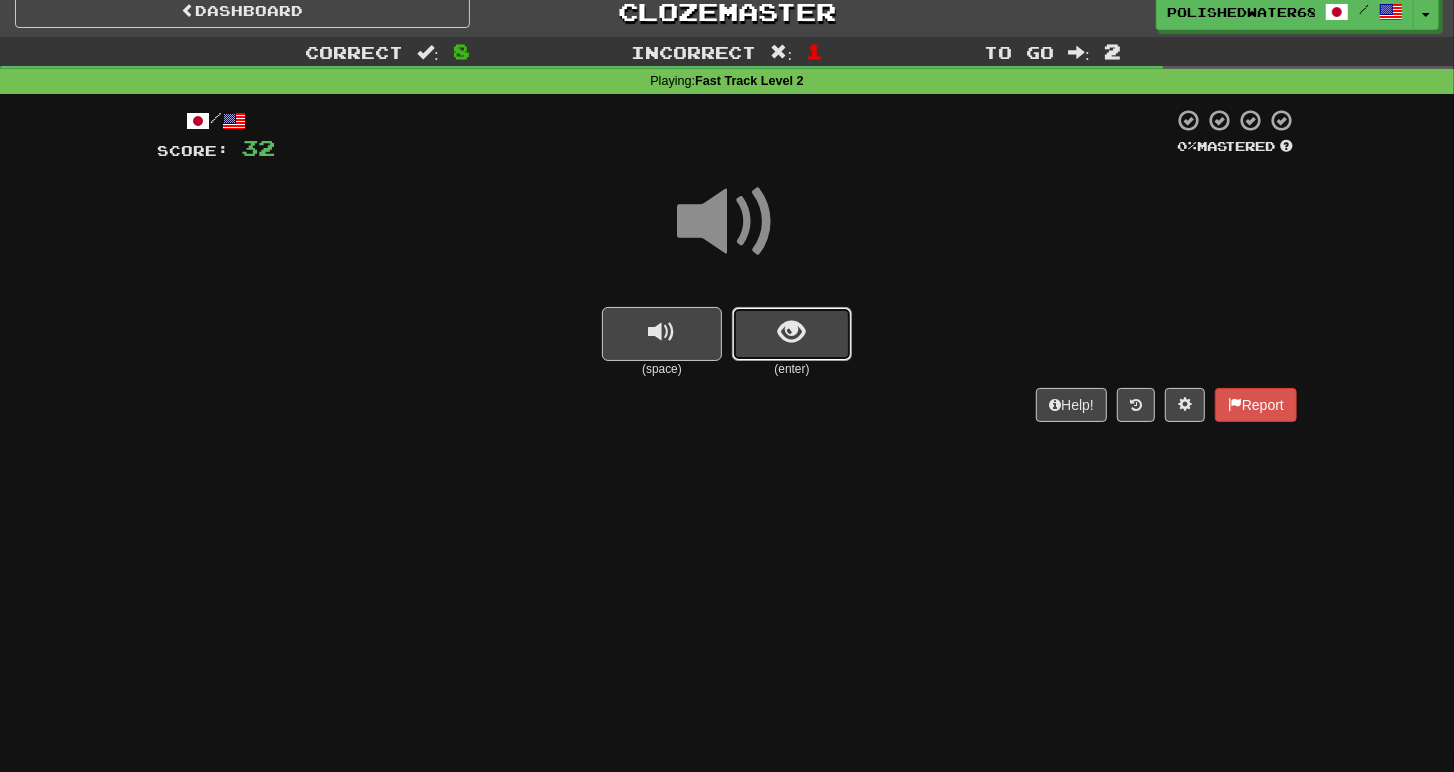 click at bounding box center (792, 334) 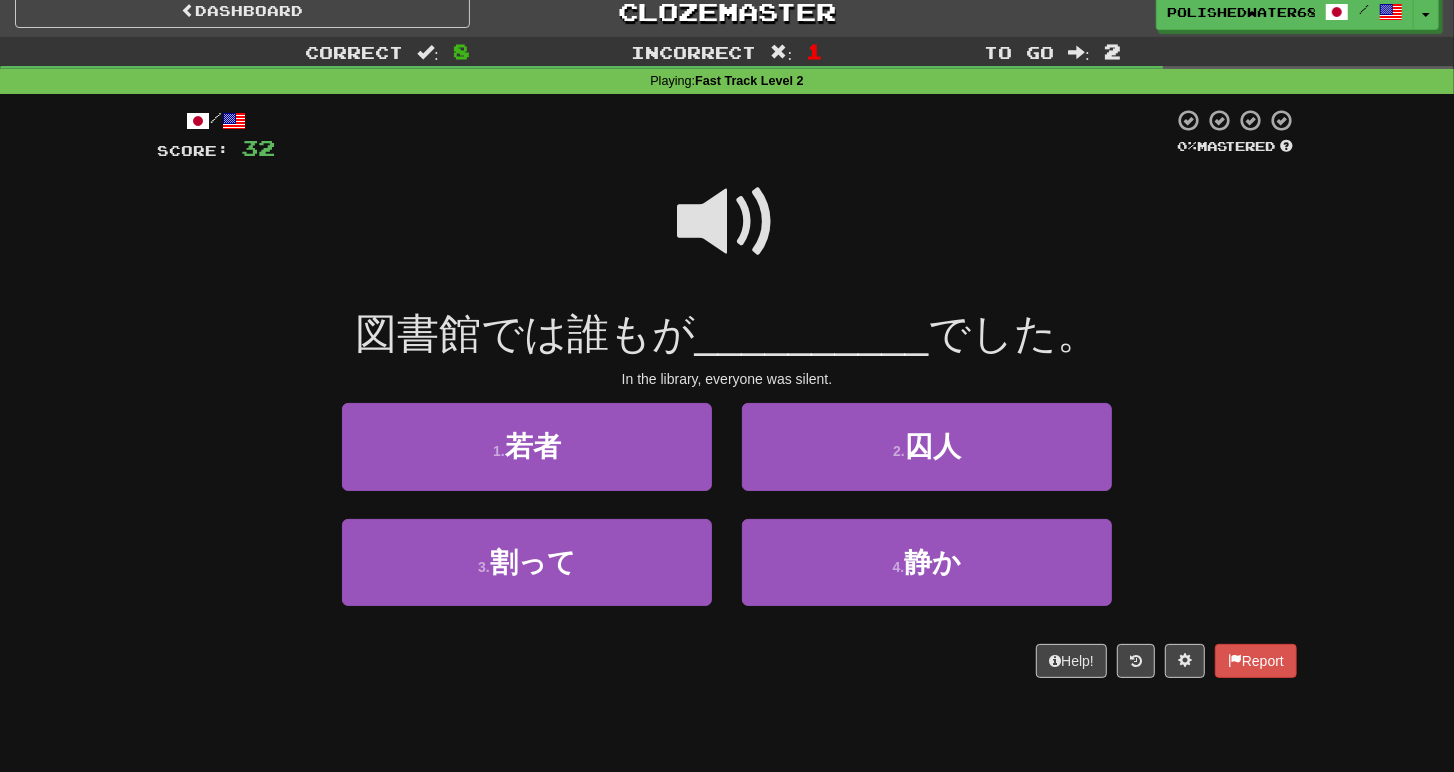 click at bounding box center [727, 222] 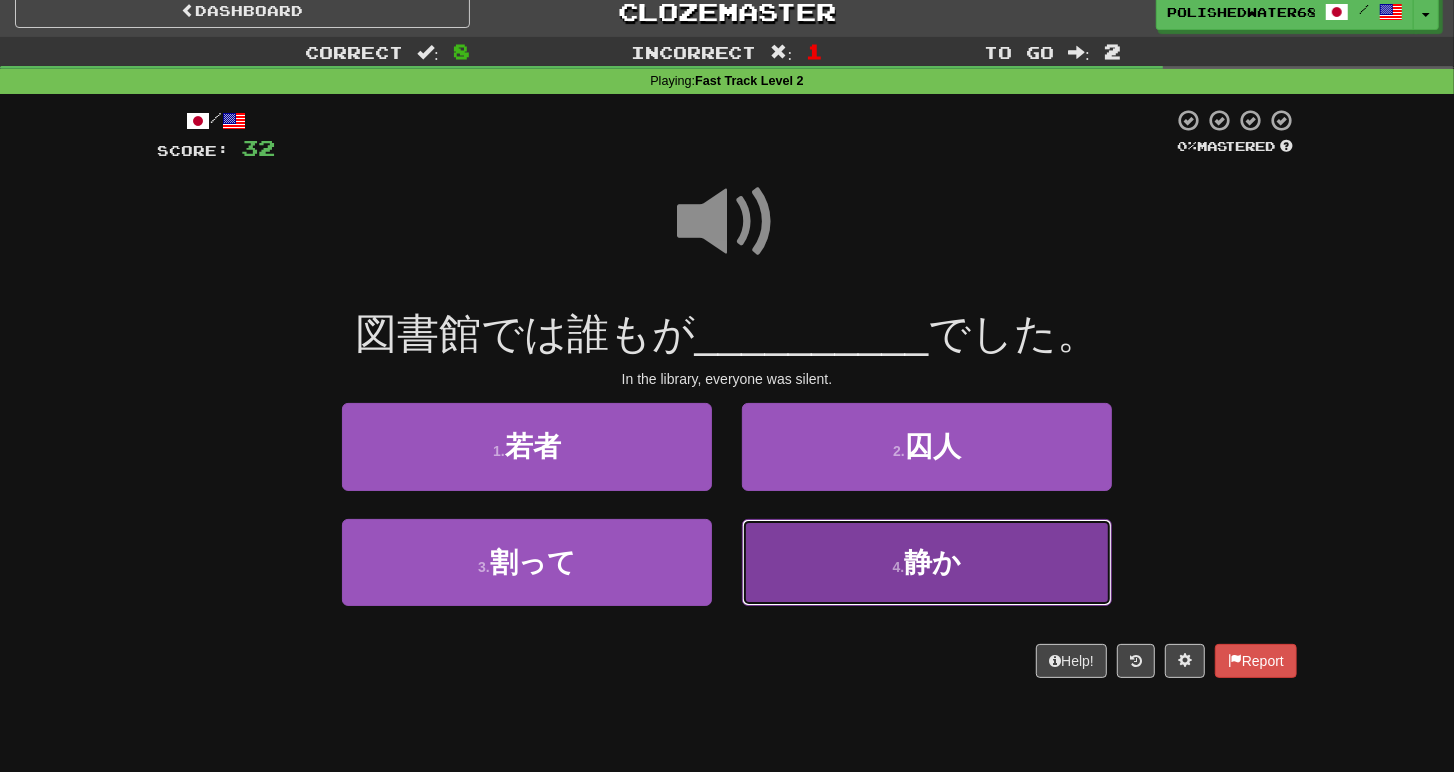 click on "4 .  静か" at bounding box center (927, 562) 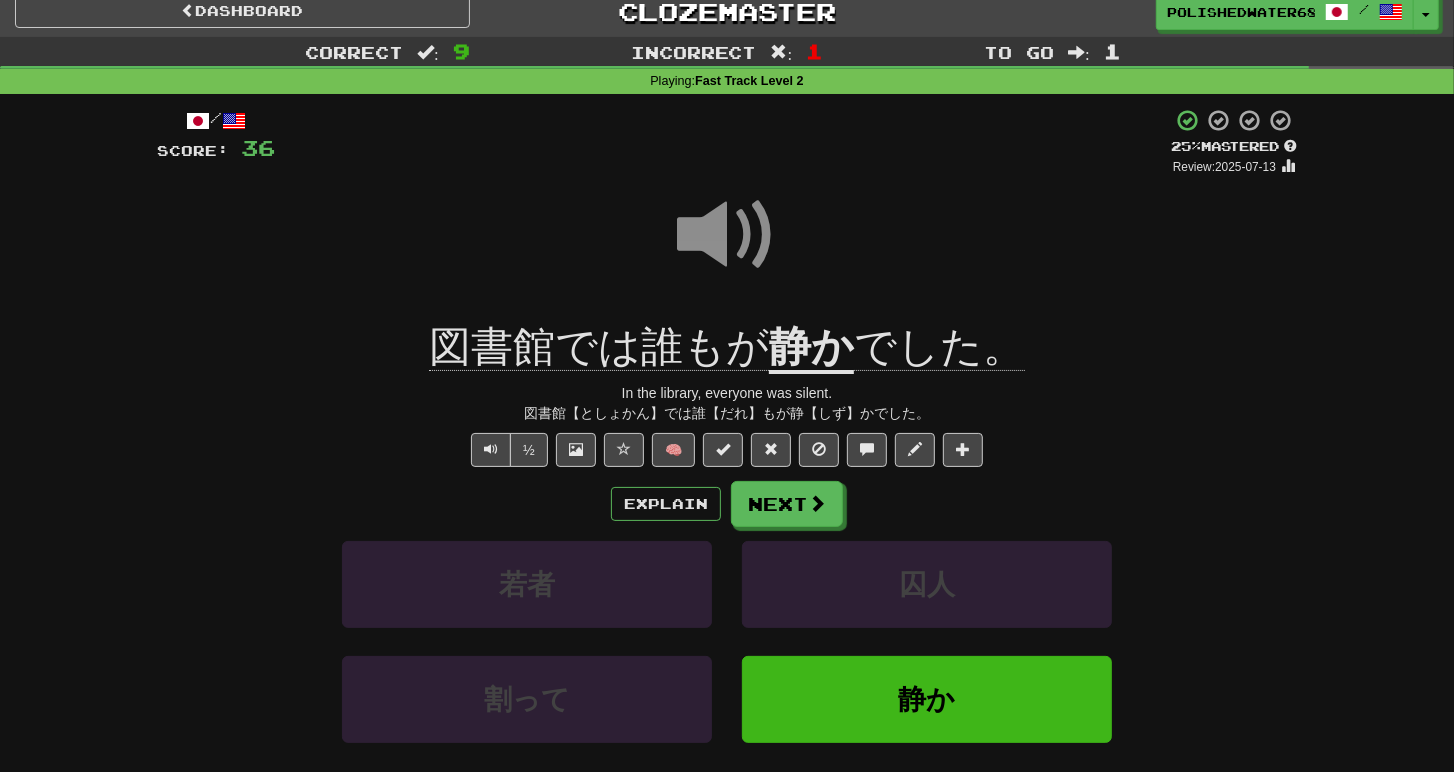 click at bounding box center (727, 235) 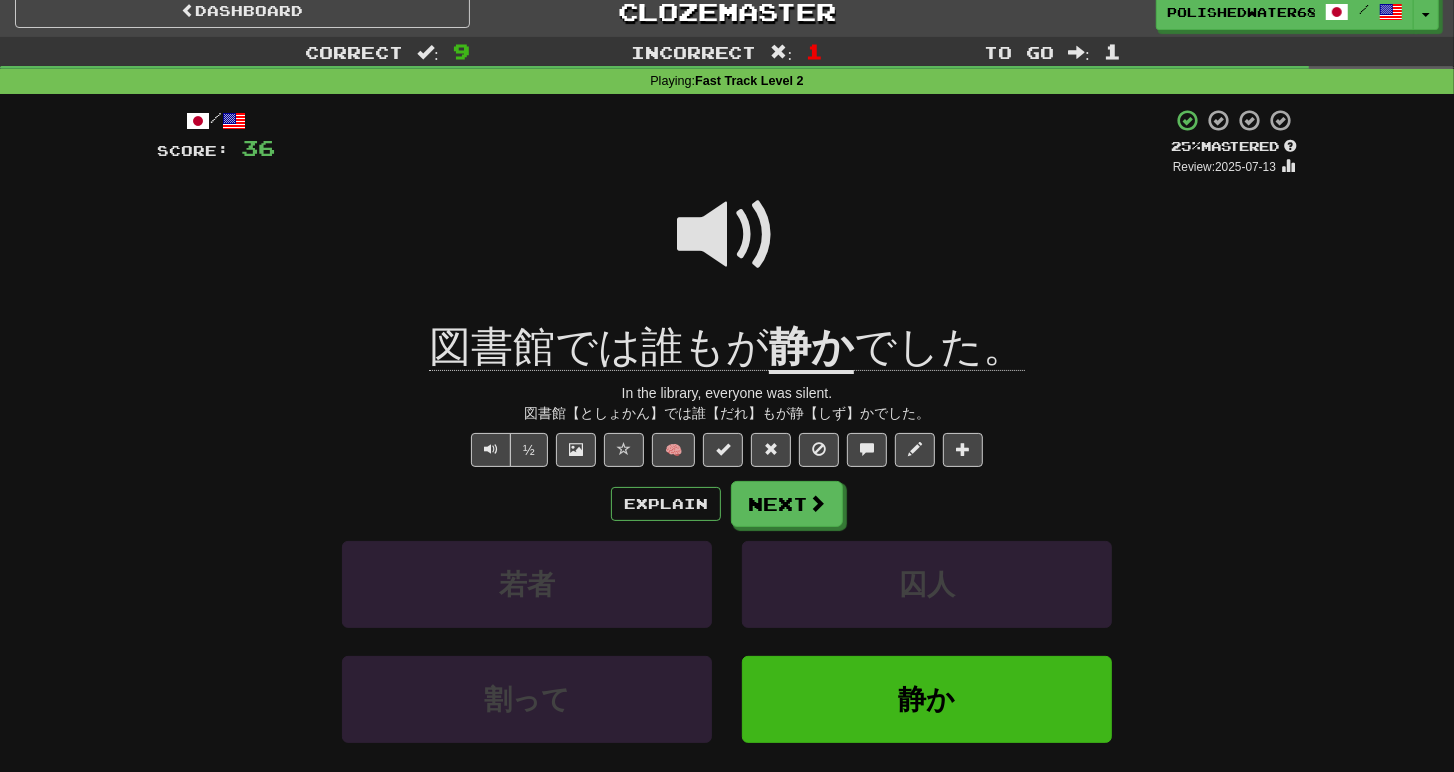 click at bounding box center (727, 235) 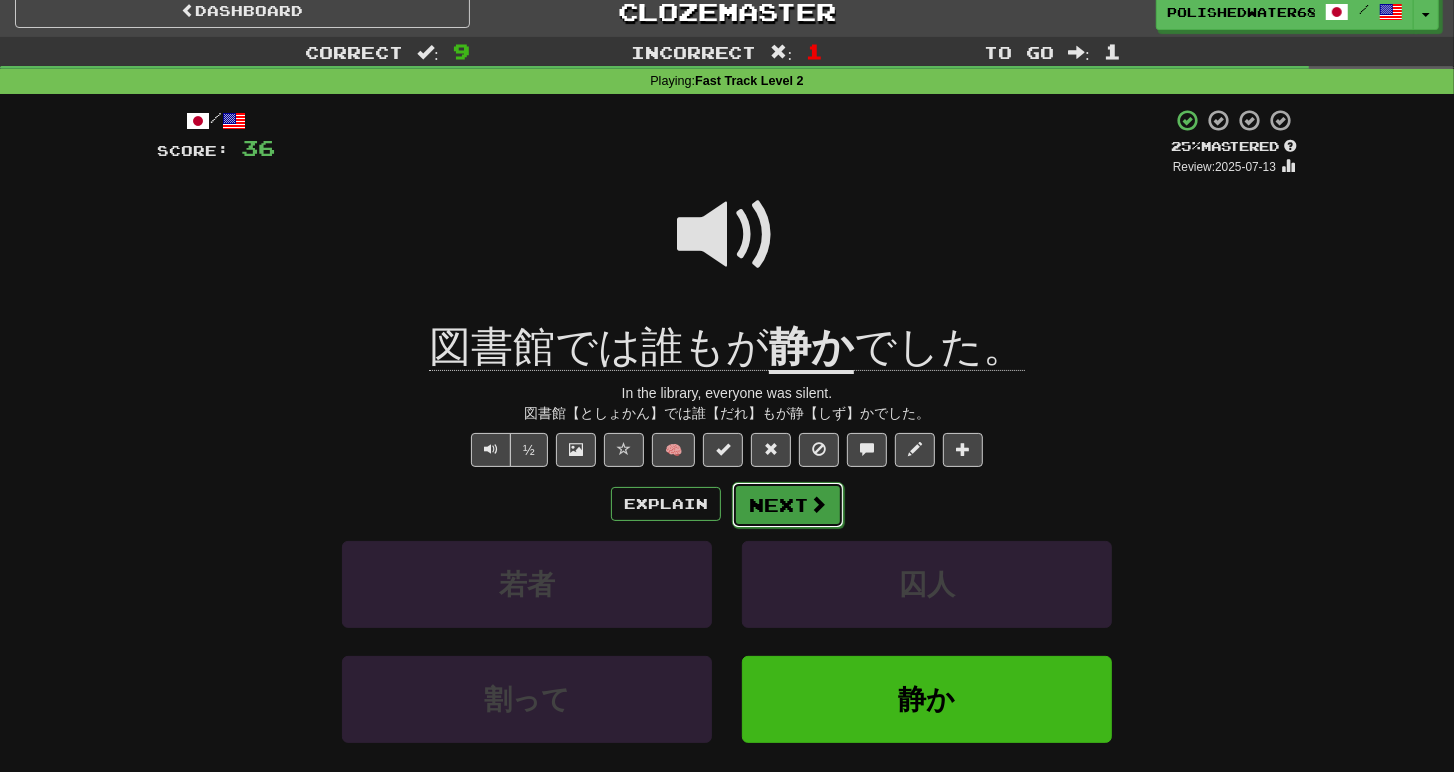 click on "Next" at bounding box center (788, 505) 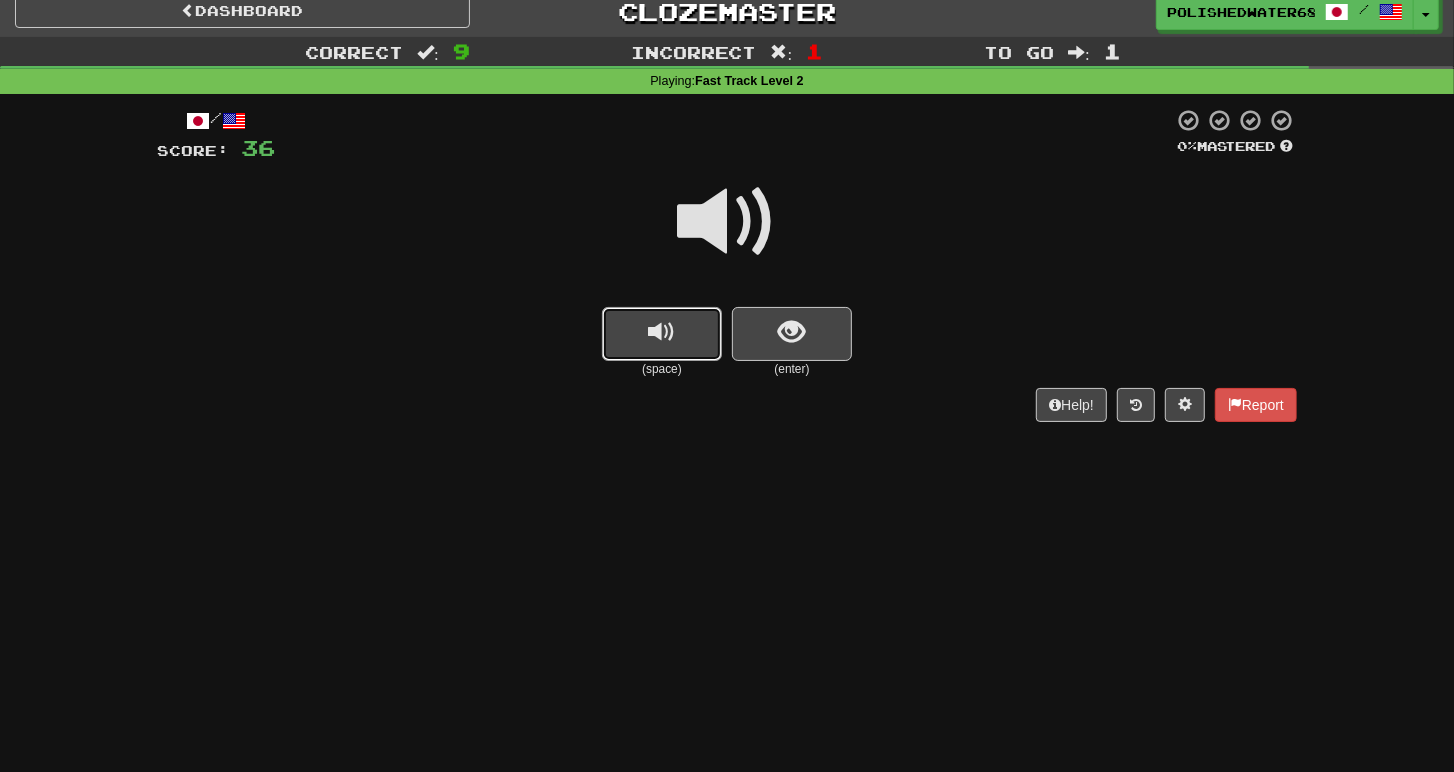 click at bounding box center [662, 334] 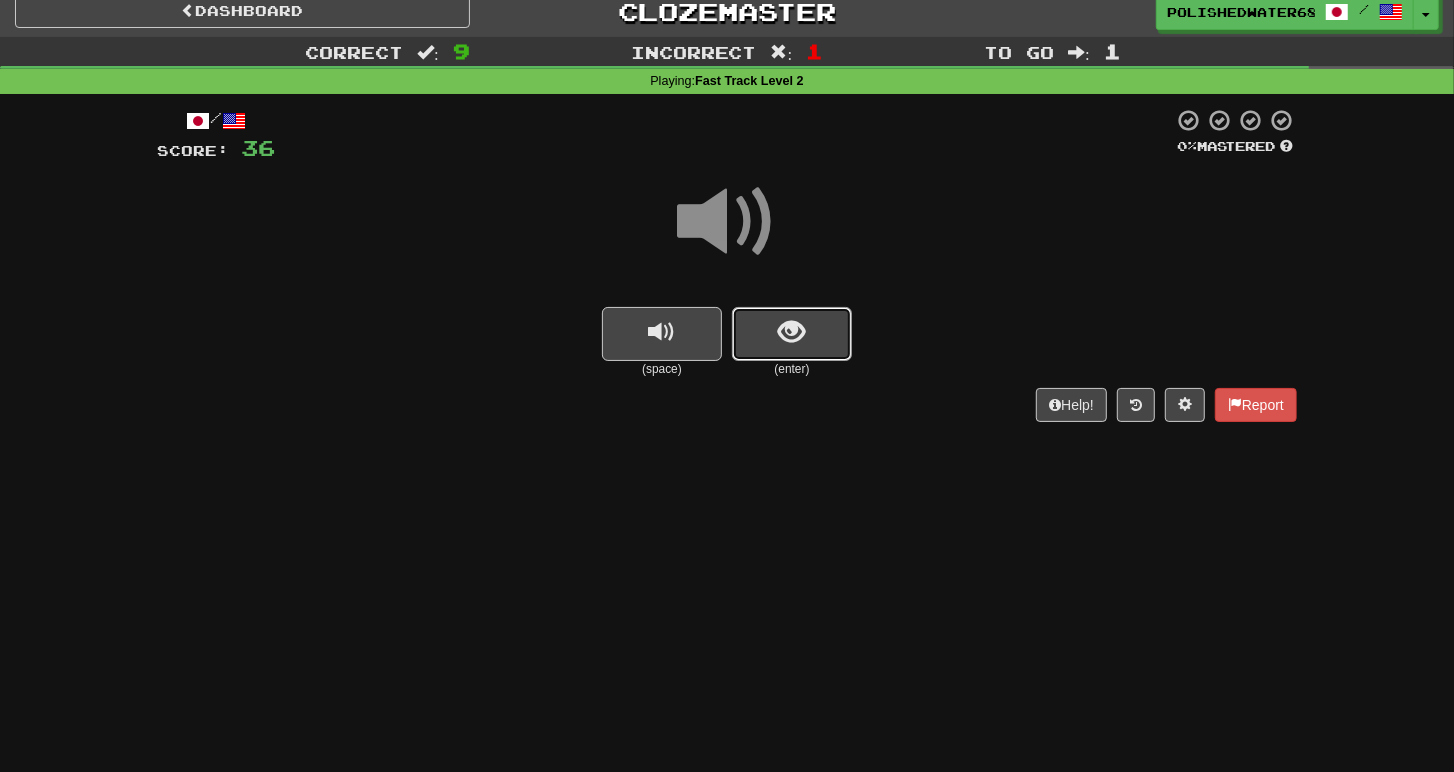 click at bounding box center (792, 332) 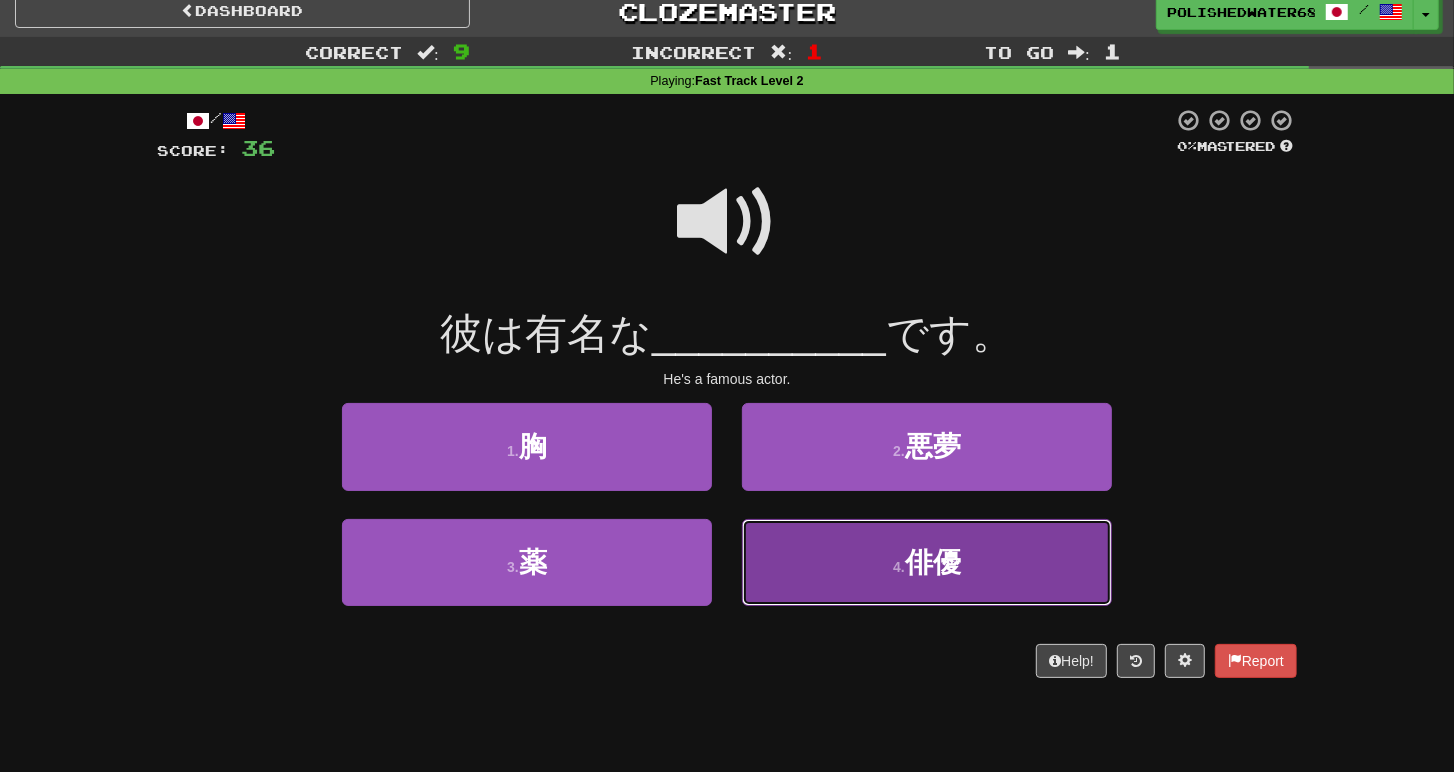 click on "俳優" at bounding box center [933, 562] 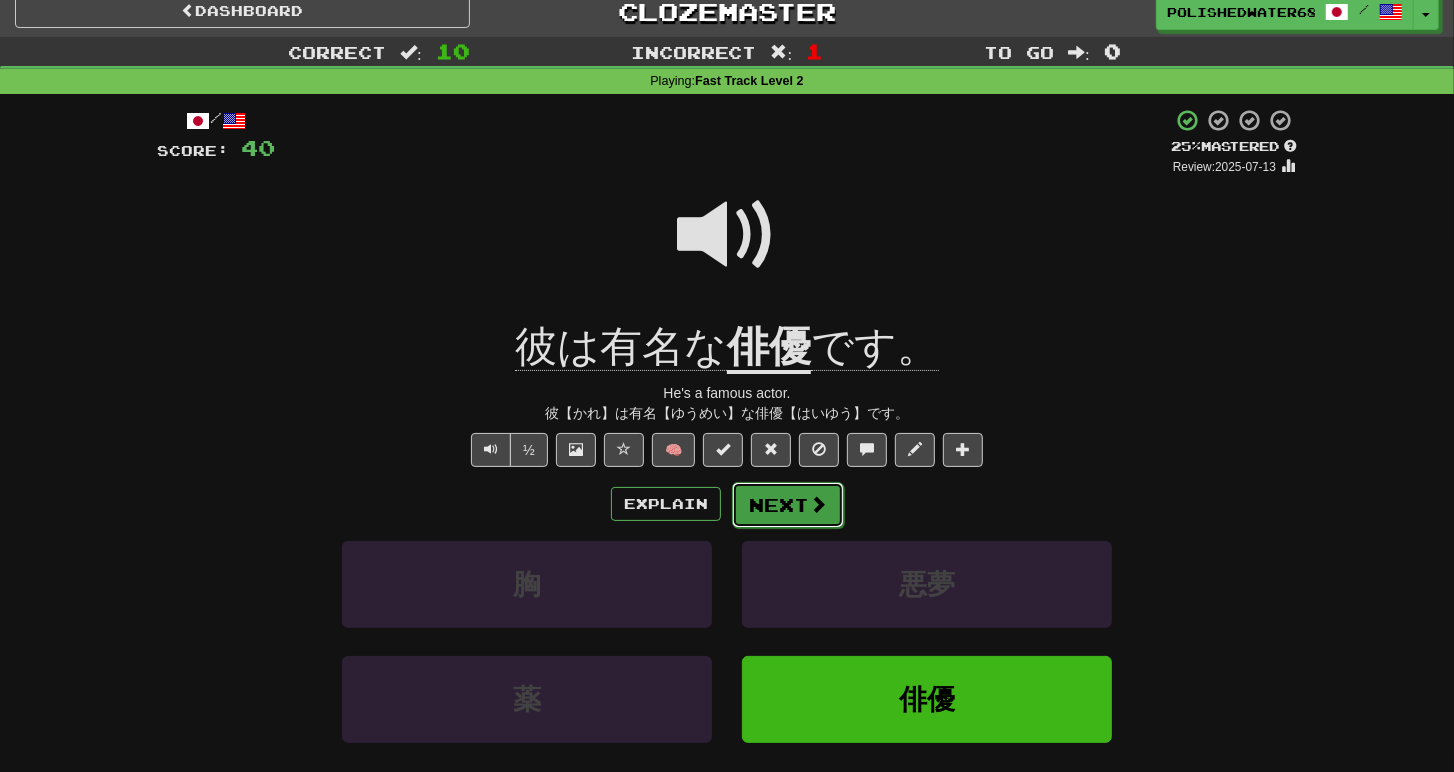 click on "Next" at bounding box center (788, 505) 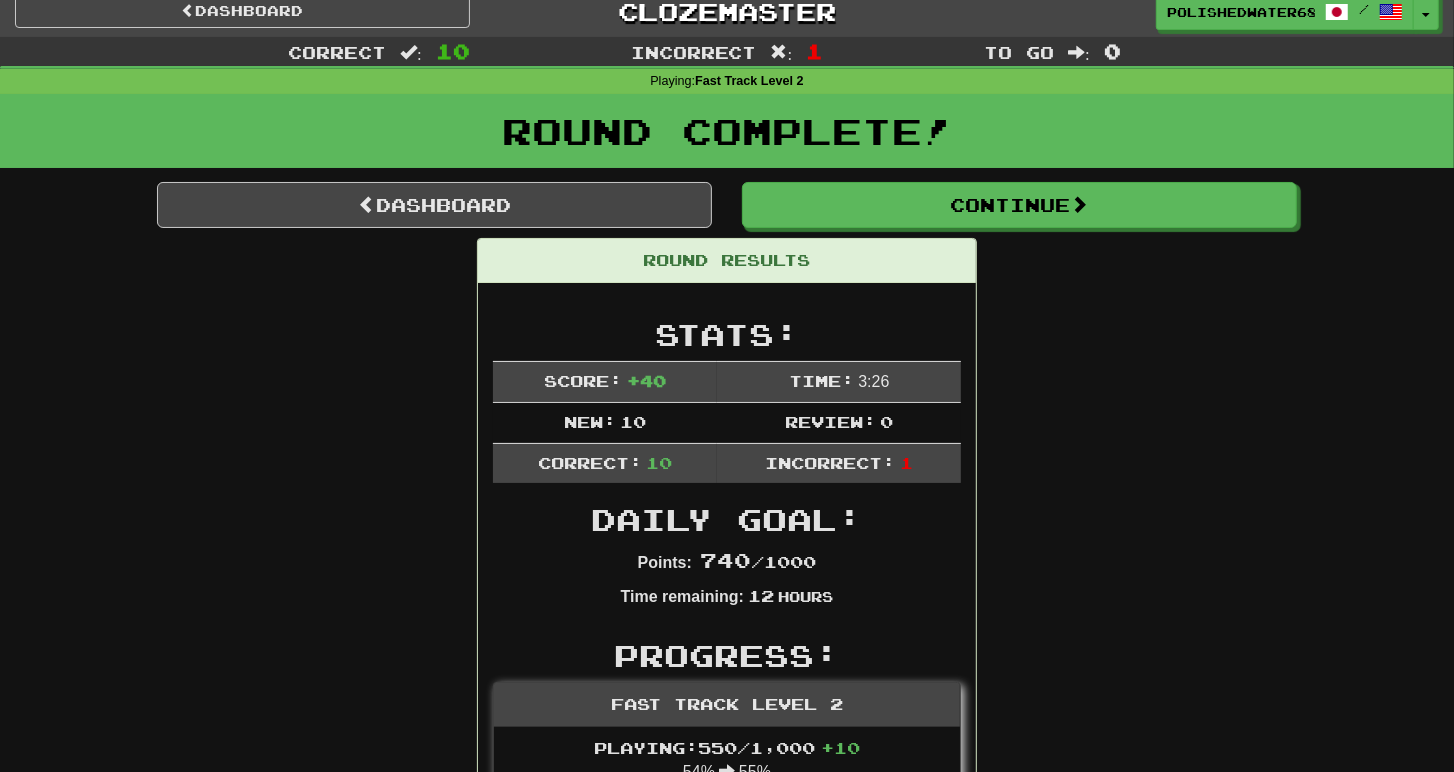 click on "Dashboard Continue  Round Results Stats: Score:   + 40 Time:   3 : 26 New:   10 Review:   0 Correct:   10 Incorrect:   1 Daily Goal: Points:   740  /  1000 Time remaining: 12   Hours Progress: Fast Track Level 2 Playing:  550  /  1,000 + 10 54% 55% Mastered:  0  /  1,000 0% Ready for Review:  0  /  Level:  26 292  points to level  27  - keep going! Ranked:  25 th  this week ( 84  points to  24 th ) Sentences:  Report 私はあなたの協力に 感謝 しています。 I'm grateful for your help.  Report 今日は 交通 量が多いです。 There's a lot of traffic today.  Report 彼女には二人の 息子 がいます。 She has two sons.  Report 彼の心臓の 鼓動 は速かったです。 His heart was beating fast.  Report 私の部屋は 四階 にあります。 My room is on the fourth floor.  Report 彼は なんとか 逃げることができた。 He managed to escape.  Report 転倒後、彼の手は 出血 していました。 His hand was bleeding after the fall.  Report 彼は有名な" at bounding box center (727, 1183) 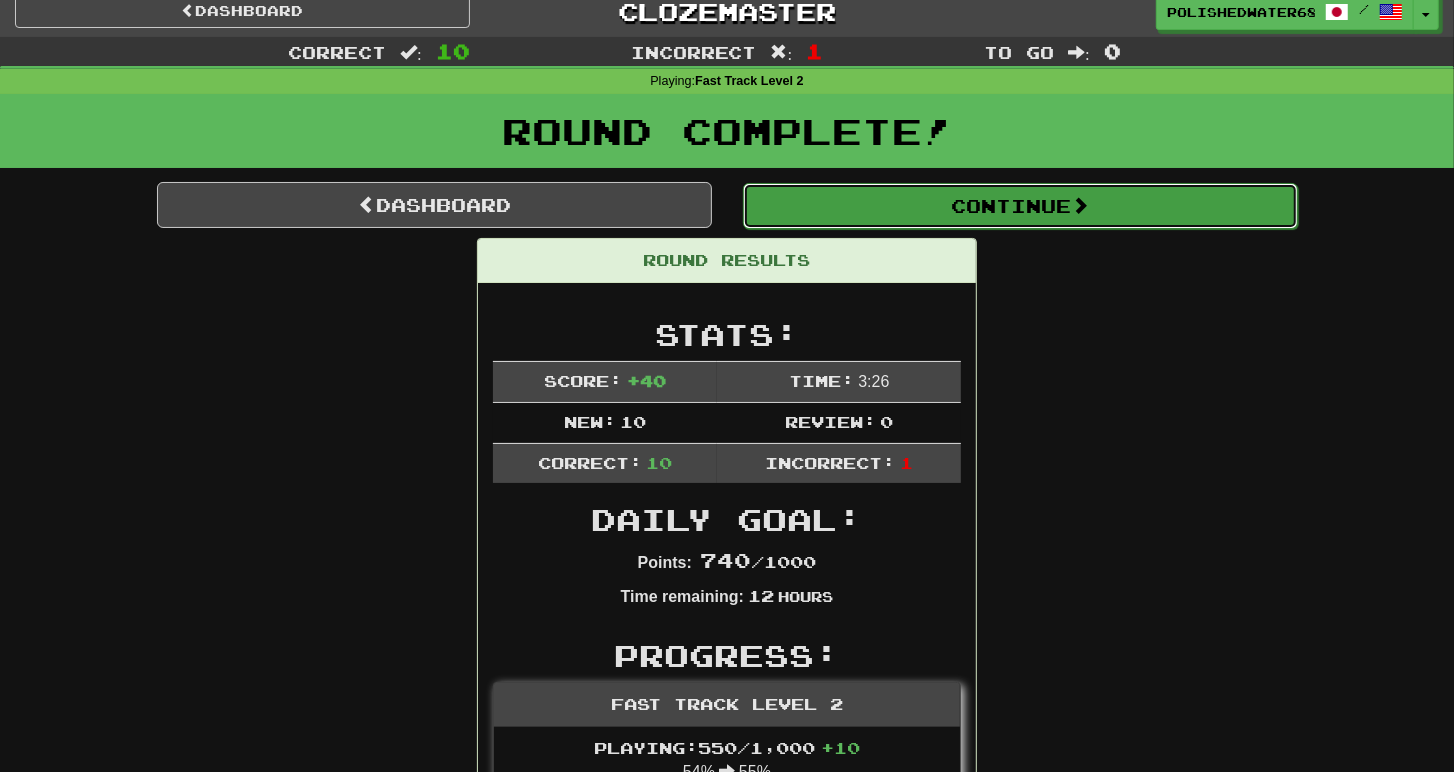 click on "Continue" at bounding box center [1020, 206] 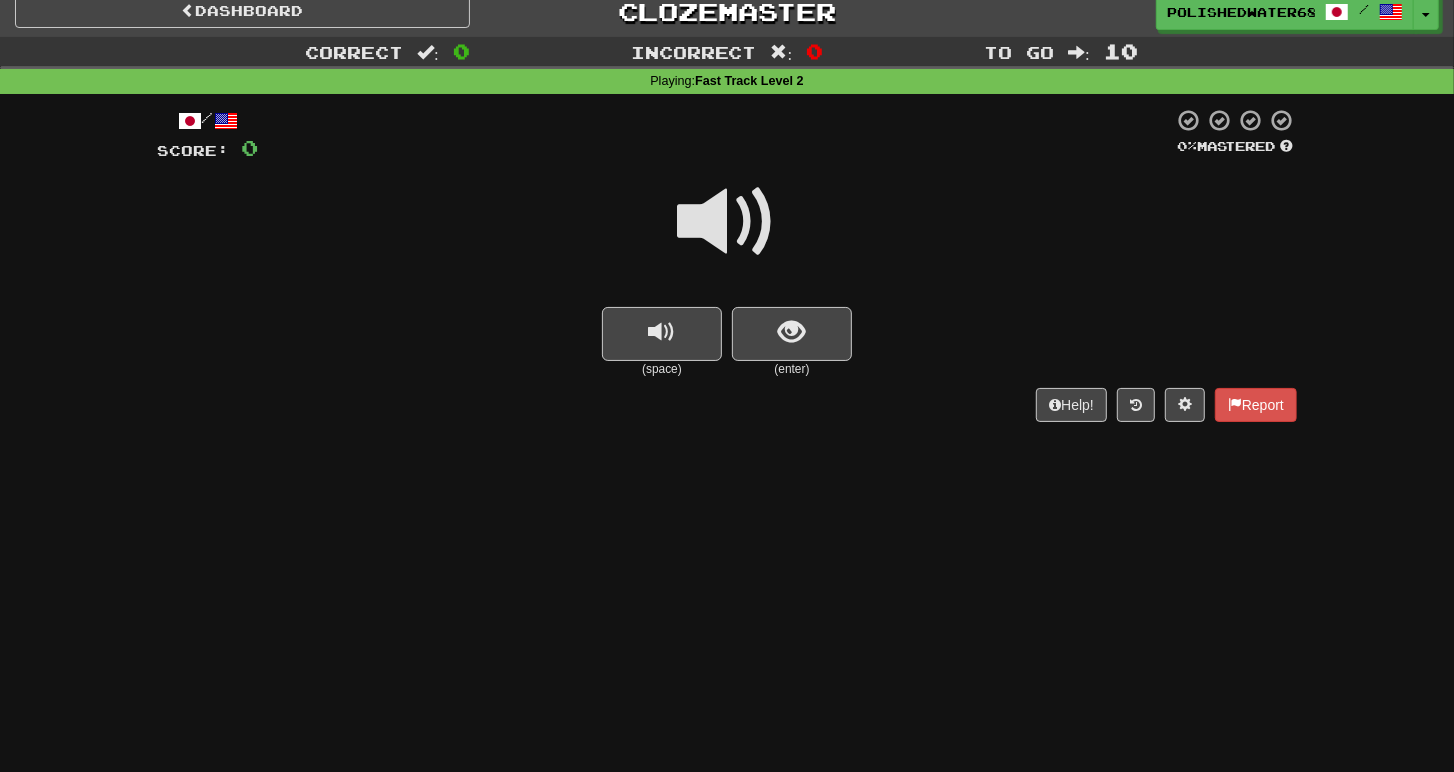 click at bounding box center [727, 222] 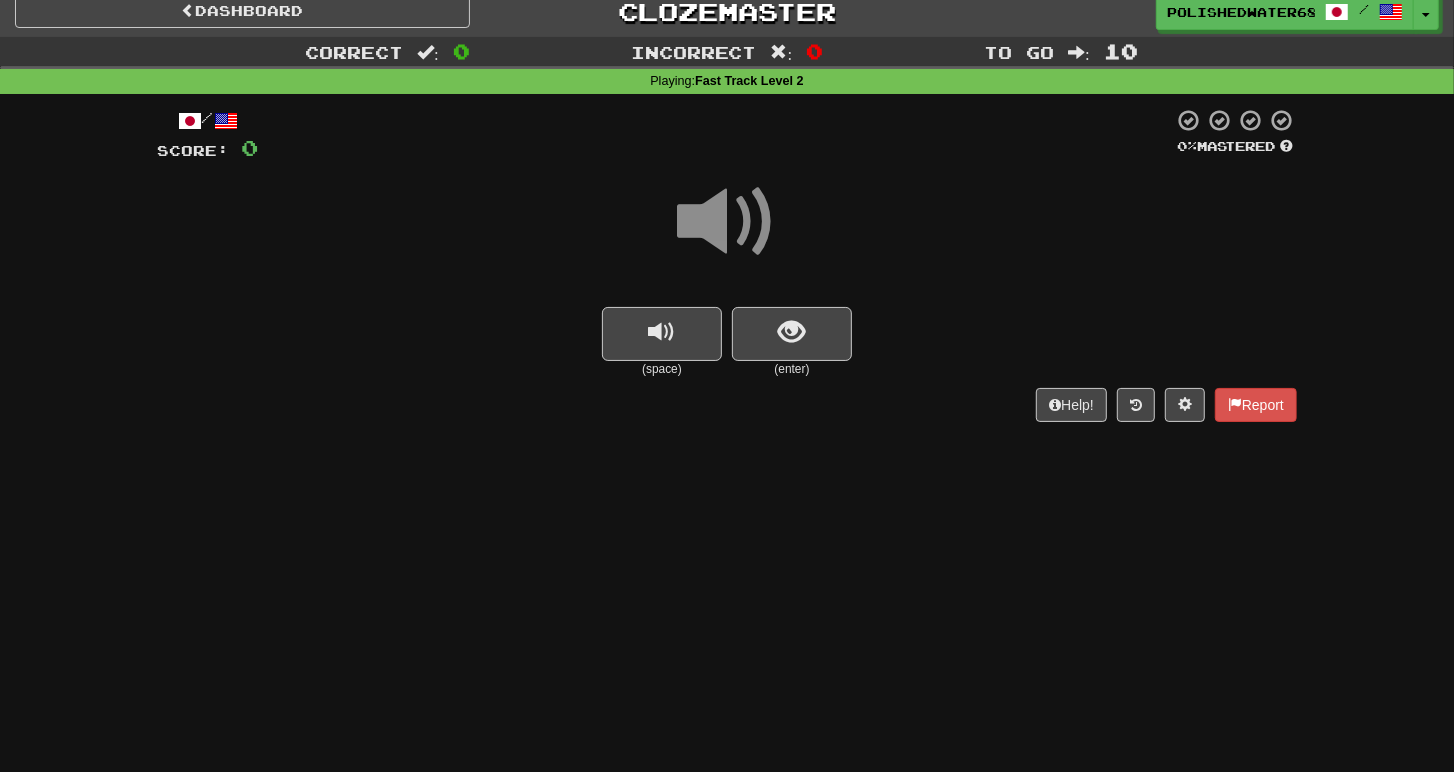 click at bounding box center (727, 222) 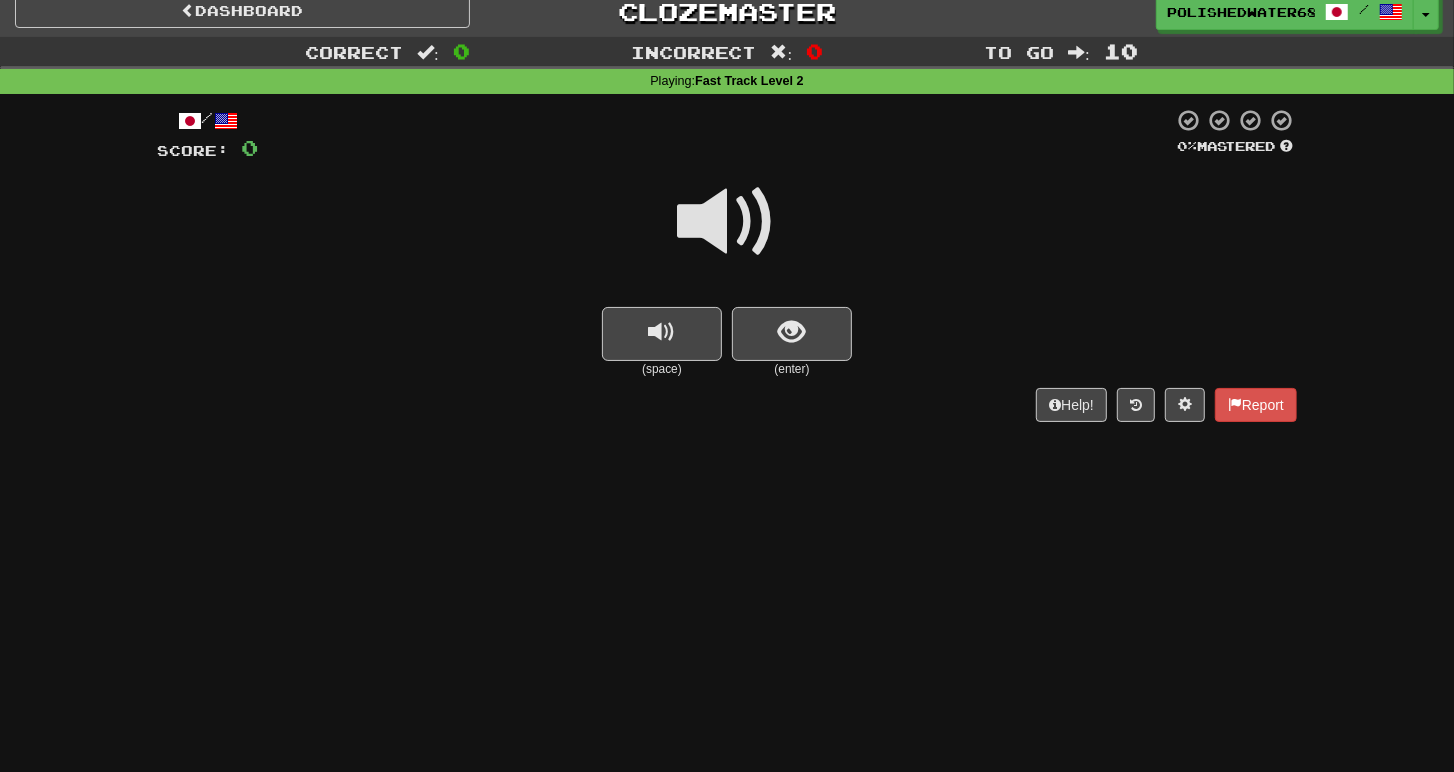 click at bounding box center (727, 222) 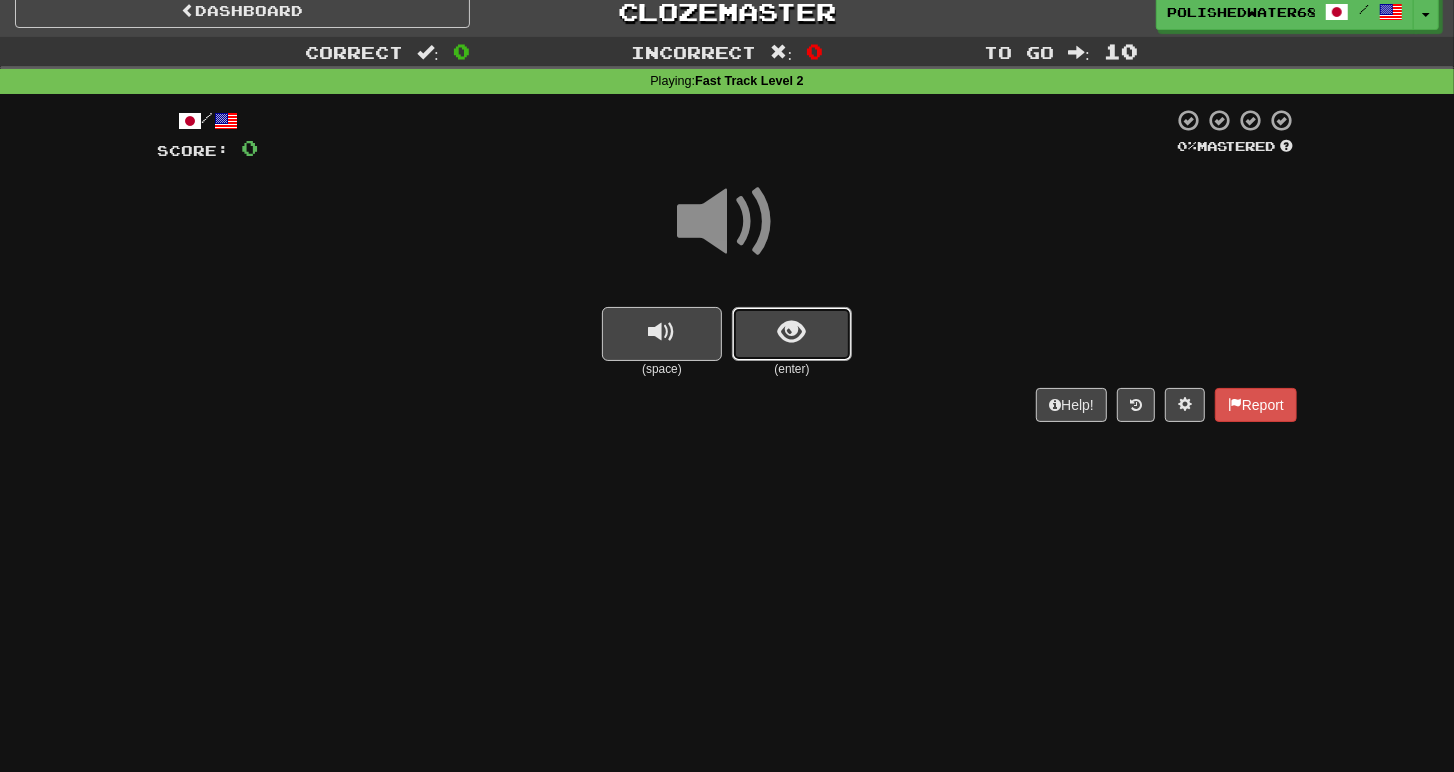 click at bounding box center [792, 334] 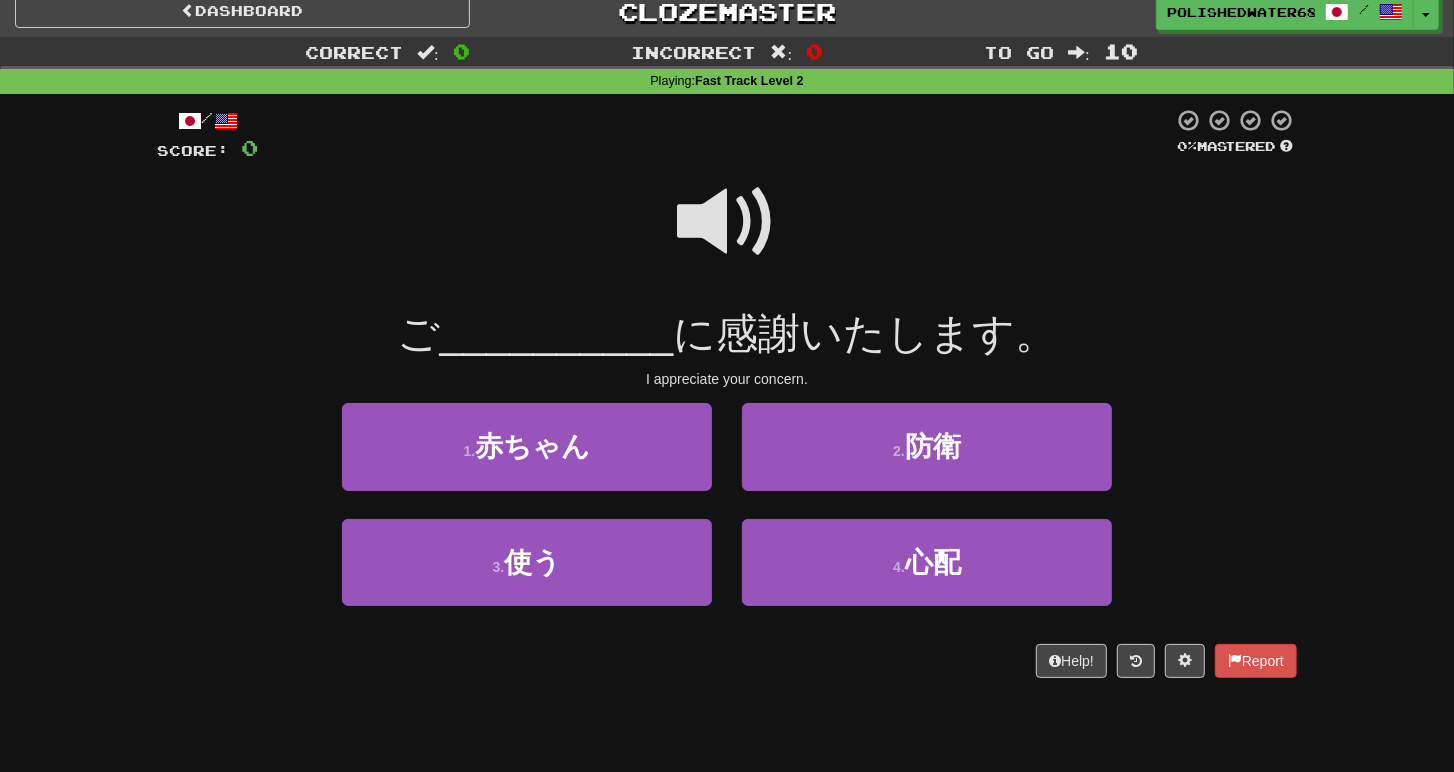 click at bounding box center [727, 222] 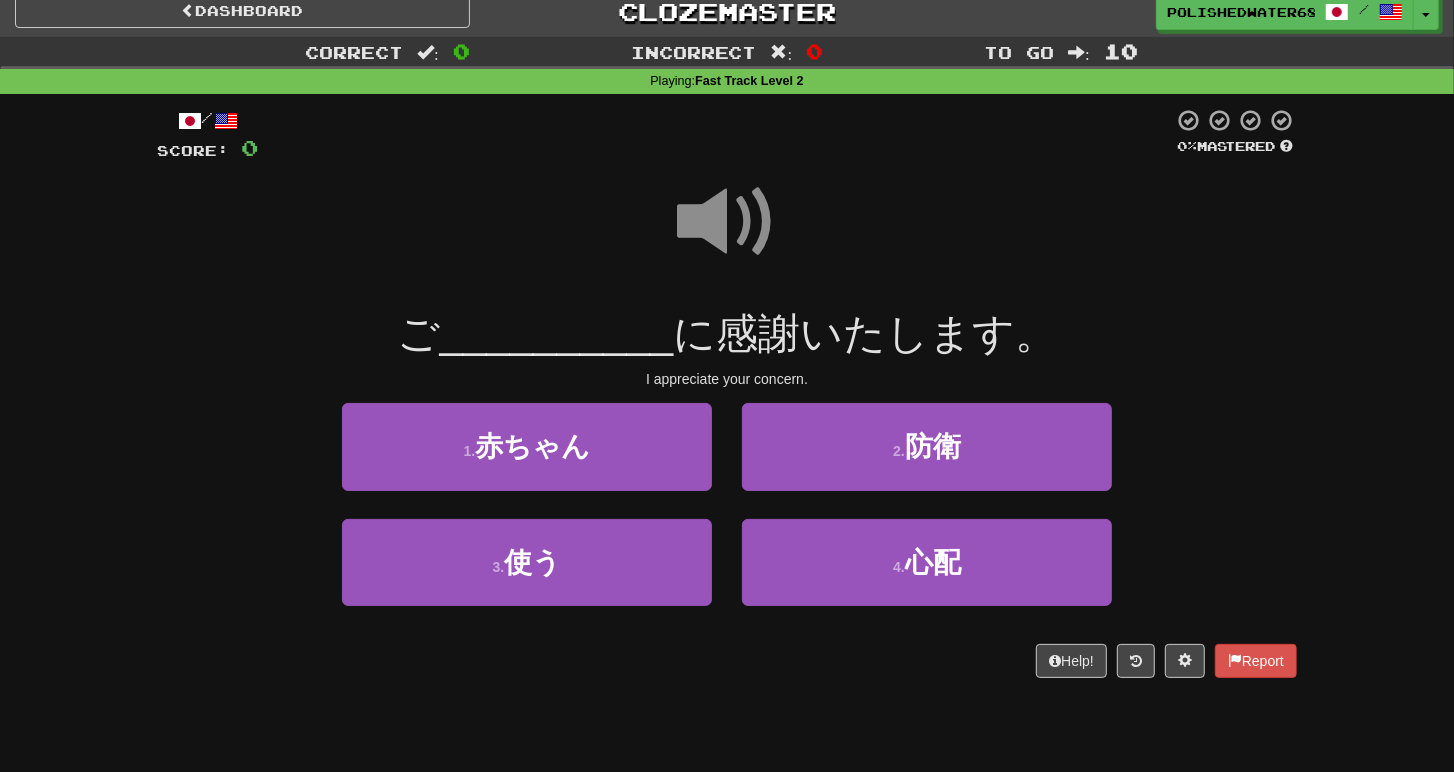 click at bounding box center (727, 222) 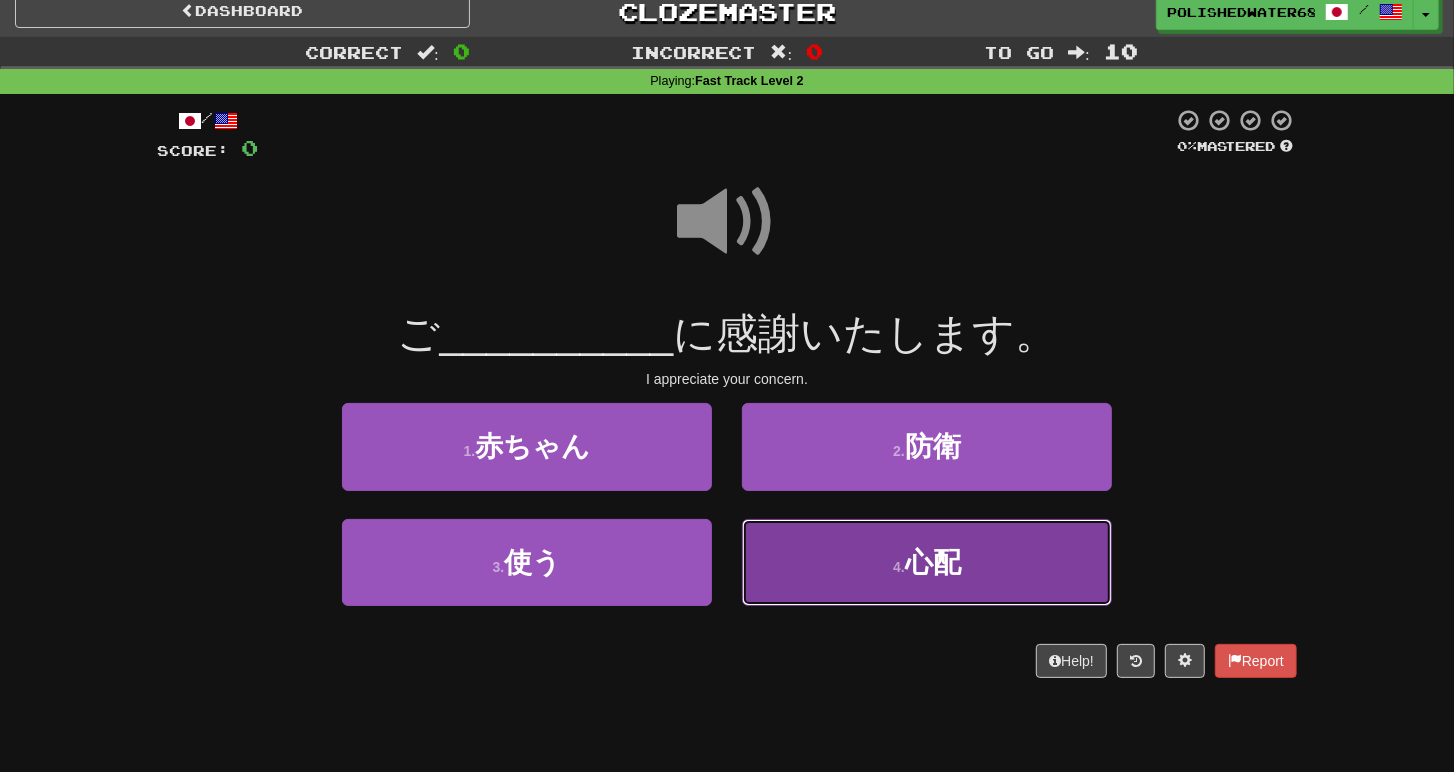 click on "心配" at bounding box center [933, 562] 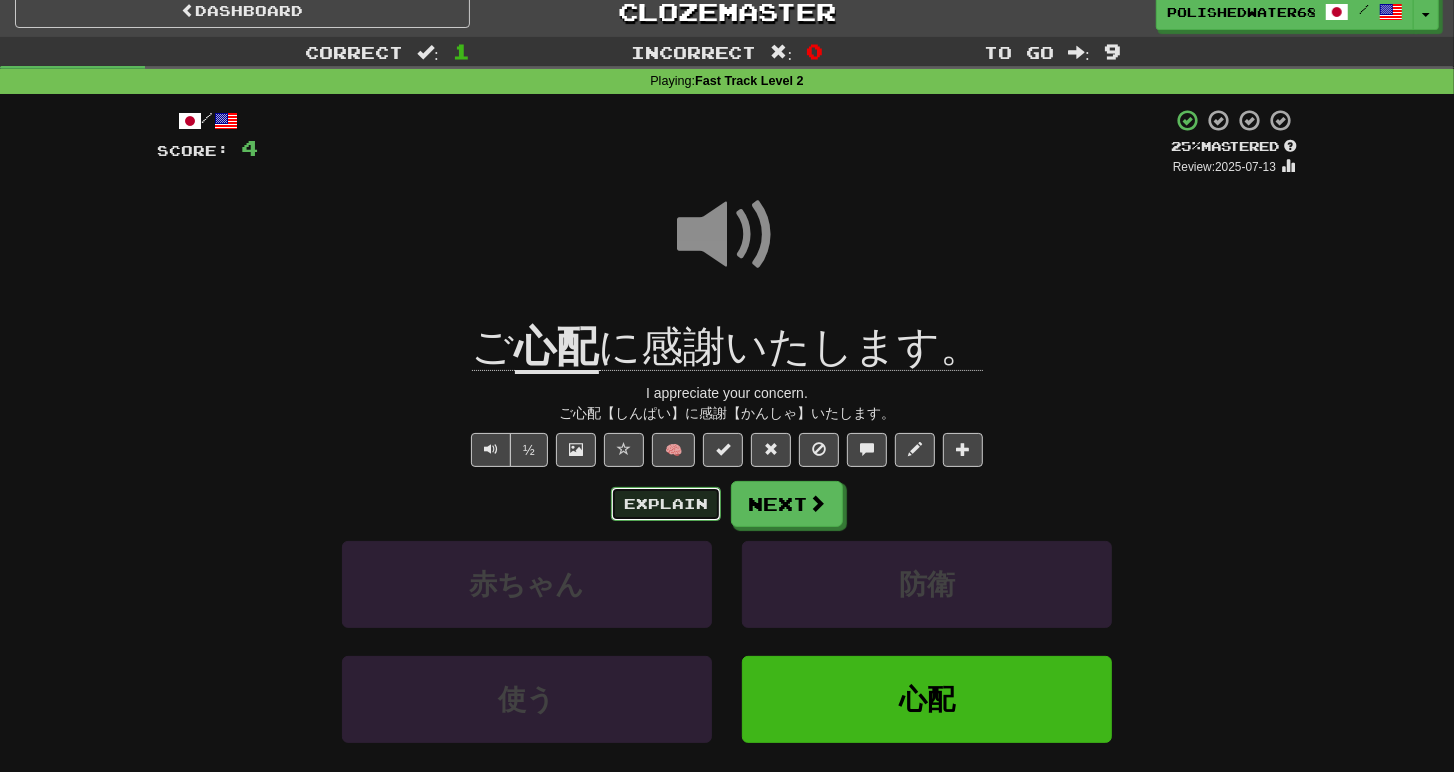 click on "Explain" at bounding box center [666, 504] 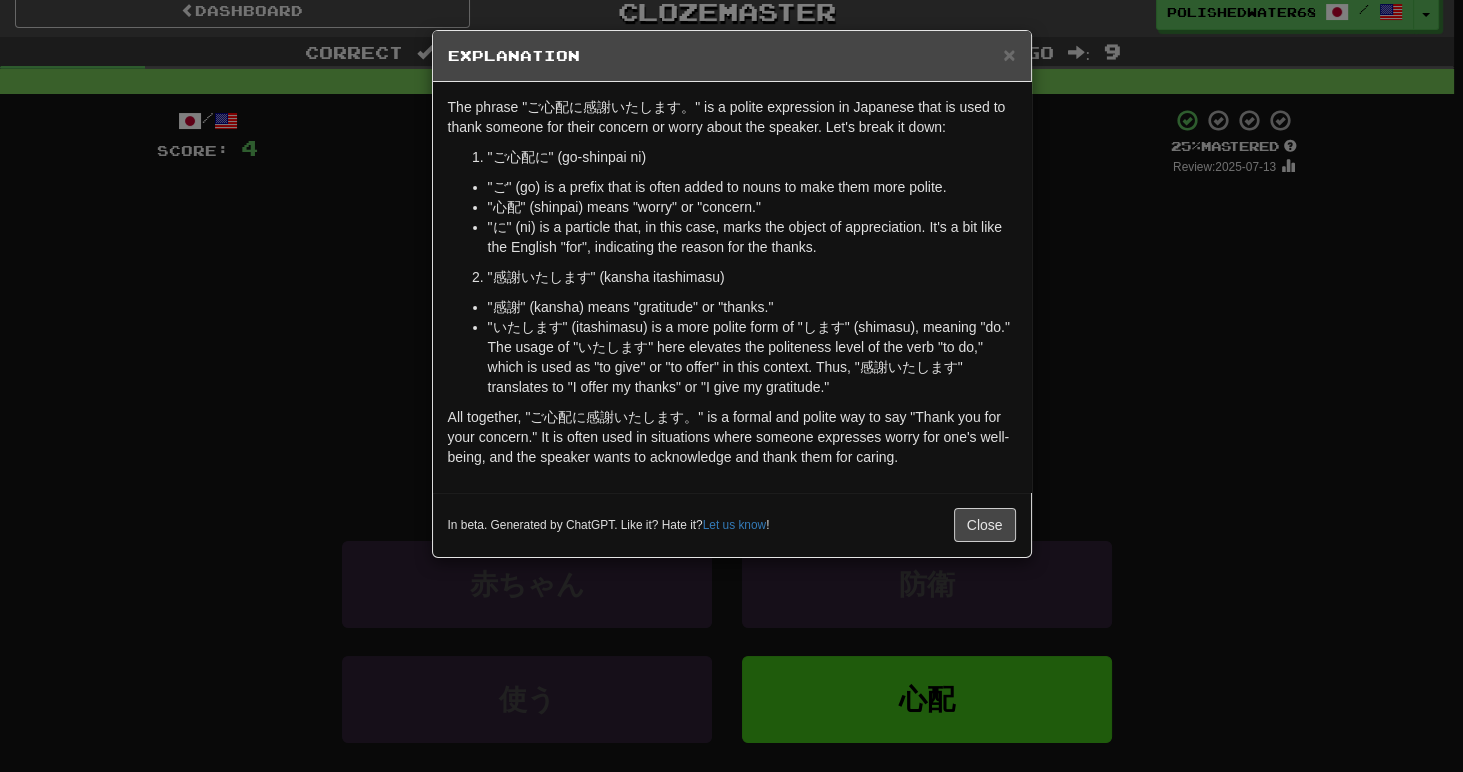 click on "× Explanation The phrase "ご心配に感謝いたします。" is a polite expression in Japanese that is used to thank someone for their concern or worry about the speaker. Let's break it down:
"ご心配に" (go-shinpai ni)
"ご" (go) is a prefix that is often added to nouns to make them more polite.
"心配" (shinpai) means "worry" or "concern."
"に" (ni) is a particle that, in this case, marks the object of appreciation. It's a bit like the English "for", indicating the reason for the thanks.
"感謝いたします" (kansha itashimasu)
"感謝" (kansha) means "gratitude" or "thanks."
"いたします" (itashimasu) is a more polite form of "します" (shimasu), meaning "do." The usage of "いたします" here elevates the politeness level of the verb "to do," which is used as "to give" or "to offer" in this context. Thus, "感謝いたします" translates to "I offer my thanks" or "I give my gratitude."
In beta. Generated by ChatGPT. Like it? Hate it?  Let us know !" at bounding box center (731, 386) 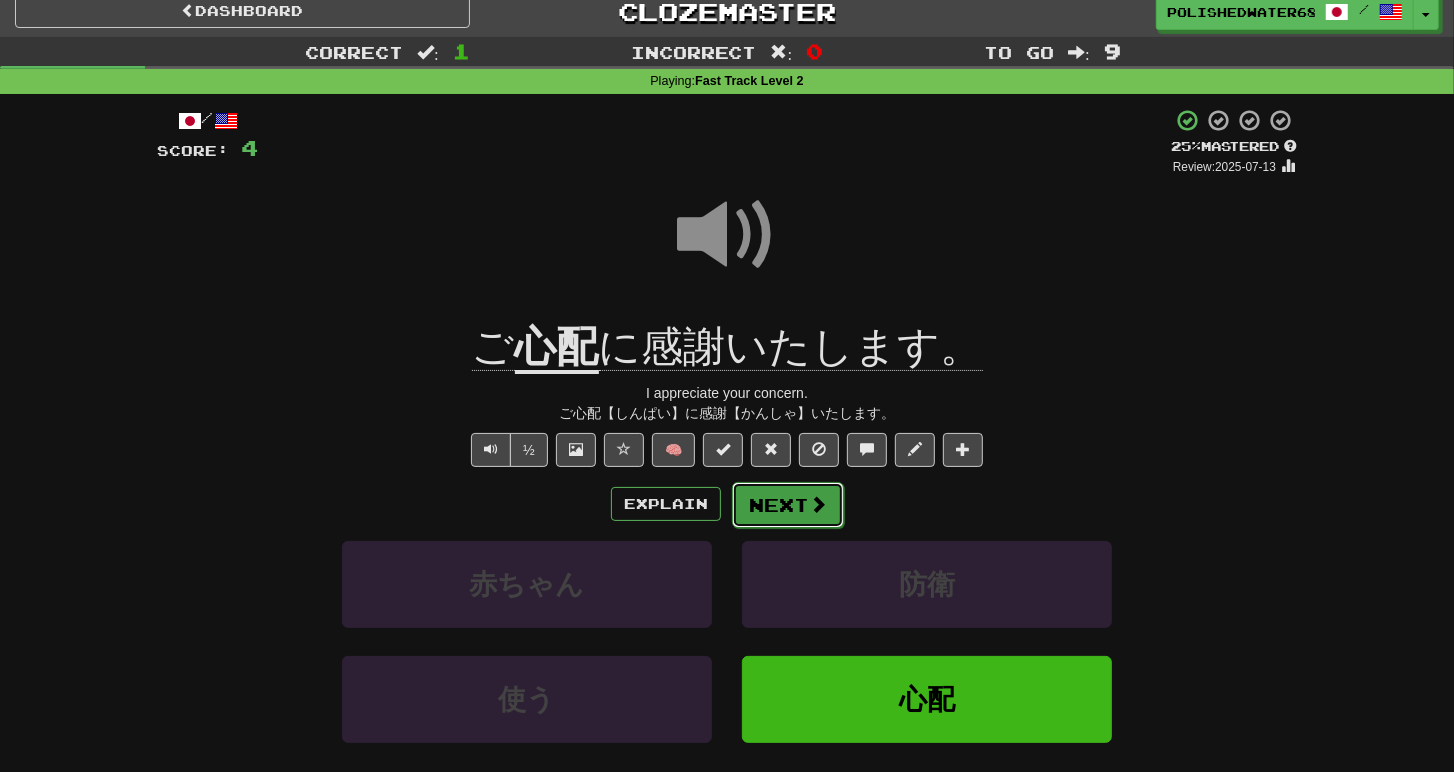 click on "Next" at bounding box center [788, 505] 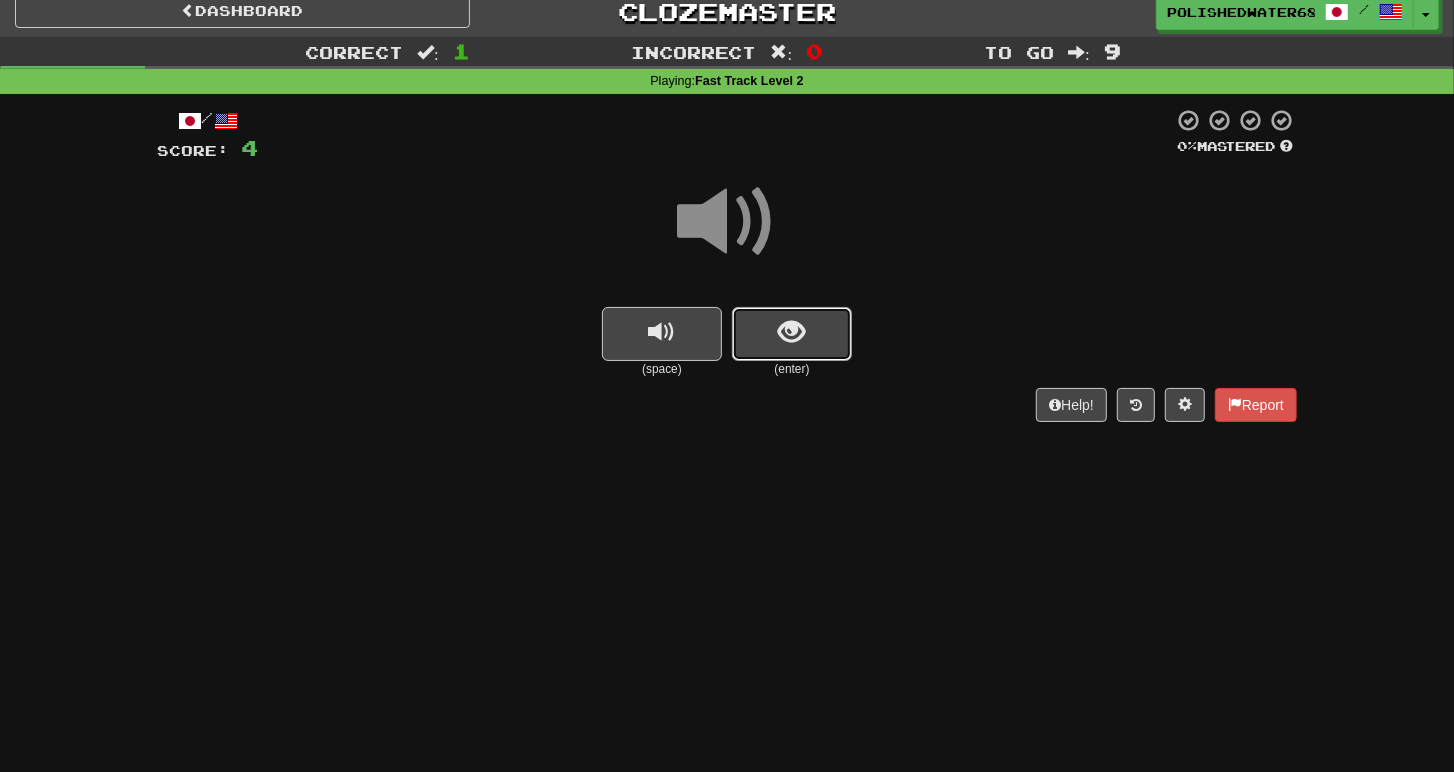 click at bounding box center (792, 334) 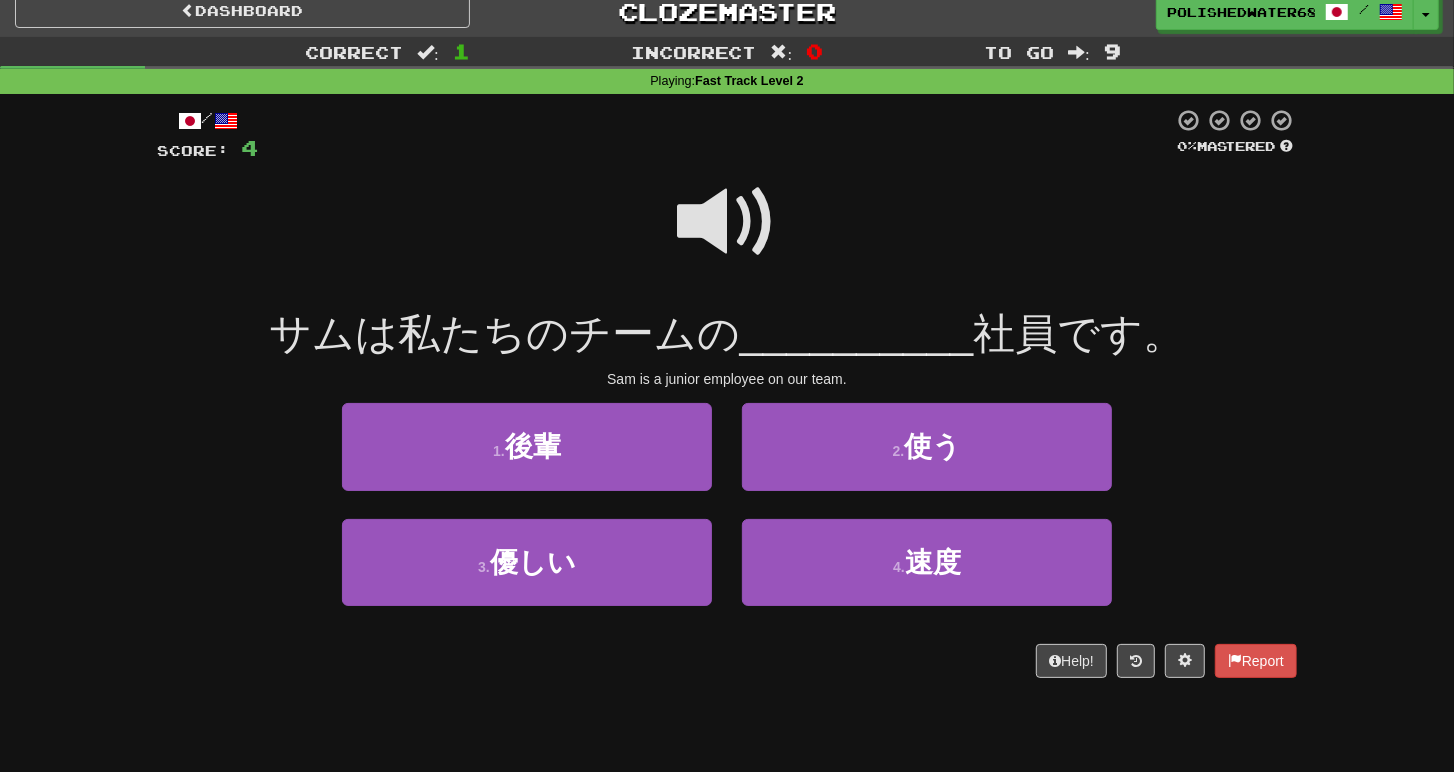 click at bounding box center [727, 222] 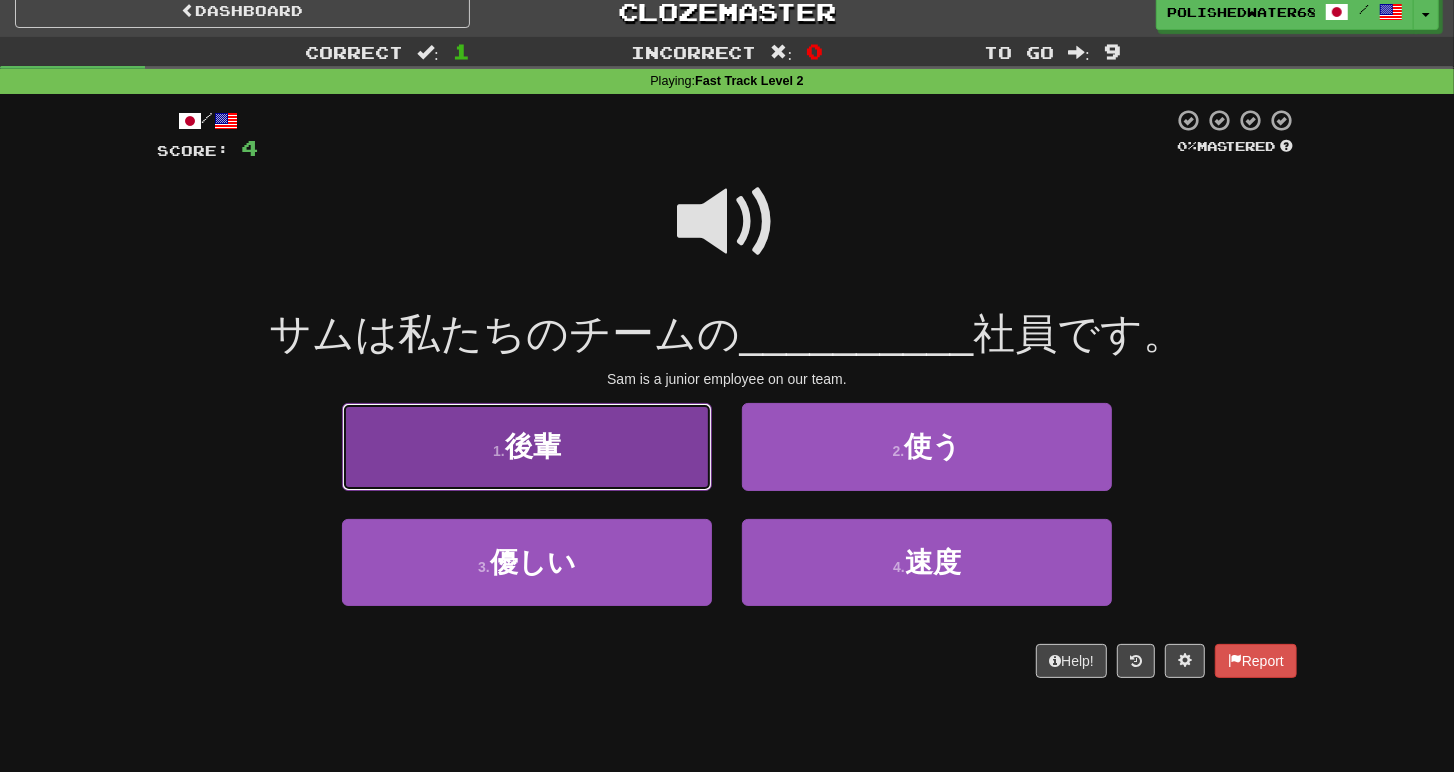 click on "1 .  後輩" at bounding box center [527, 446] 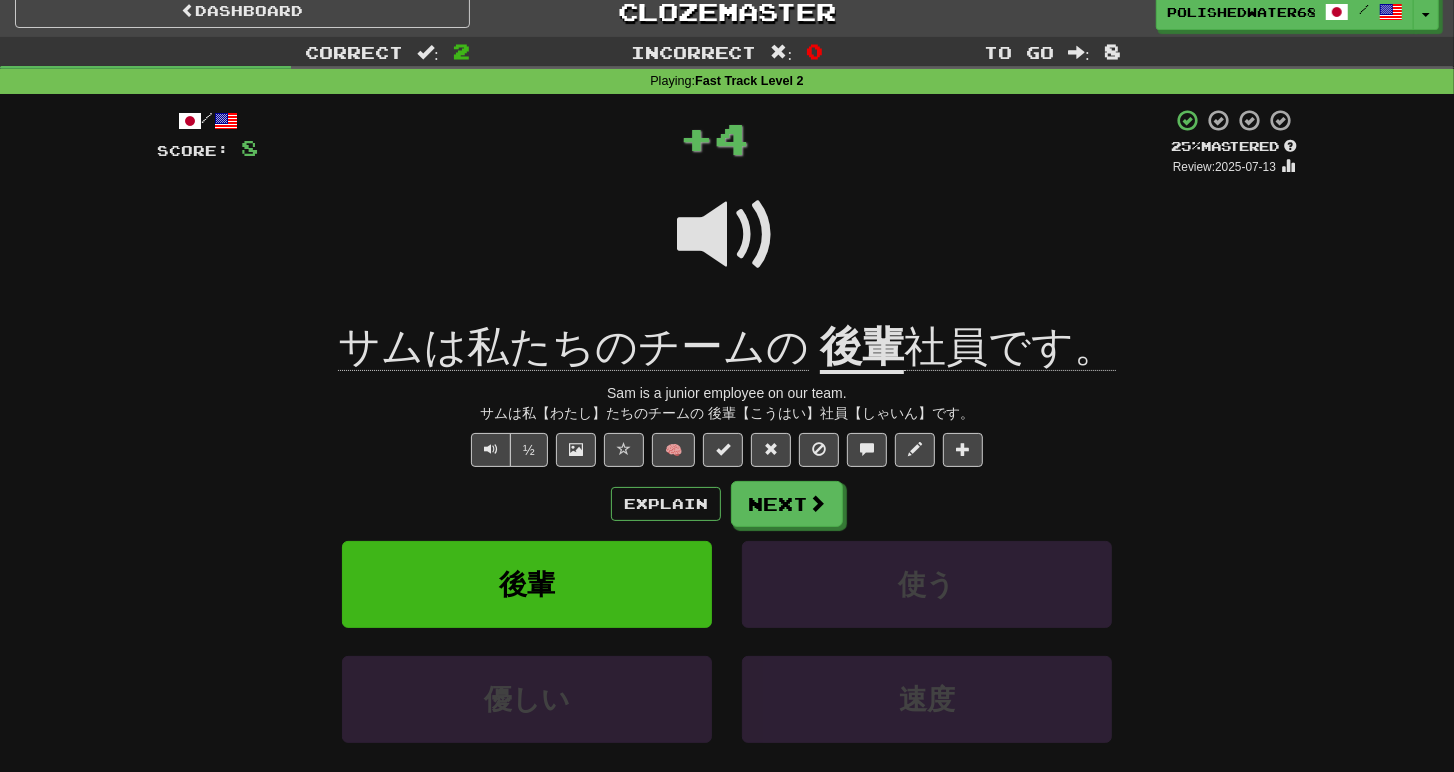 click on "後輩" at bounding box center [862, 348] 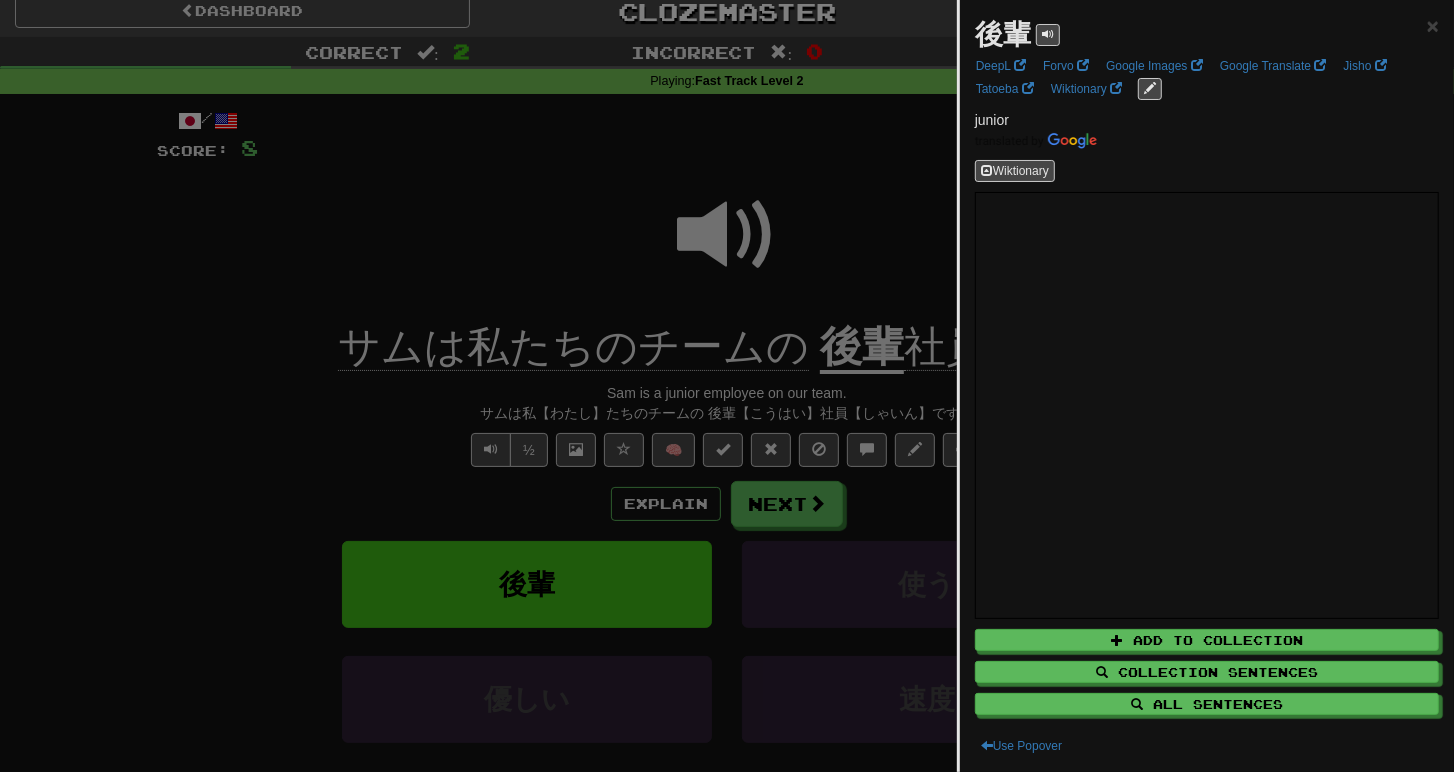 click at bounding box center (727, 386) 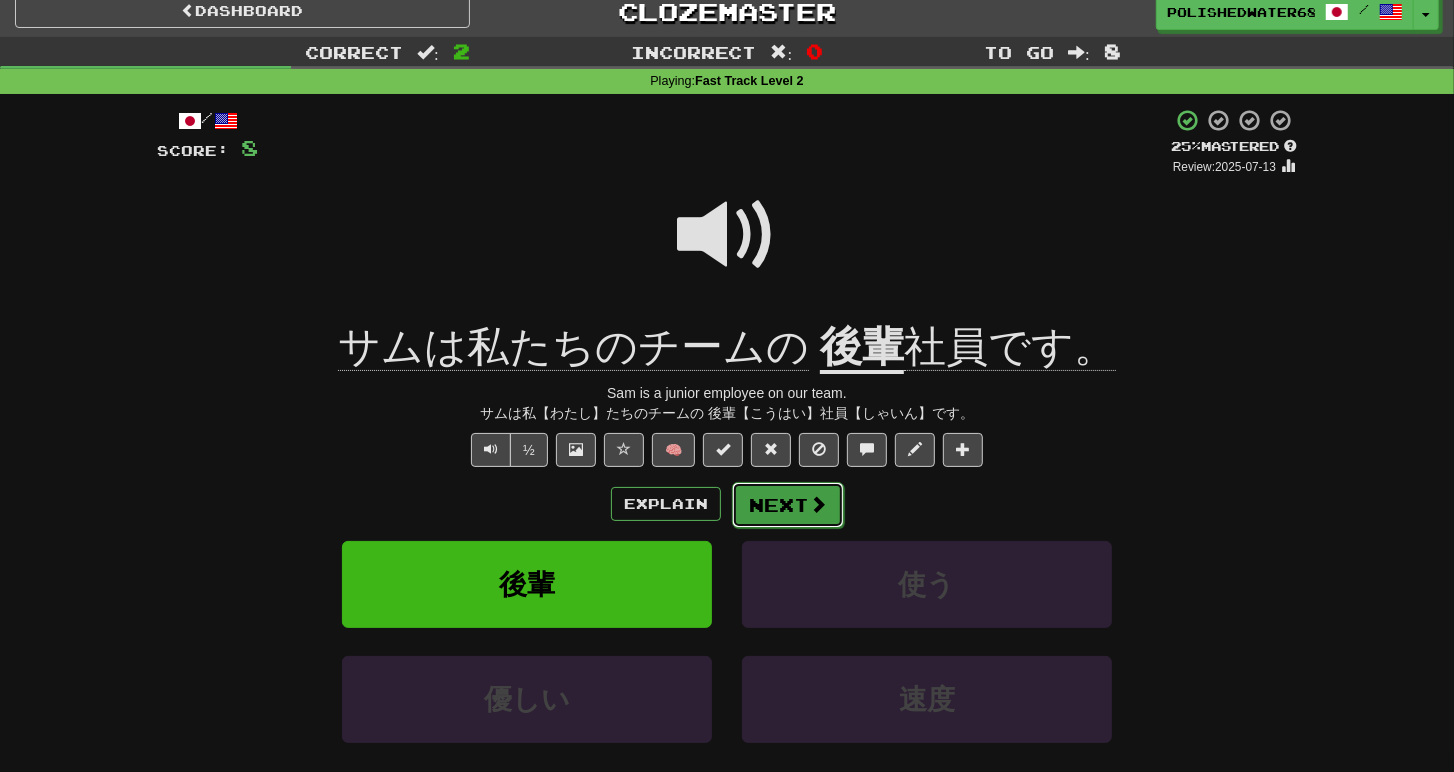 click on "Next" at bounding box center (788, 505) 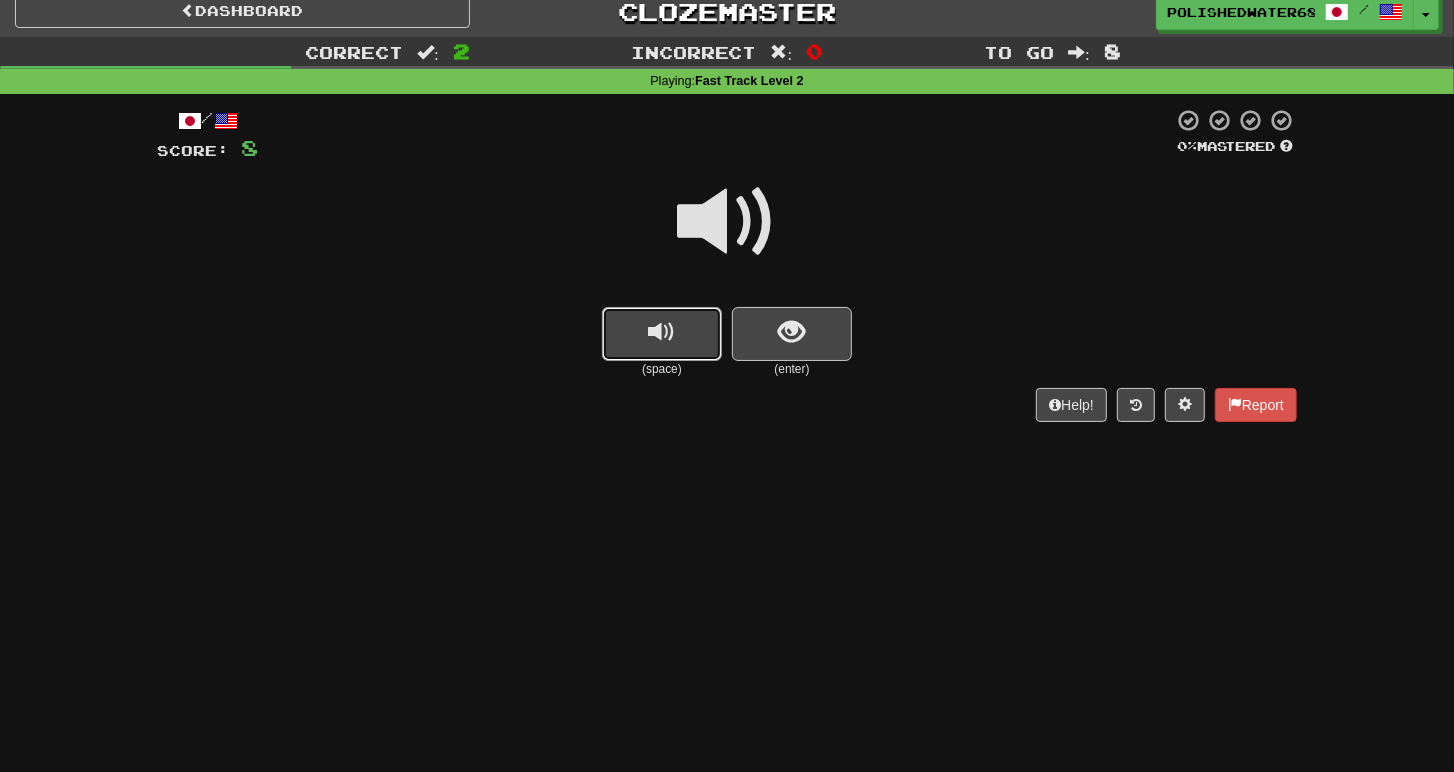 click at bounding box center (662, 334) 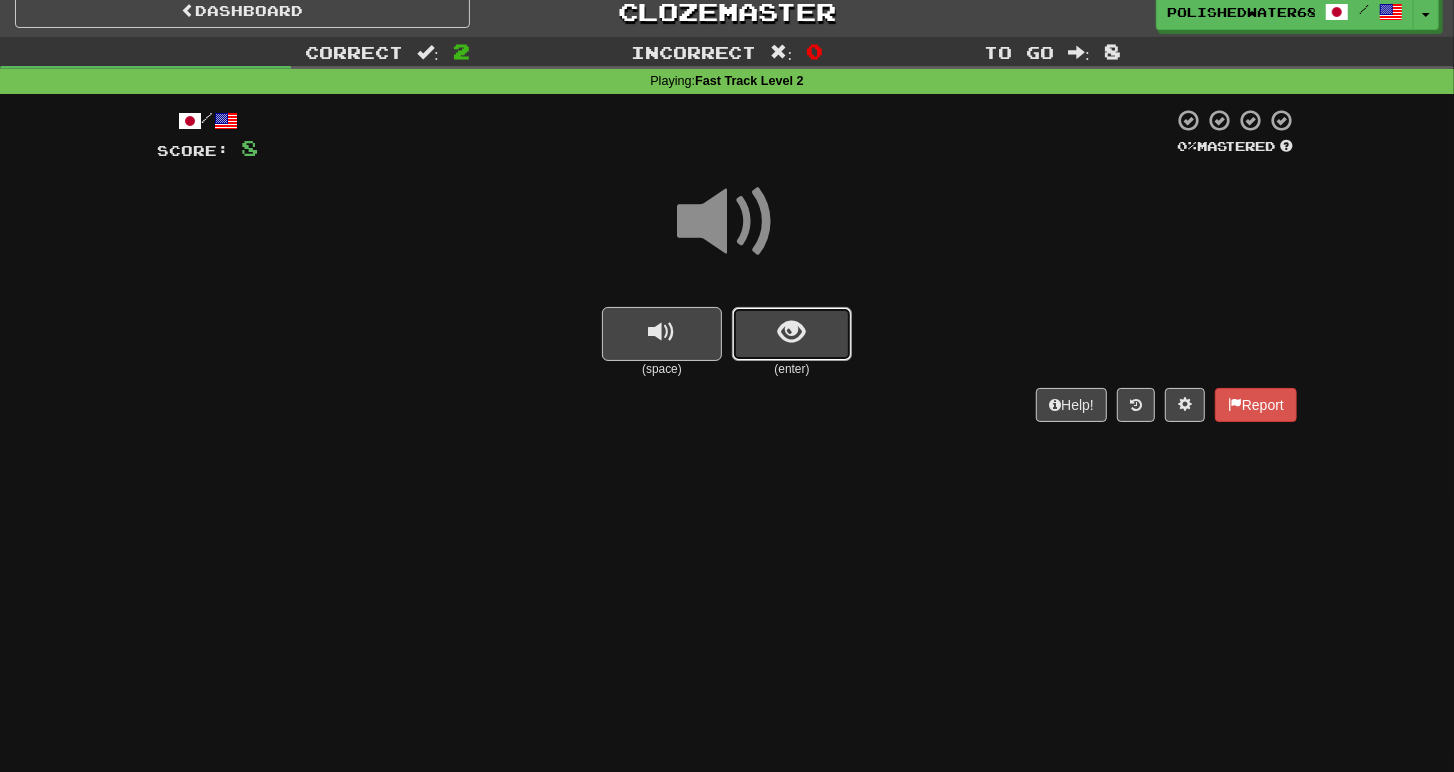 click at bounding box center [792, 334] 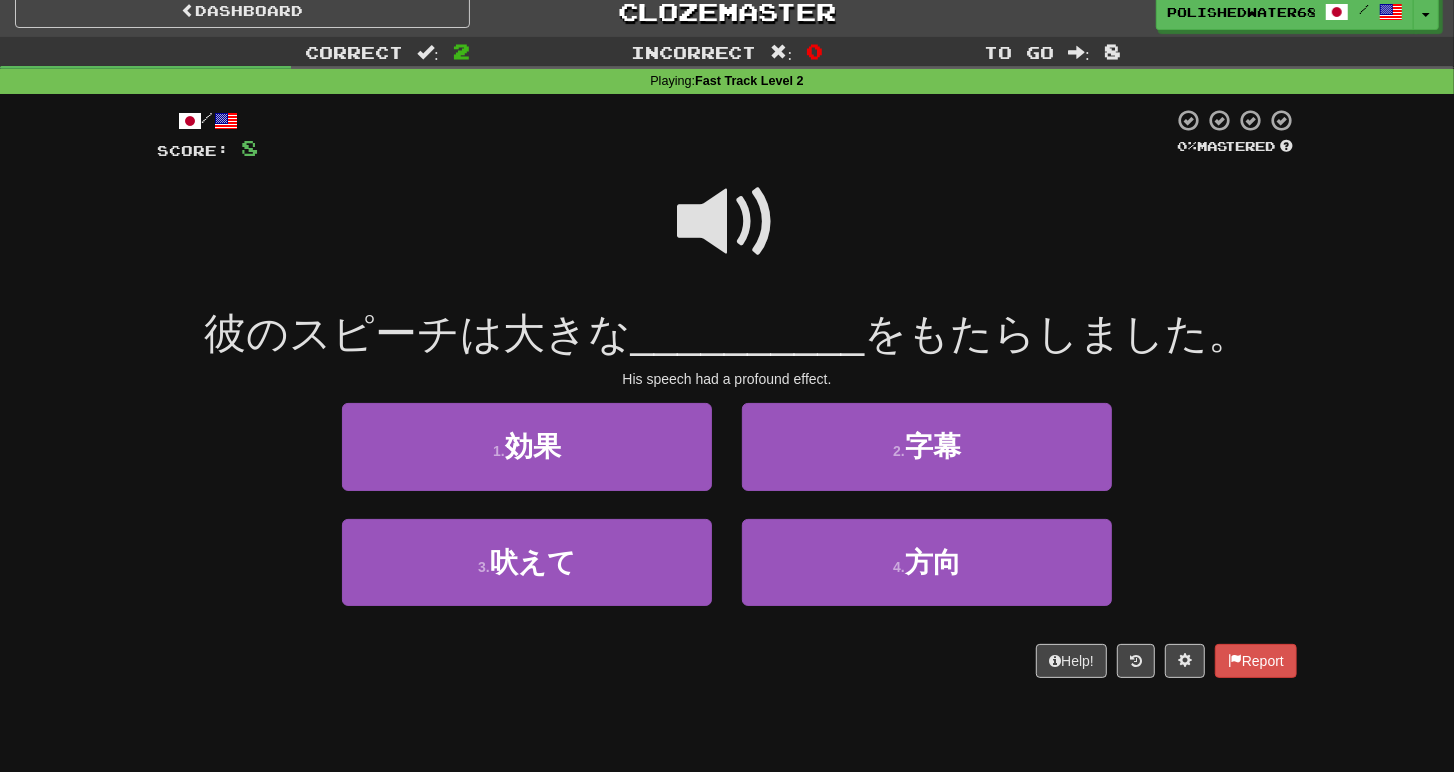 click at bounding box center [727, 222] 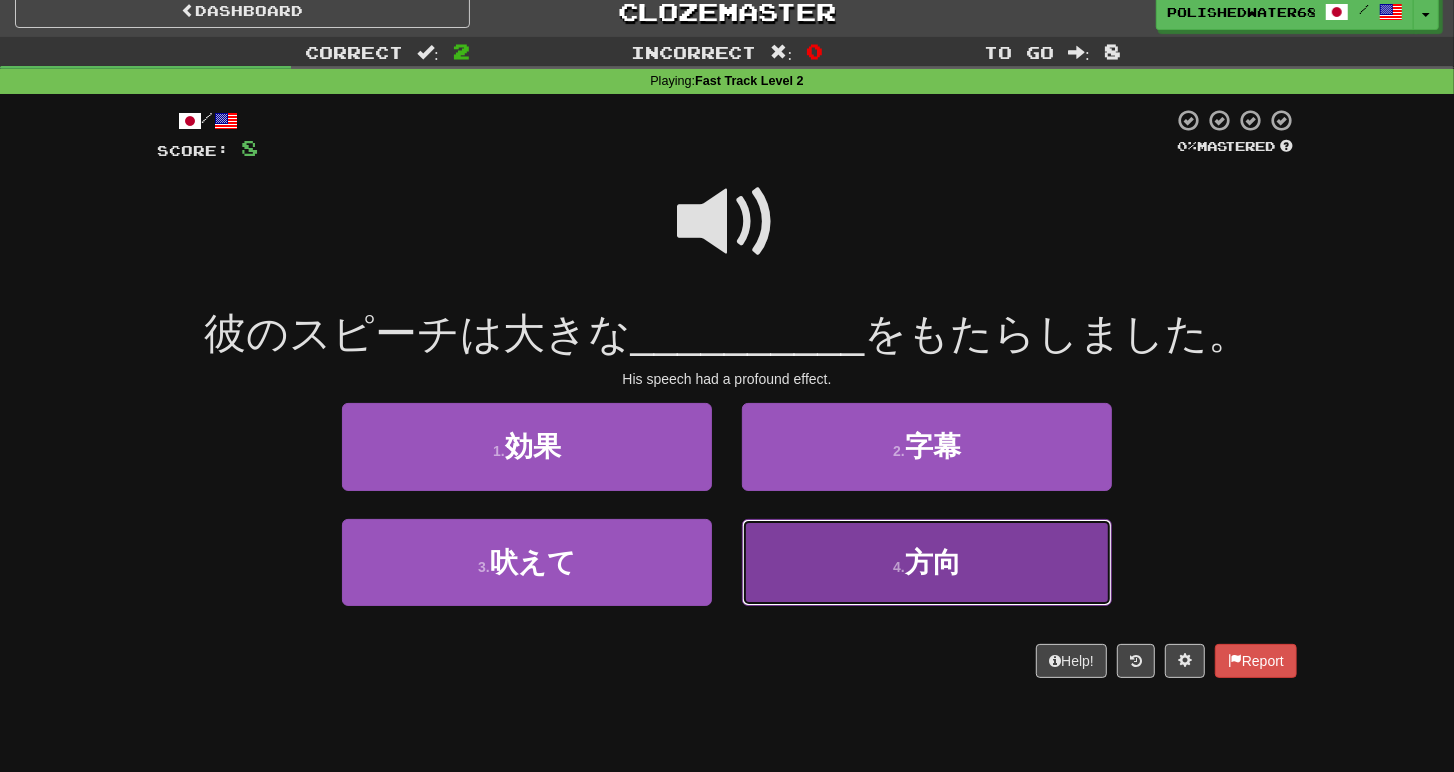 click on "4 .  方向" at bounding box center (927, 562) 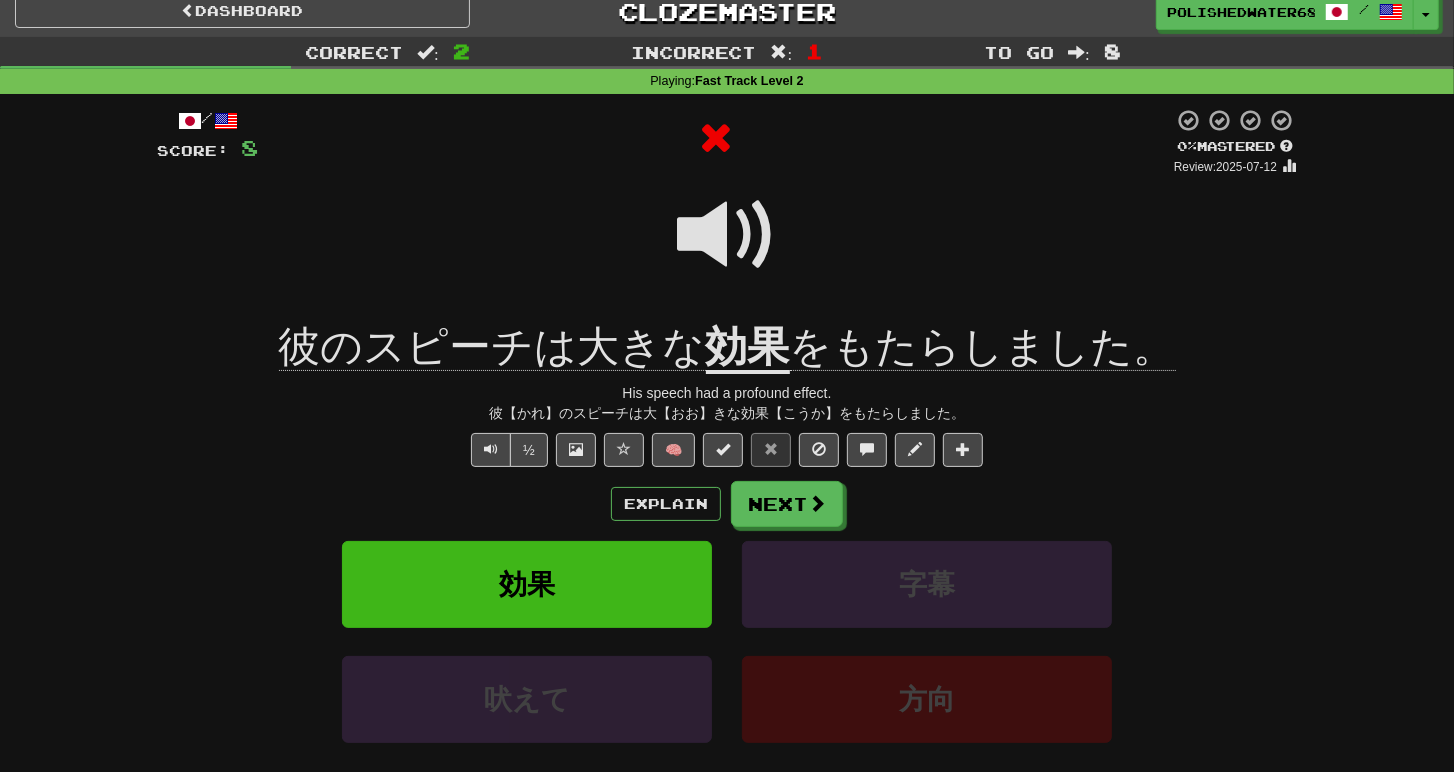 click on "効果" at bounding box center [748, 348] 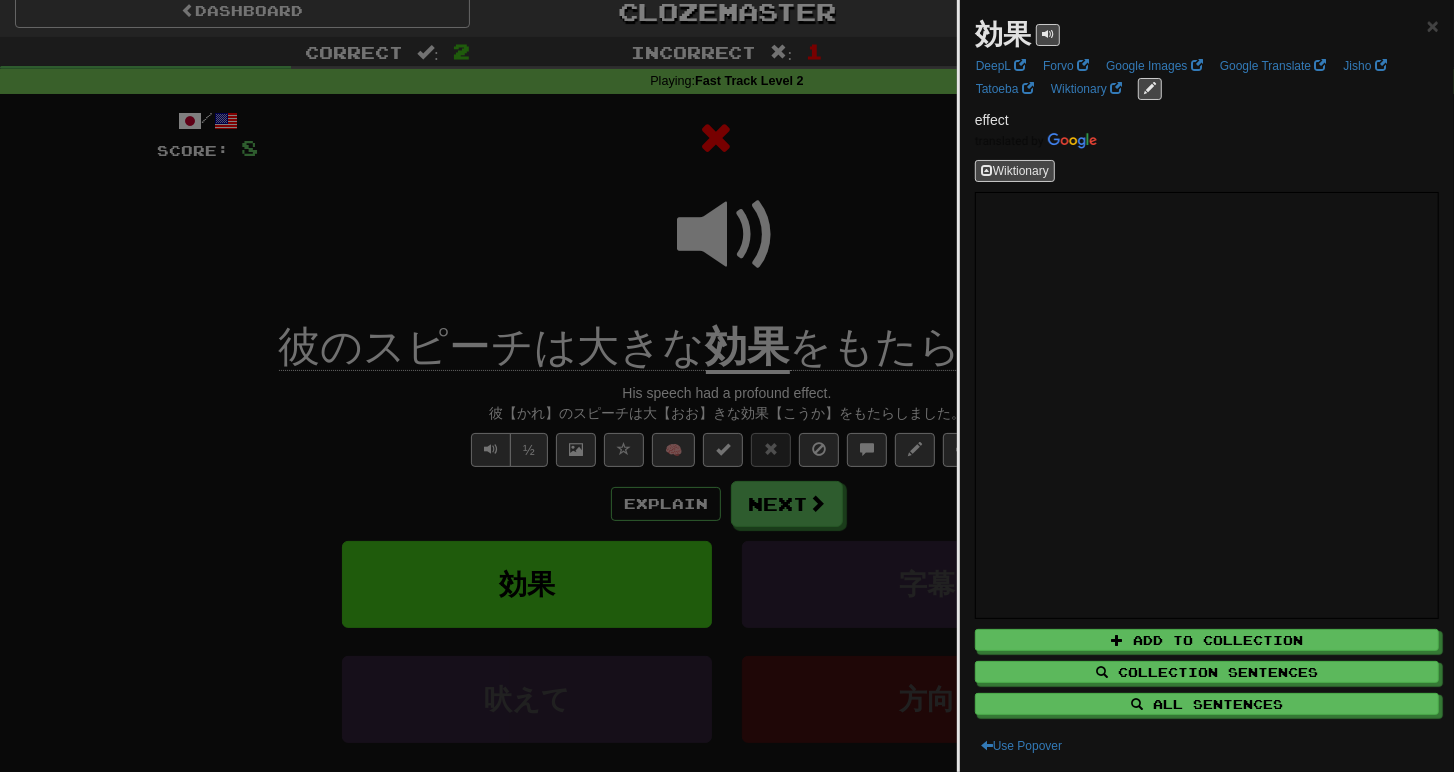 click at bounding box center [727, 386] 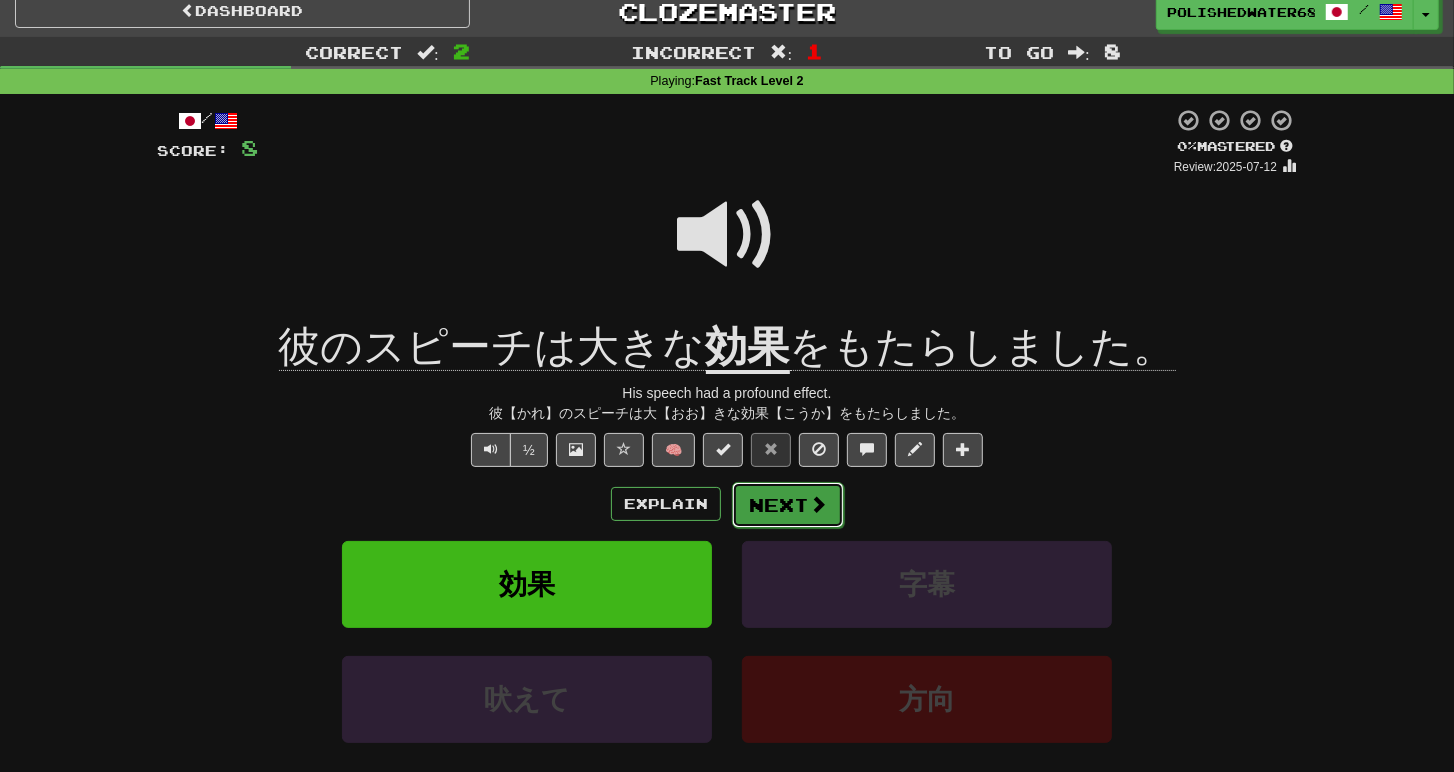 click on "Next" at bounding box center (788, 505) 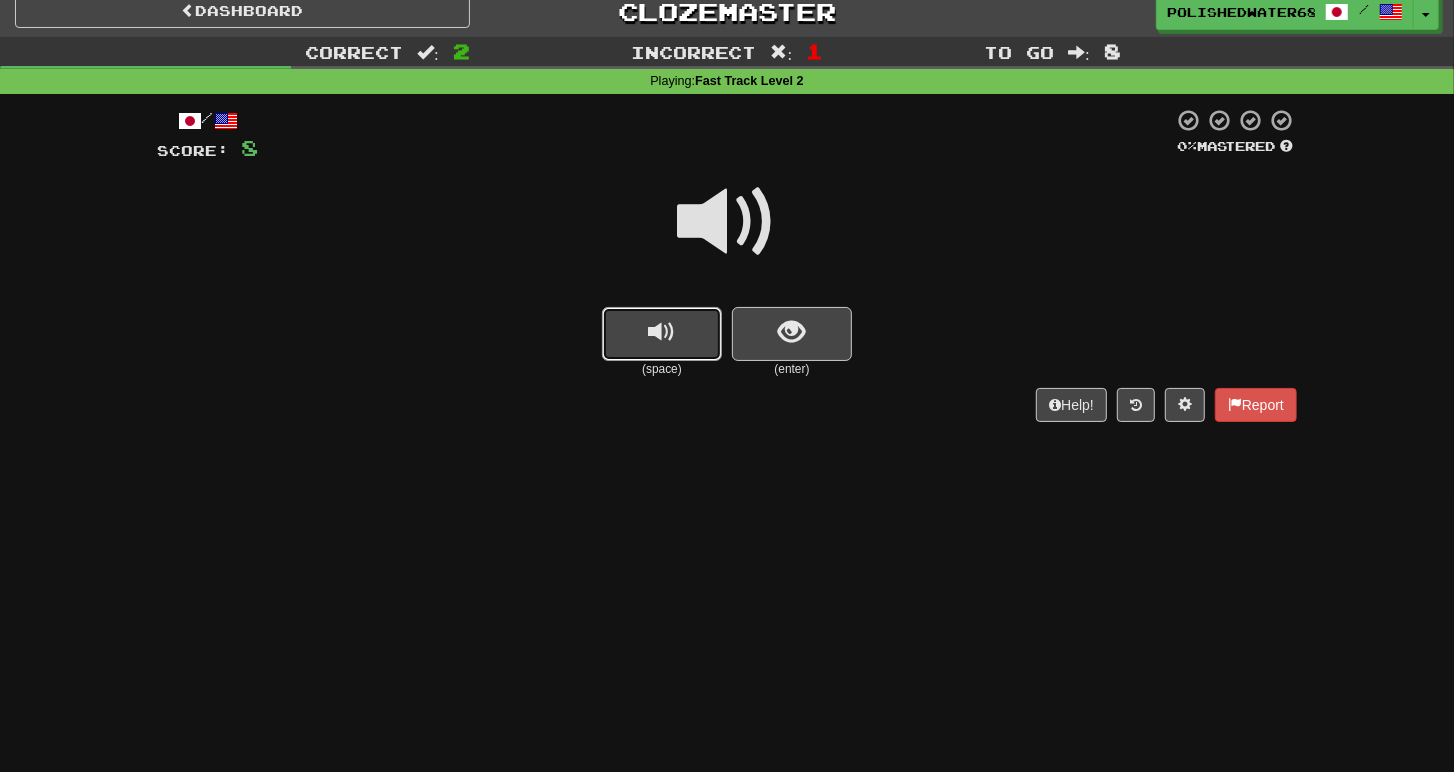click at bounding box center [662, 334] 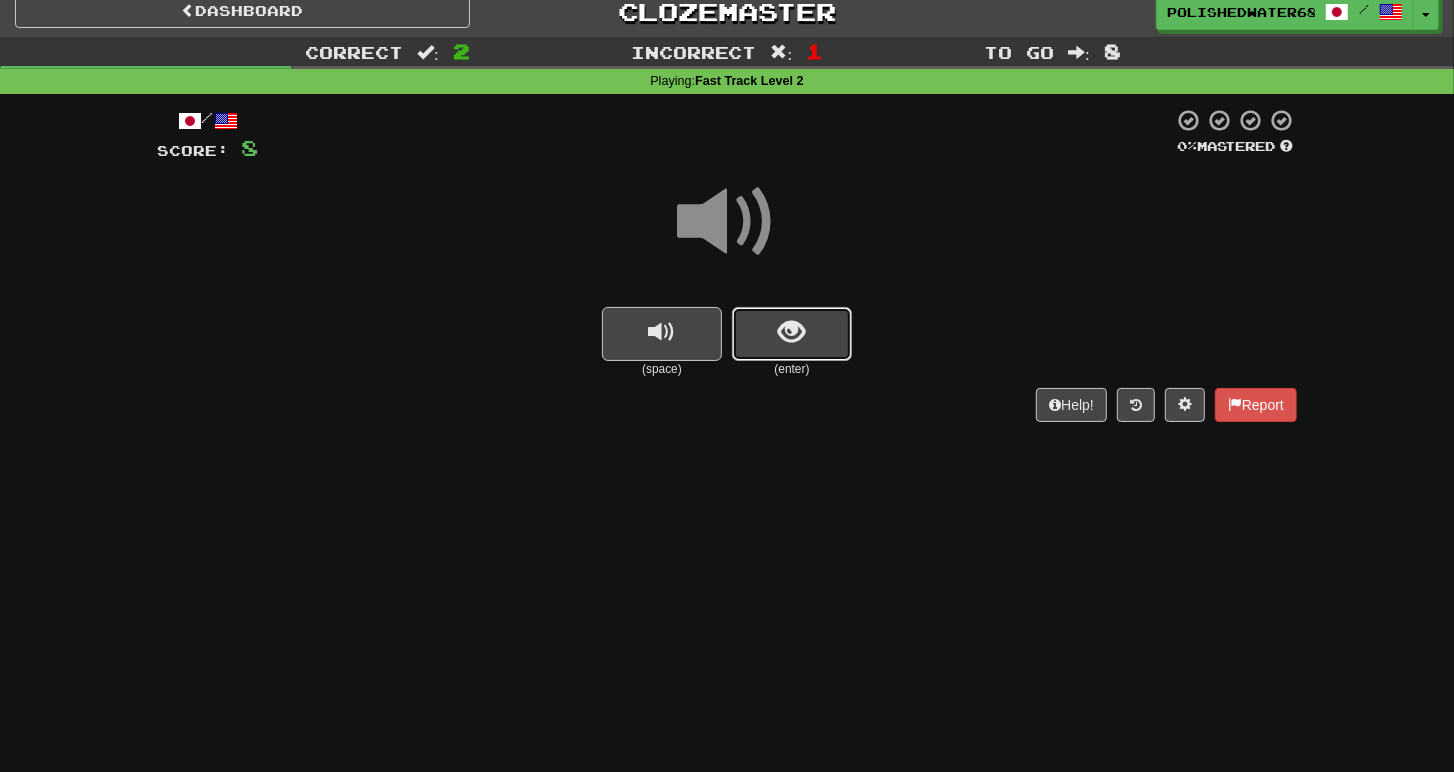 click at bounding box center (792, 334) 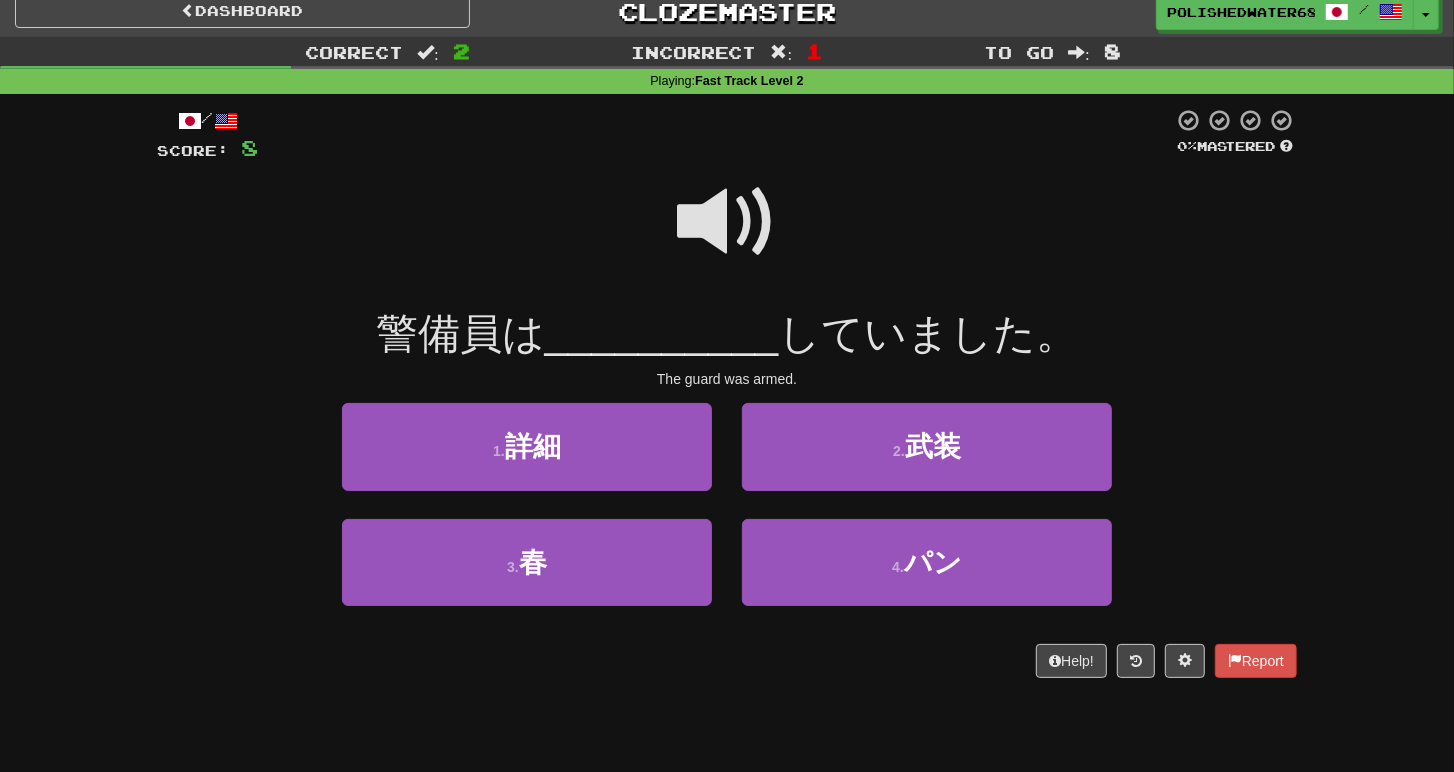 click at bounding box center (727, 222) 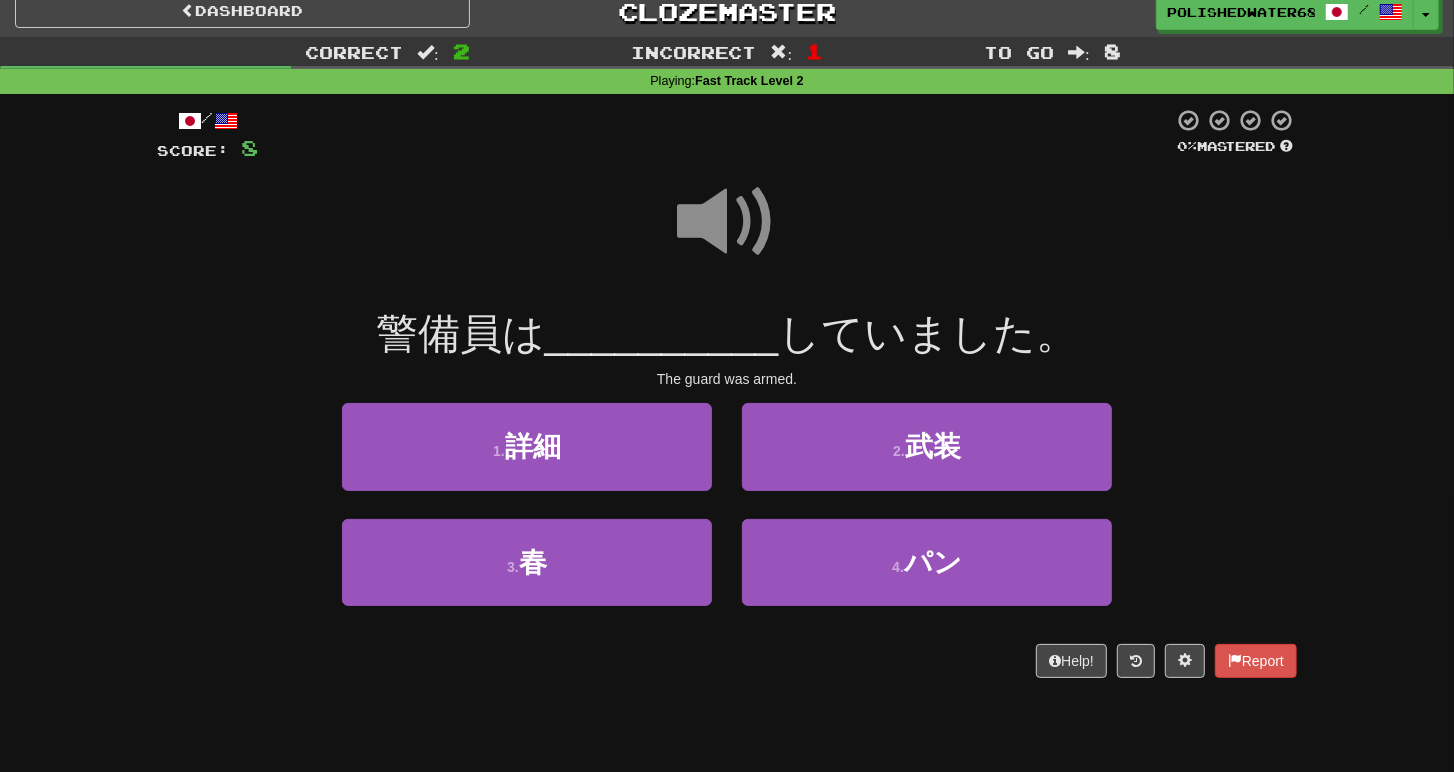 click at bounding box center [727, 222] 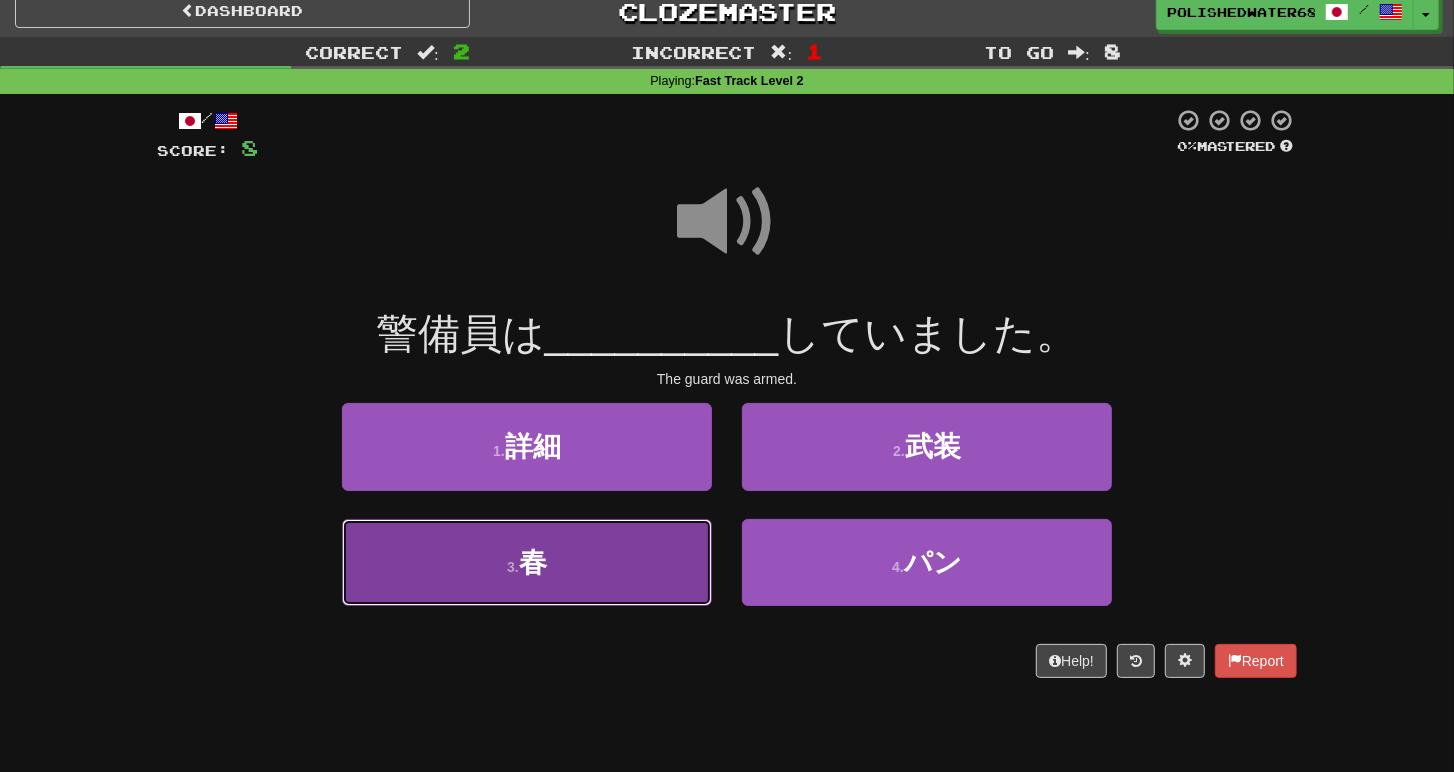click on "3 .  春" at bounding box center [527, 562] 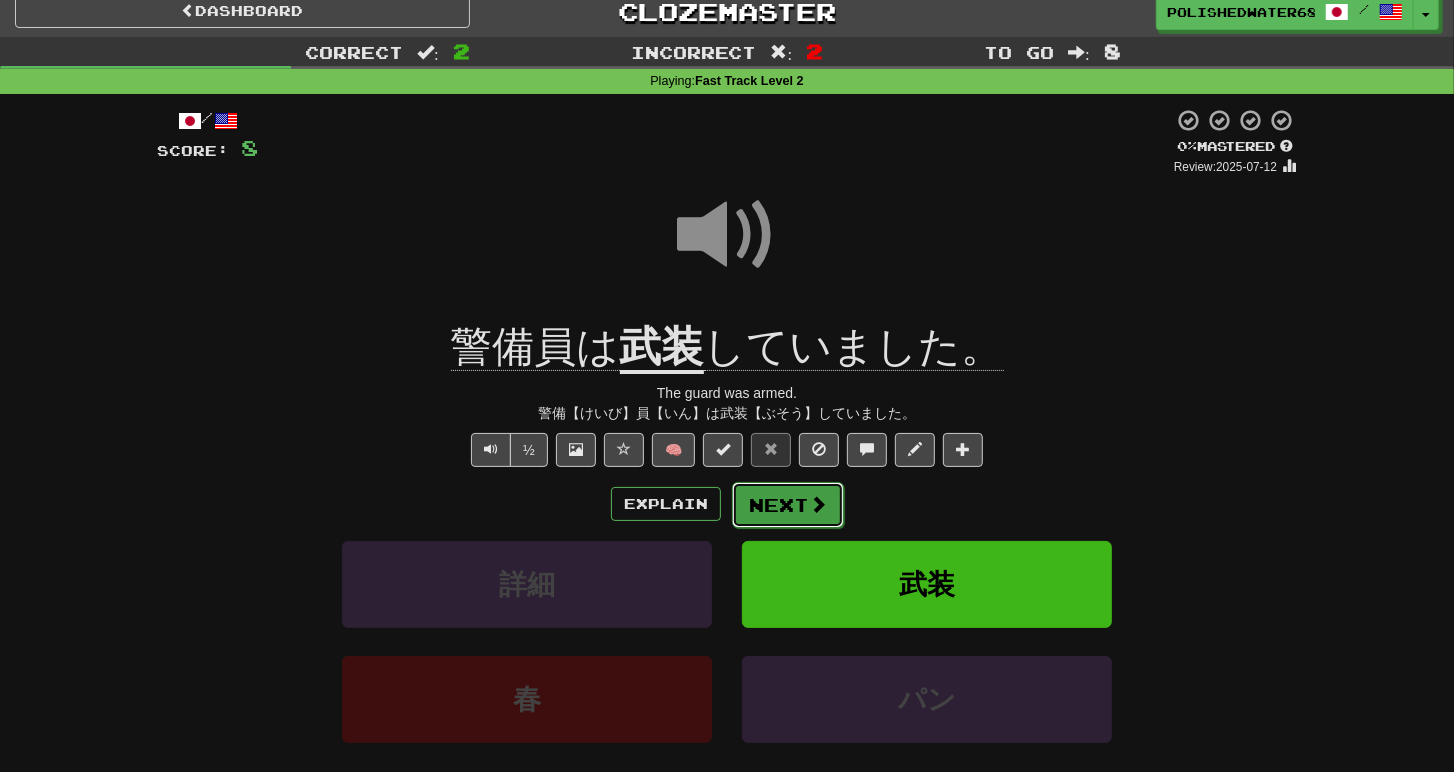 click on "Next" at bounding box center (788, 505) 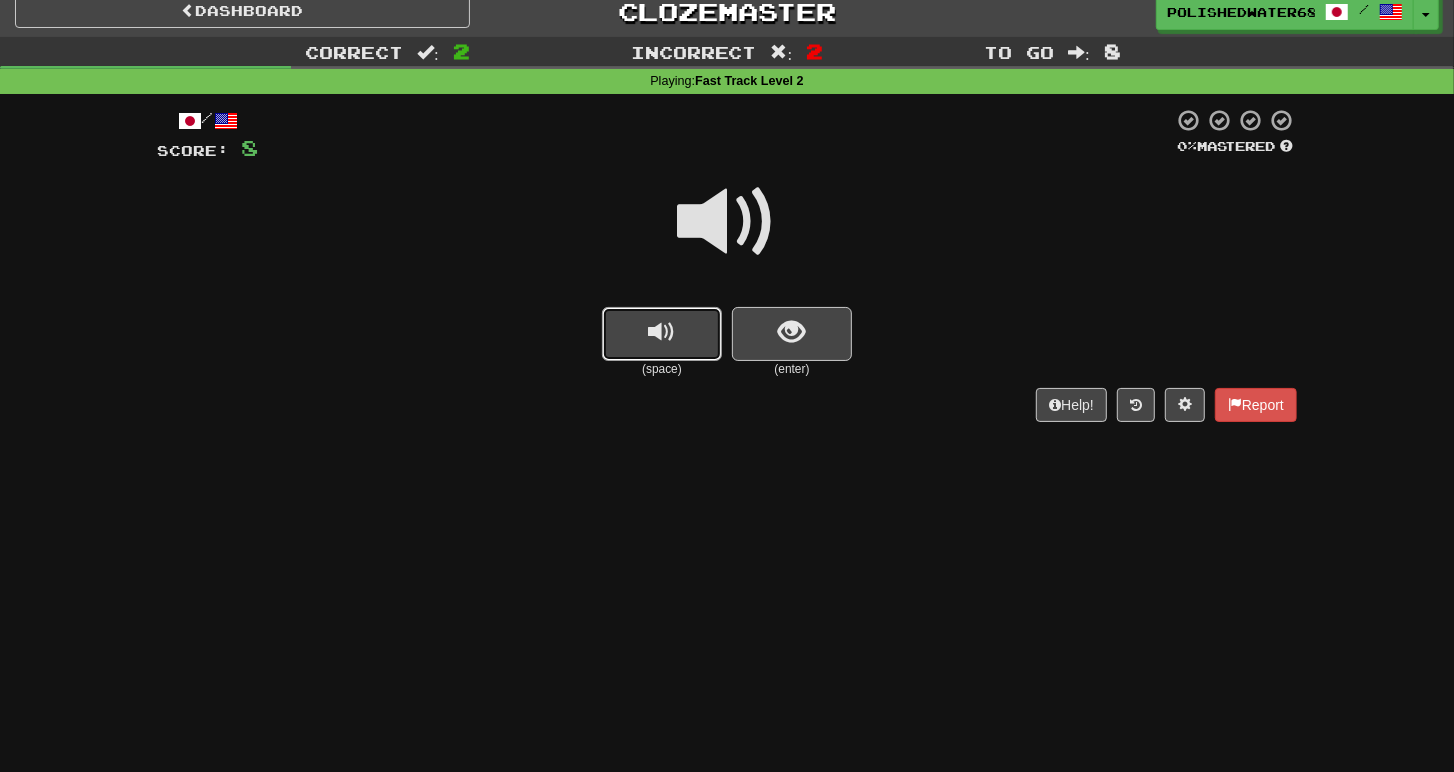 click at bounding box center (662, 334) 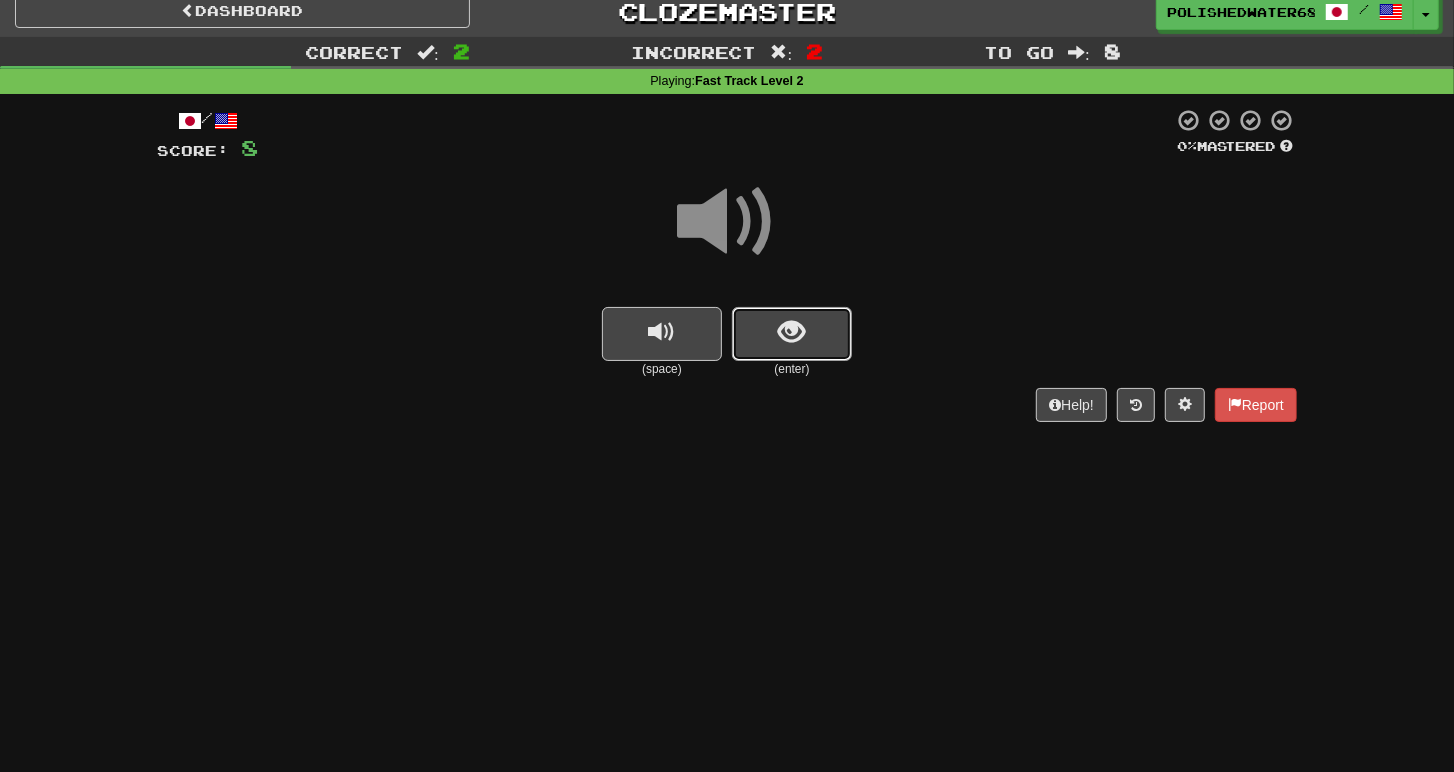click at bounding box center [792, 334] 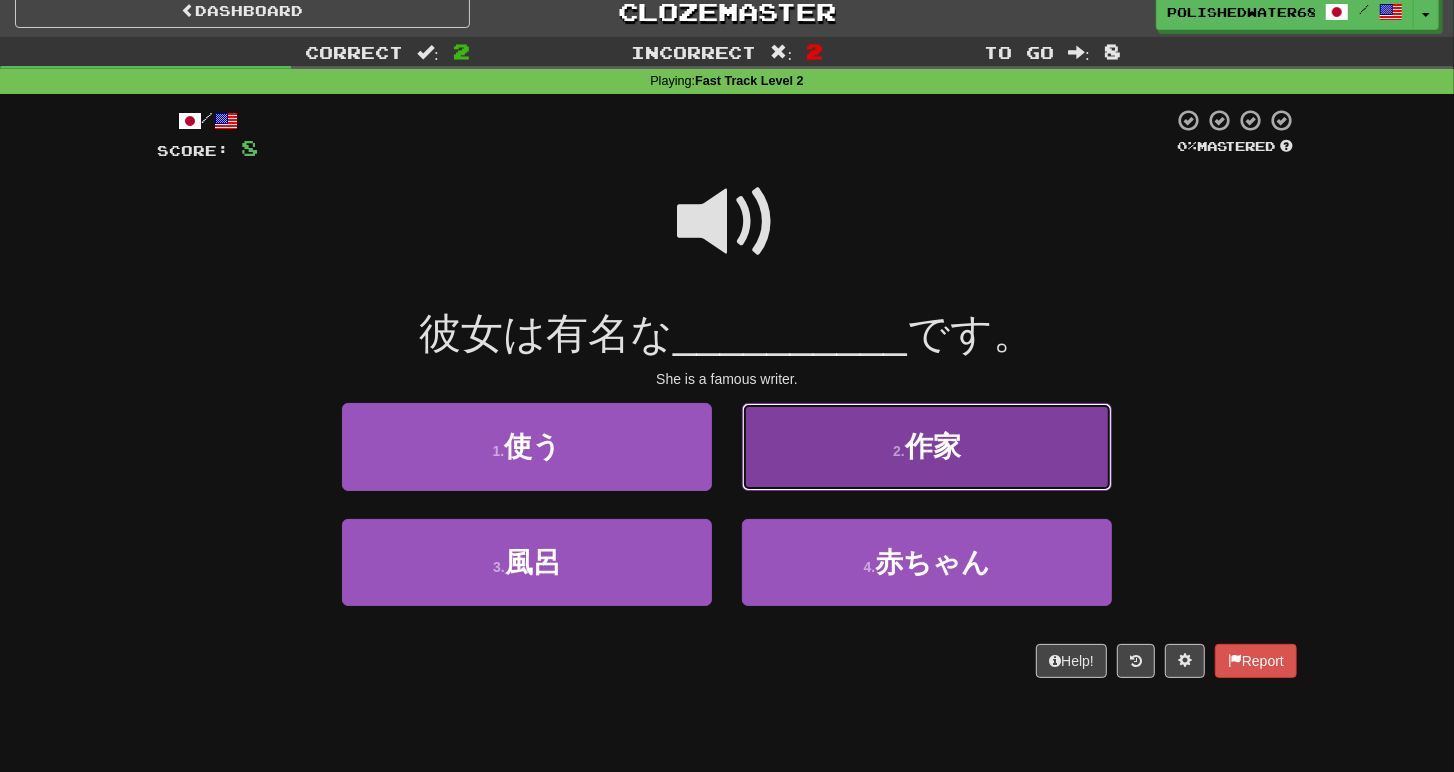 click on "2 .  作家" at bounding box center (927, 446) 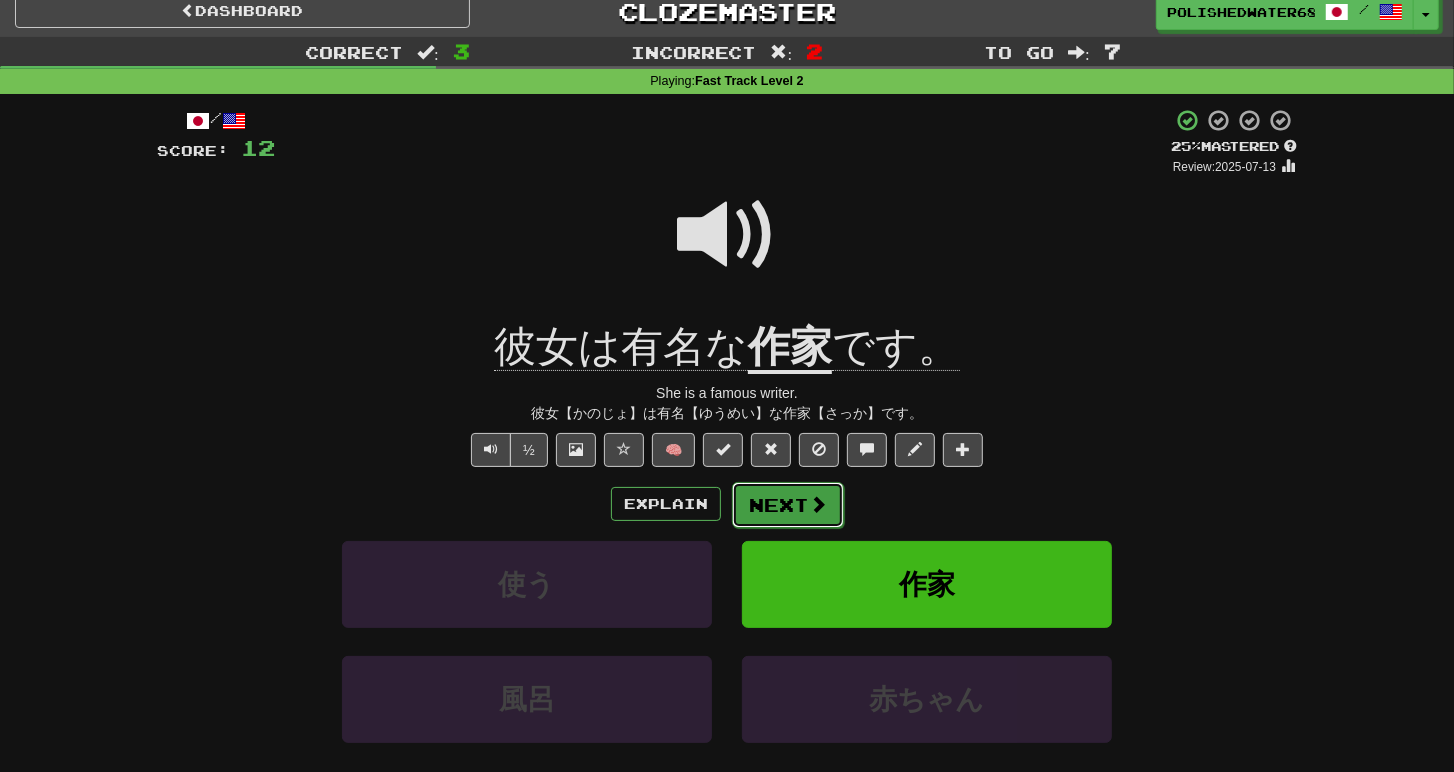 click on "Next" at bounding box center [788, 505] 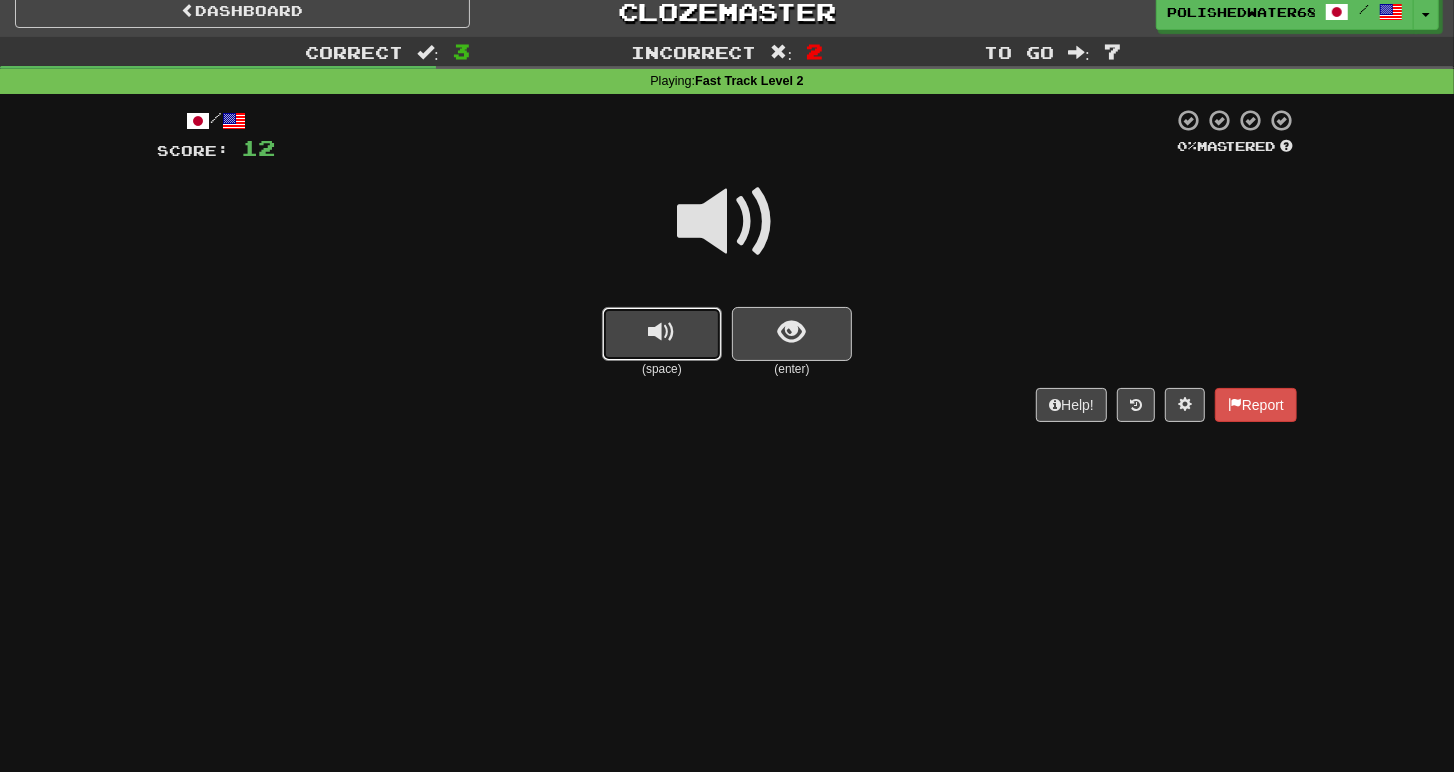 click at bounding box center (662, 334) 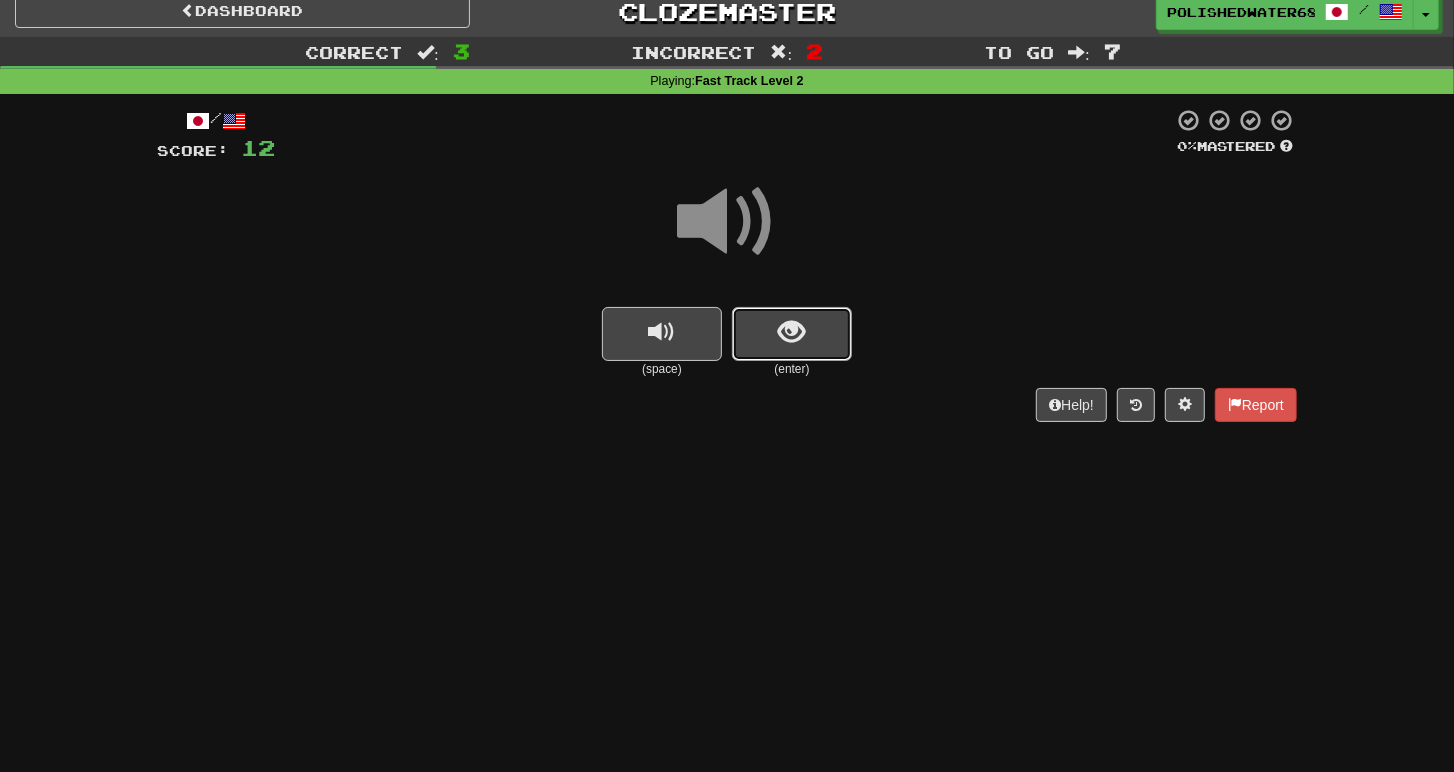 click at bounding box center (792, 334) 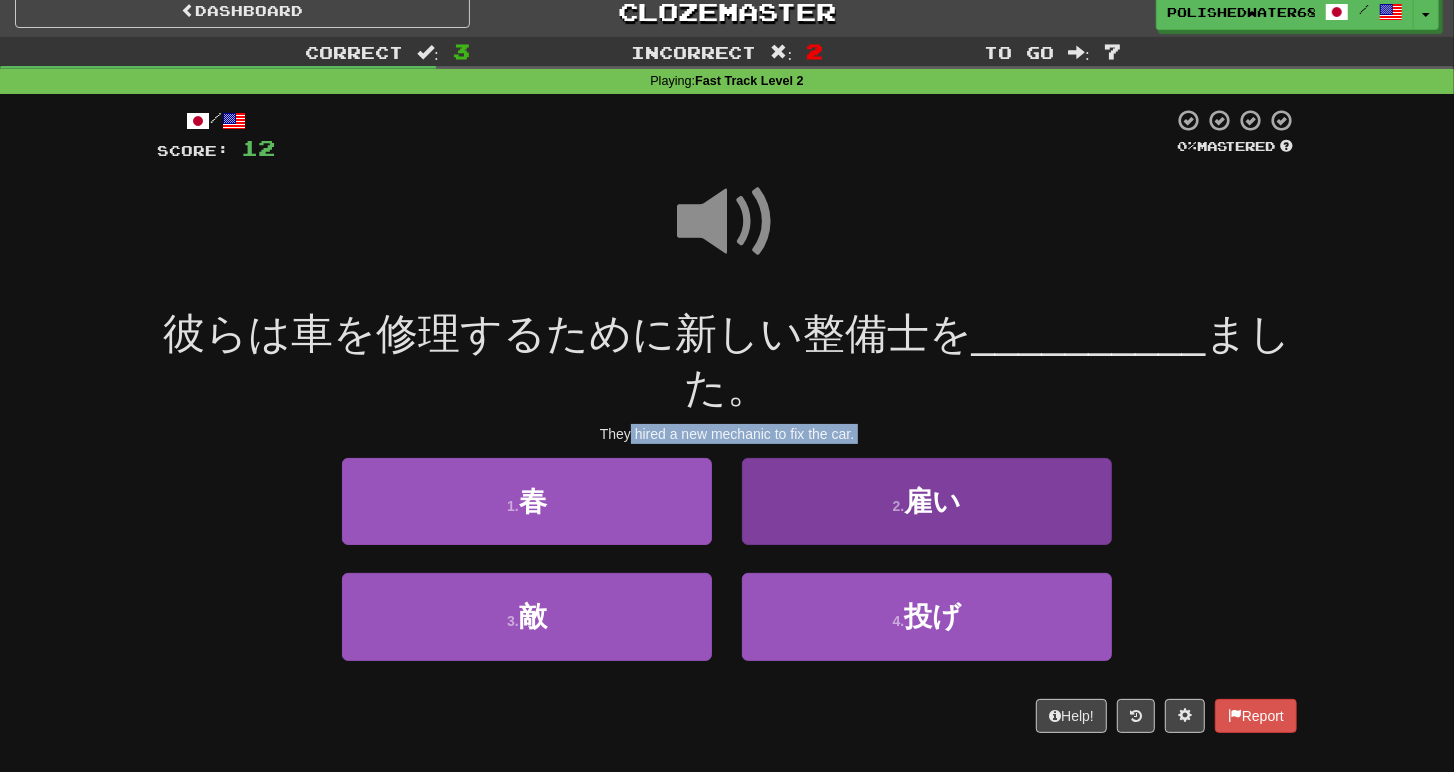 drag, startPoint x: 630, startPoint y: 431, endPoint x: 1037, endPoint y: 464, distance: 408.33563 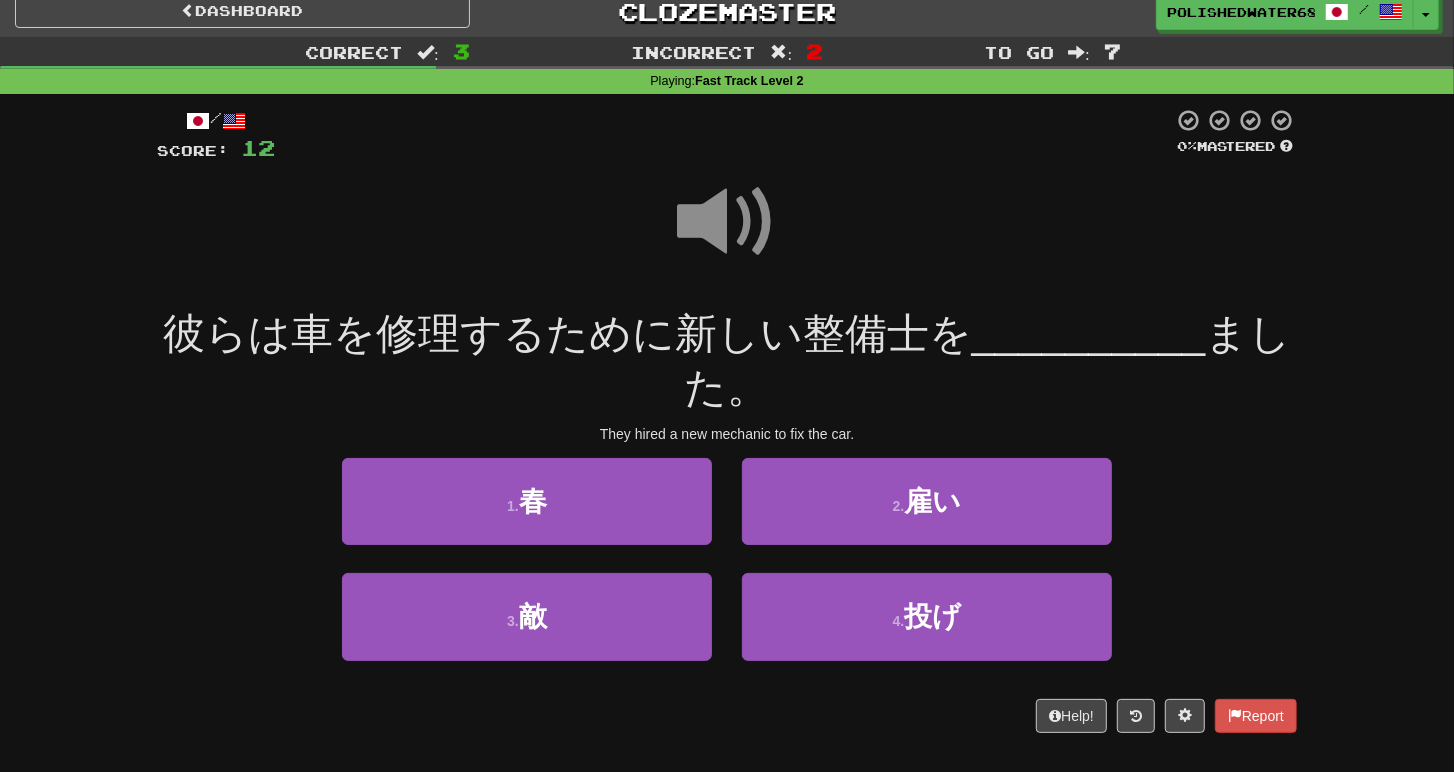 click on "/ Score: 12 0 % Mastered 彼らは車を修理するために新しい整備士を __________ ました。 They hired a new mechanic to fix the car. 1 . 春 2 . 雇い 3 . 敵 4 . 投げ Help! Report" at bounding box center (727, 420) 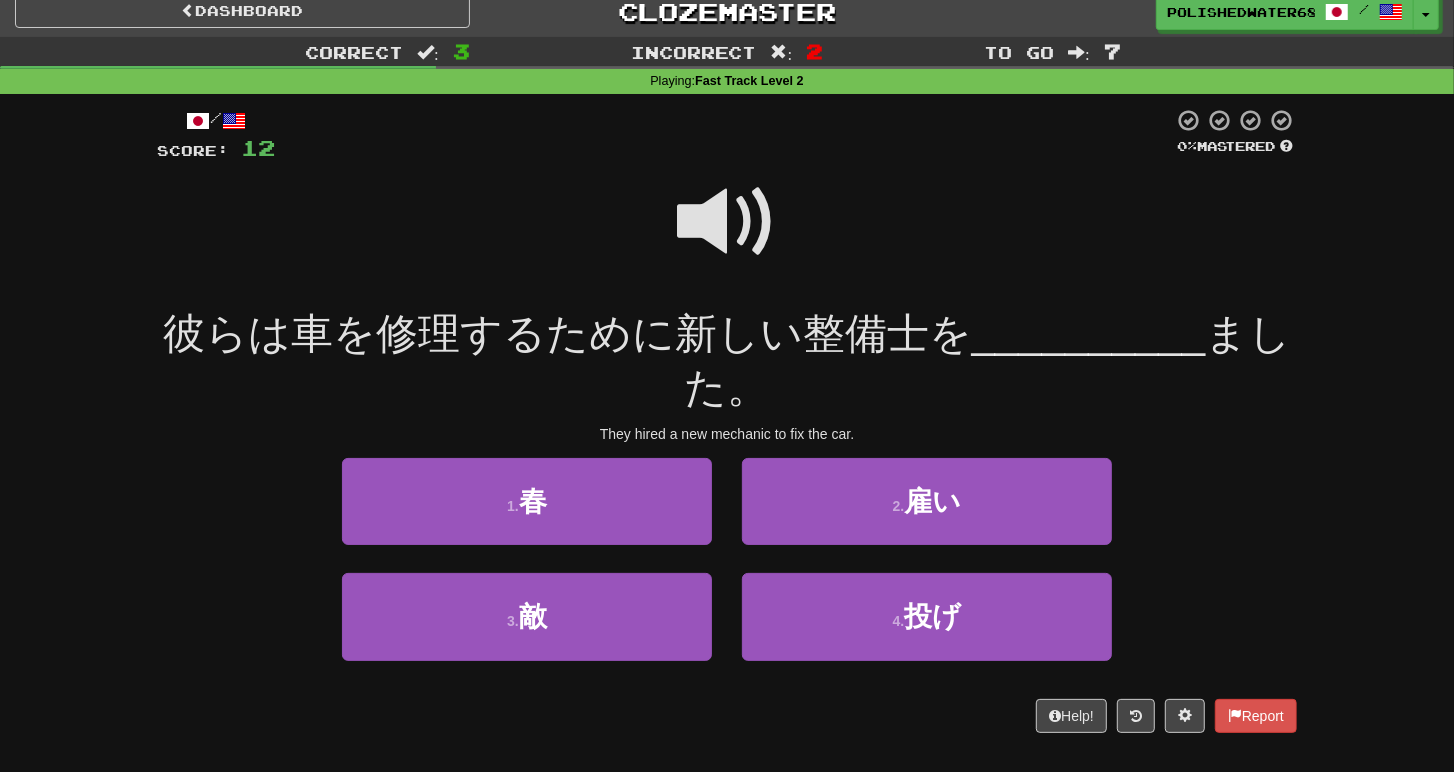click at bounding box center (727, 222) 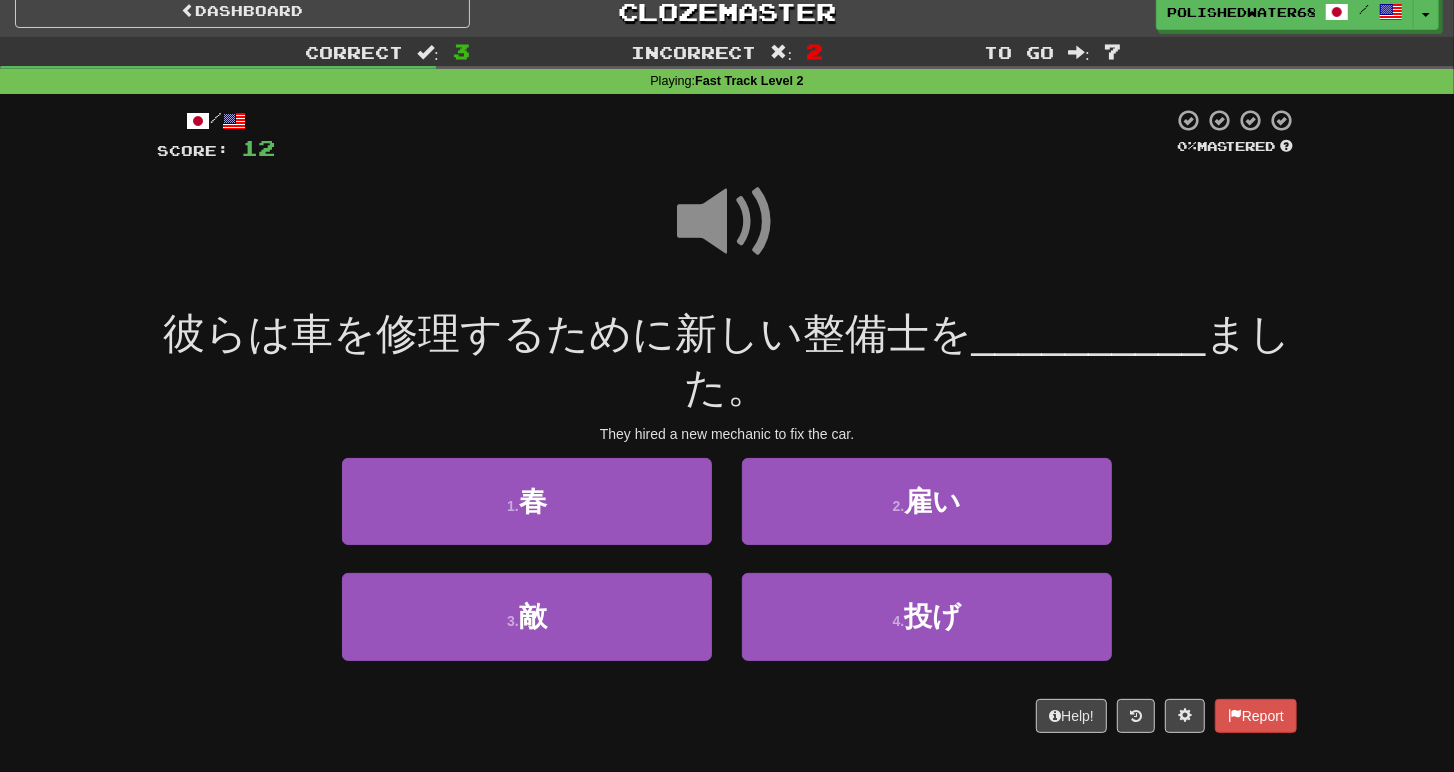 click at bounding box center [727, 222] 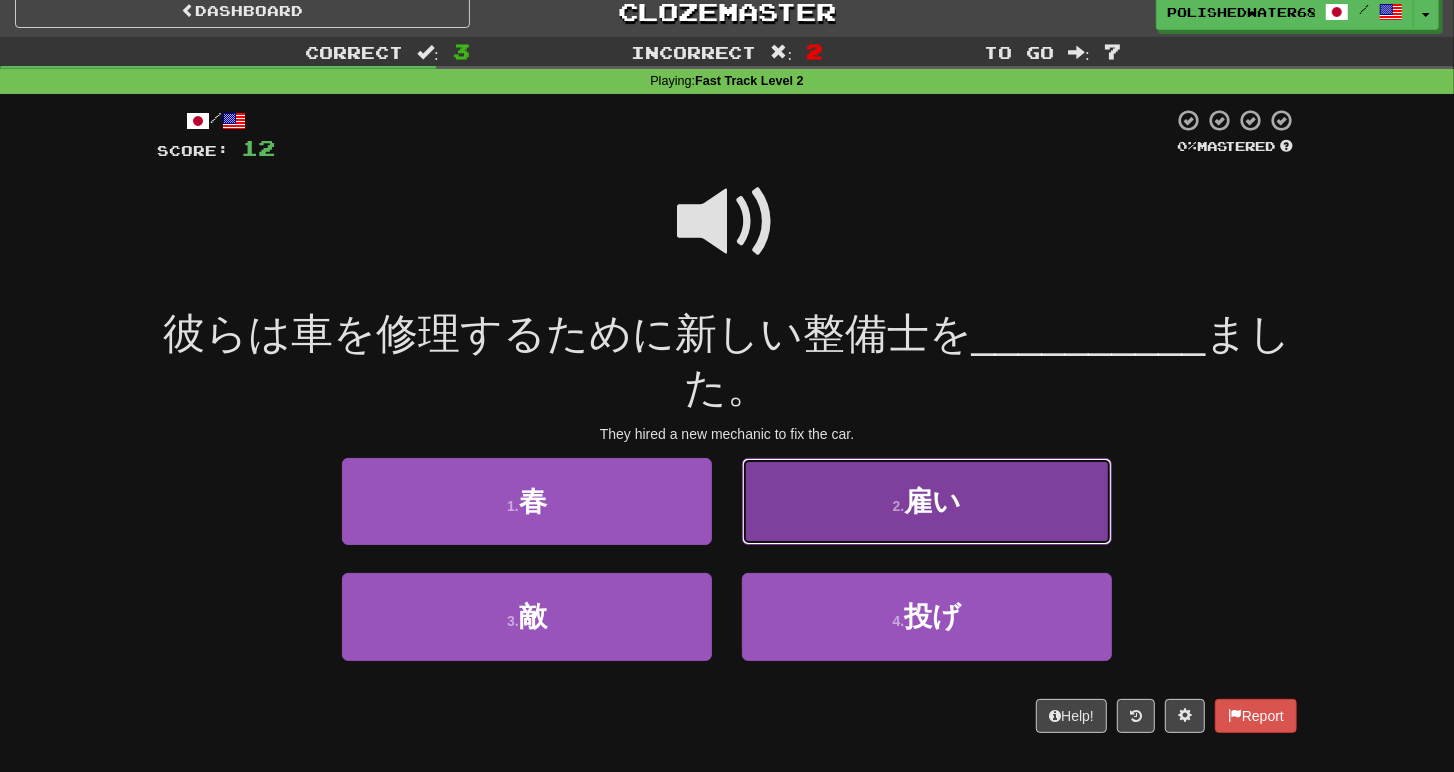 click on "2 .  雇い" at bounding box center [927, 501] 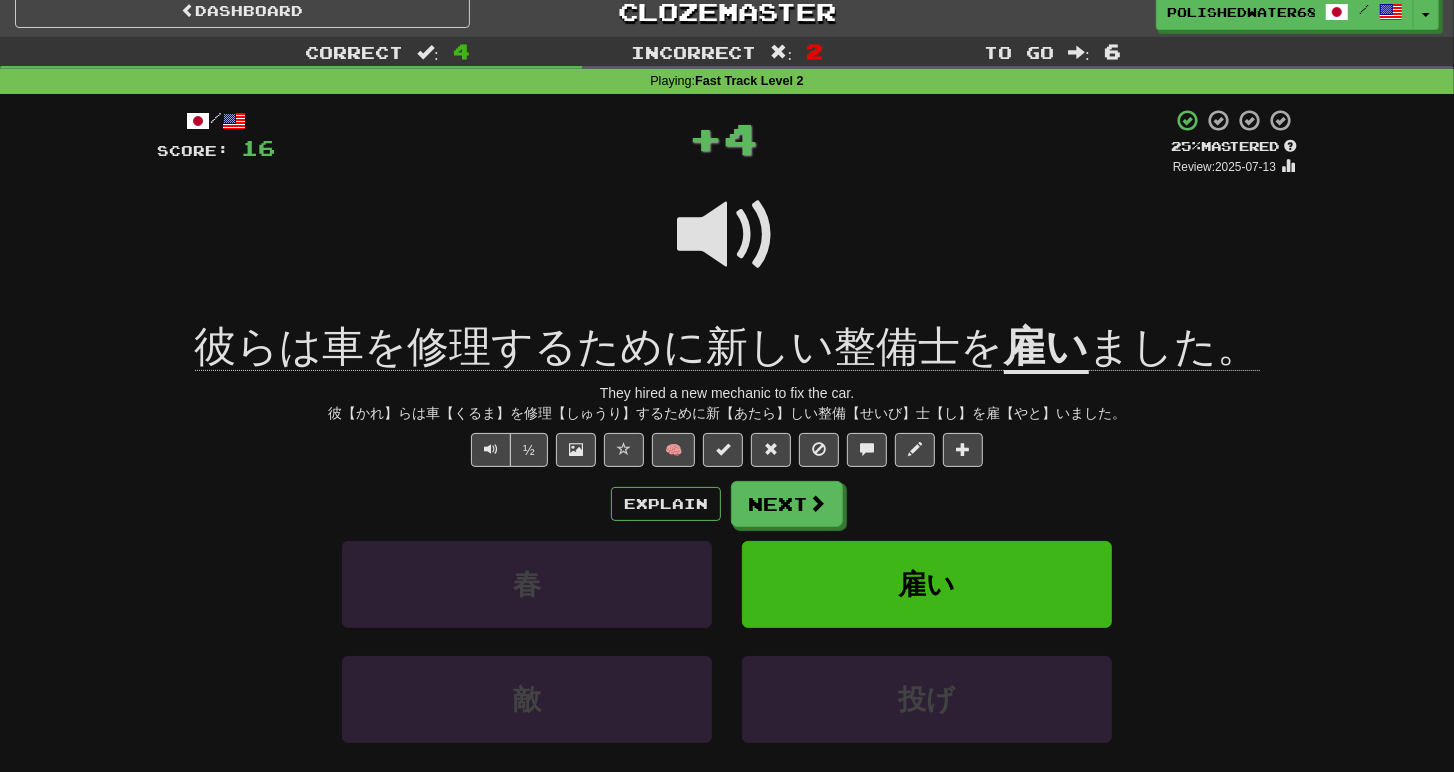 click on "雇い" at bounding box center [1046, 348] 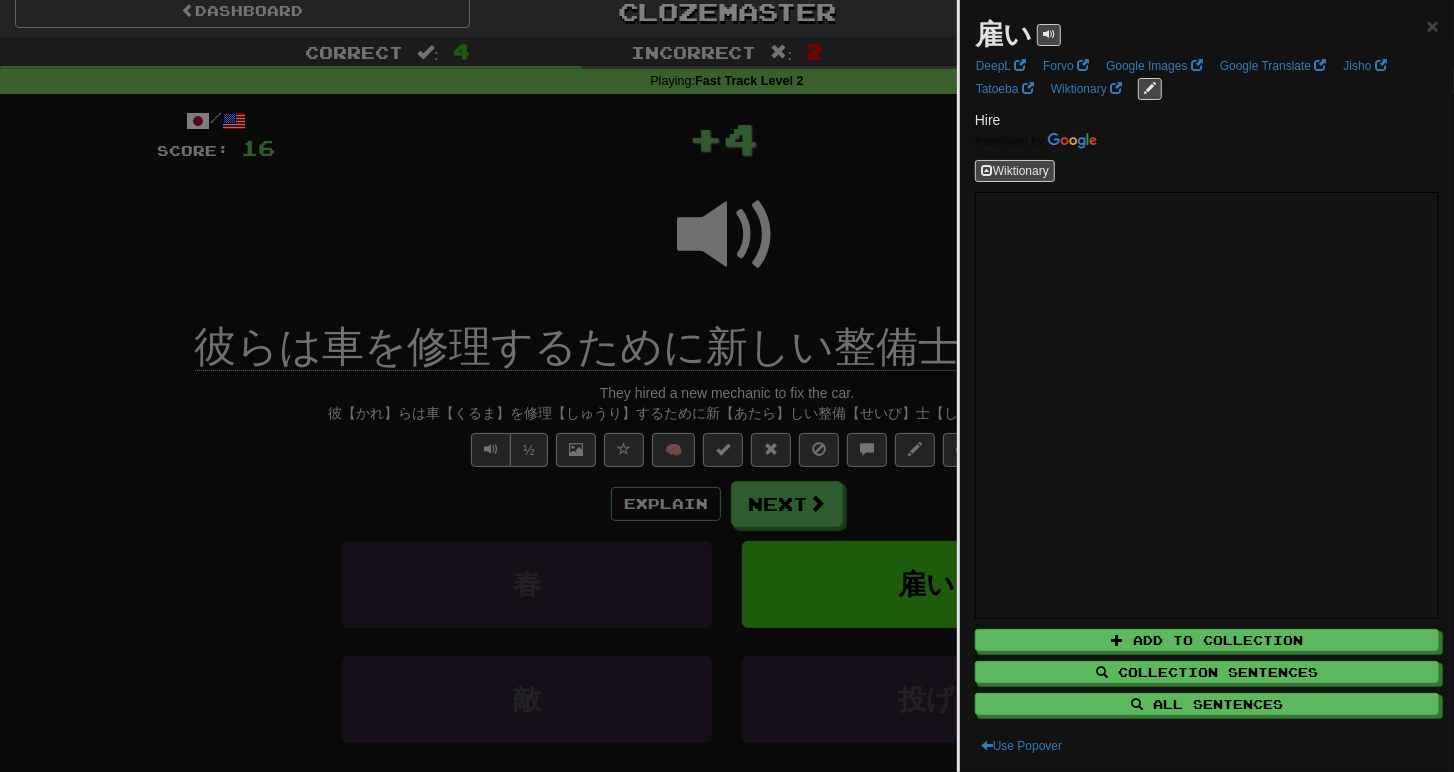 click at bounding box center [727, 386] 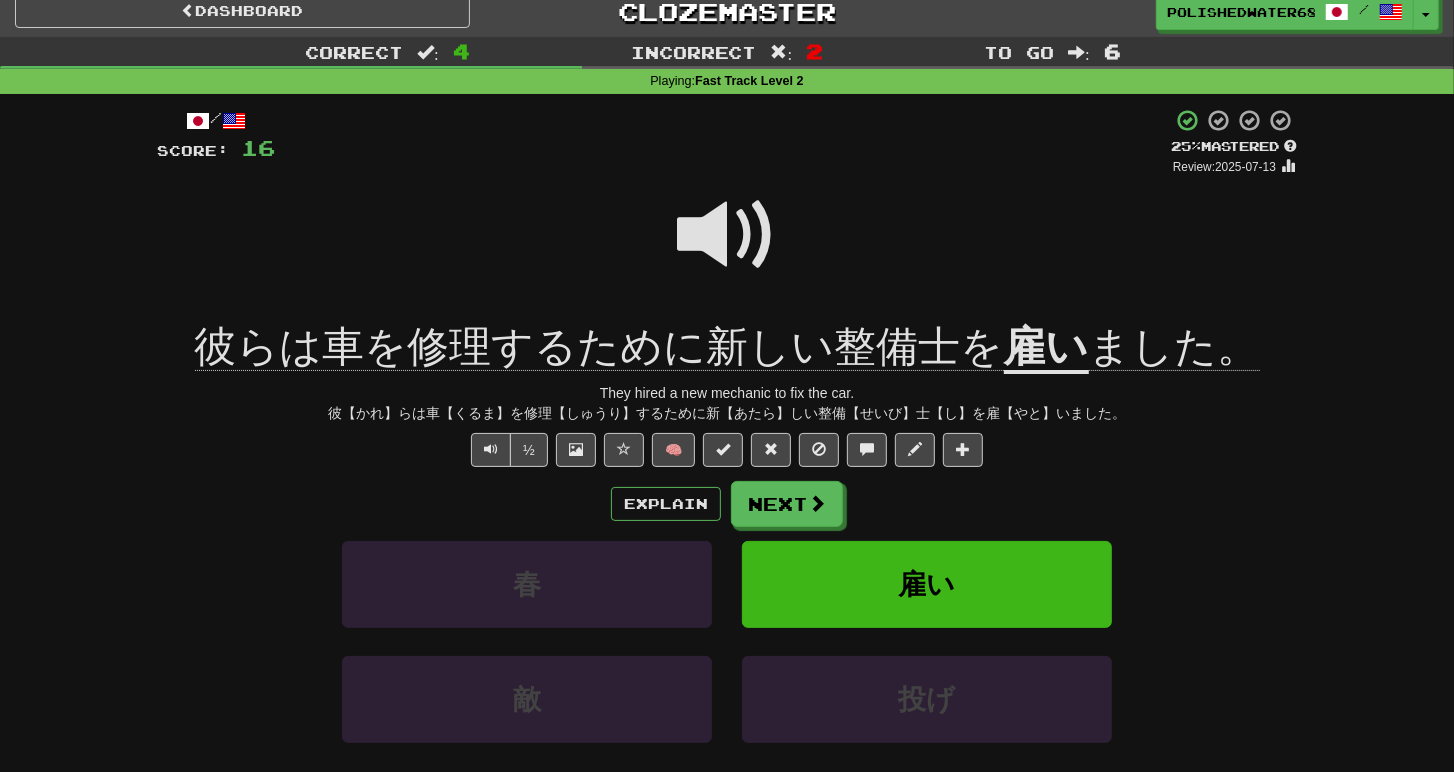 click at bounding box center [727, 235] 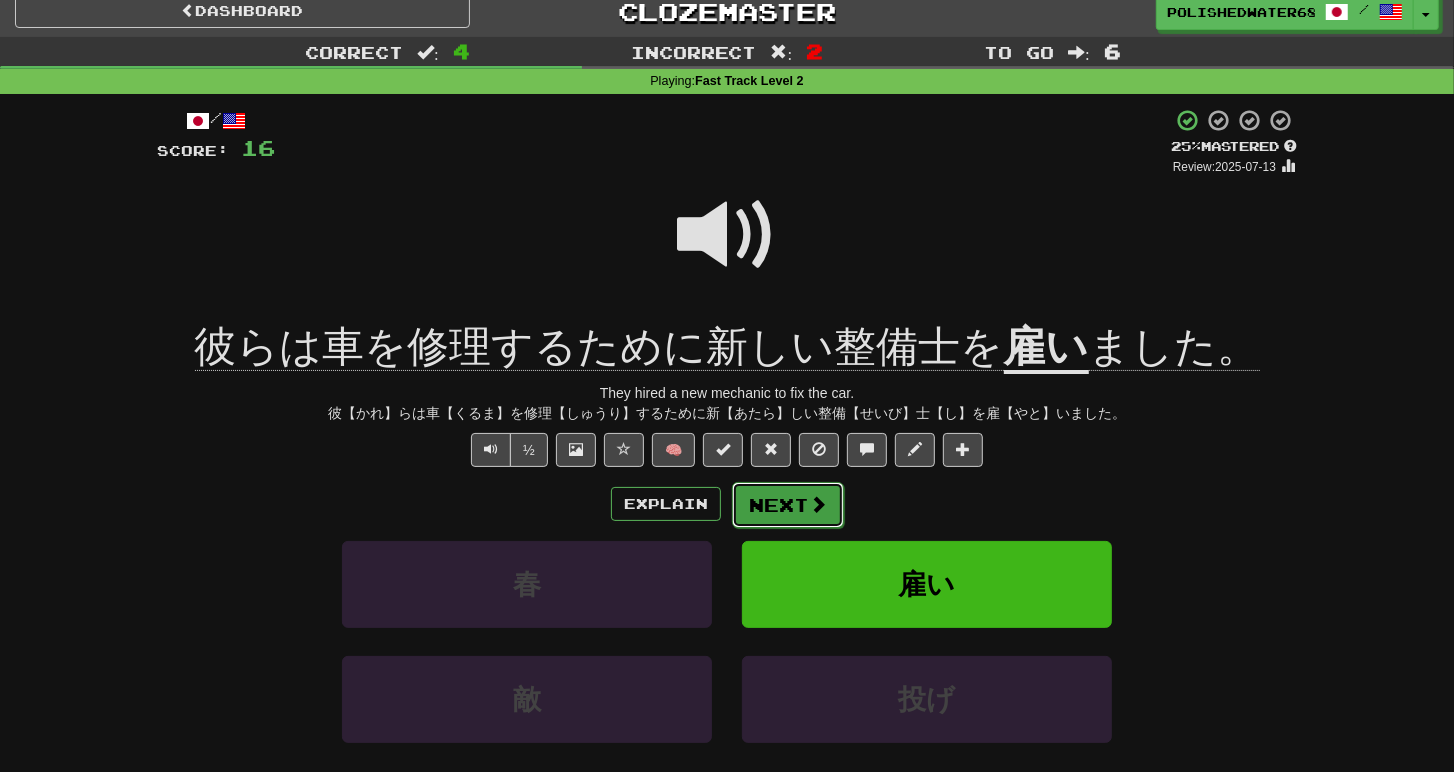 click on "Next" at bounding box center [788, 505] 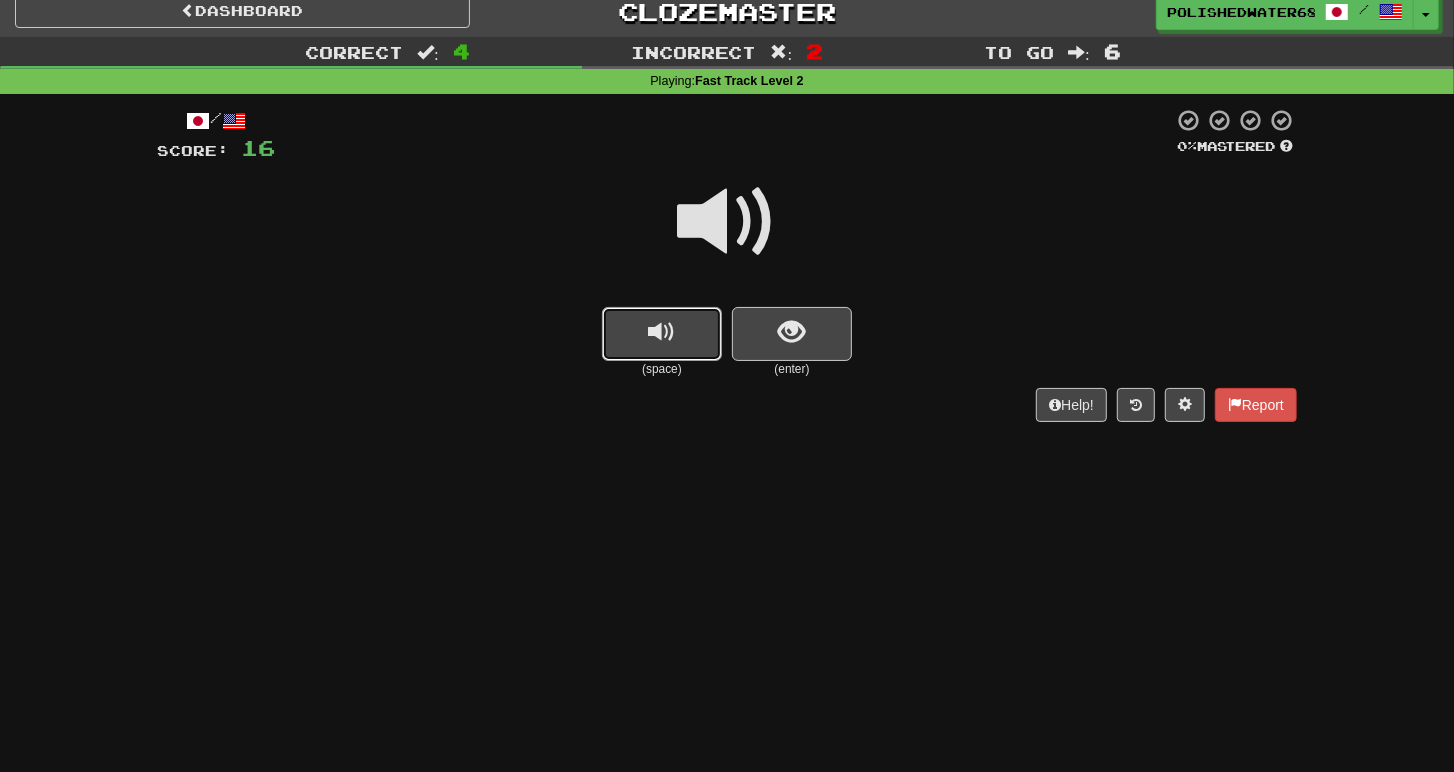 click at bounding box center [662, 334] 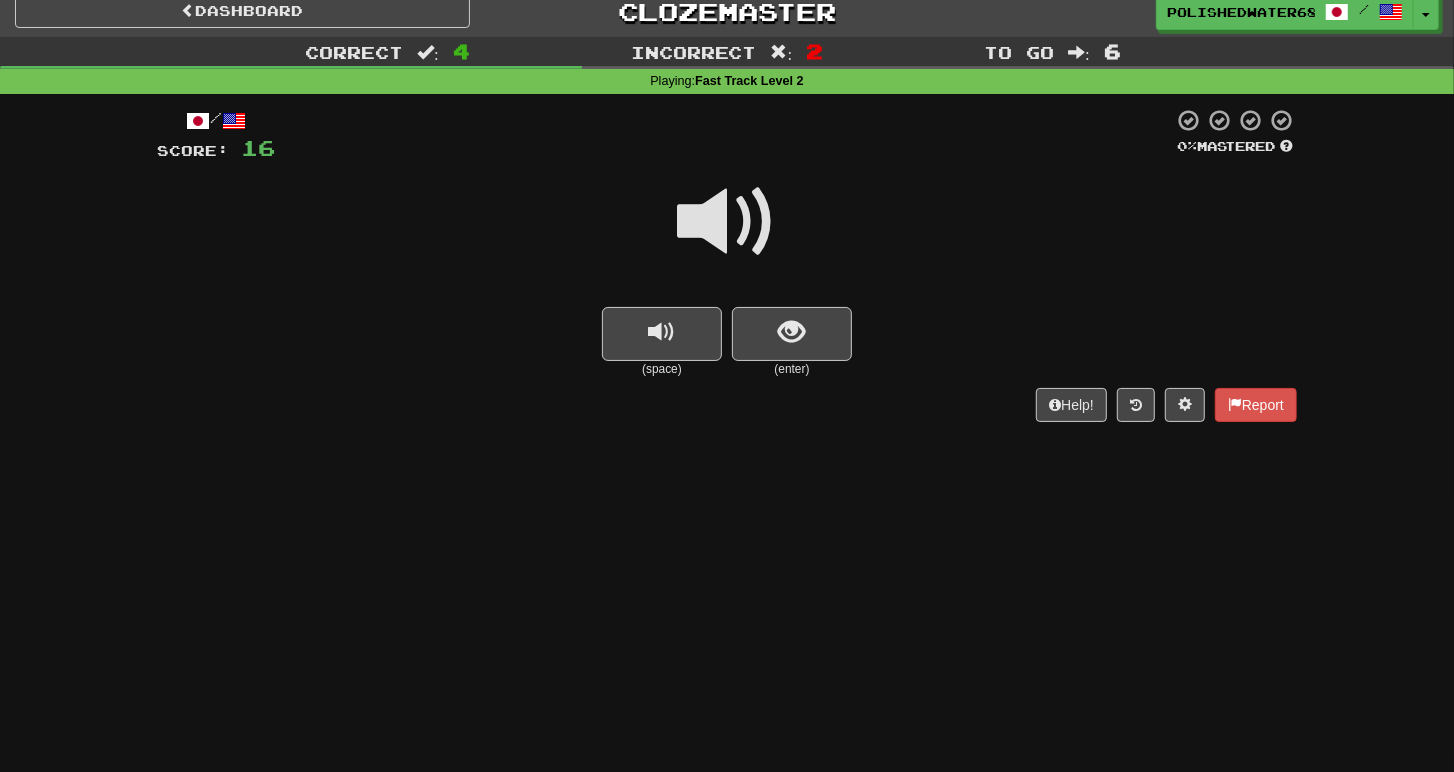click at bounding box center [727, 222] 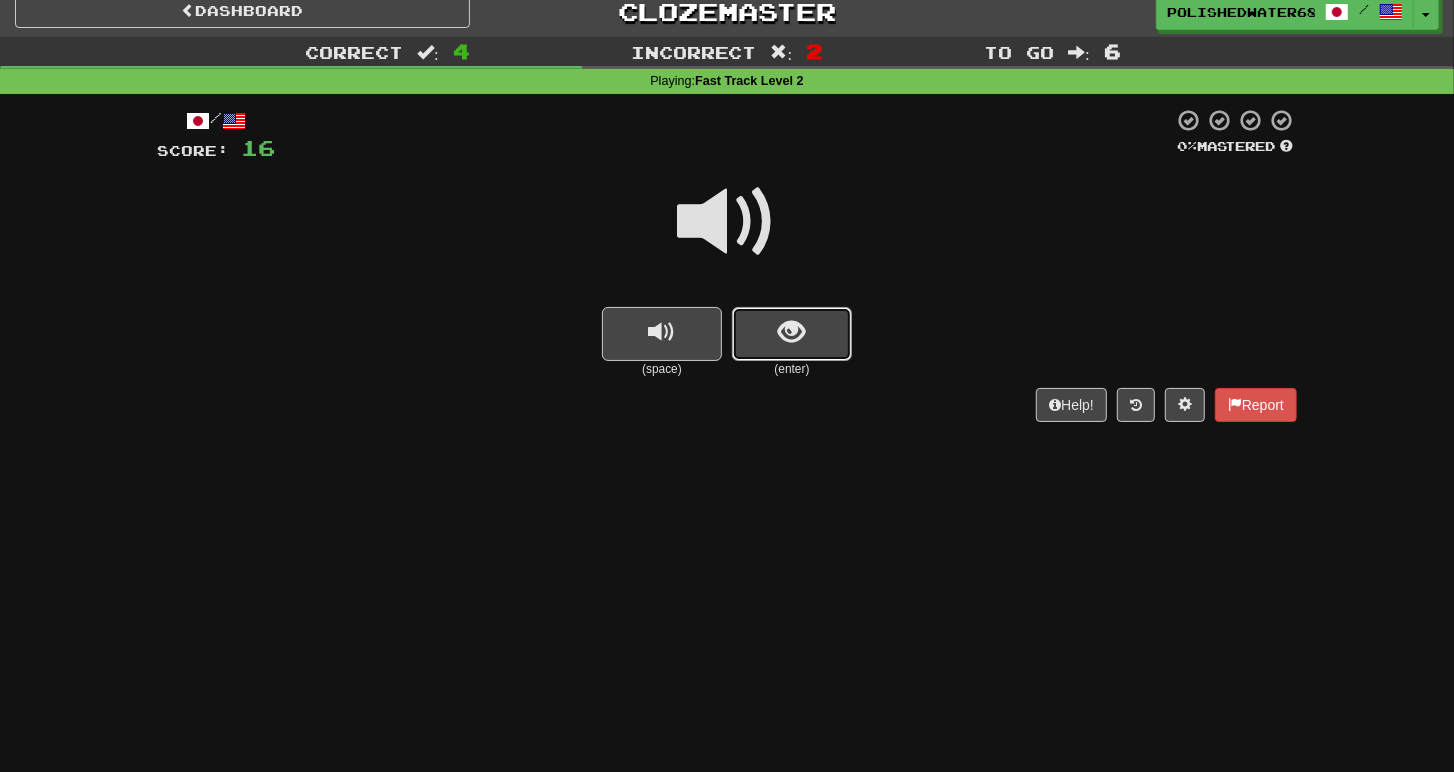 click at bounding box center [792, 332] 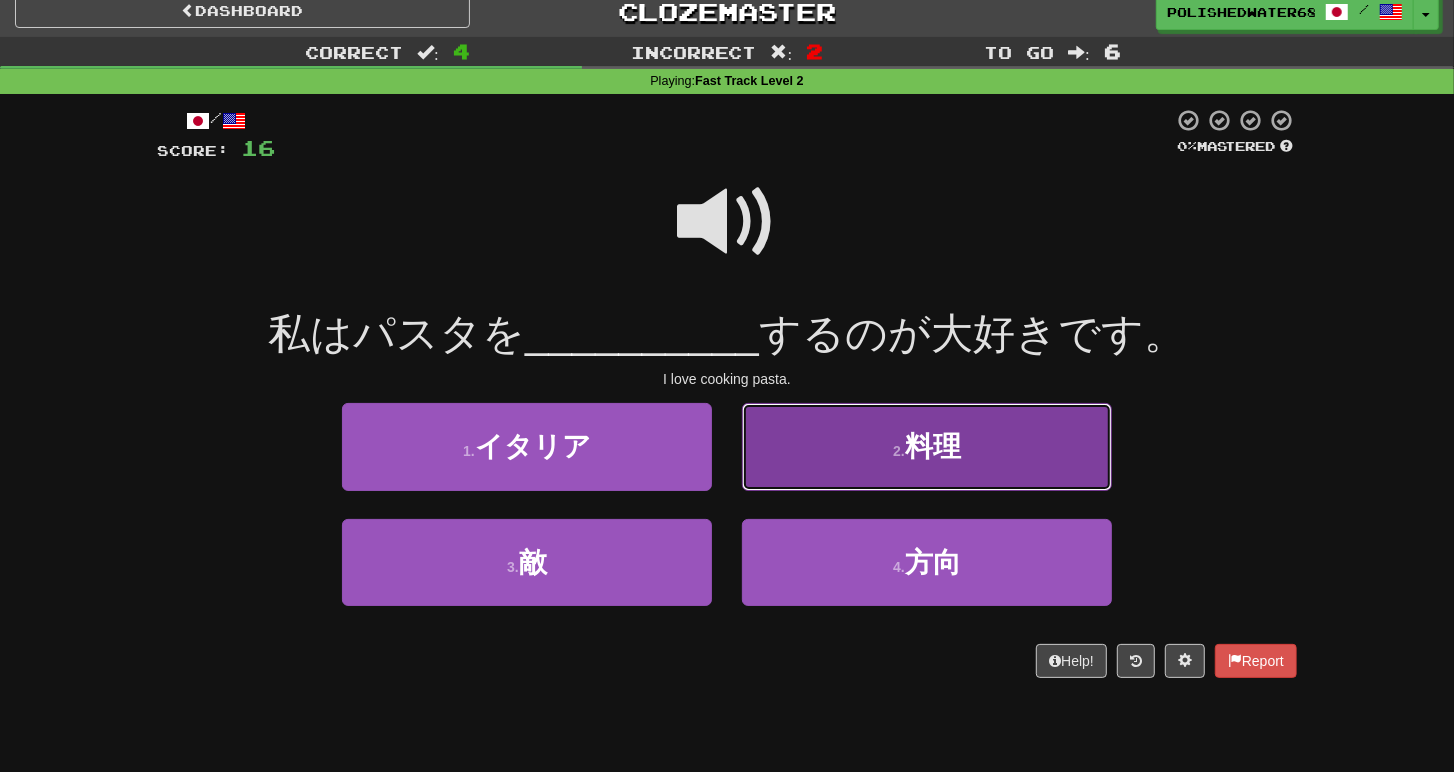click on "2 ." at bounding box center (899, 451) 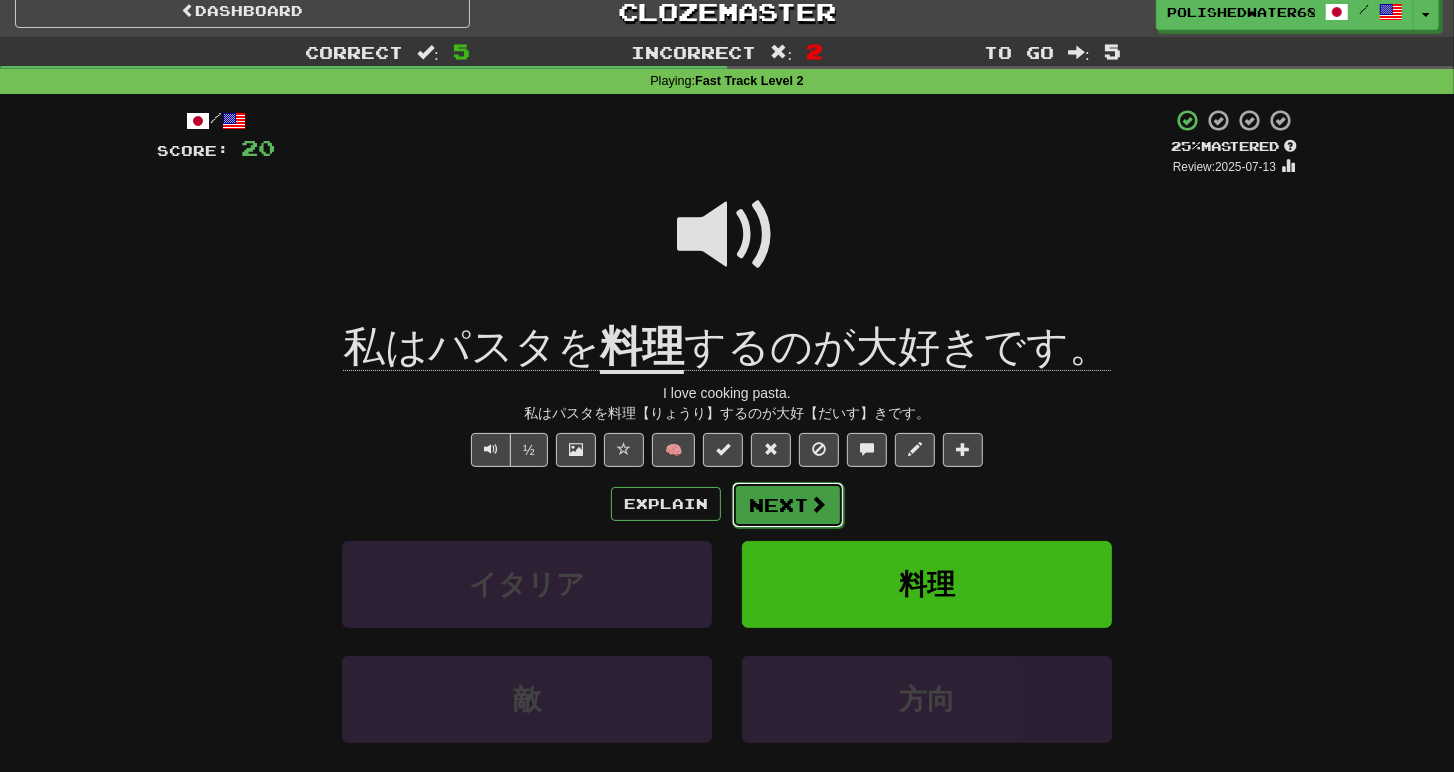click on "Next" at bounding box center [788, 505] 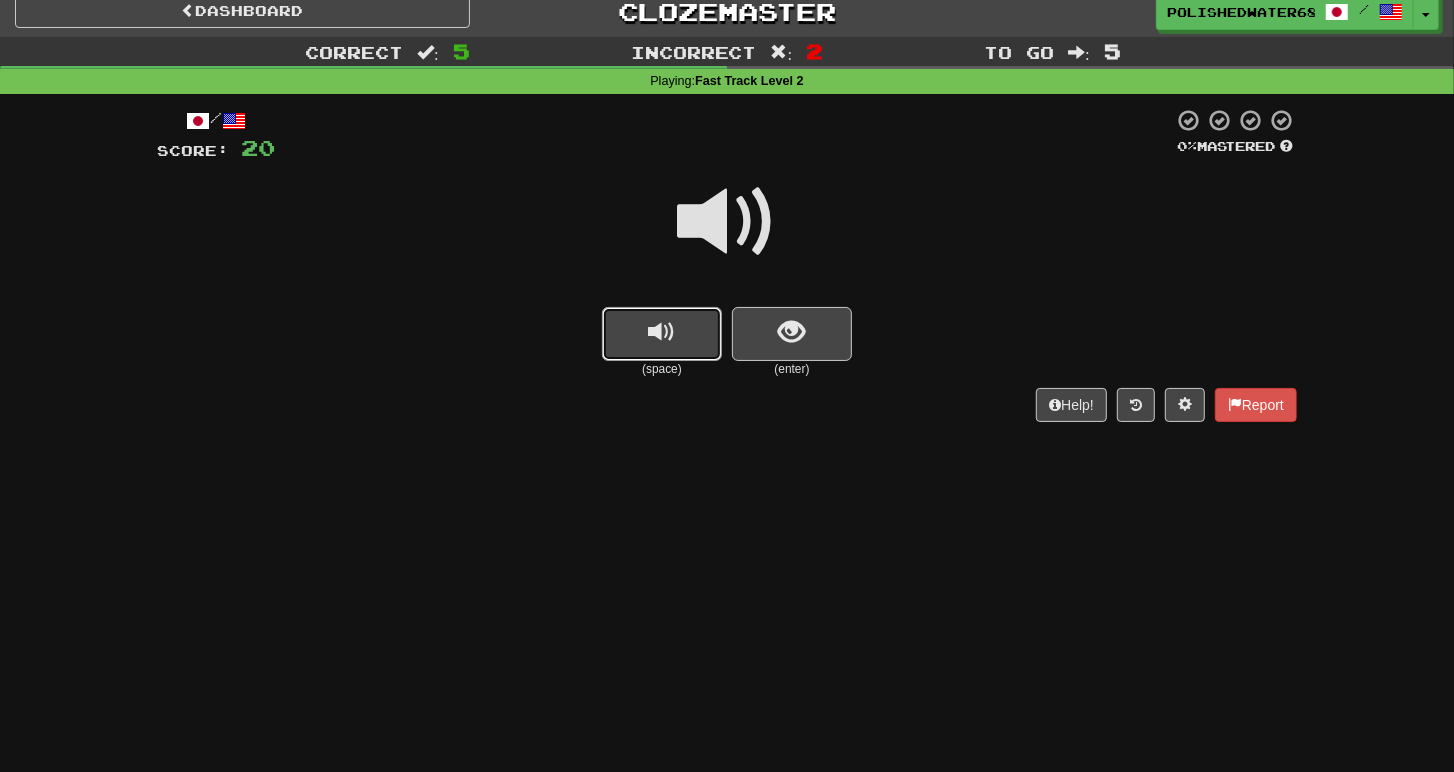 click at bounding box center (662, 334) 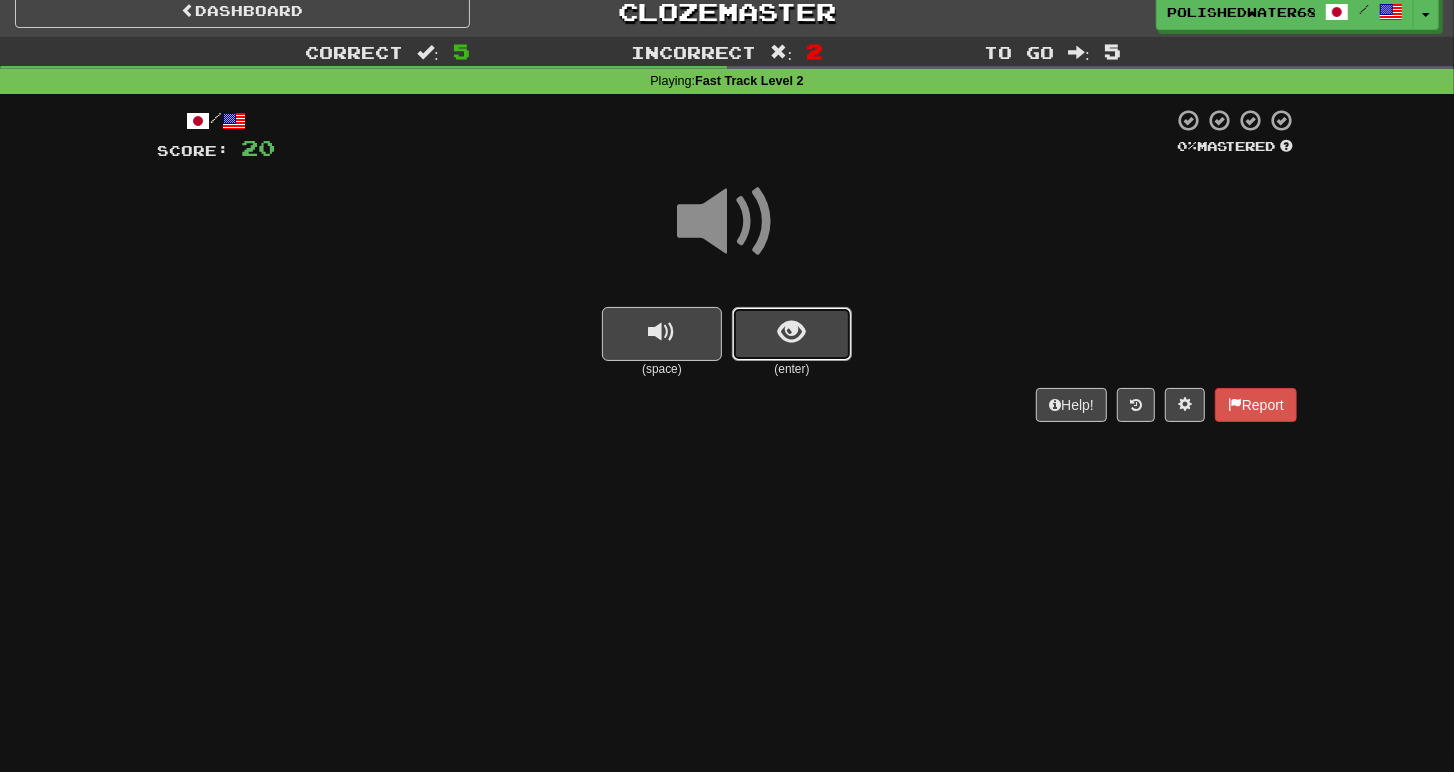 click at bounding box center [792, 334] 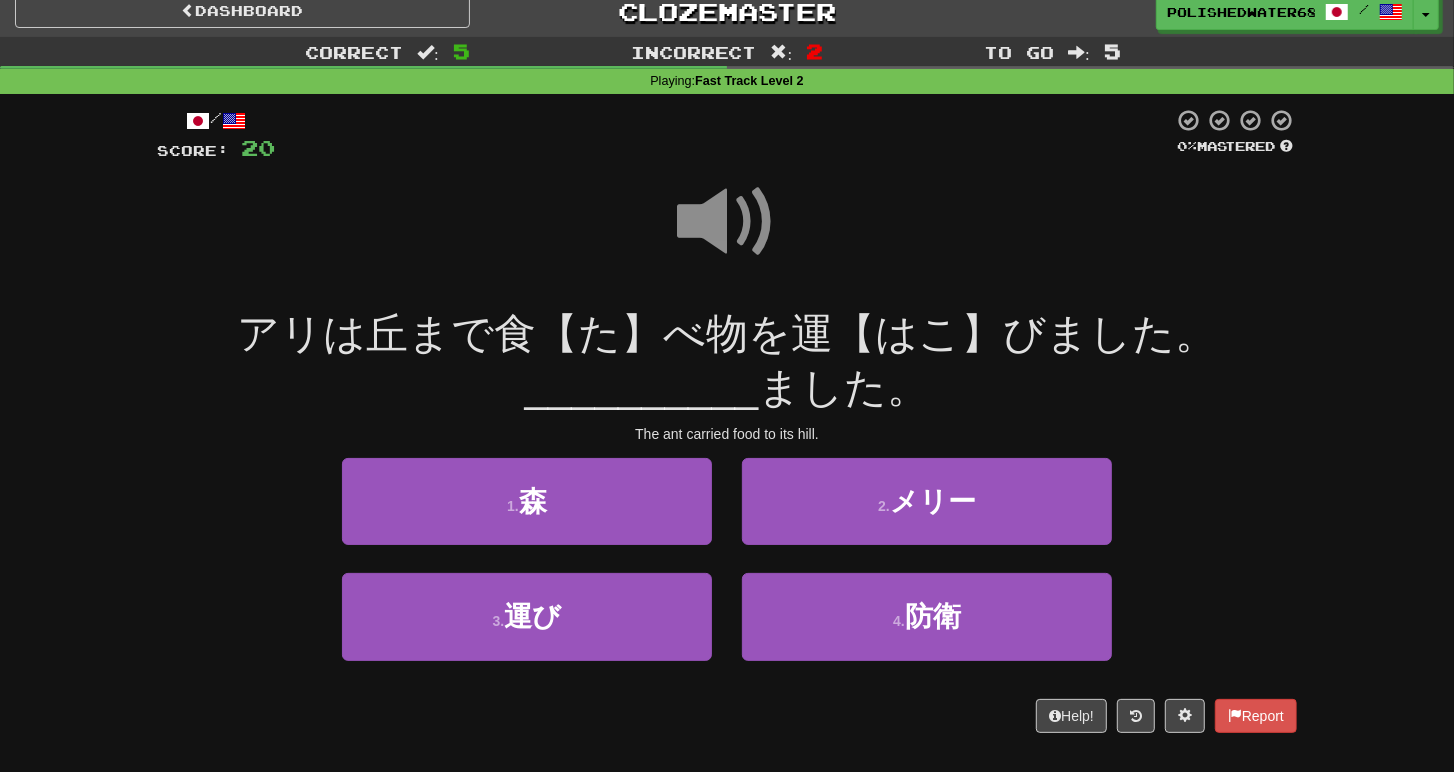 click at bounding box center (727, 222) 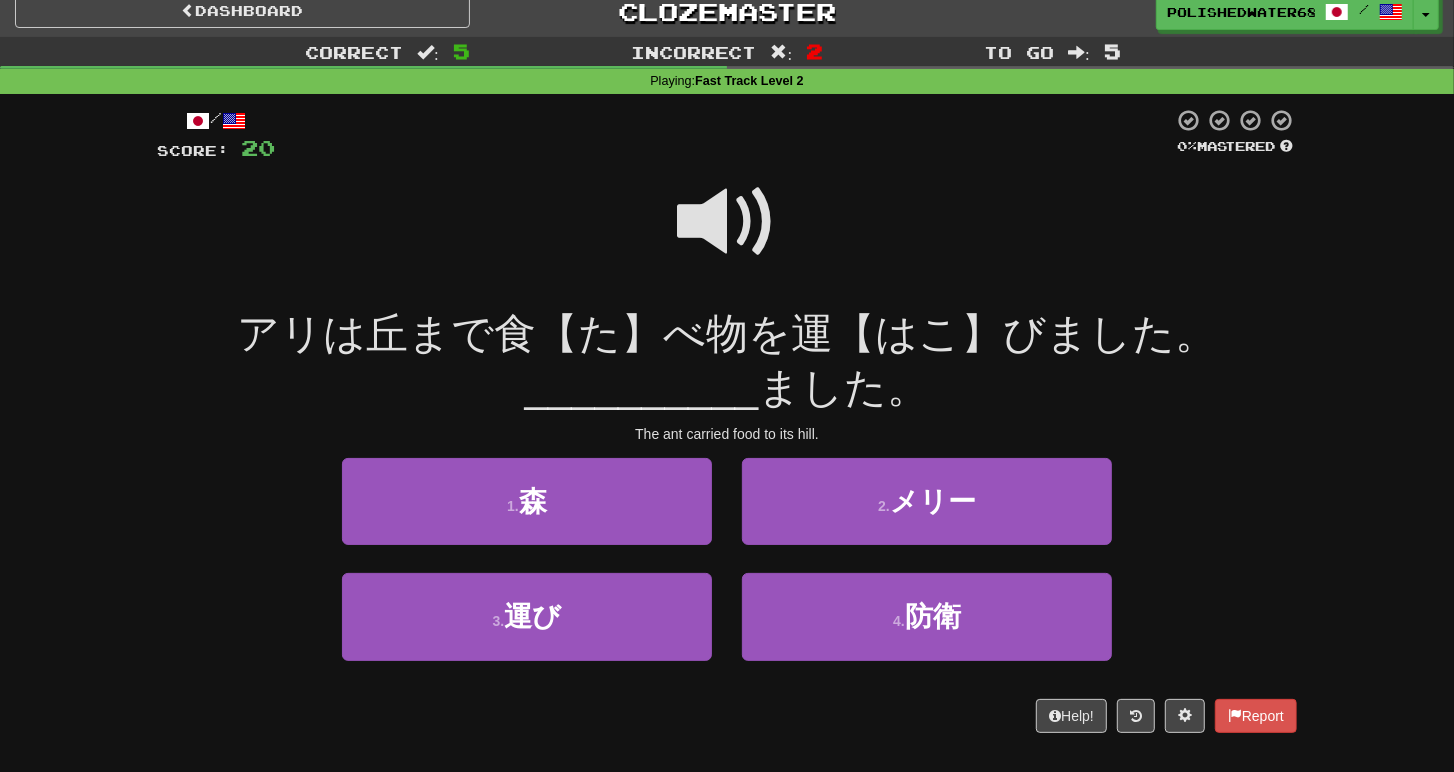 click at bounding box center (727, 222) 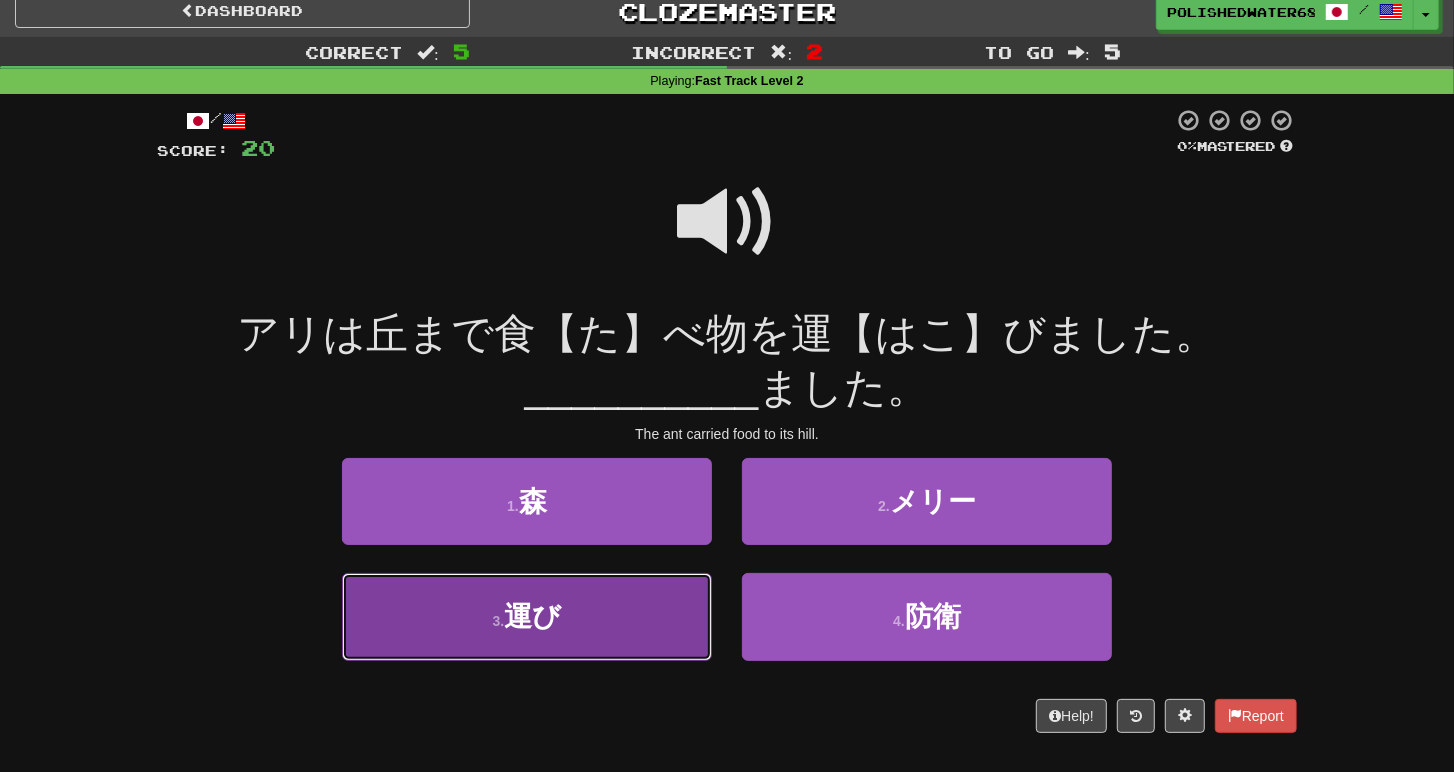 click on "3 .  運び" at bounding box center [527, 616] 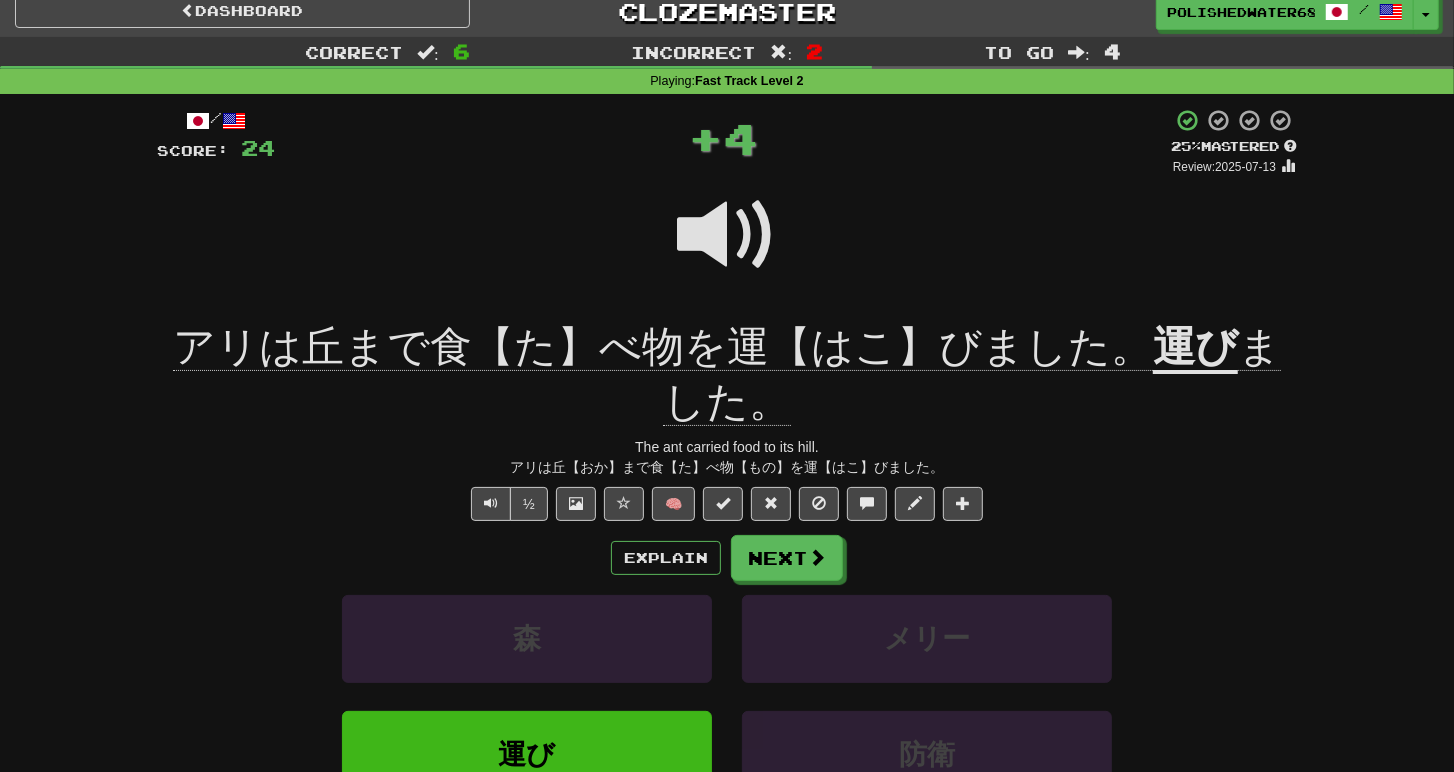 click on "運び" at bounding box center (1195, 348) 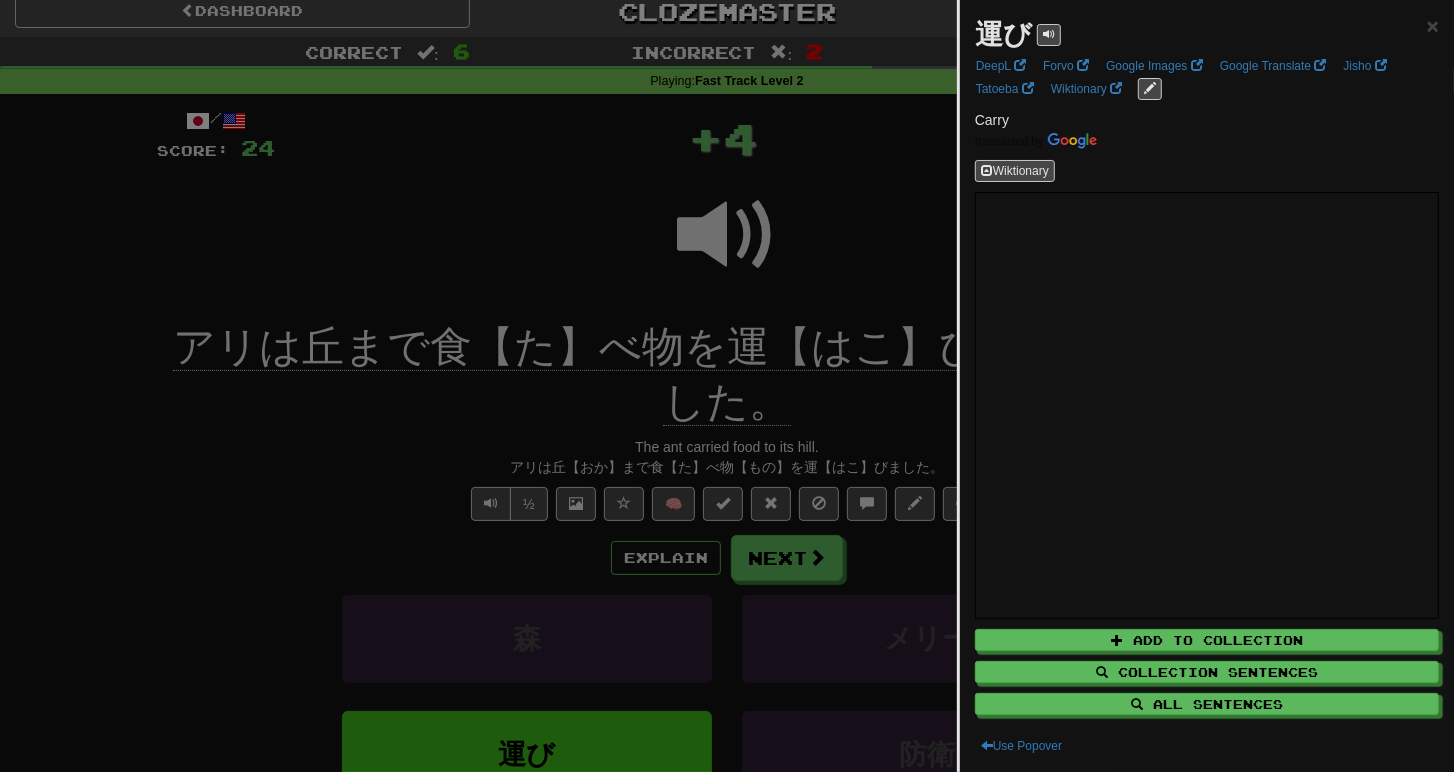 click at bounding box center [727, 386] 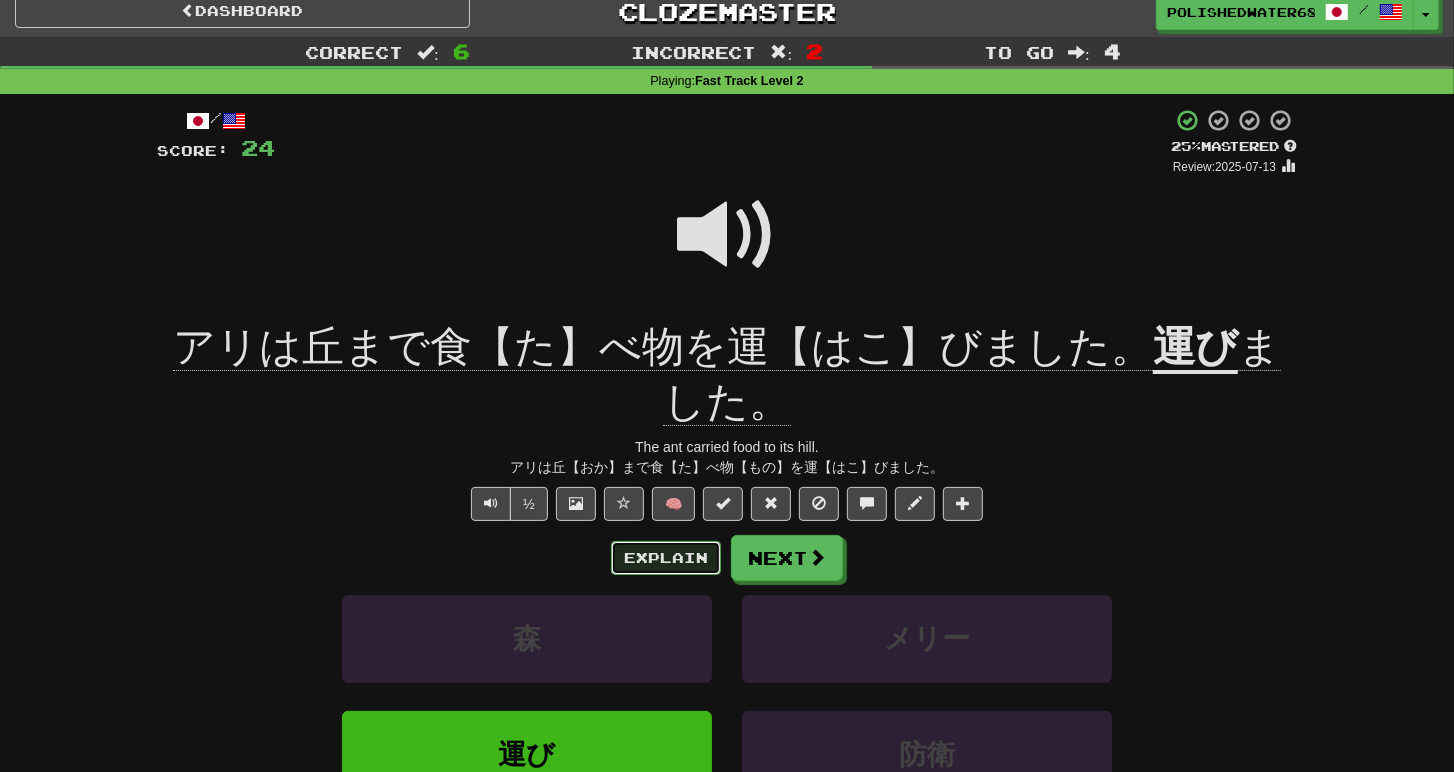 click on "Explain" at bounding box center (666, 558) 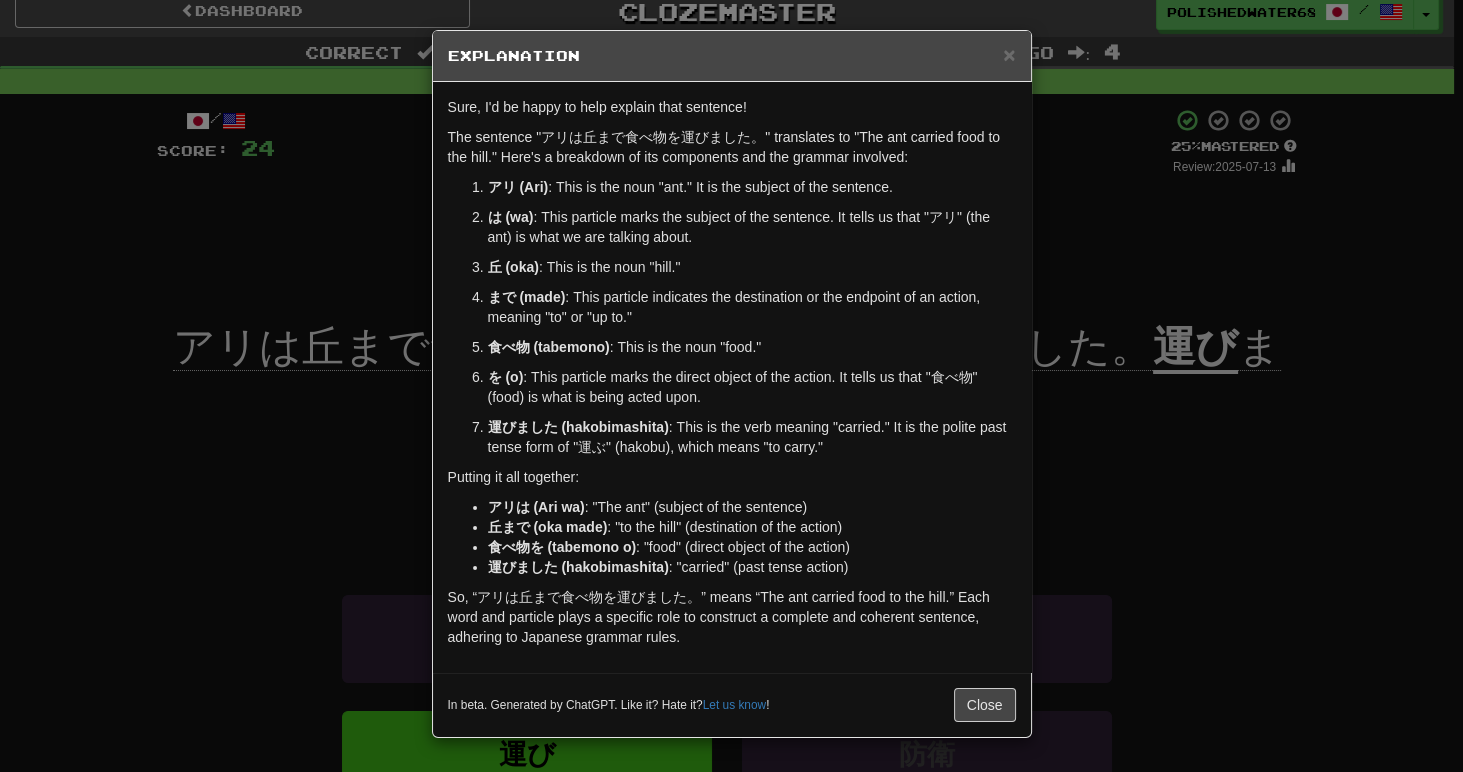click on "× Explanation Sure, I'd be happy to help explain that sentence!
The sentence "アリは丘まで食べ物を運びました。" translates to "The ant carried food to the hill." Here's a breakdown of its components and the grammar involved:
アリ (Ari) : This is the noun "ant." It is the subject of the sentence.
は (wa) : This particle marks the subject of the sentence. It tells us that "アリ" (the ant) is what we are talking about.
丘 (oka) : This is the noun "hill."
まで (made) : This particle indicates the destination or the endpoint of an action, meaning "to" or "up to."
食べ物 (tabemono) : This is the noun "food."
を (o) : This particle marks the direct object of the action. It tells us that "食べ物" (food) is what is being acted upon.
運びました (hakobimashita) : This is the verb meaning "carried." It is the polite past tense form of "運ぶ" (hakobu), which means "to carry."
Putting it all together:
アリは (Ari wa)
!" at bounding box center (731, 386) 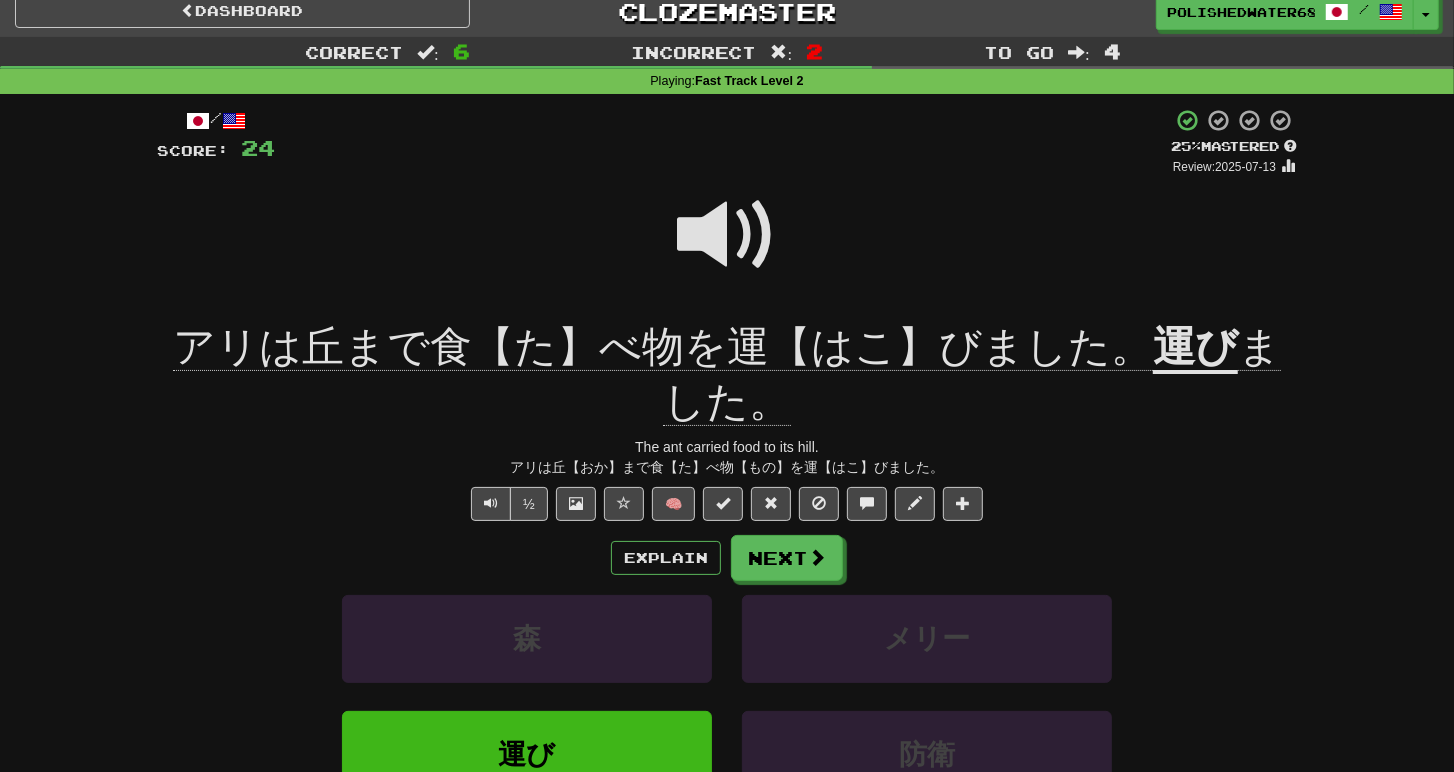 click at bounding box center (727, 235) 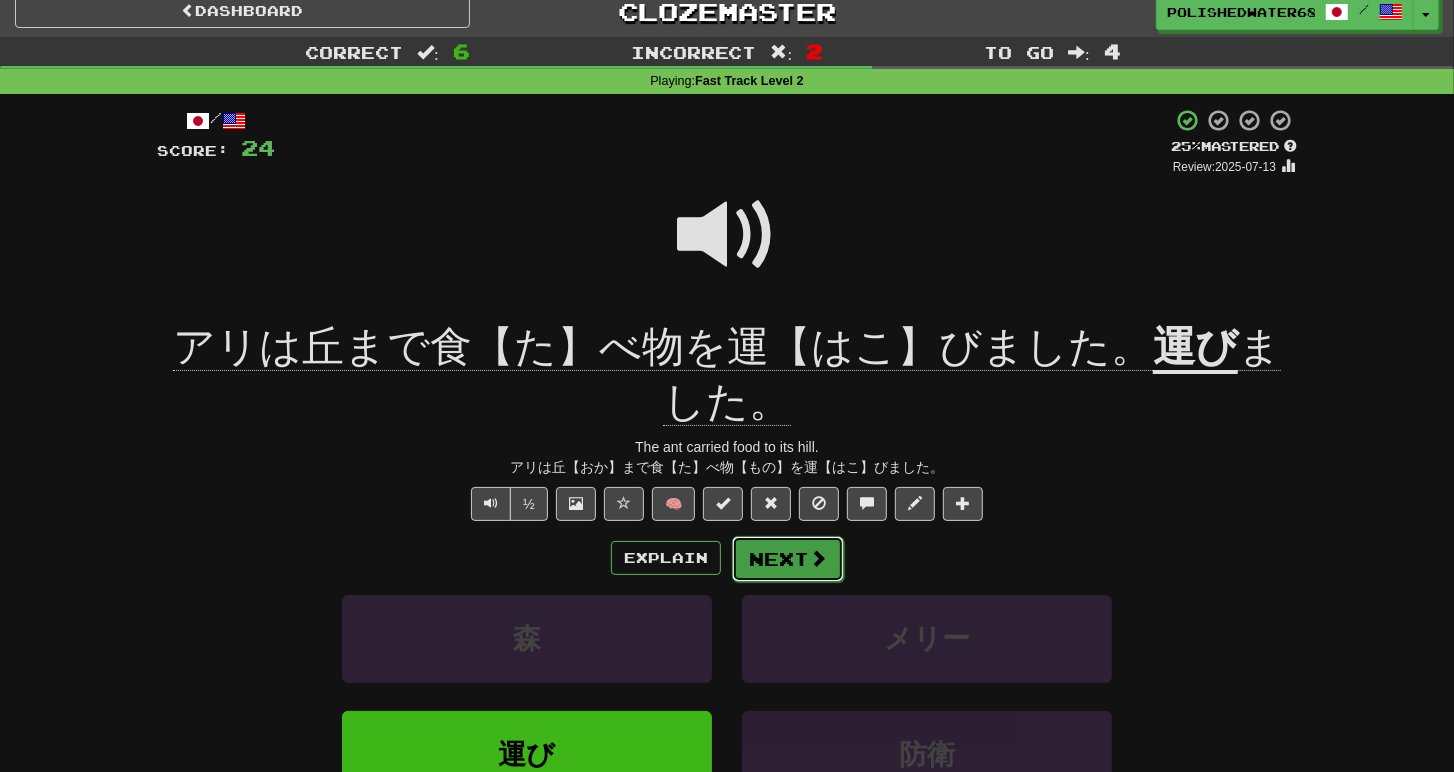 click on "Next" at bounding box center [788, 559] 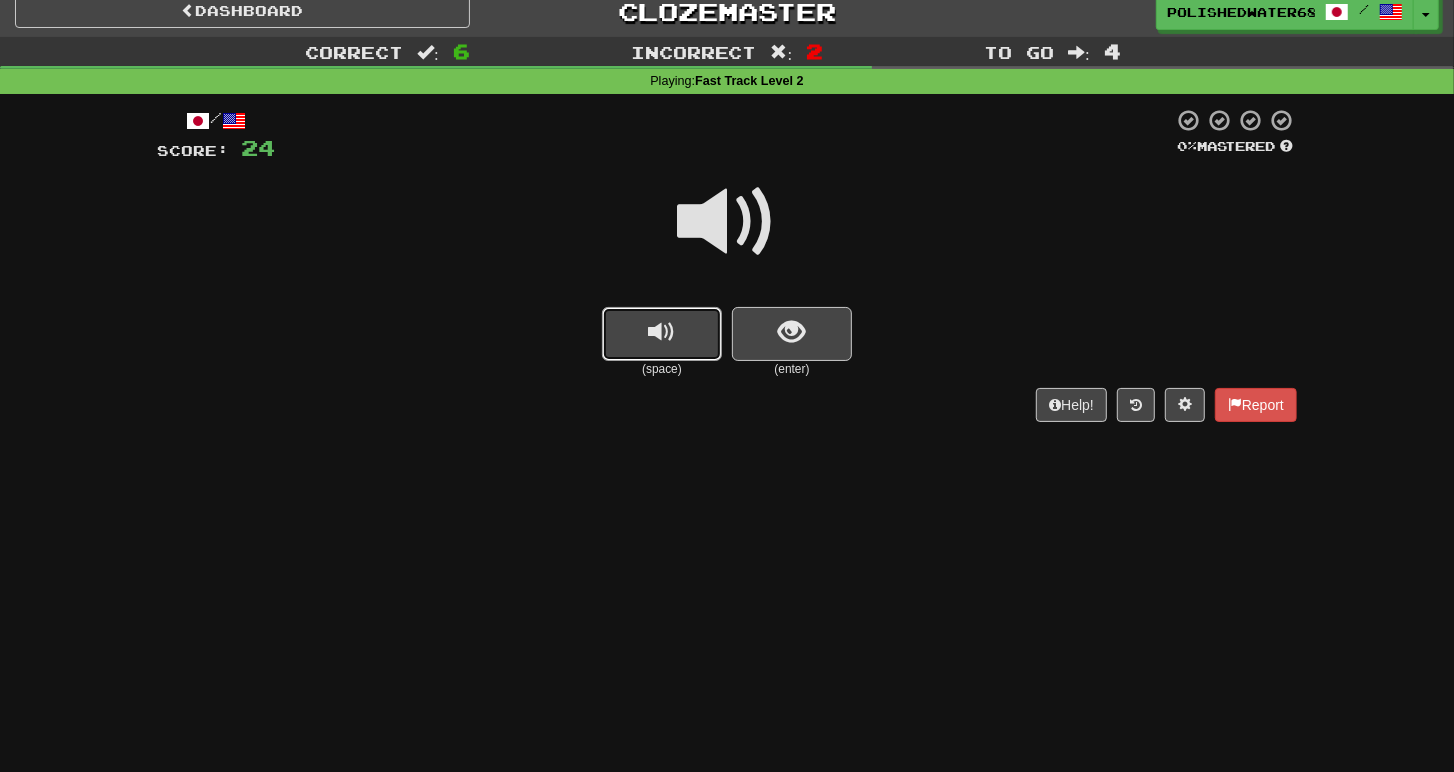 click at bounding box center (662, 334) 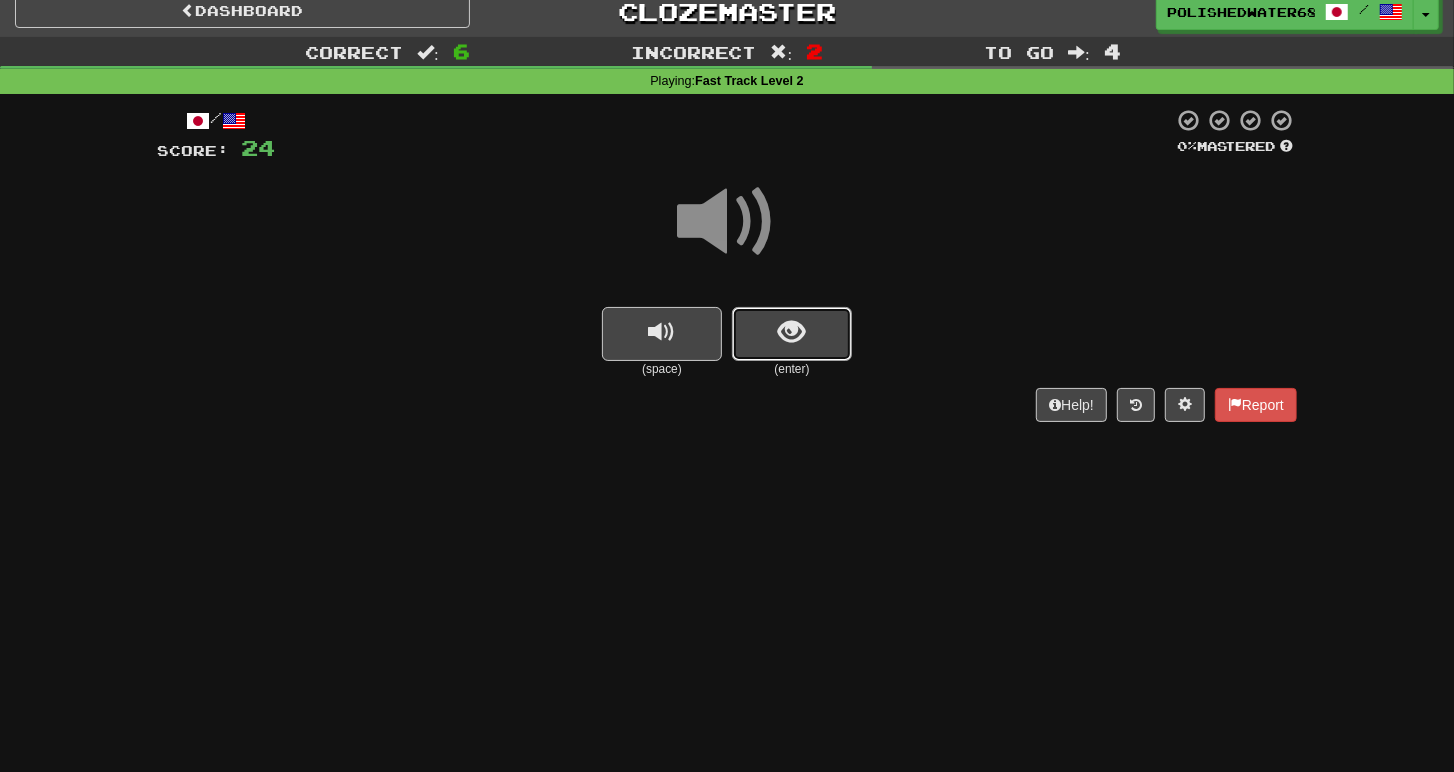 click at bounding box center [792, 332] 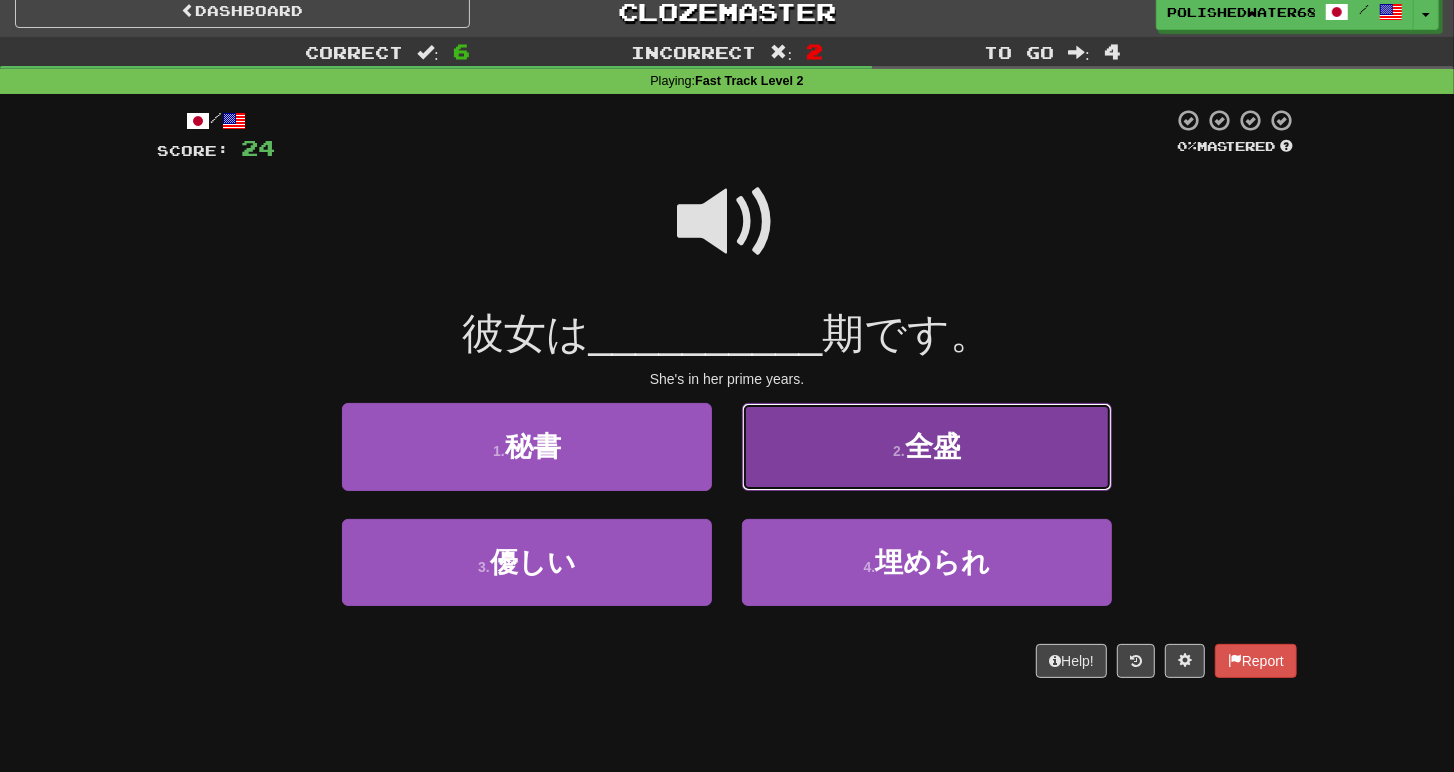 click on "2 .  全盛" at bounding box center (927, 446) 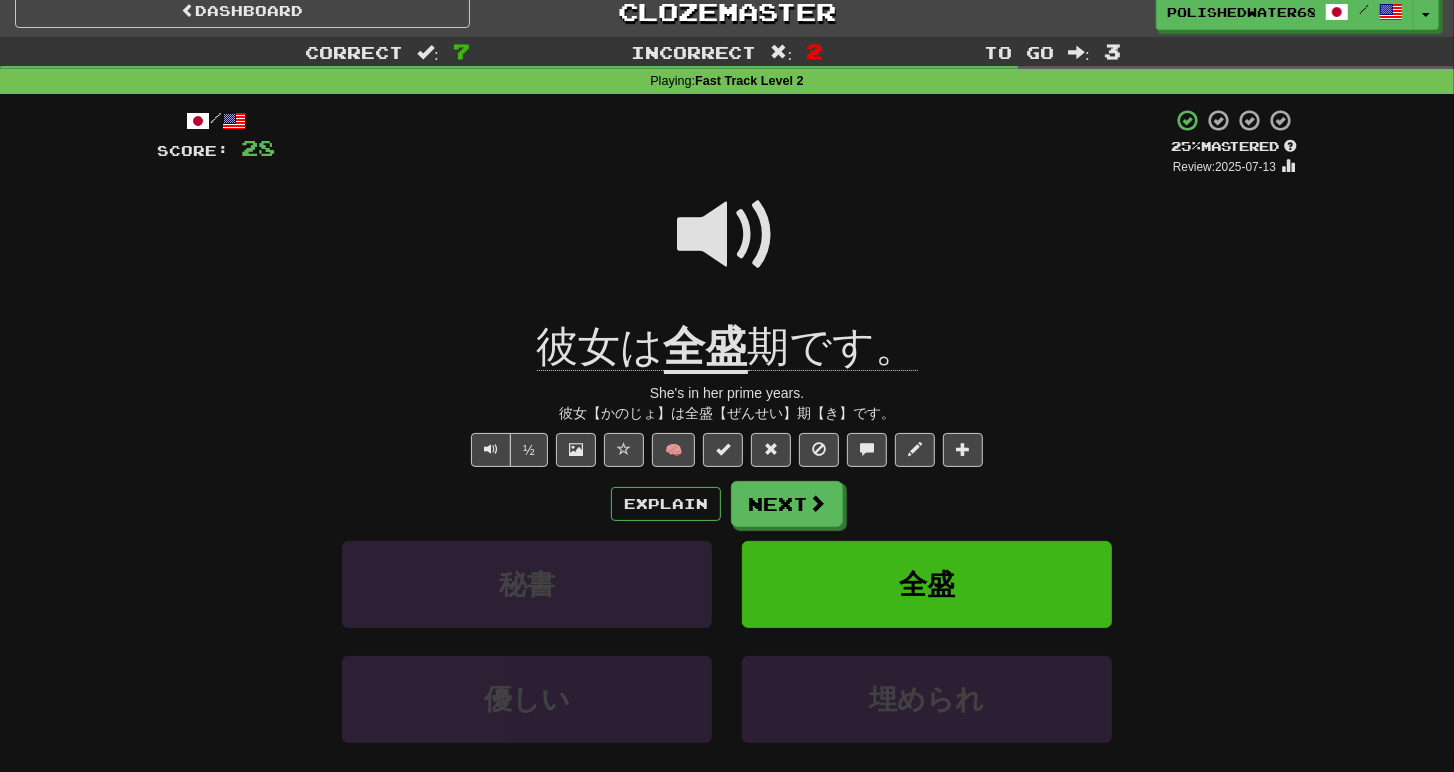 click on "Explain Next 秘書 全盛 優しい 埋められ Learn more: 秘書 全盛 優しい 埋められ" at bounding box center [727, 641] 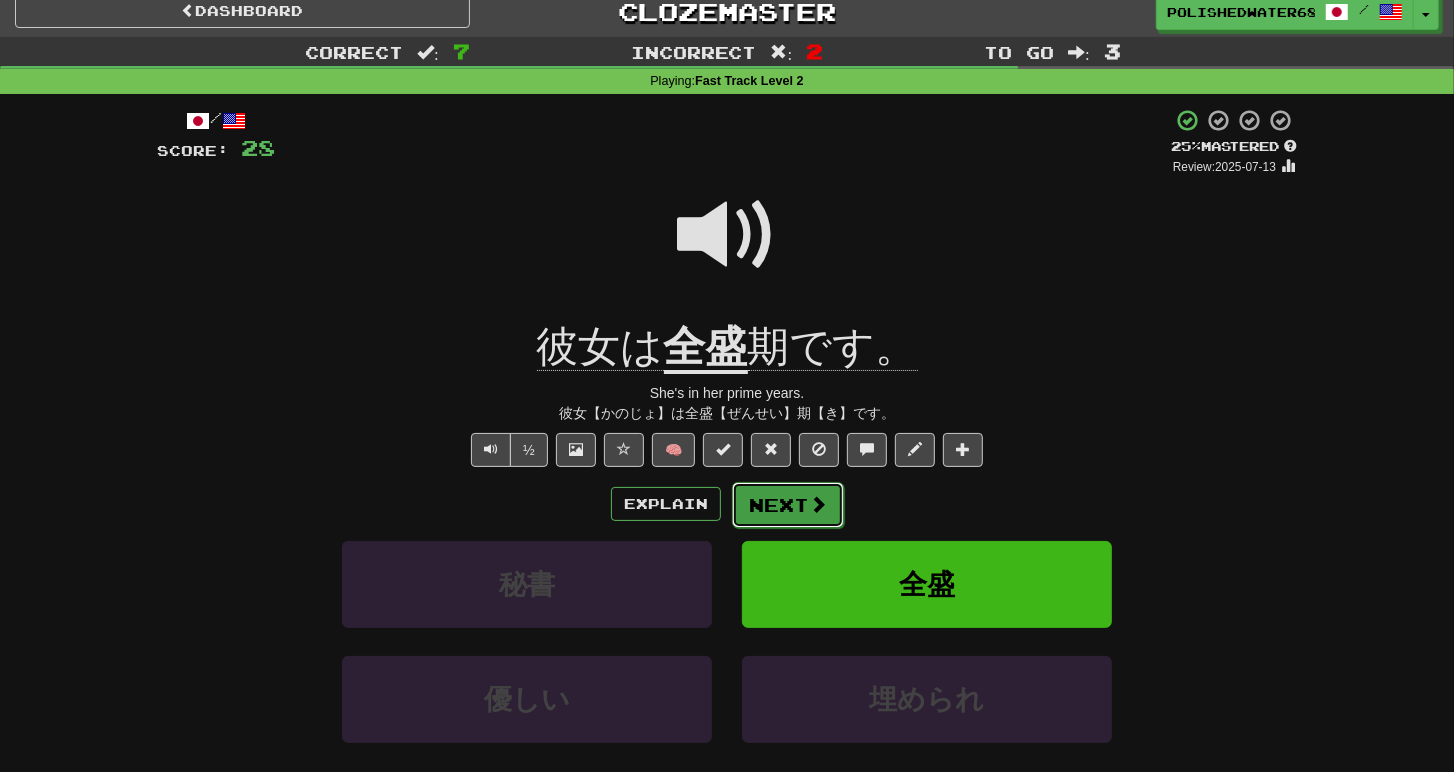 click on "Next" at bounding box center (788, 505) 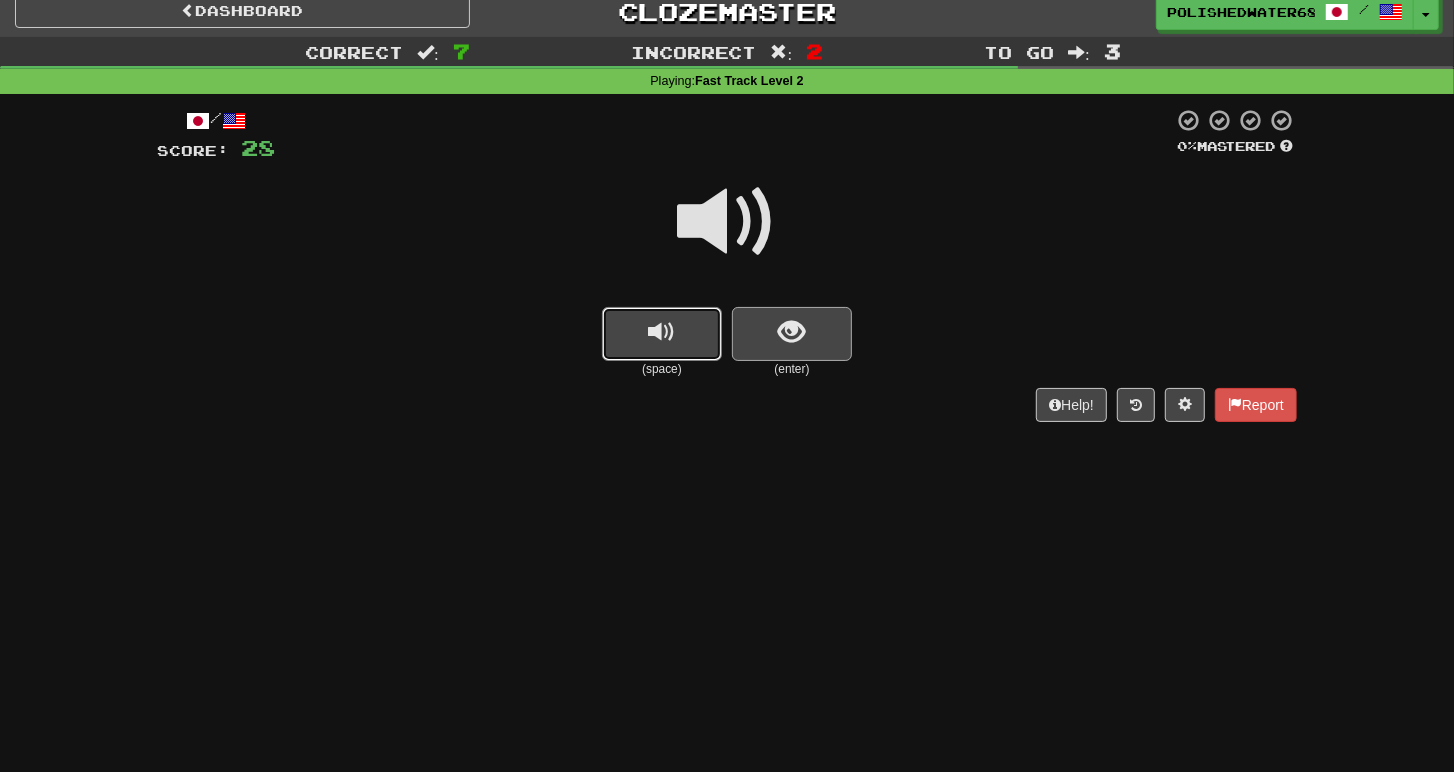 drag, startPoint x: 652, startPoint y: 345, endPoint x: 759, endPoint y: 342, distance: 107.042046 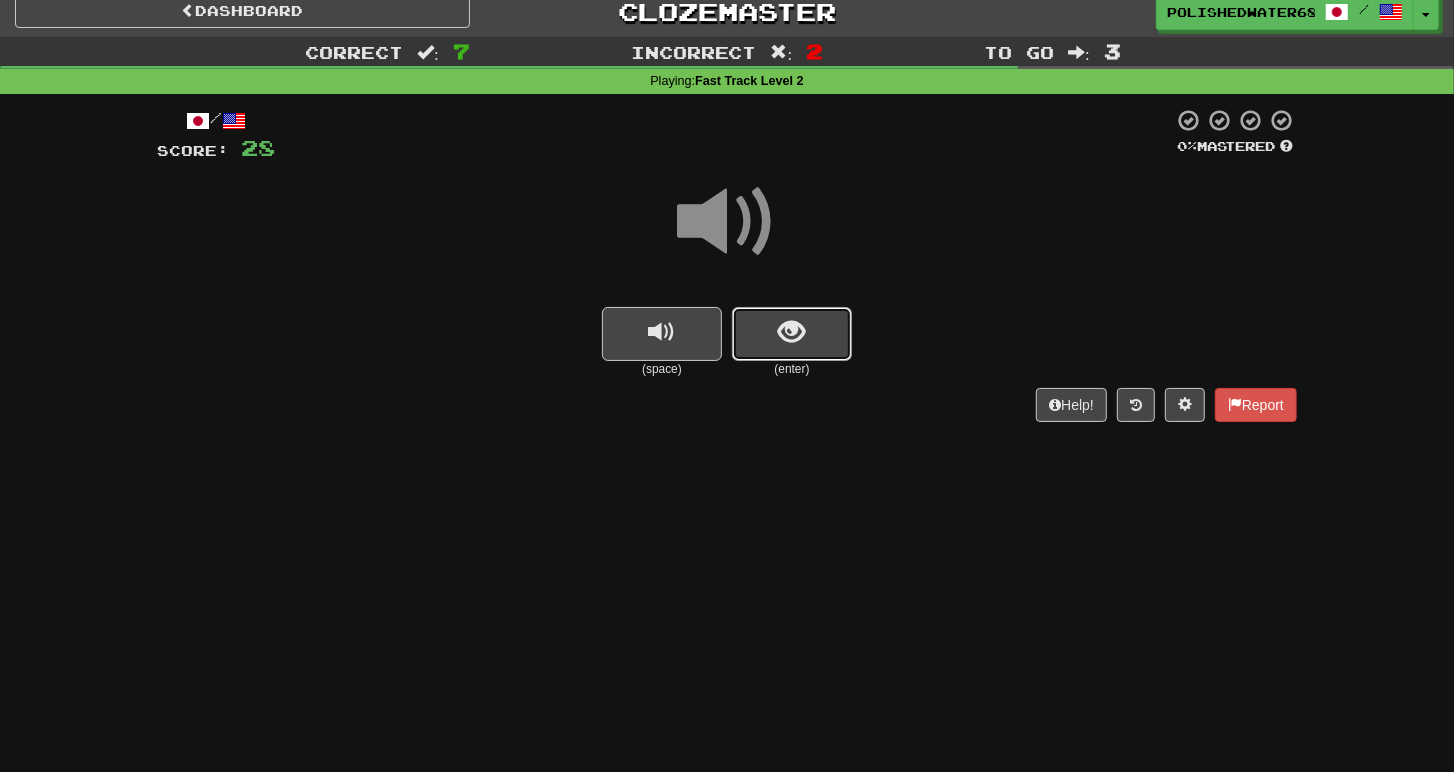 click at bounding box center [792, 332] 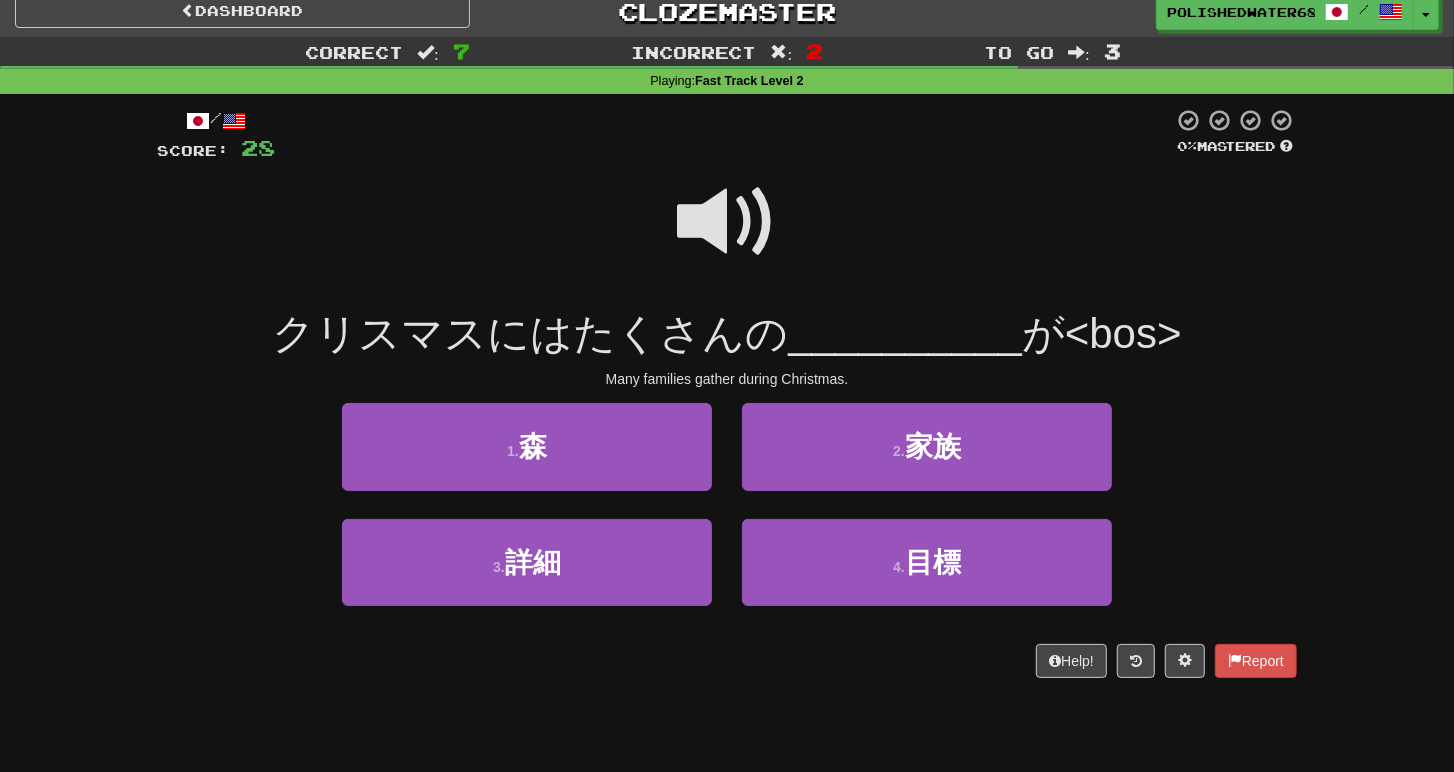 click at bounding box center (727, 222) 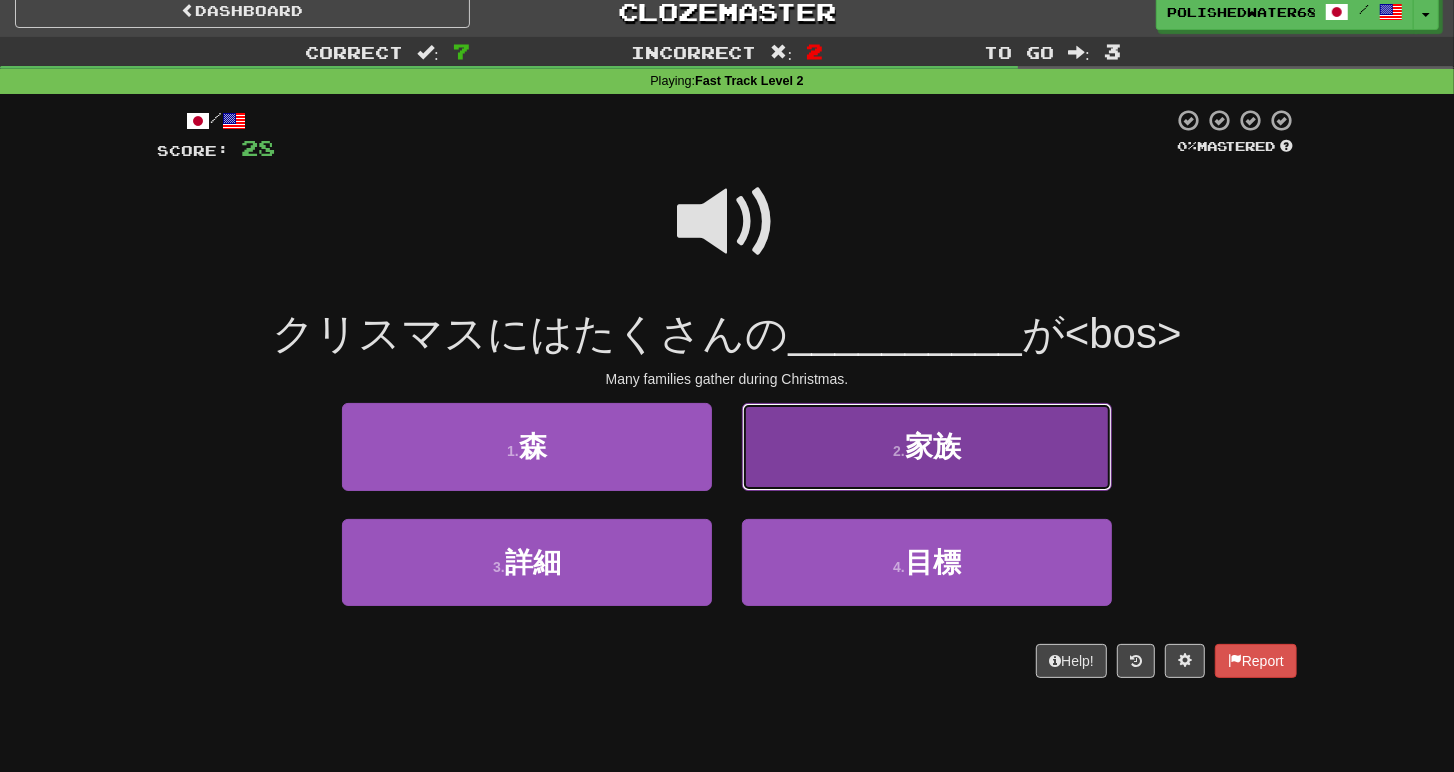 click on "2 .  家族" at bounding box center [927, 446] 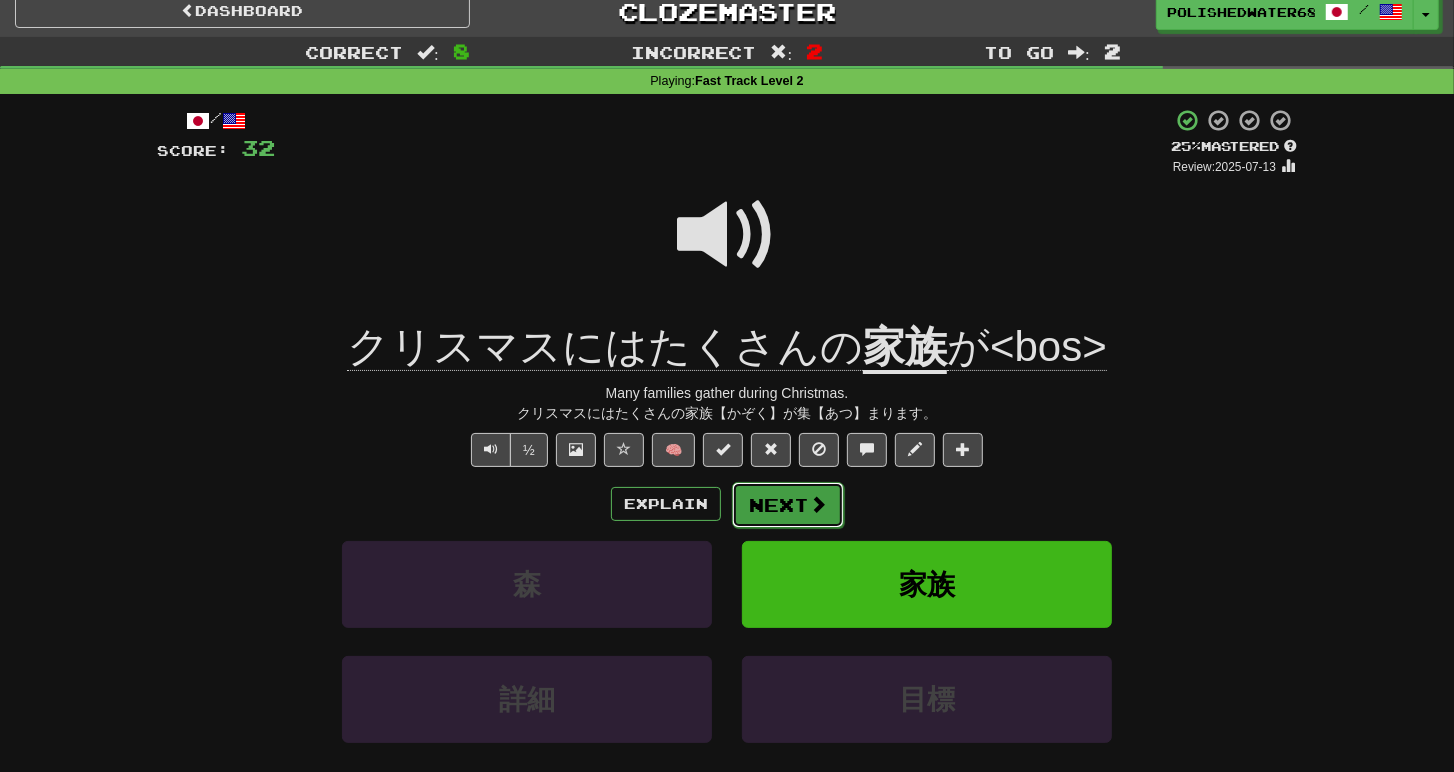 click on "Next" at bounding box center (788, 505) 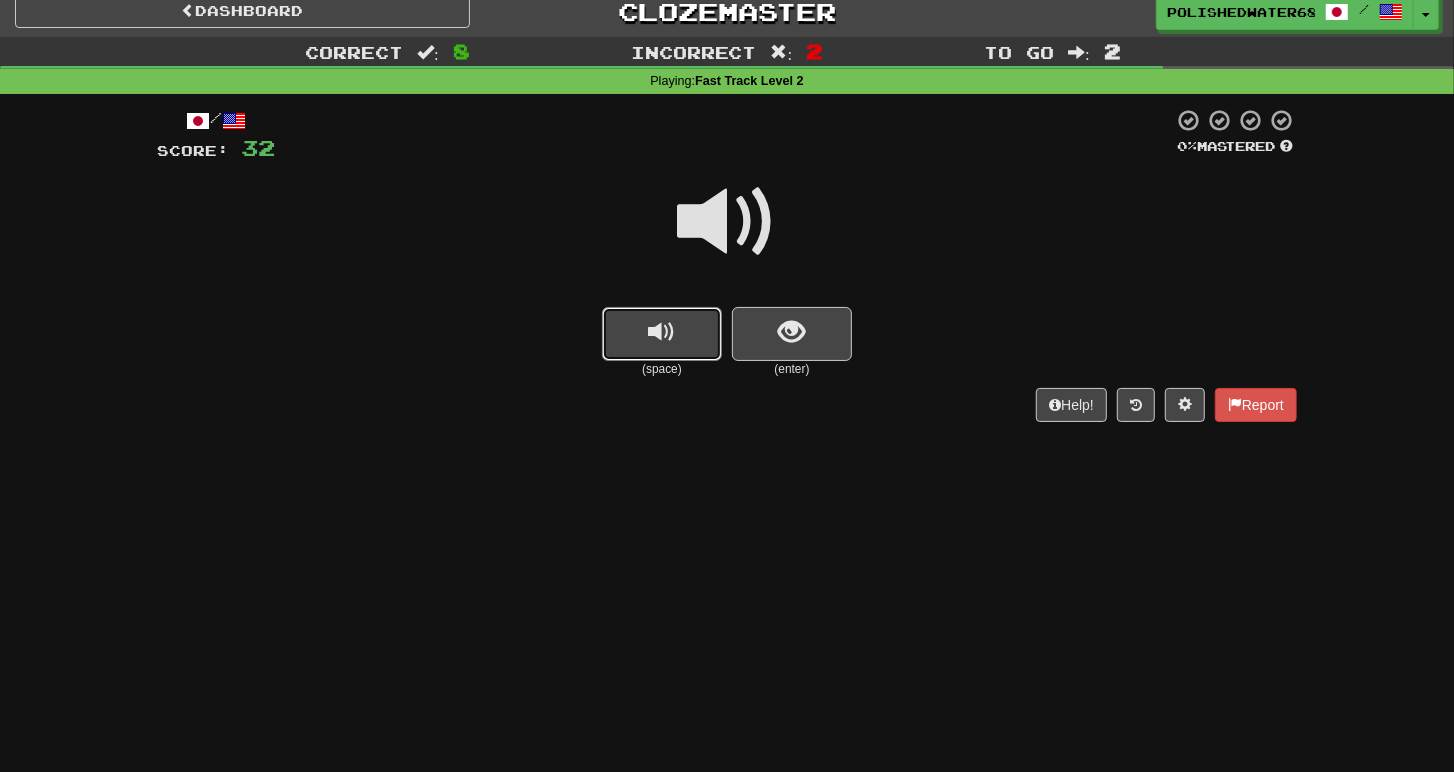 click at bounding box center (662, 334) 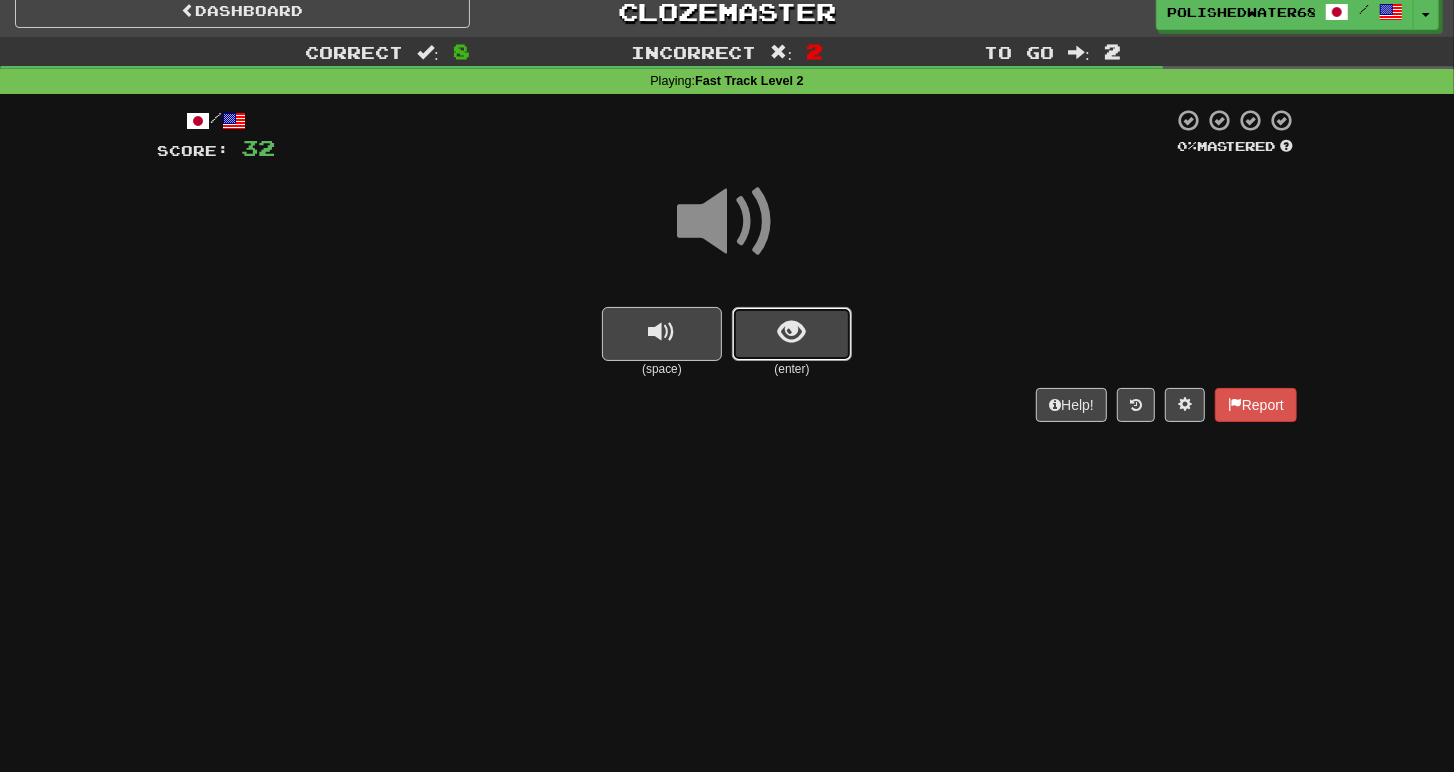 click at bounding box center (792, 334) 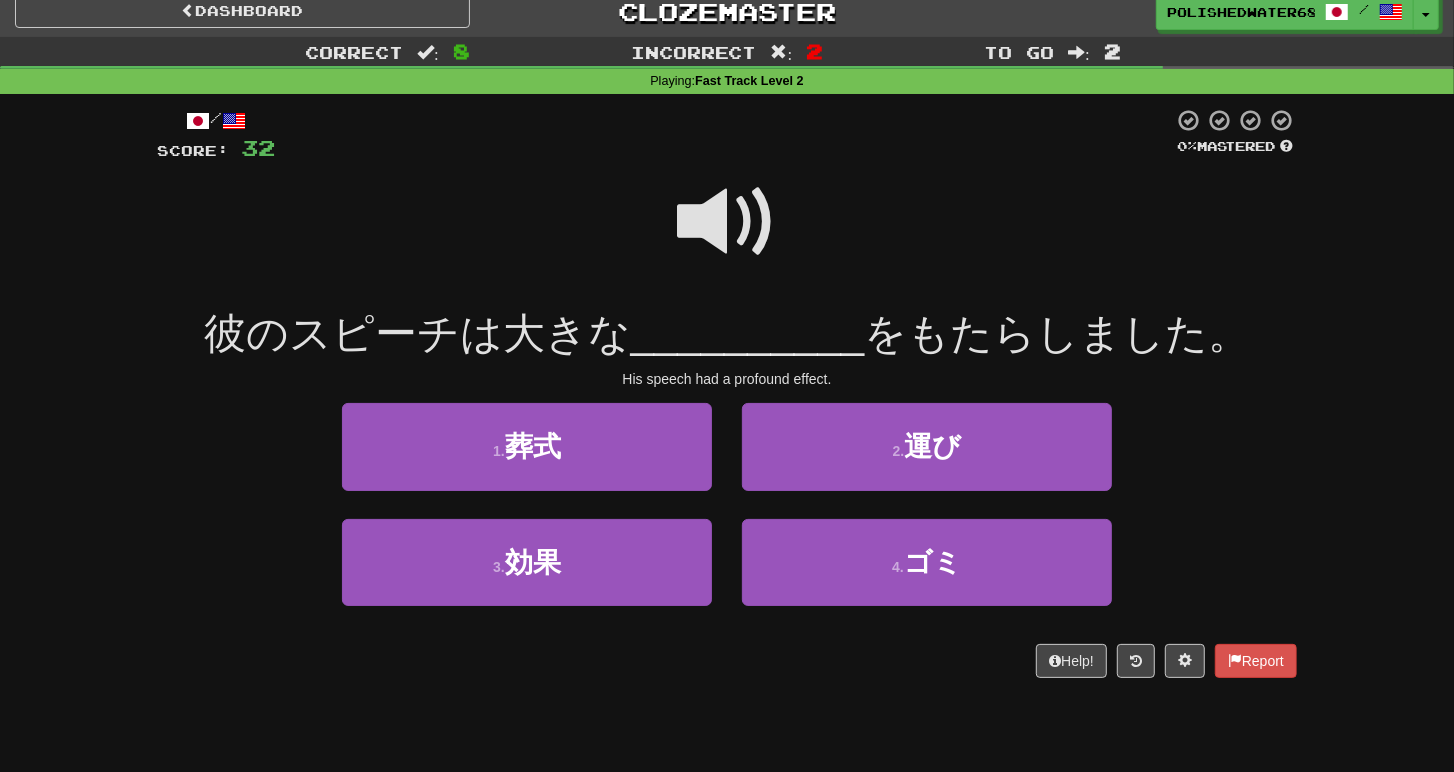 click on "1 .  葬式" at bounding box center (527, 460) 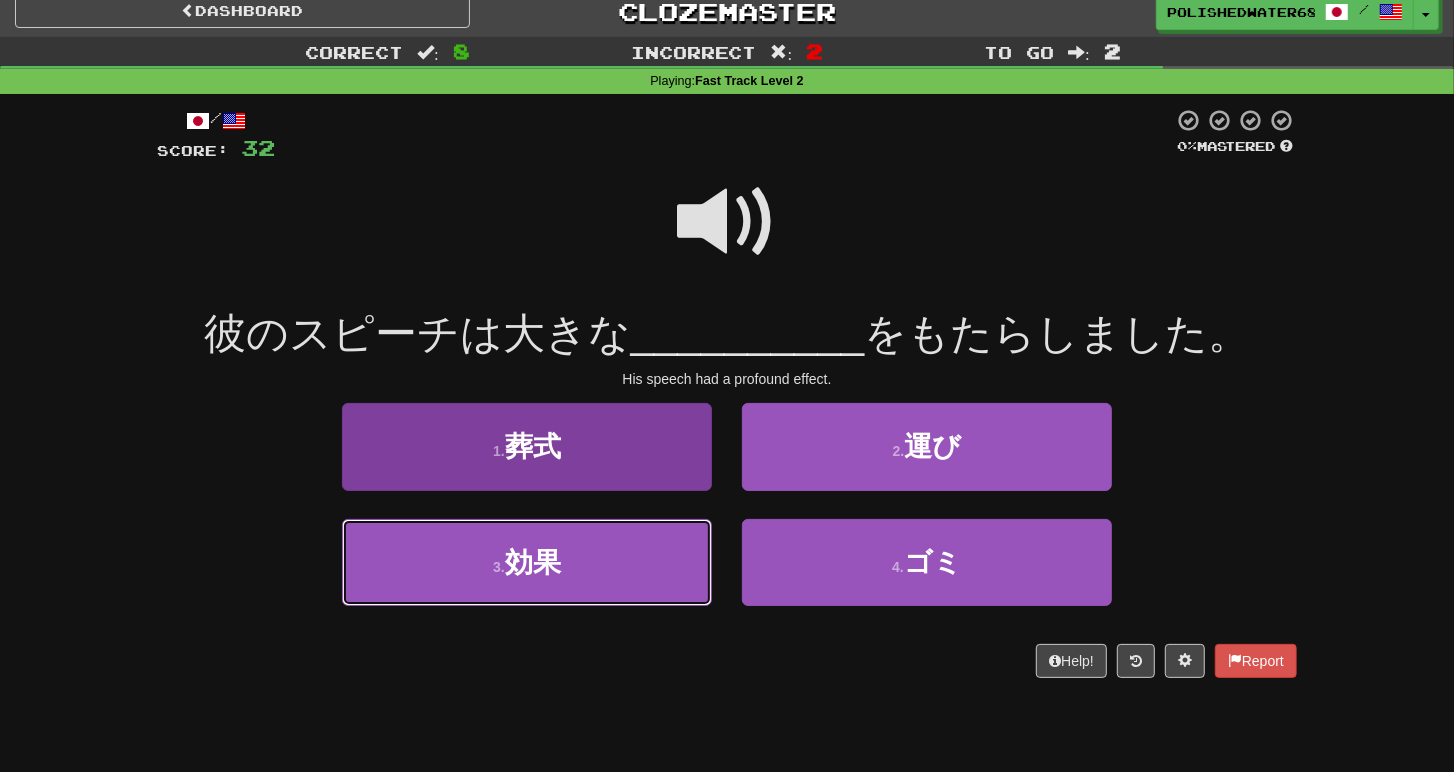 click on "3 .  効果" at bounding box center (527, 562) 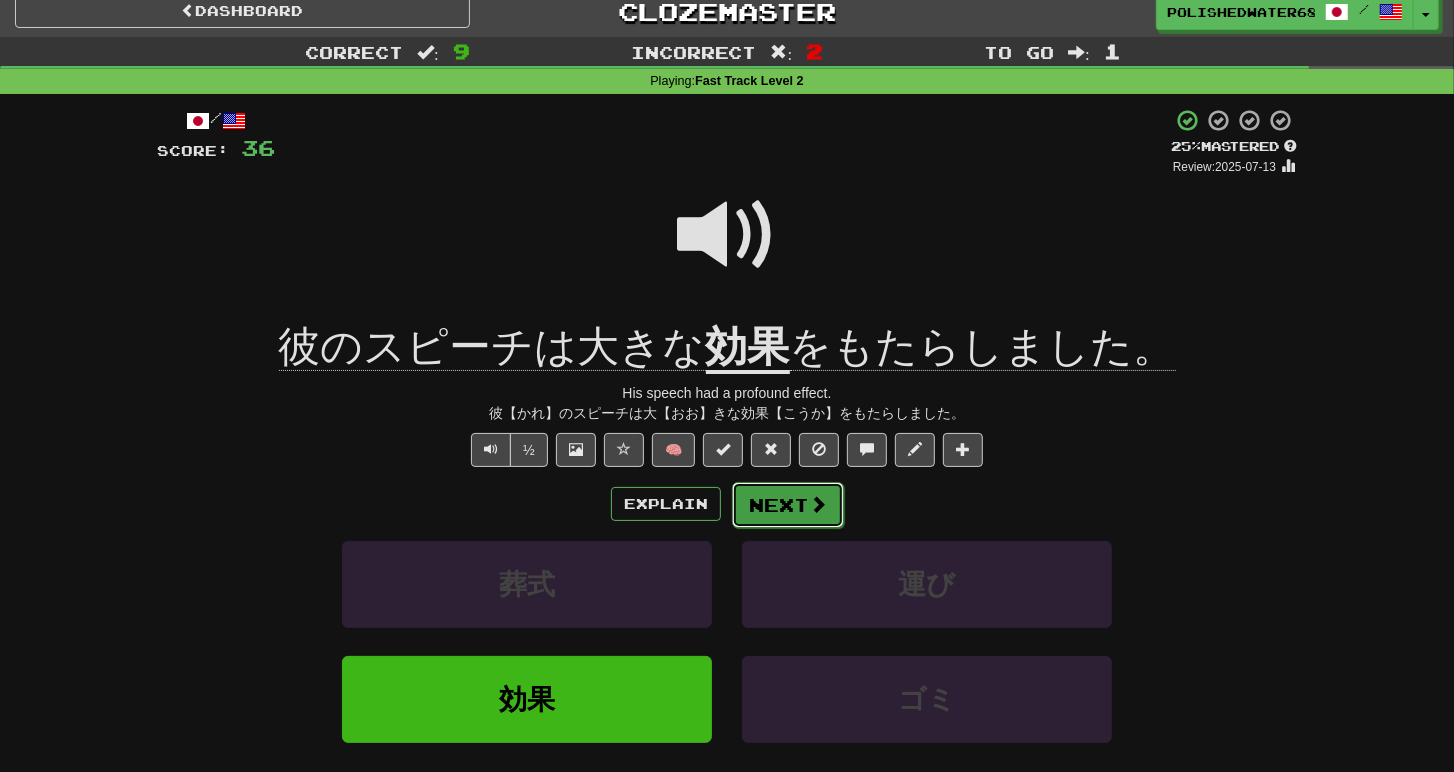 click at bounding box center (818, 504) 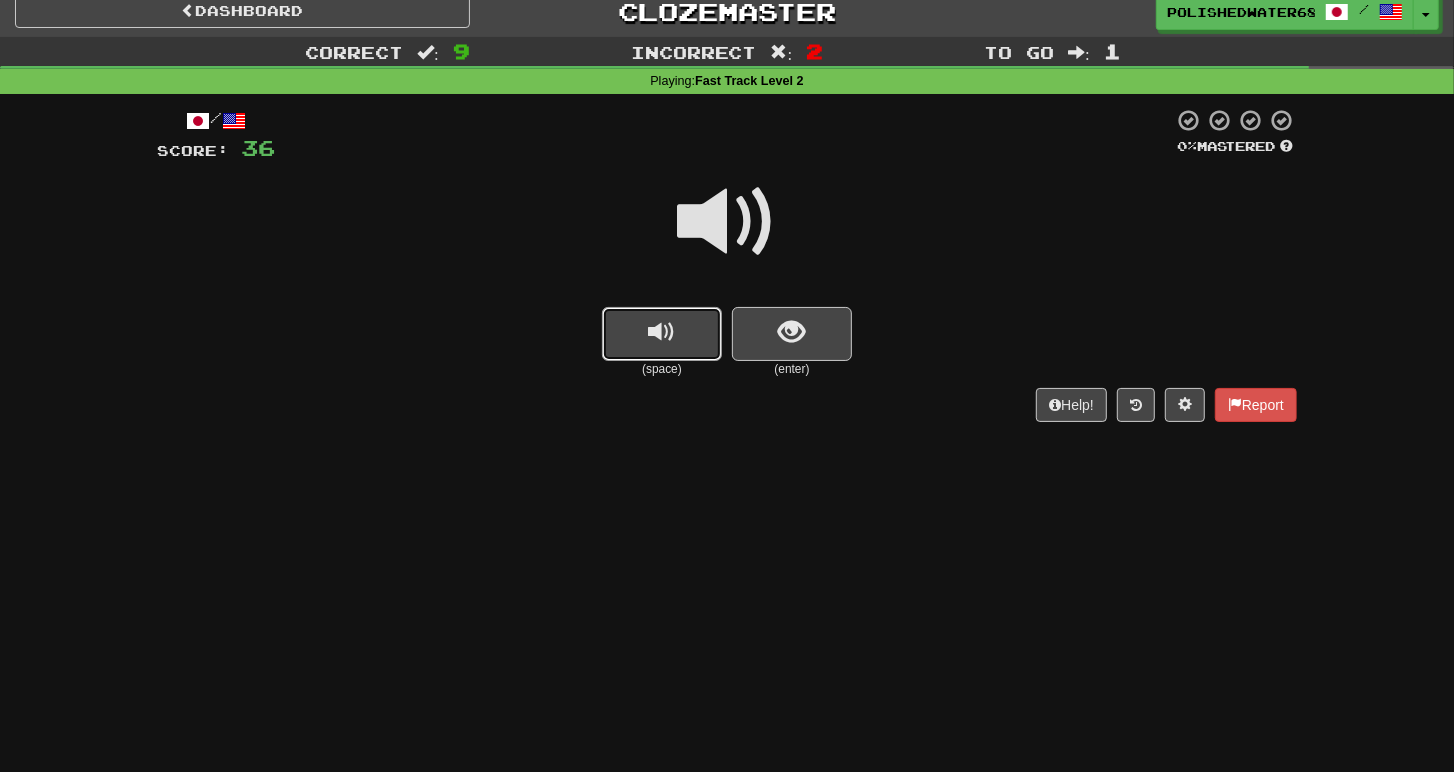 click at bounding box center (662, 334) 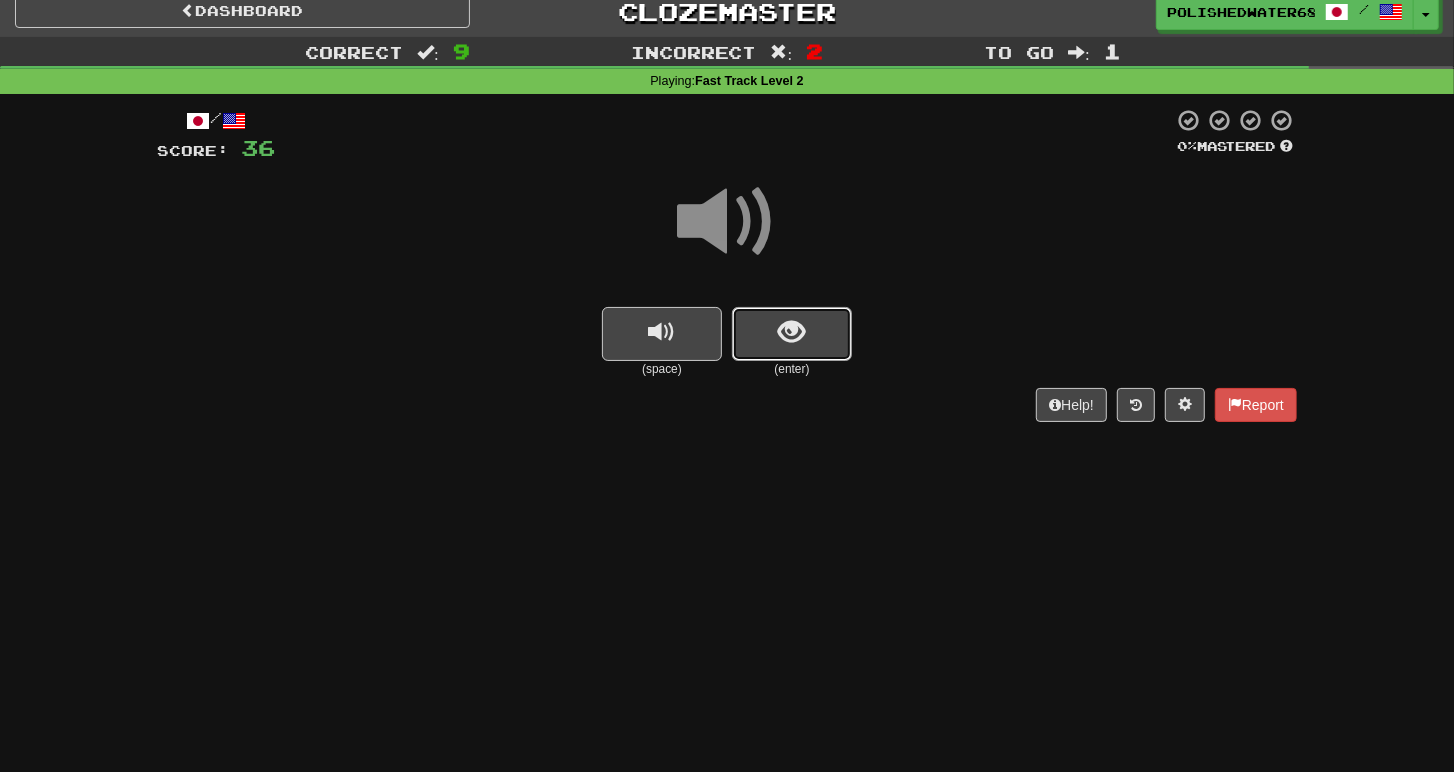 click at bounding box center (792, 334) 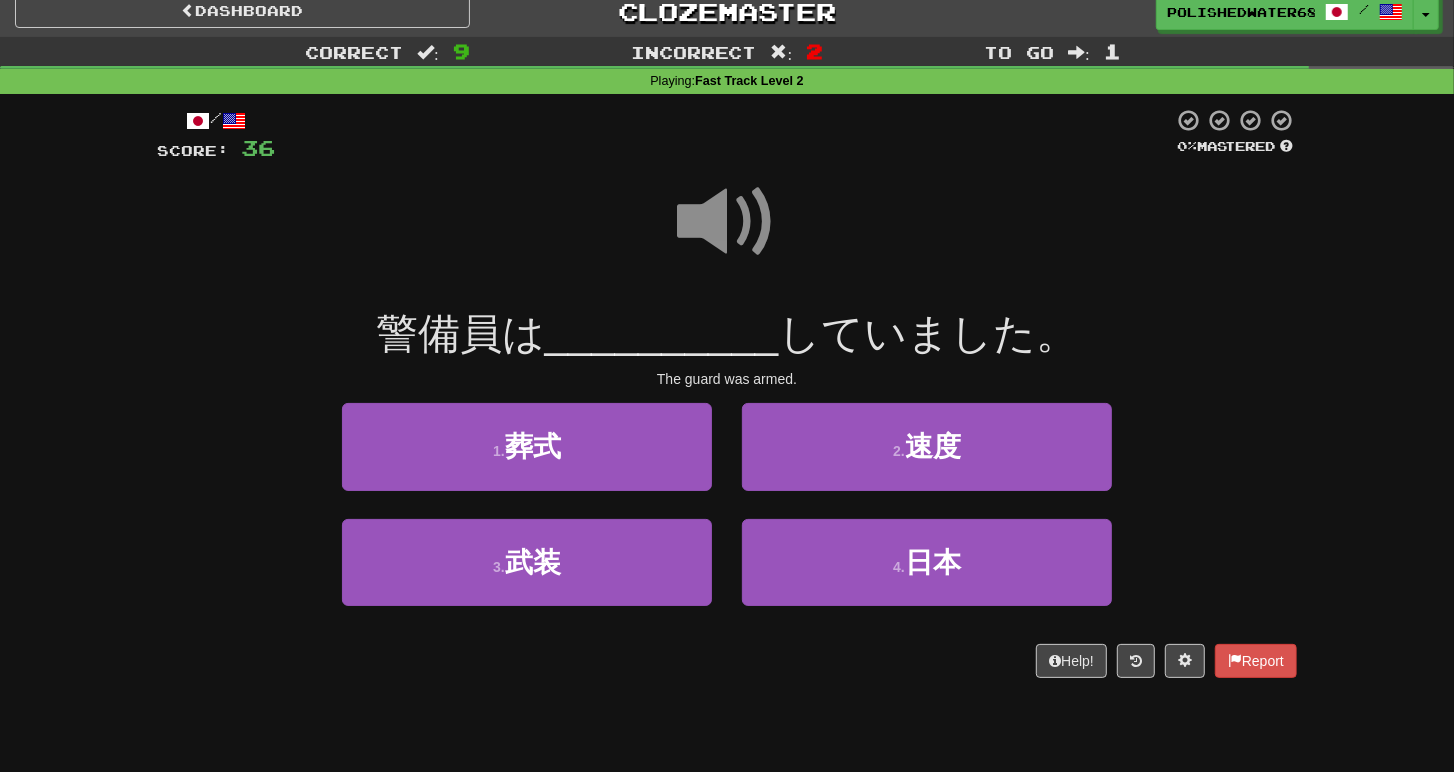 click at bounding box center [727, 222] 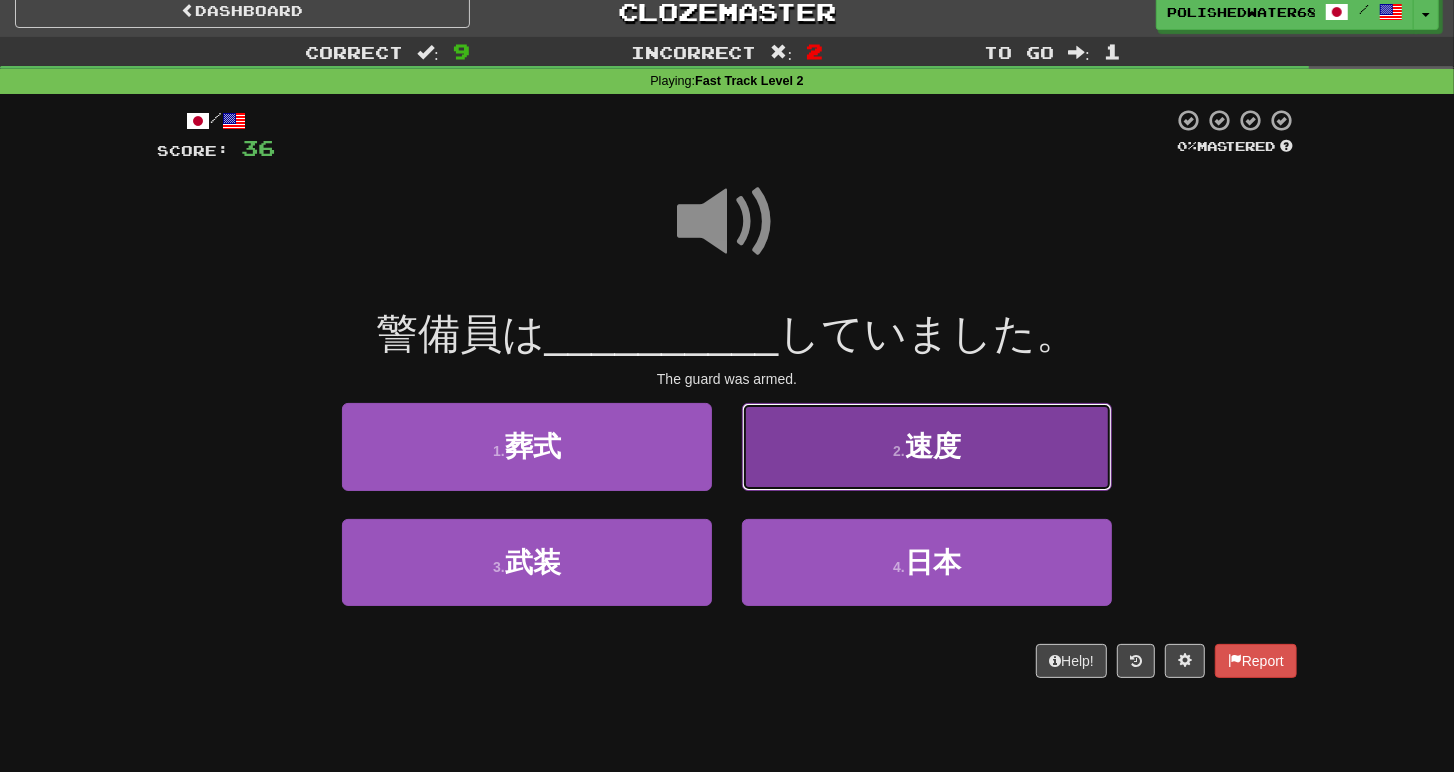 click on "2 .  速度" at bounding box center [927, 446] 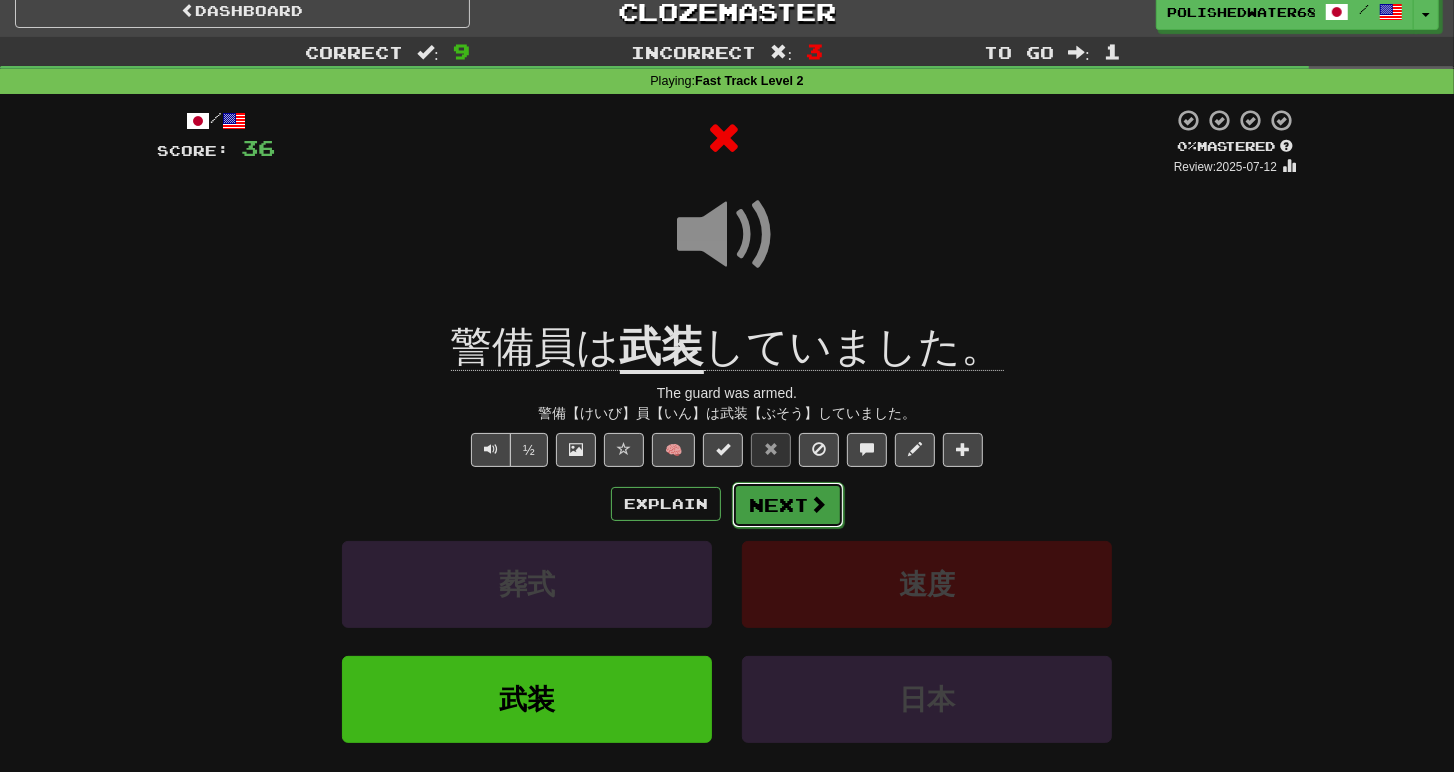 click on "Next" at bounding box center (788, 505) 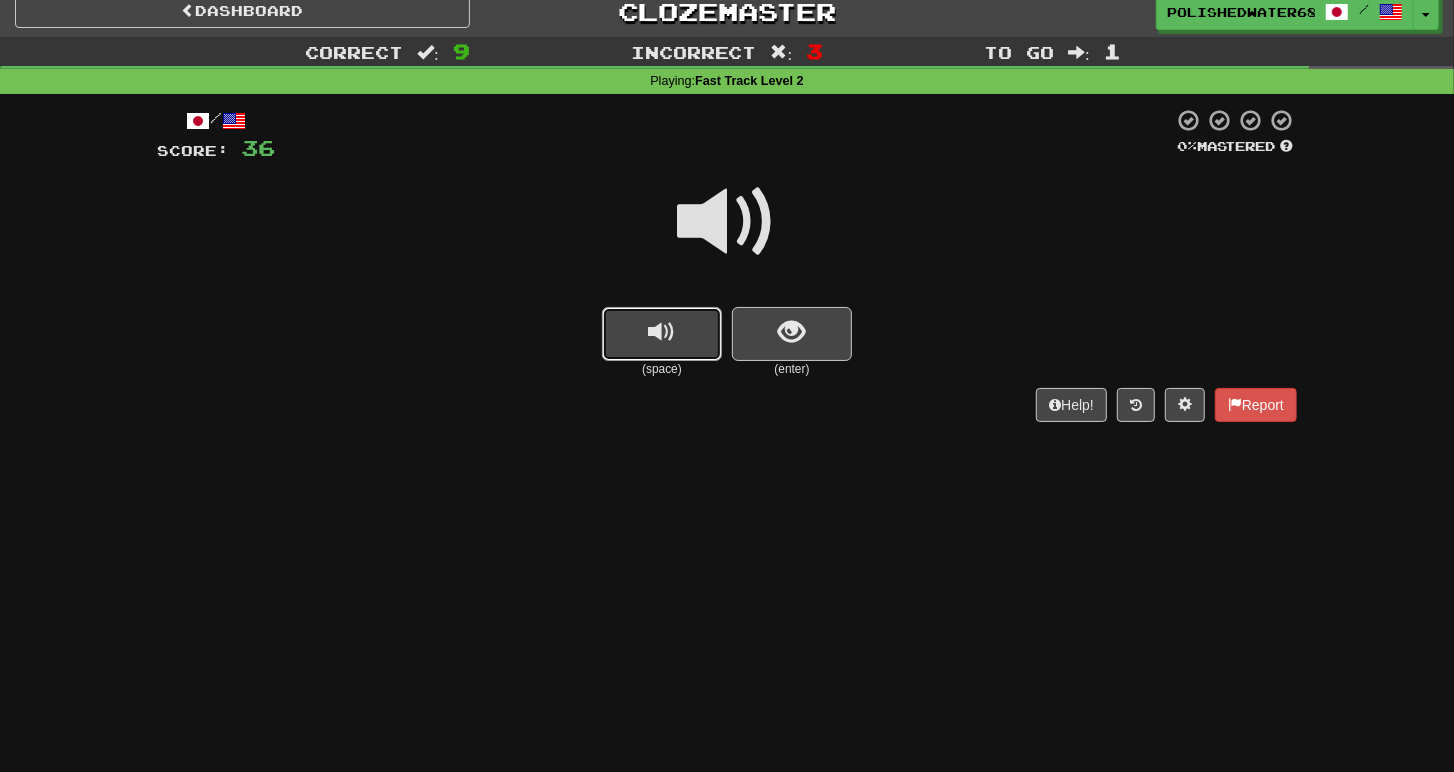 click at bounding box center (662, 334) 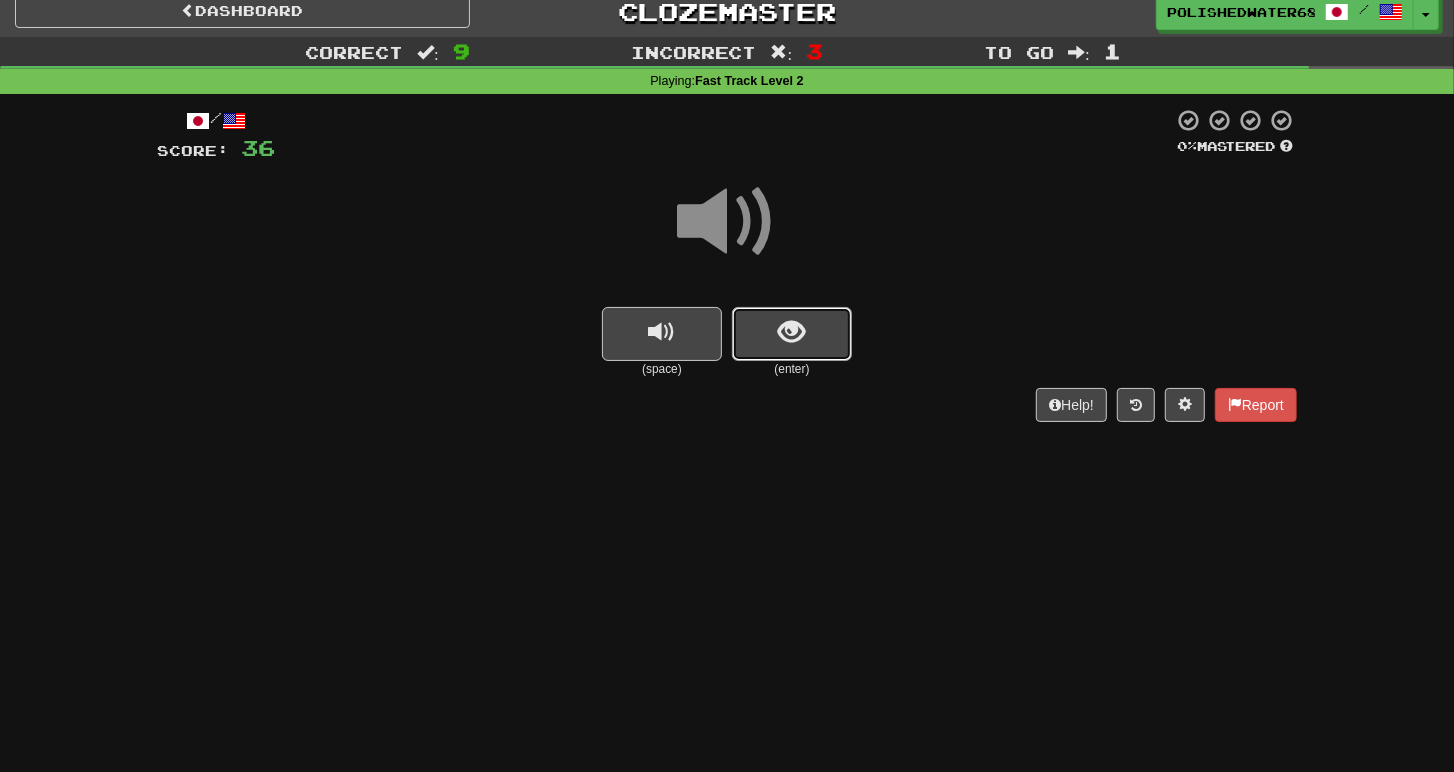 click at bounding box center (792, 334) 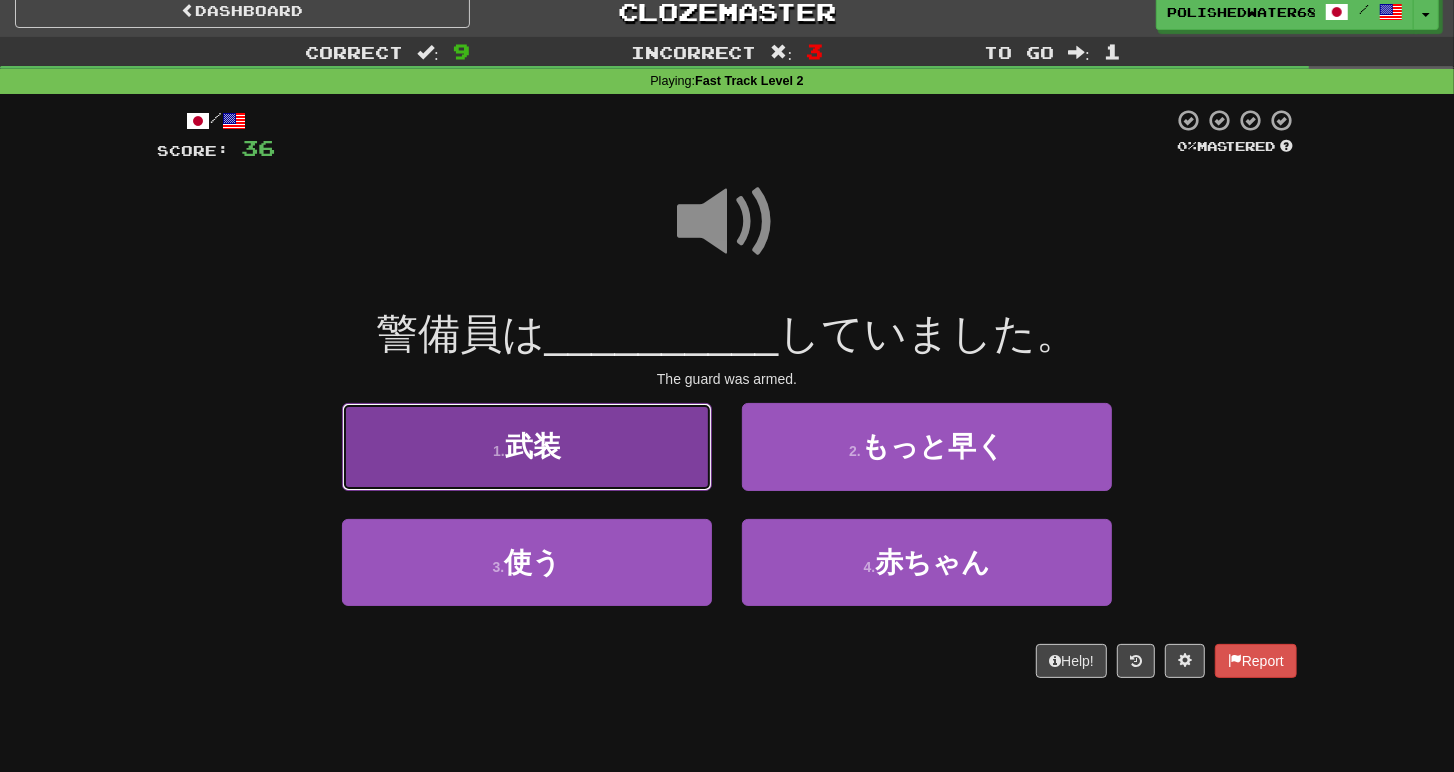 click on "1 .  武装" at bounding box center (527, 446) 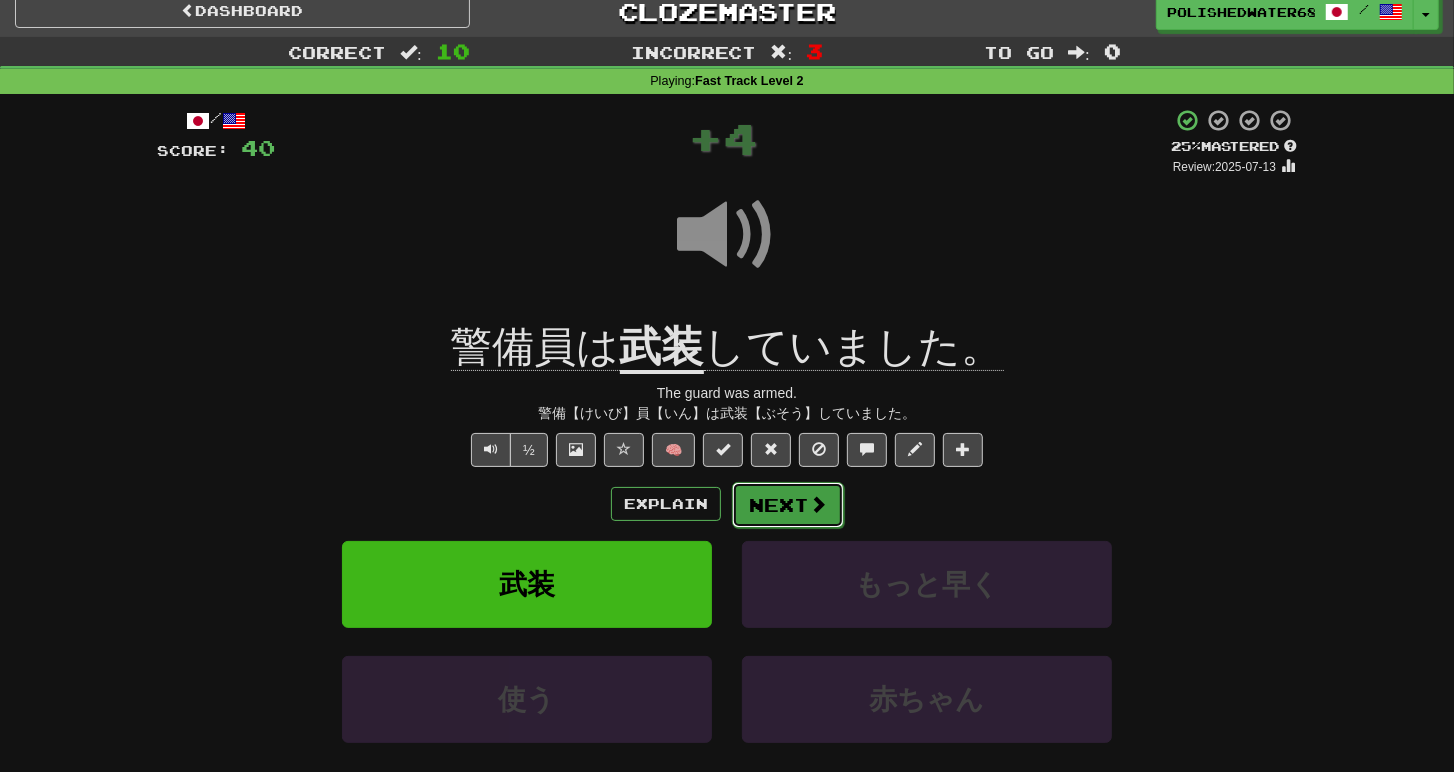 click on "Next" at bounding box center [788, 505] 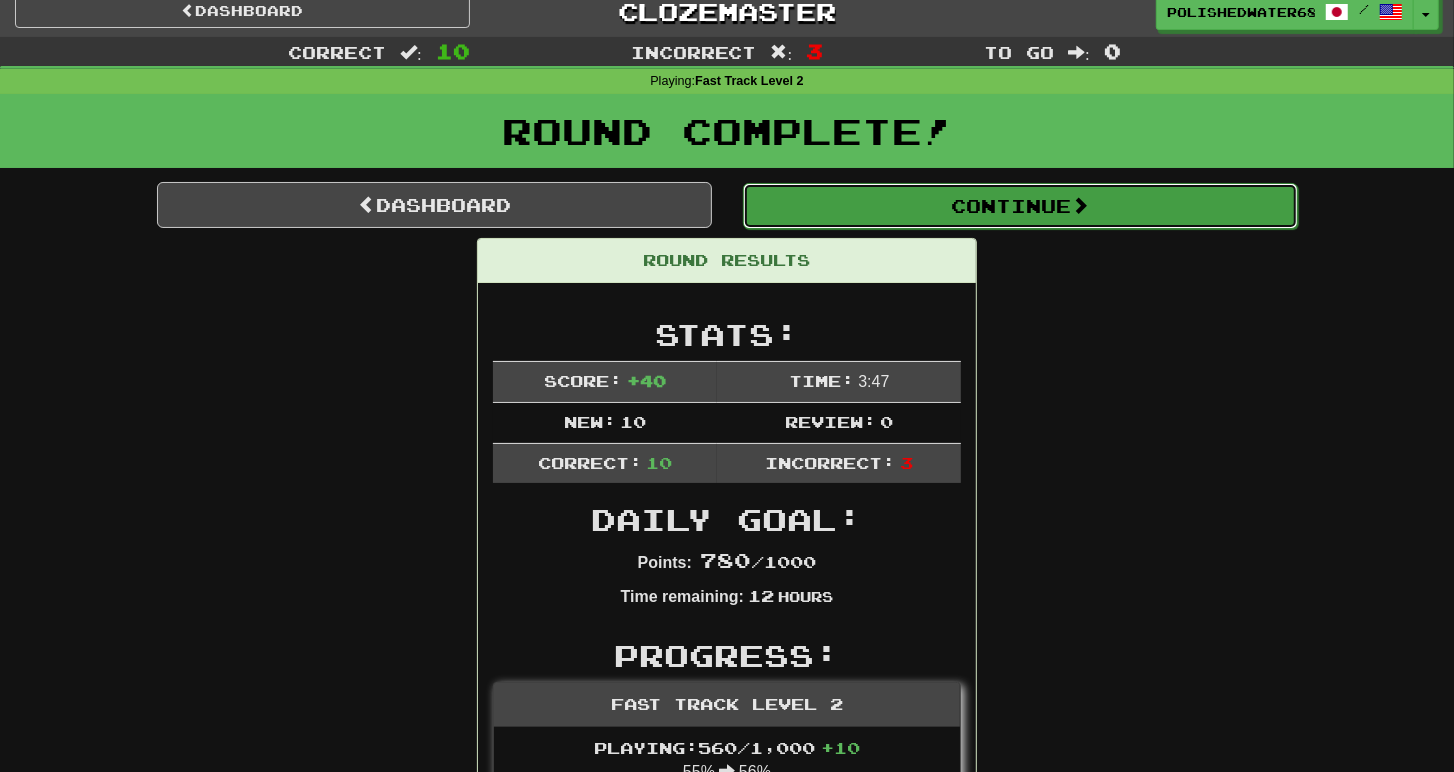 click on "Continue" at bounding box center (1020, 206) 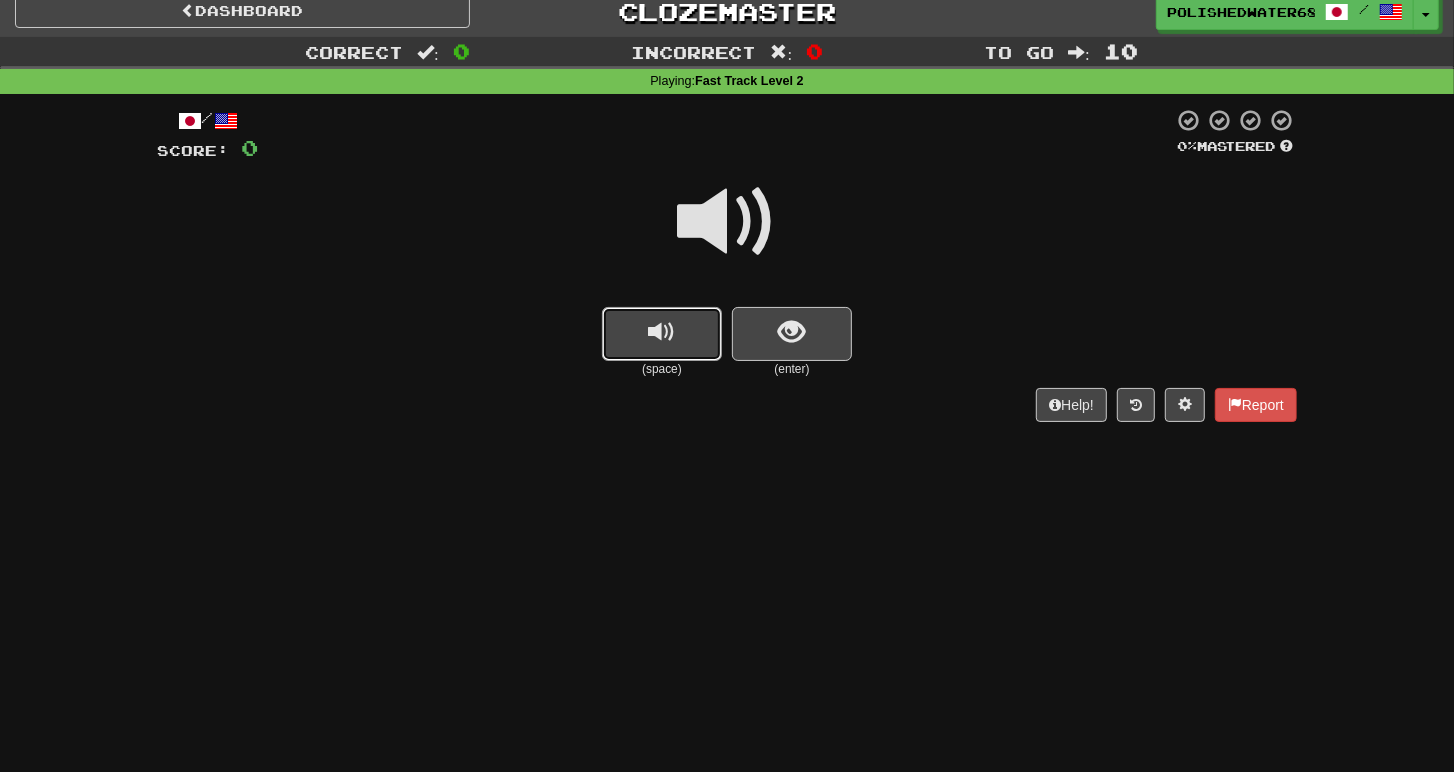click at bounding box center (662, 334) 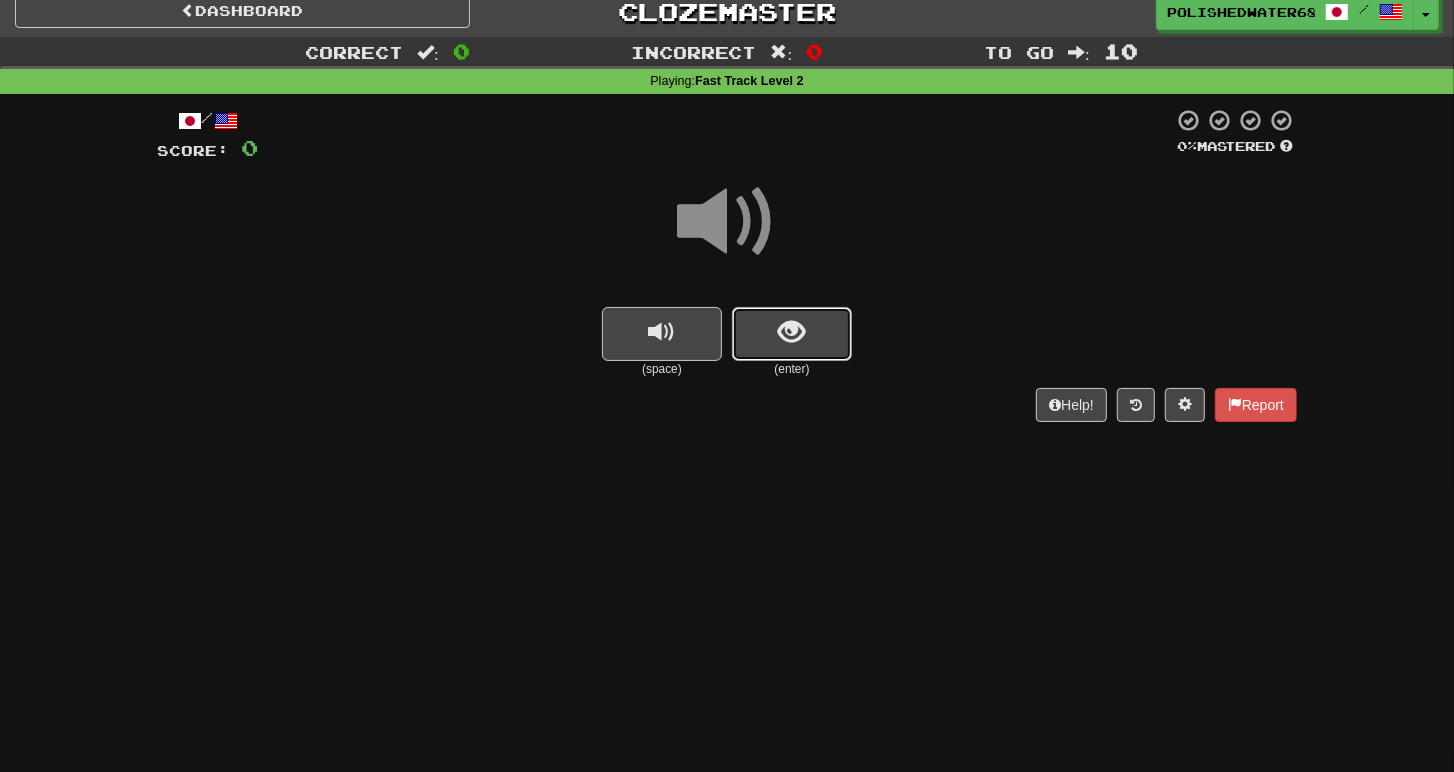 click at bounding box center [792, 332] 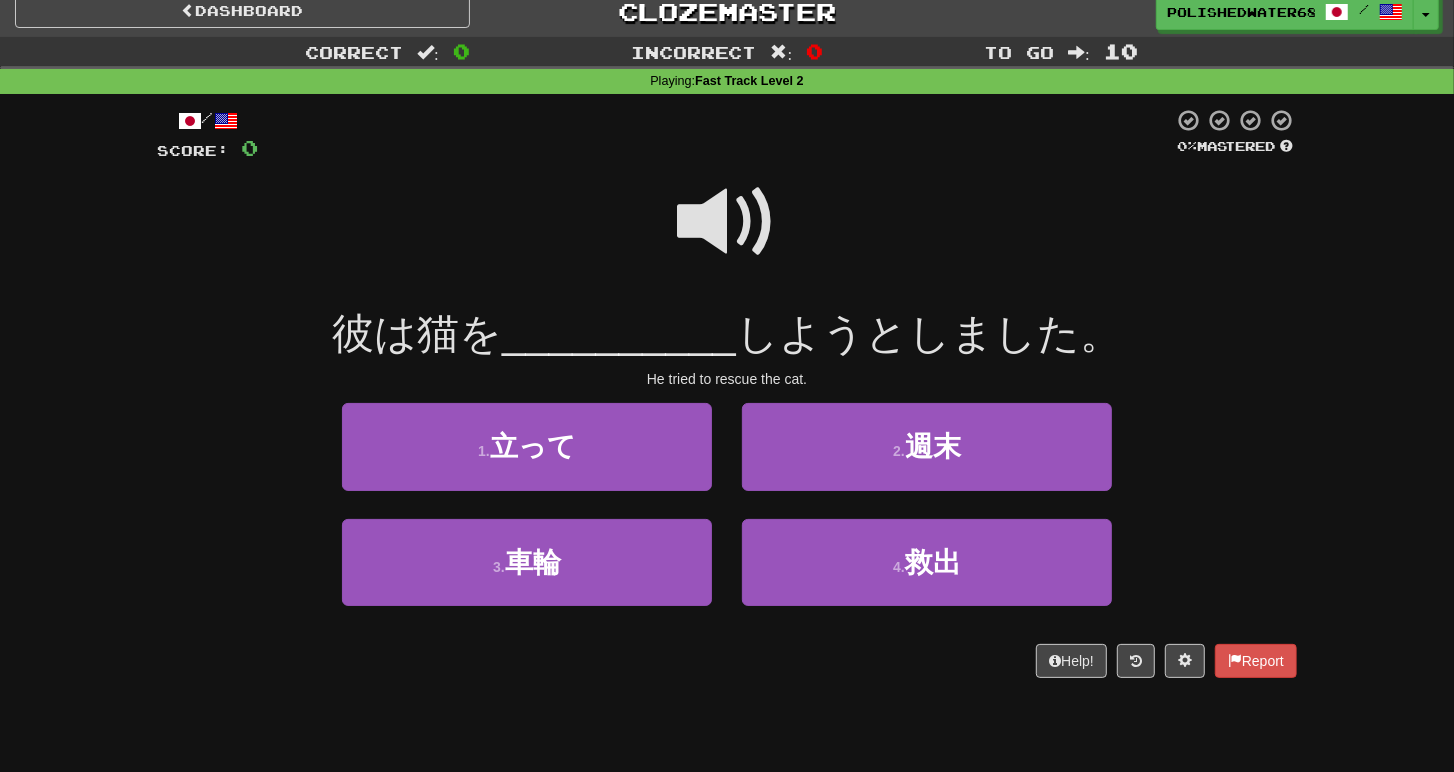 click at bounding box center (727, 222) 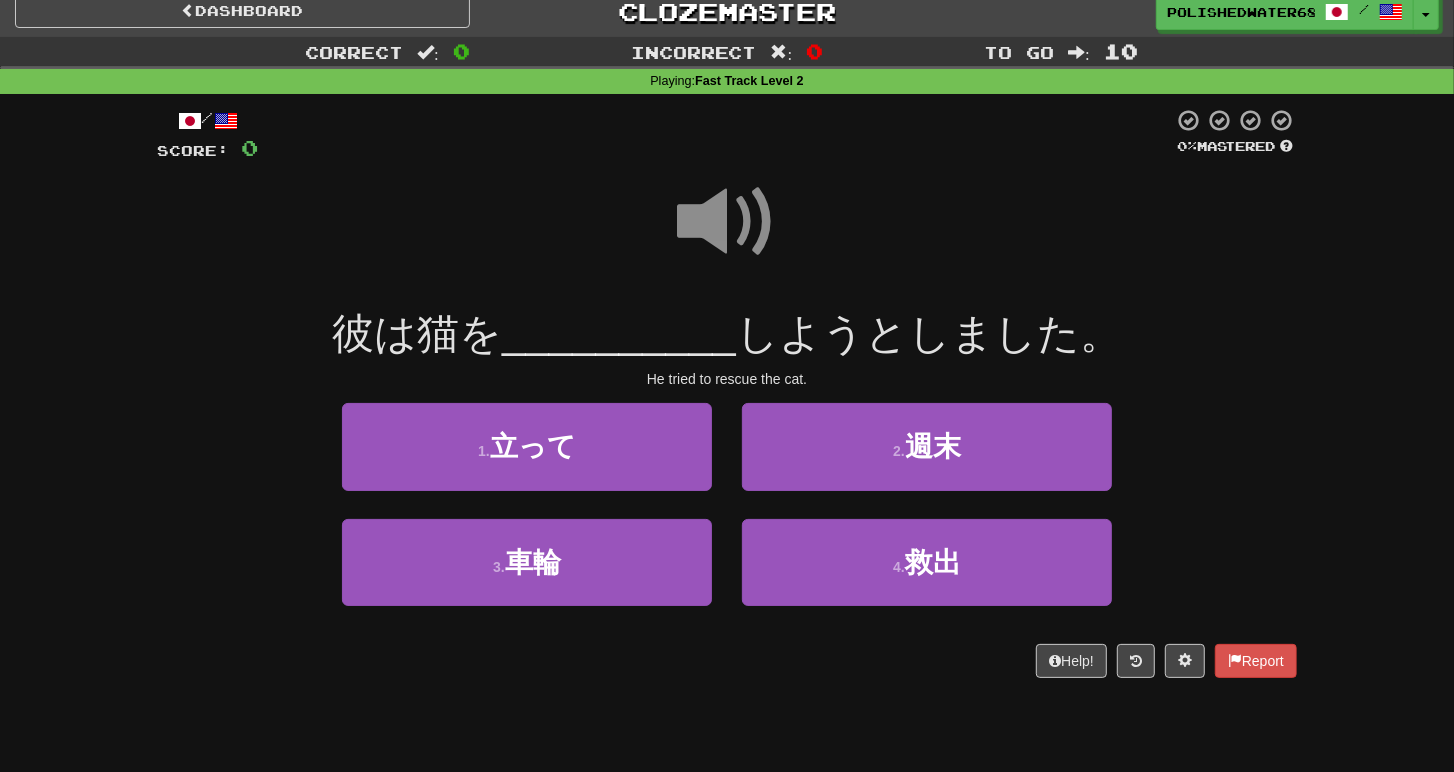 click at bounding box center [727, 222] 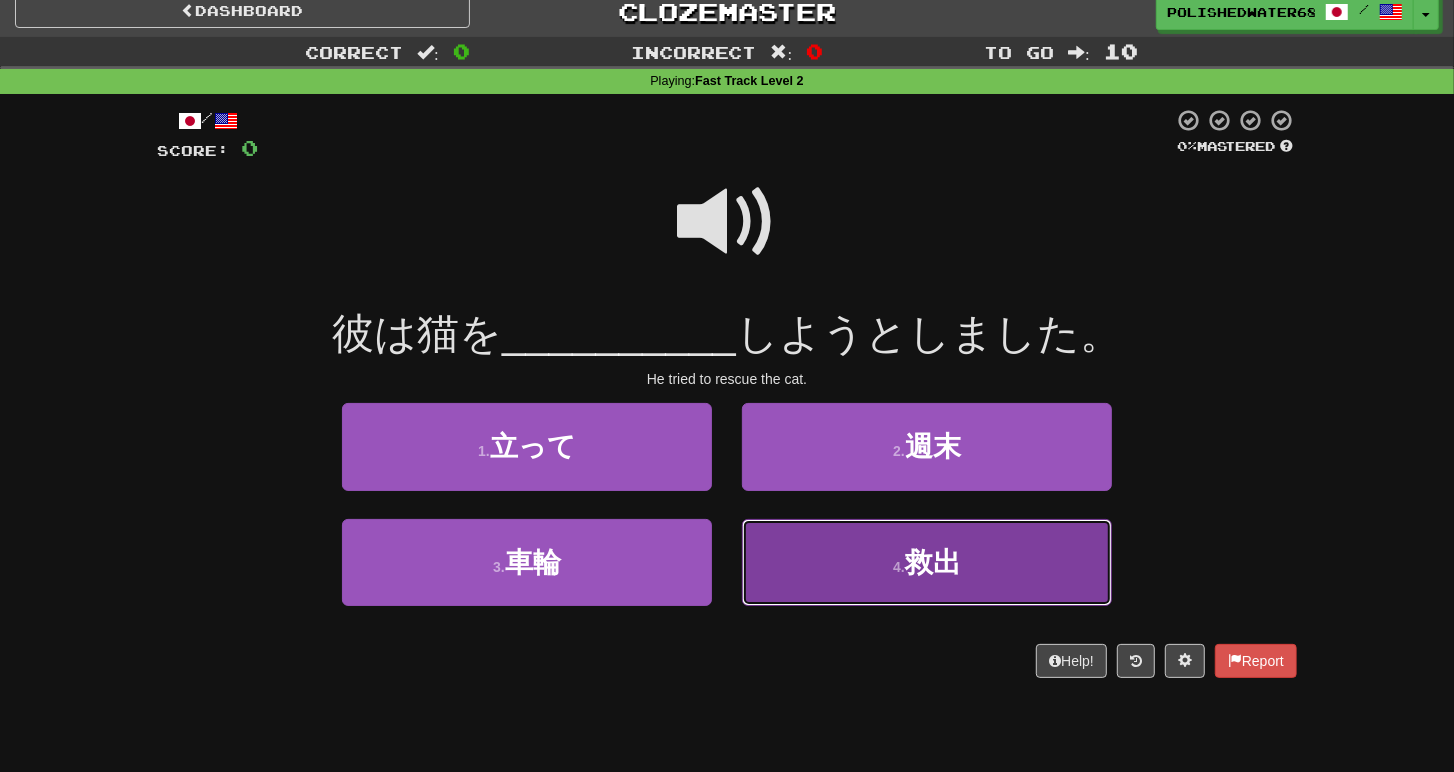 click on "4 .  救出" at bounding box center (927, 562) 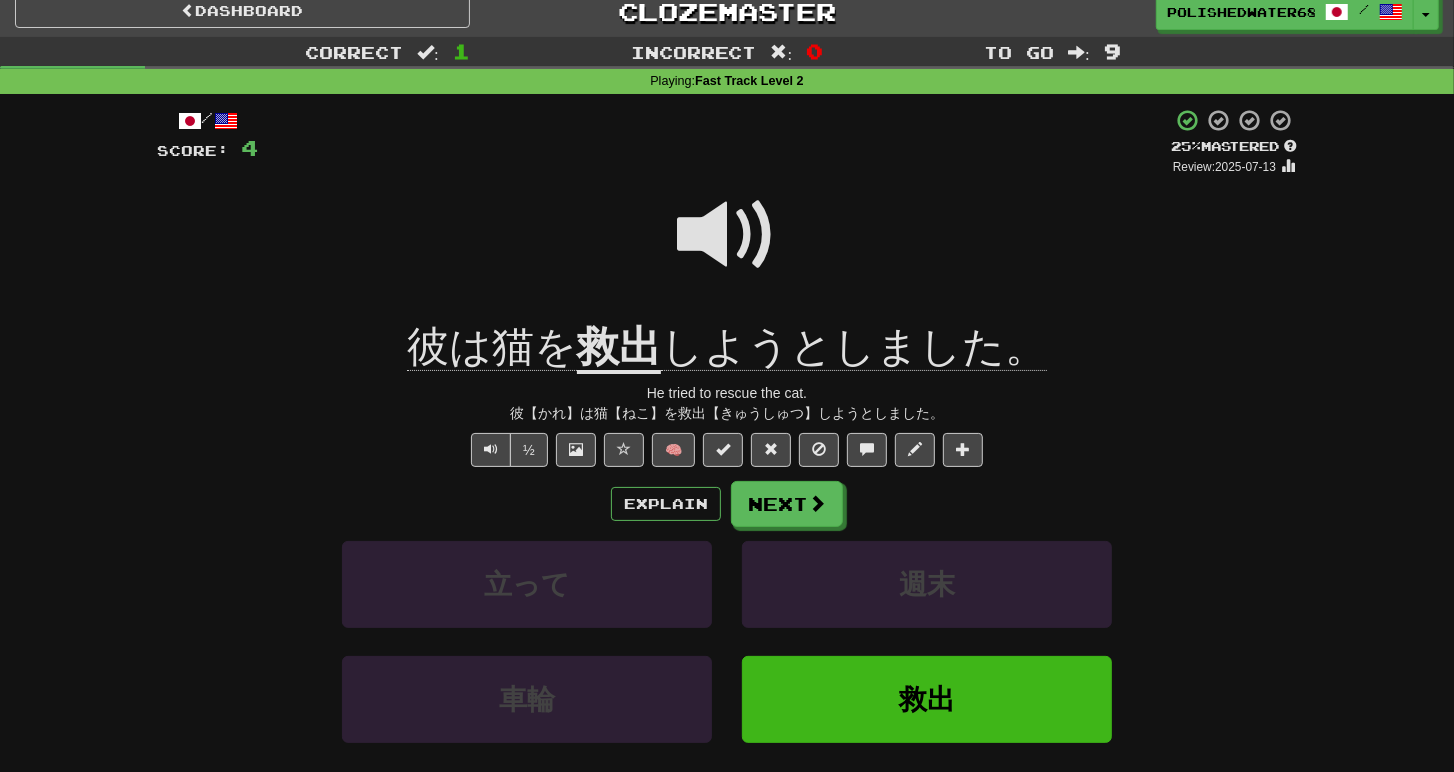 click at bounding box center [727, 235] 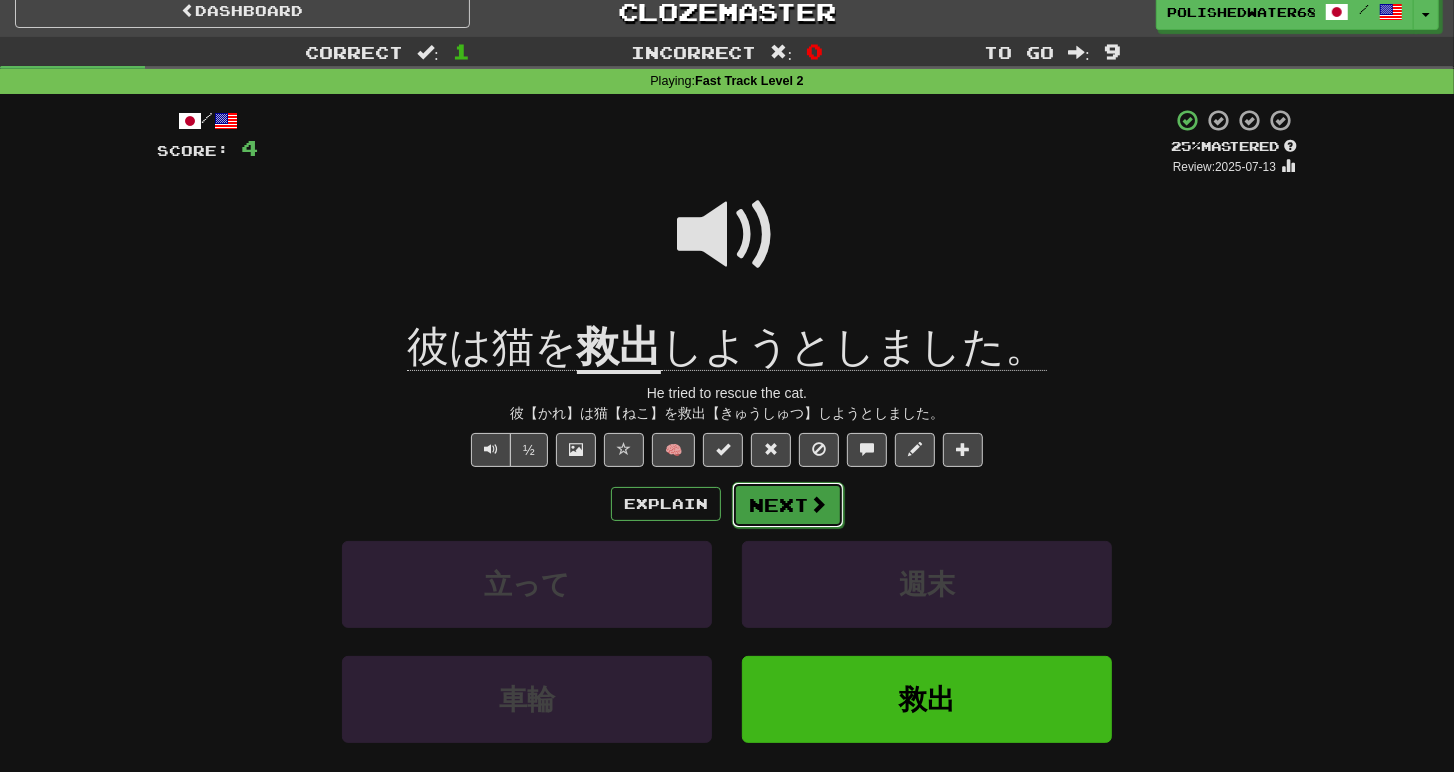 click on "Next" at bounding box center (788, 505) 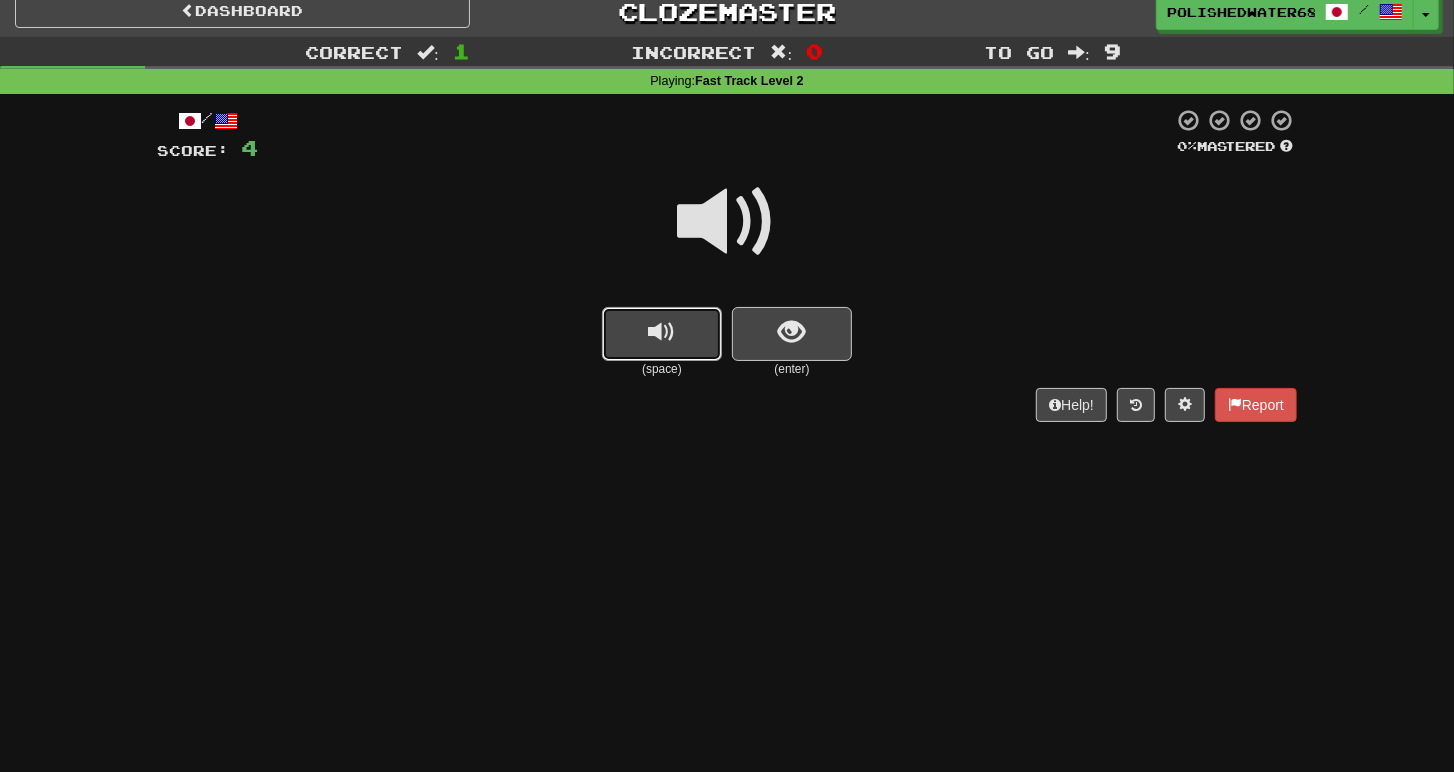 click at bounding box center [662, 334] 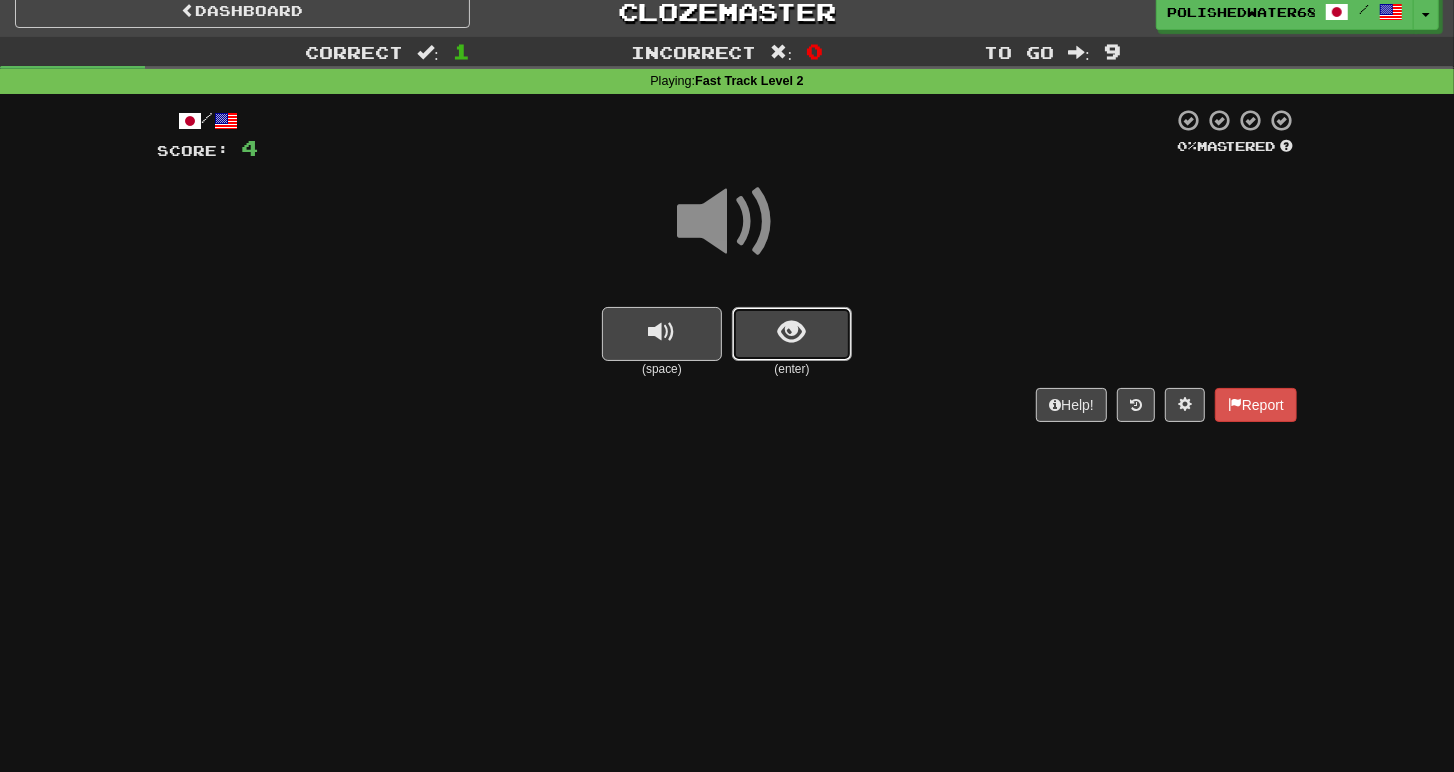 click at bounding box center (792, 334) 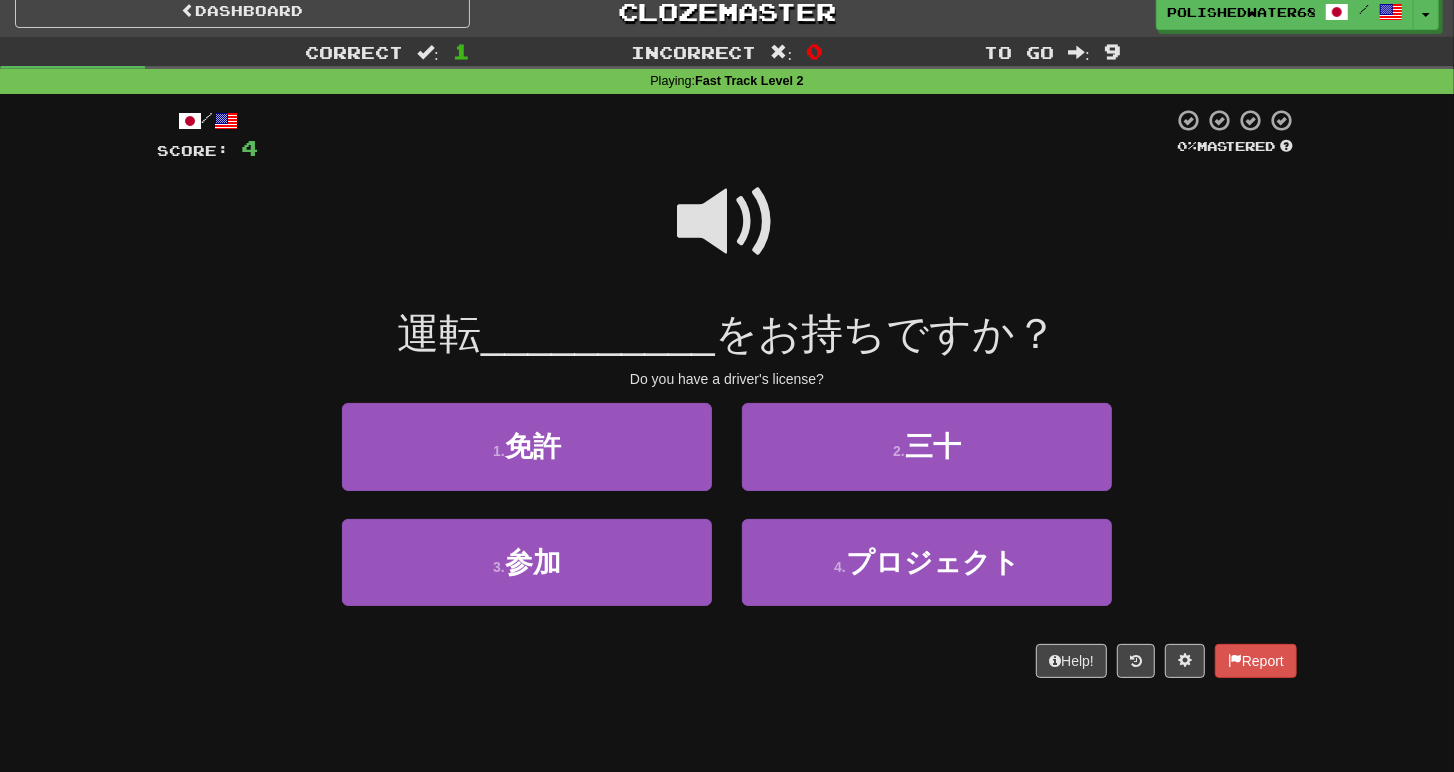 click at bounding box center (727, 222) 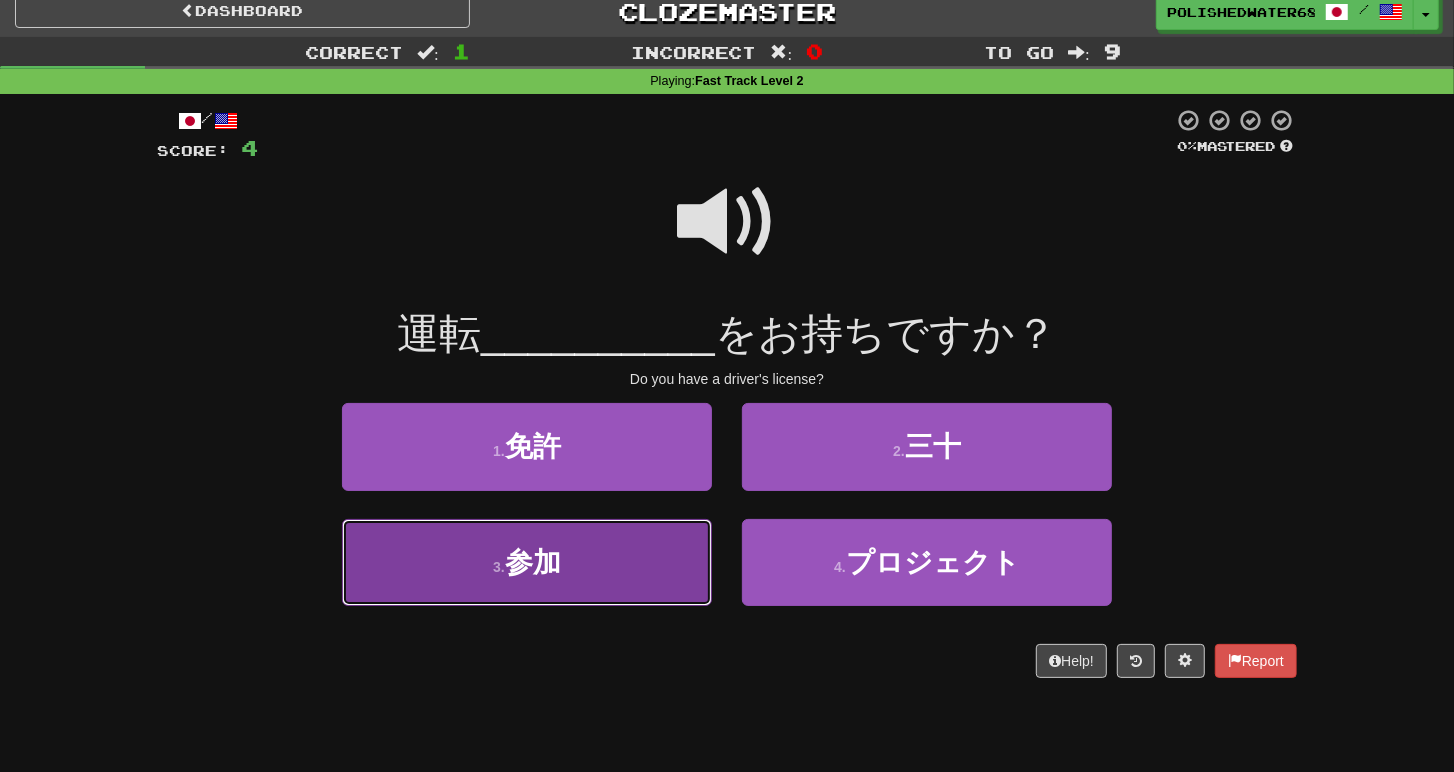 click on "参加" at bounding box center (533, 562) 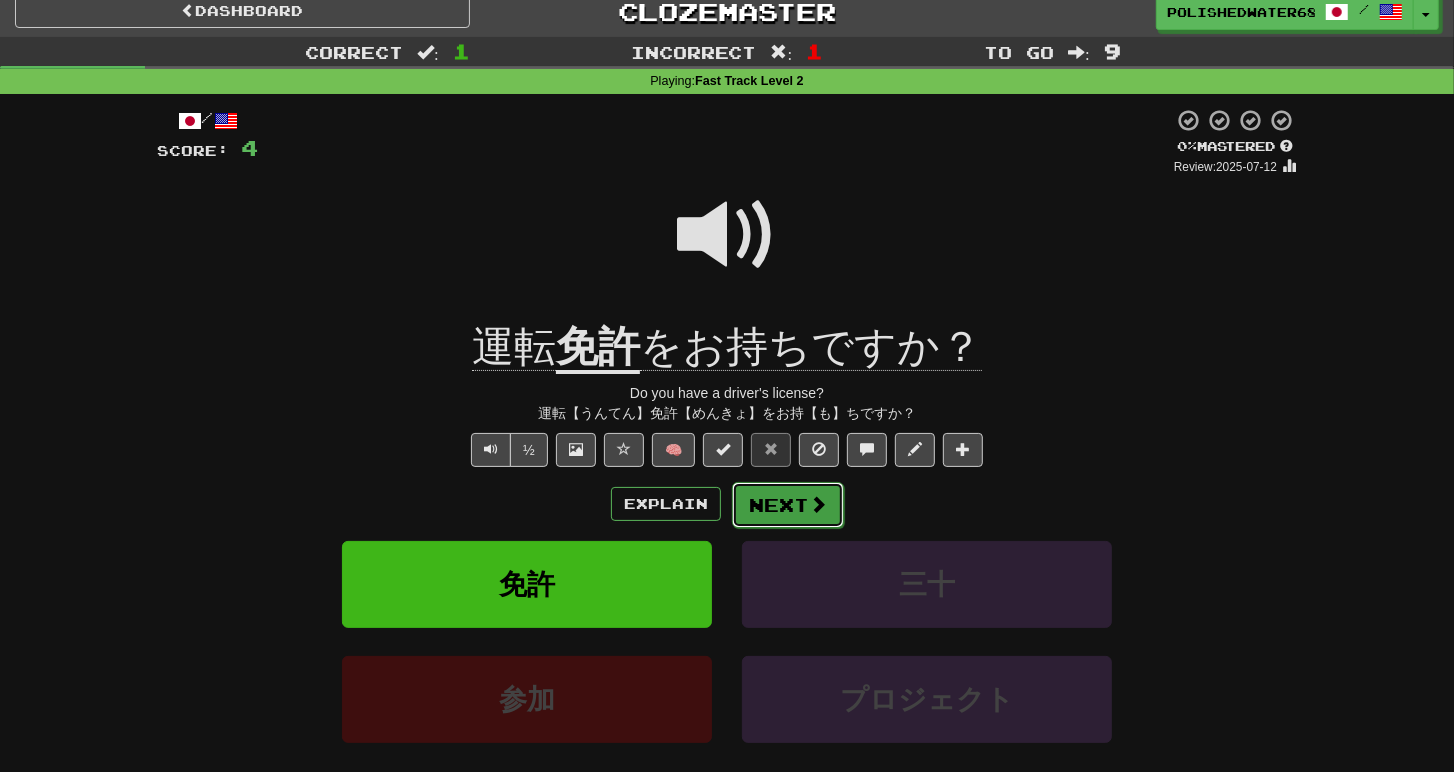 click on "Next" at bounding box center [788, 505] 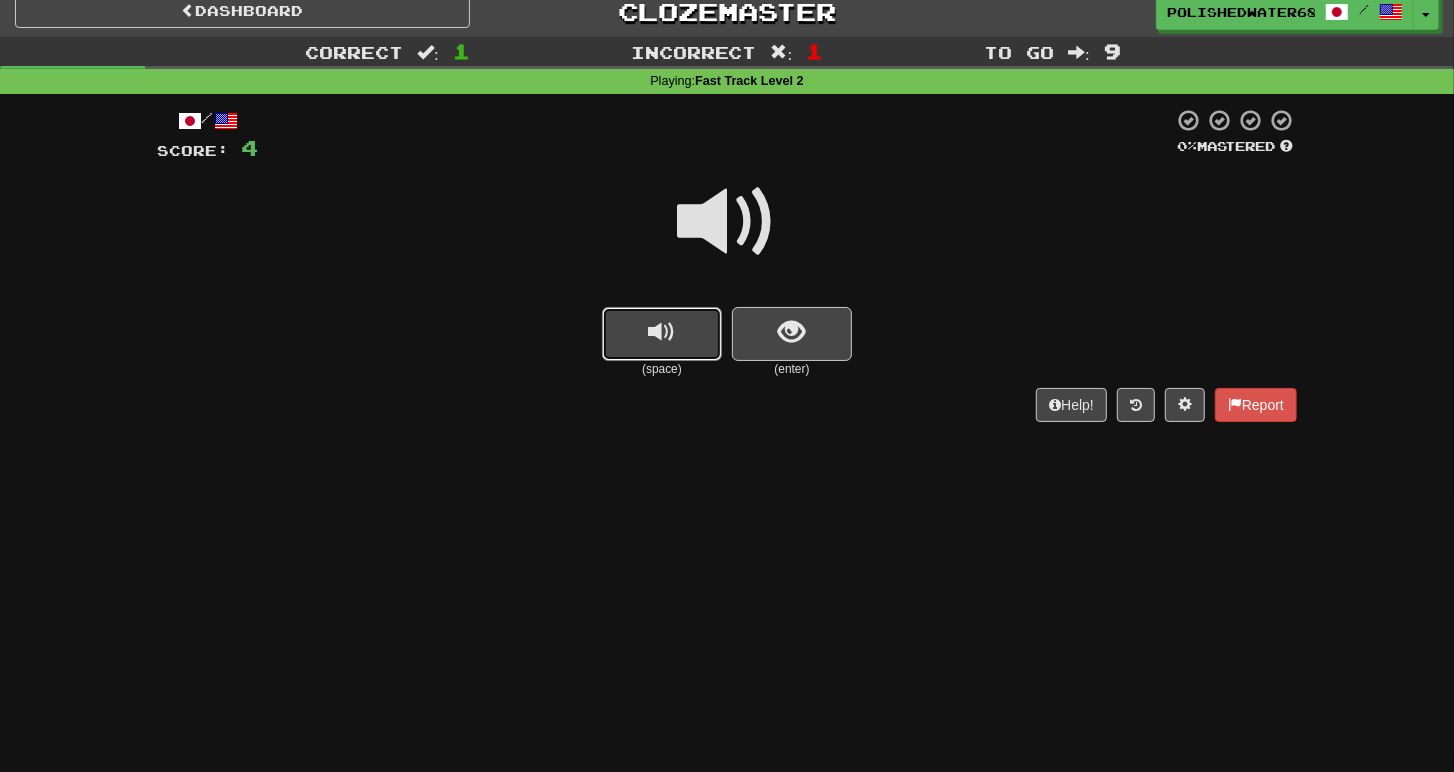 click at bounding box center (662, 334) 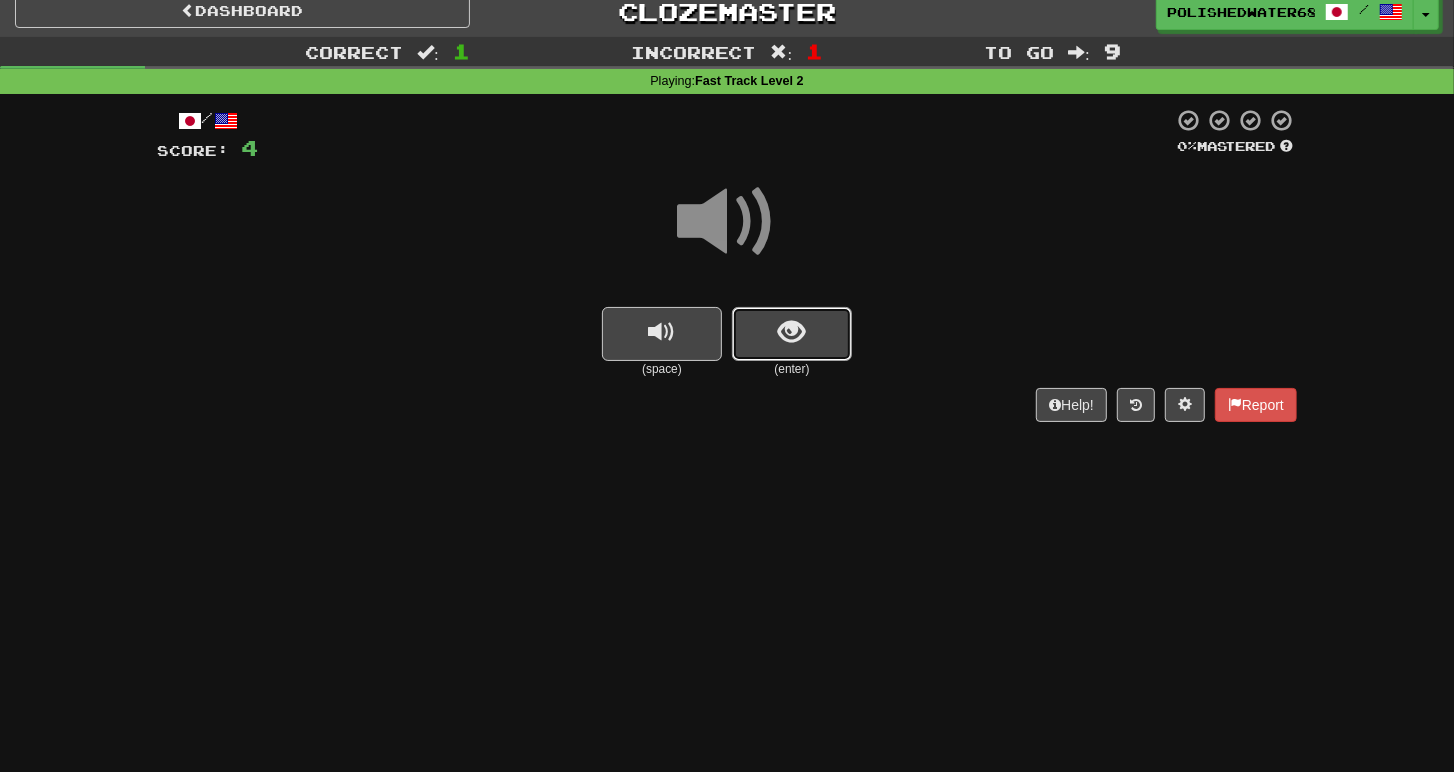 click at bounding box center [792, 334] 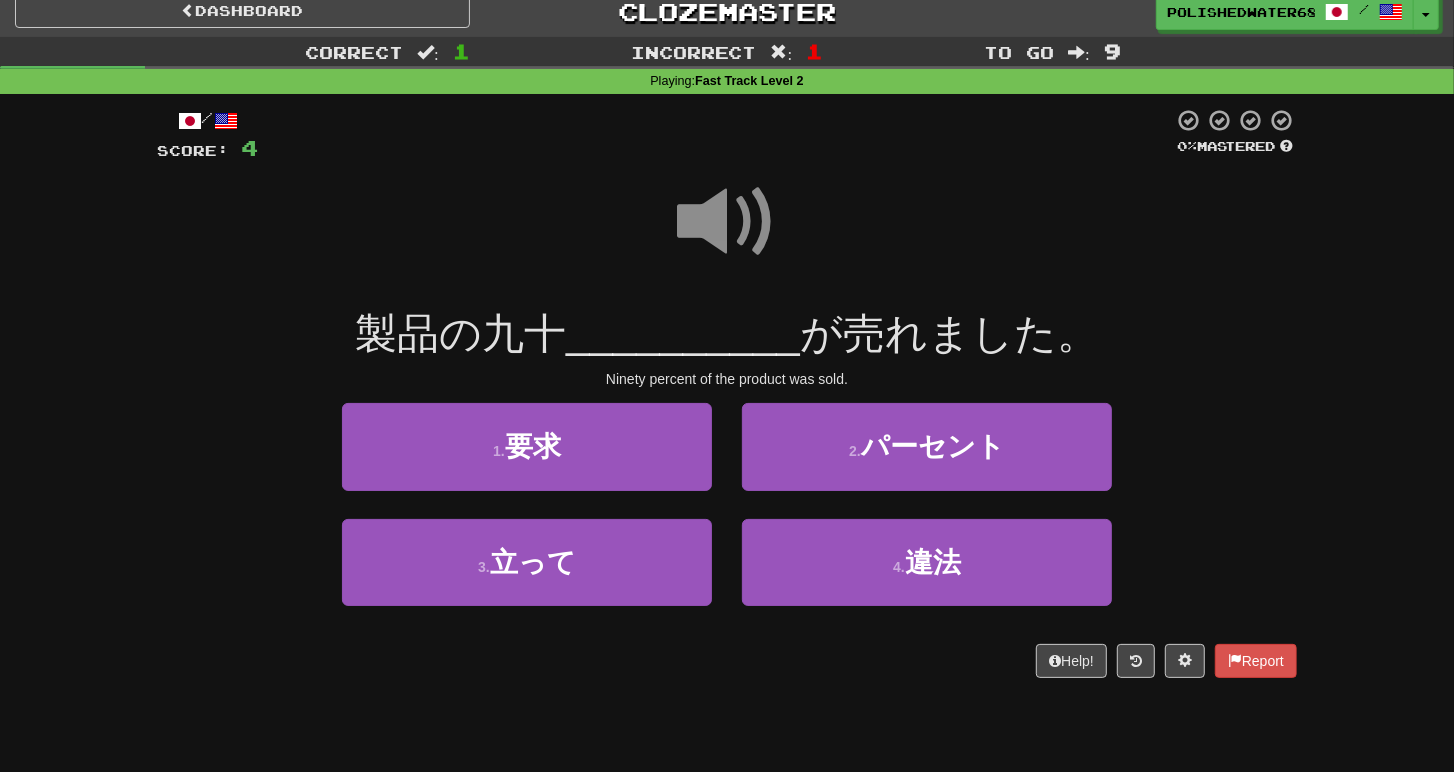 click at bounding box center [727, 222] 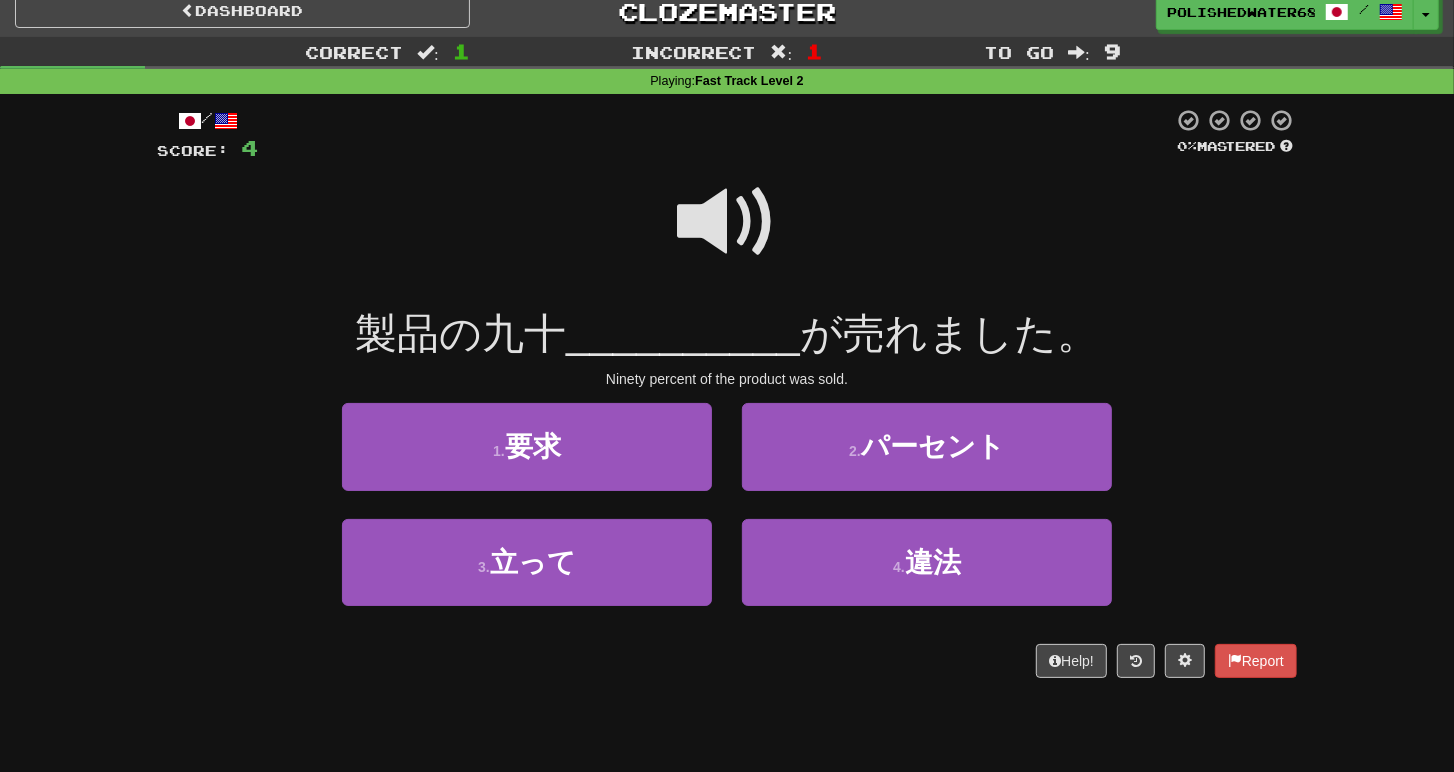 click at bounding box center [727, 222] 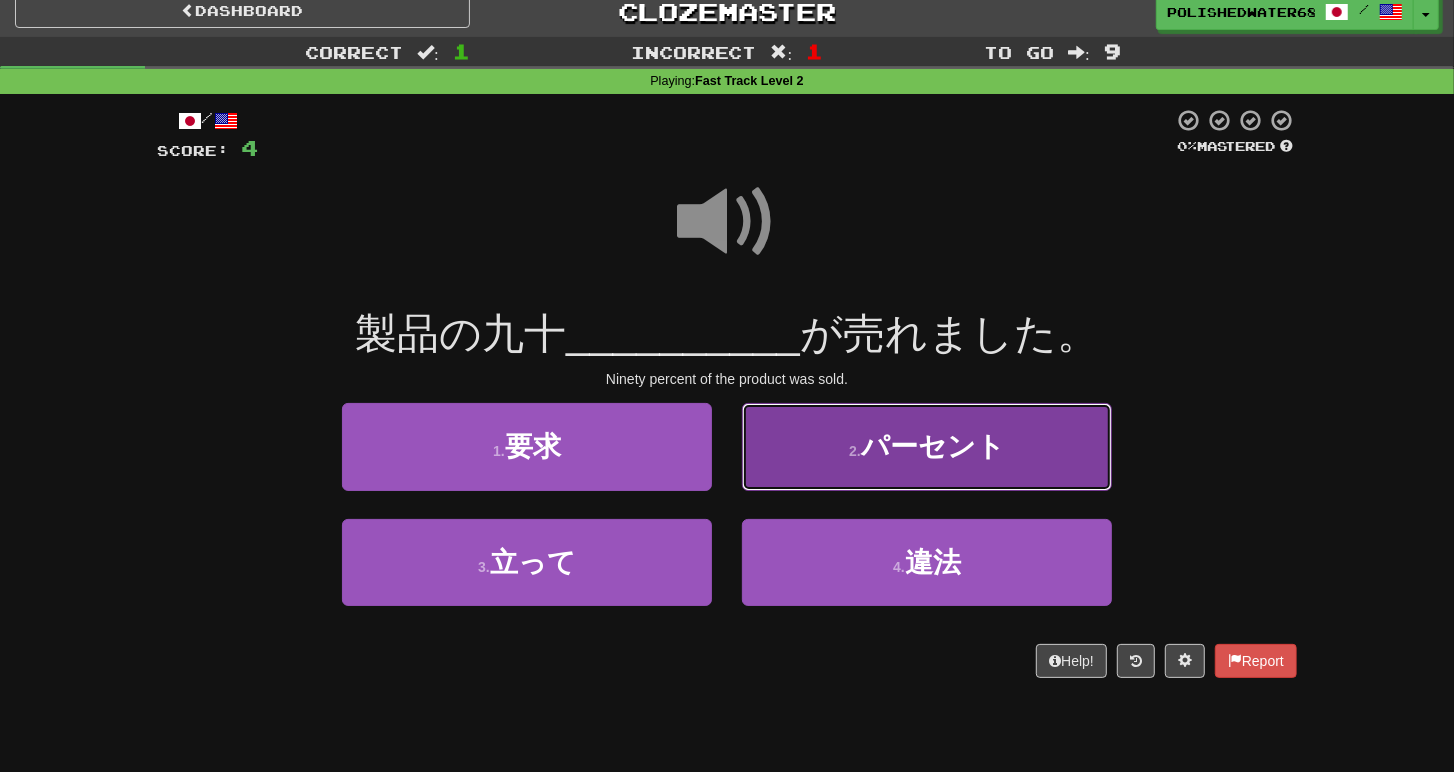 click on "パーセント" at bounding box center (933, 446) 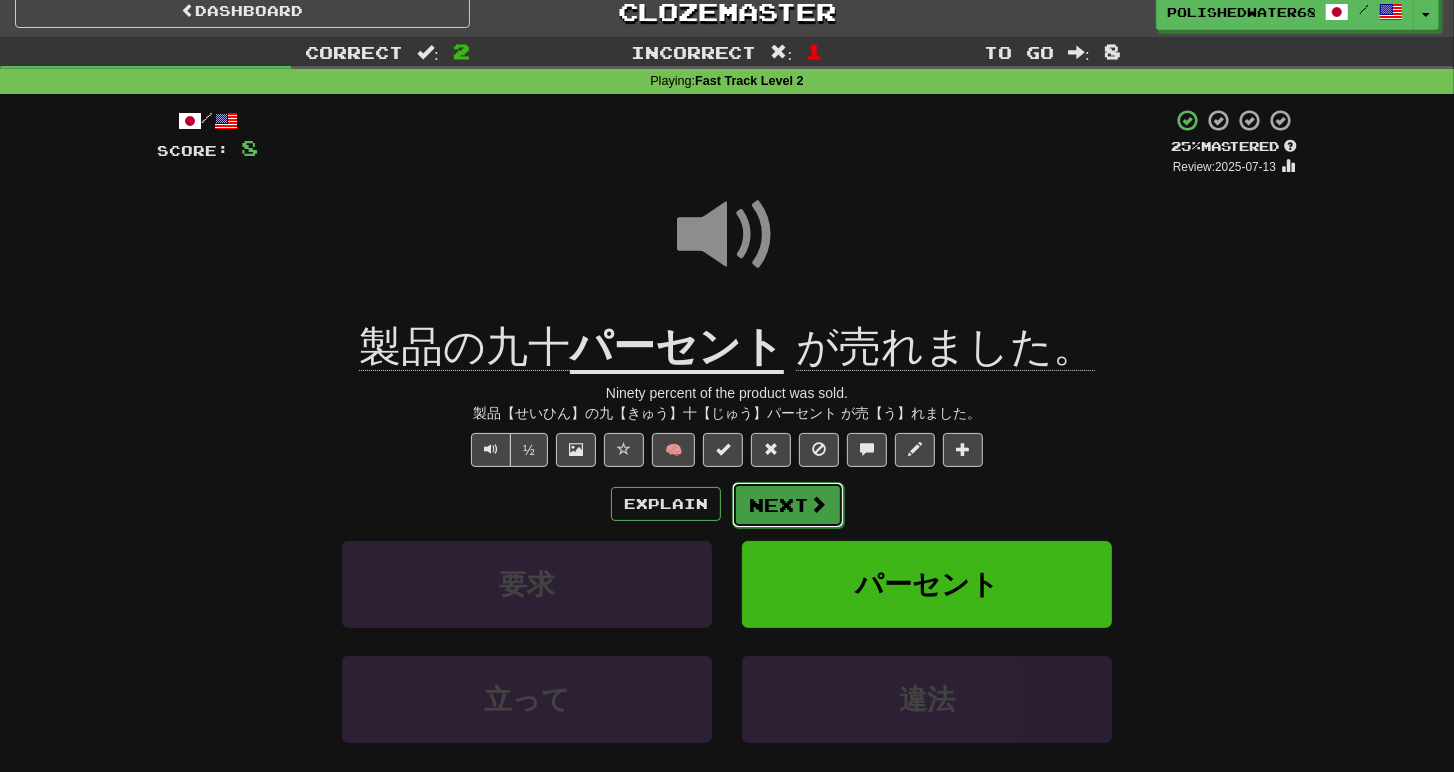 click on "Next" at bounding box center (788, 505) 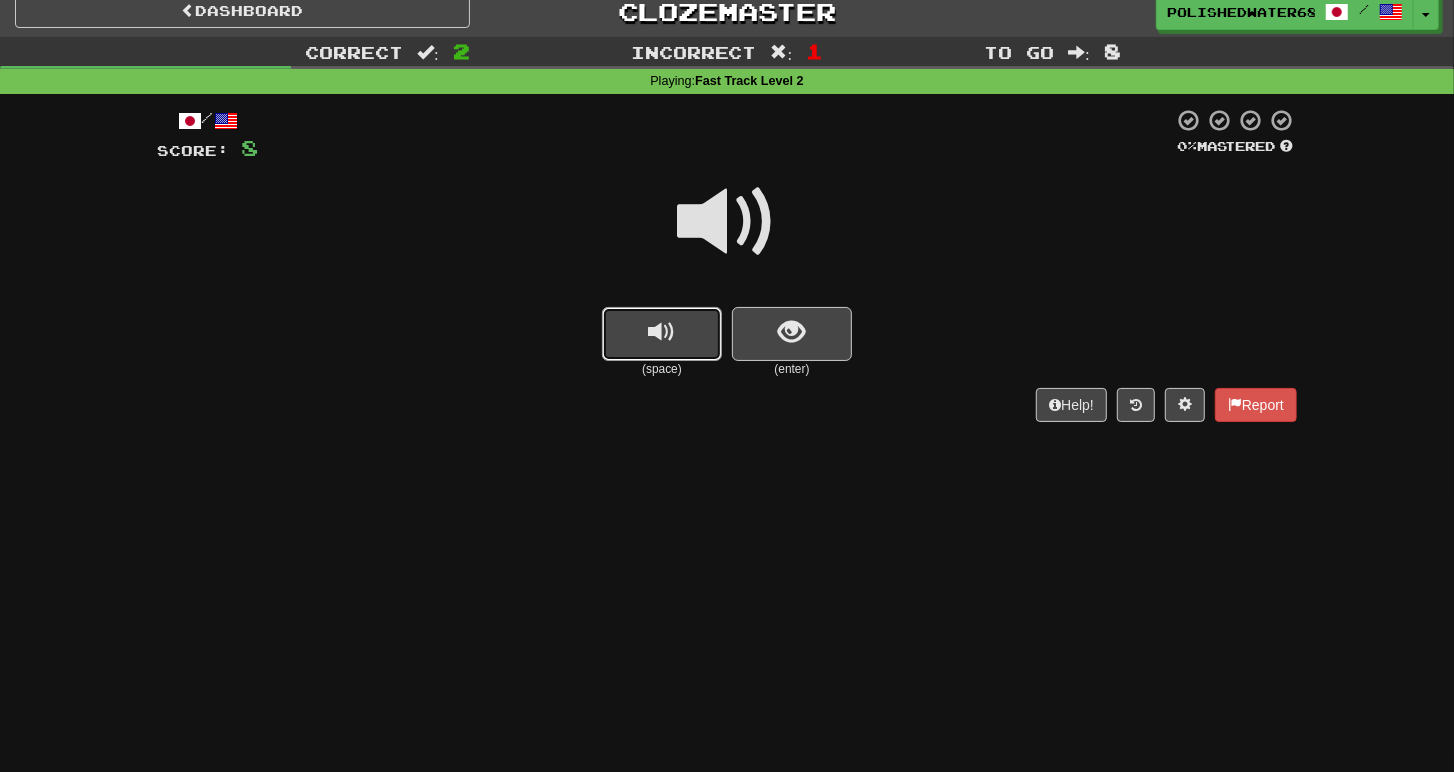 click at bounding box center [662, 334] 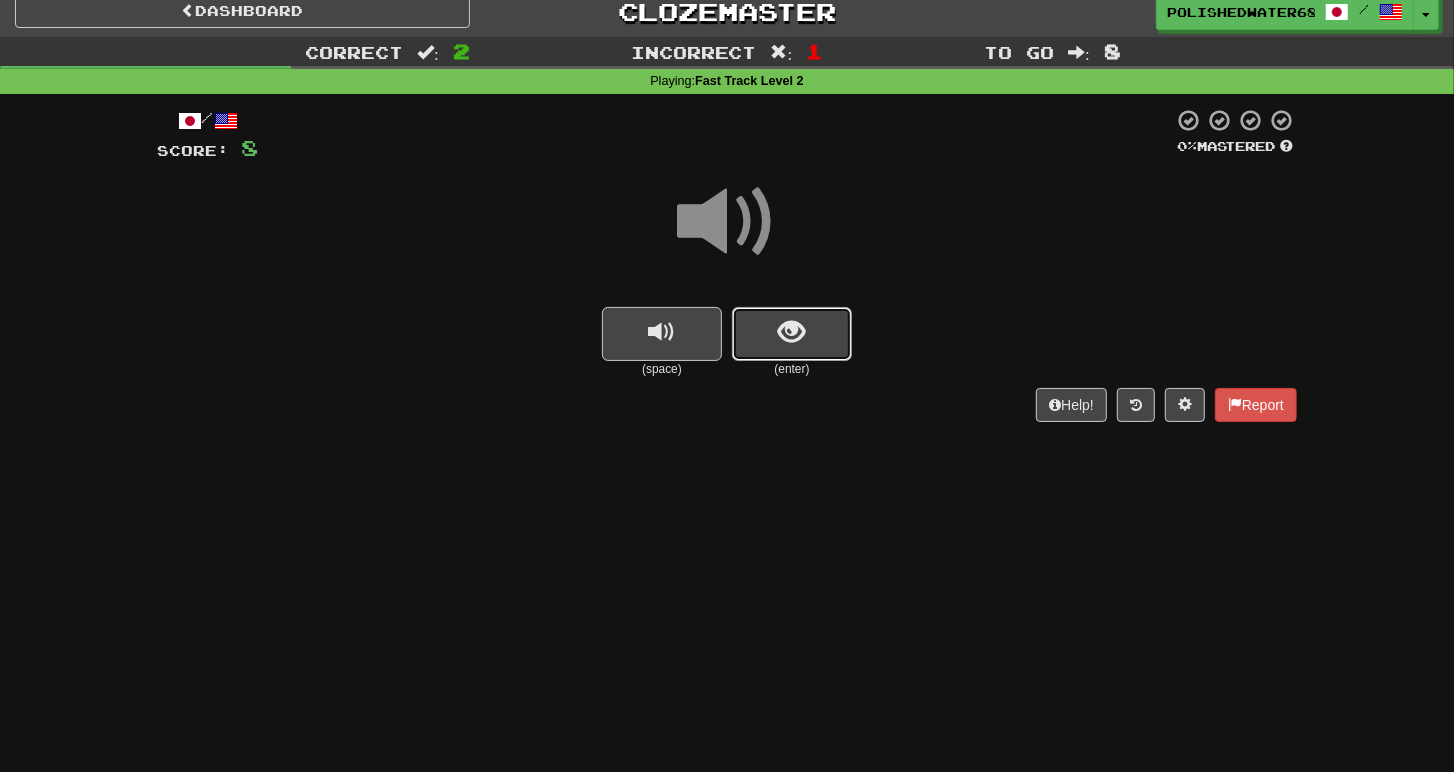 click at bounding box center (792, 334) 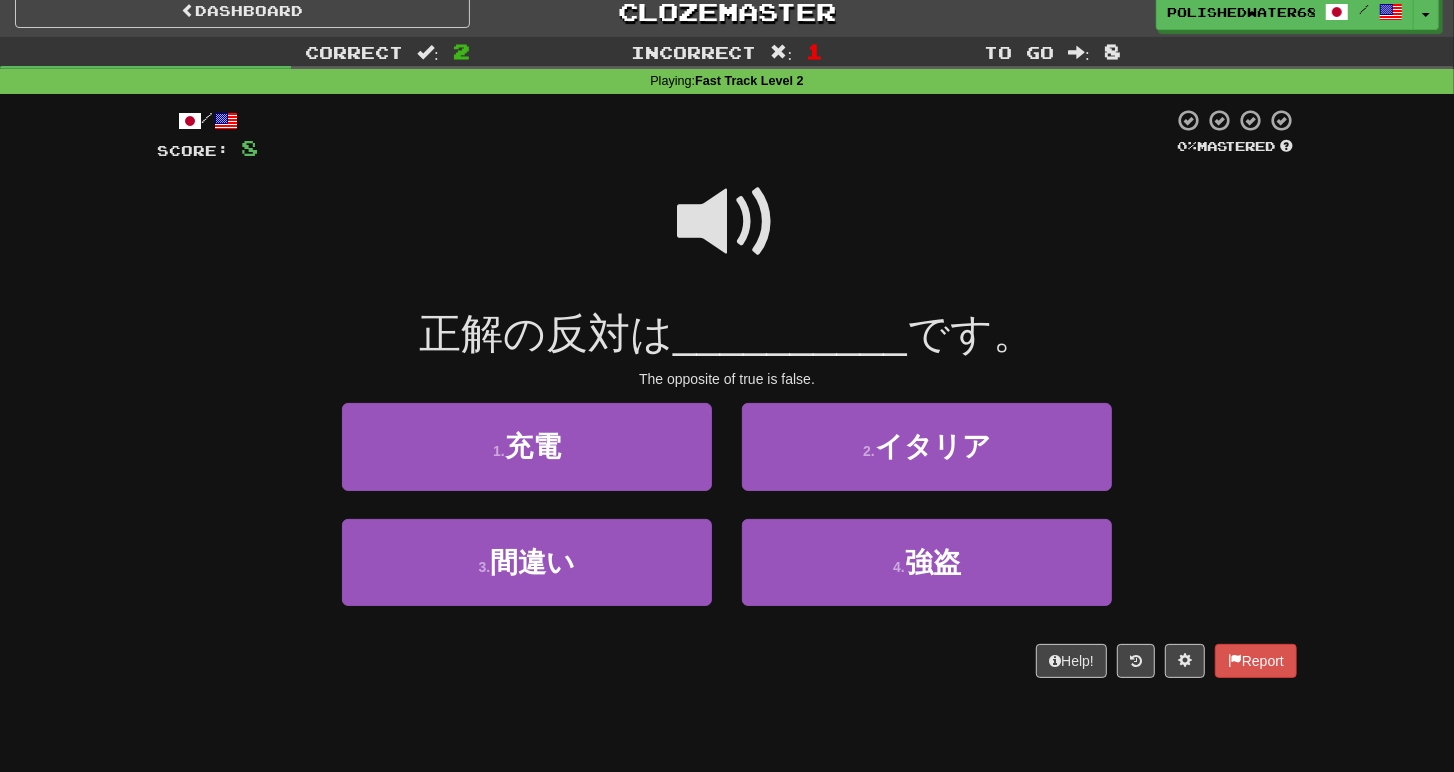click at bounding box center [727, 222] 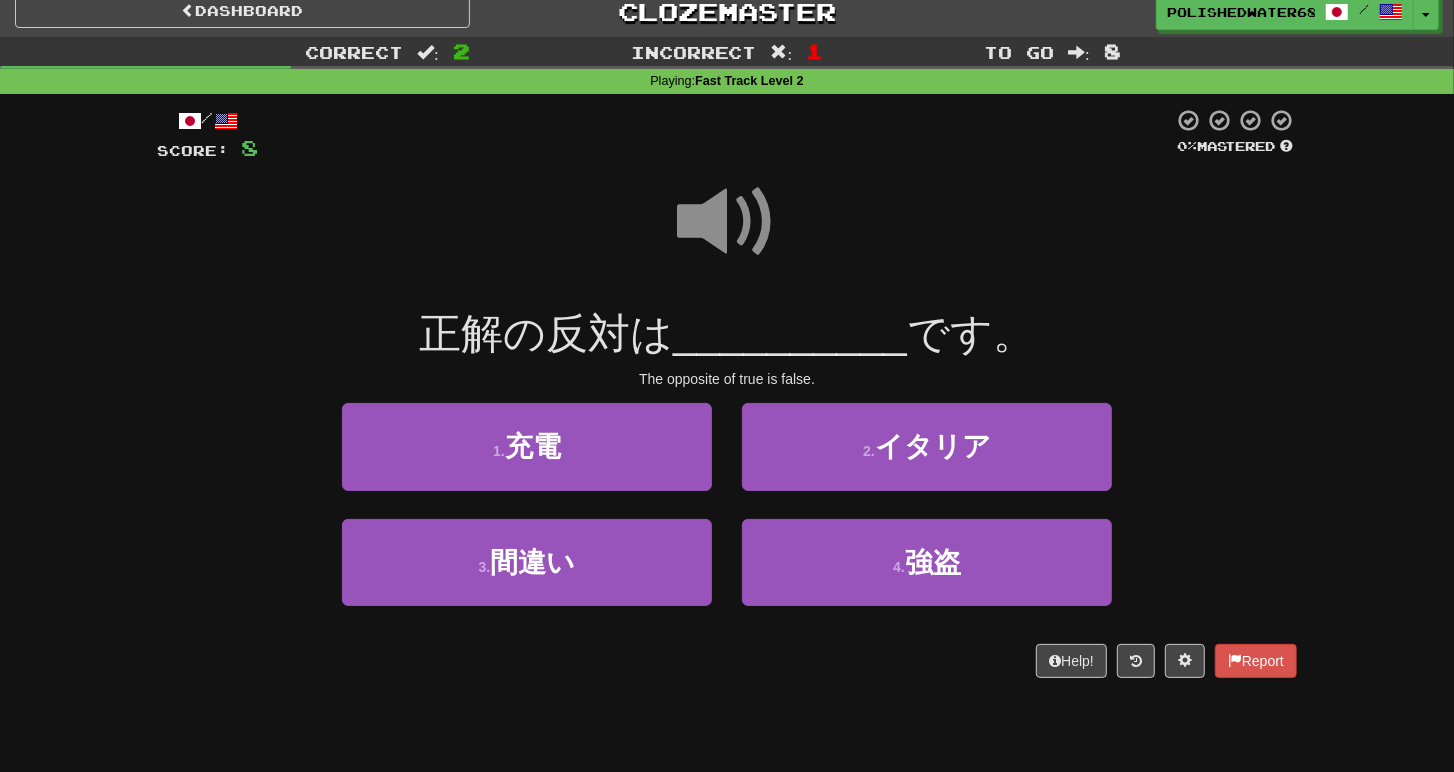 click at bounding box center [727, 222] 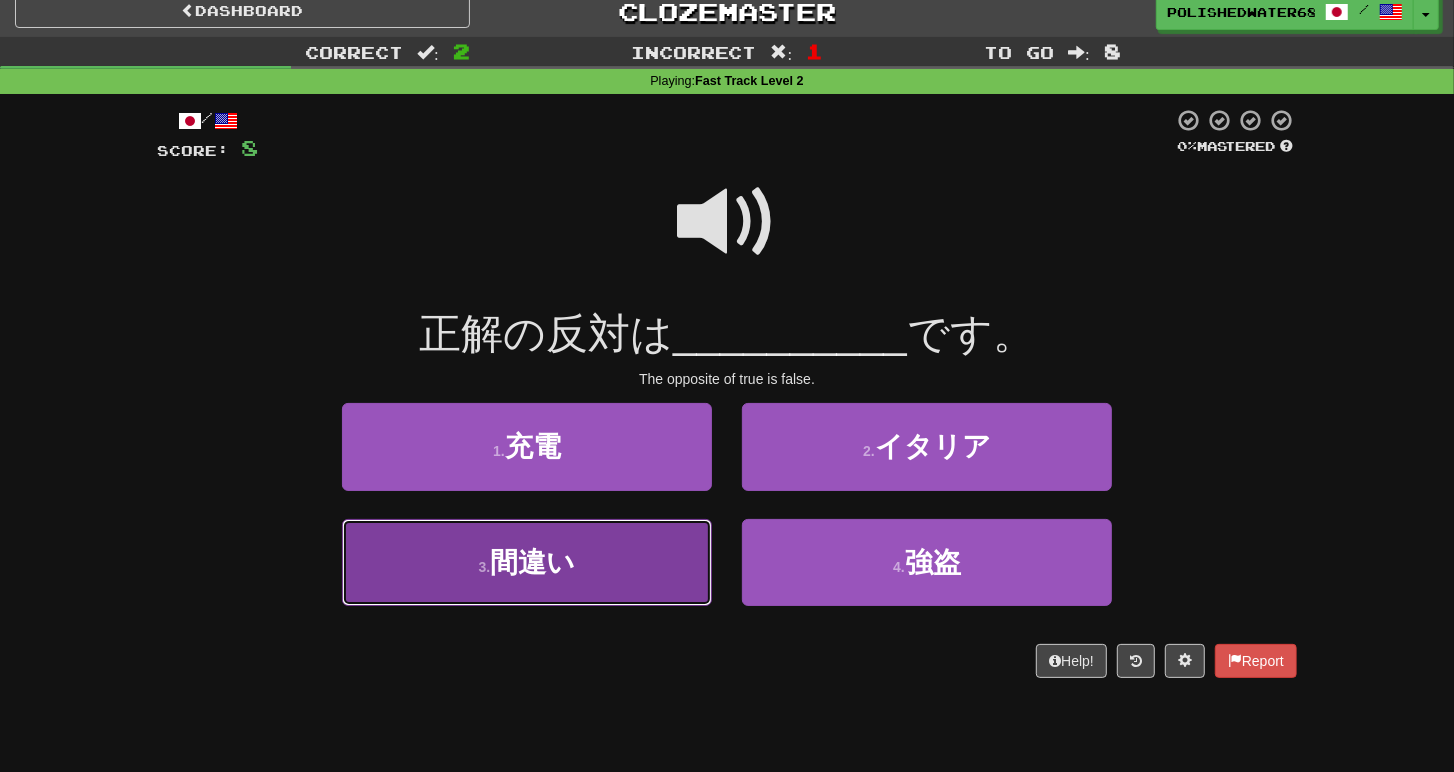 click on "3 . 間違い" at bounding box center (527, 562) 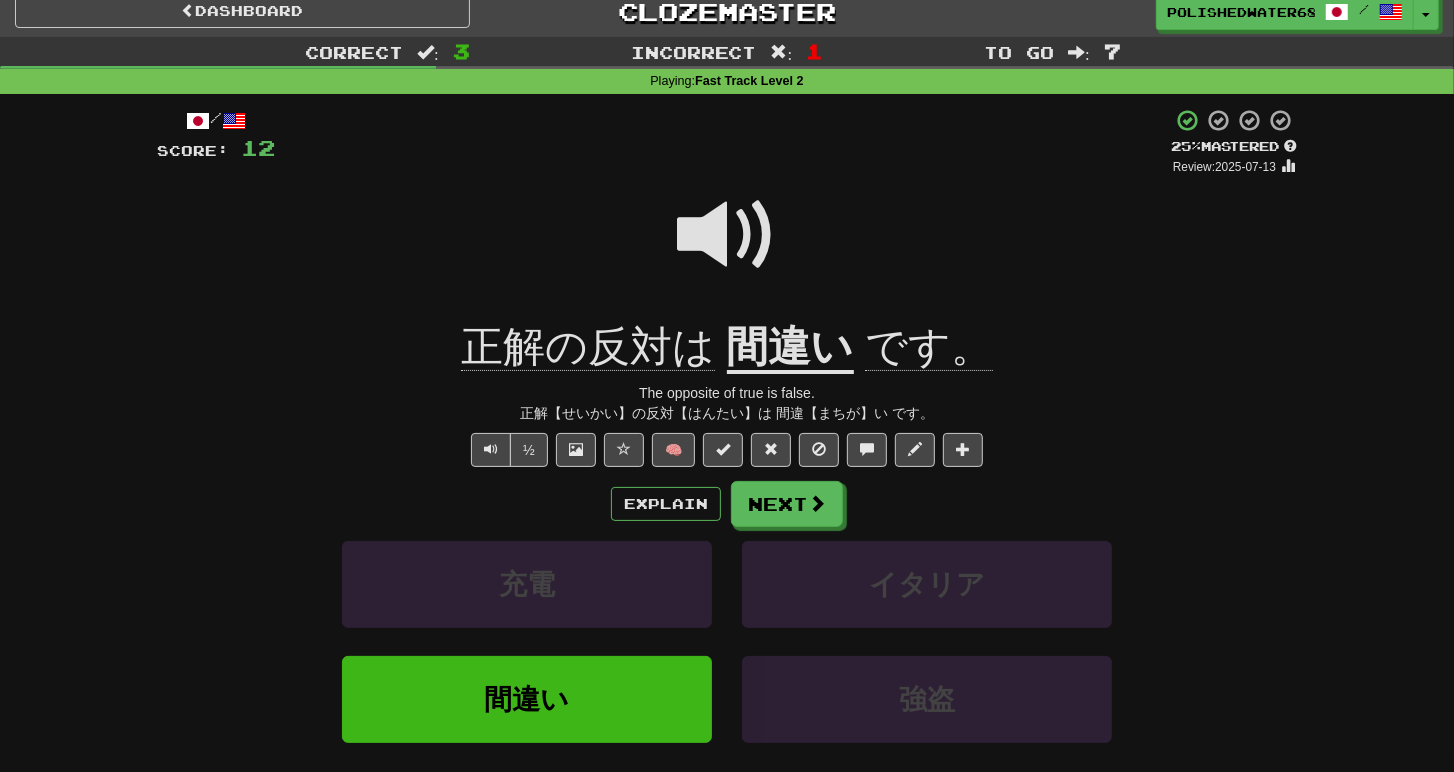 click at bounding box center [727, 235] 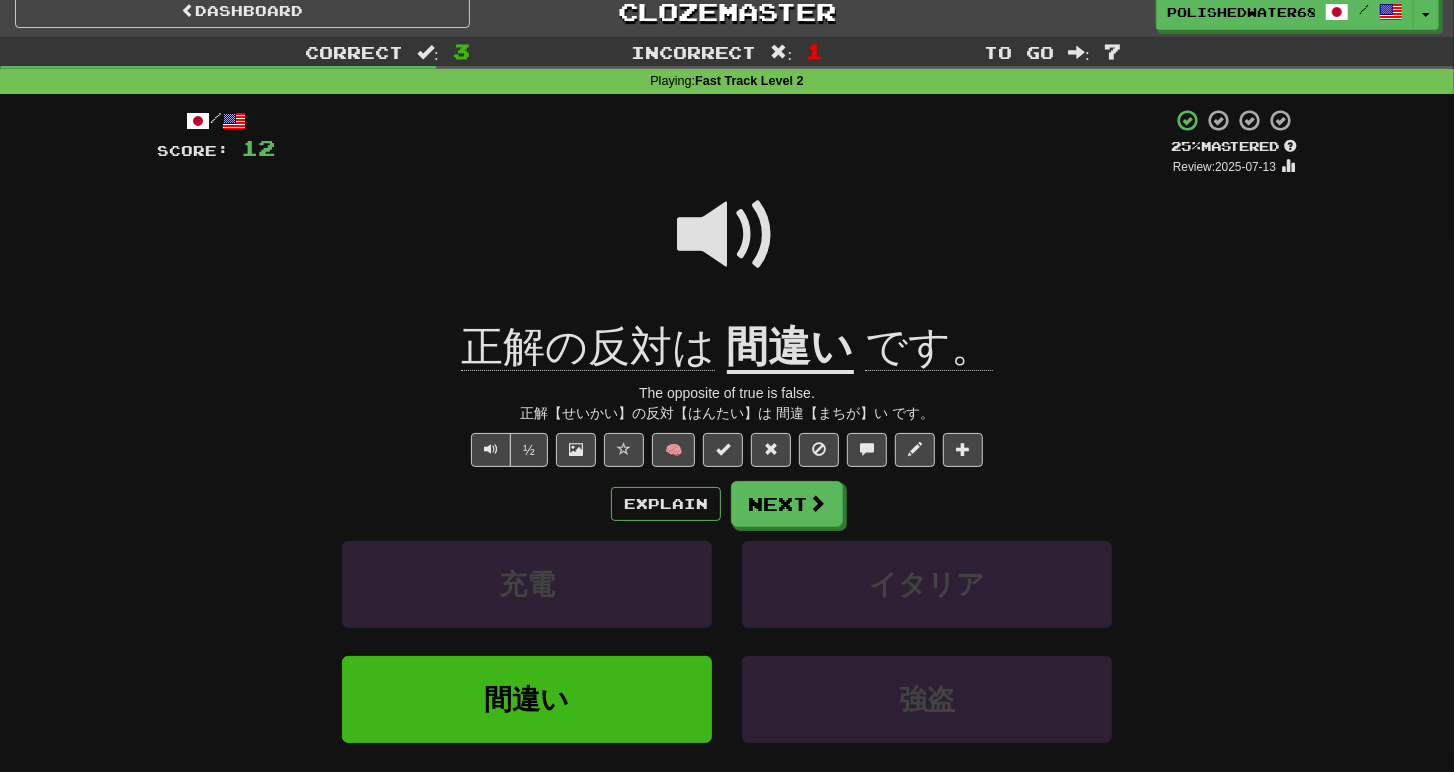 click at bounding box center [727, 235] 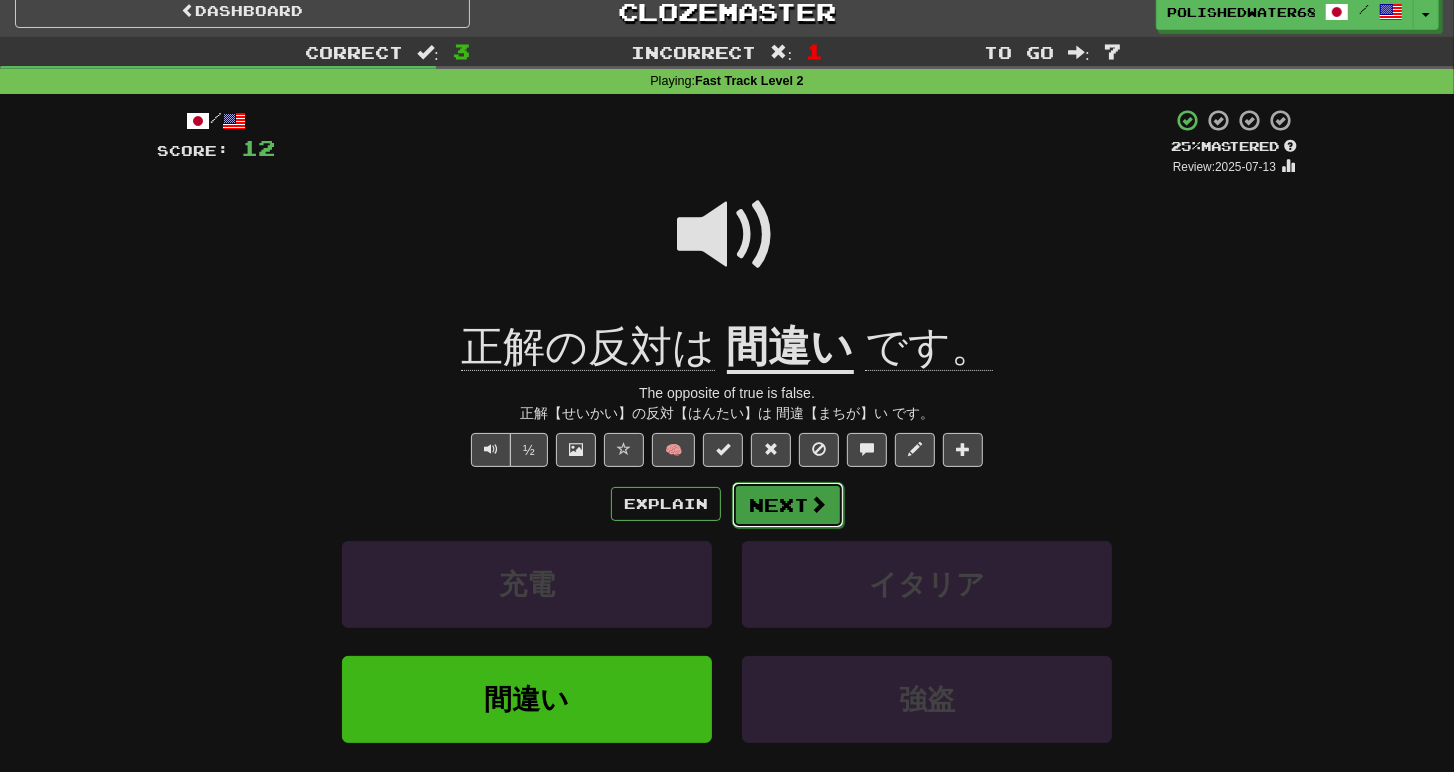 click at bounding box center [818, 504] 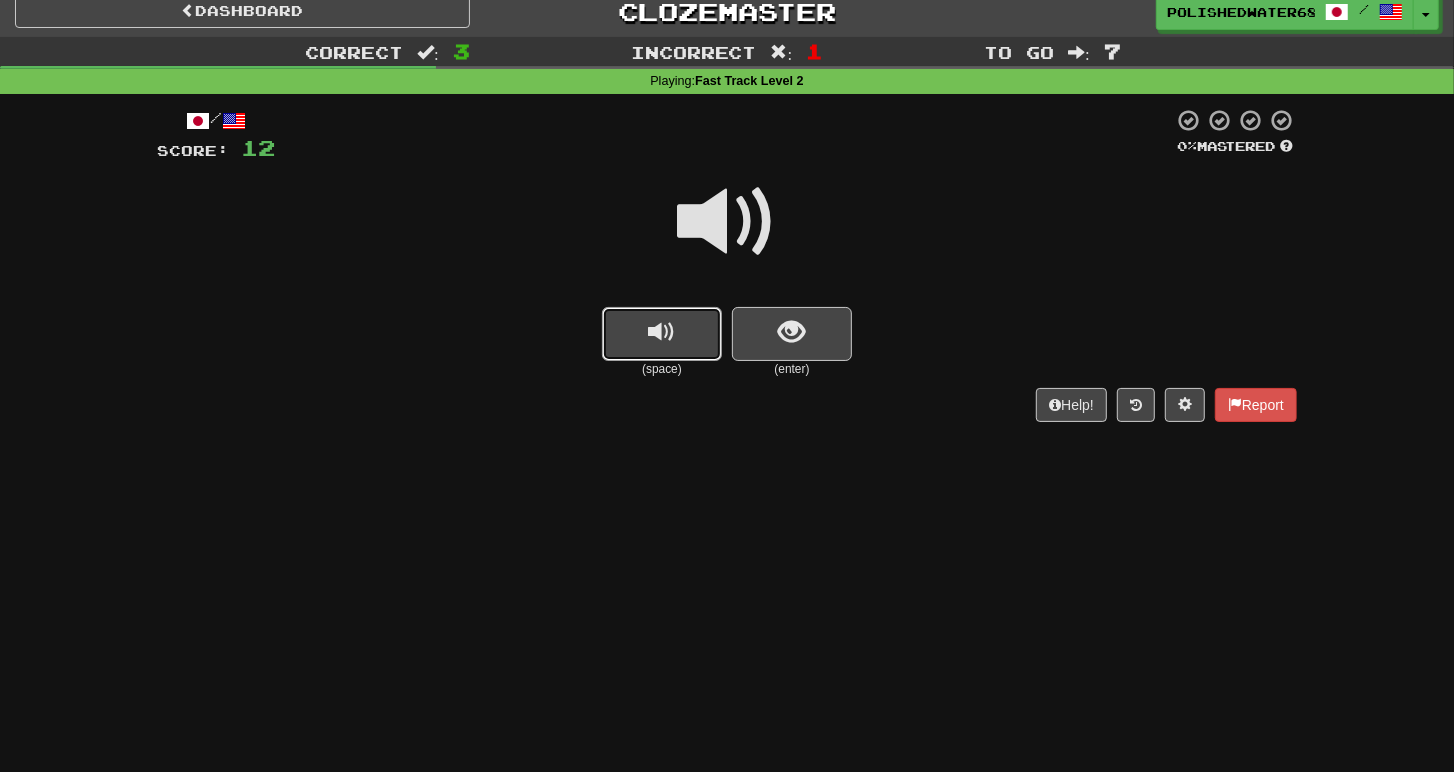 click at bounding box center [662, 332] 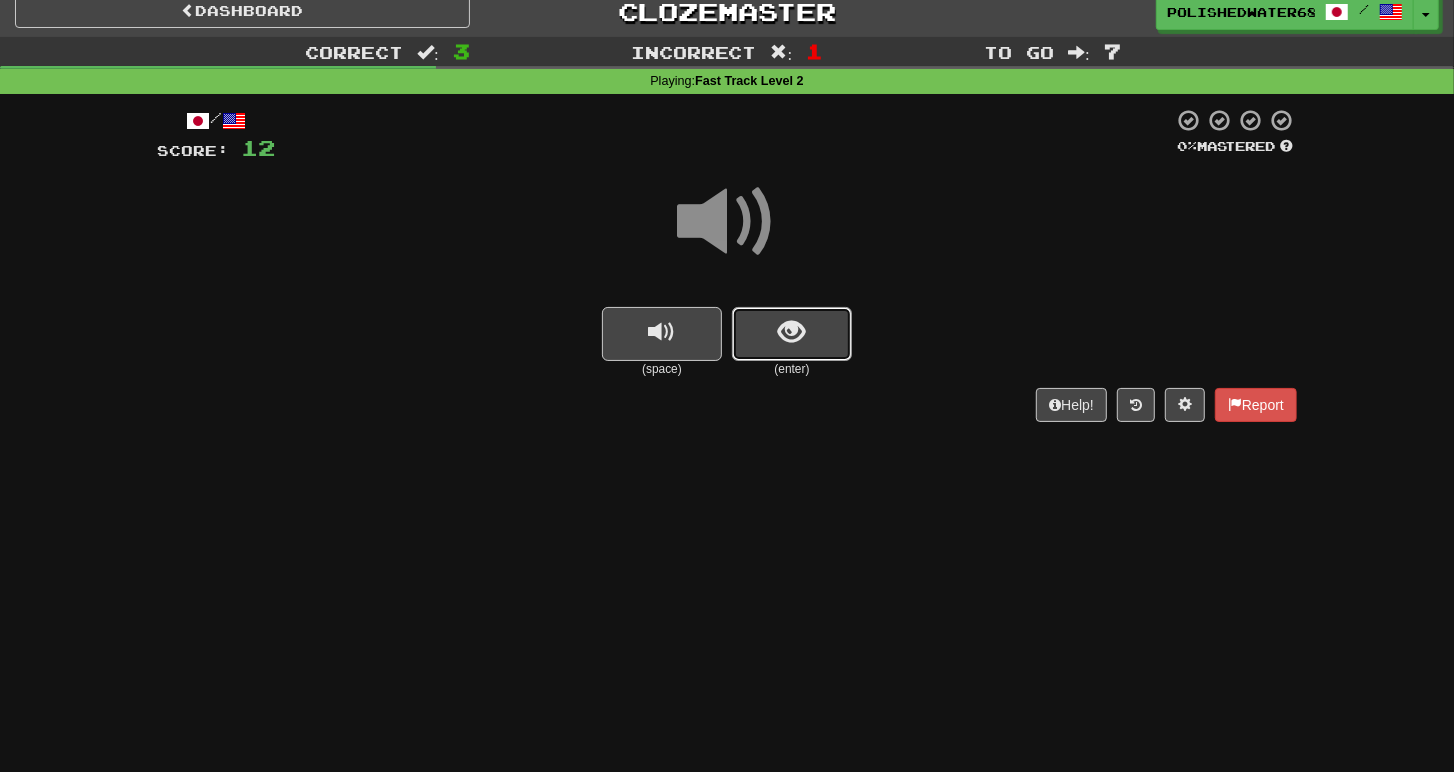 click at bounding box center [792, 332] 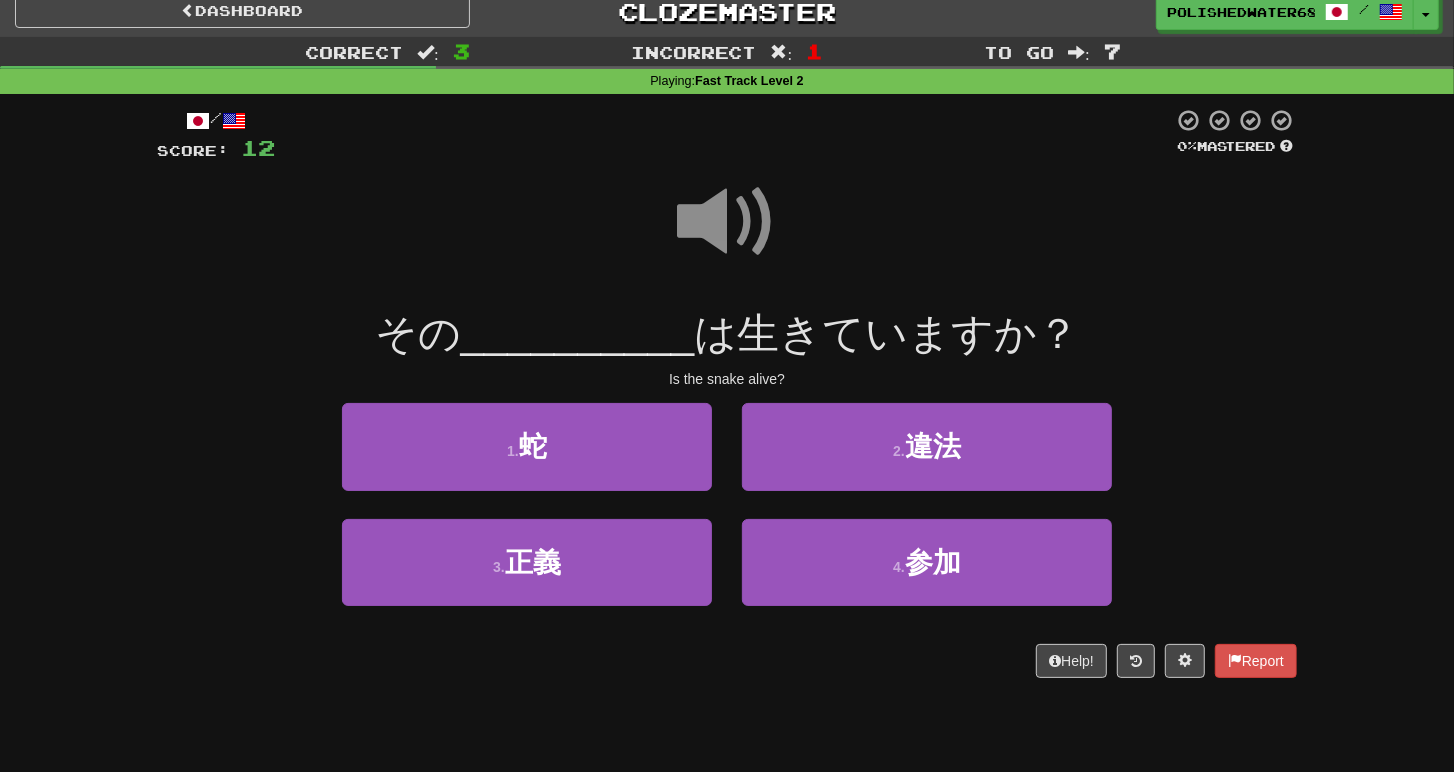 click at bounding box center [727, 222] 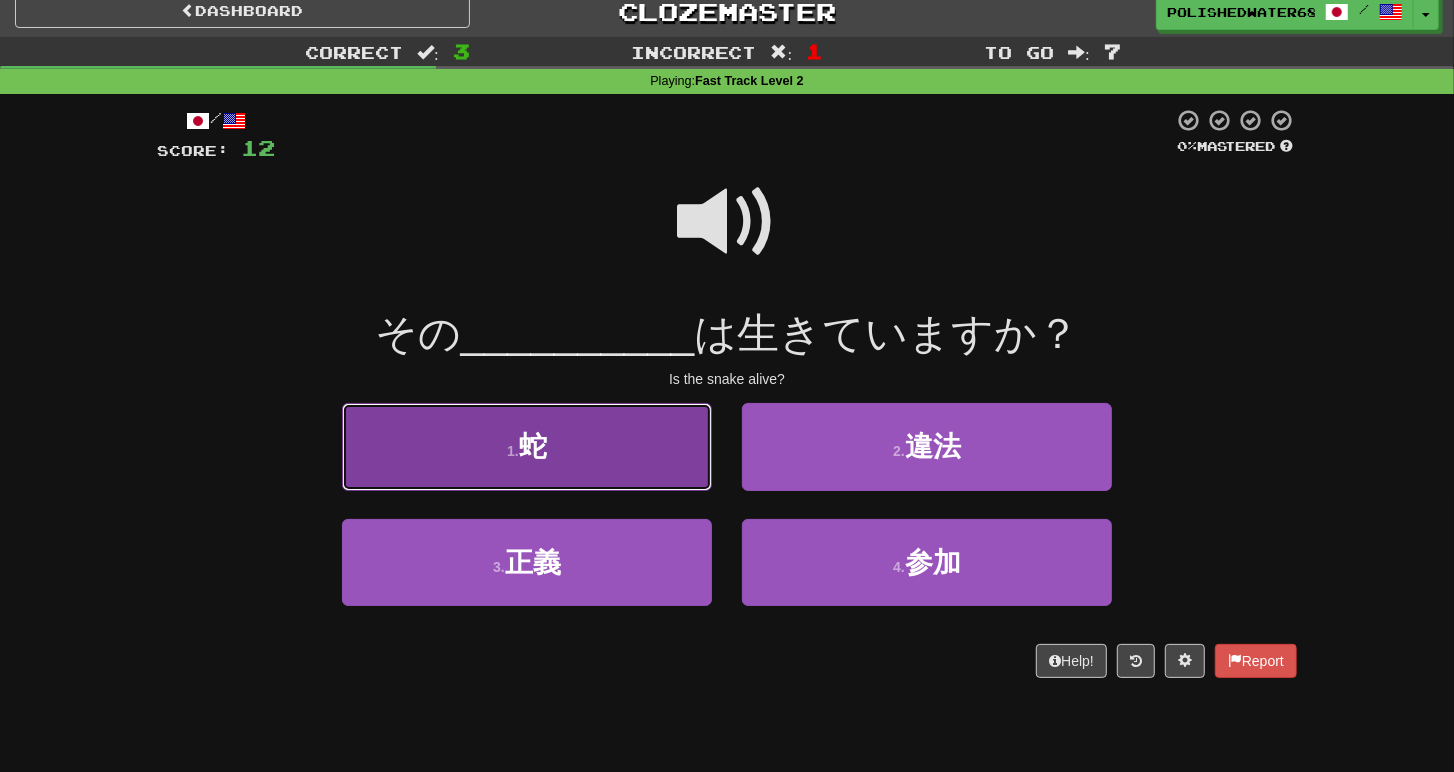 click on "1 .  蛇" at bounding box center [527, 446] 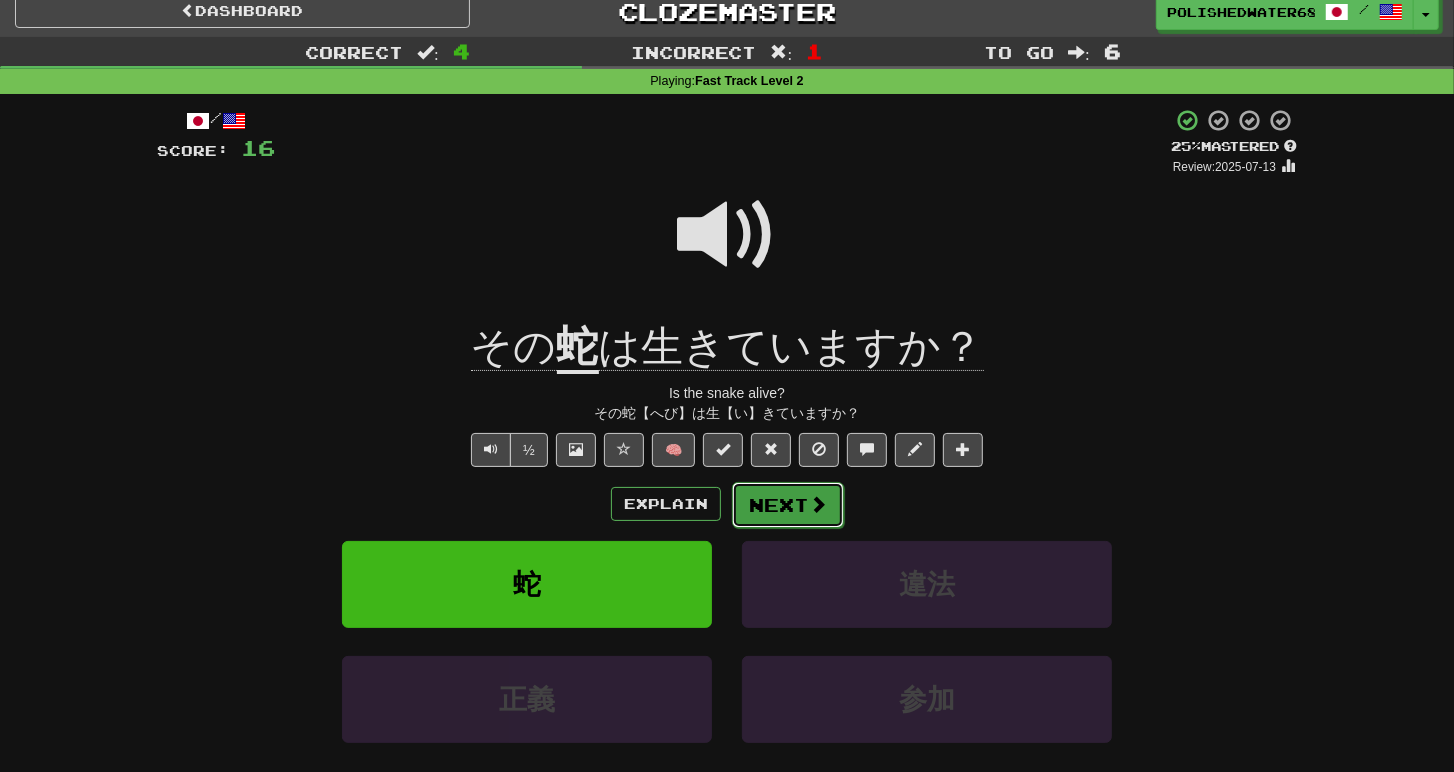 click on "Next" at bounding box center (788, 505) 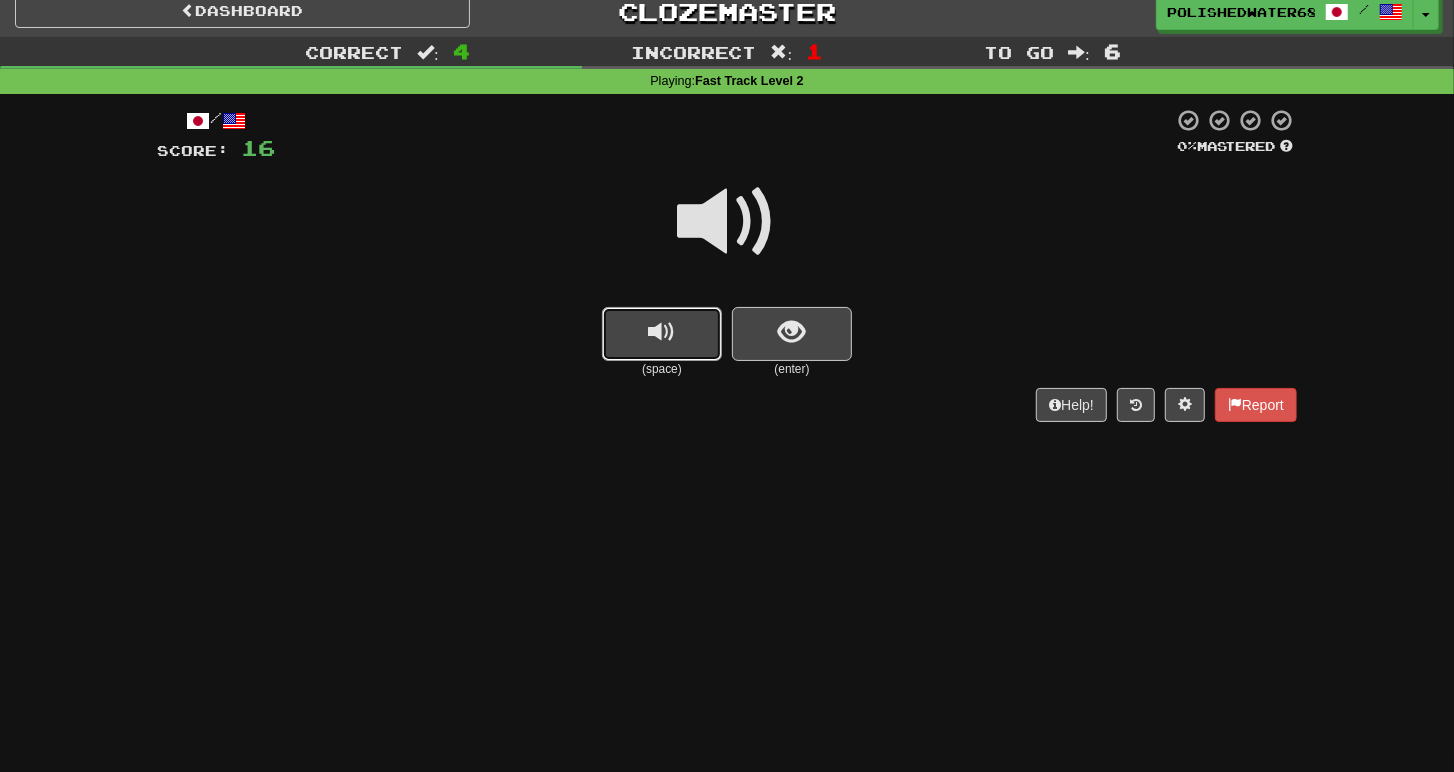 click at bounding box center (662, 334) 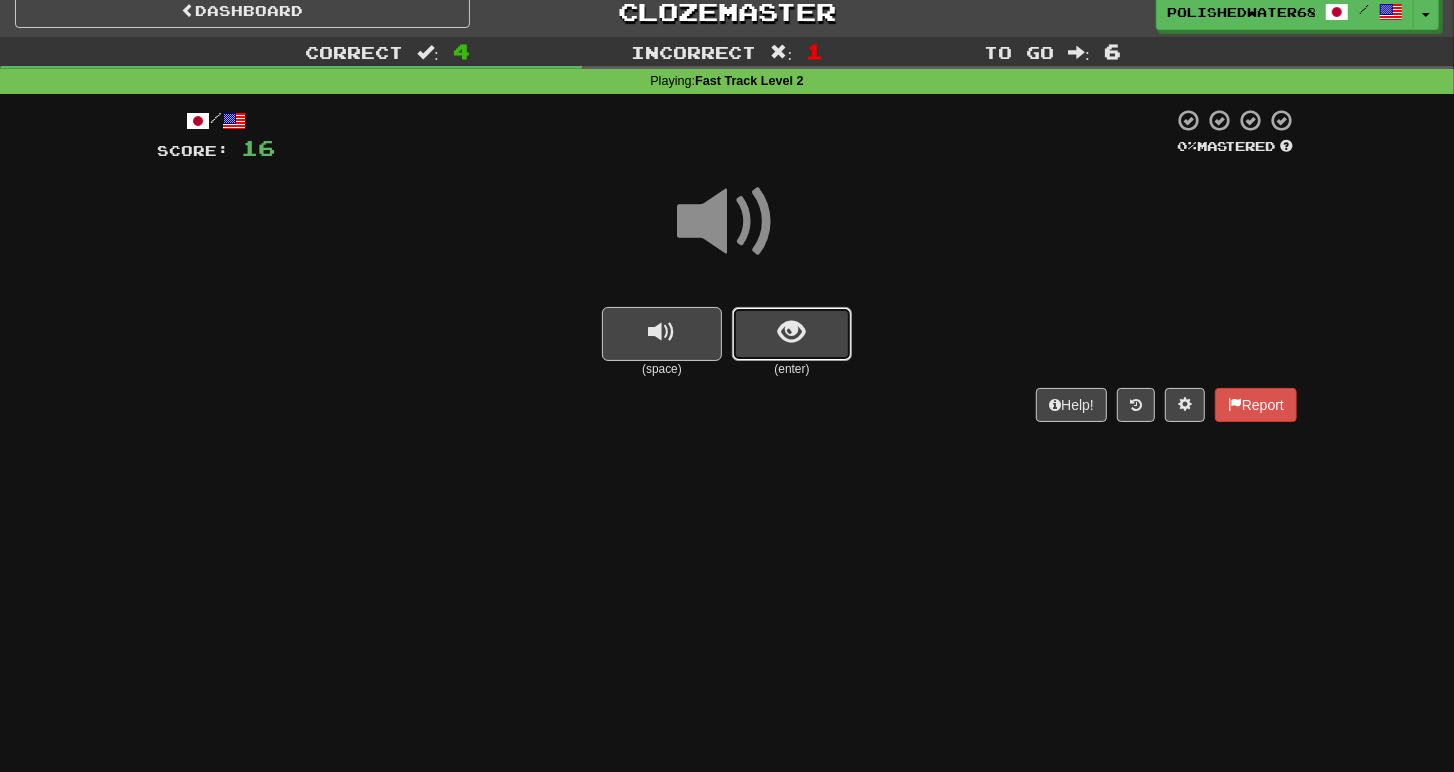 click at bounding box center (792, 332) 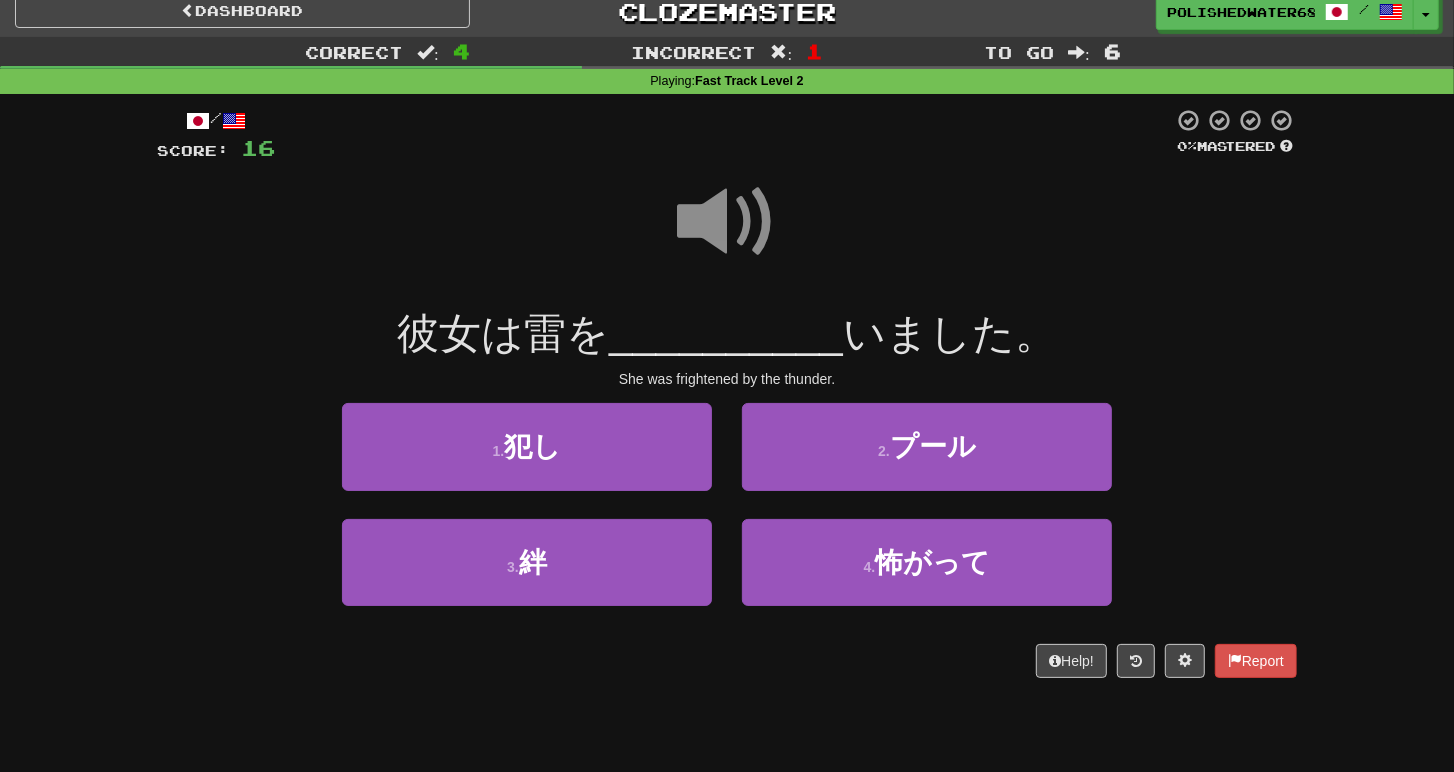 click at bounding box center [727, 222] 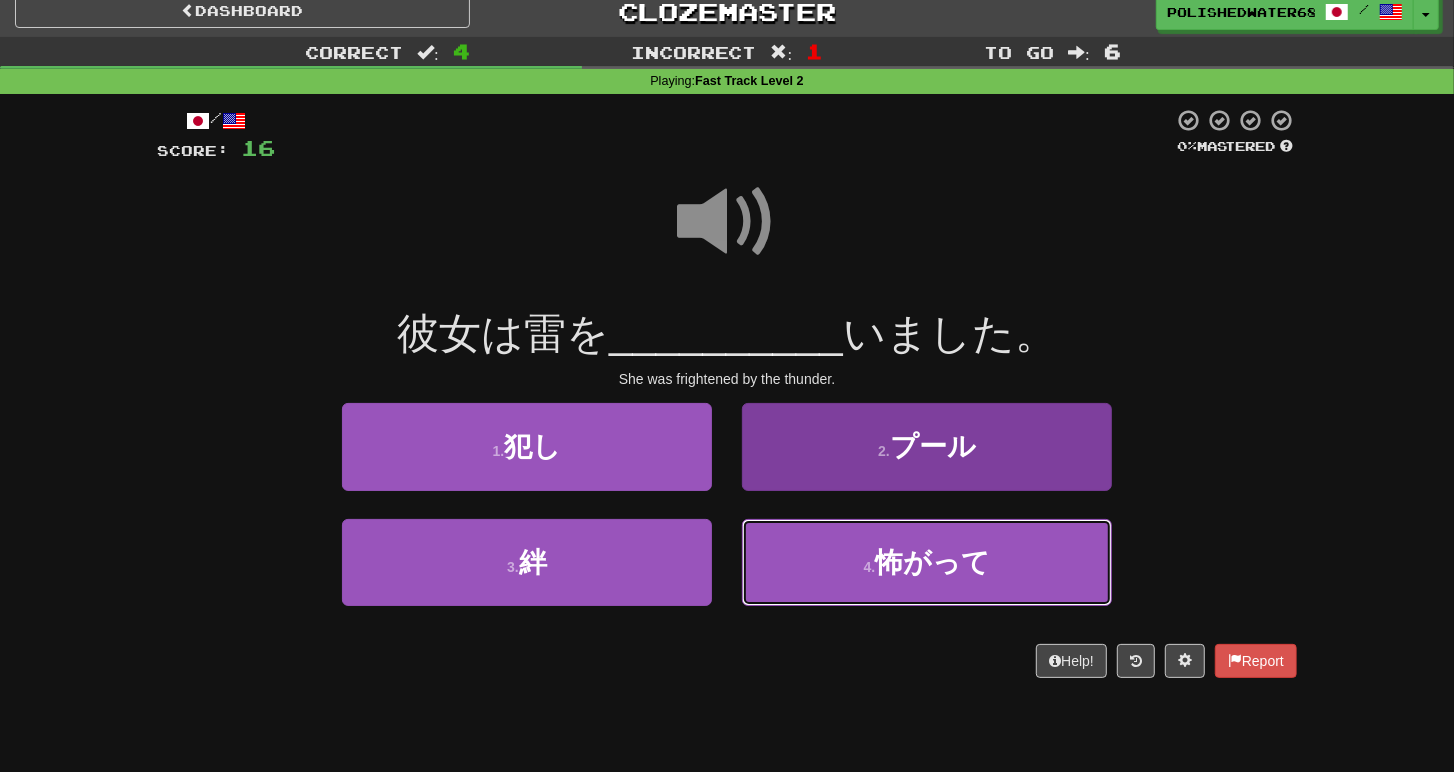 click on "怖がって" at bounding box center [932, 562] 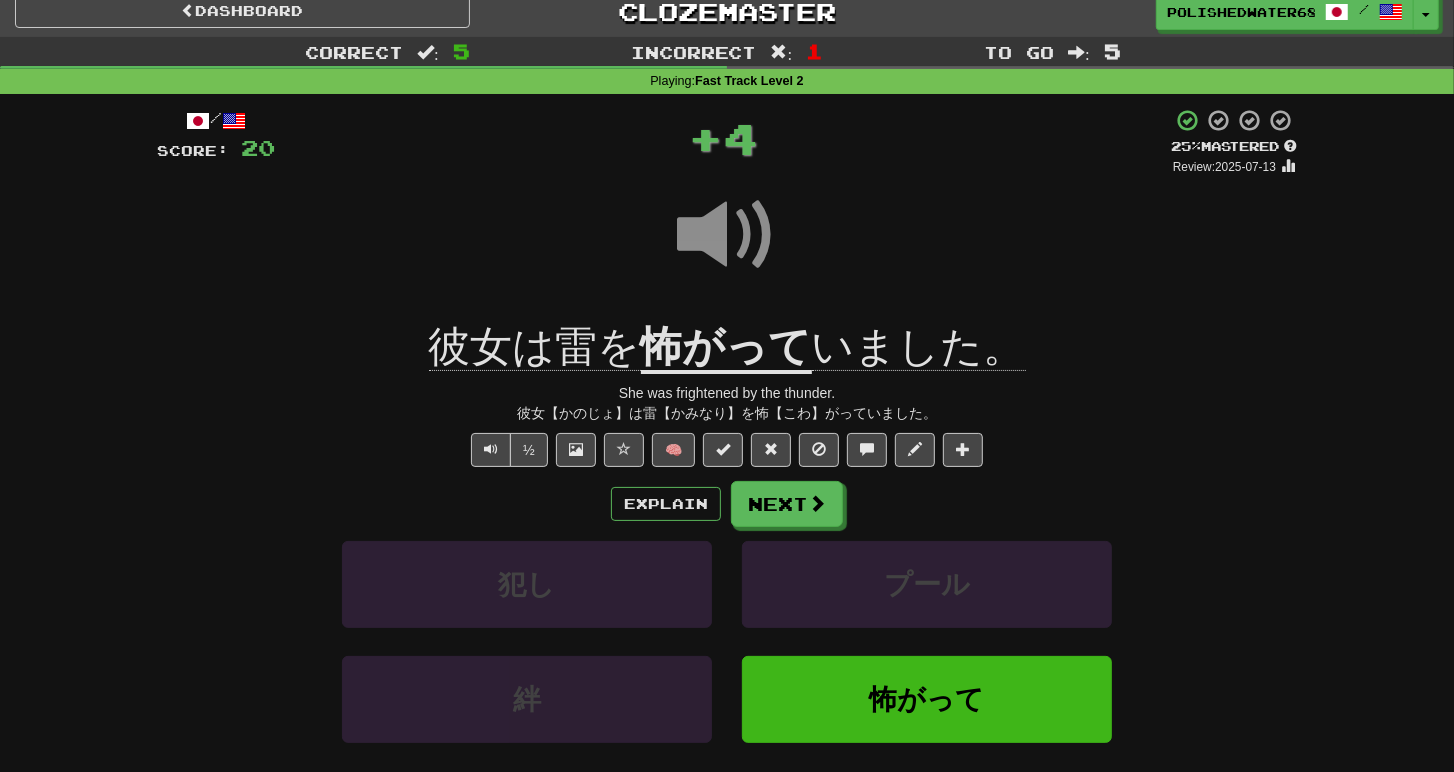 click on "怖がって" at bounding box center (726, 348) 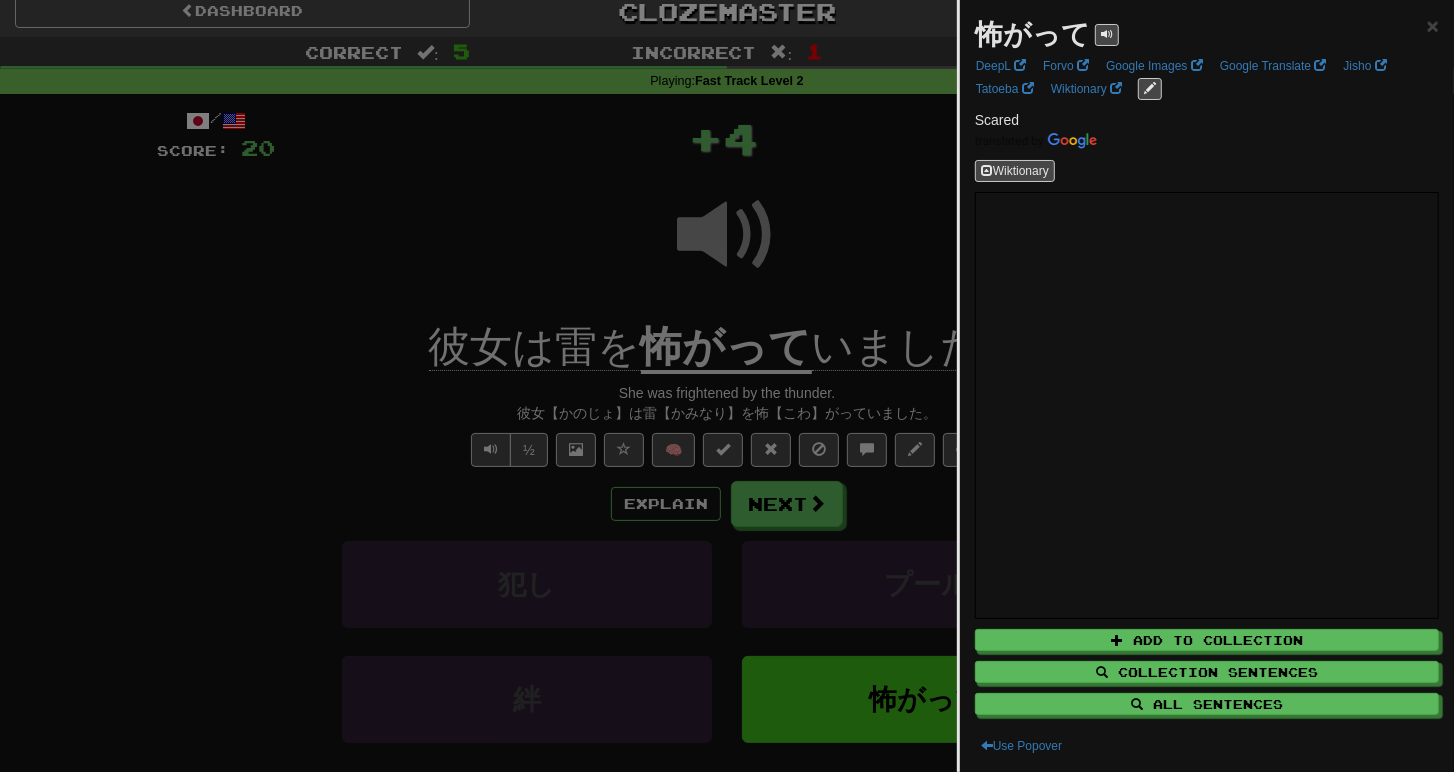 click at bounding box center (727, 386) 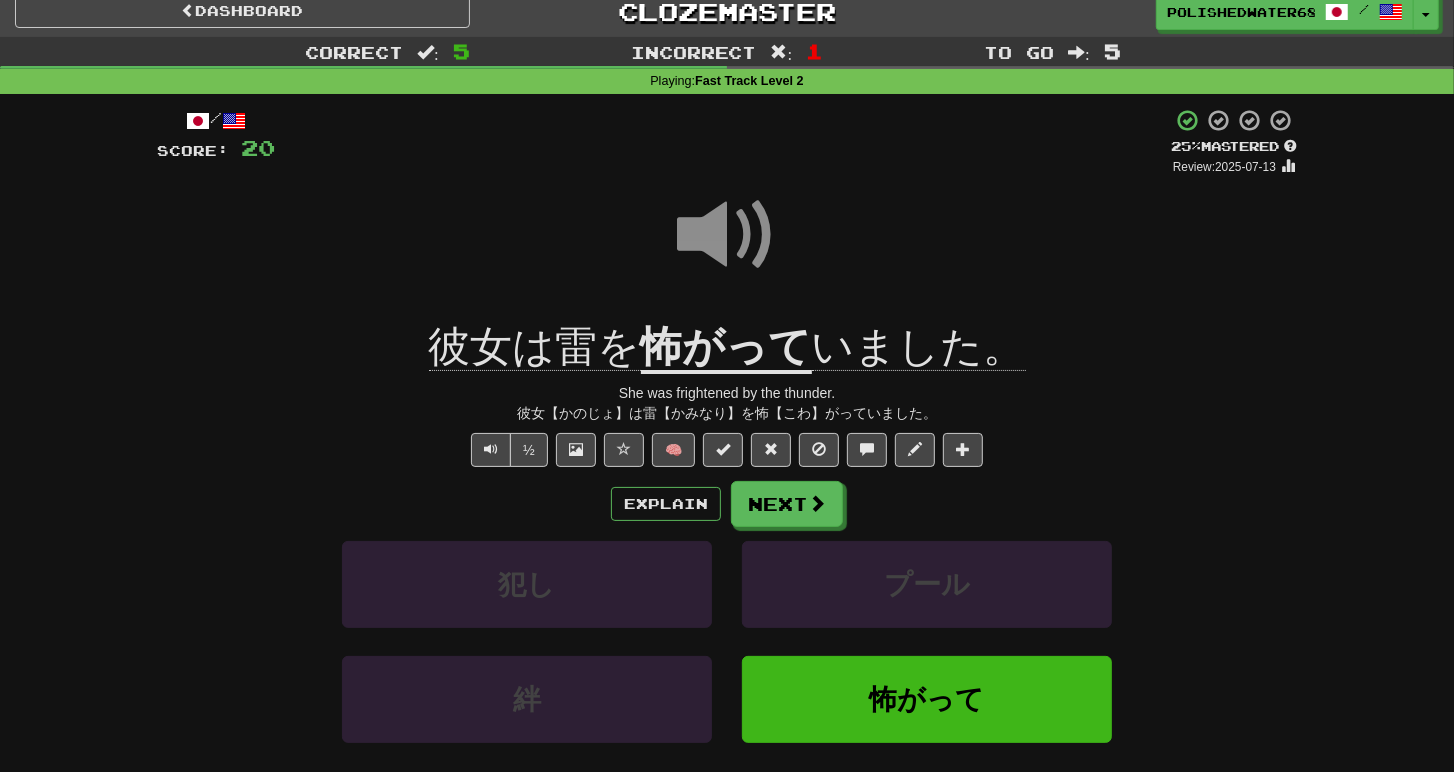 click at bounding box center (727, 235) 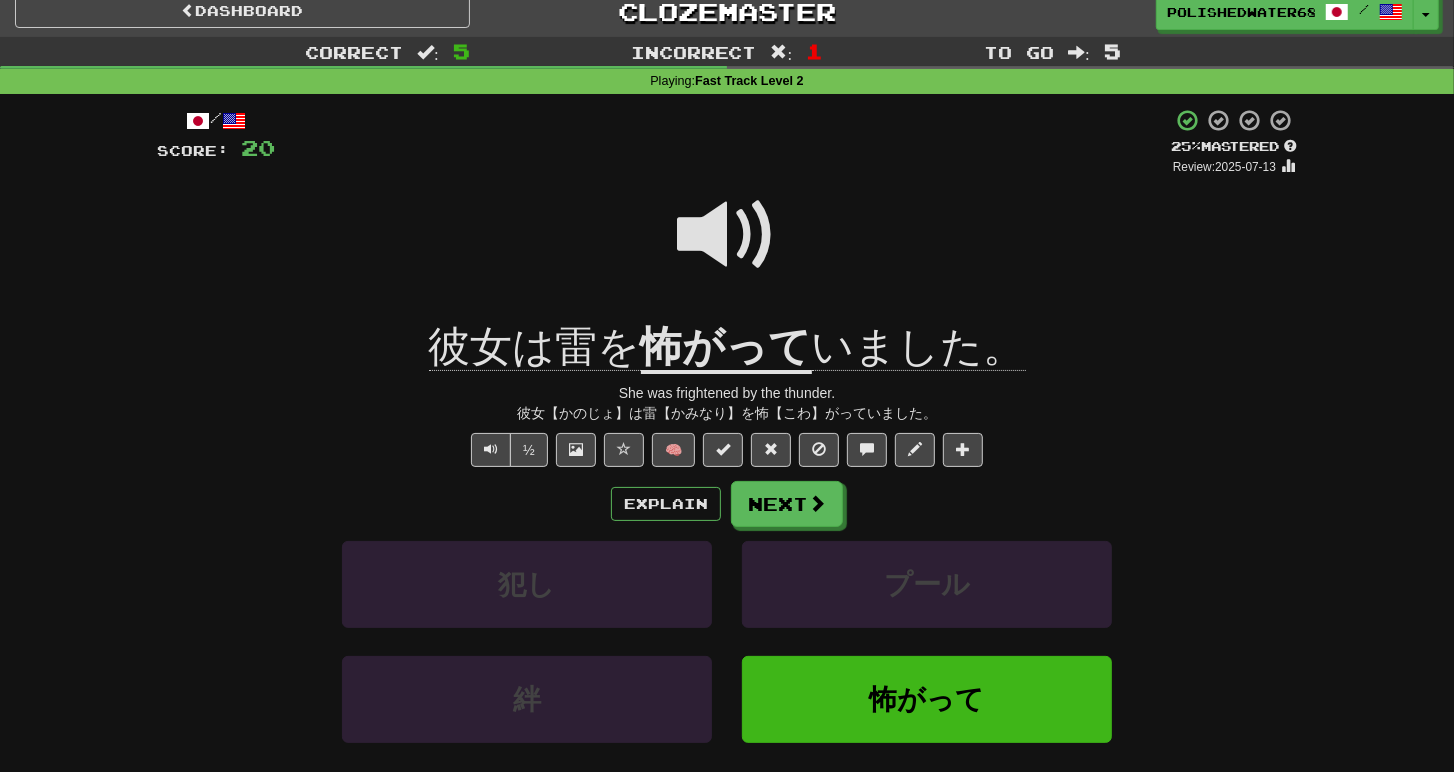 click at bounding box center (727, 235) 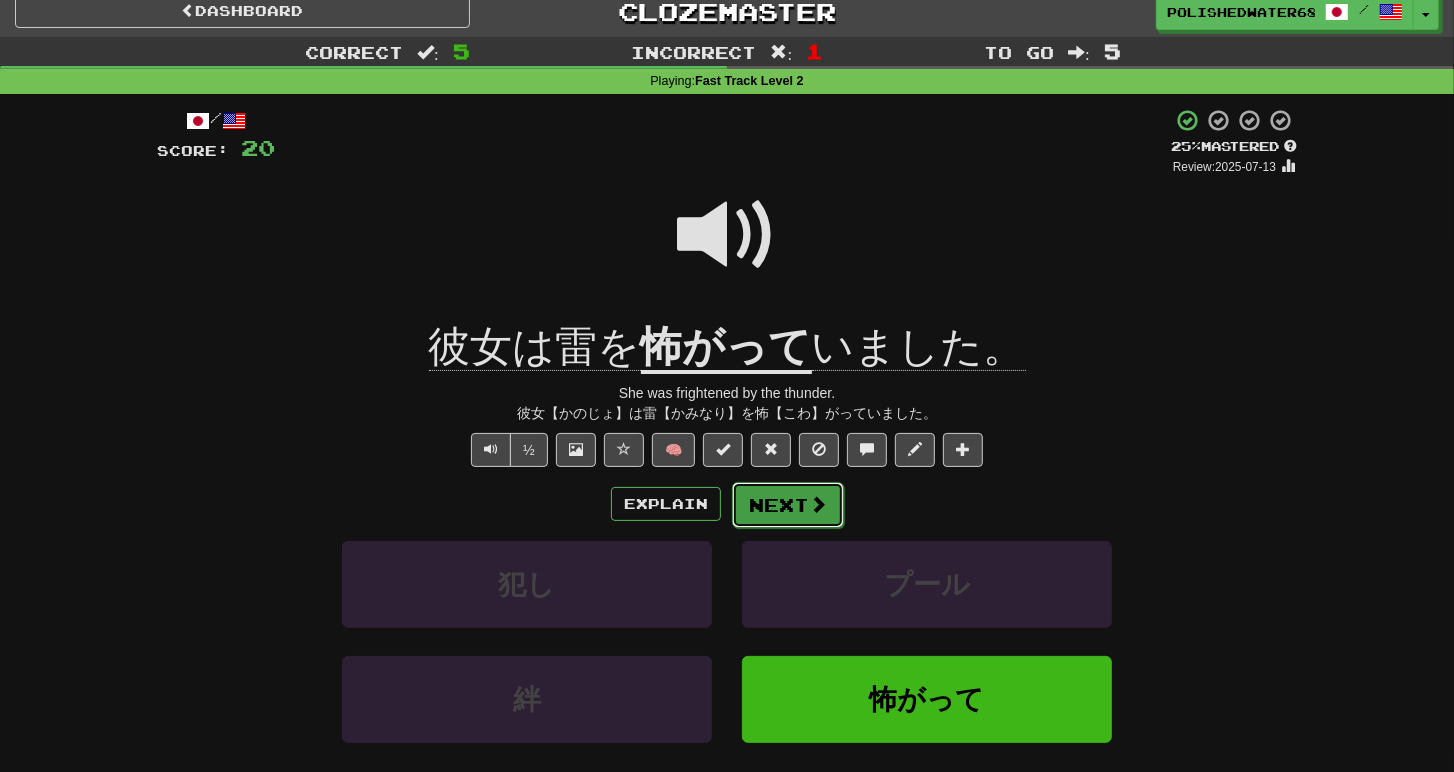 click on "Next" at bounding box center [788, 505] 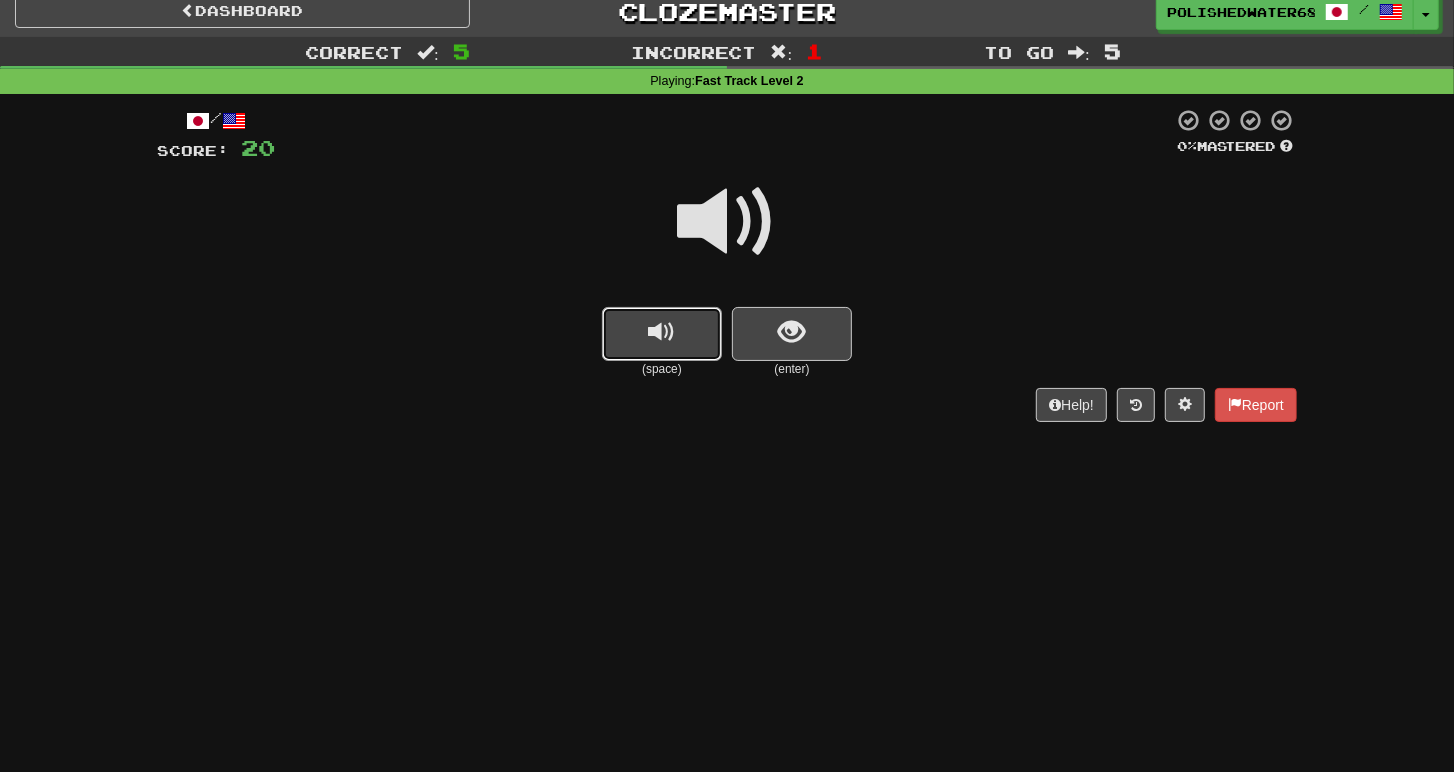 click at bounding box center [662, 334] 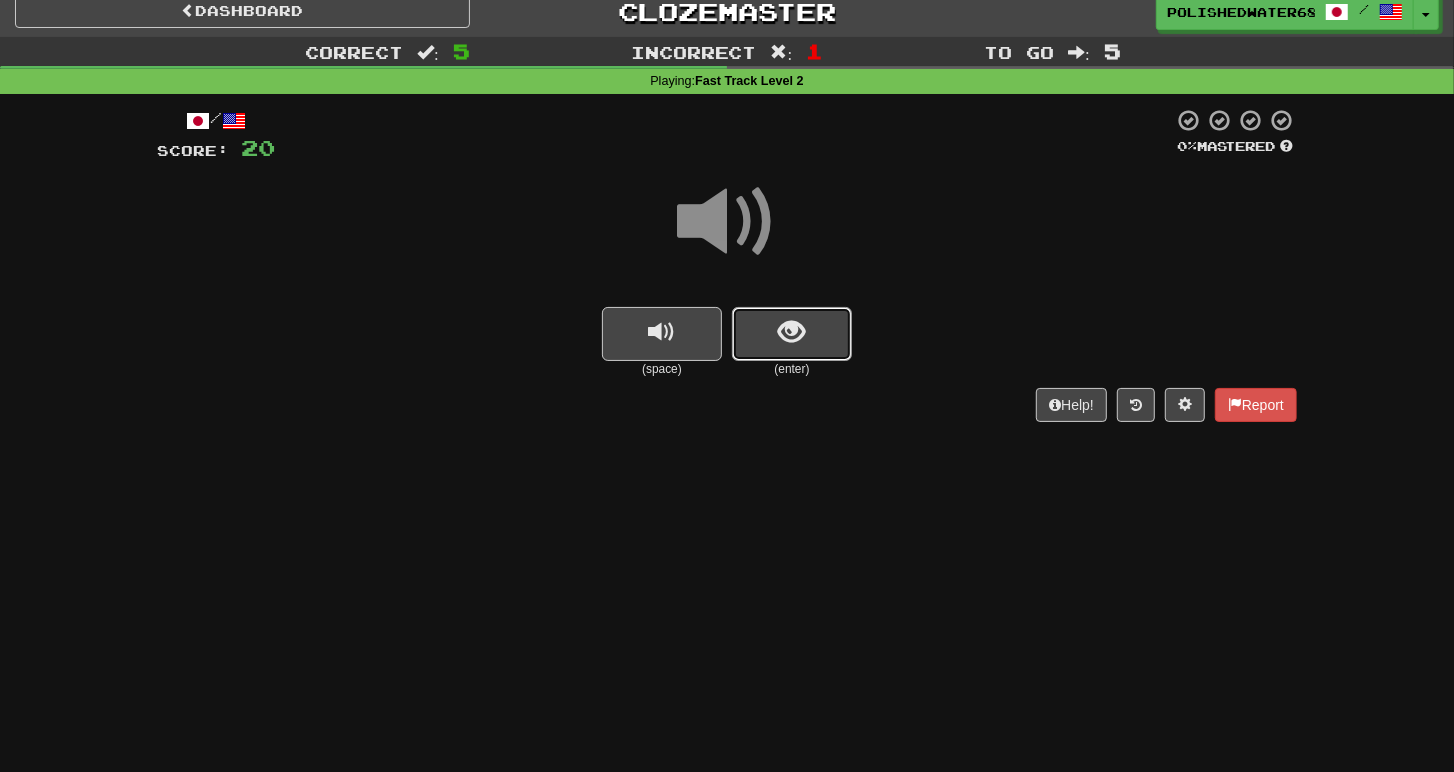 click at bounding box center [792, 334] 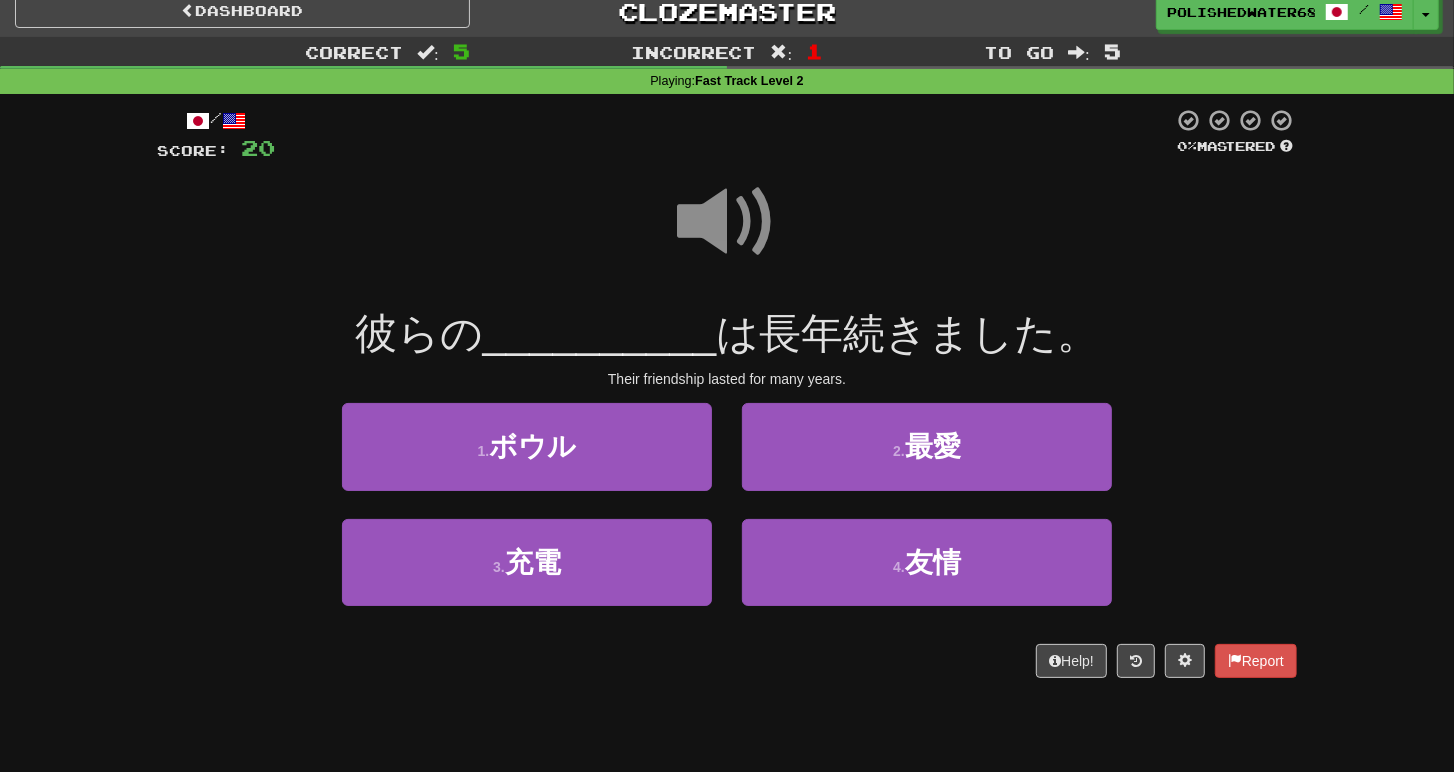 click at bounding box center [727, 222] 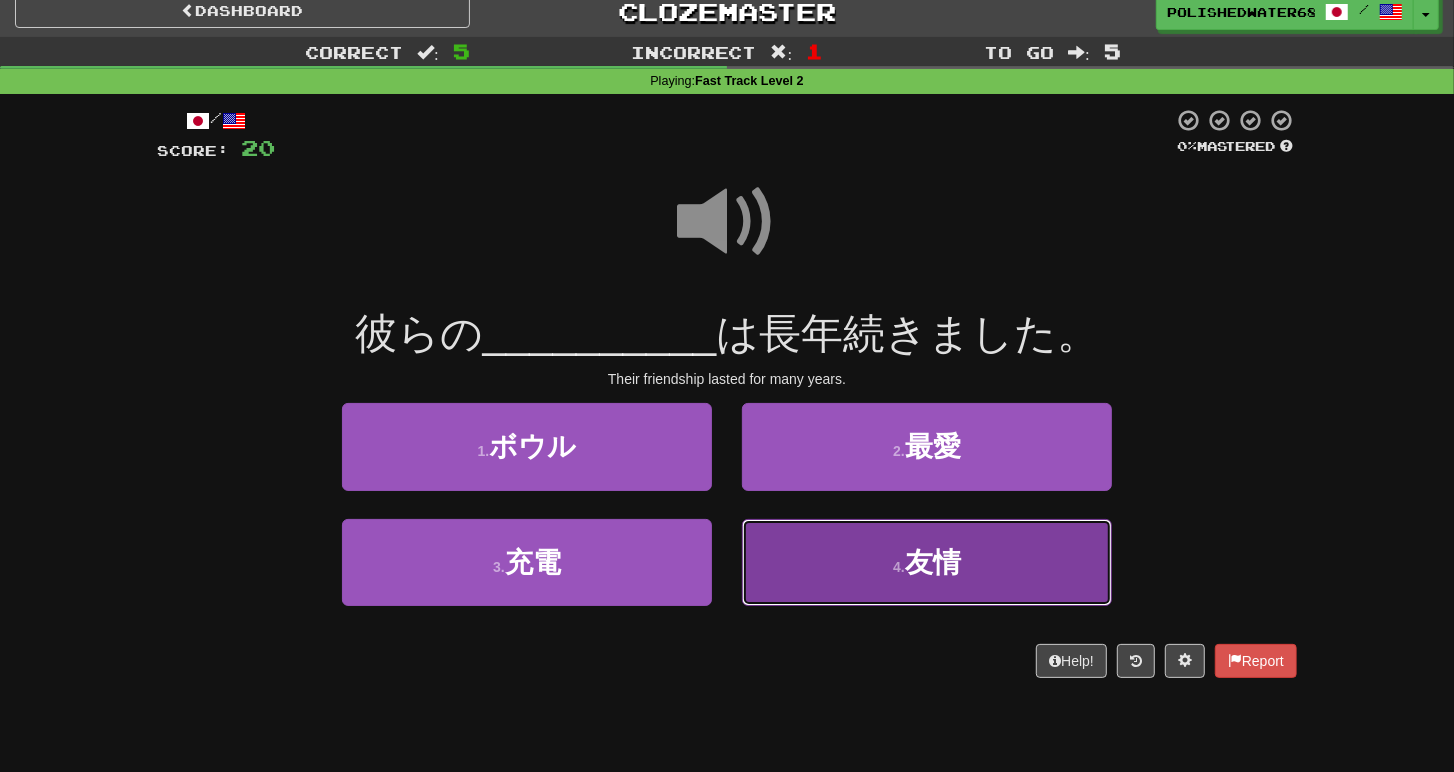 click on "4 .  友情" at bounding box center (927, 562) 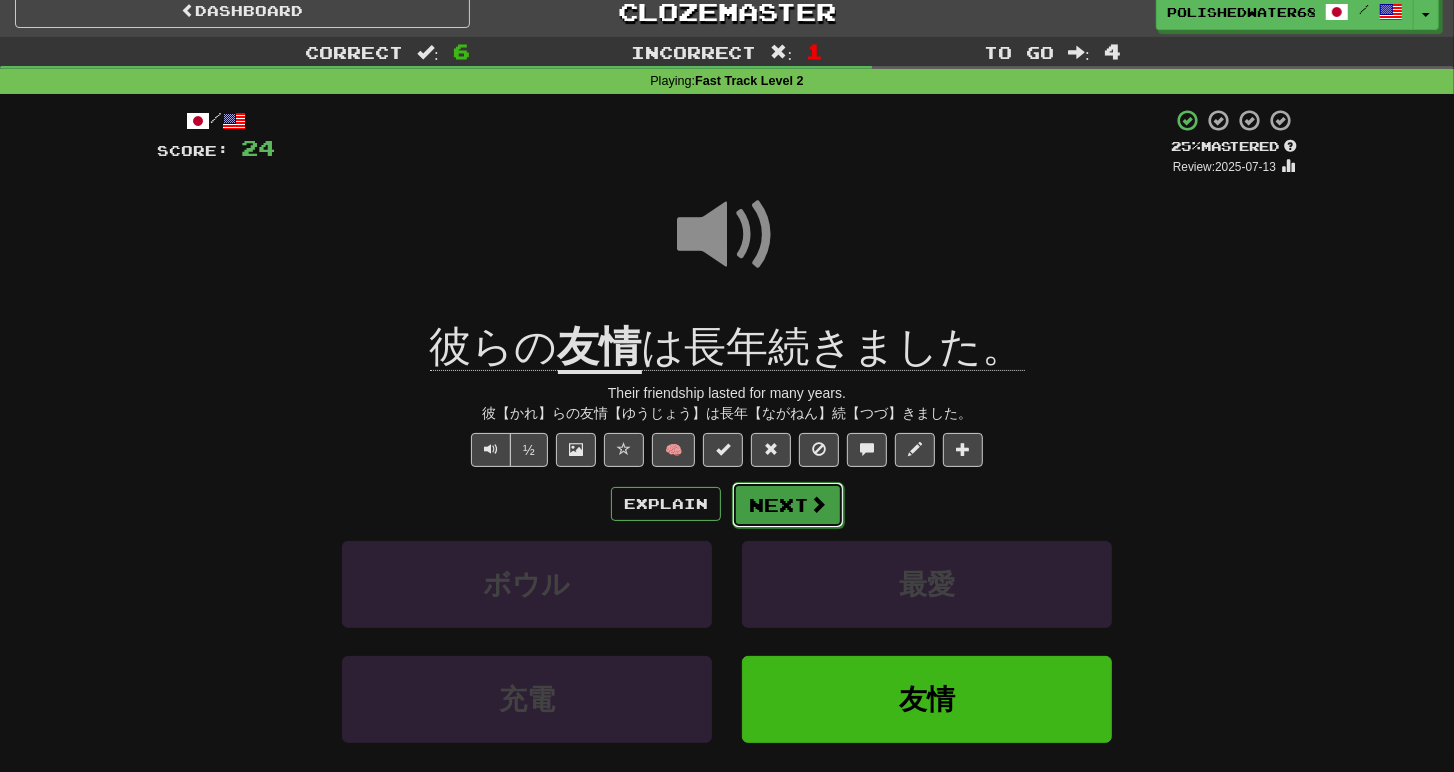 click at bounding box center (818, 504) 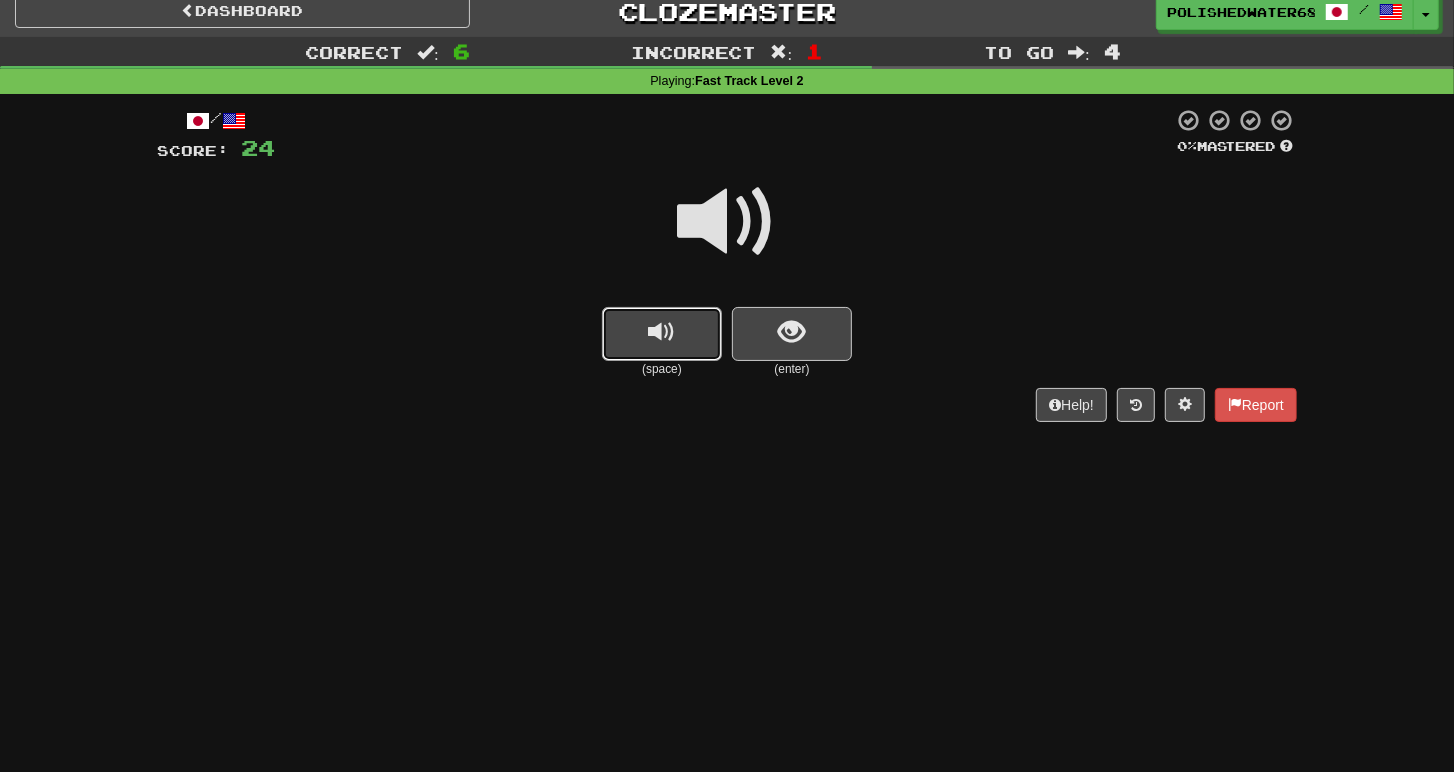 click at bounding box center [662, 334] 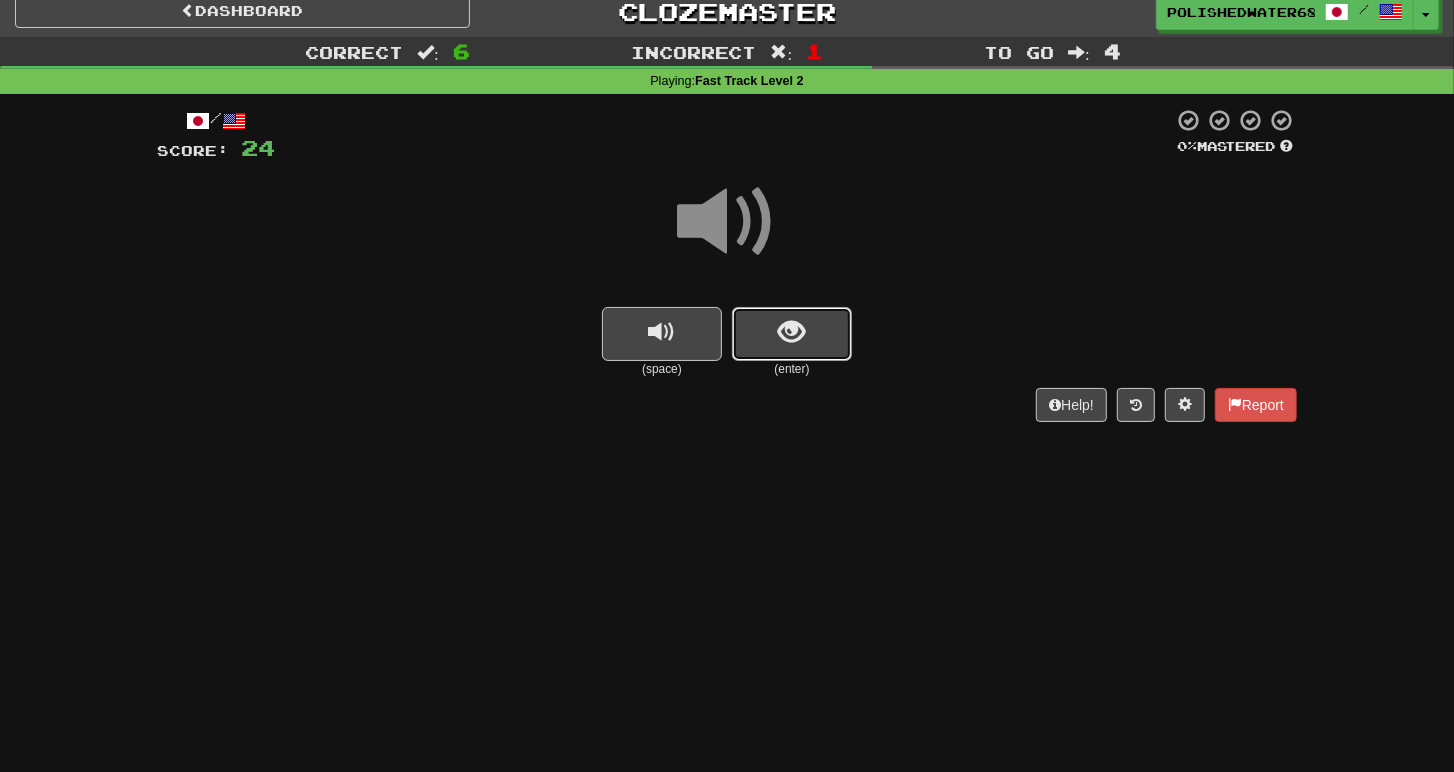 click at bounding box center (792, 332) 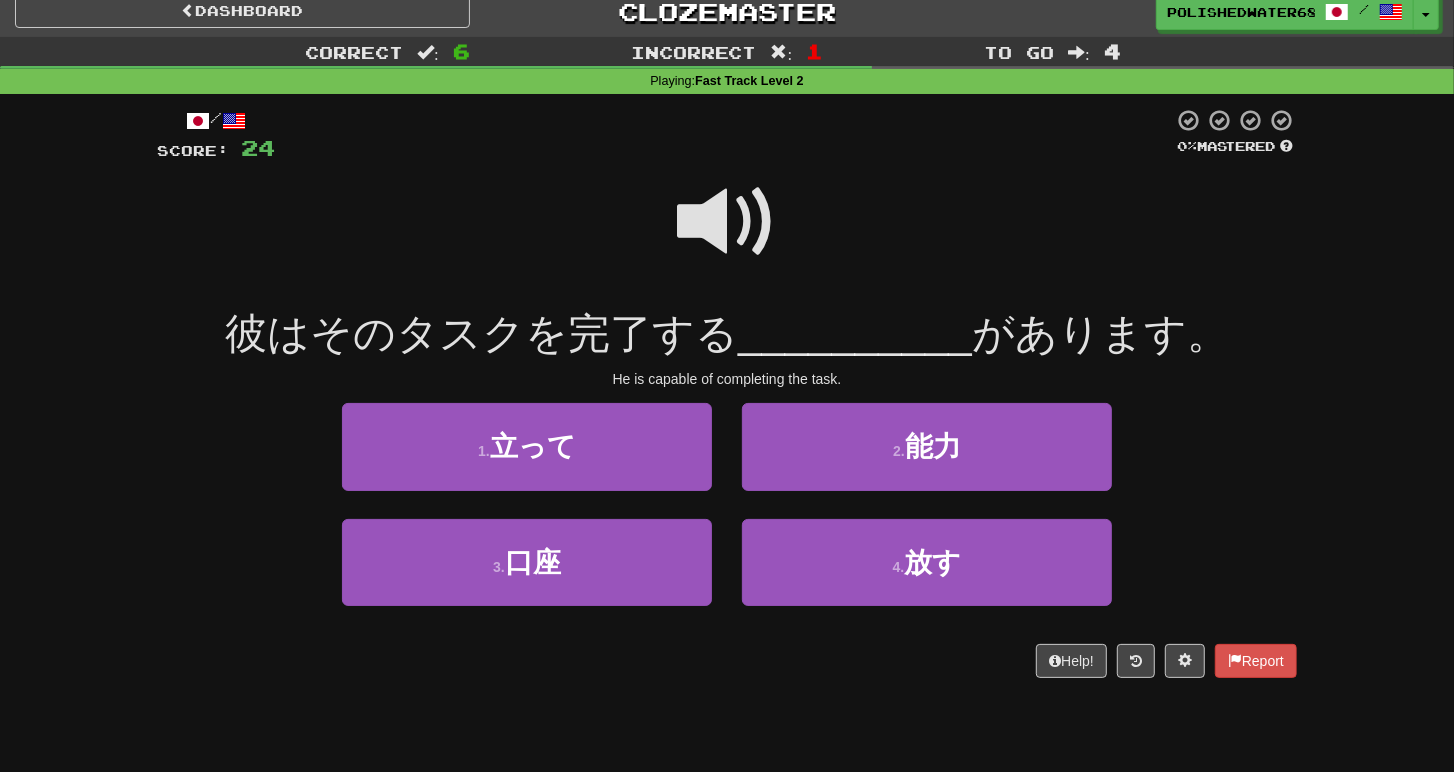 click at bounding box center [727, 222] 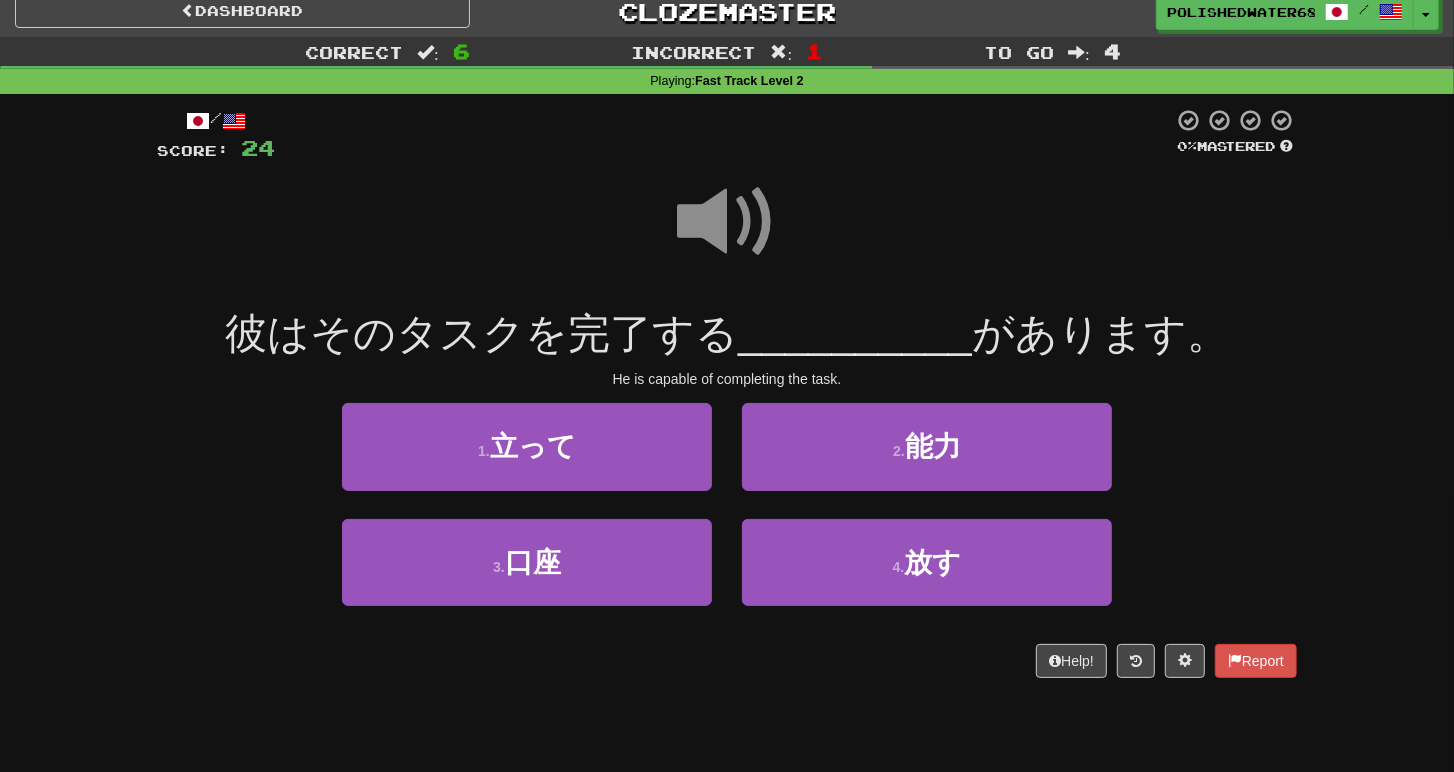 click at bounding box center (727, 222) 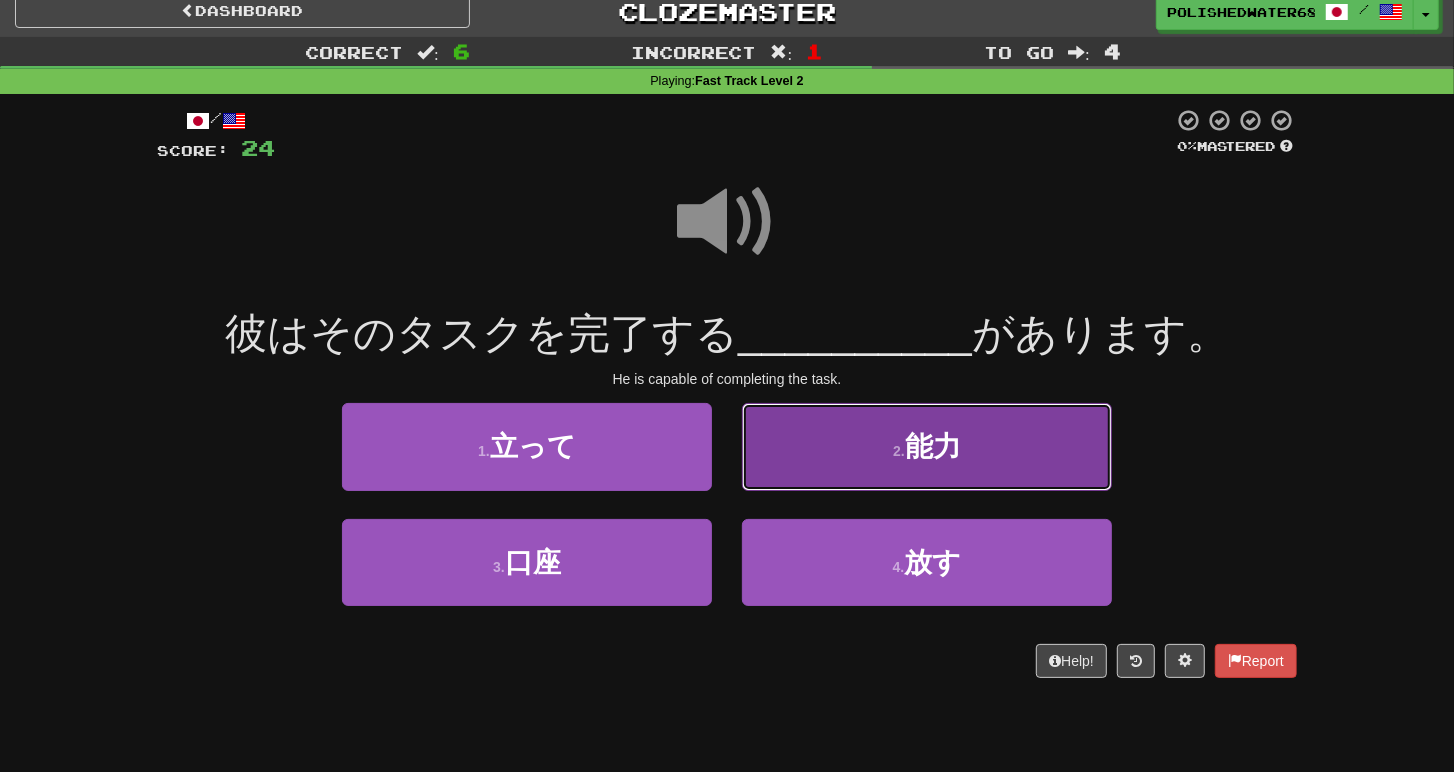 click on "2 .  能力" at bounding box center [927, 446] 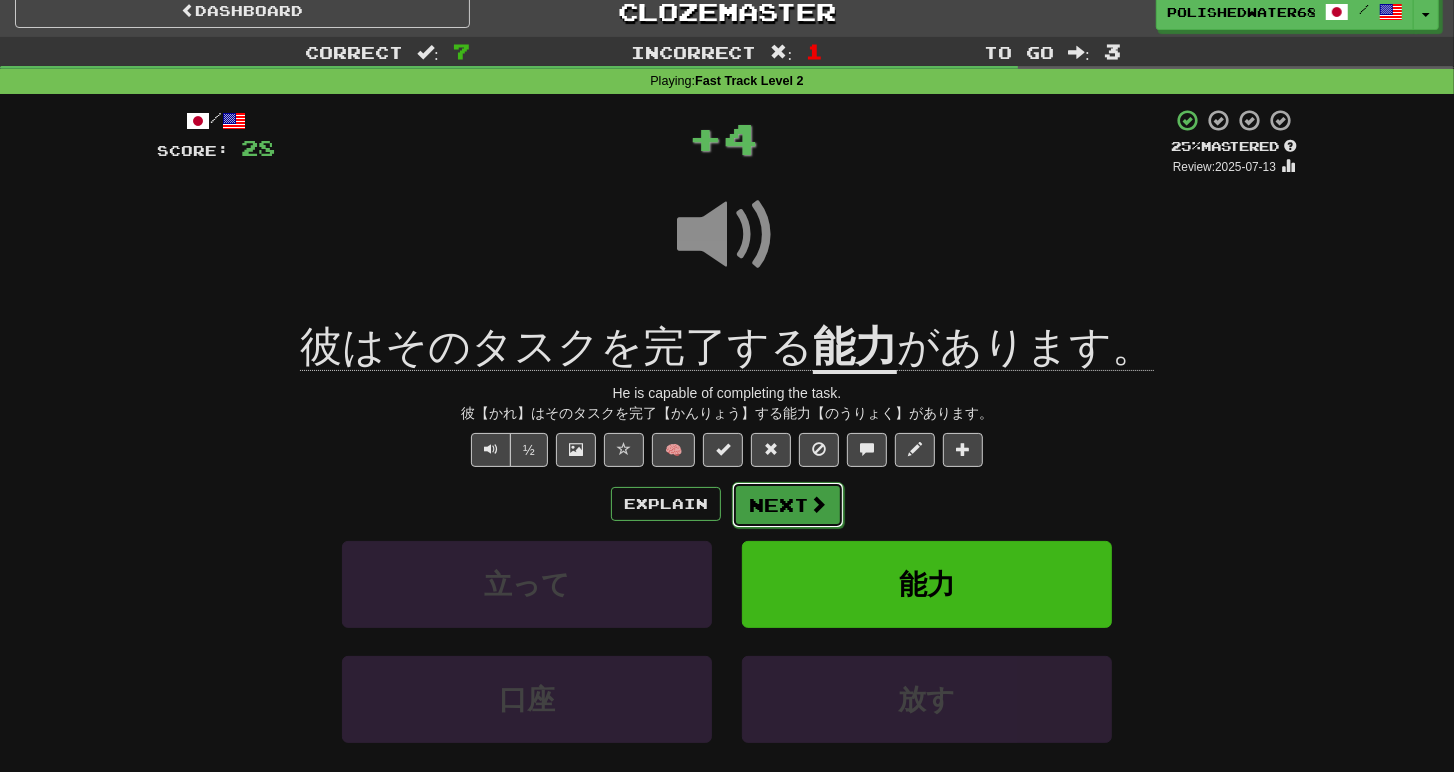 click on "Next" at bounding box center [788, 505] 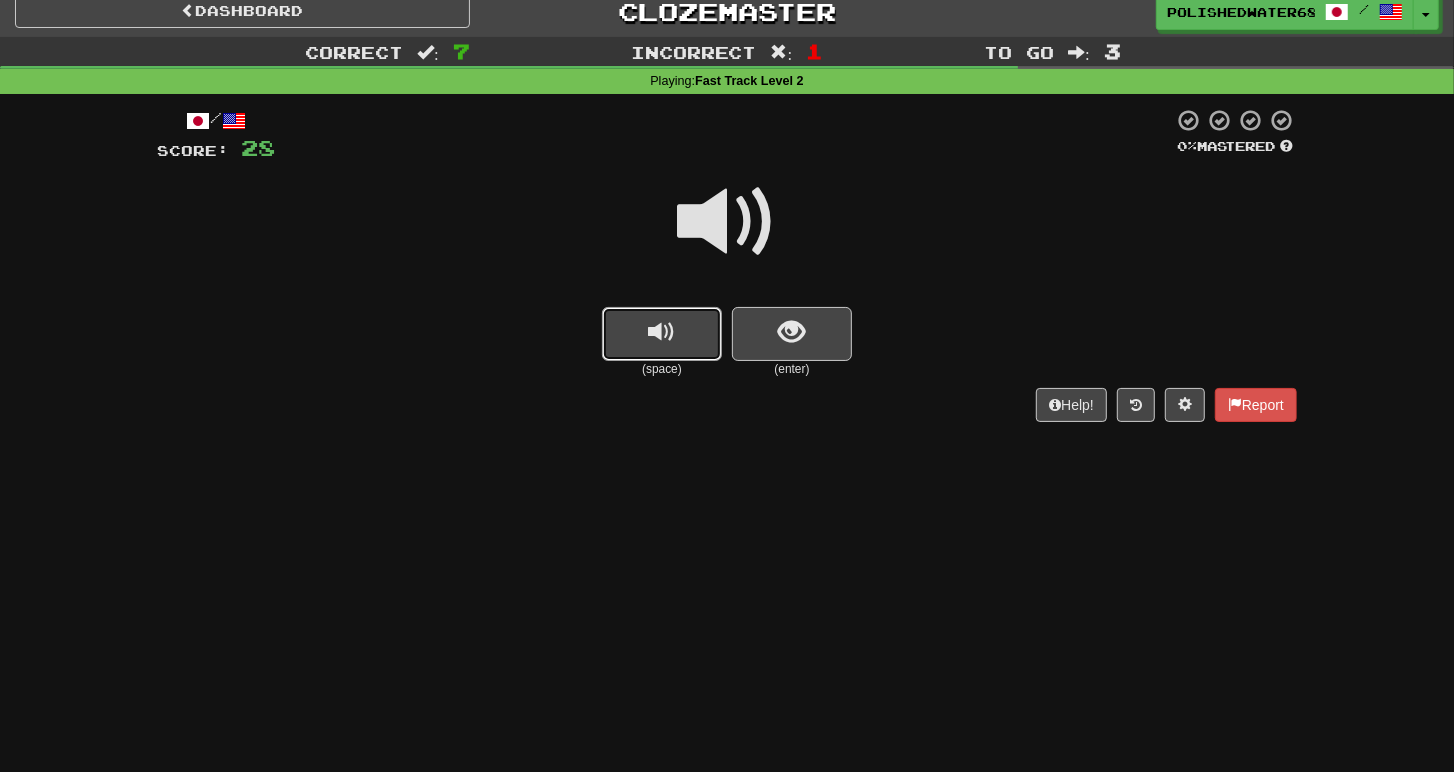 click at bounding box center (662, 334) 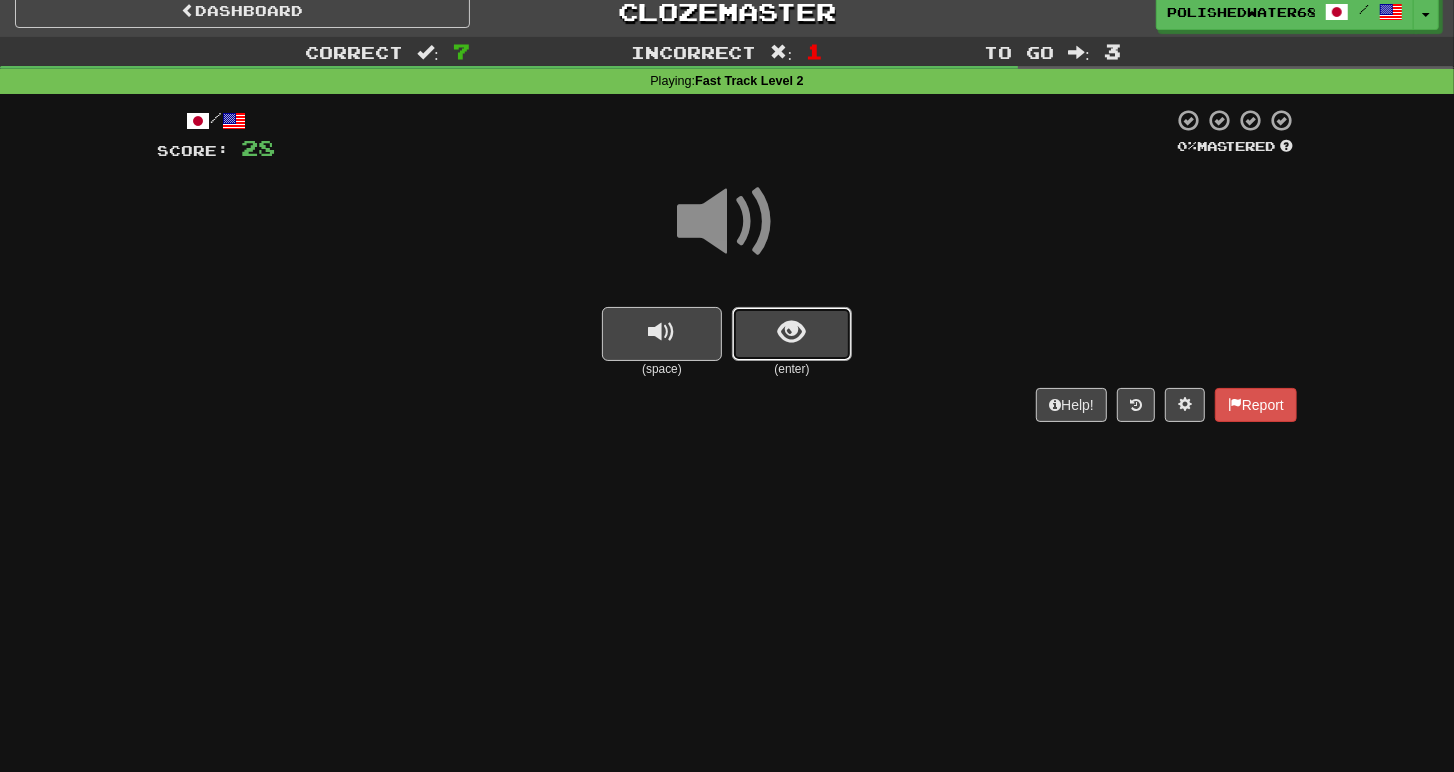 click at bounding box center (792, 334) 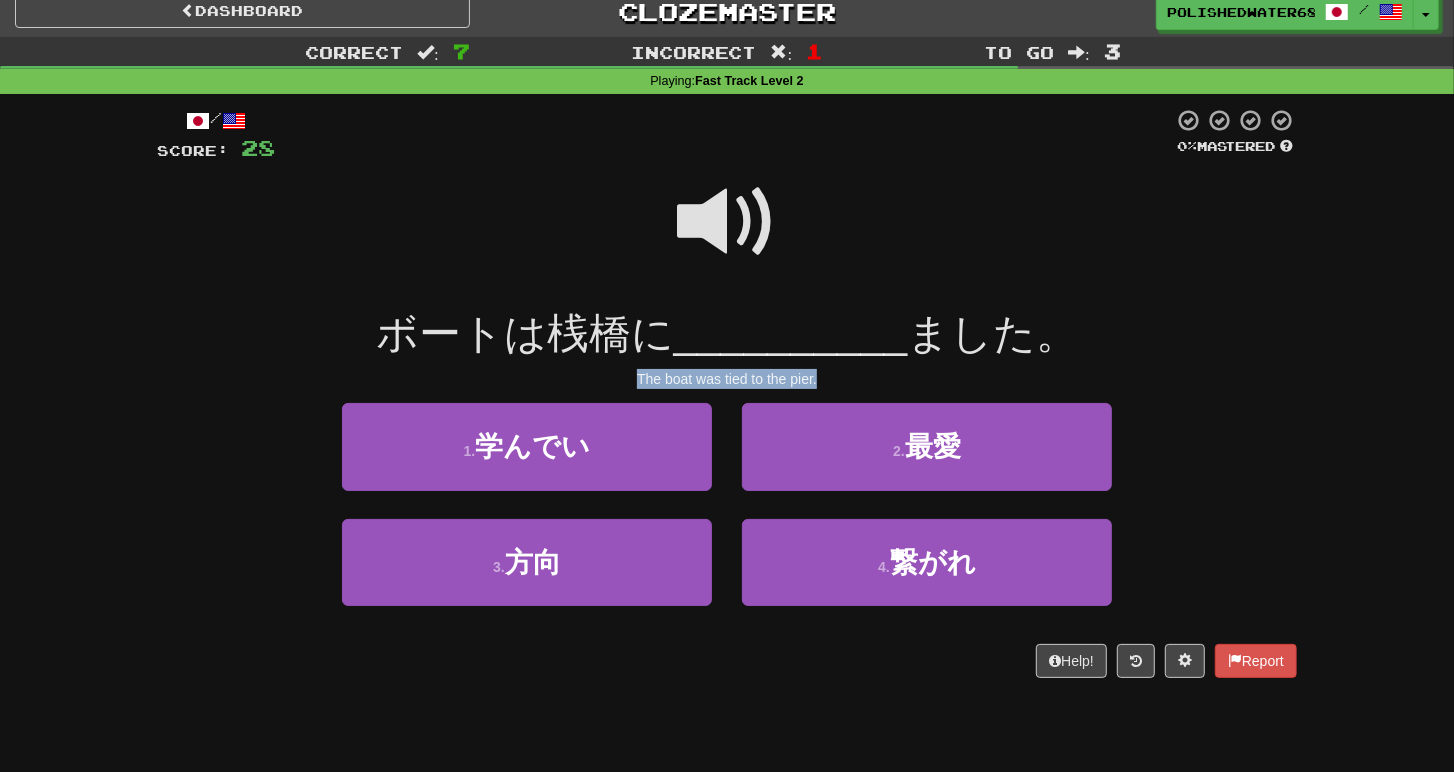 drag, startPoint x: 615, startPoint y: 375, endPoint x: 923, endPoint y: 376, distance: 308.00162 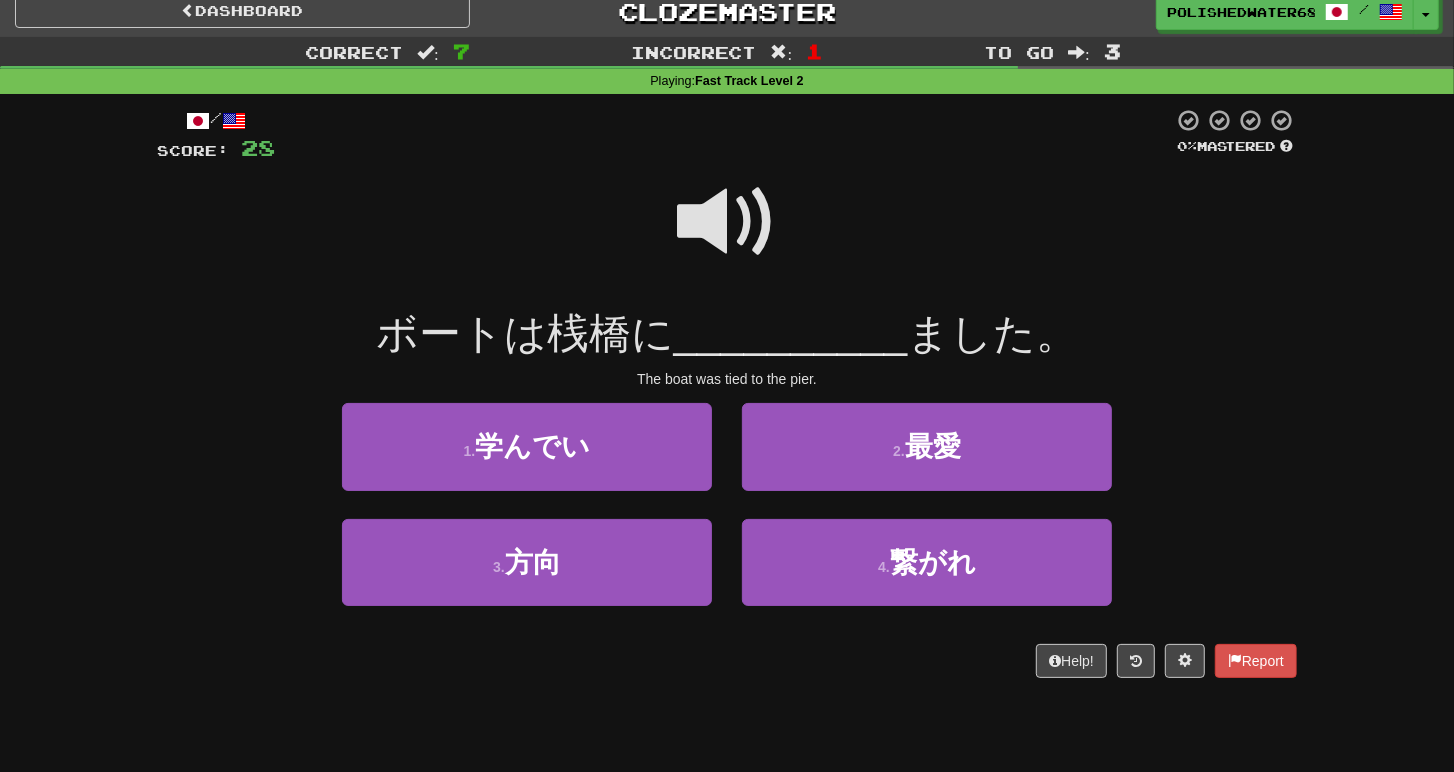 click at bounding box center [727, 222] 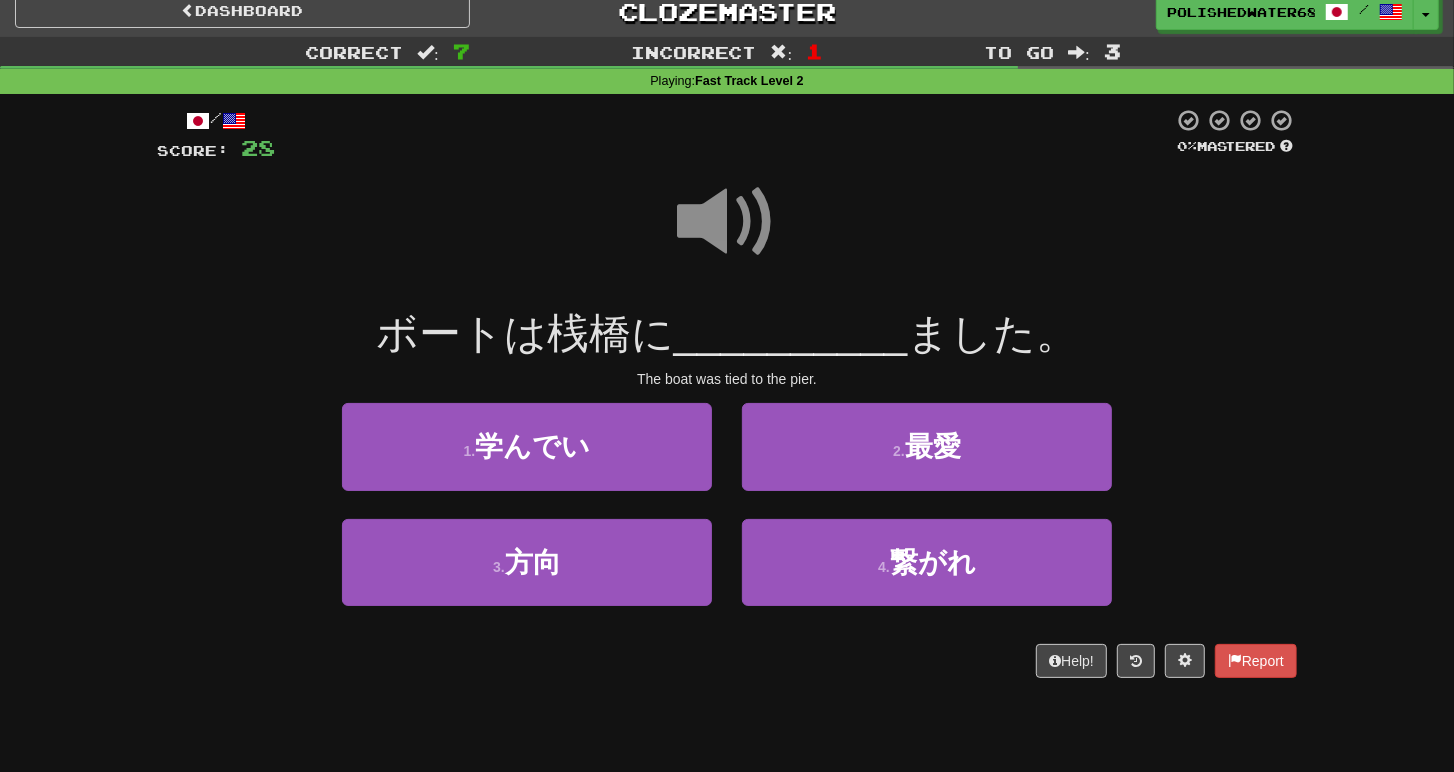 click at bounding box center [727, 222] 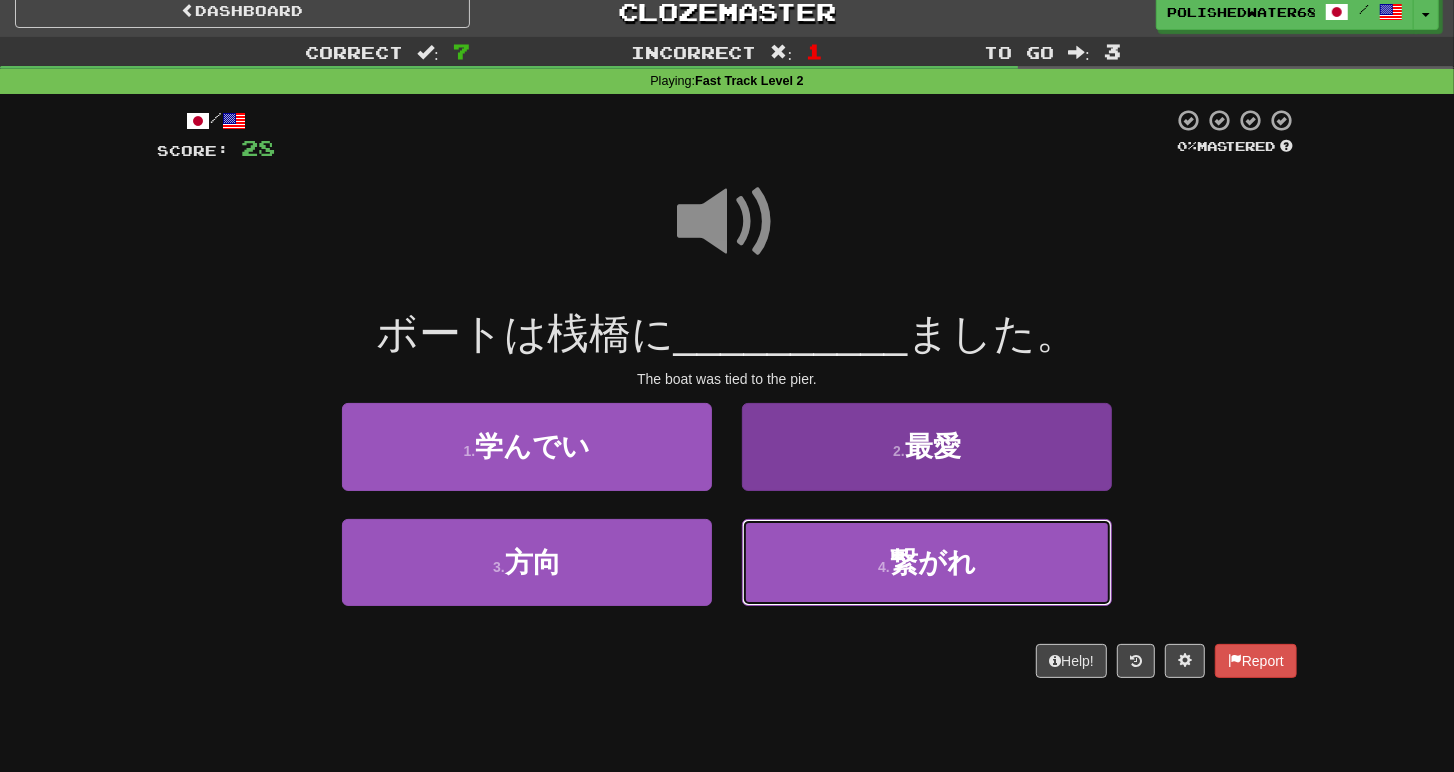 click on "4 .  繋がれ" at bounding box center [927, 562] 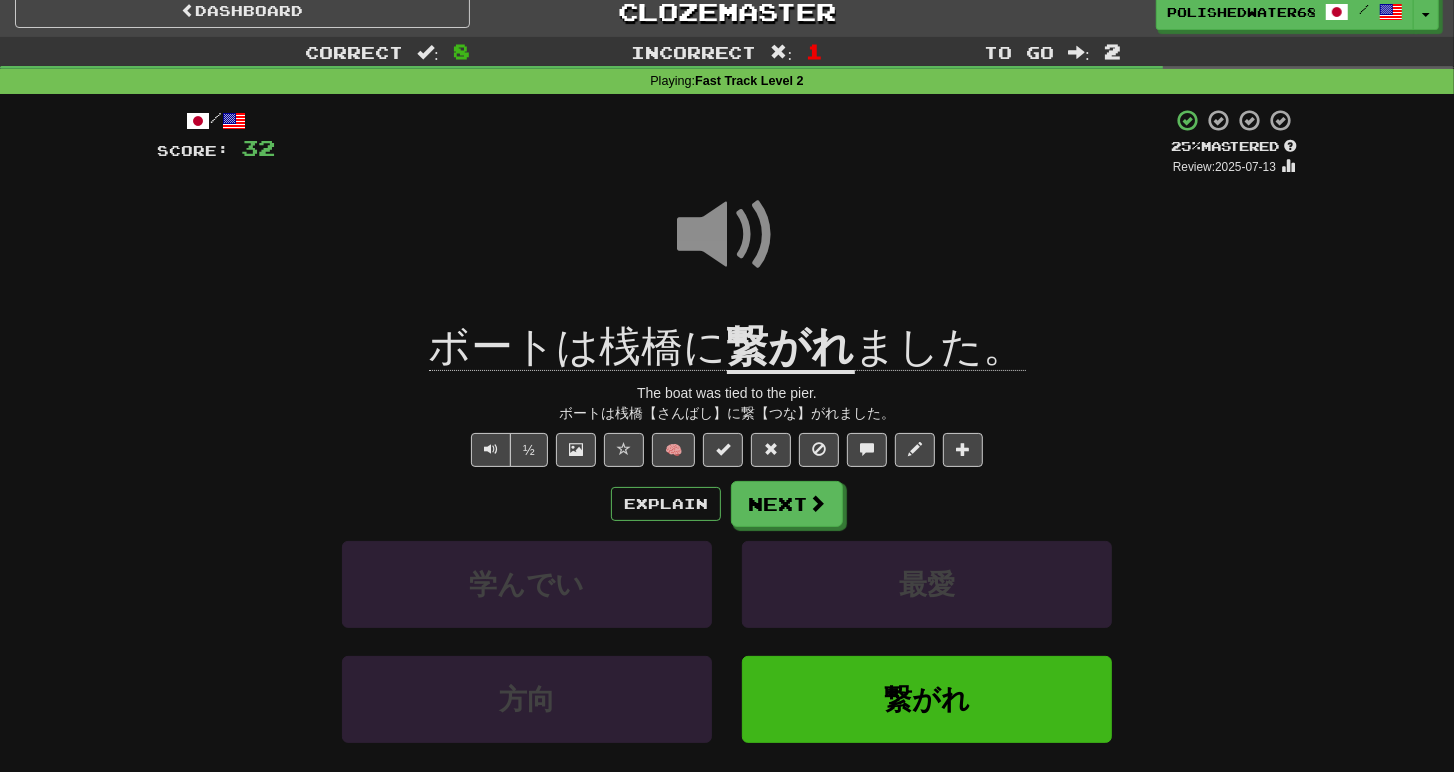 click at bounding box center (727, 235) 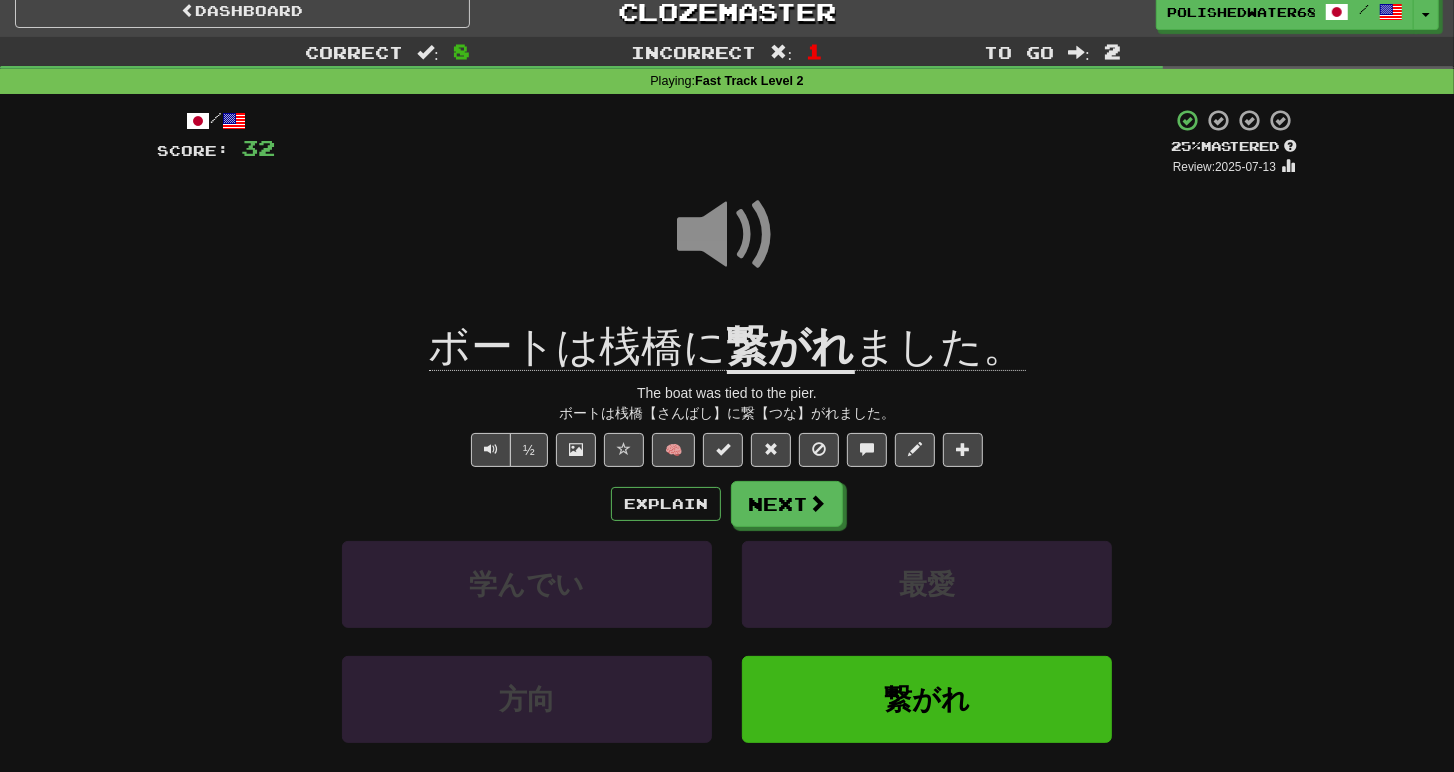 click at bounding box center (727, 235) 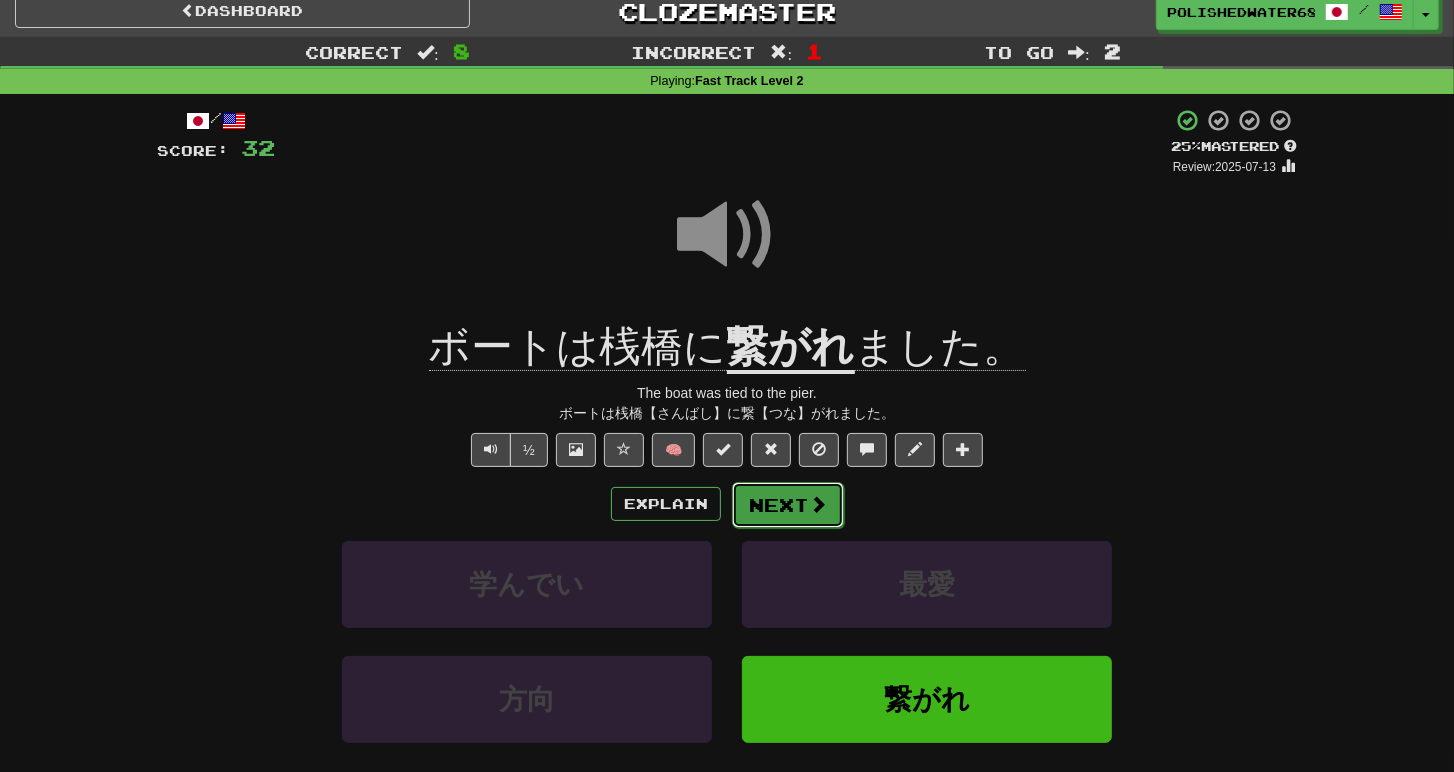 click on "Next" at bounding box center (788, 505) 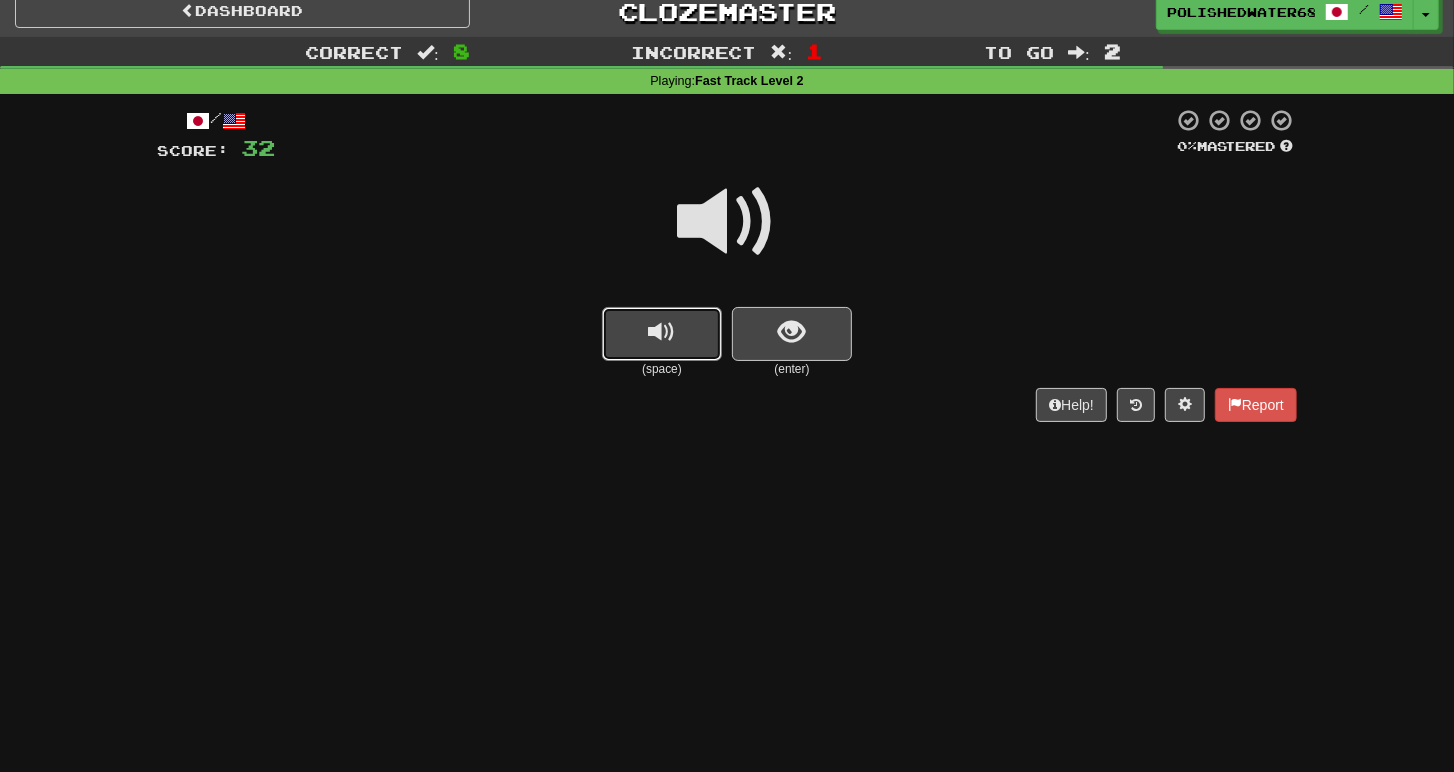 click at bounding box center [662, 332] 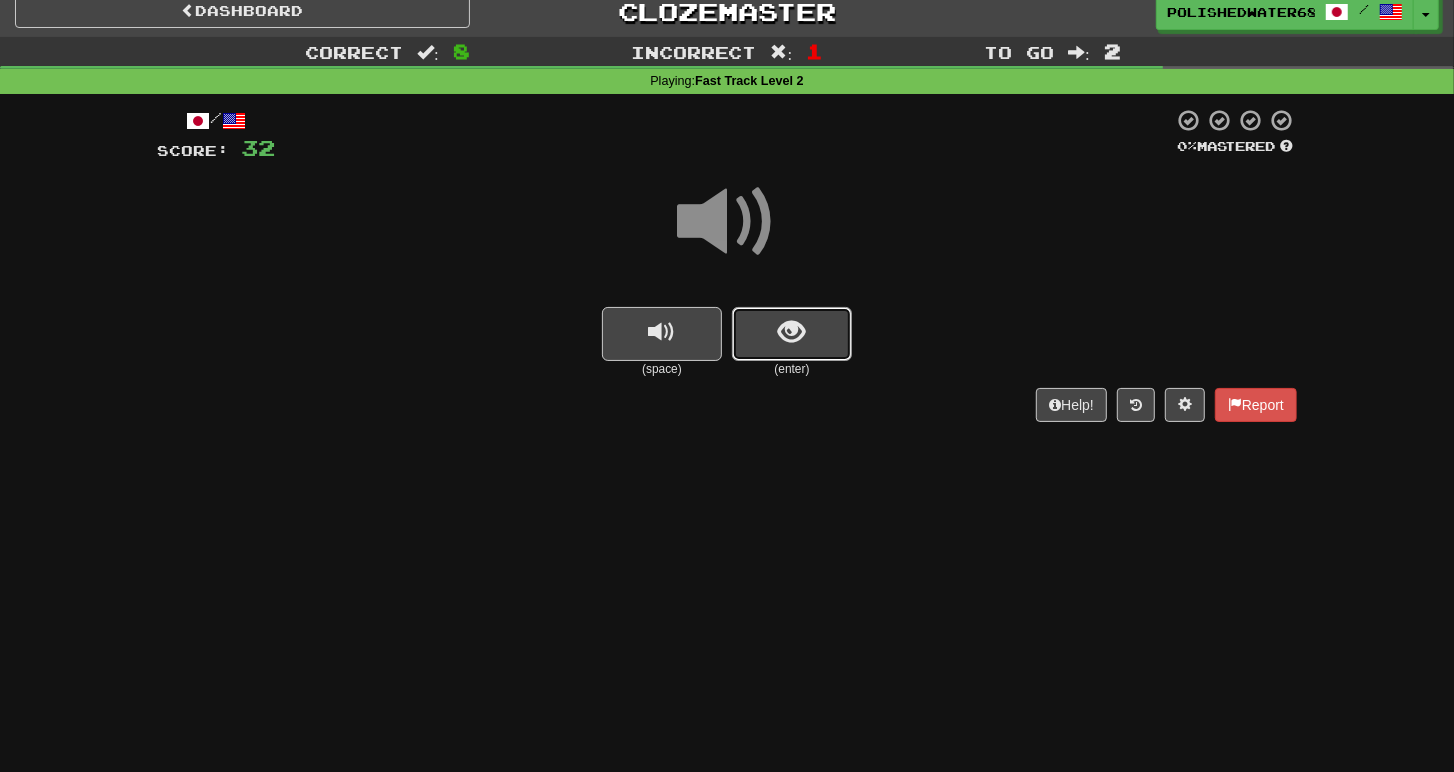click at bounding box center [792, 332] 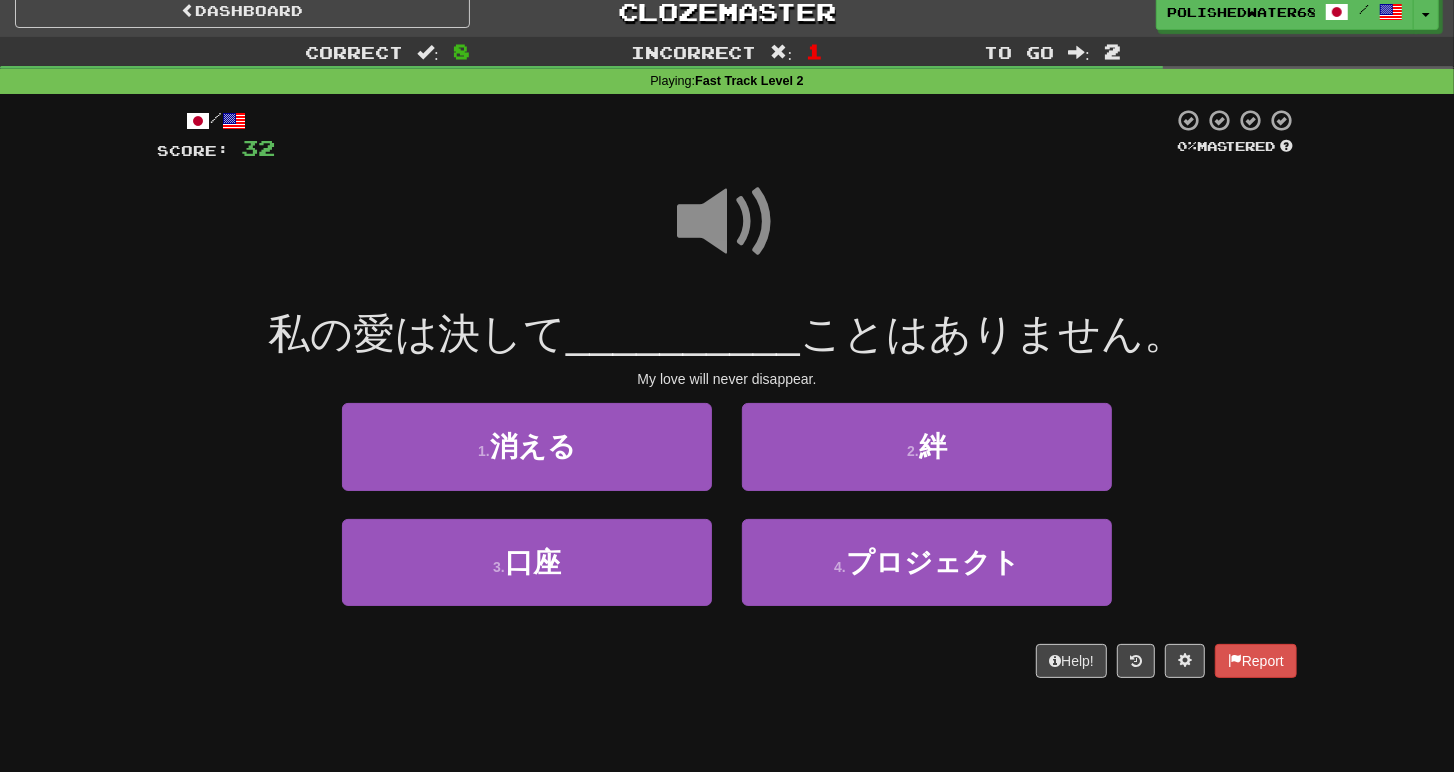 click at bounding box center [727, 222] 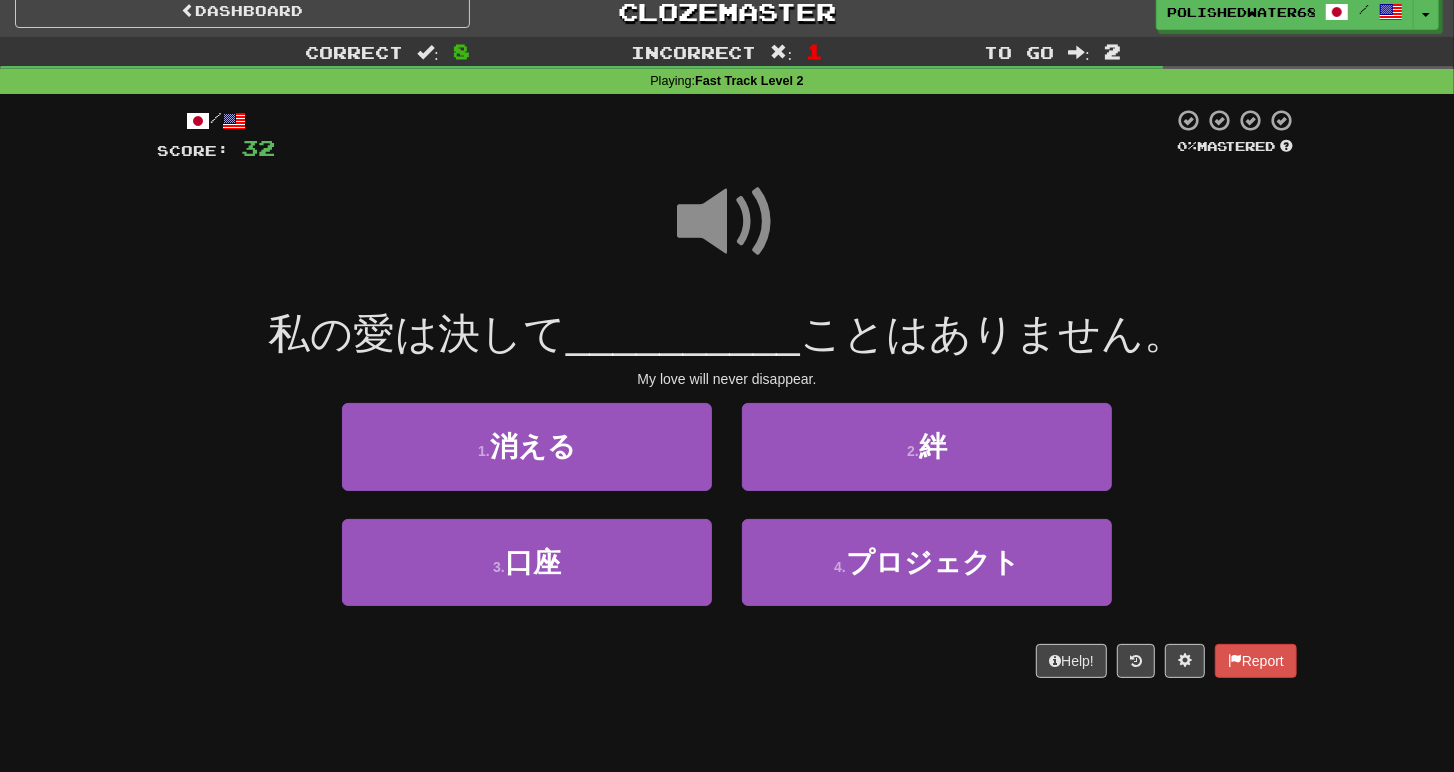 click at bounding box center (727, 222) 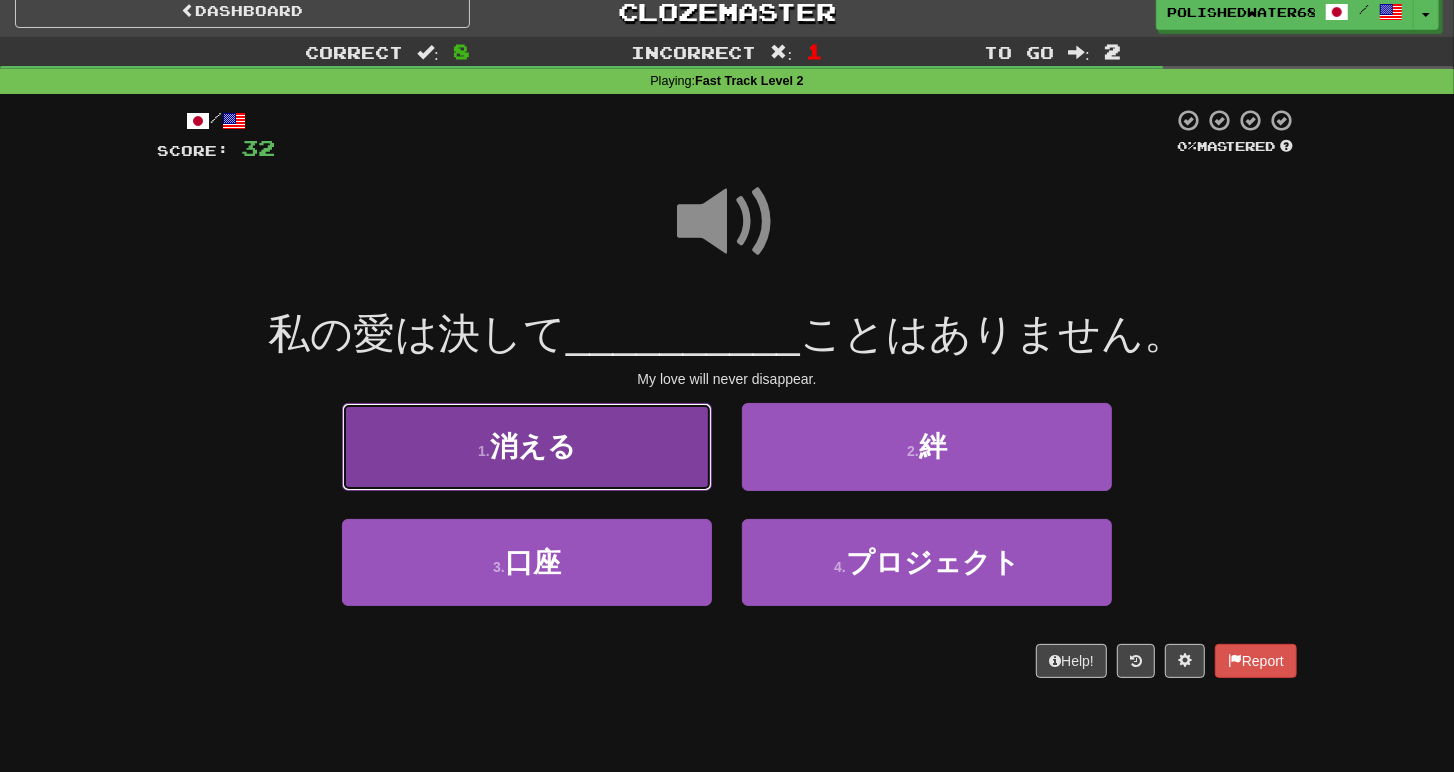 click on "消える" at bounding box center [533, 446] 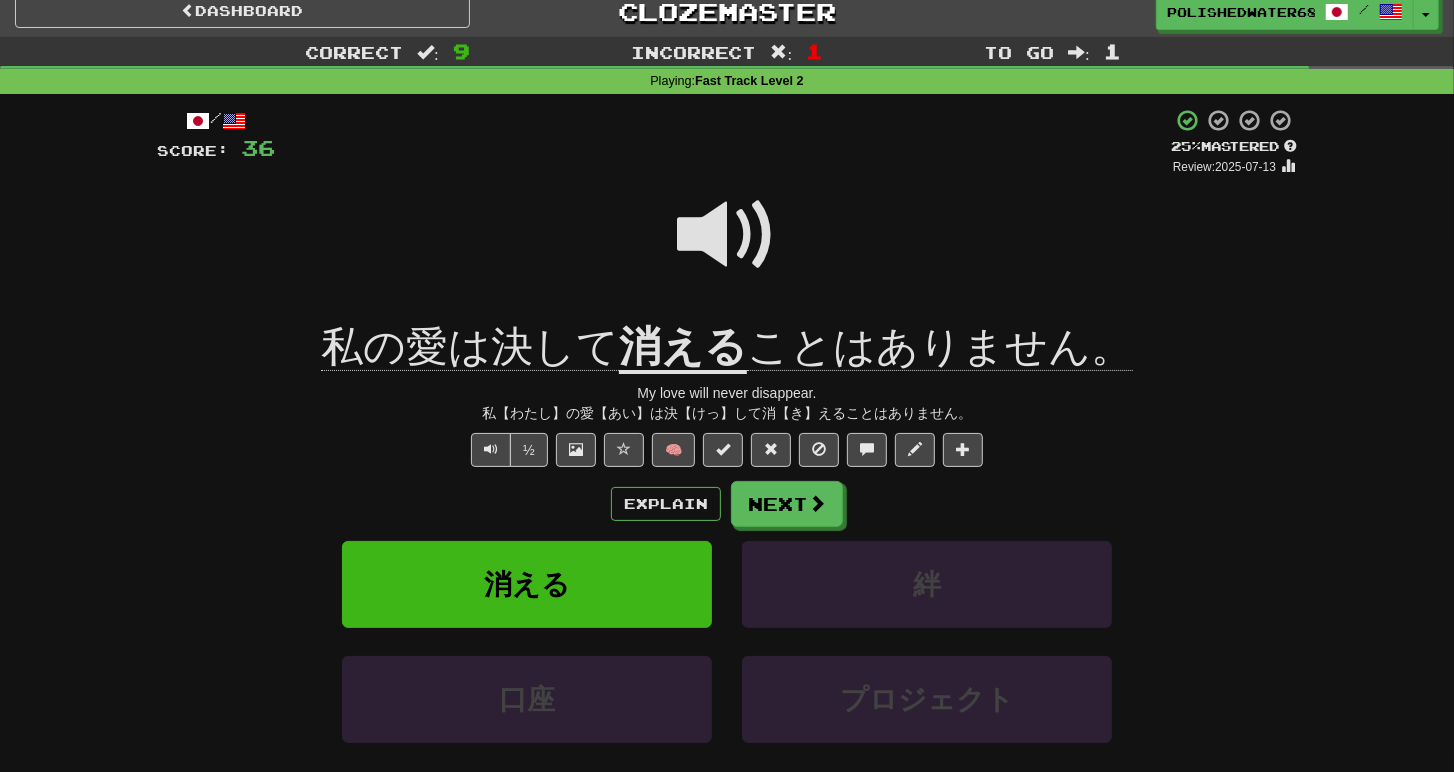 click at bounding box center [727, 235] 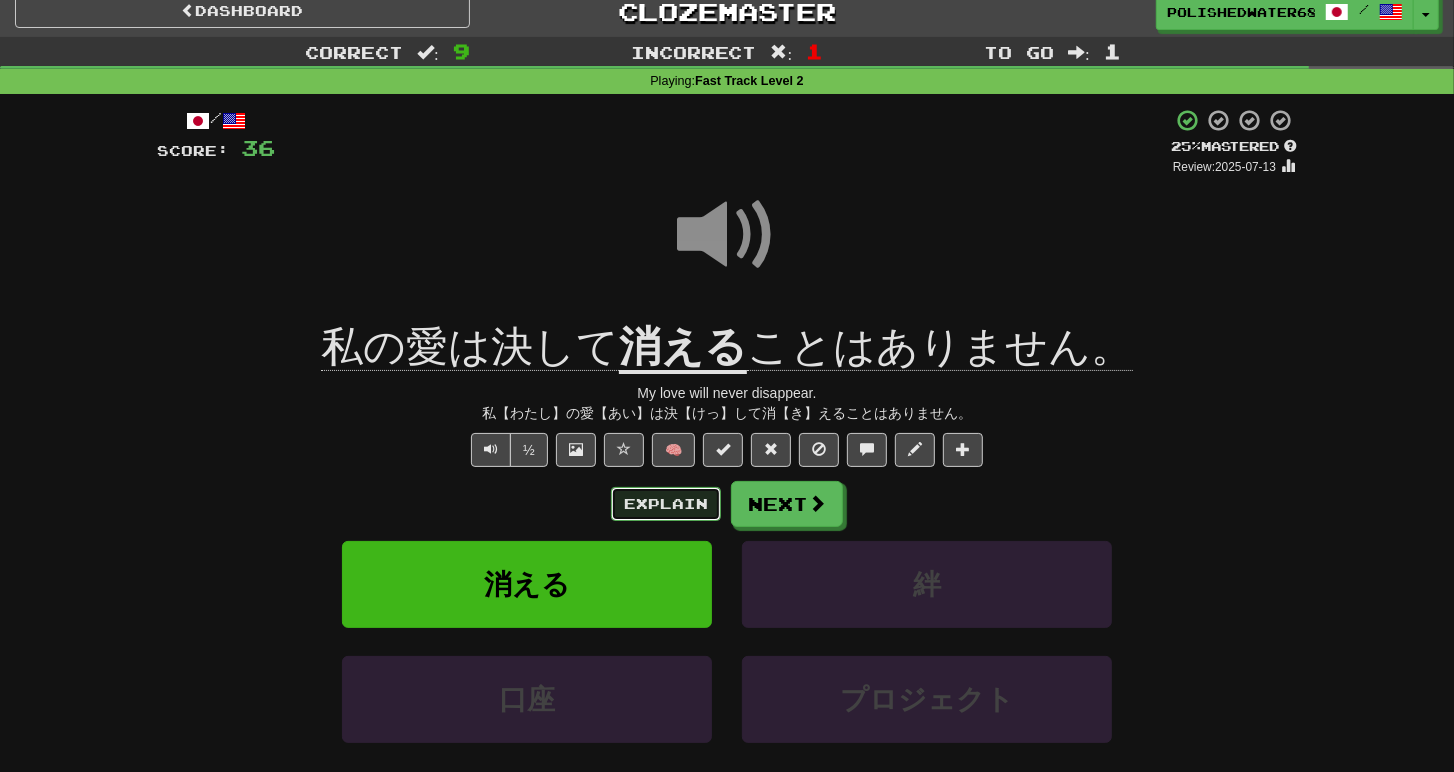click on "Explain" at bounding box center (666, 504) 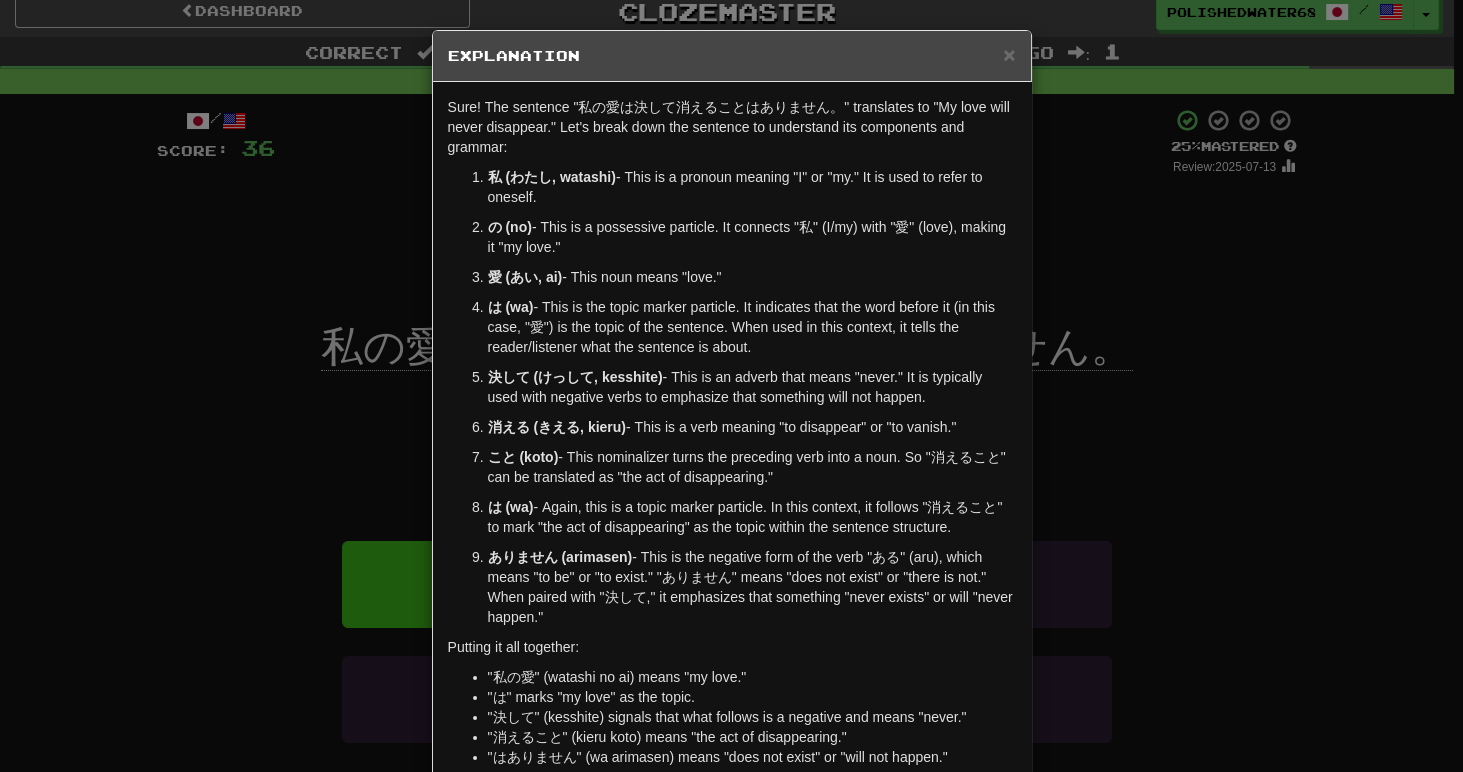 click on "× Explanation Sure! The sentence "私の愛は決して消えることはありません。" translates to "My love will never disappear." Let's break down the sentence to understand its components and grammar:
私 (わたし, watashi)  - This is a pronoun meaning "I" or "my." It is used to refer to oneself.
の (no)  - This is a possessive particle. It connects "私" (I/my) with "愛" (love), making it "my love."
愛 (あい, ai)  - This noun means "love."
は (wa)  - This is the topic marker particle. It indicates that "愛" (love) is the topic of the sentence. When used in this context, it tells the reader/listener what the sentence is about.
決して (けっして, kesshite)  - This is an adverb that means "never." It is typically used with negative verbs to emphasize that something will not happen.
消える (きえる, kieru)  - This is a verb meaning "to disappear" or "to vanish."
こと (koto)
は (wa)
ありません (arimasen)" at bounding box center [731, 386] 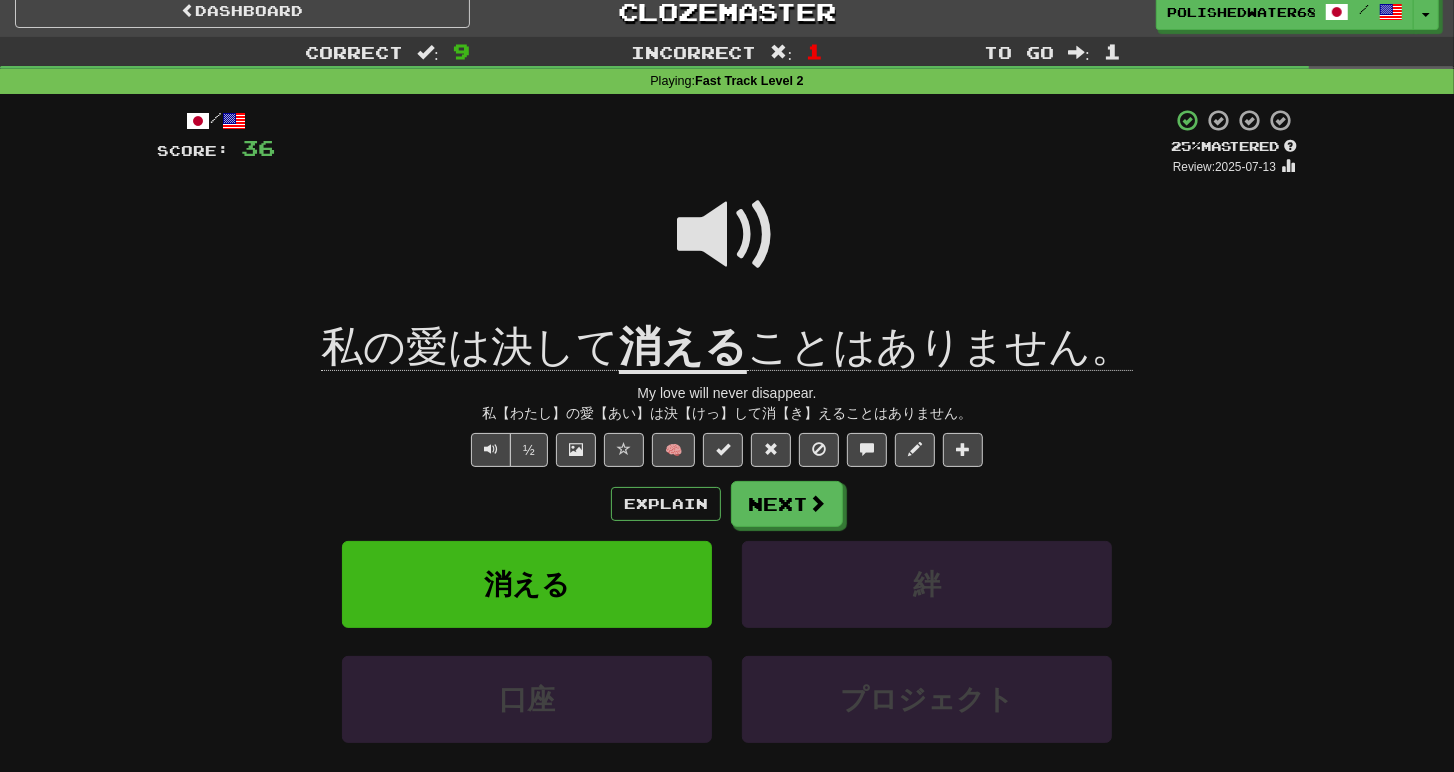click at bounding box center [727, 235] 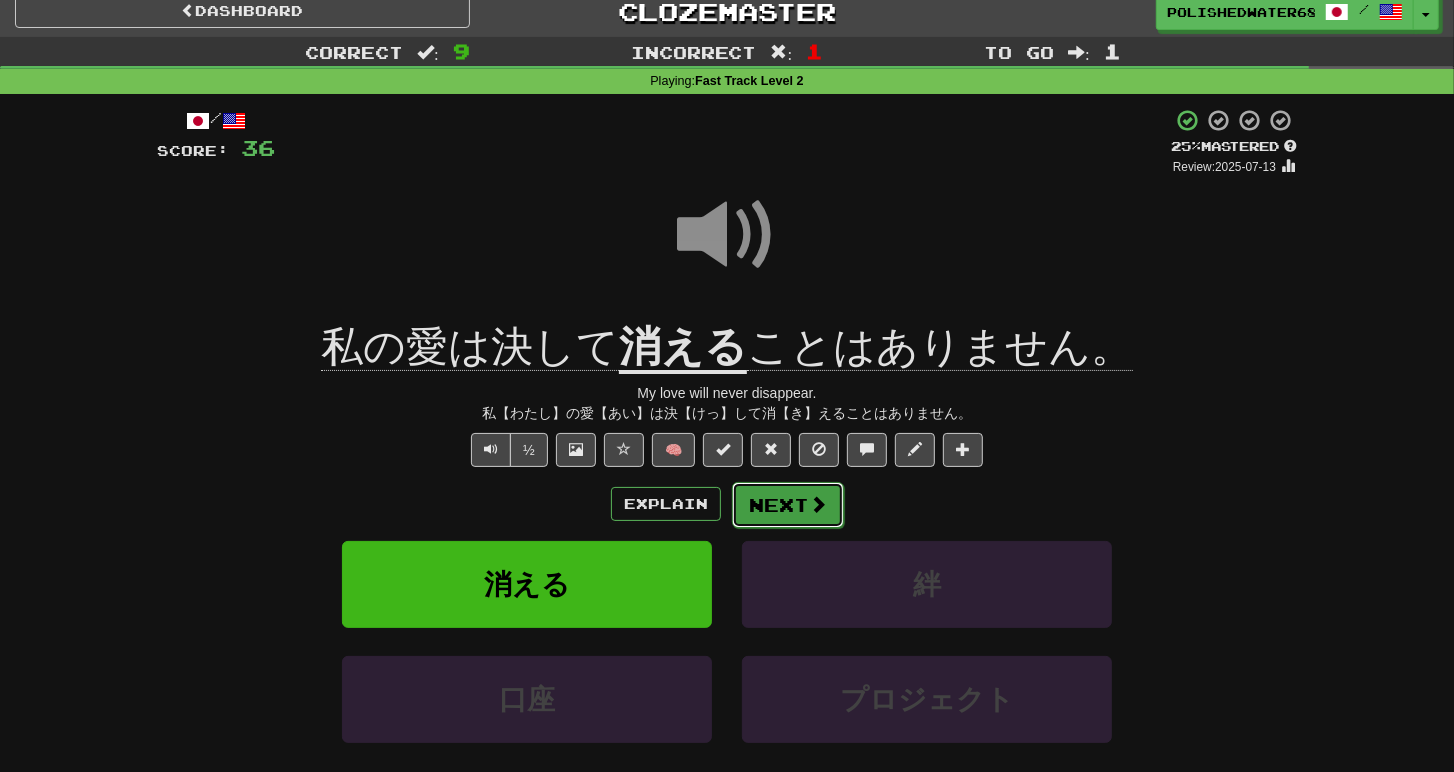 click on "Next" at bounding box center [788, 505] 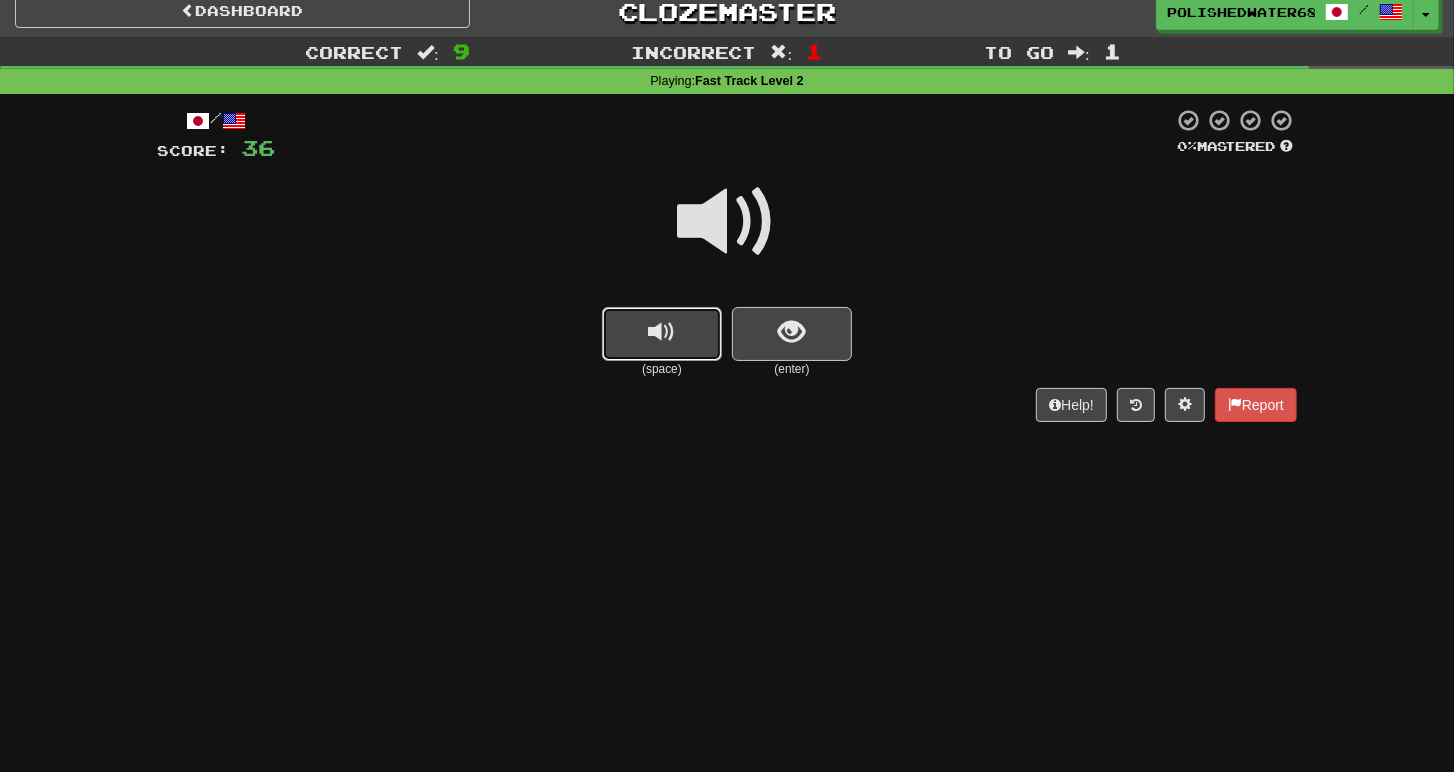 click at bounding box center [662, 334] 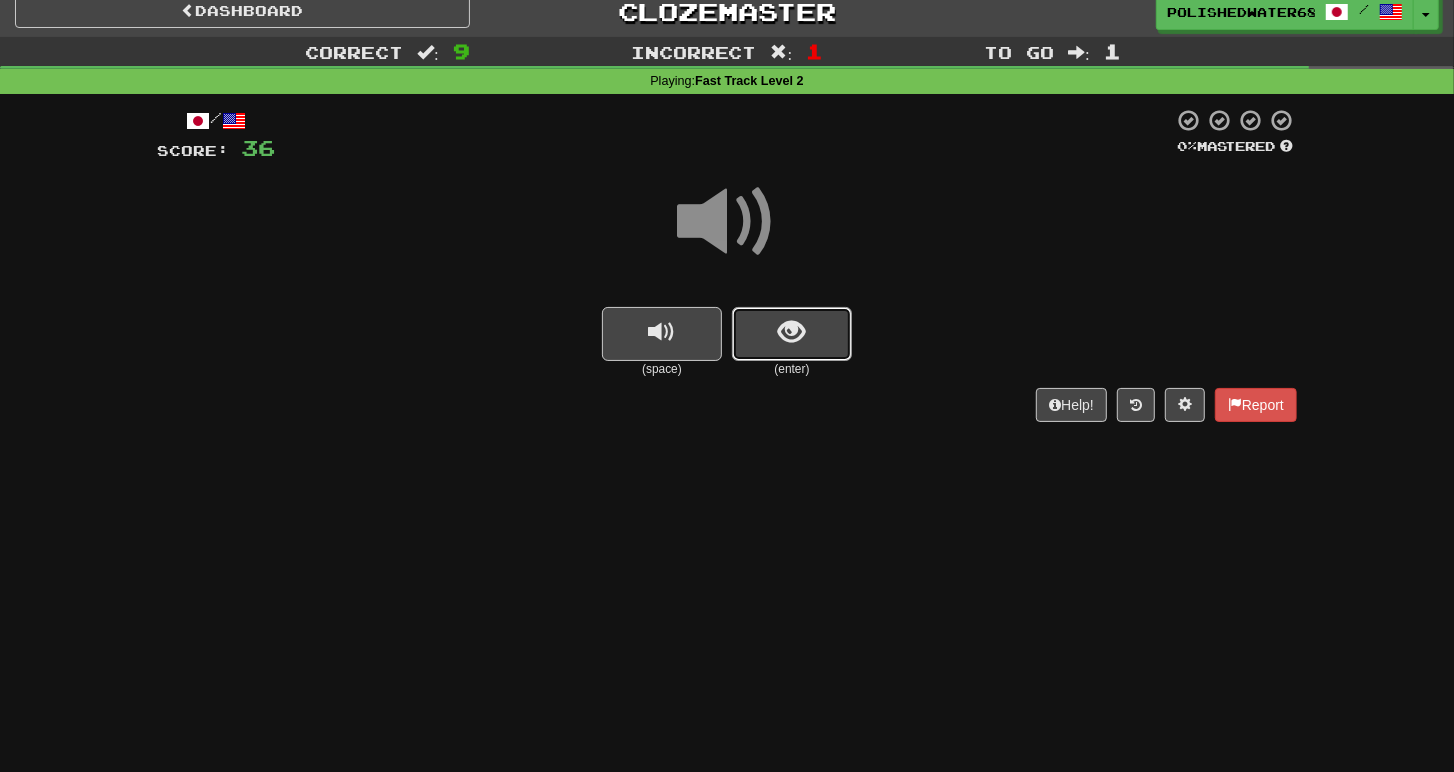 click at bounding box center [792, 334] 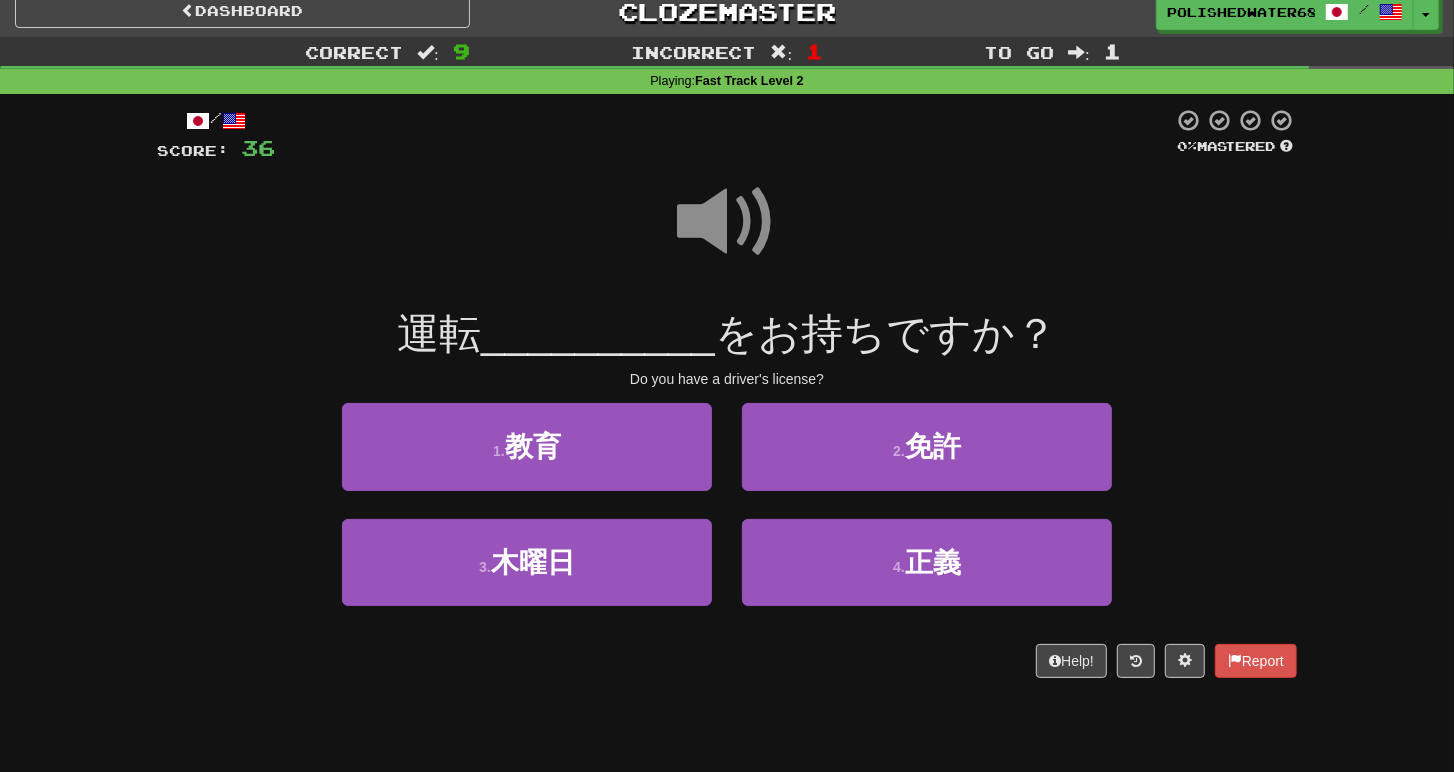click at bounding box center (727, 222) 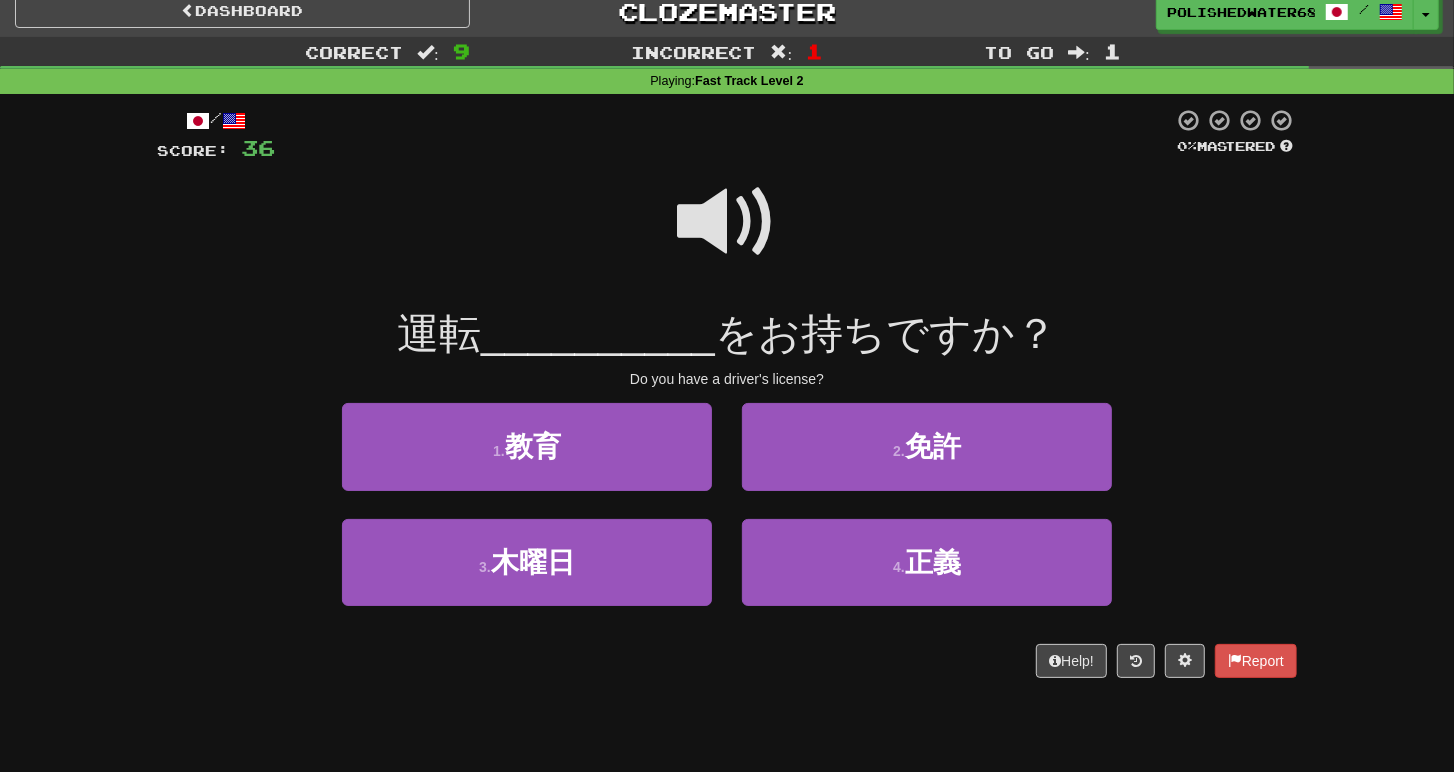 click at bounding box center [727, 222] 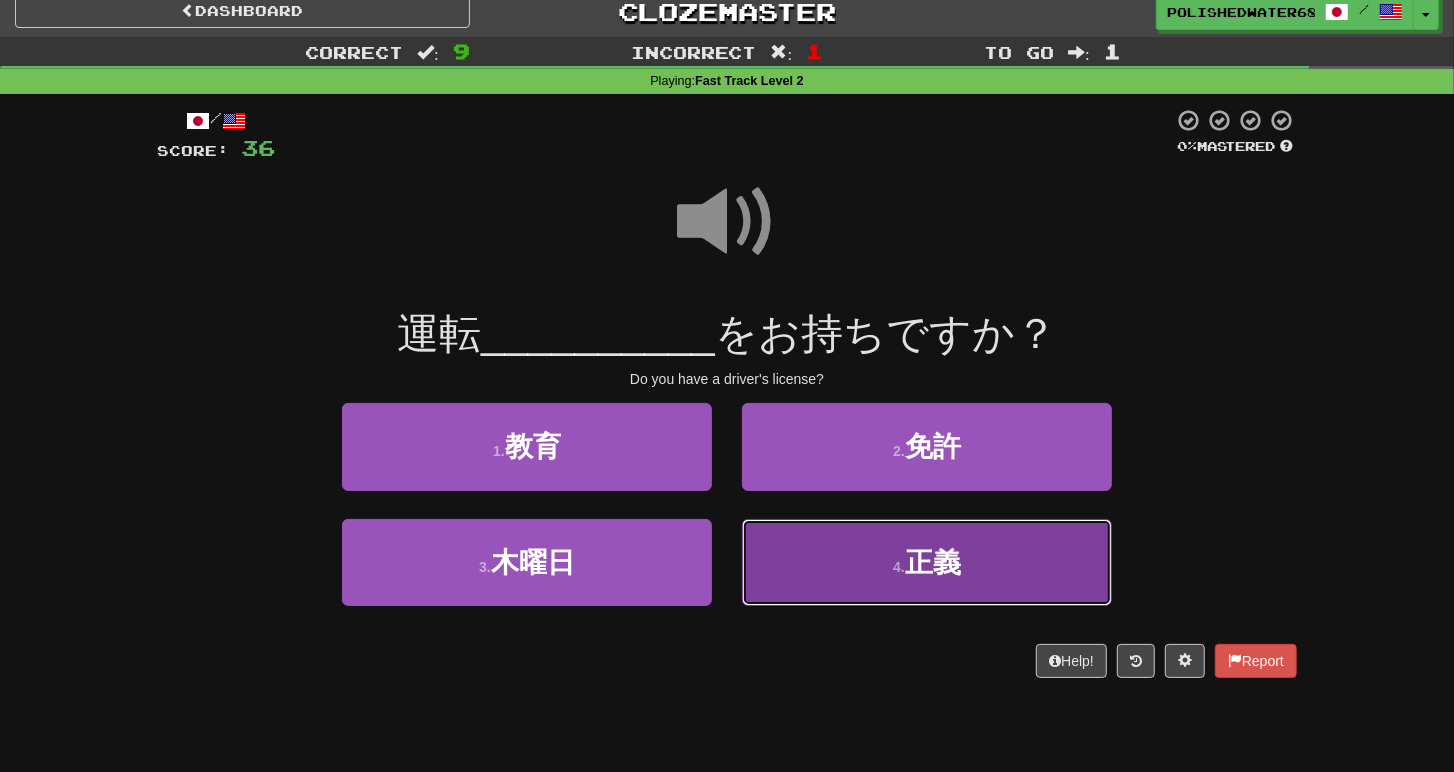 click on "4 .  正義" at bounding box center [927, 562] 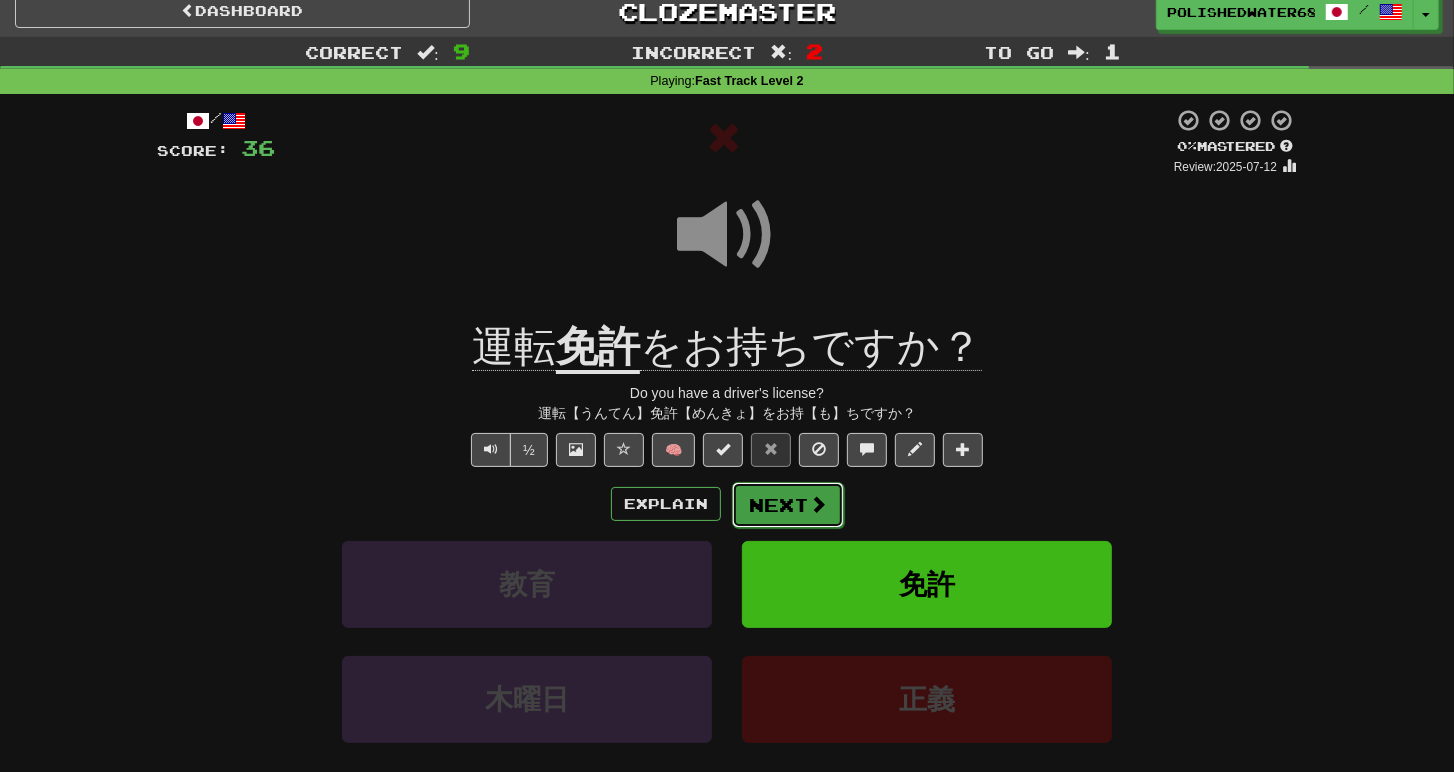 click on "Next" at bounding box center (788, 505) 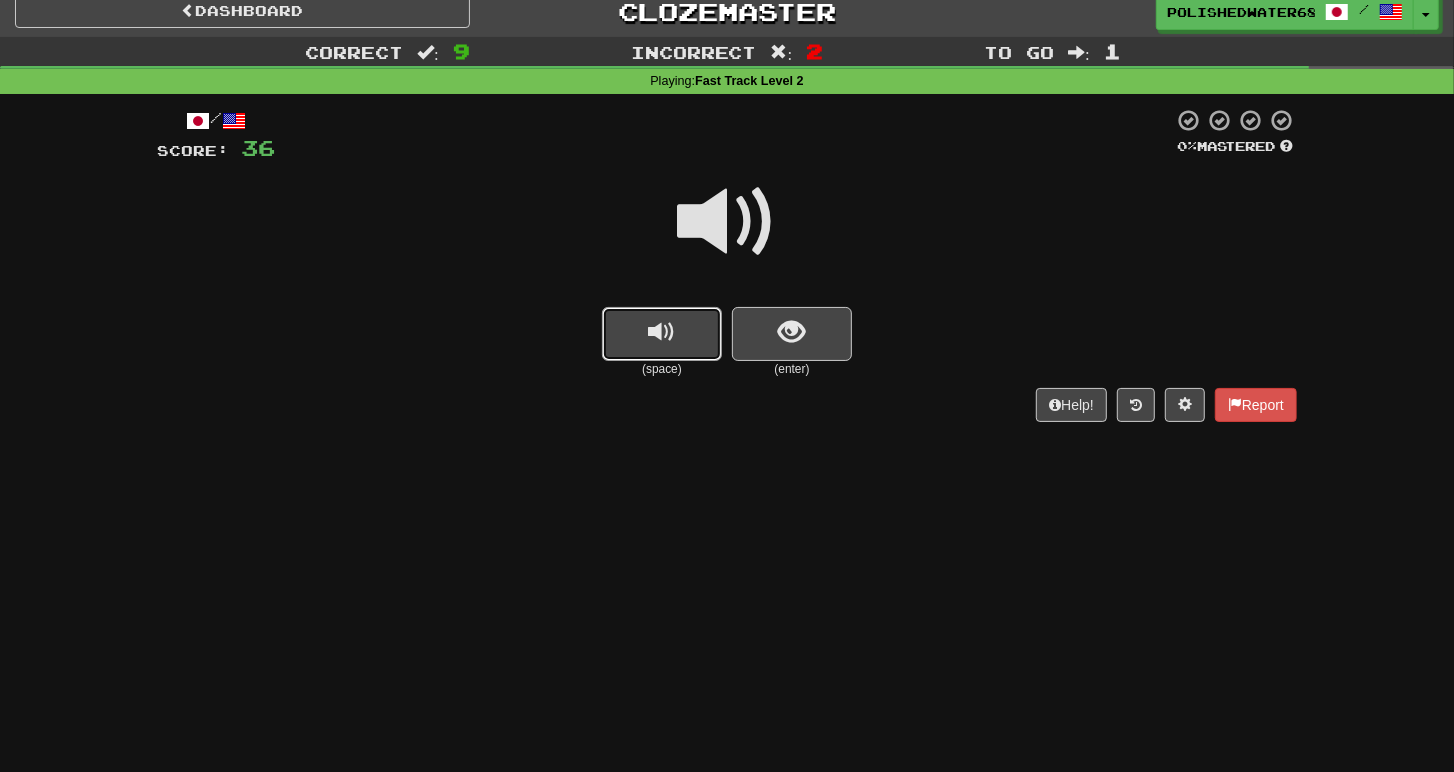 click at bounding box center (662, 334) 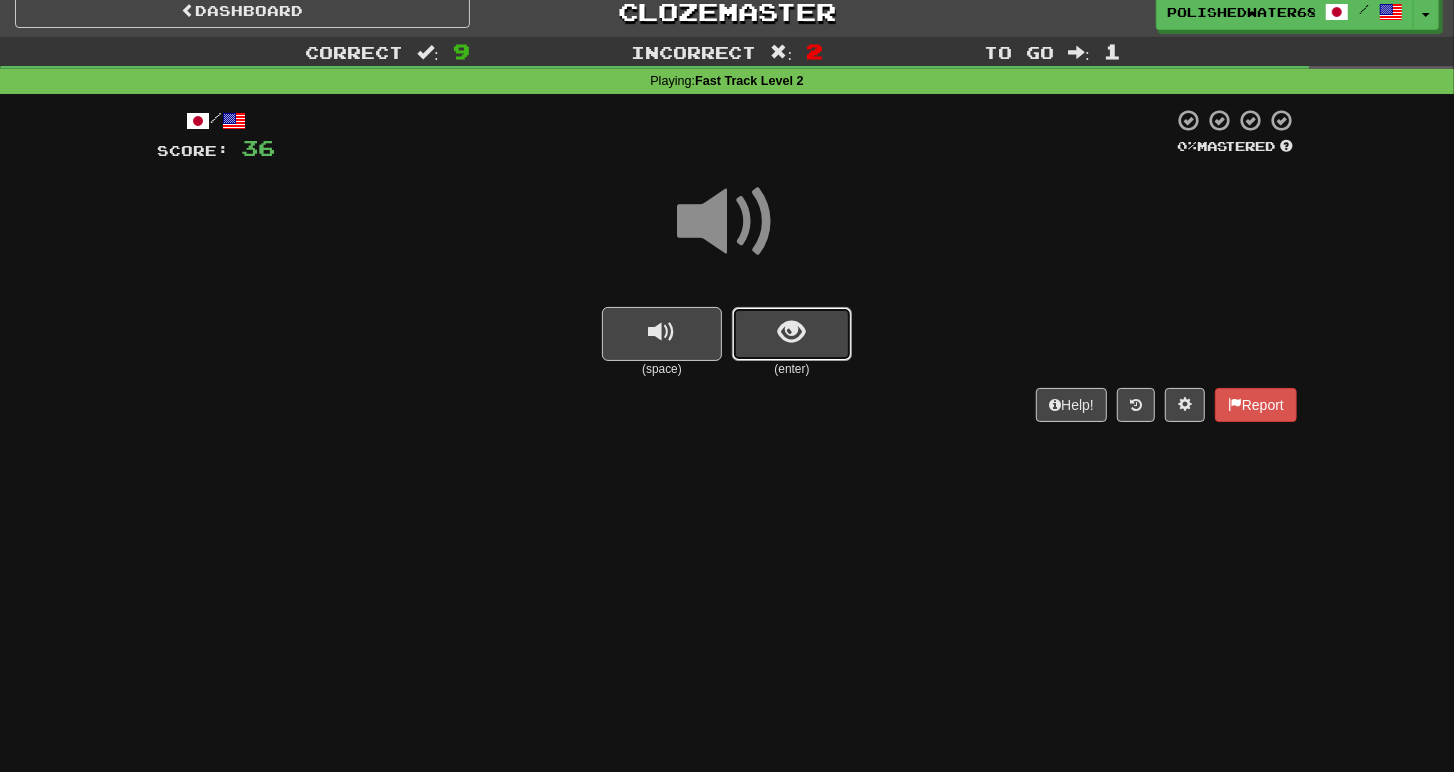 click at bounding box center (792, 334) 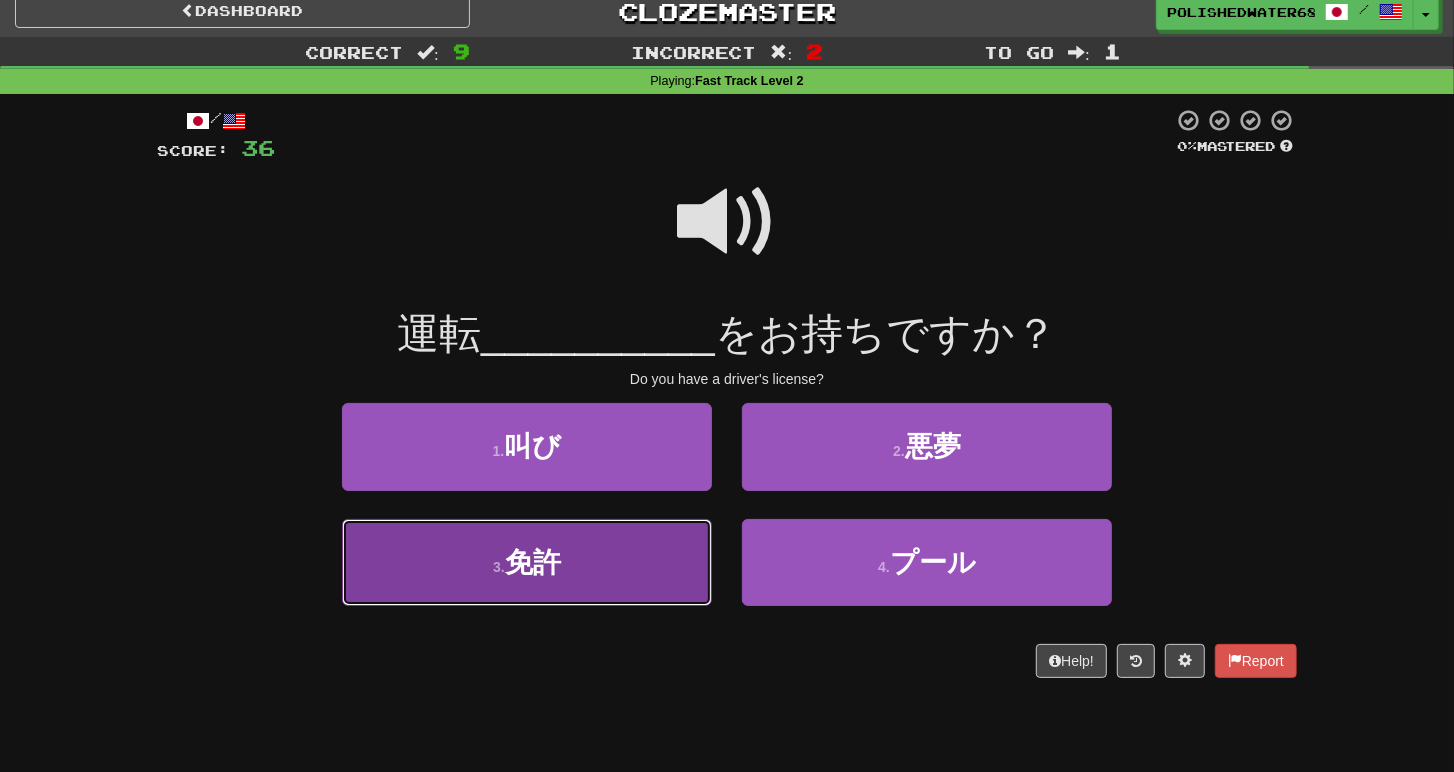 click on "3 .  免許" at bounding box center [527, 562] 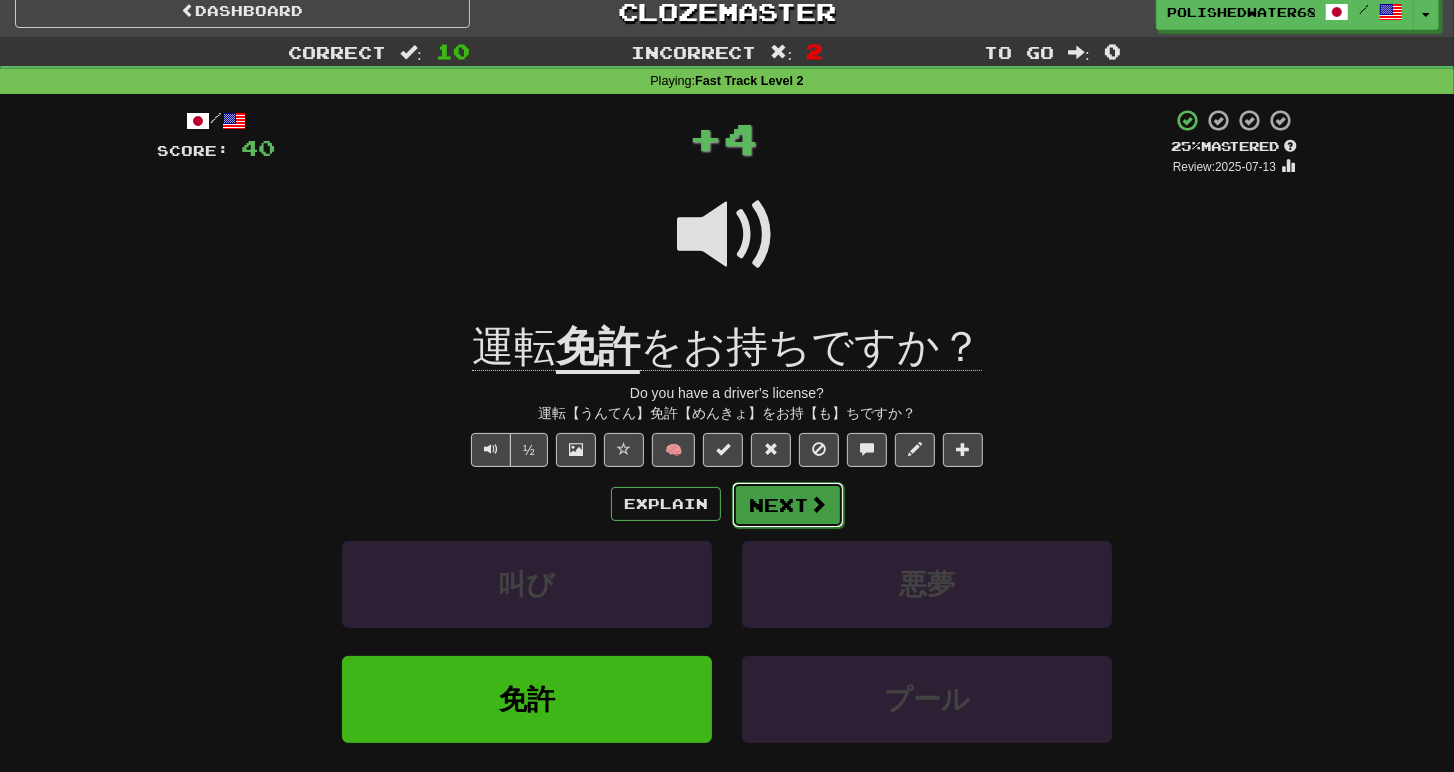 click at bounding box center [818, 504] 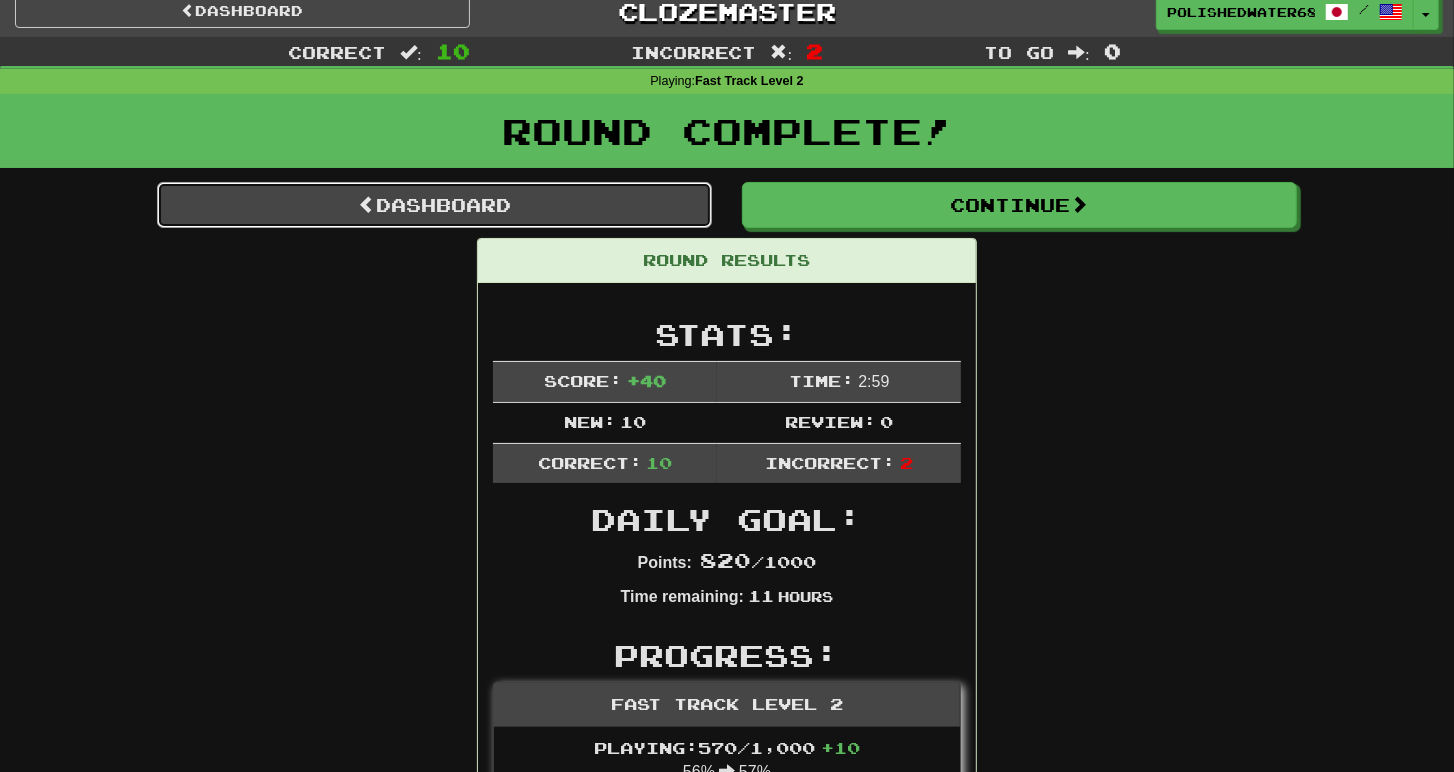 click on "Dashboard" at bounding box center (434, 205) 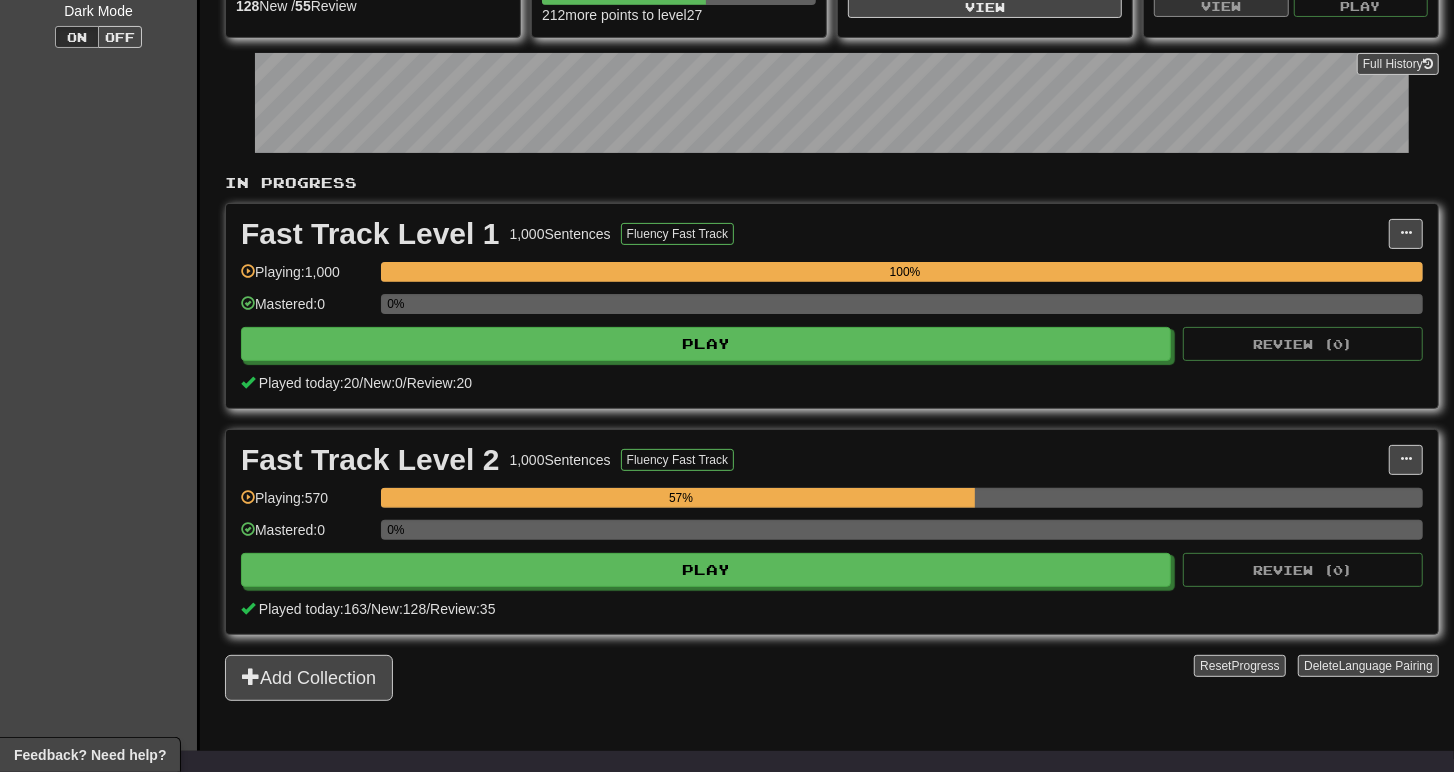 scroll, scrollTop: 252, scrollLeft: 0, axis: vertical 